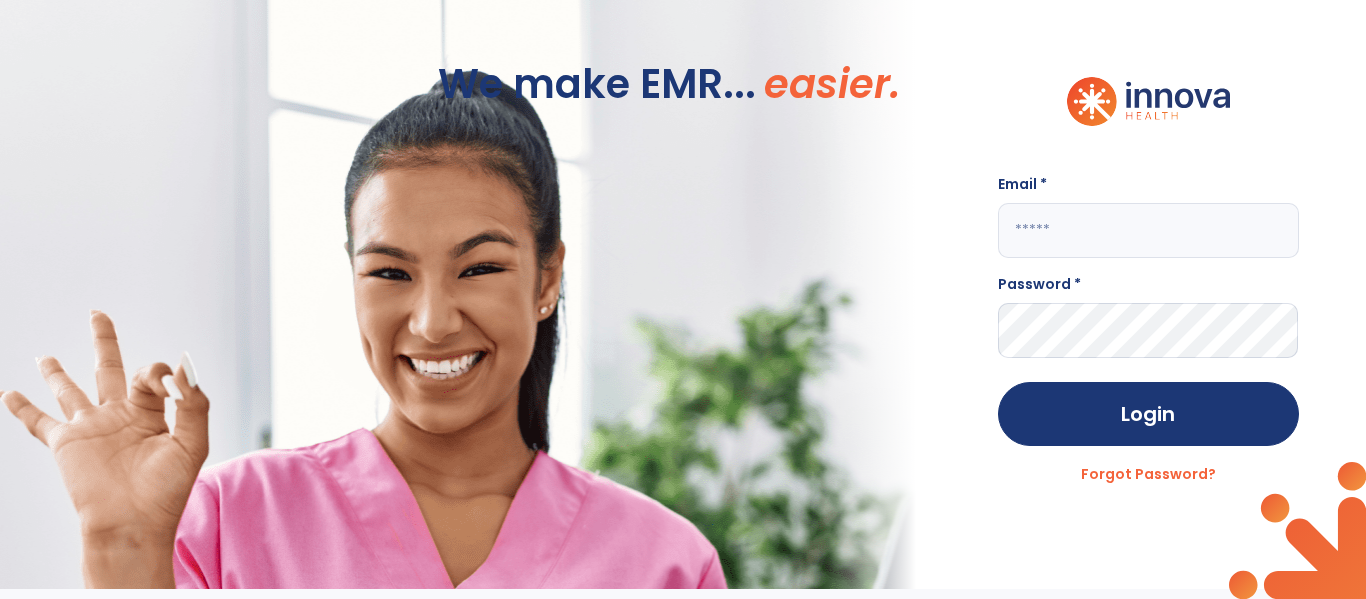scroll, scrollTop: 0, scrollLeft: 0, axis: both 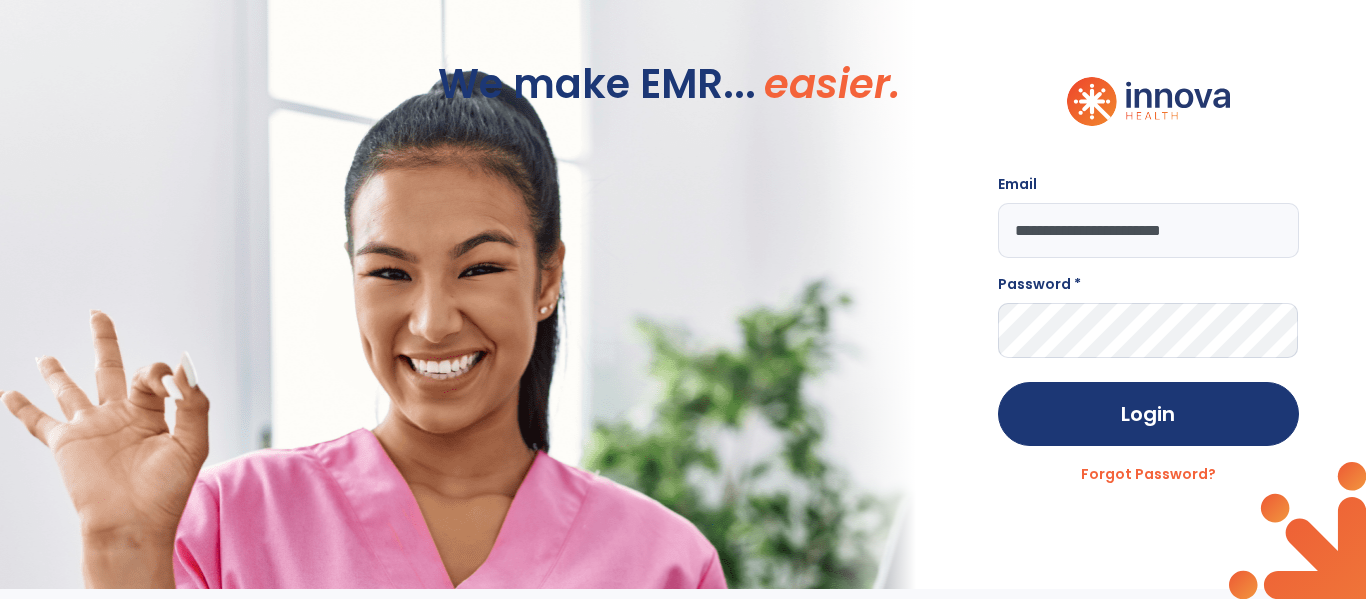 type on "**********" 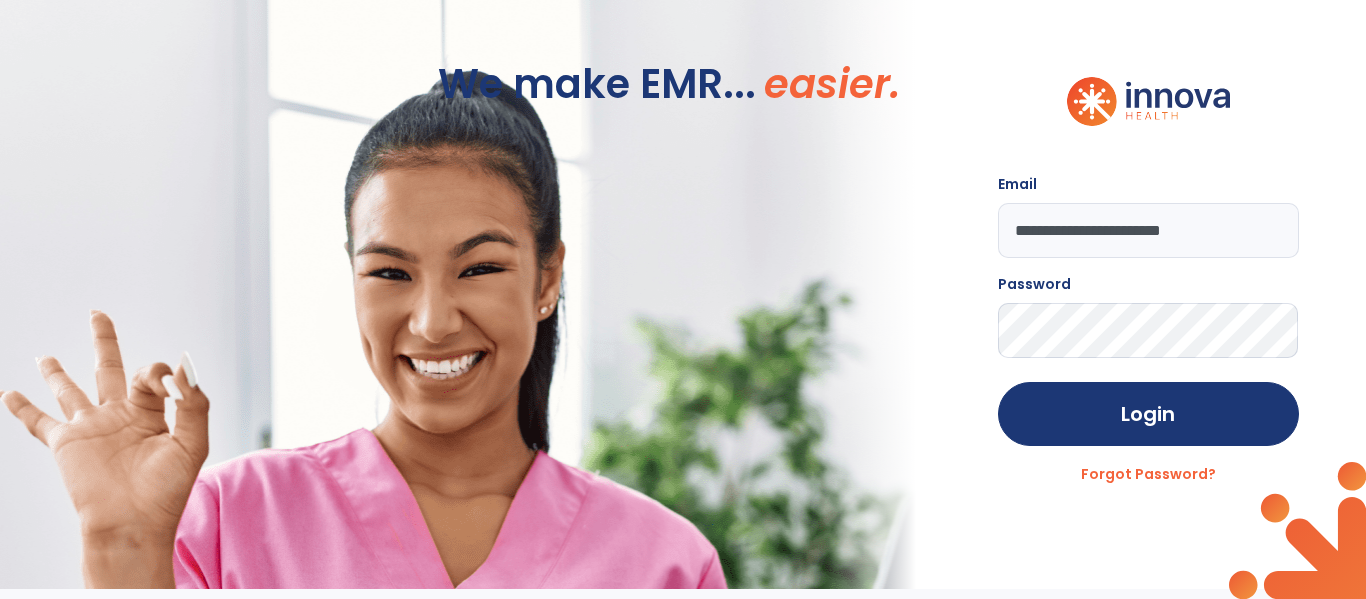 click on "Login" 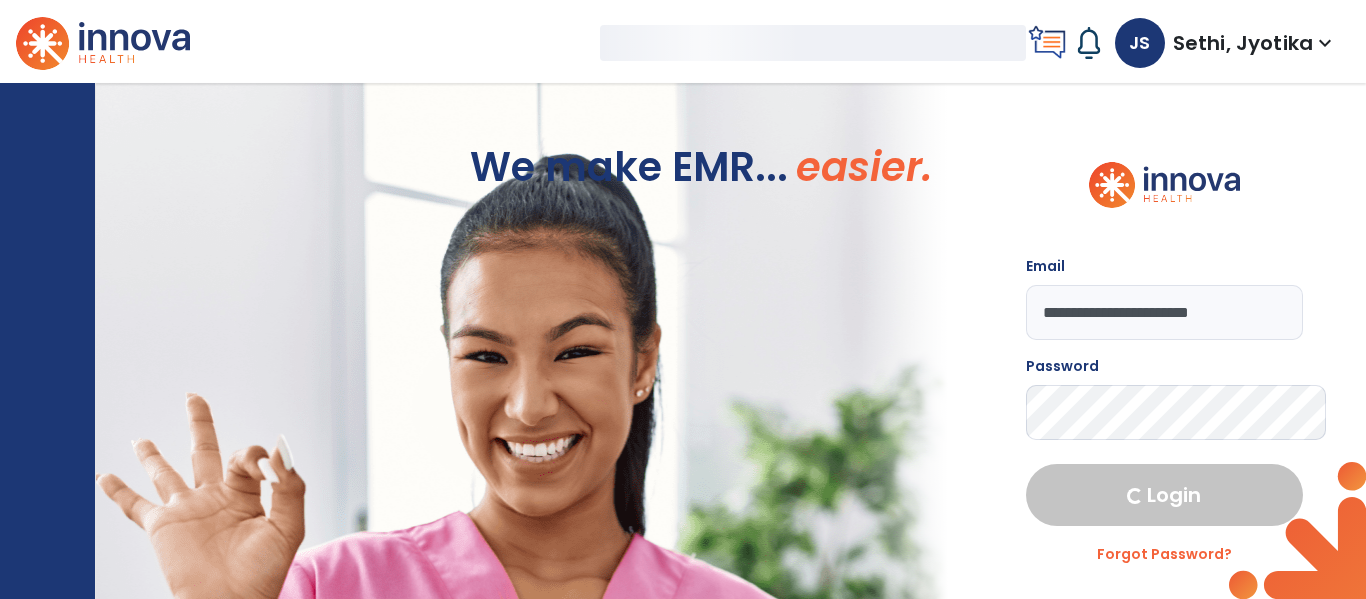 select on "****" 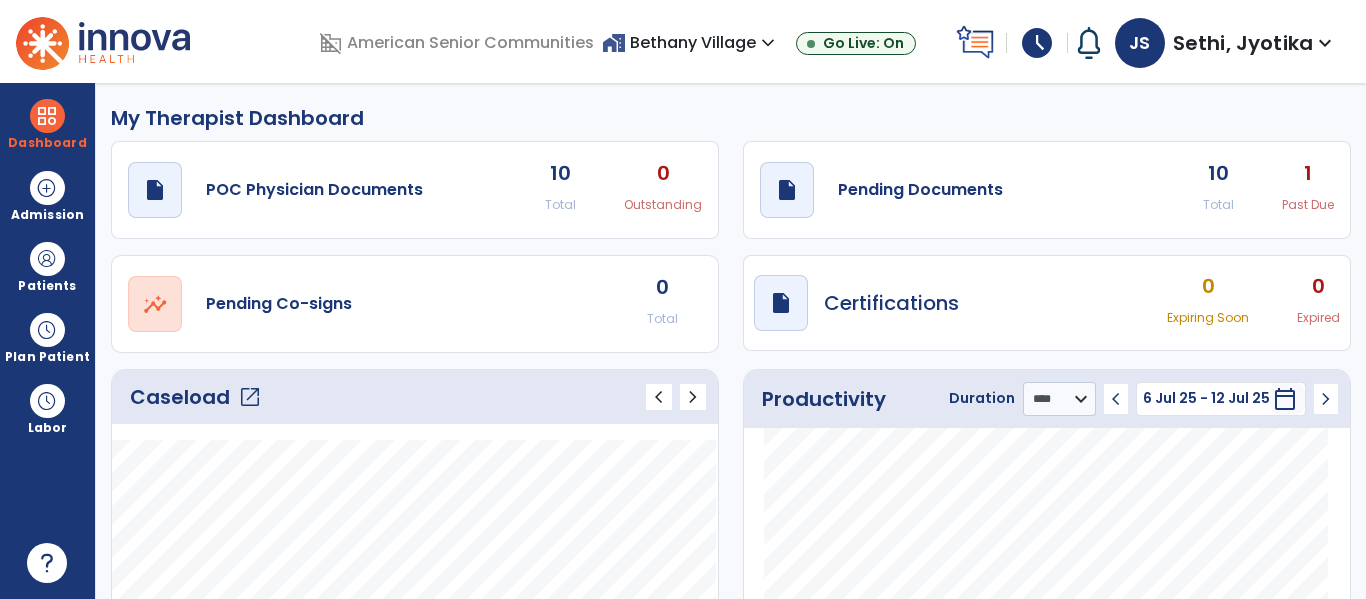 click on "home_work   Bethany Village   expand_more" at bounding box center [691, 42] 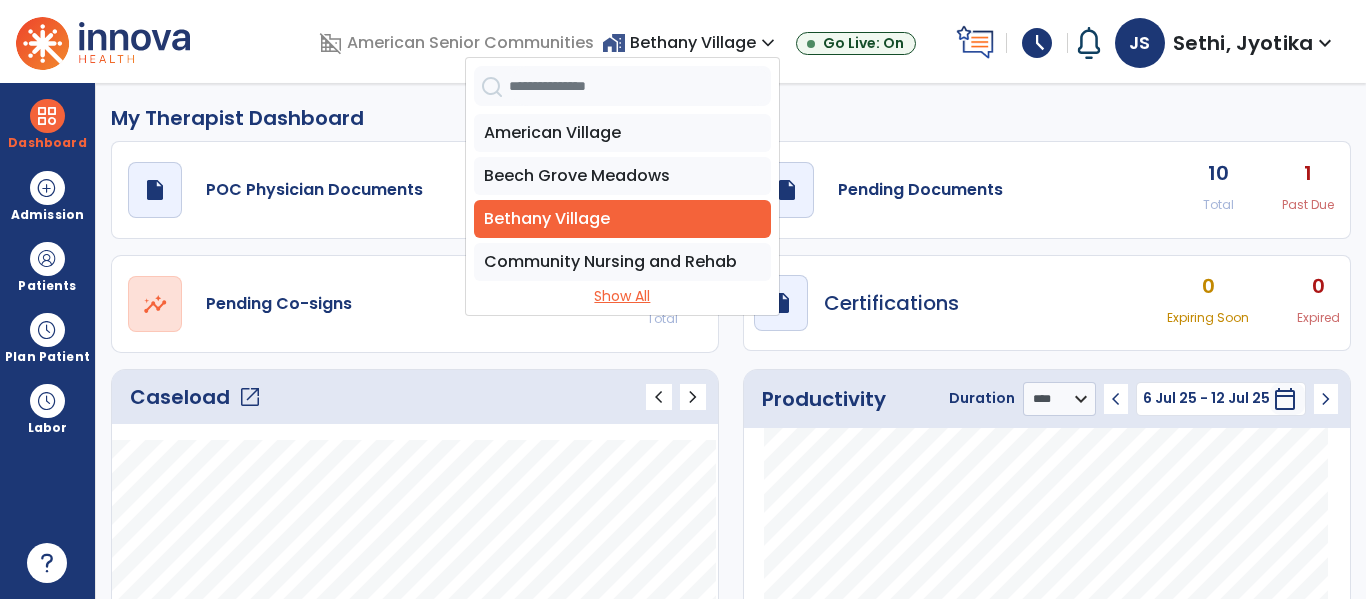 click on "Show All" at bounding box center (622, 296) 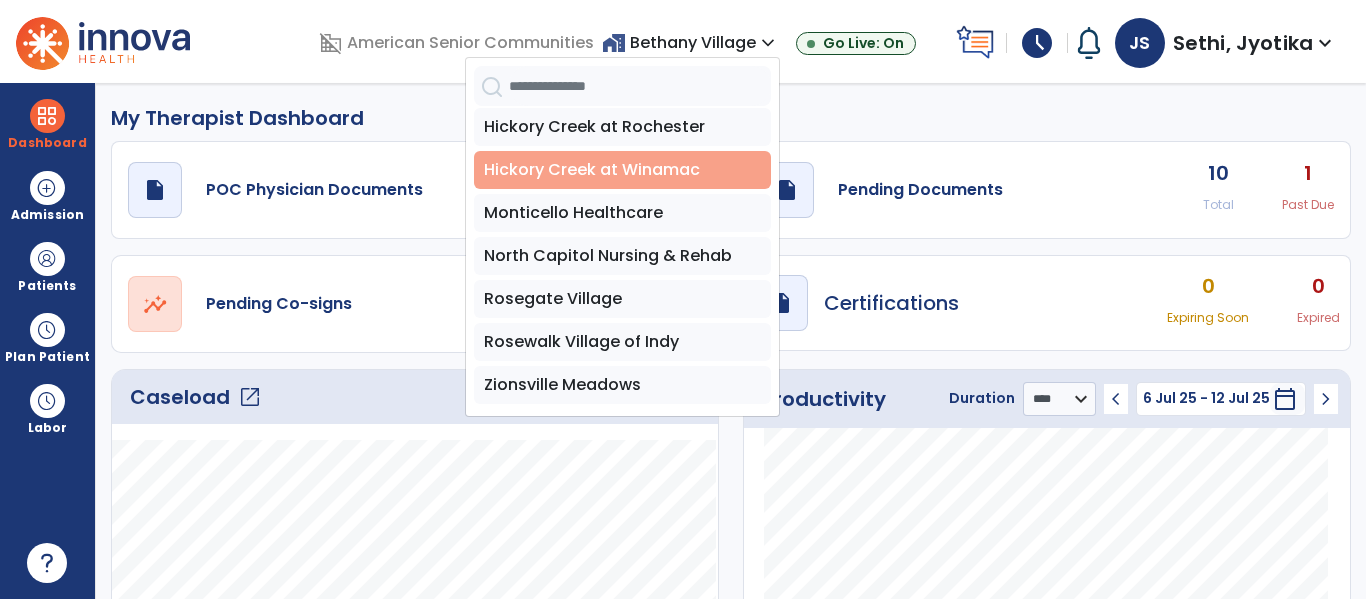 scroll, scrollTop: 179, scrollLeft: 0, axis: vertical 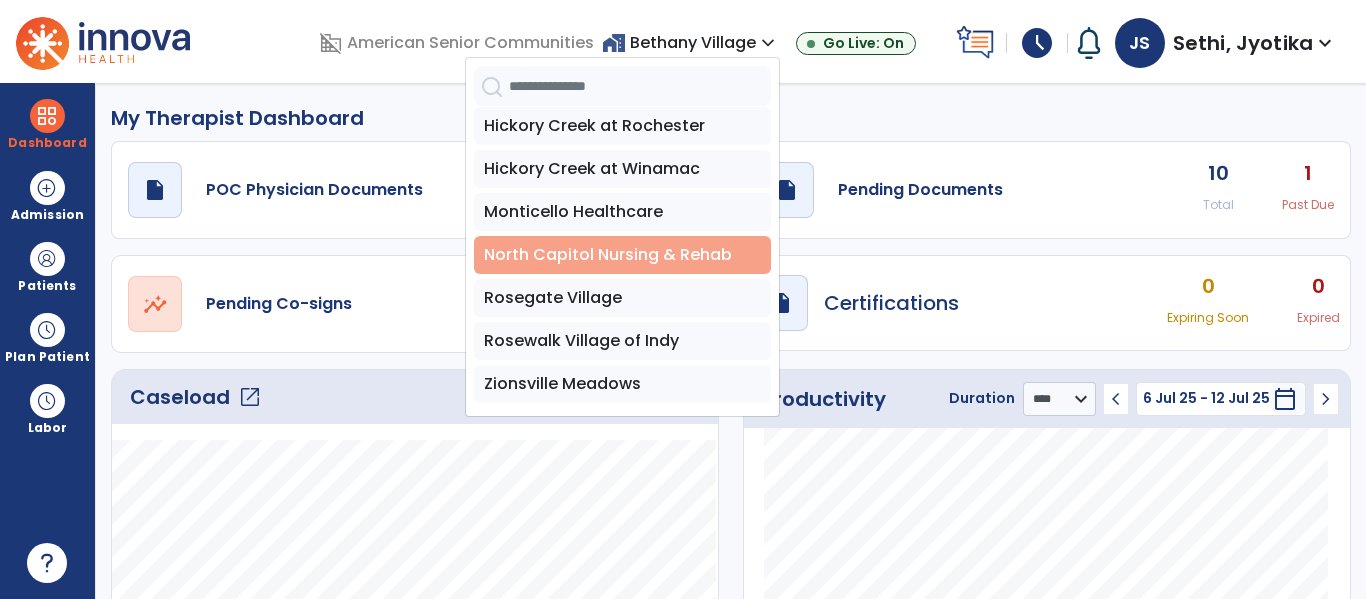 click on "North Capitol Nursing & Rehab" at bounding box center (622, 255) 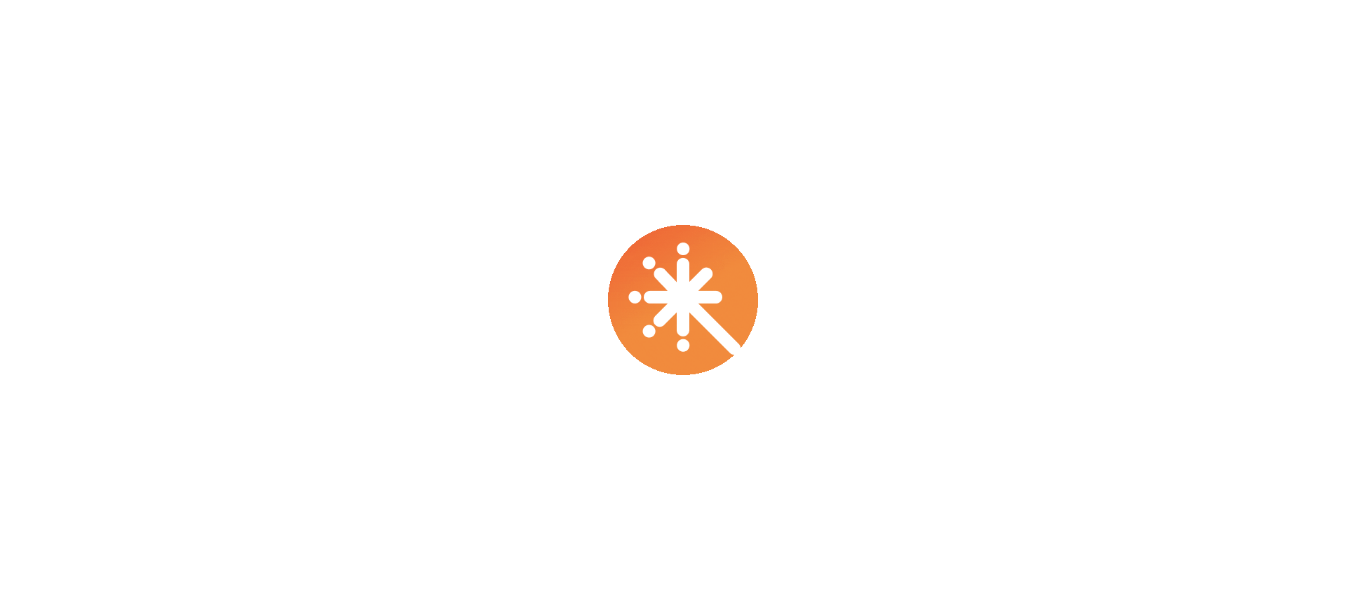 scroll, scrollTop: 0, scrollLeft: 0, axis: both 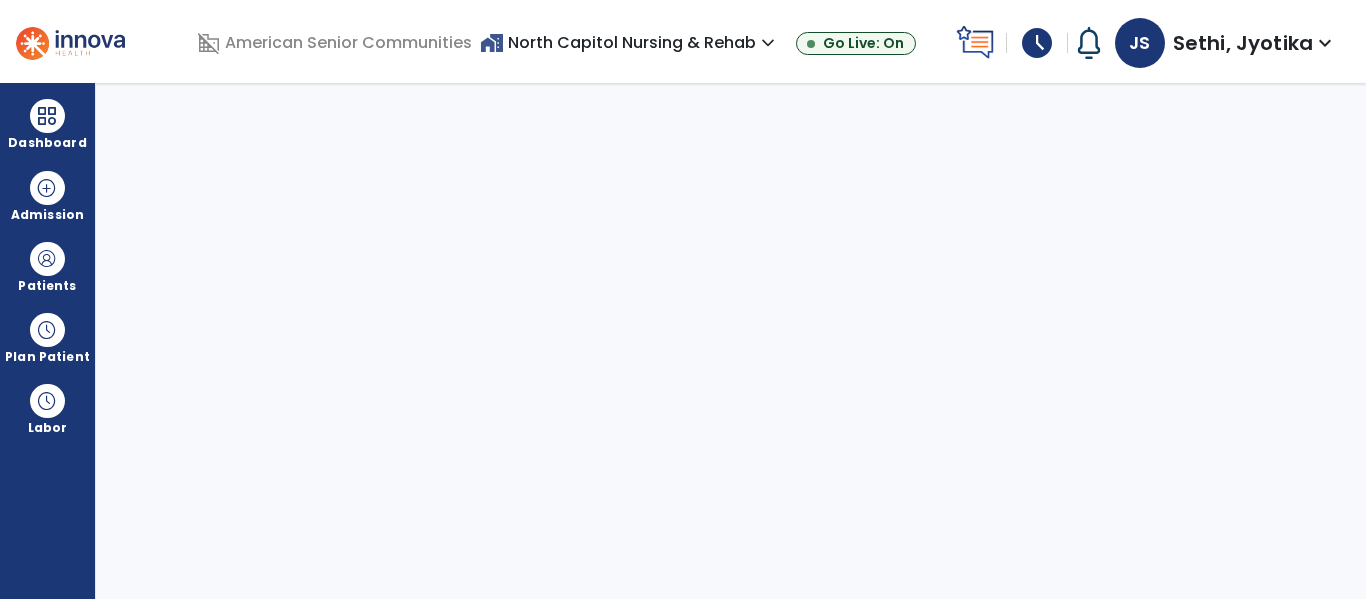 select on "****" 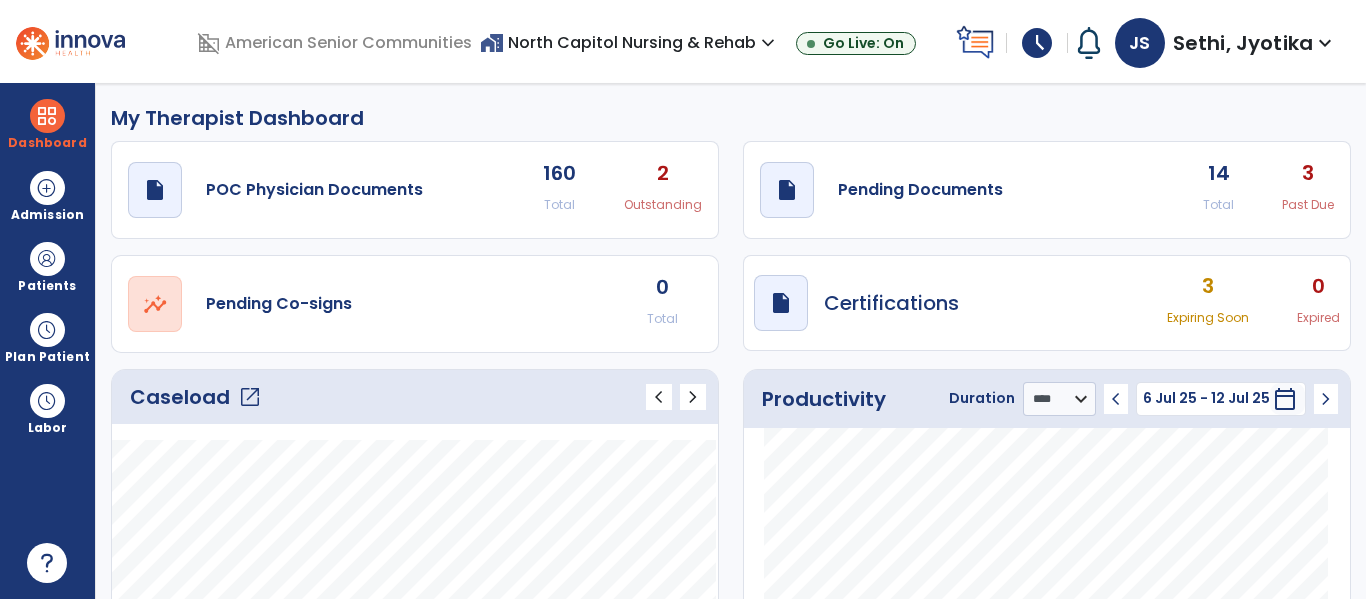 click on "open_in_new" 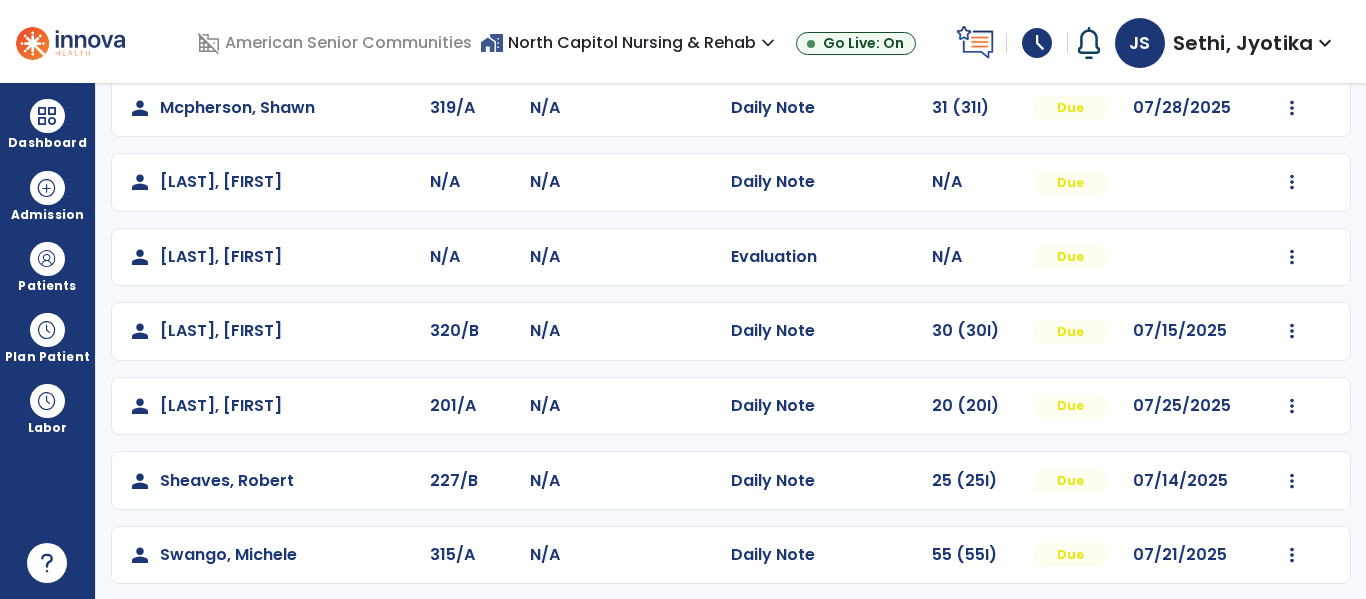 scroll, scrollTop: 487, scrollLeft: 0, axis: vertical 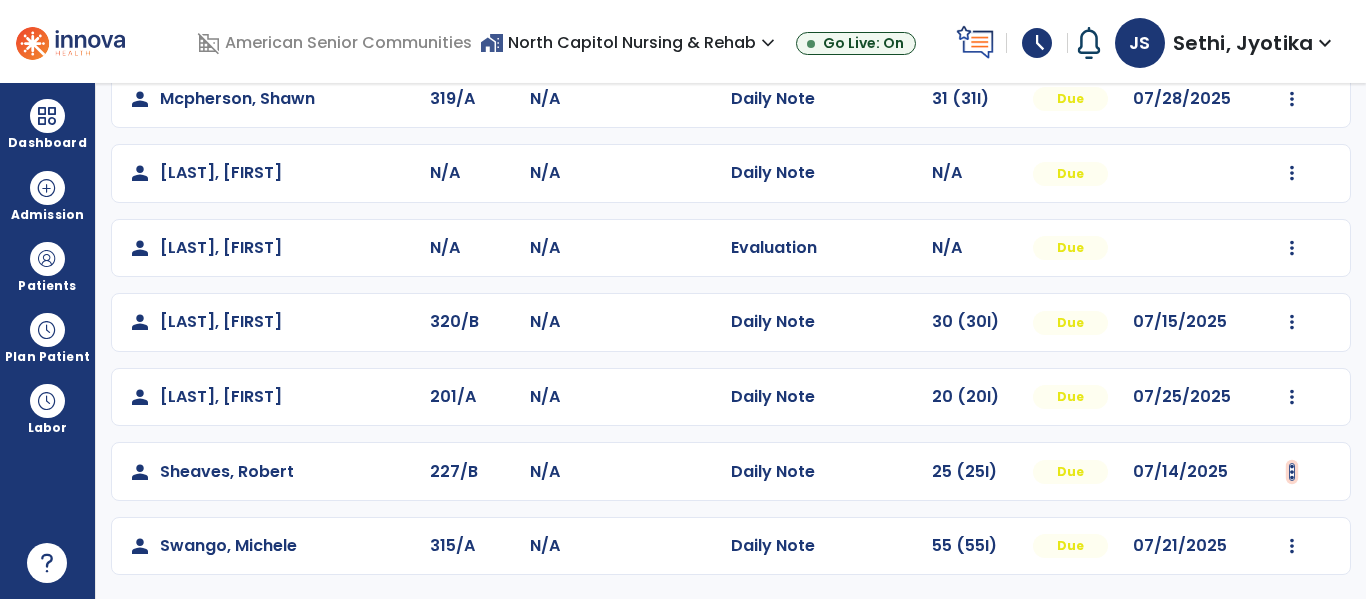 click at bounding box center [1292, -125] 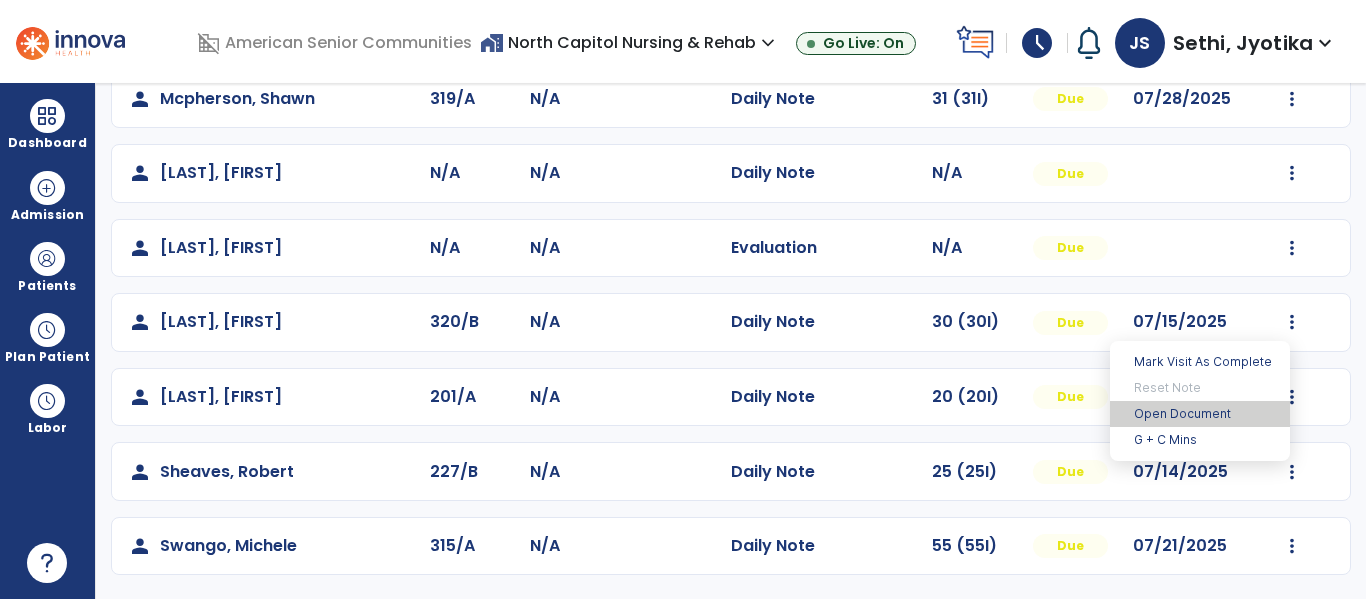 click on "Open Document" at bounding box center (1200, 414) 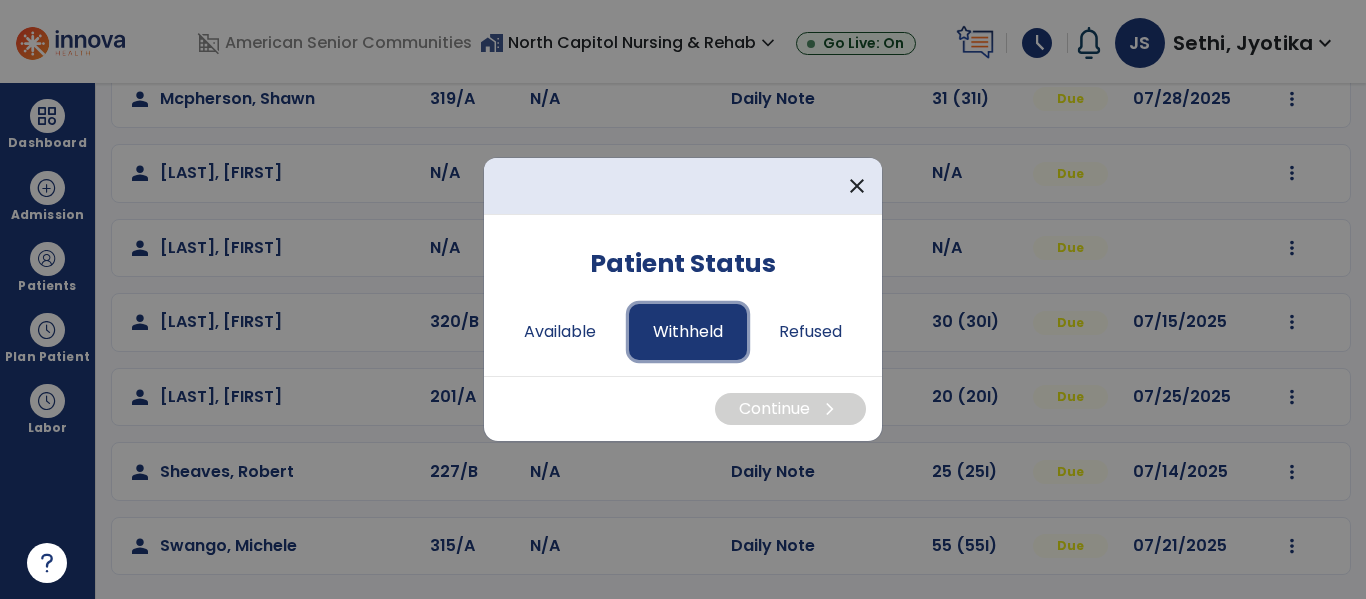 click on "Withheld" at bounding box center (688, 332) 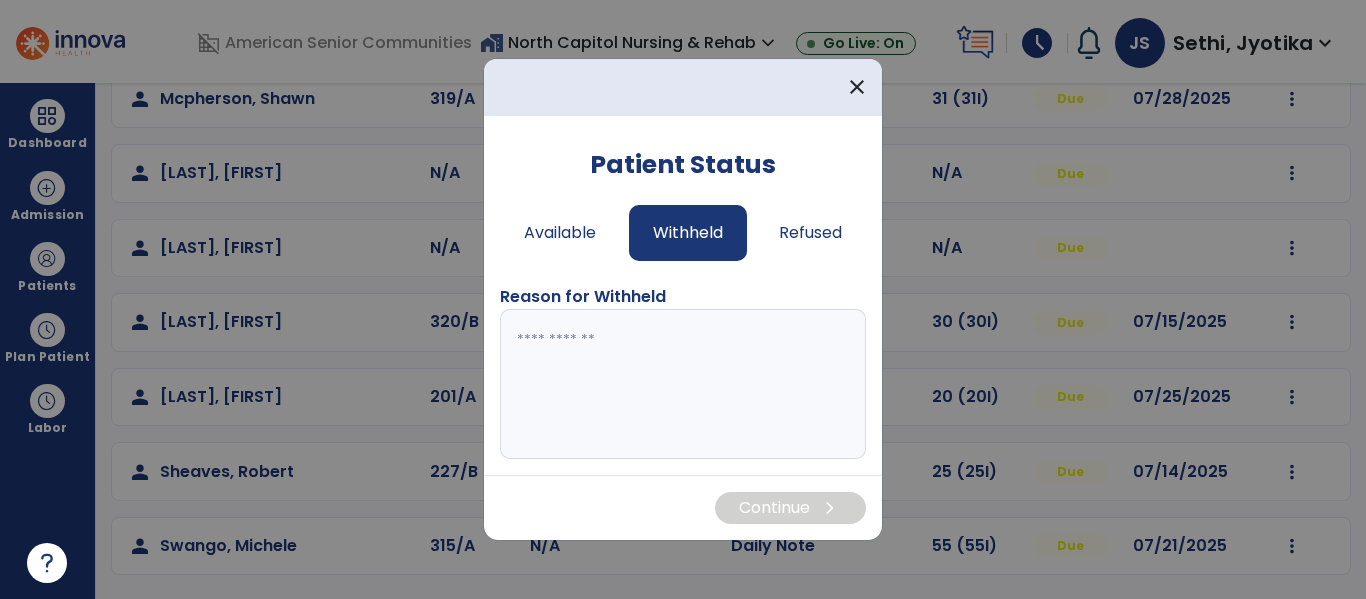 click at bounding box center (683, 384) 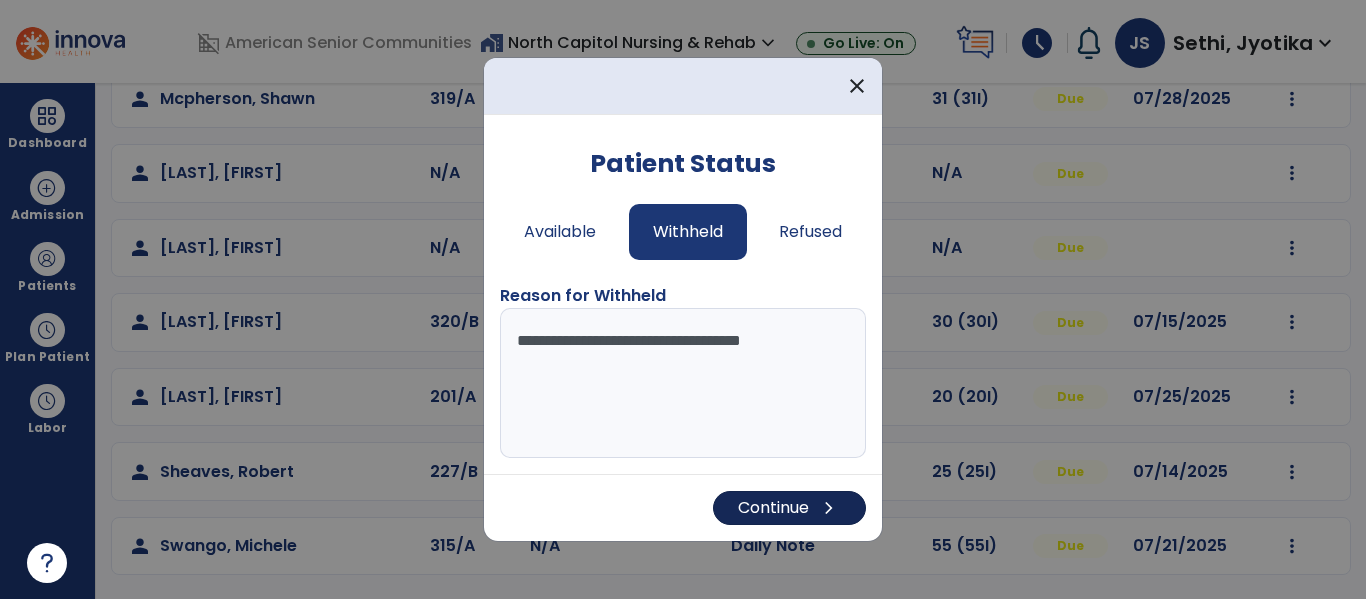 type on "**********" 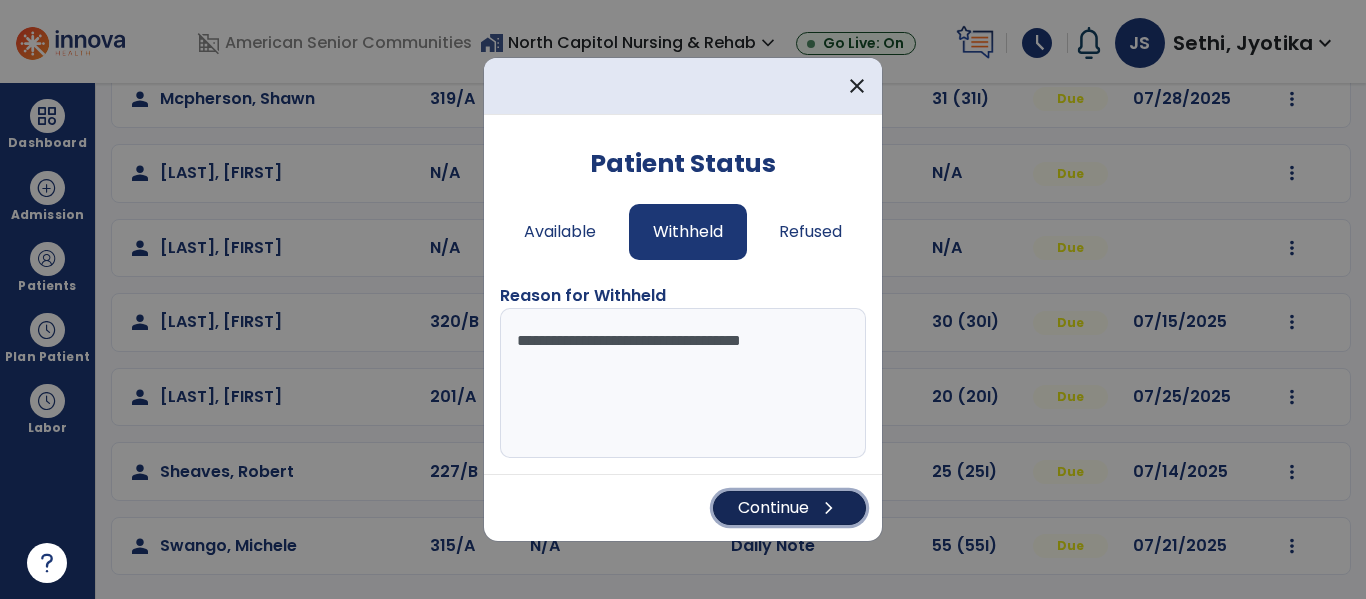click on "Continue   chevron_right" at bounding box center (789, 508) 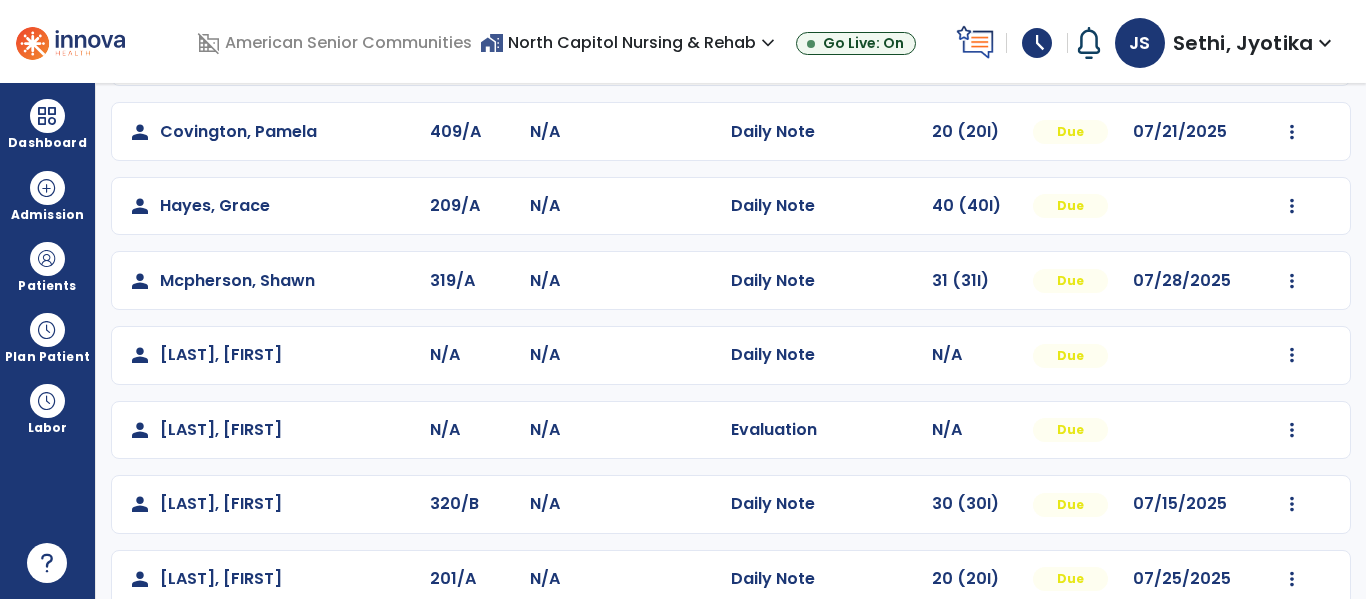 scroll, scrollTop: 487, scrollLeft: 0, axis: vertical 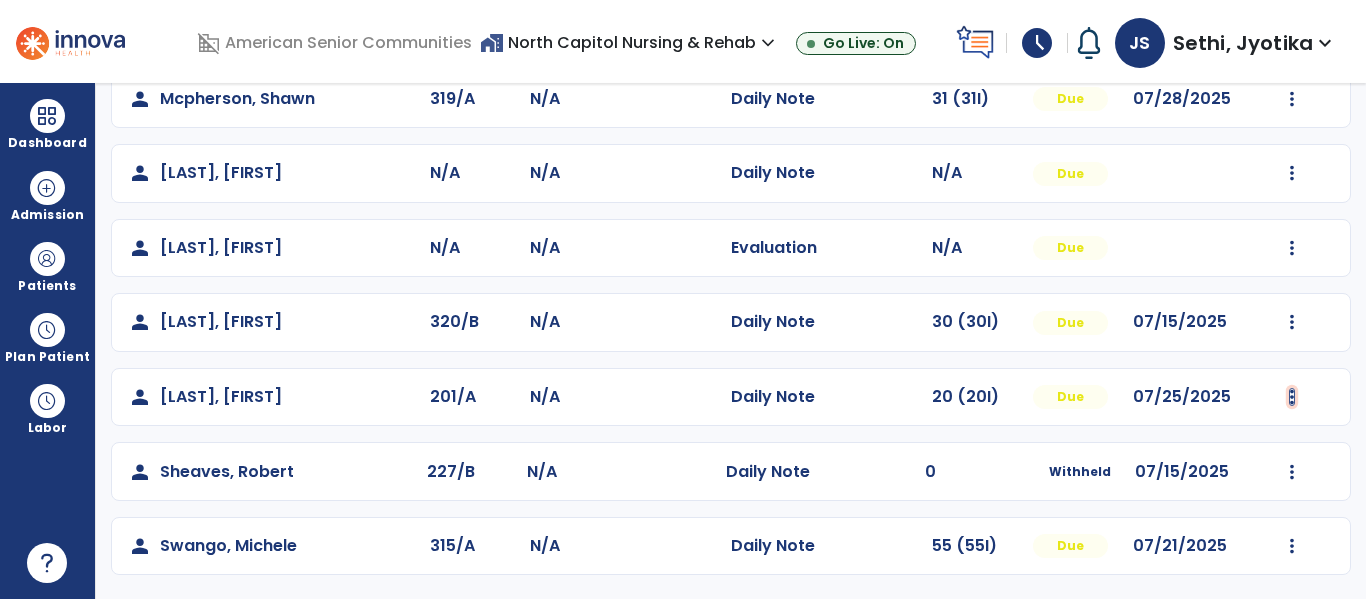 click at bounding box center (1292, -125) 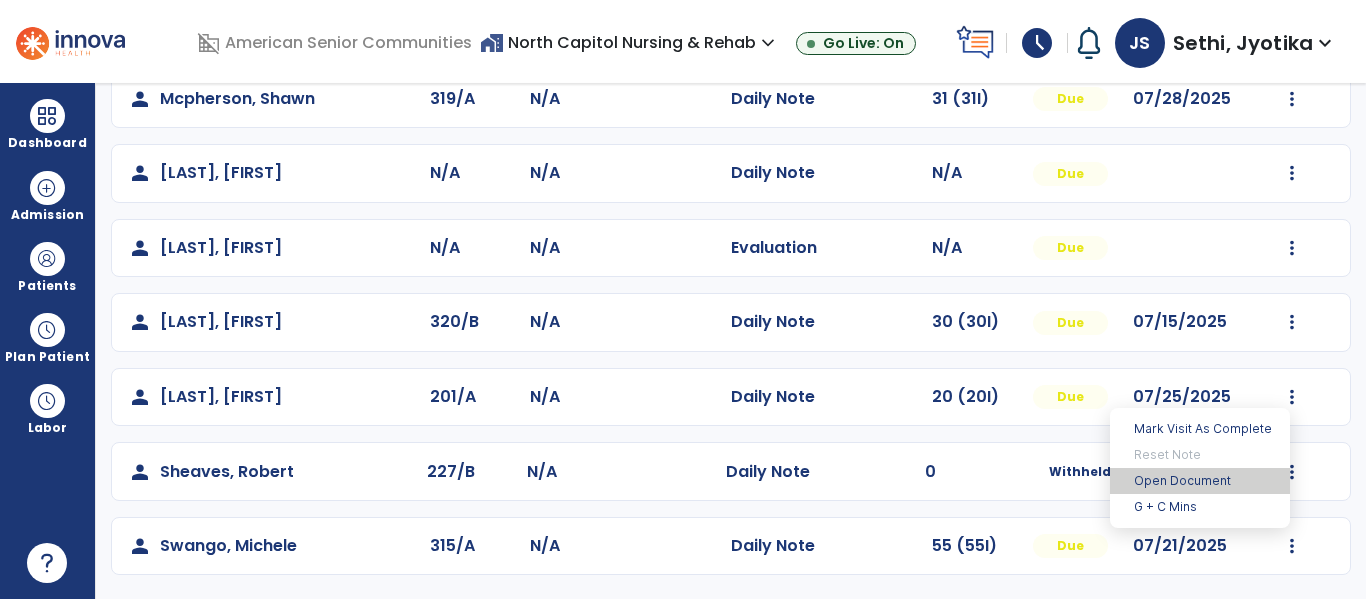 click on "Open Document" at bounding box center [1200, 481] 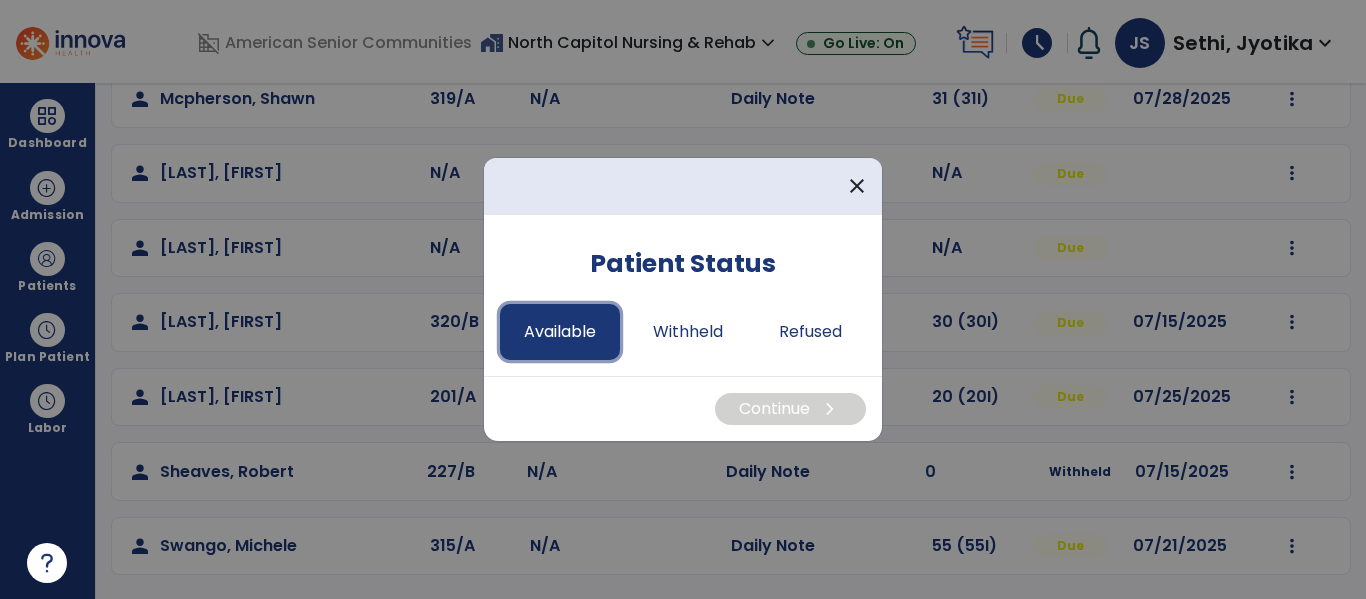 click on "Available" at bounding box center (560, 332) 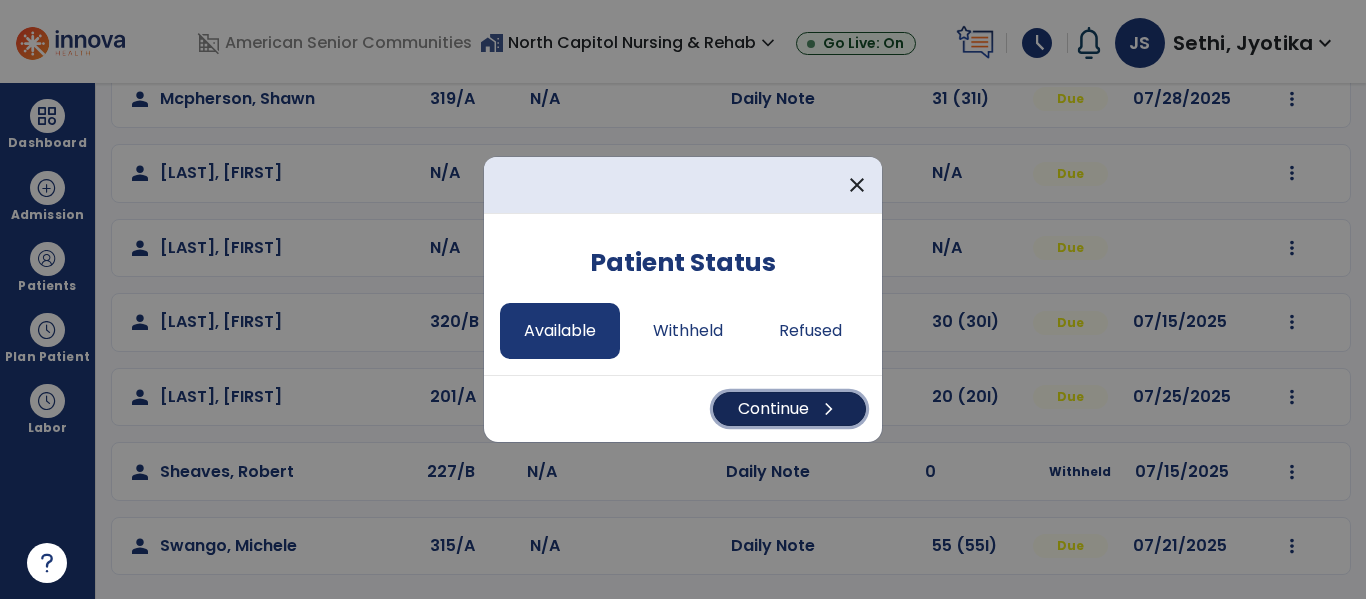 click on "chevron_right" at bounding box center [829, 409] 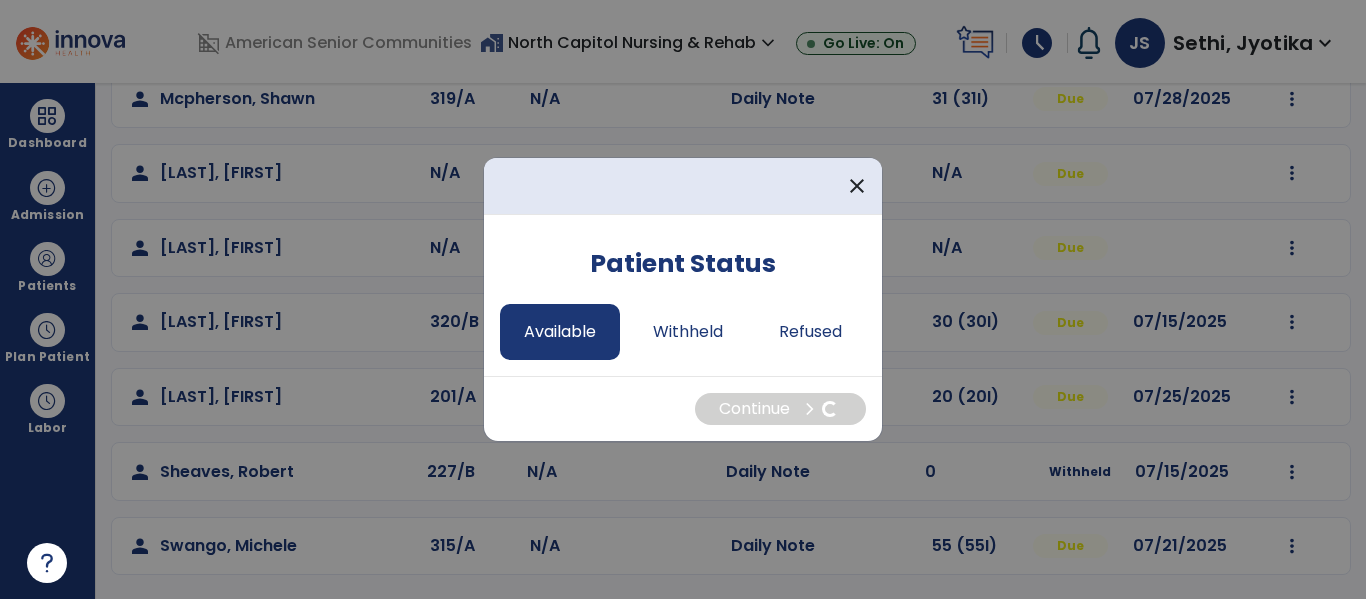 select on "*" 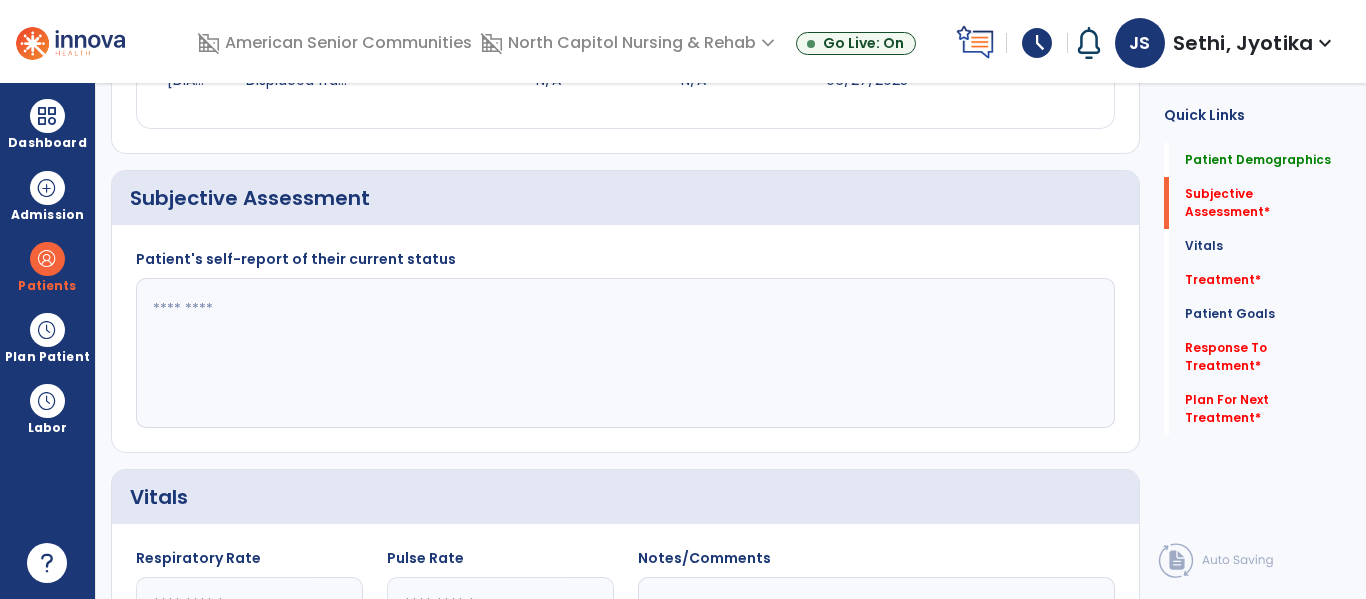 click 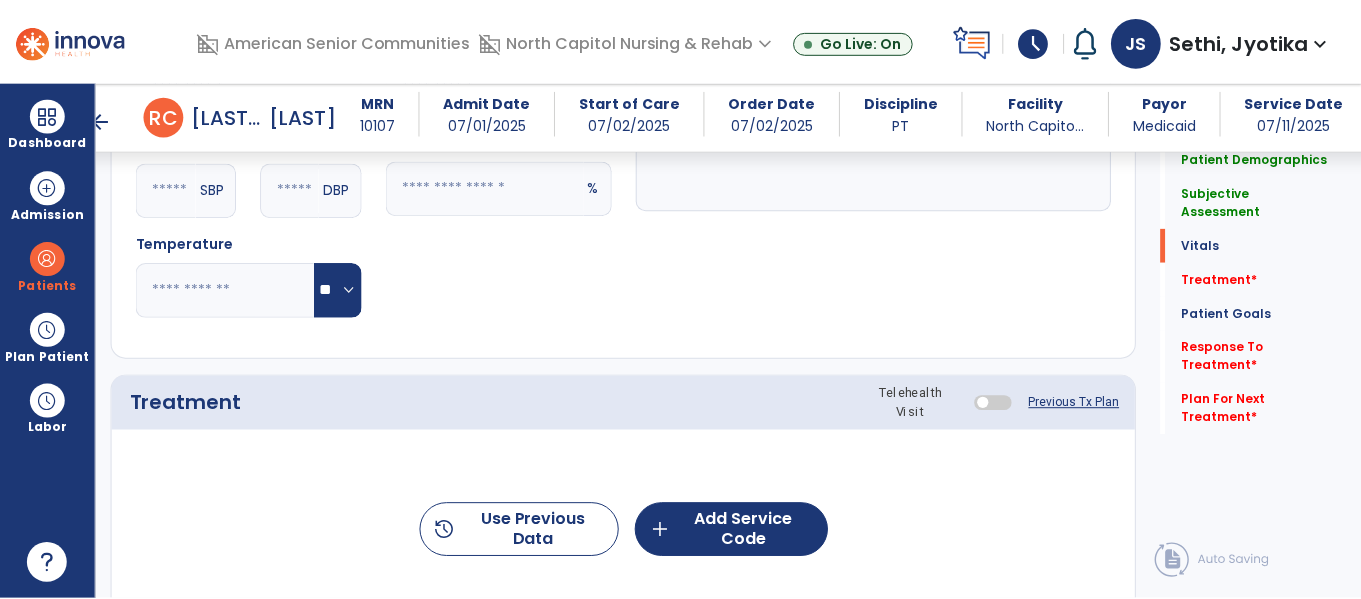 scroll, scrollTop: 974, scrollLeft: 0, axis: vertical 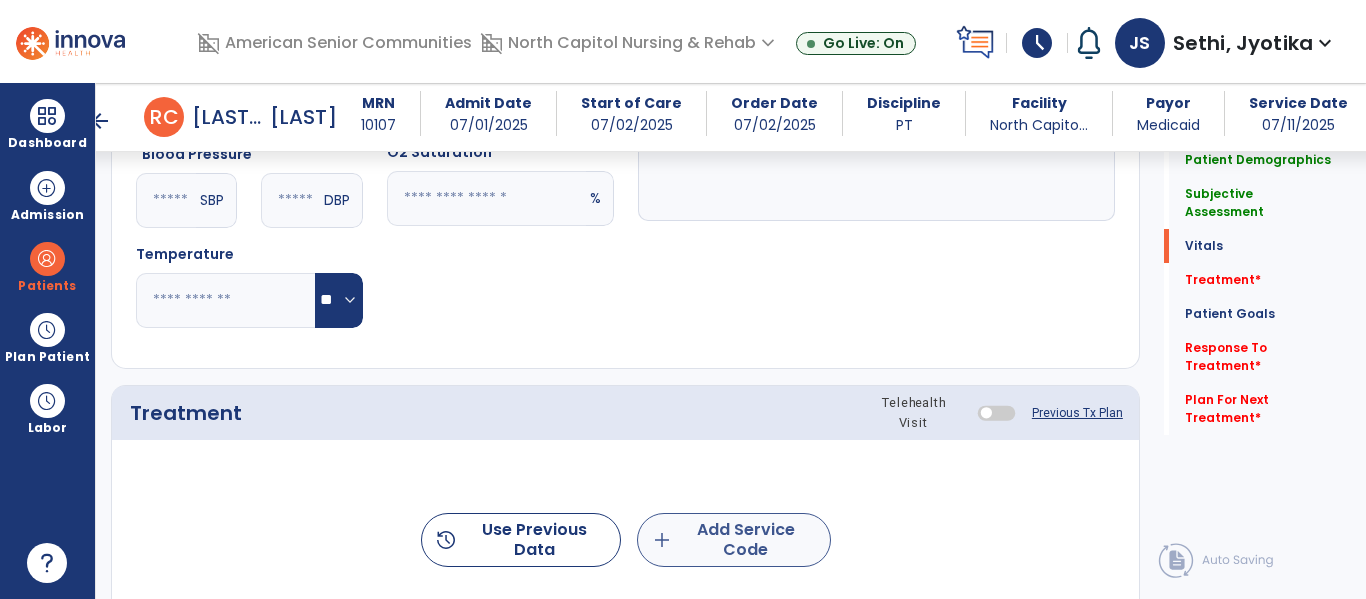 type on "*****" 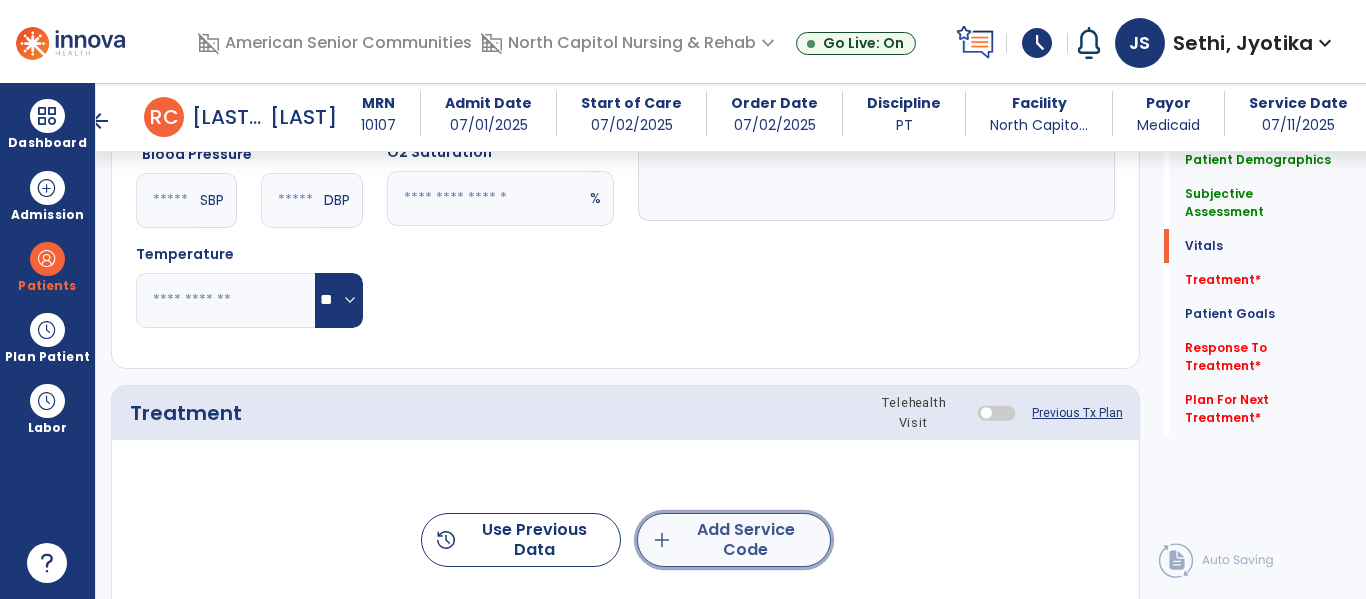 click on "add  Add Service Code" 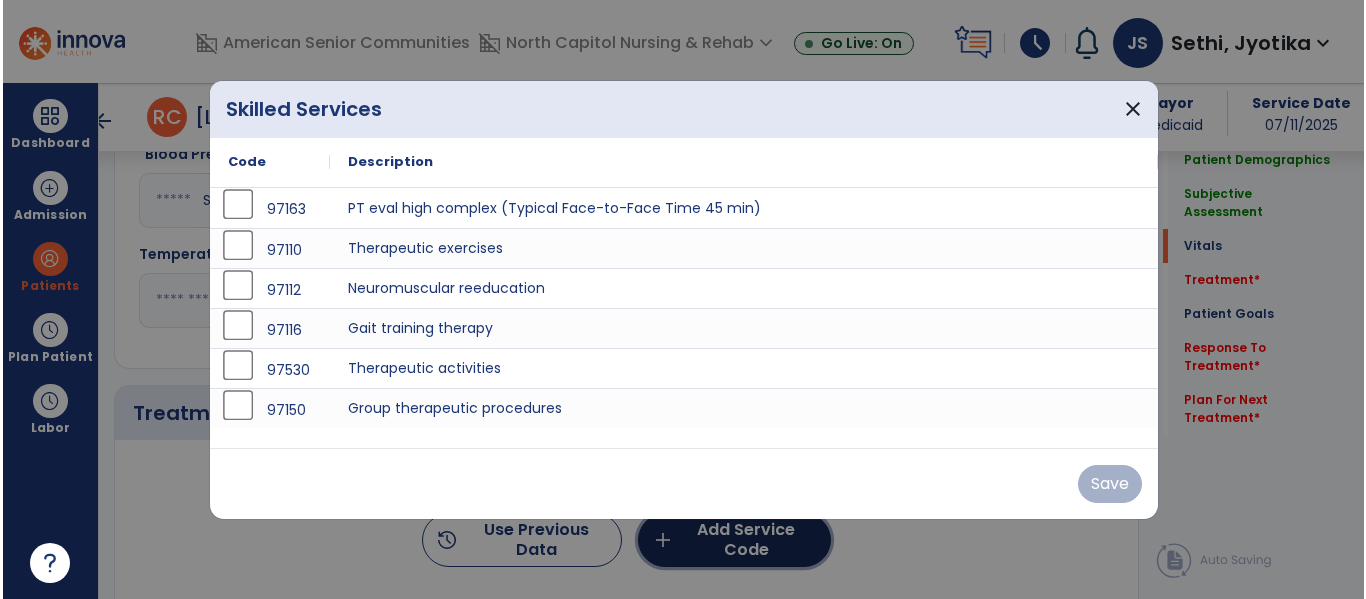 scroll, scrollTop: 974, scrollLeft: 0, axis: vertical 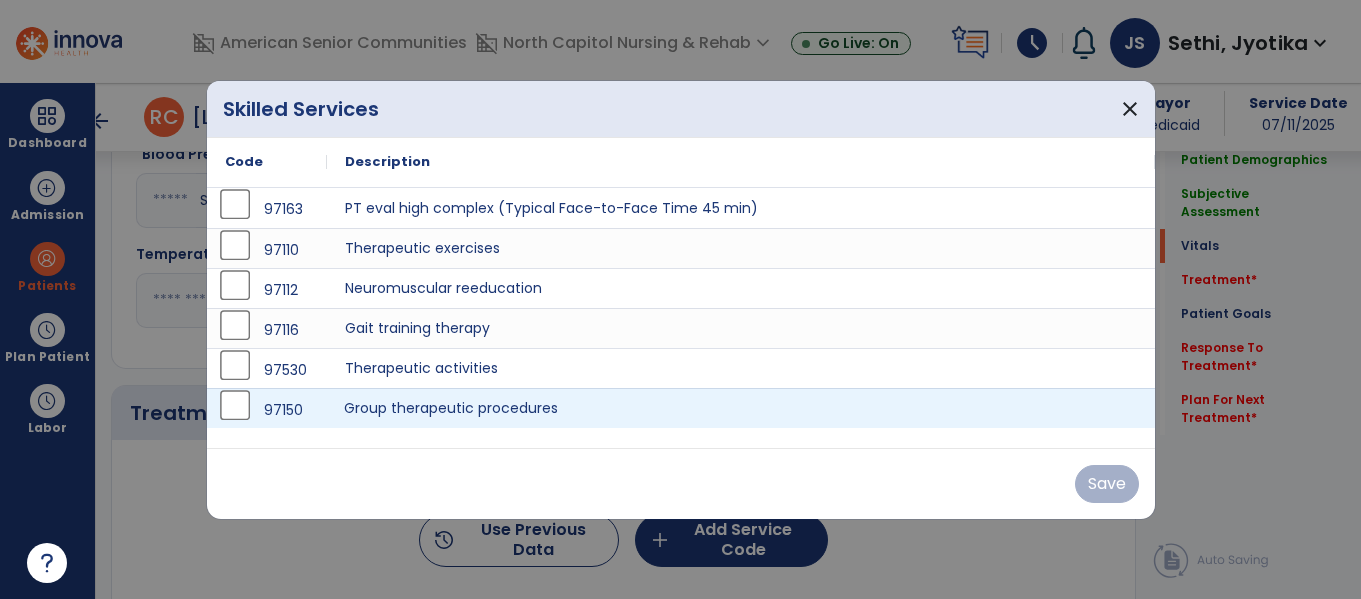 click on "Group therapeutic procedures" at bounding box center (741, 408) 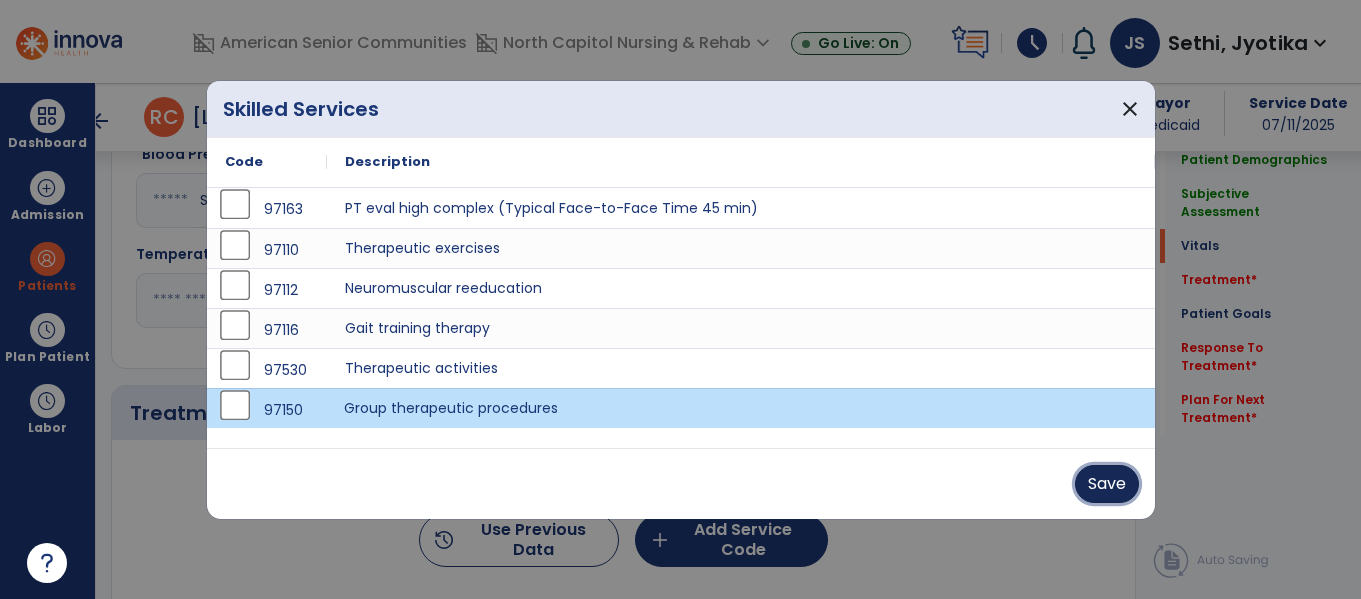 click on "Save" at bounding box center [1107, 484] 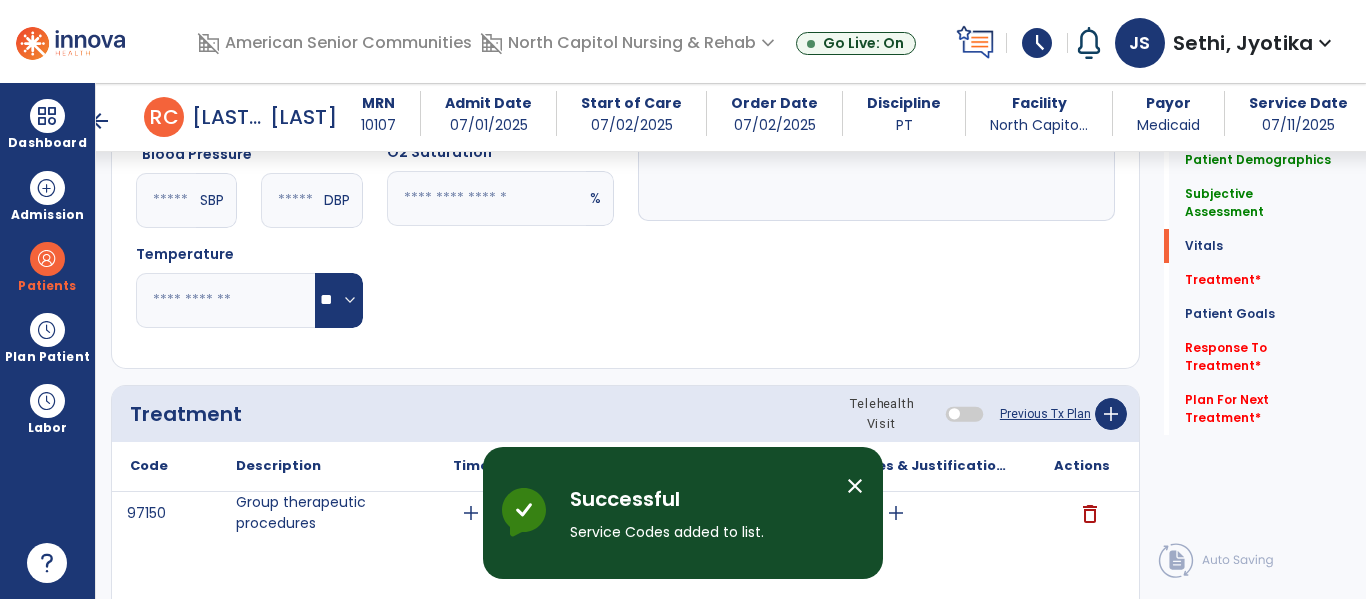 scroll, scrollTop: 978, scrollLeft: 0, axis: vertical 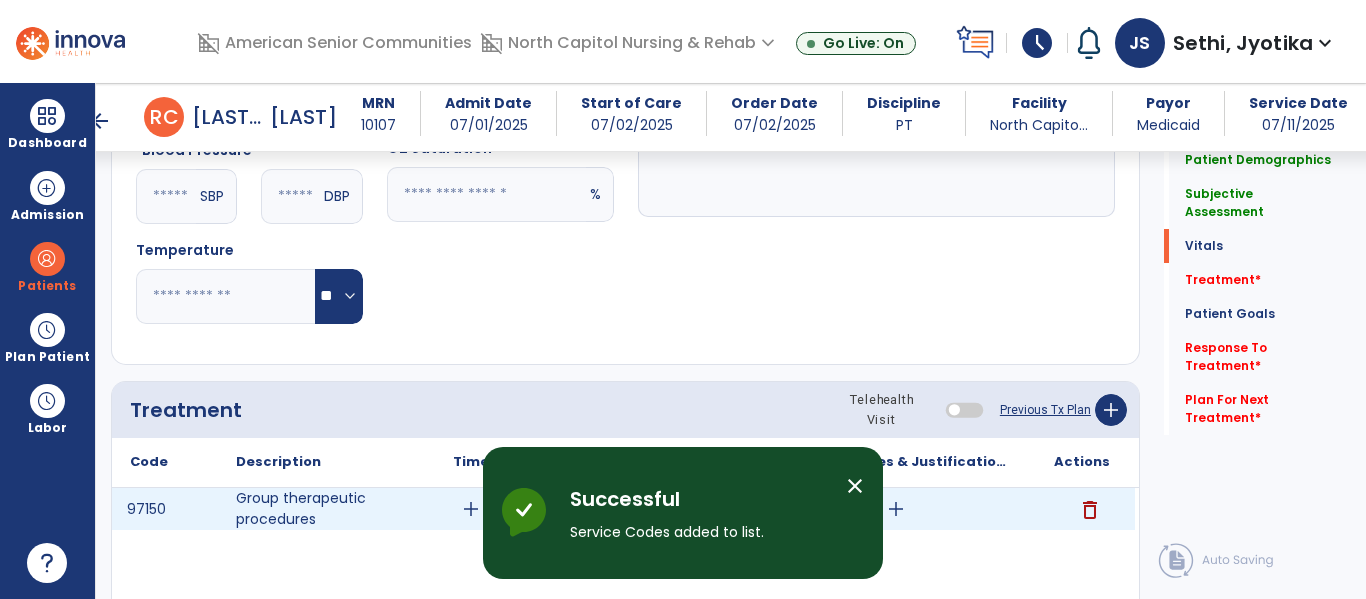 click on "add" at bounding box center [471, 509] 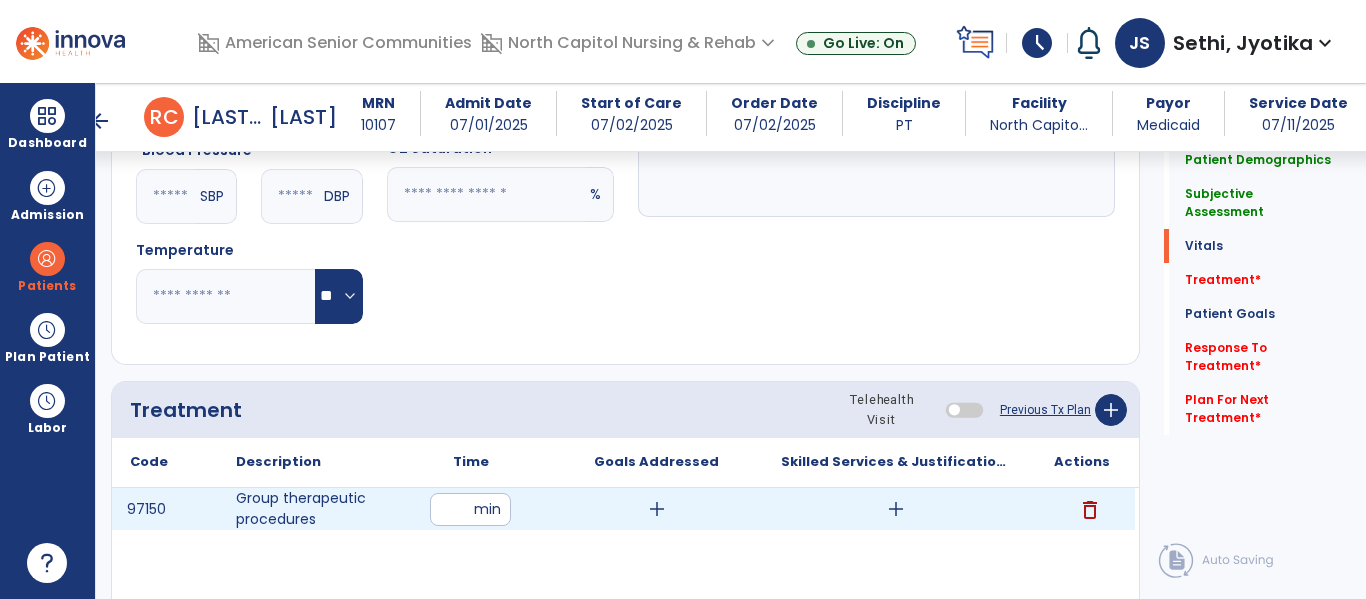 type on "**" 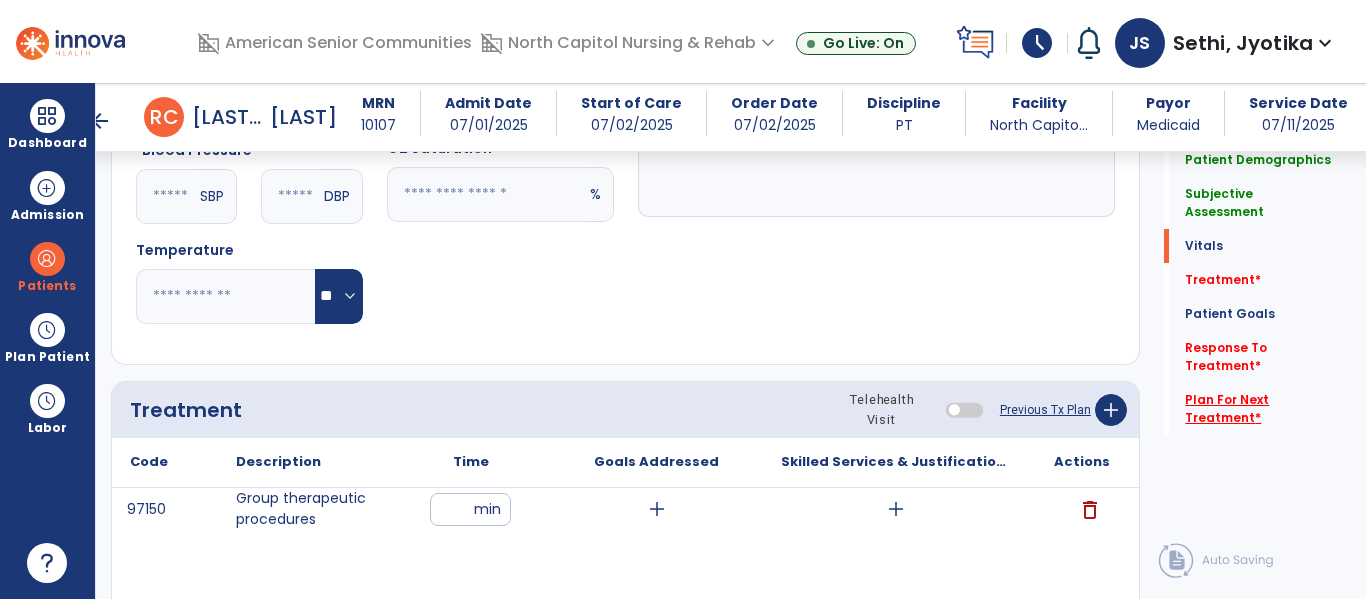 click on "Plan For Next Treatment   *" 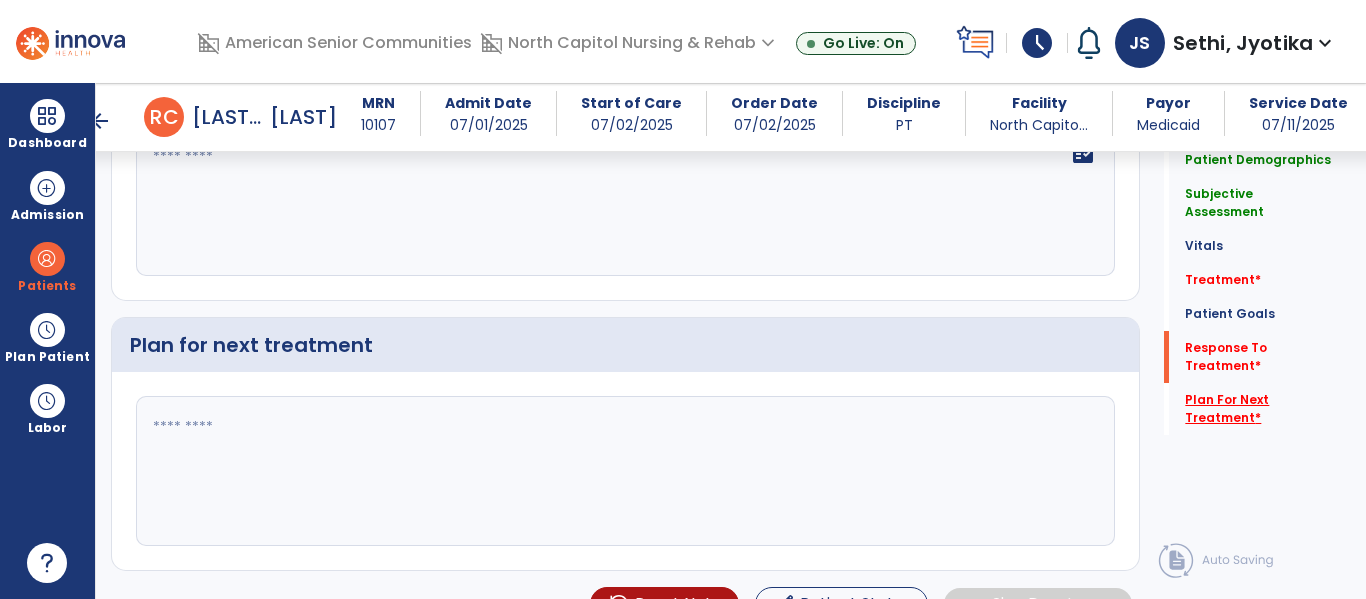 scroll, scrollTop: 2689, scrollLeft: 0, axis: vertical 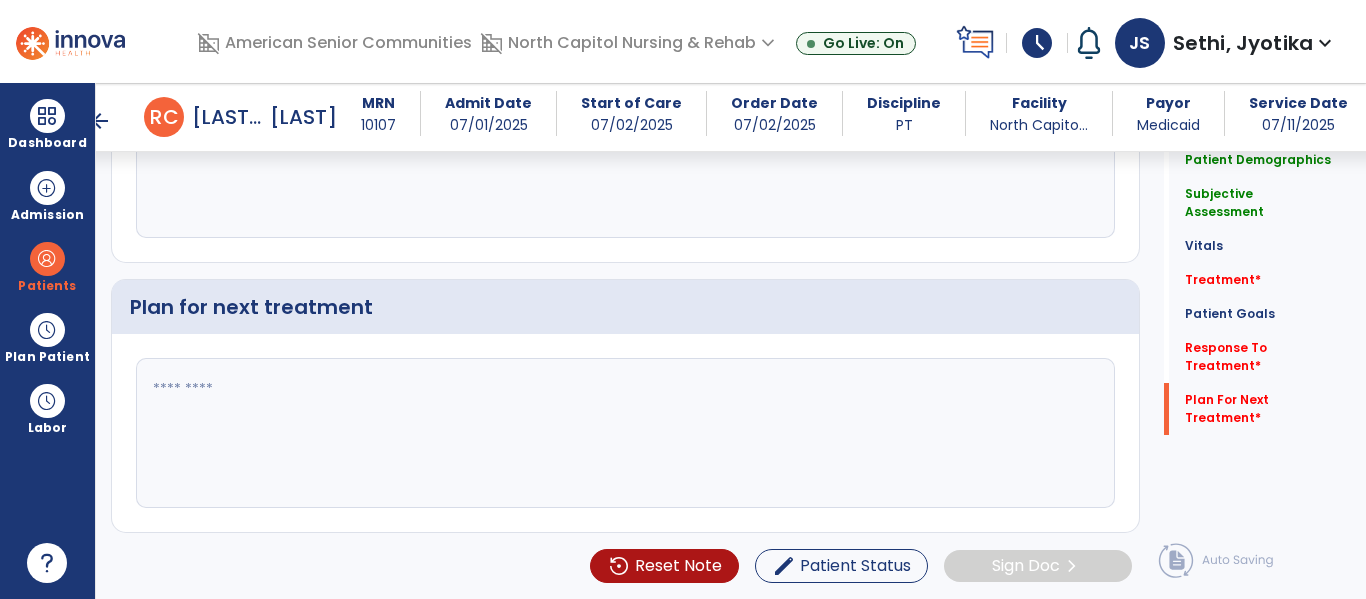 click 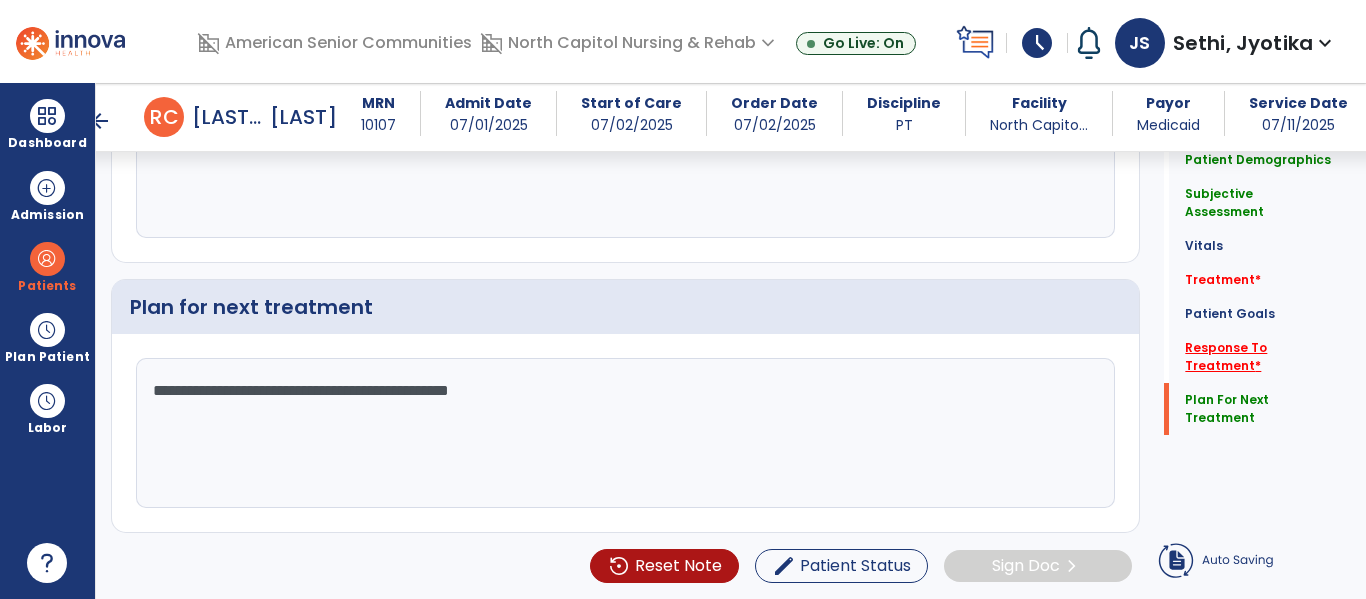 type on "**********" 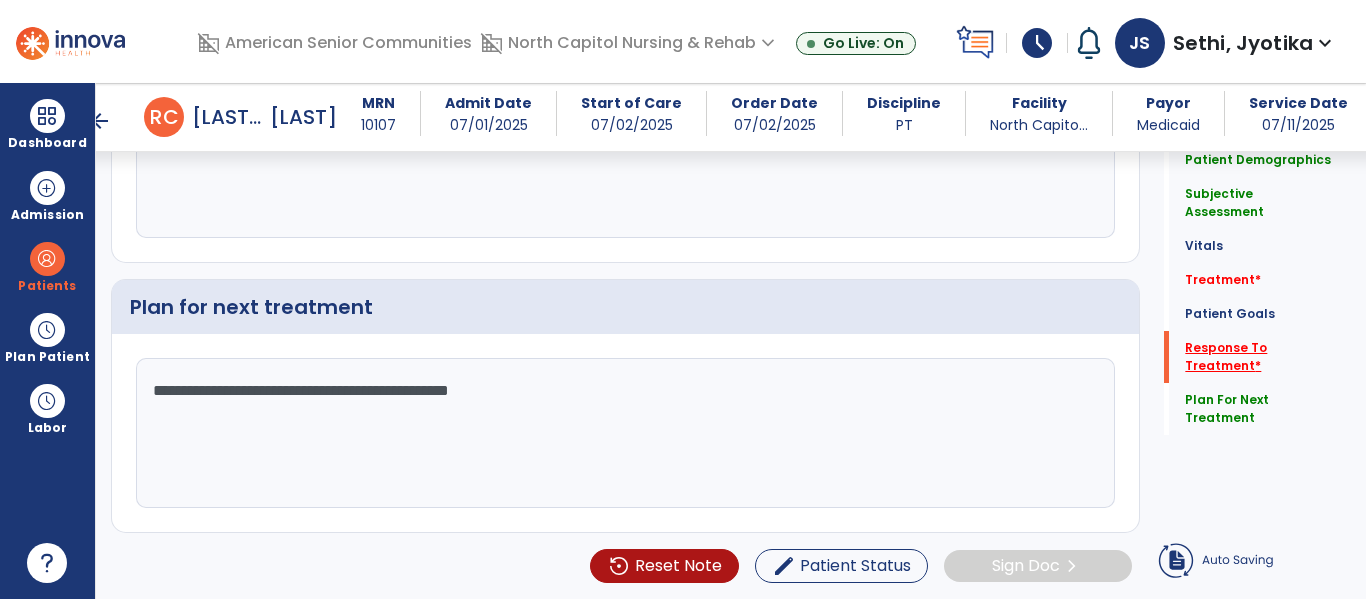 scroll, scrollTop: 2484, scrollLeft: 0, axis: vertical 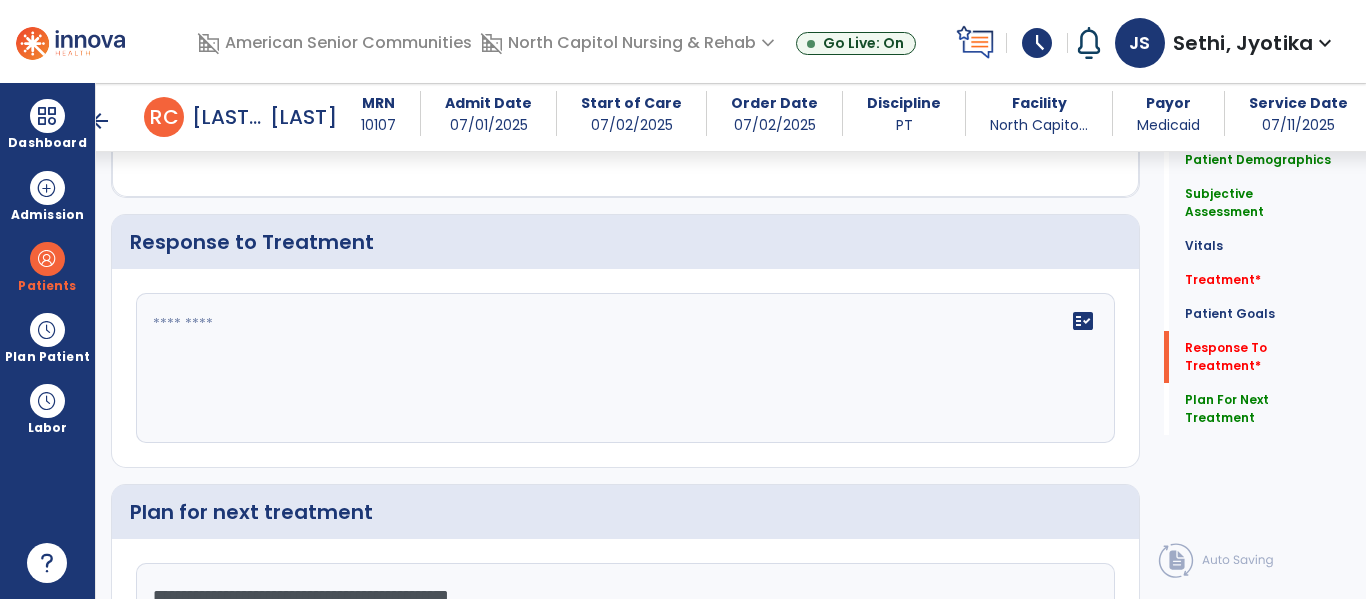 click 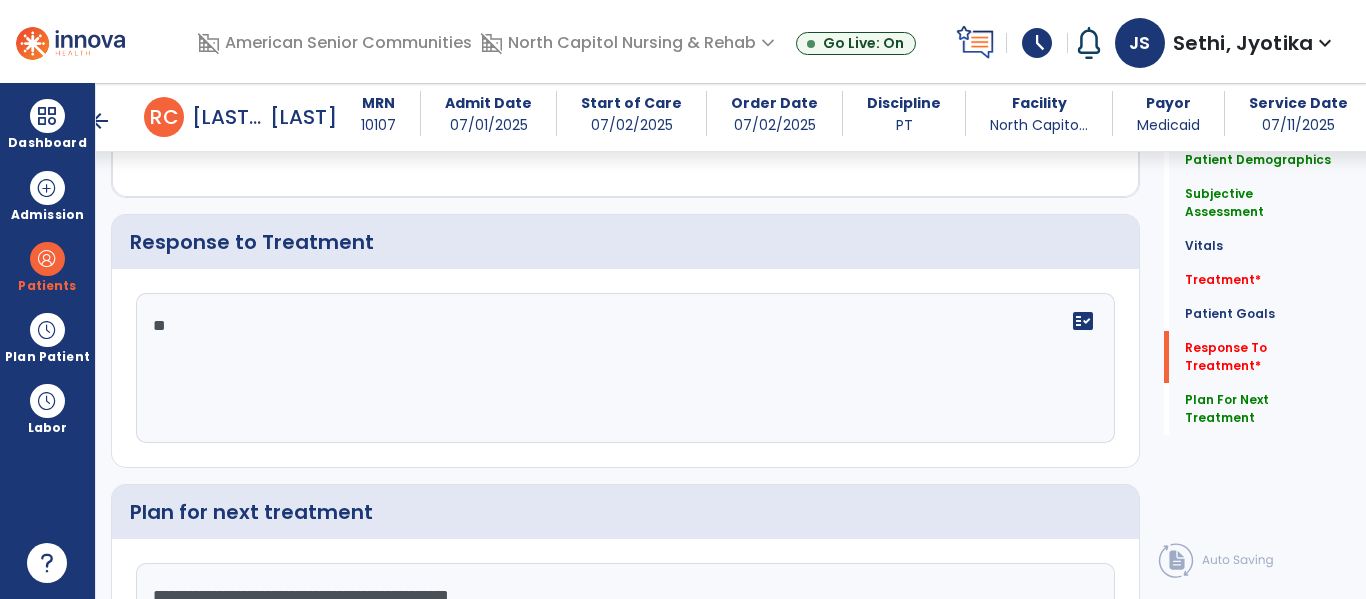 type on "*" 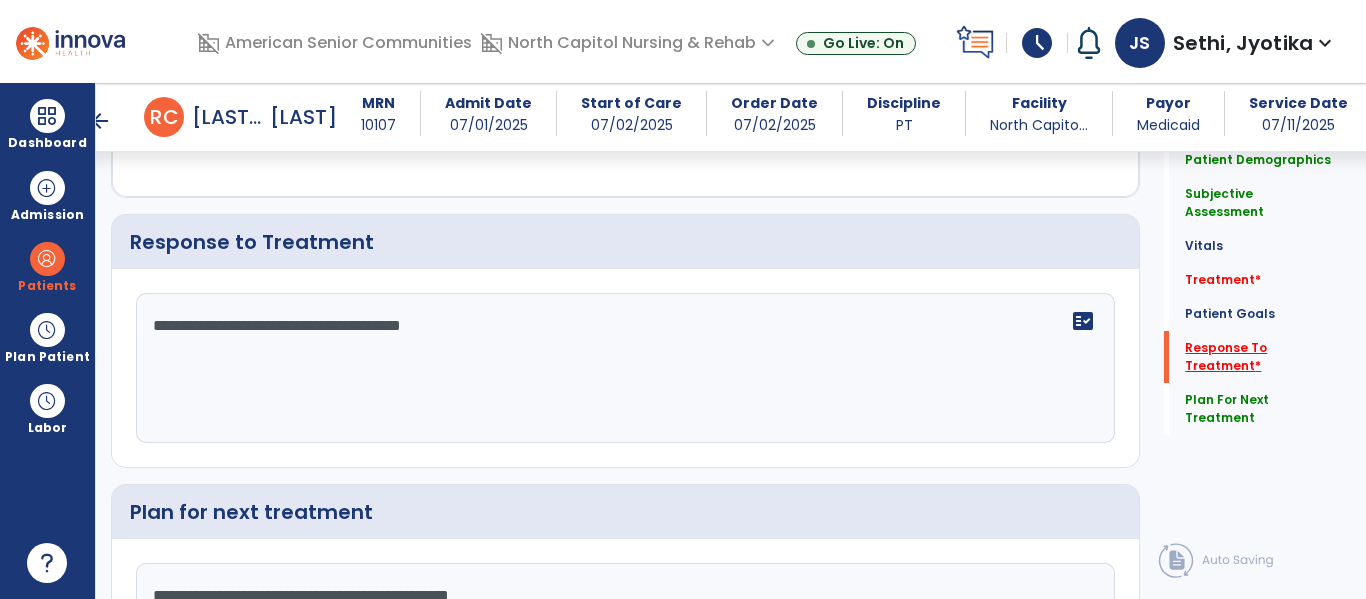 type on "**********" 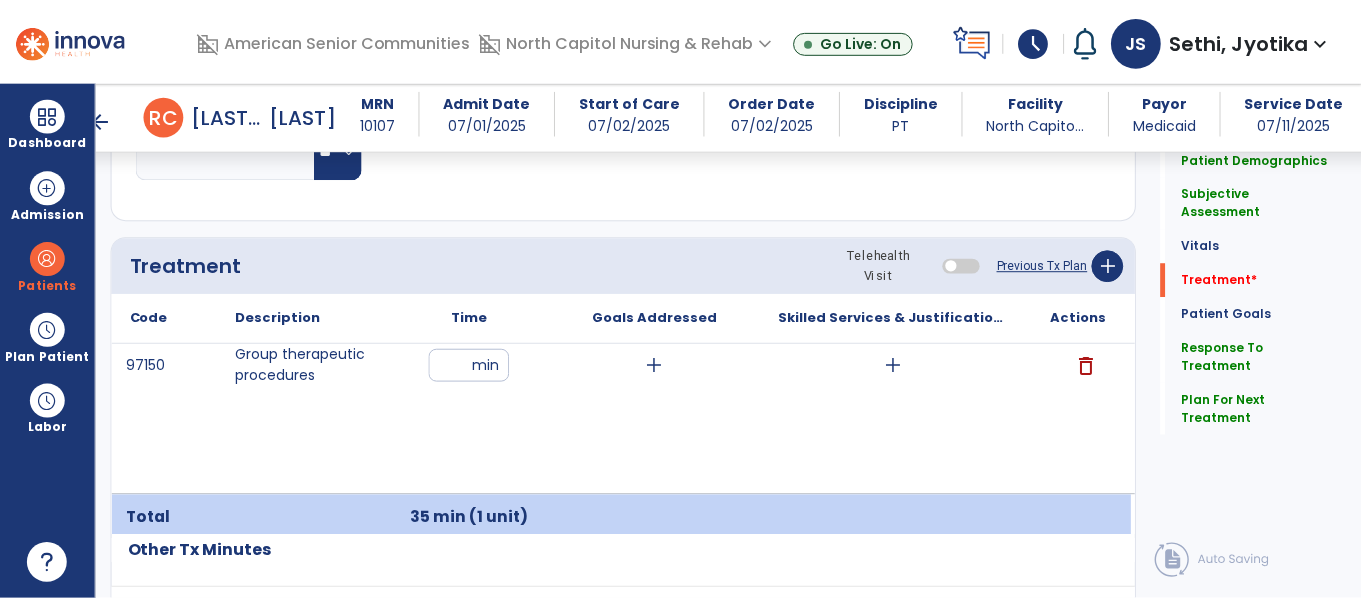 scroll, scrollTop: 1119, scrollLeft: 0, axis: vertical 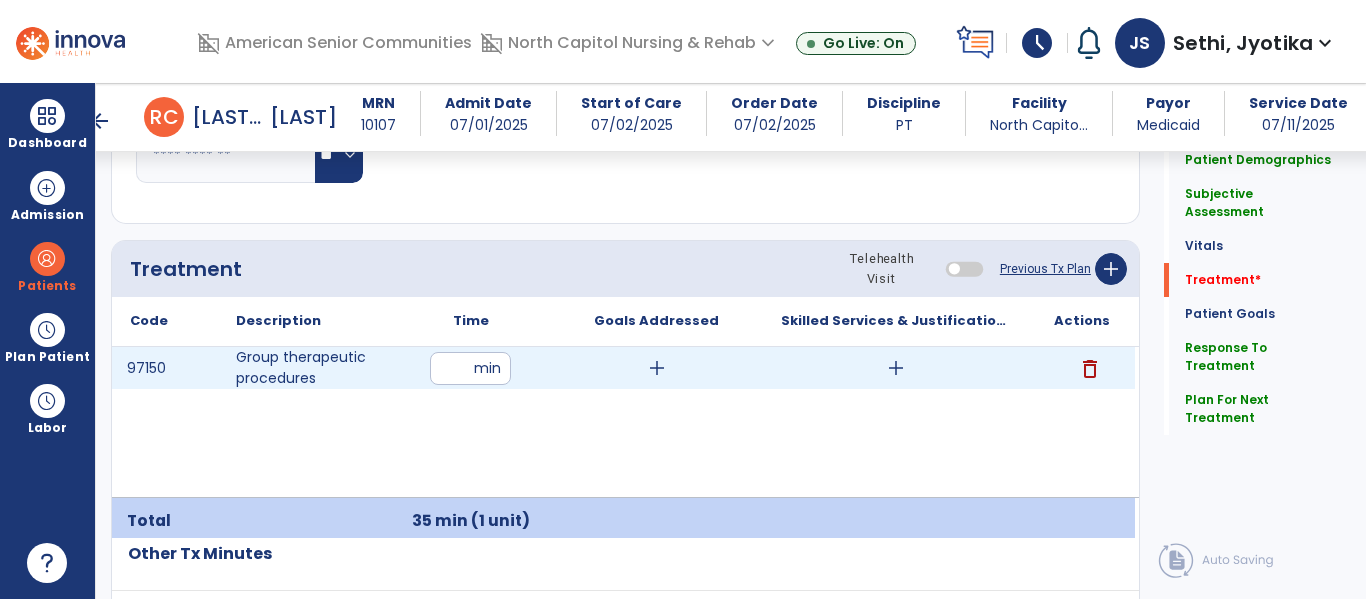click on "add" at bounding box center [896, 368] 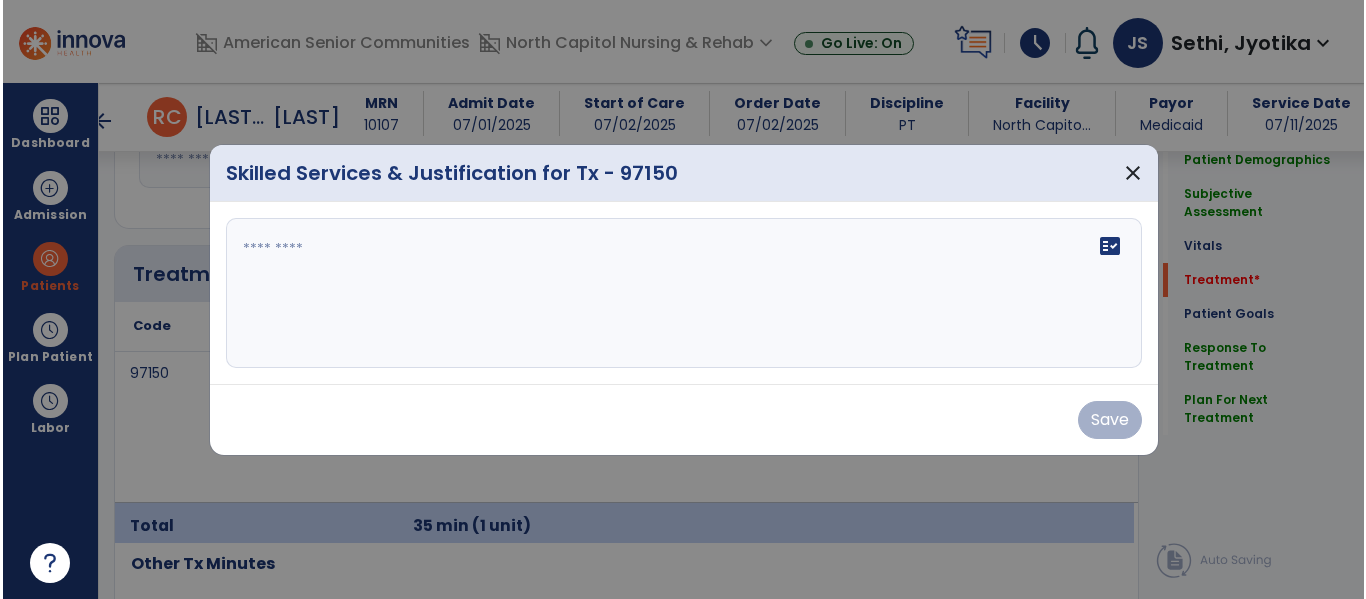 scroll, scrollTop: 1119, scrollLeft: 0, axis: vertical 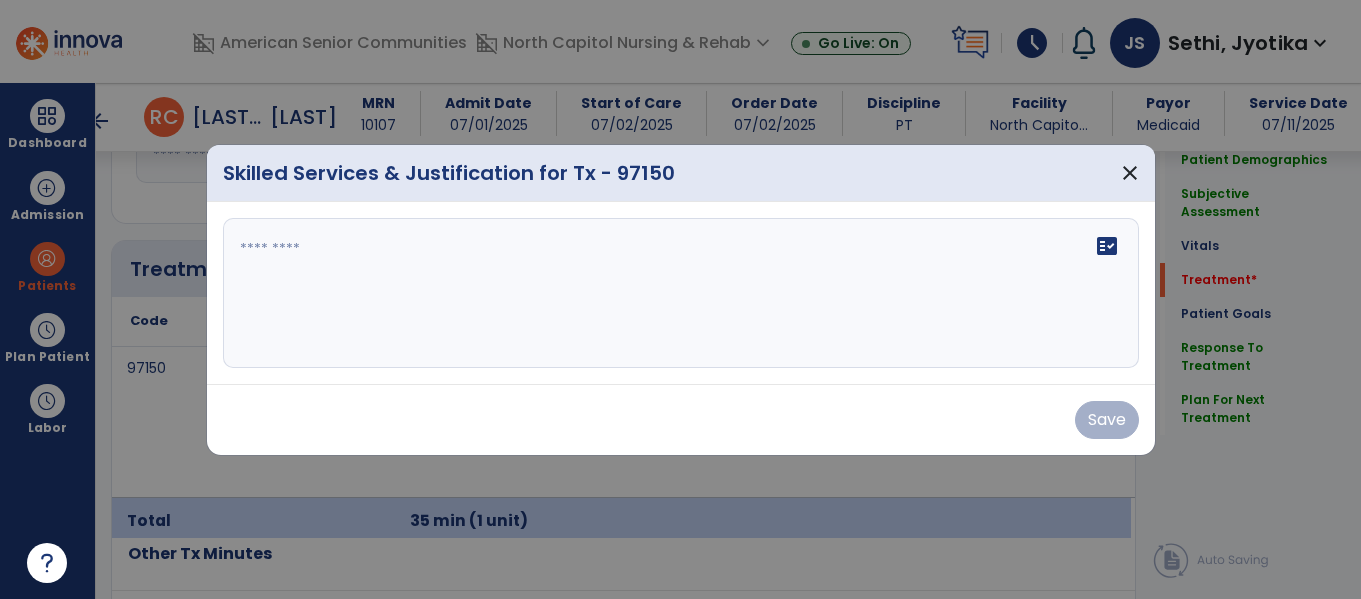 click on "fact_check" at bounding box center (681, 293) 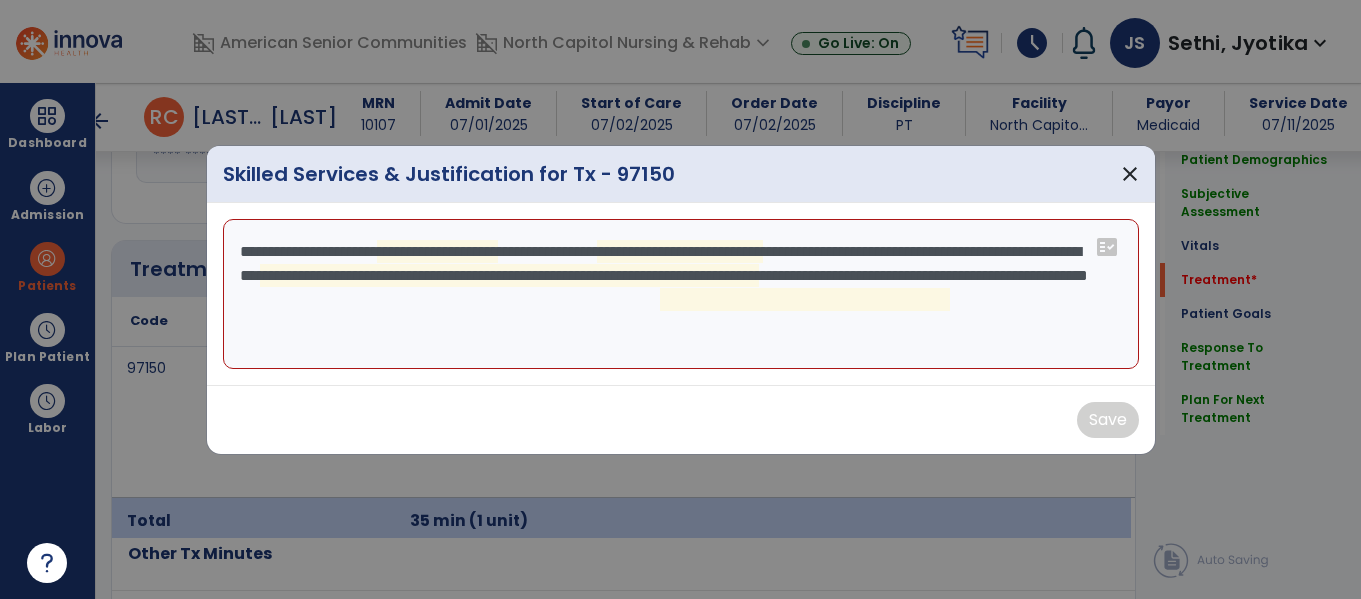 click on "**********" at bounding box center [681, 294] 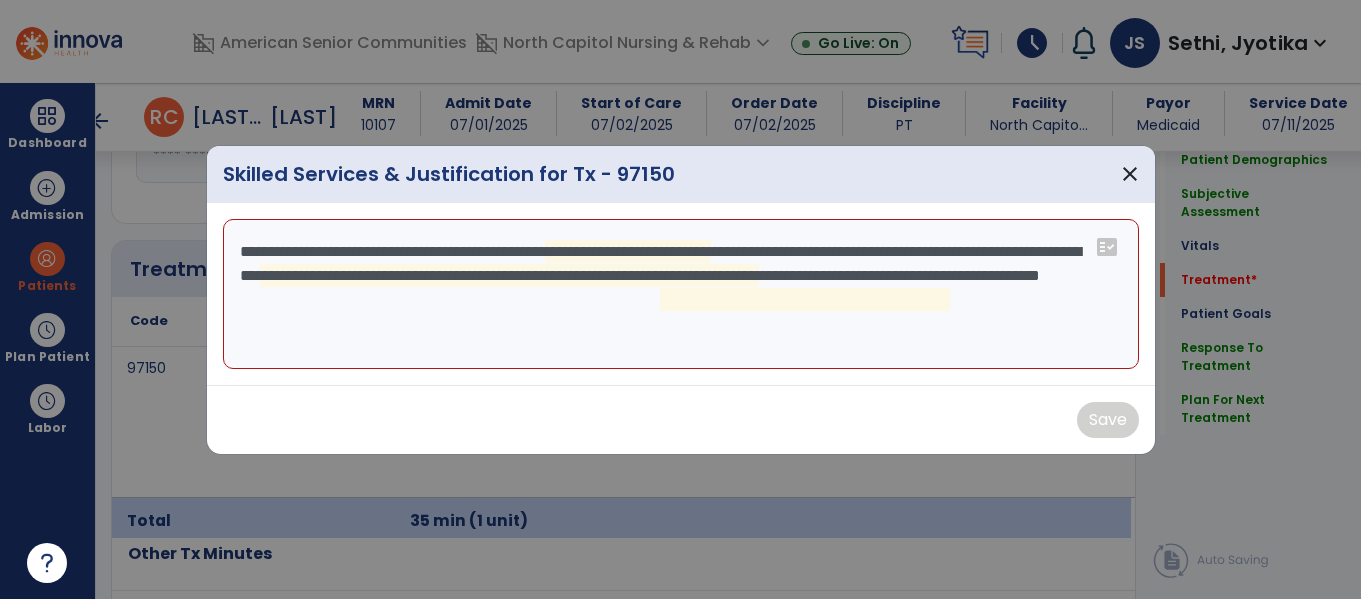 click on "**********" at bounding box center (681, 294) 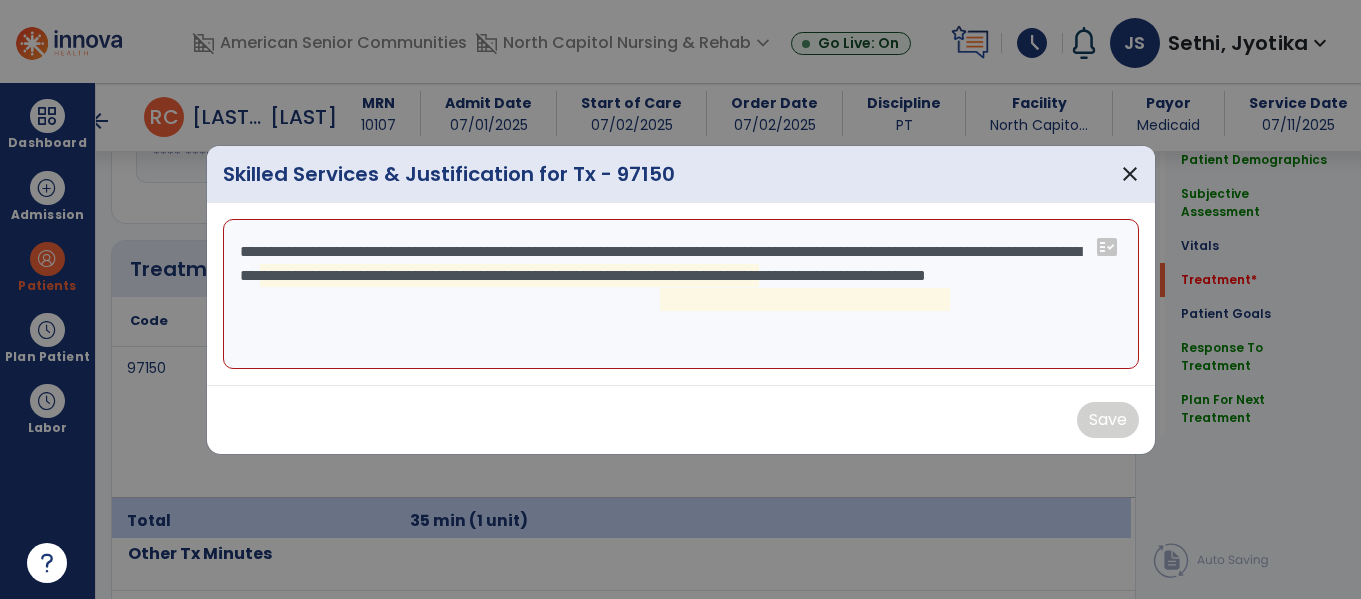 click on "**********" at bounding box center [681, 294] 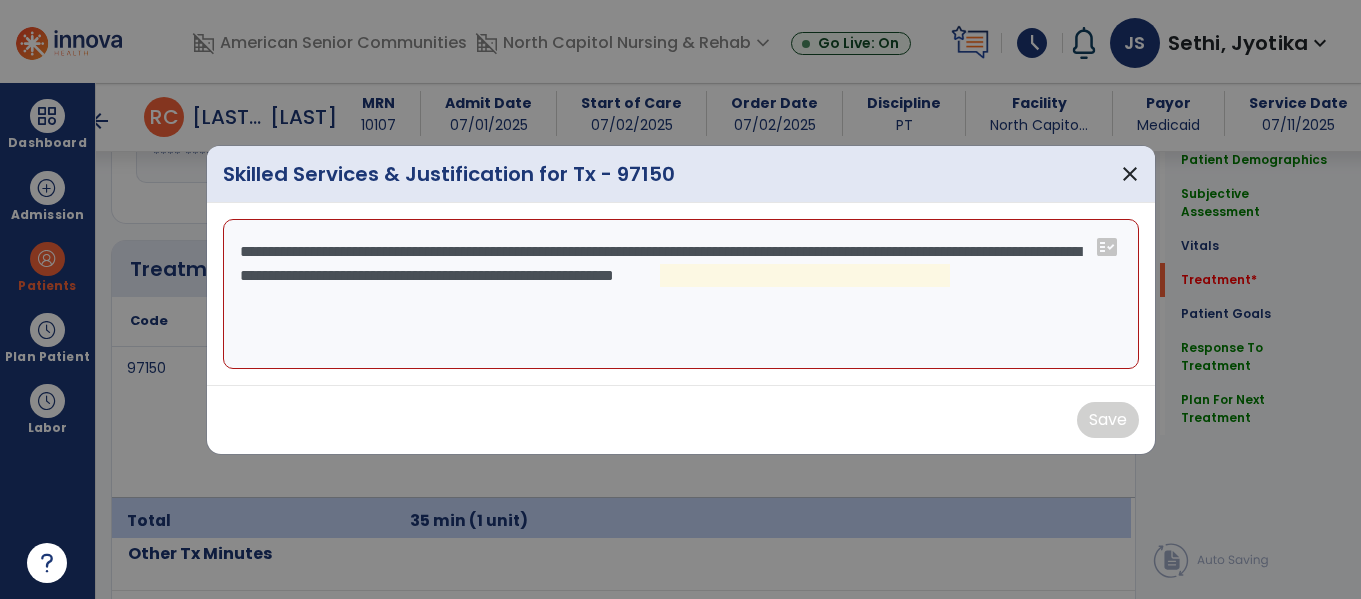 click on "**********" at bounding box center (681, 294) 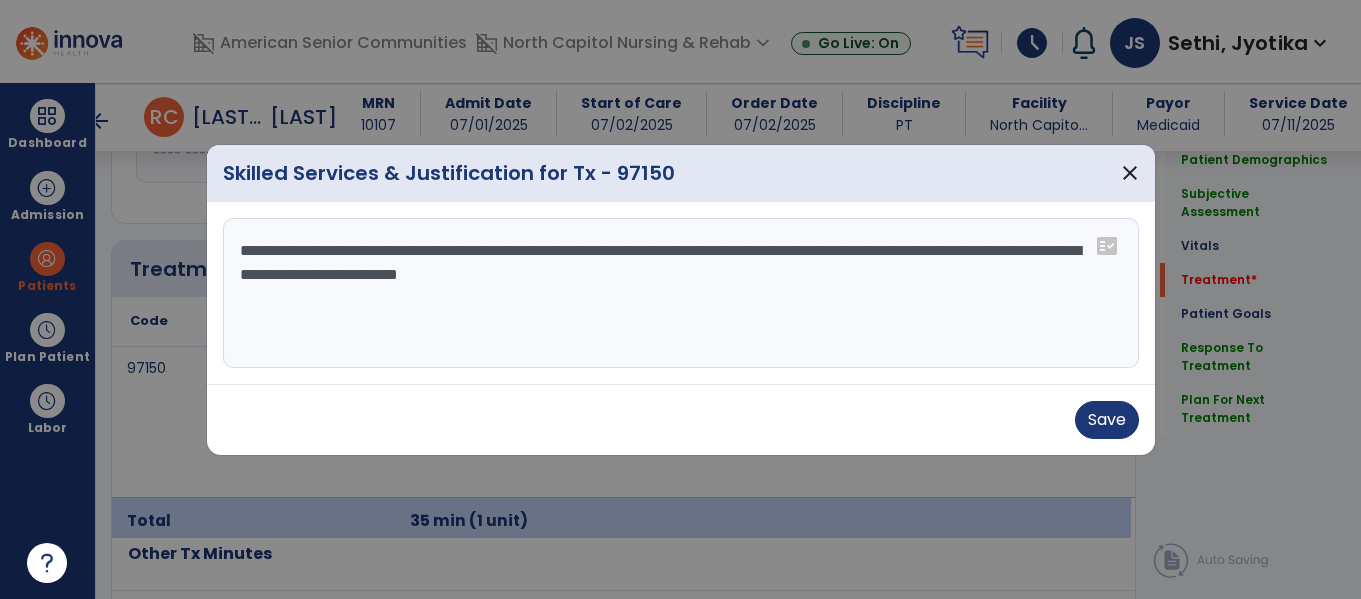 click on "**********" at bounding box center (681, 293) 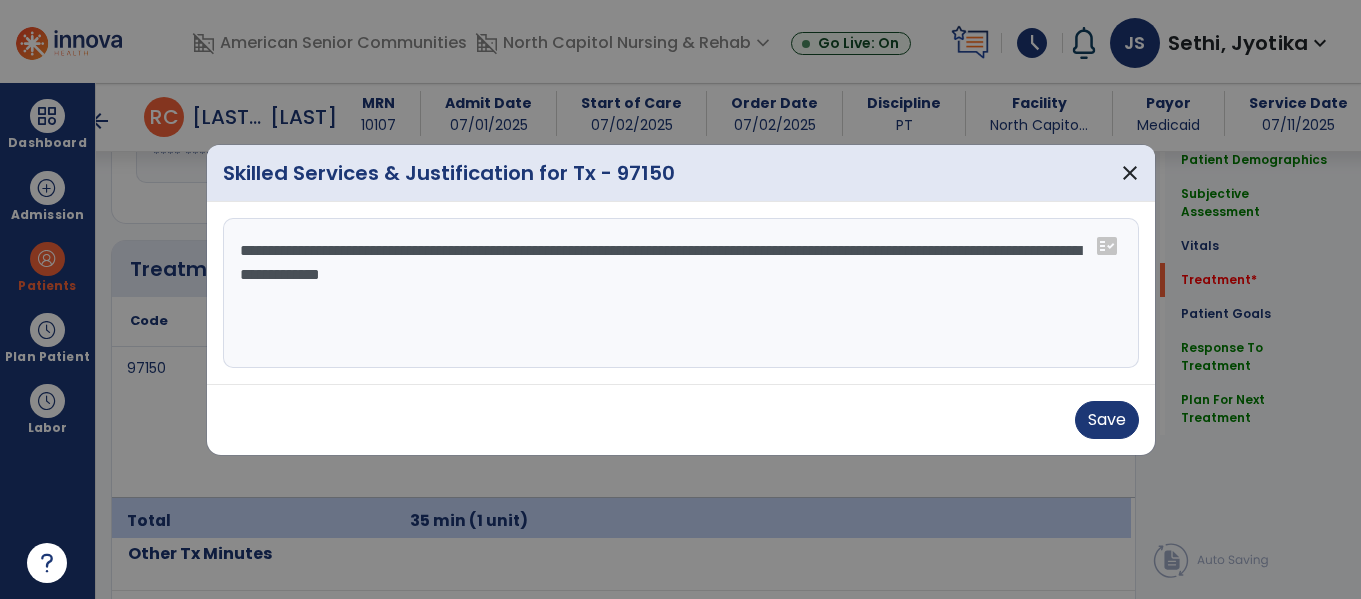 click on "**********" at bounding box center [681, 293] 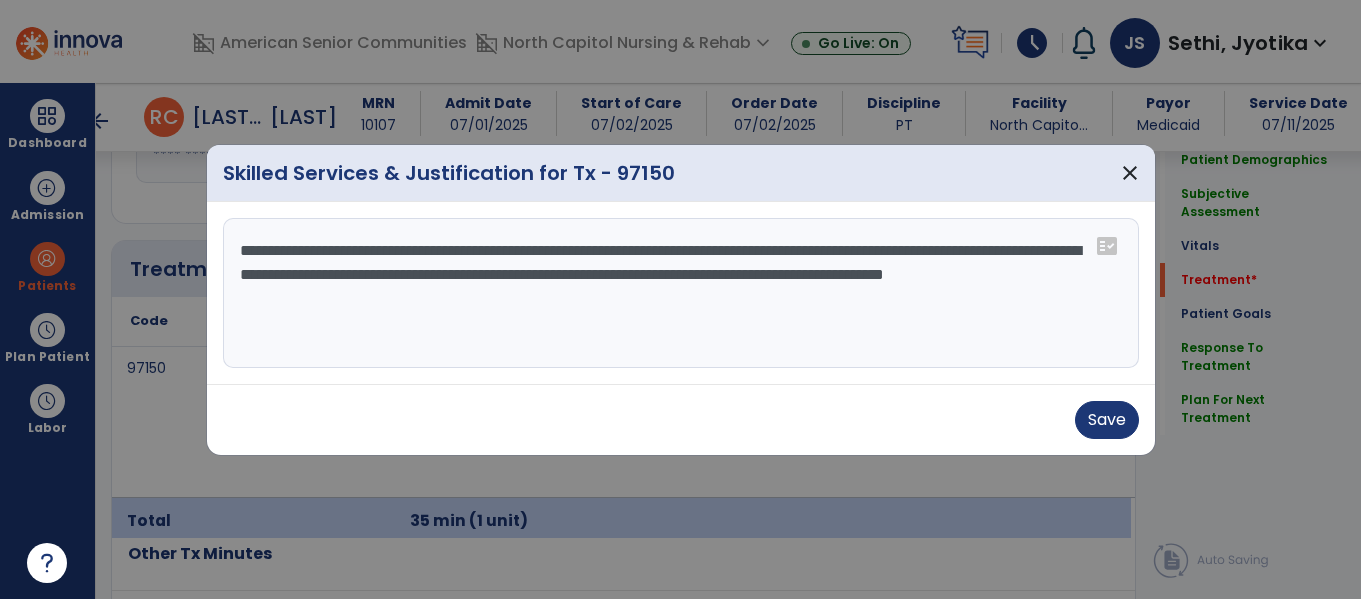 click on "**********" at bounding box center (681, 293) 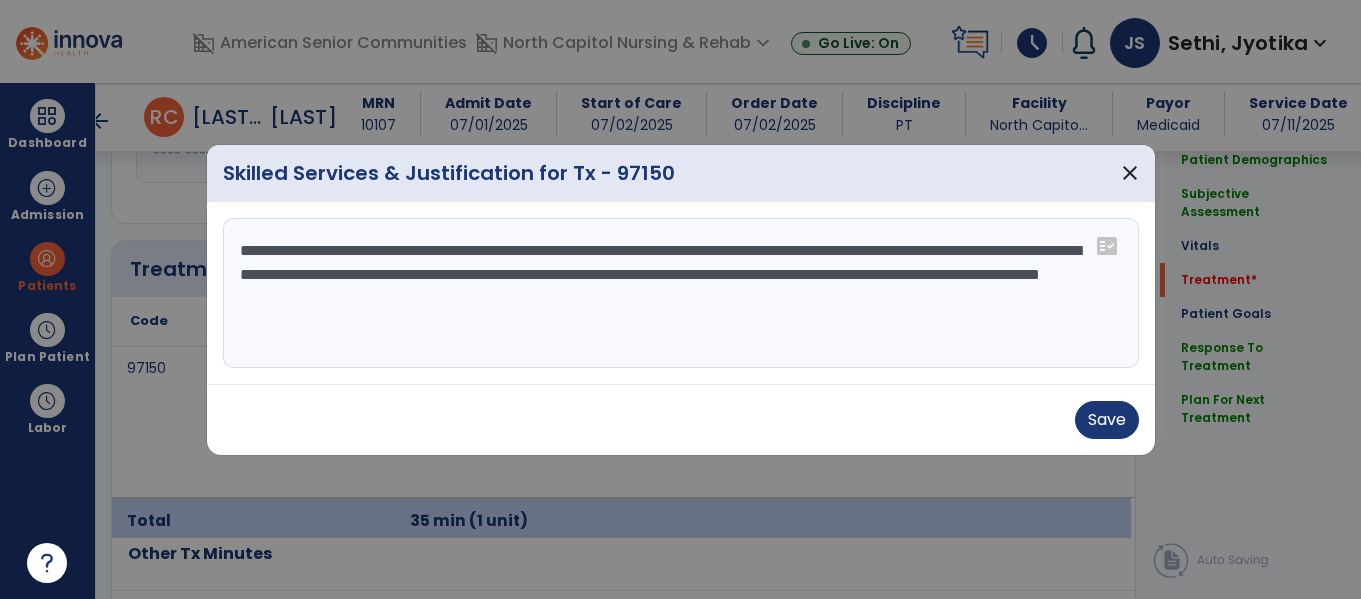 click on "**********" at bounding box center [681, 293] 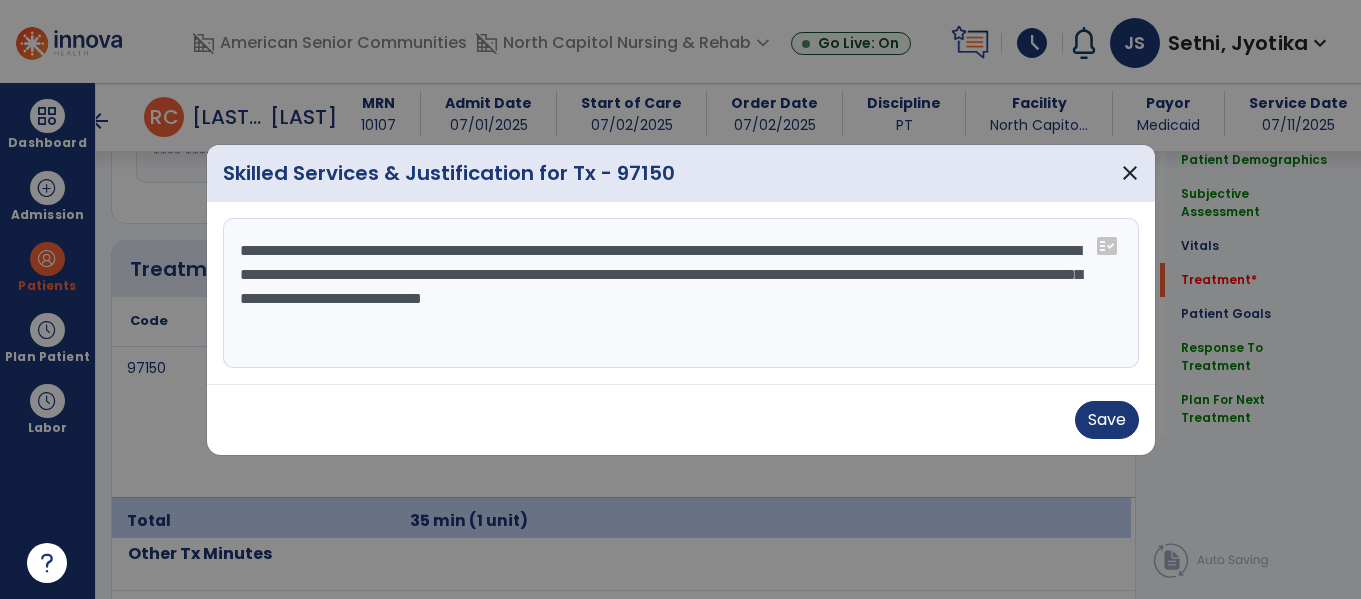 click on "**********" at bounding box center (681, 293) 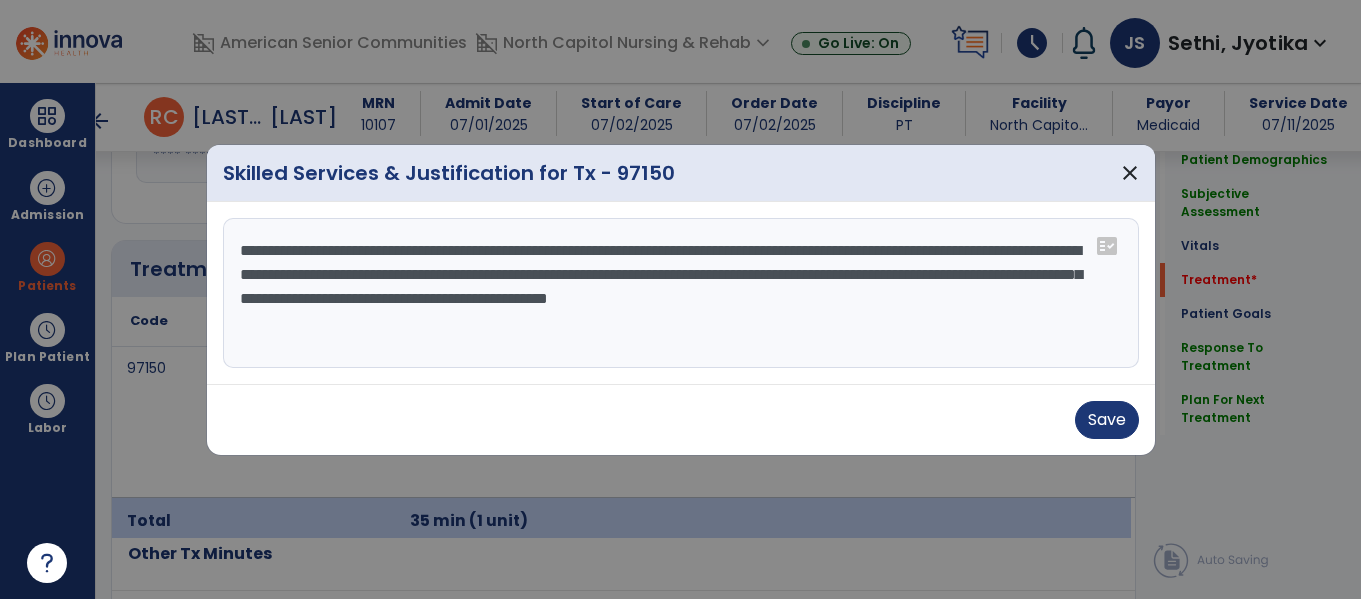 click on "**********" at bounding box center [681, 293] 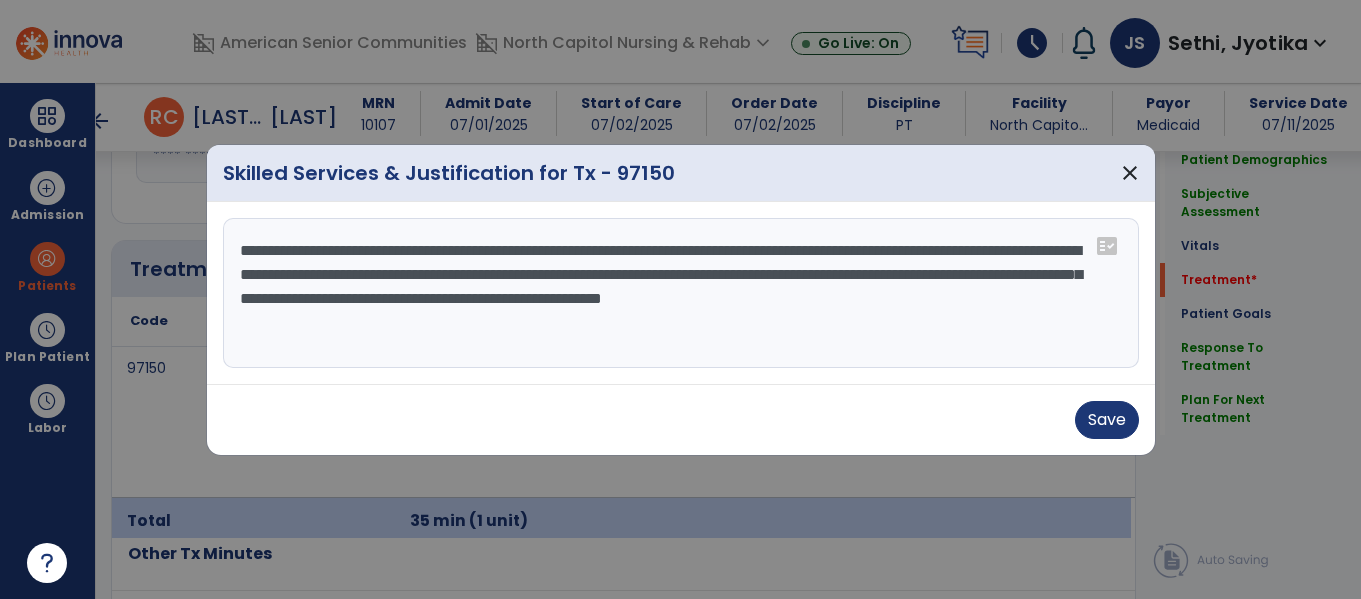 drag, startPoint x: 691, startPoint y: 331, endPoint x: 151, endPoint y: 142, distance: 572.11975 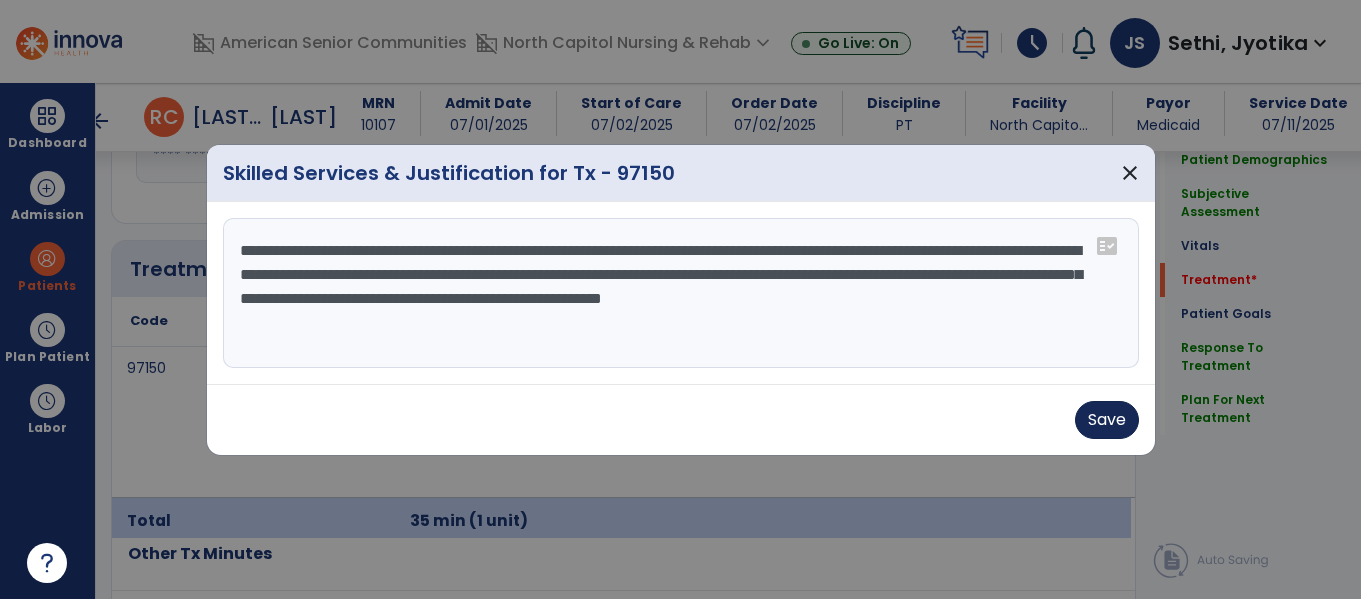type on "**********" 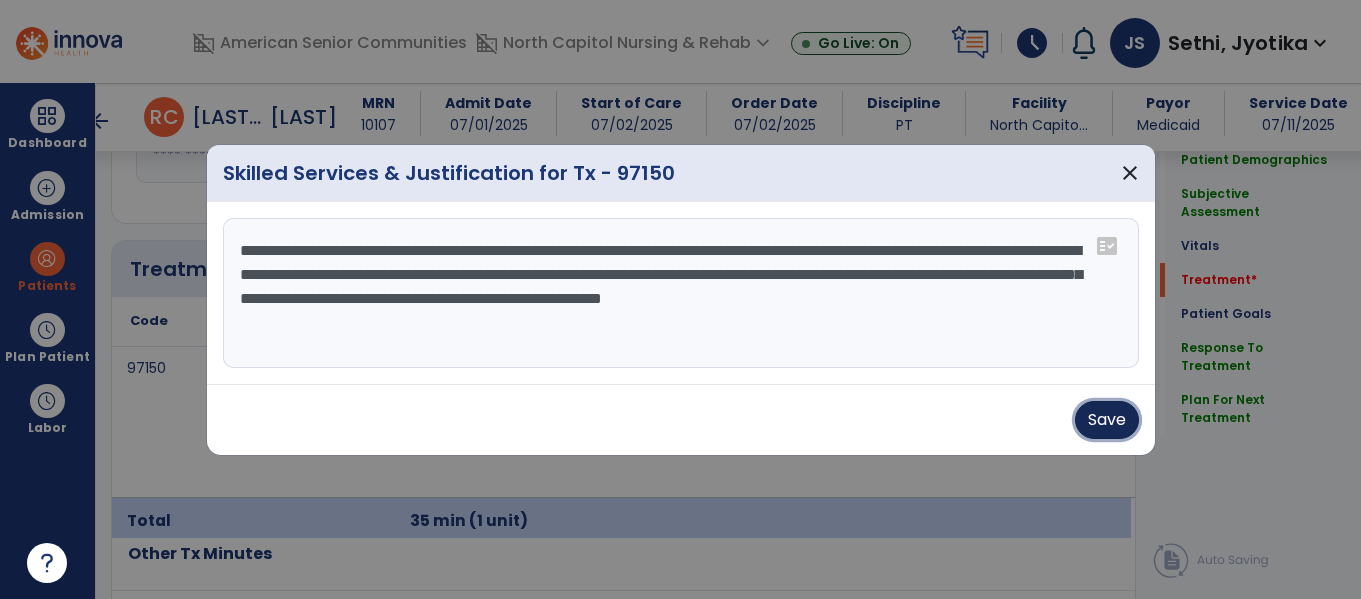 click on "Save" at bounding box center (1107, 420) 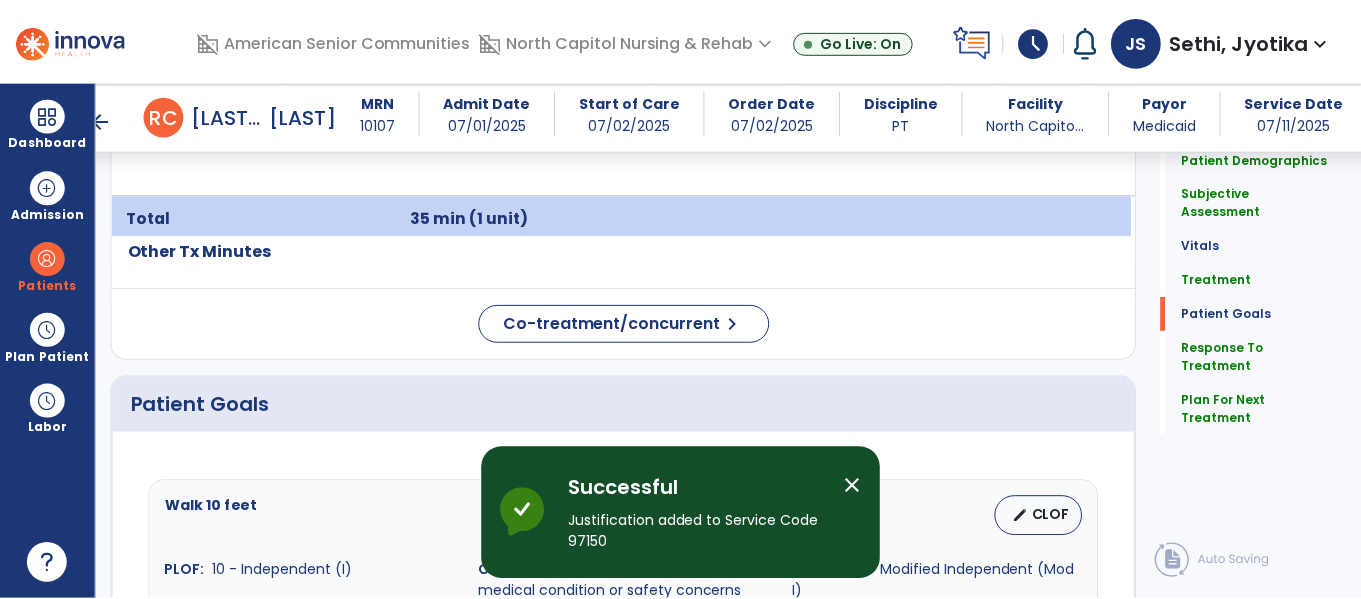 scroll, scrollTop: 2689, scrollLeft: 0, axis: vertical 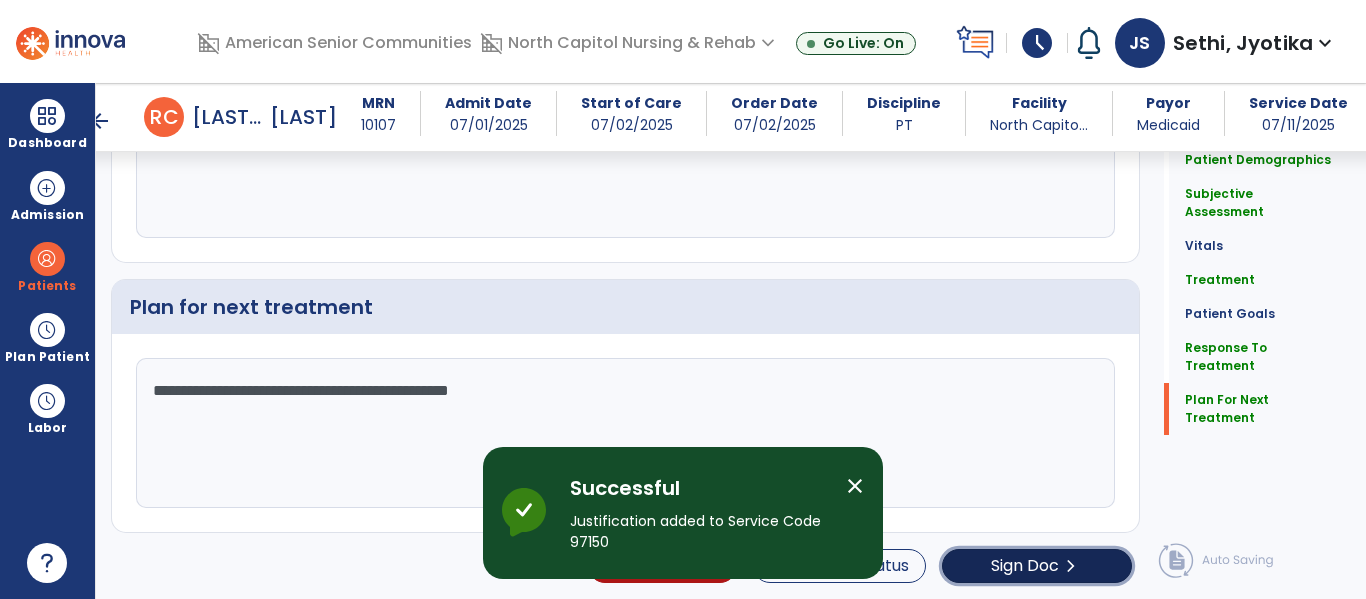 click on "chevron_right" 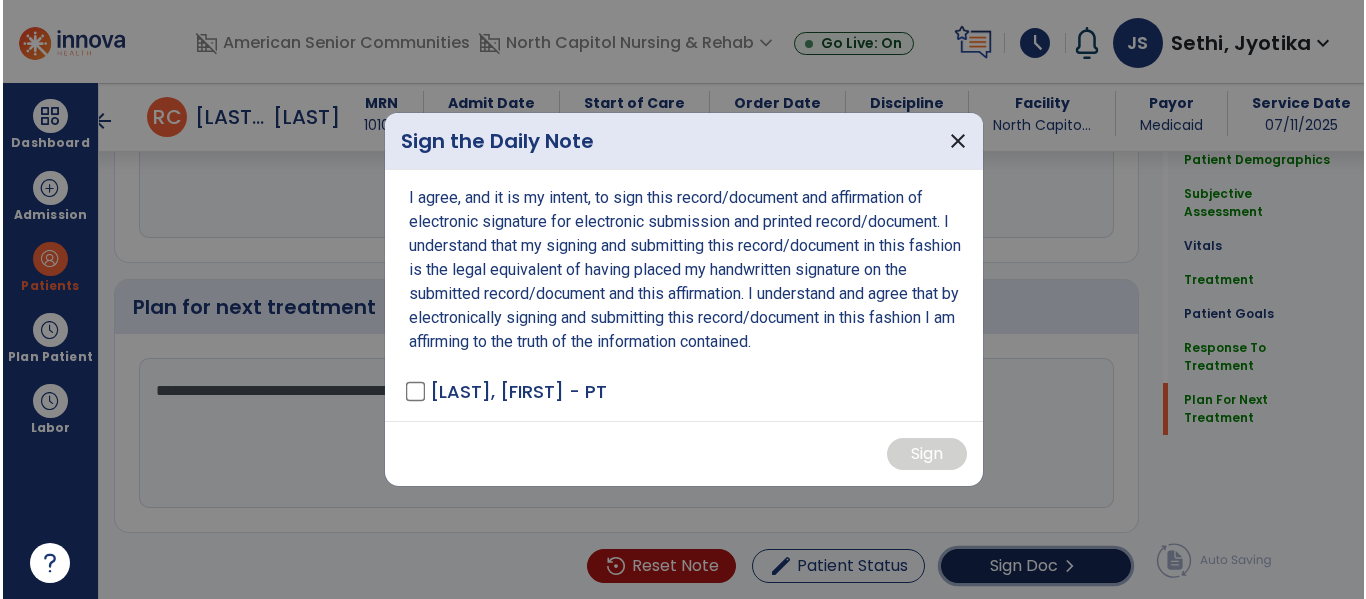 scroll, scrollTop: 2689, scrollLeft: 0, axis: vertical 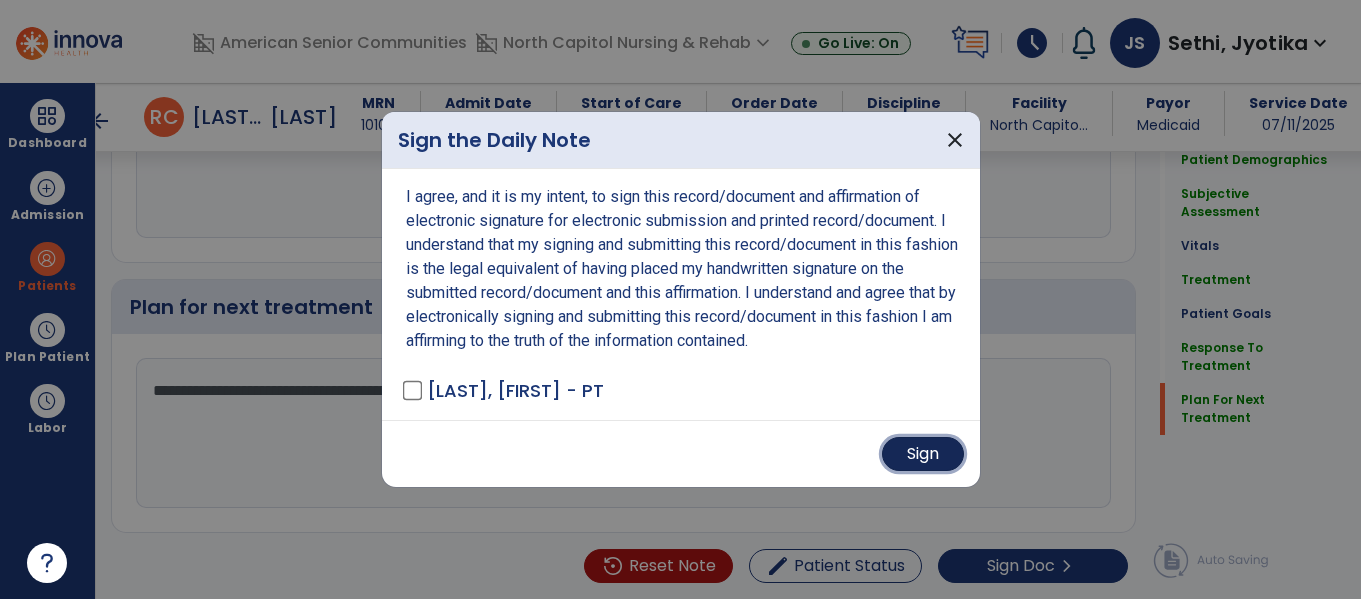 click on "Sign" at bounding box center (923, 454) 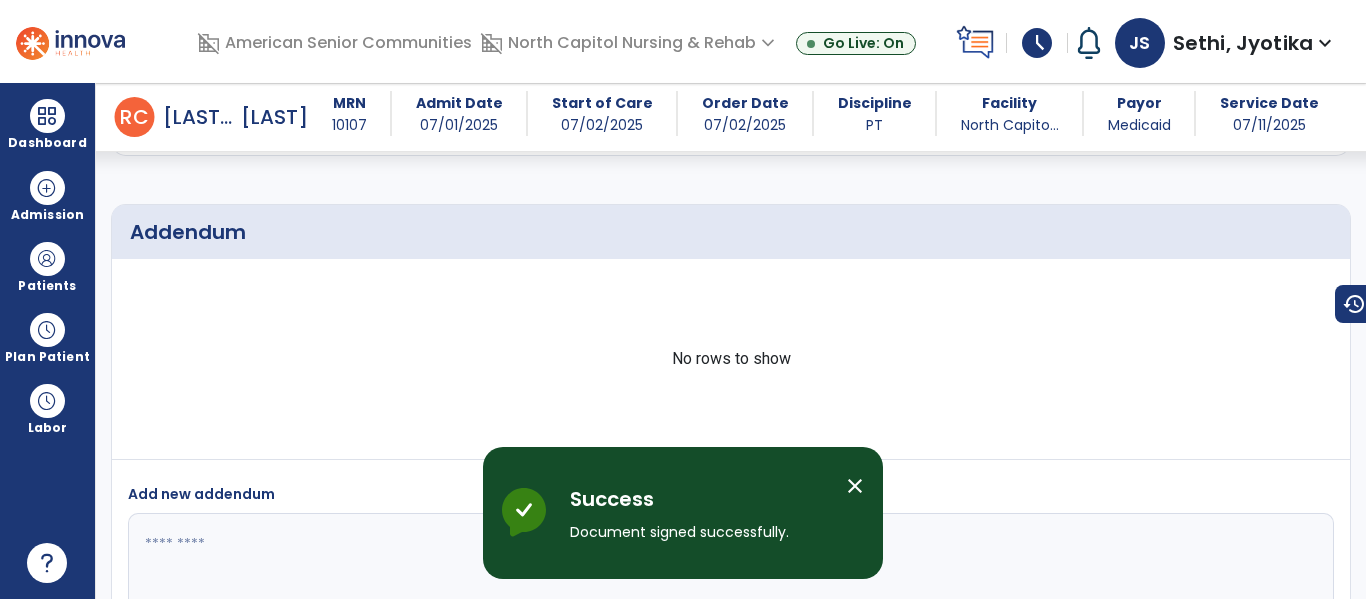 scroll, scrollTop: 3910, scrollLeft: 0, axis: vertical 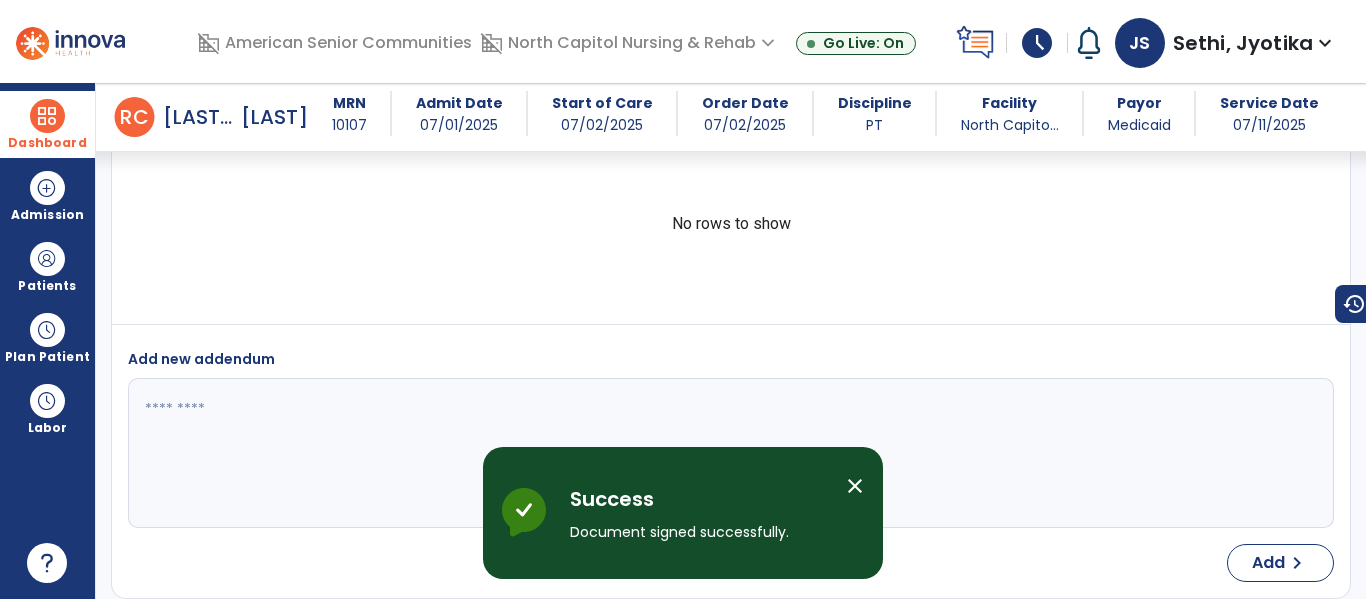 click on "Dashboard" at bounding box center (47, 124) 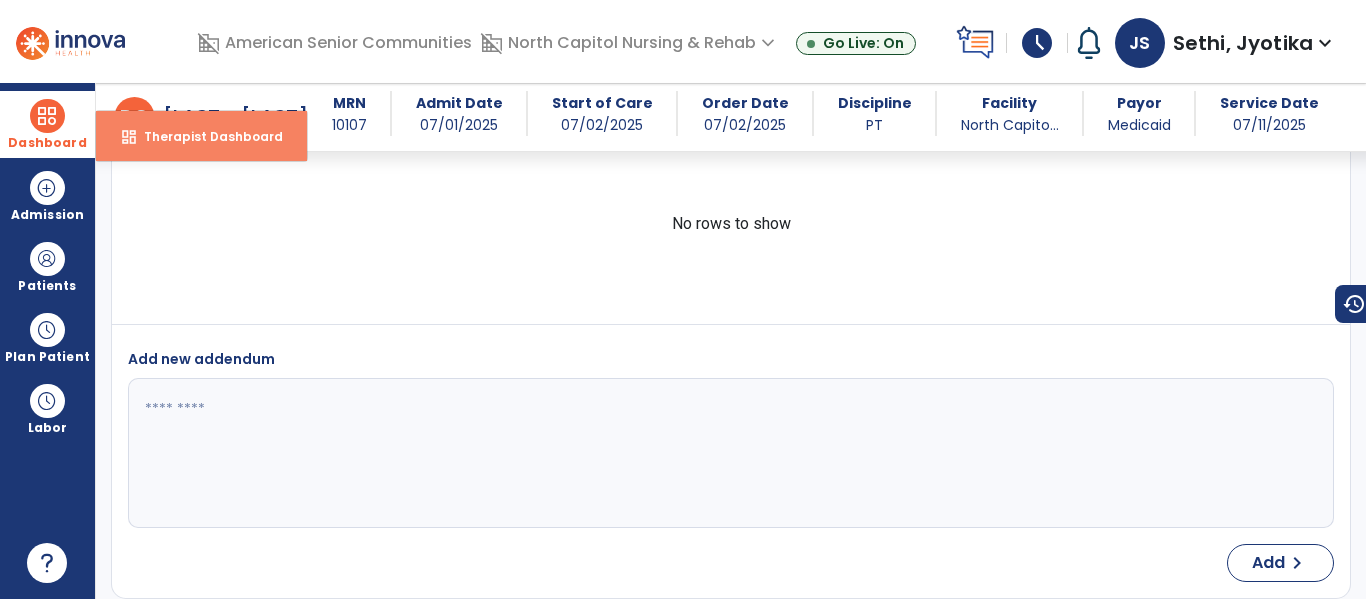 click on "Therapist Dashboard" at bounding box center [205, 136] 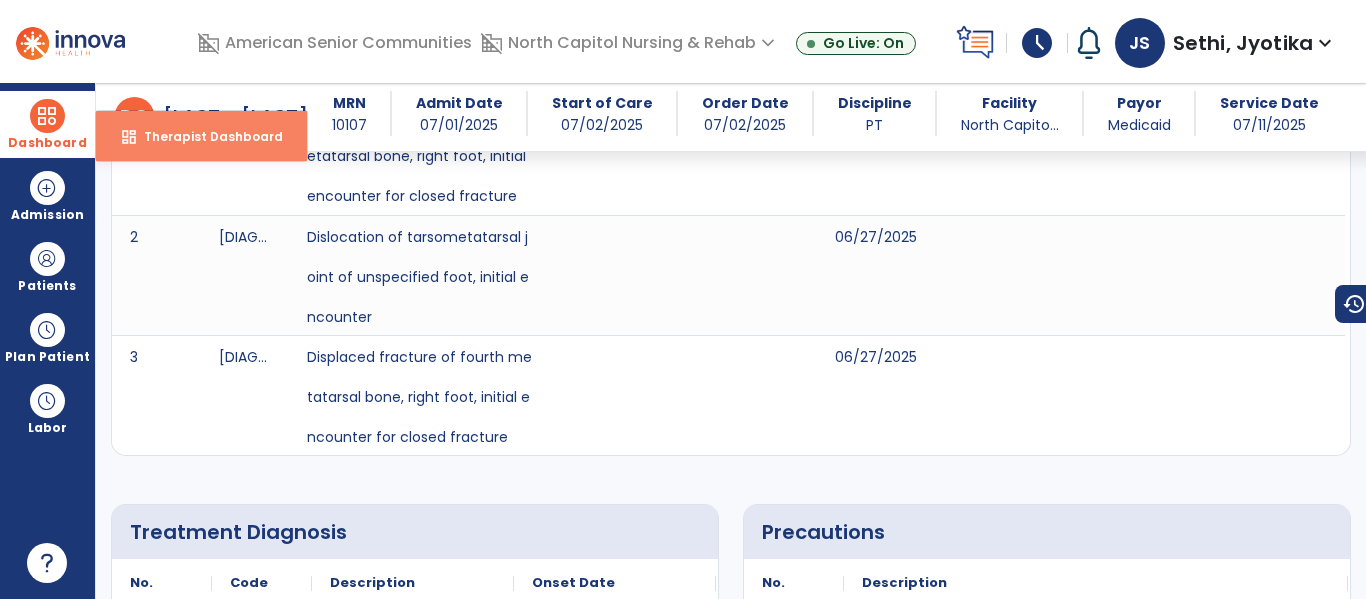 select on "****" 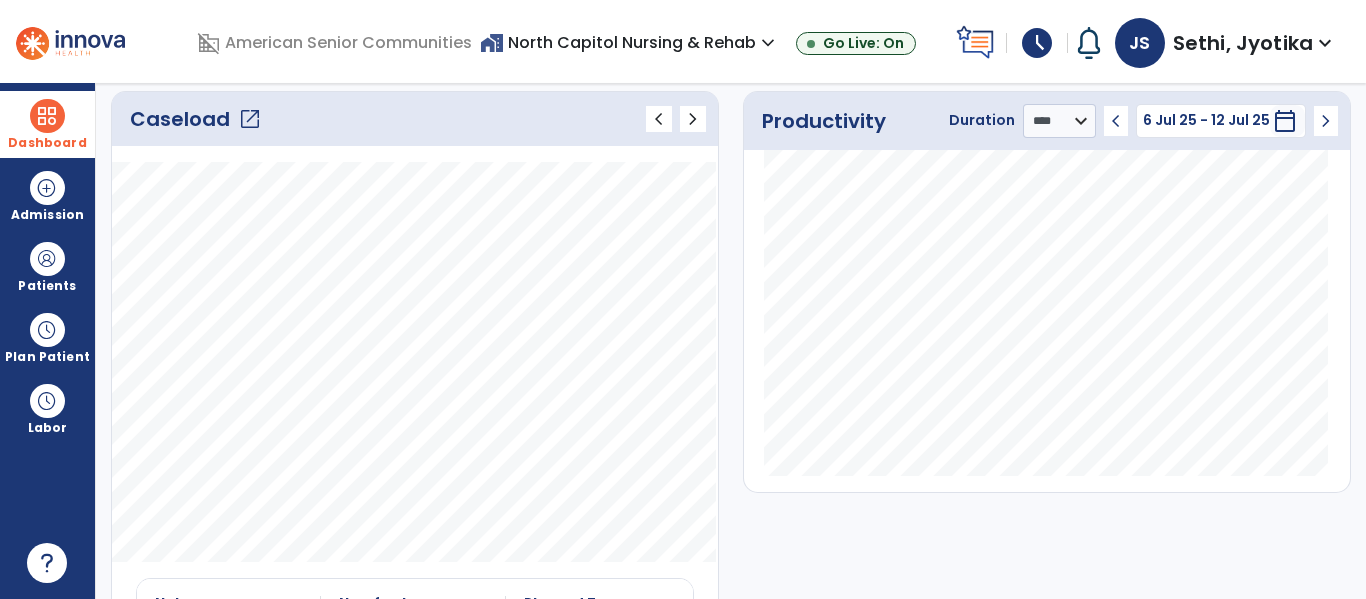 click on "open_in_new" 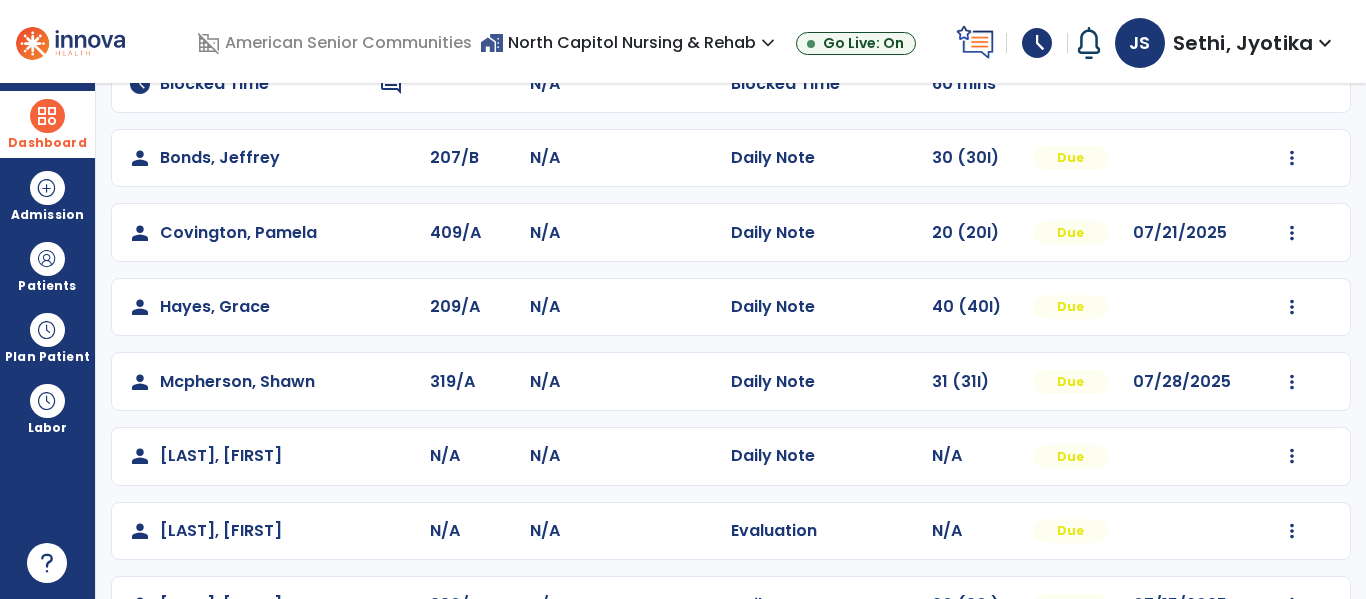 scroll, scrollTop: 208, scrollLeft: 0, axis: vertical 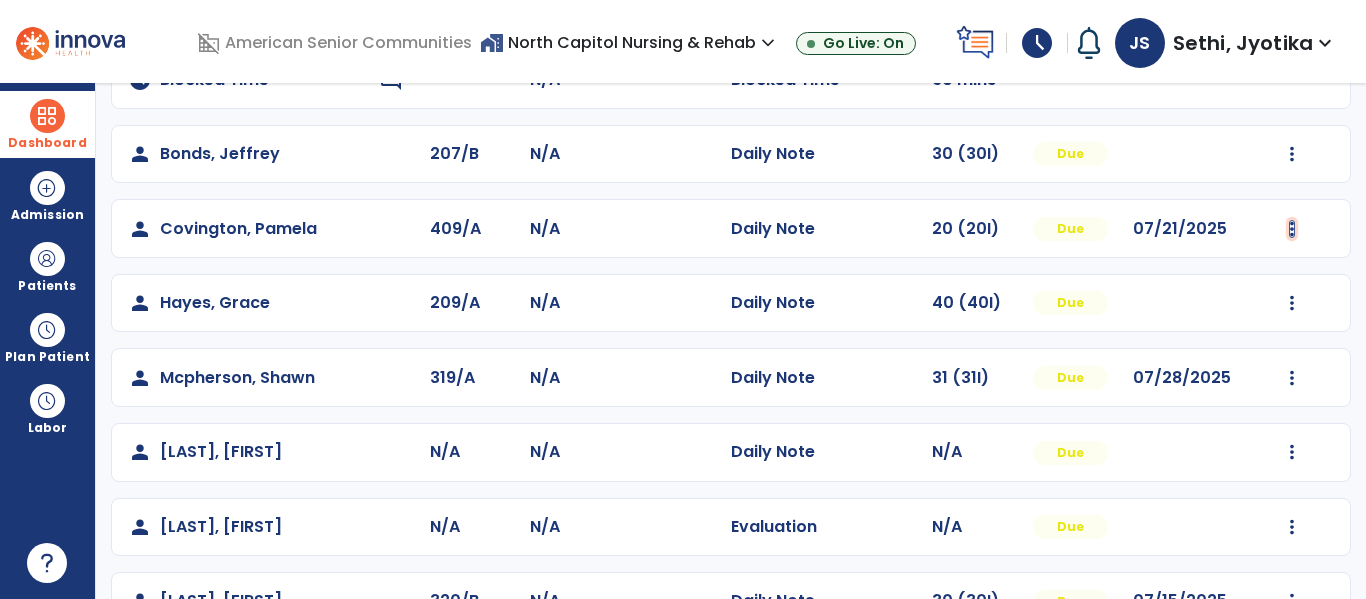 click at bounding box center (1292, 154) 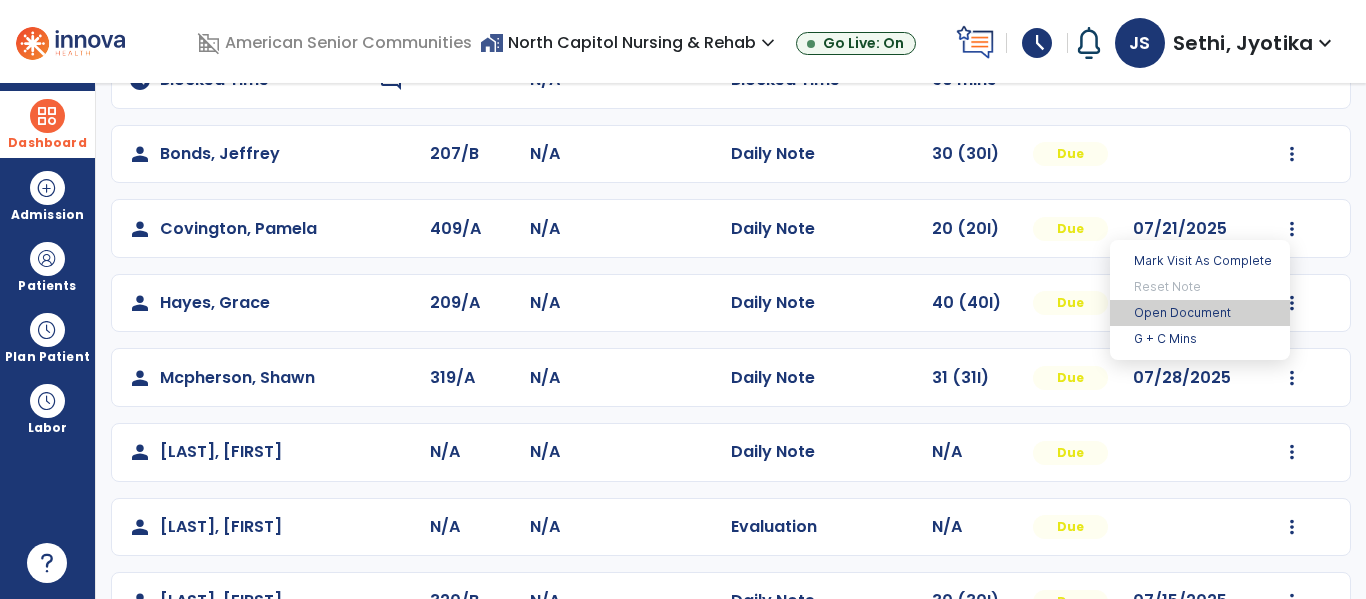 click on "Open Document" at bounding box center (1200, 313) 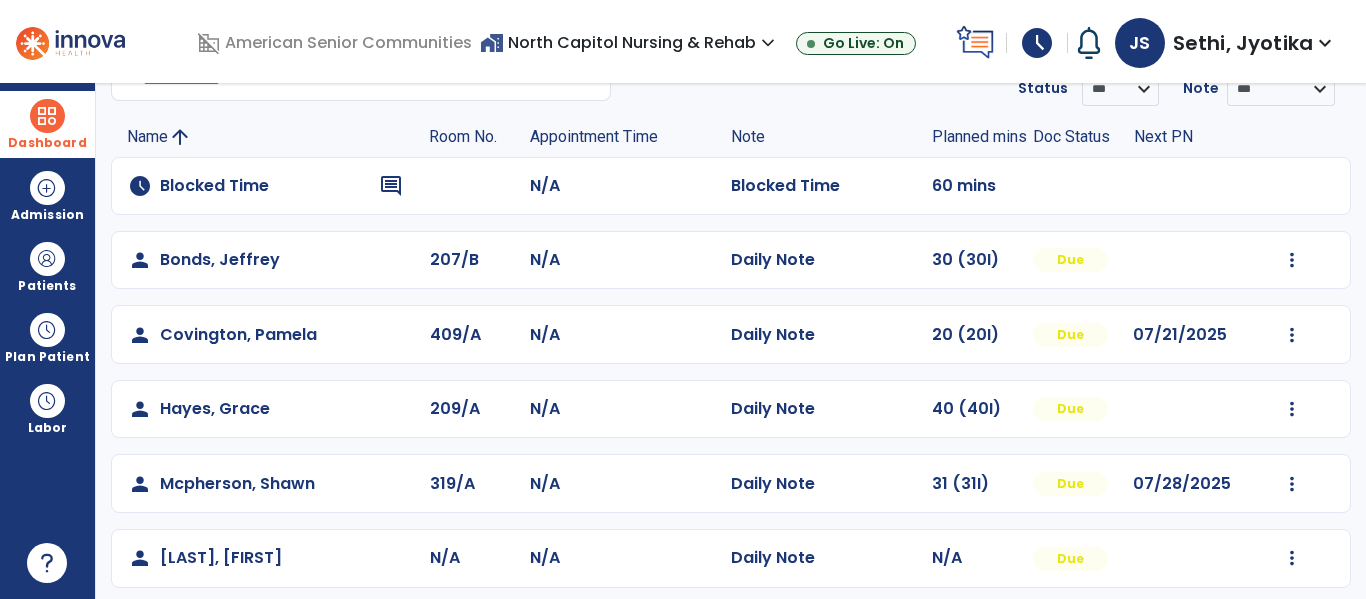 scroll, scrollTop: 0, scrollLeft: 0, axis: both 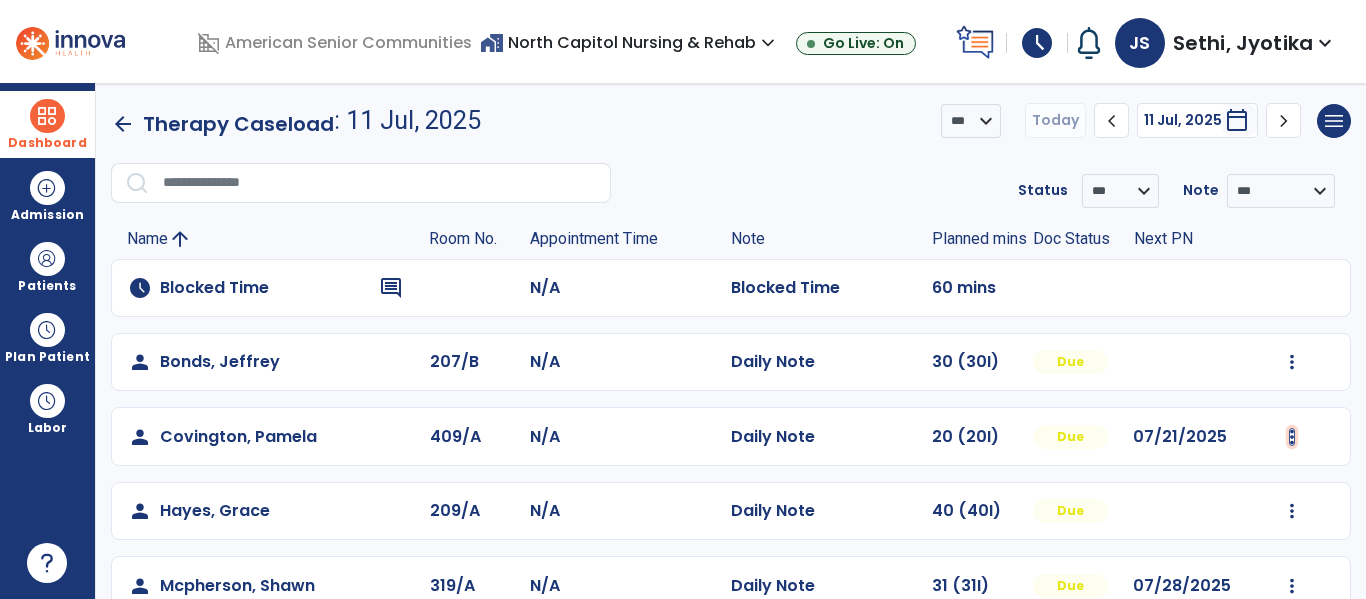 click at bounding box center (1292, 362) 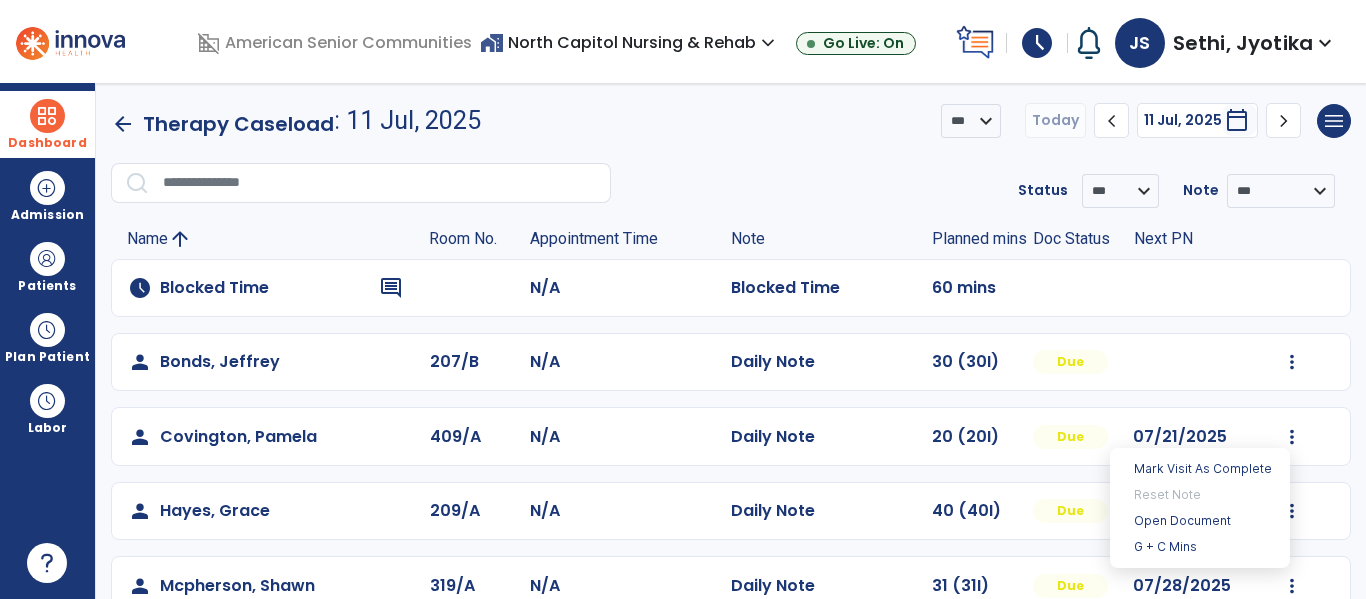 click on "Mark Visit As Complete   Reset Note   Open Document   G + C Mins" at bounding box center (1200, 508) 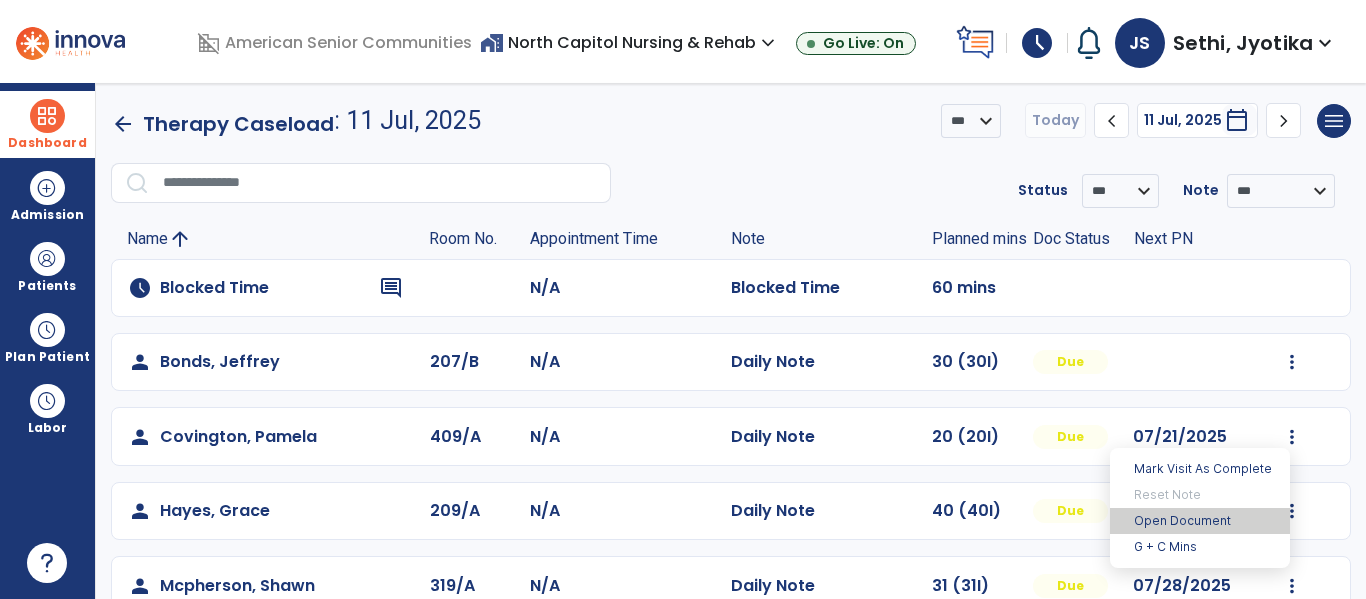 click on "Open Document" at bounding box center (1200, 521) 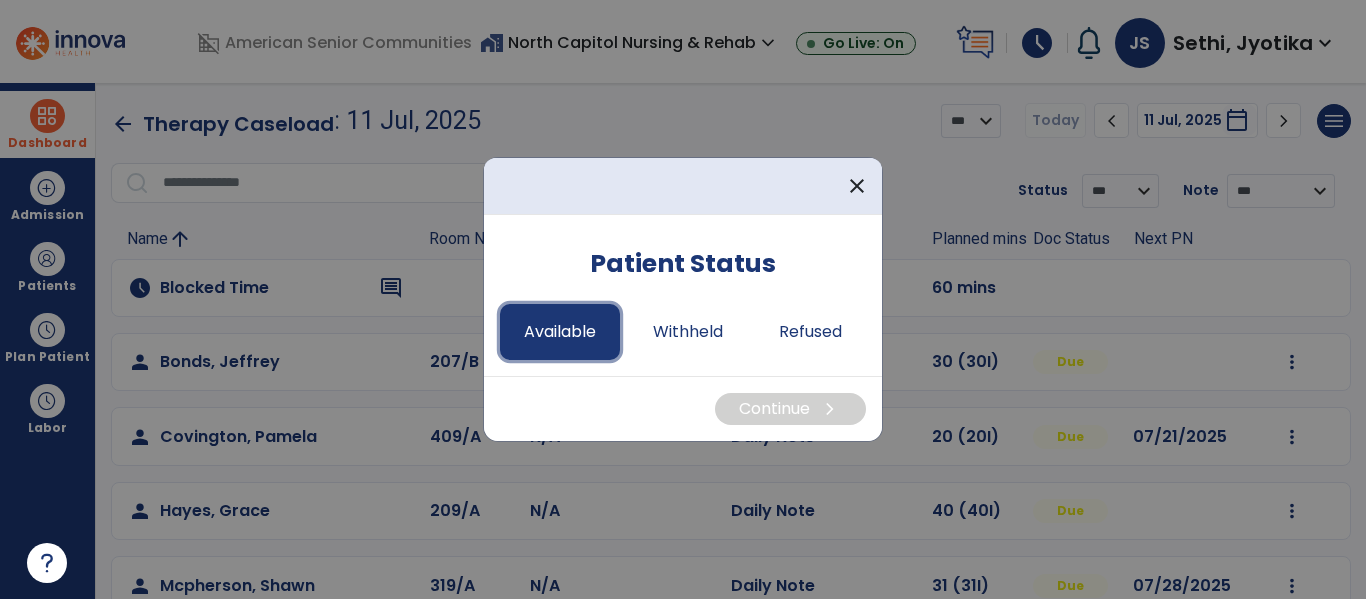 click on "Available" at bounding box center [560, 332] 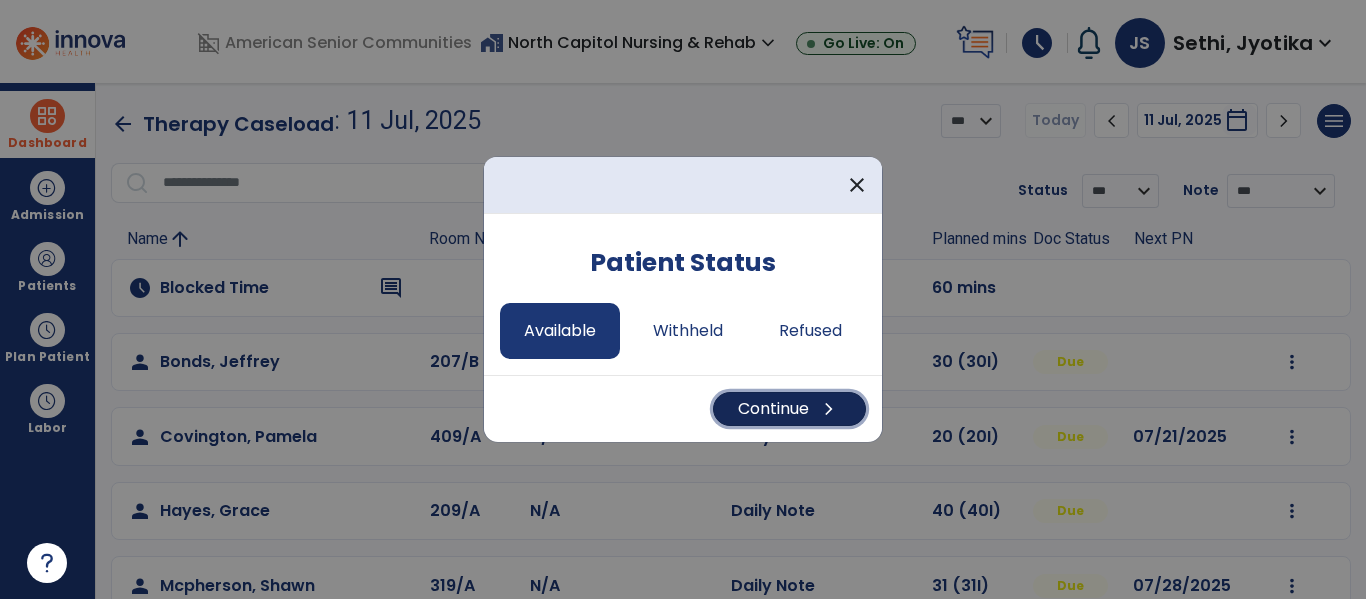 click on "Continue   chevron_right" at bounding box center (789, 409) 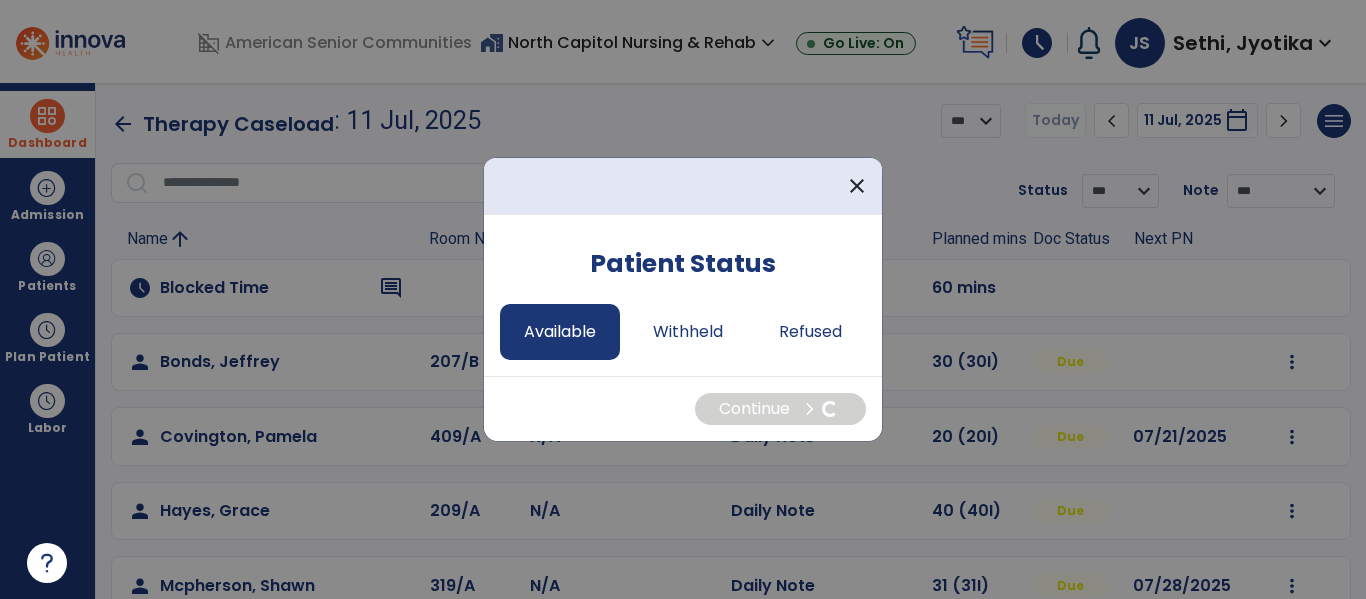 select on "*" 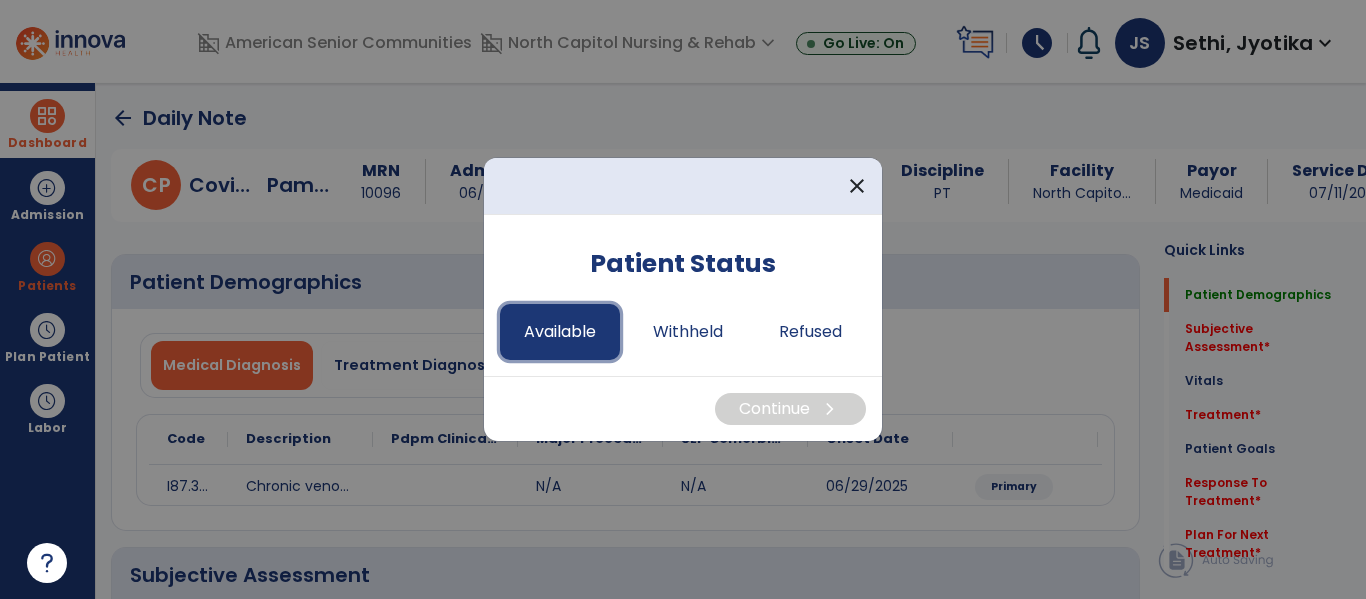 click on "Available" at bounding box center [560, 332] 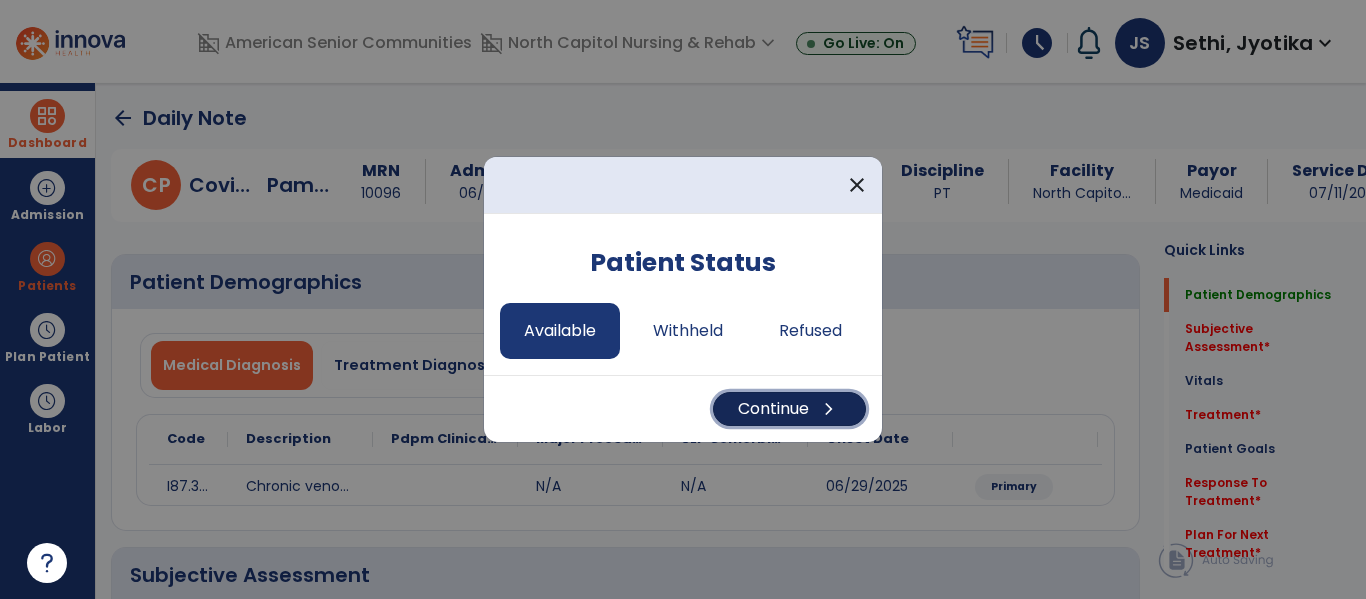 click on "Continue   chevron_right" at bounding box center (789, 409) 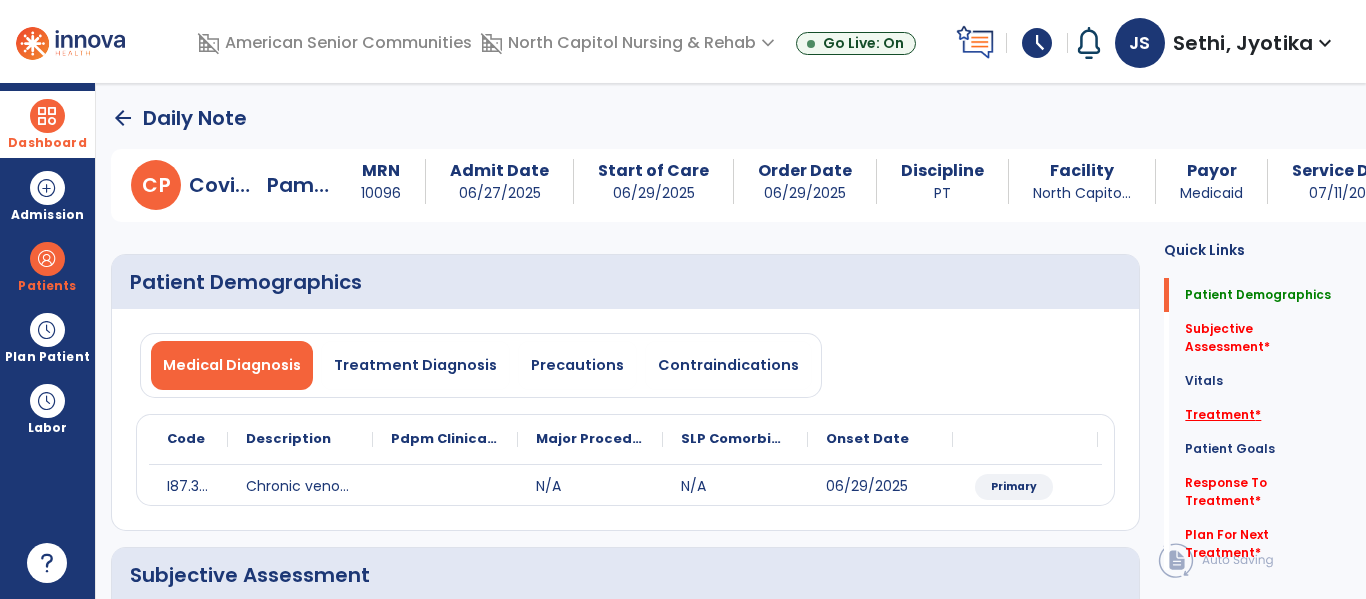 click on "Treatment   *" 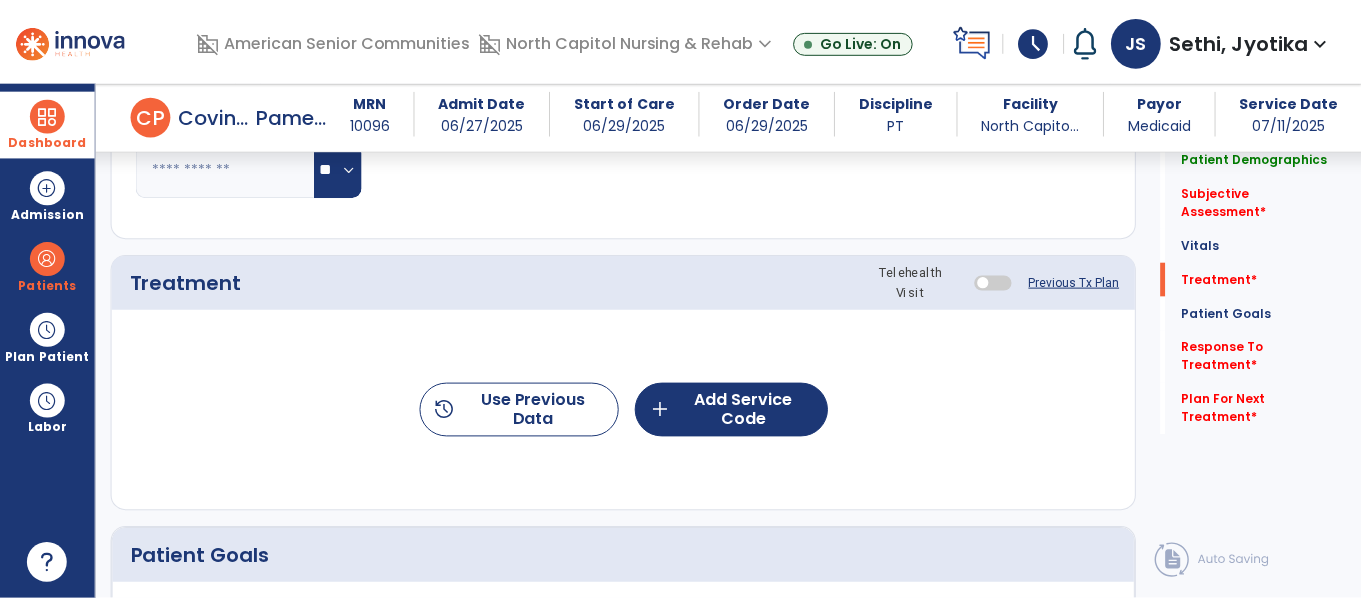 scroll, scrollTop: 1055, scrollLeft: 0, axis: vertical 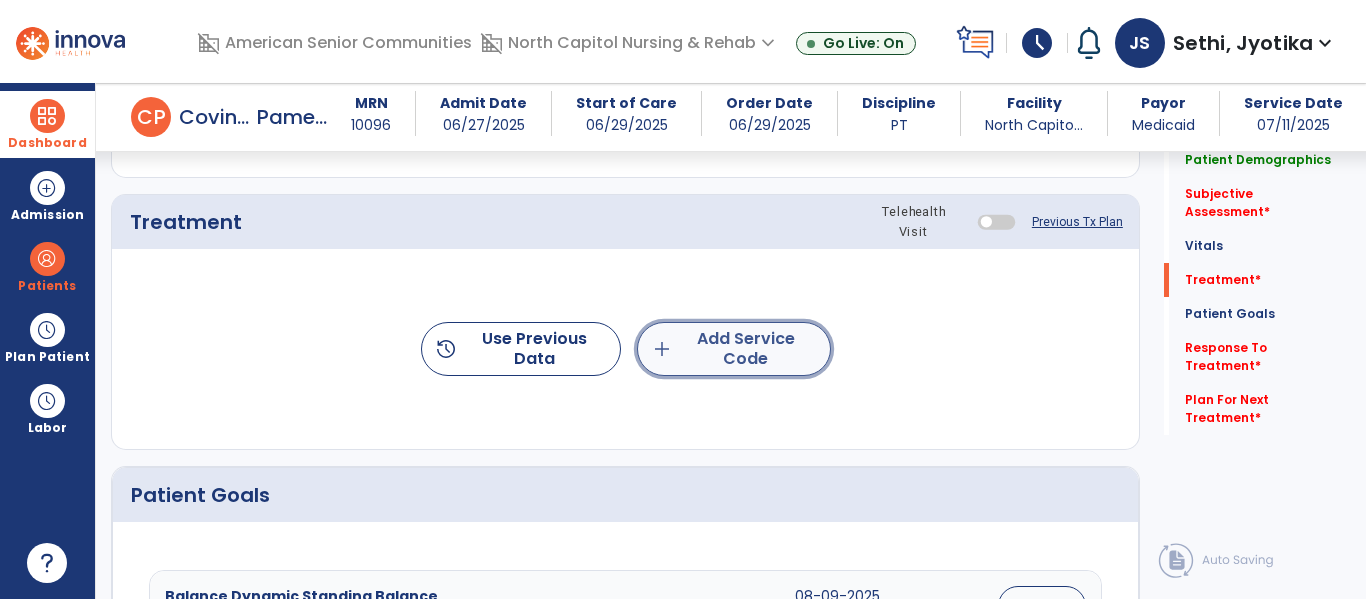 click on "add  Add Service Code" 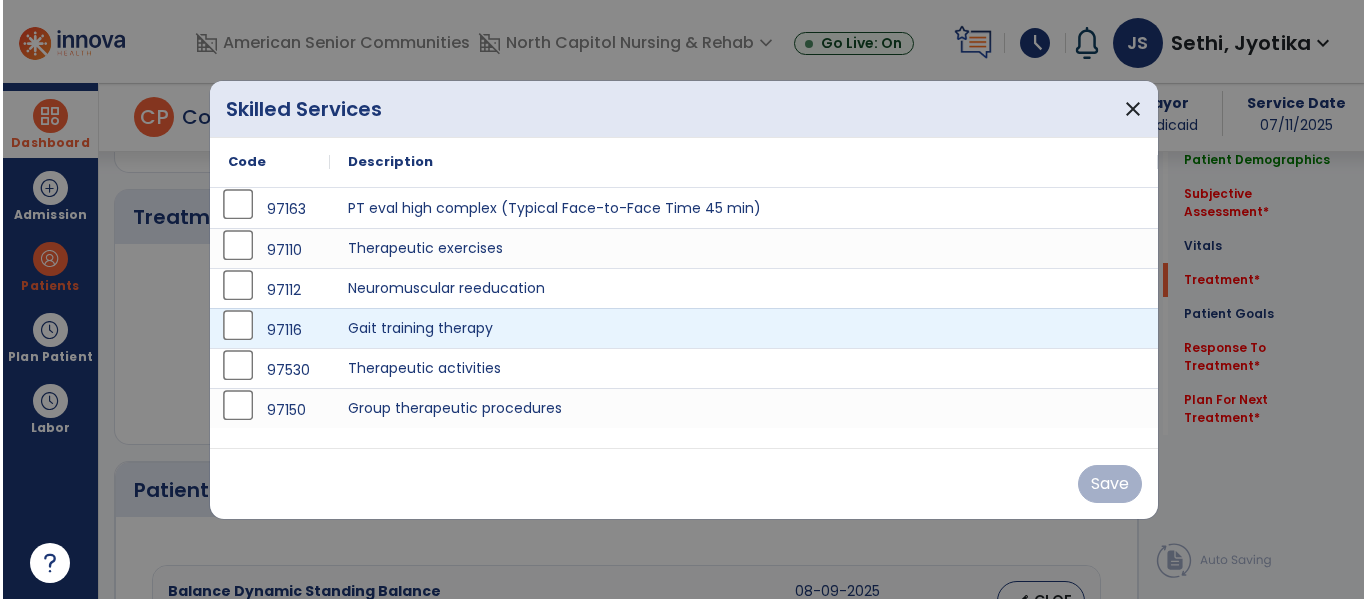 scroll, scrollTop: 1055, scrollLeft: 0, axis: vertical 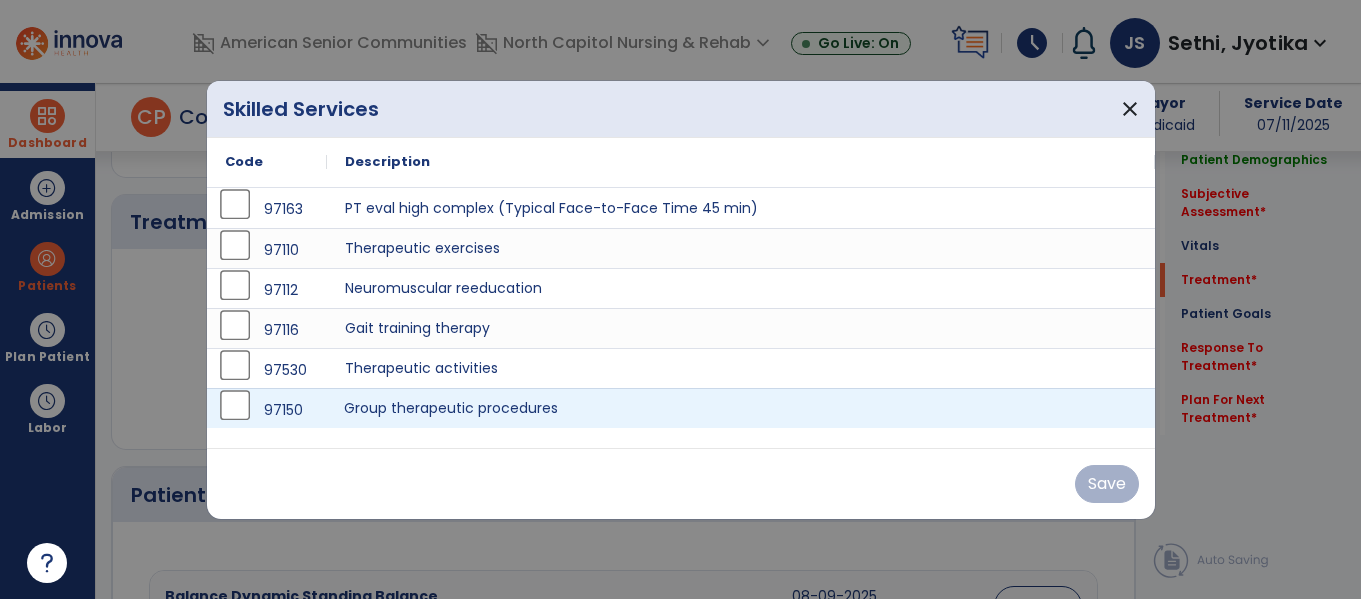 click on "Group therapeutic procedures" at bounding box center [741, 408] 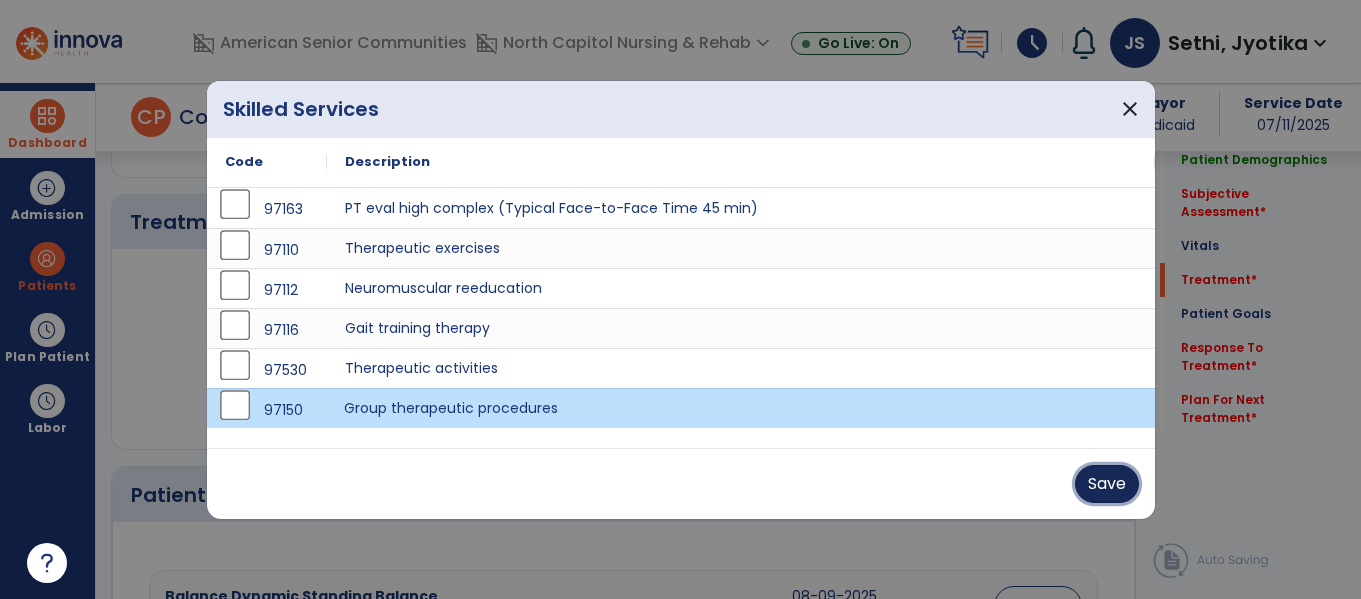 click on "Save" at bounding box center [1107, 484] 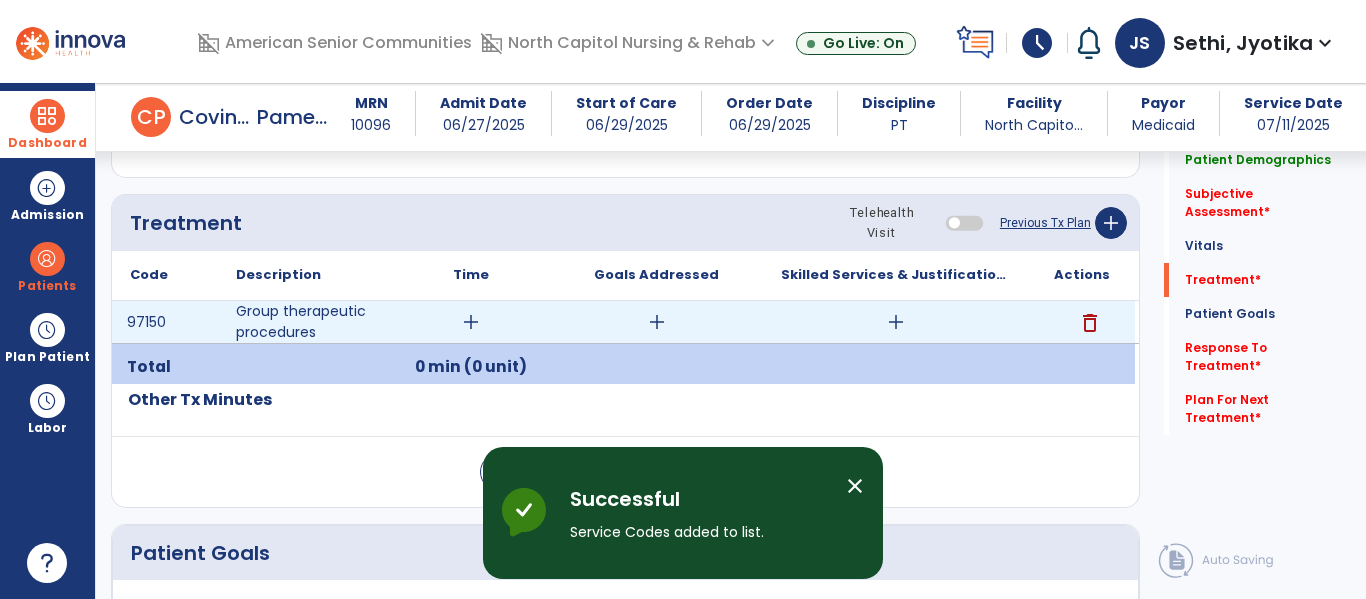 click on "add" at bounding box center (471, 322) 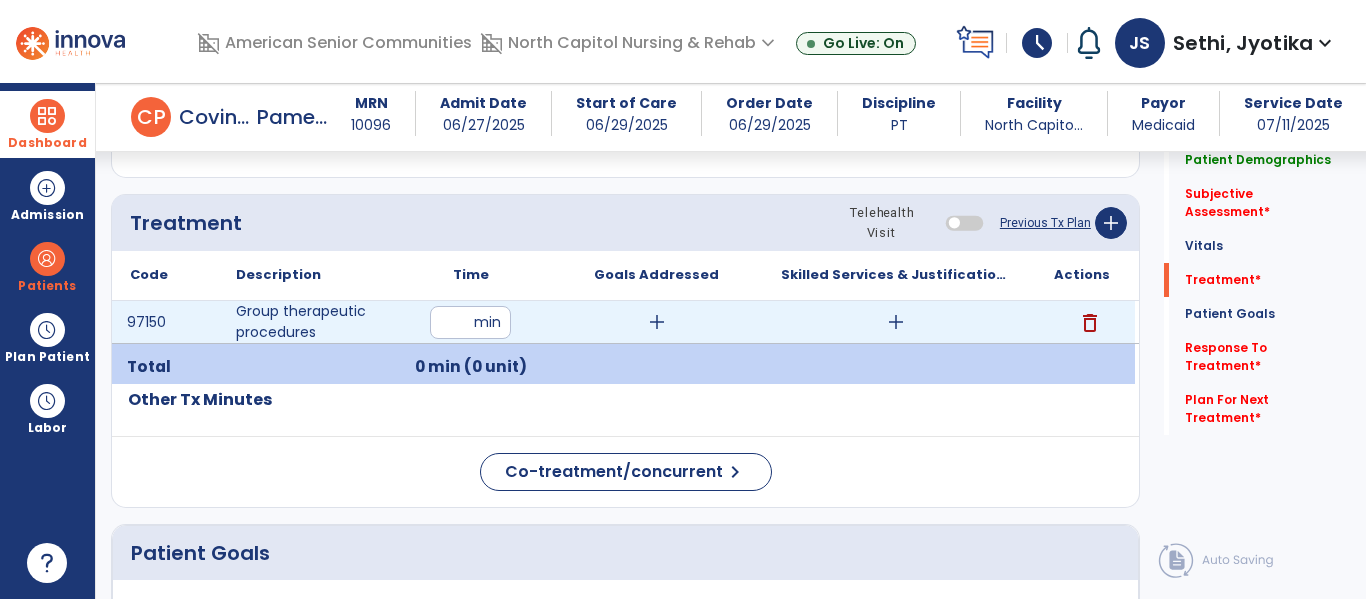 type on "**" 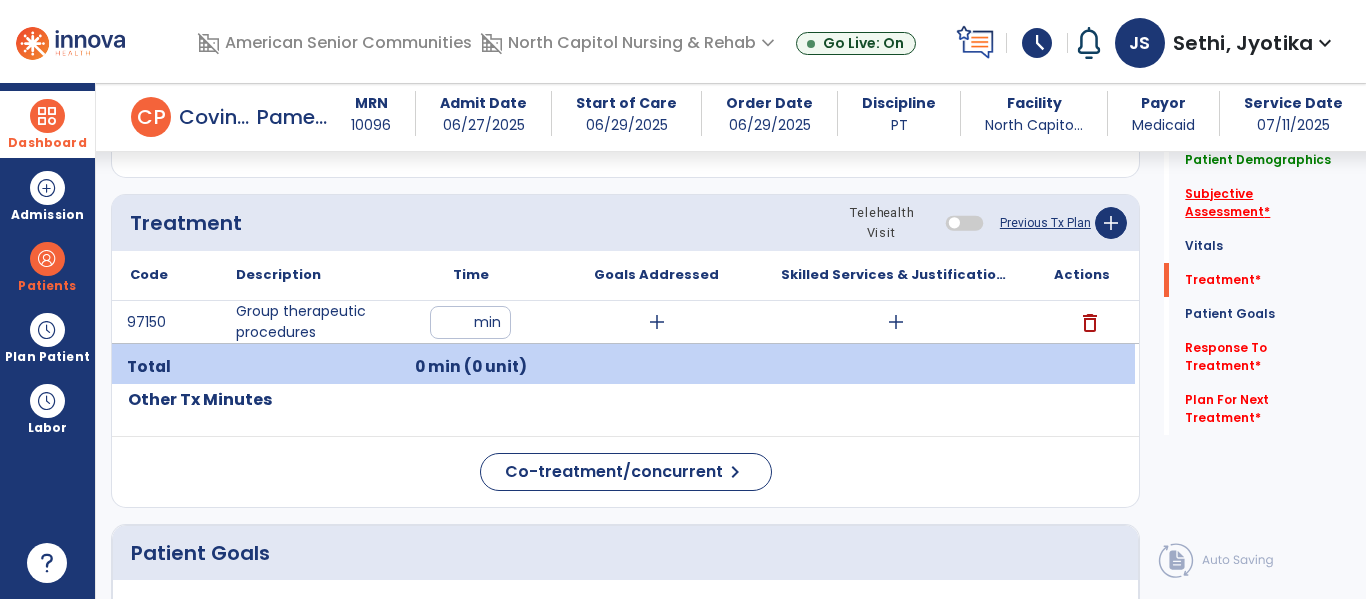 click on "Subjective Assessment   *" 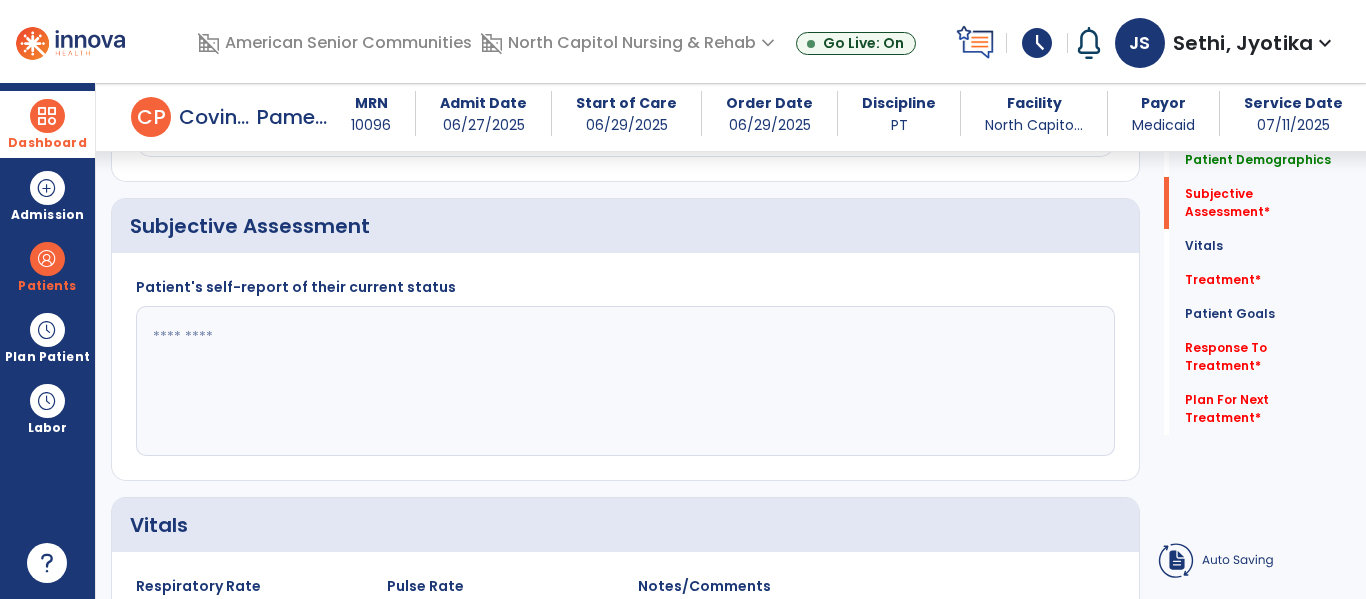 scroll, scrollTop: 328, scrollLeft: 0, axis: vertical 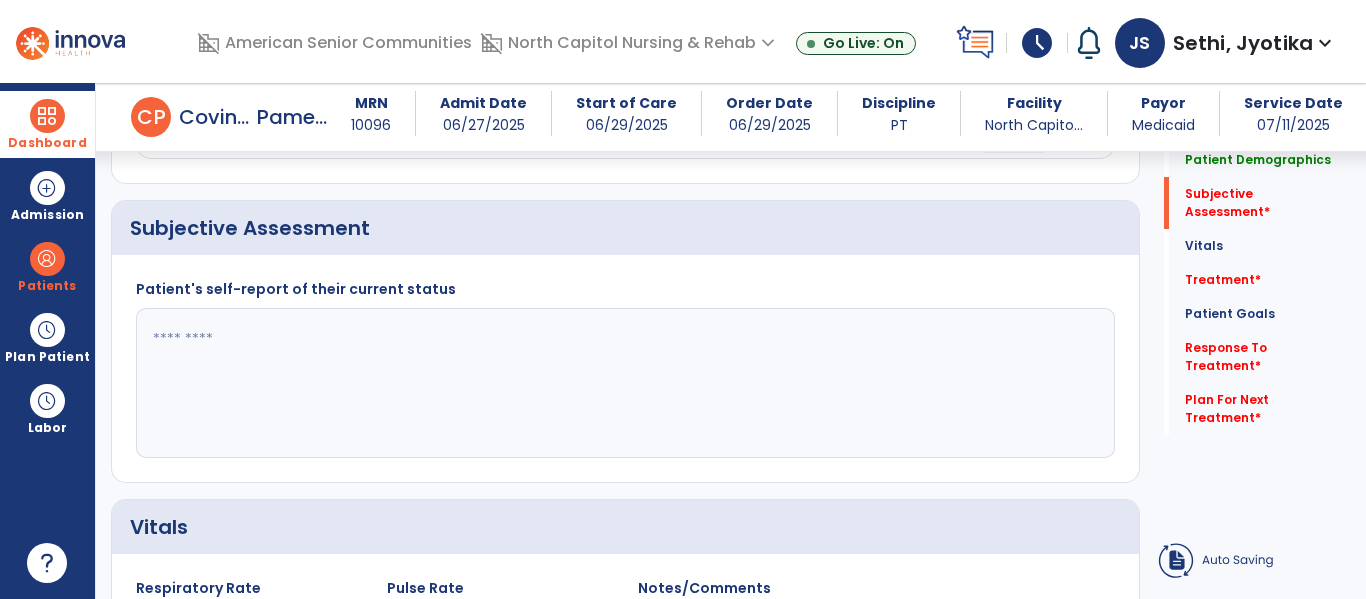 click 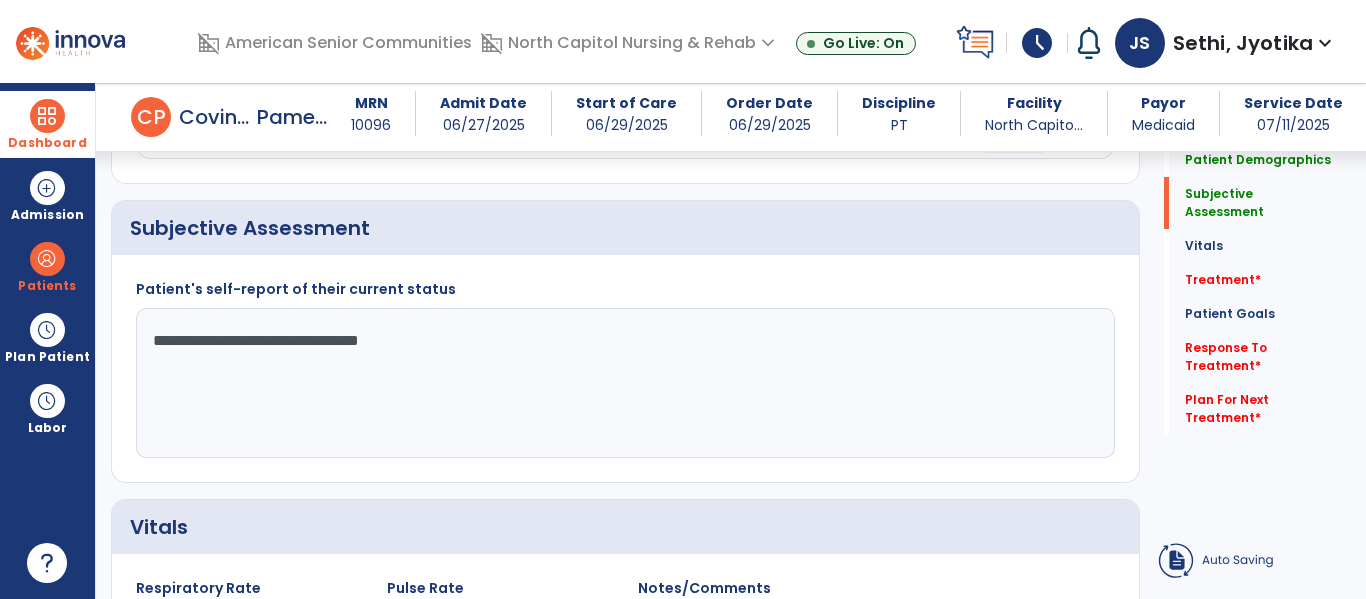type on "**********" 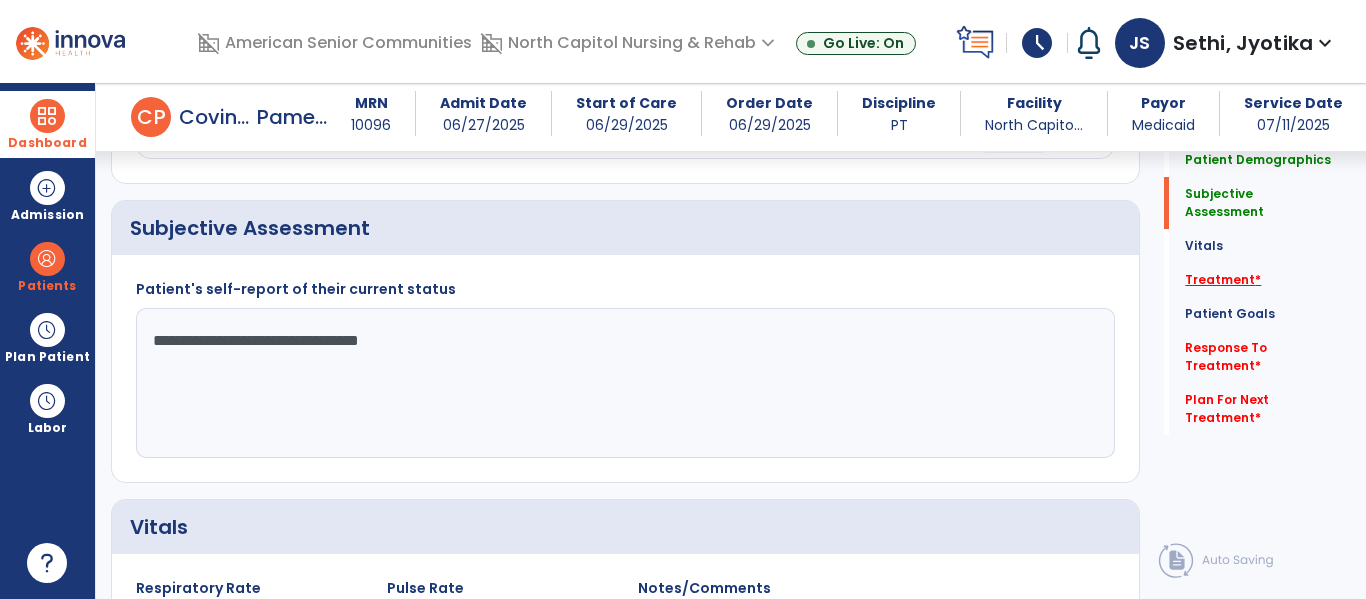 click on "Treatment   *" 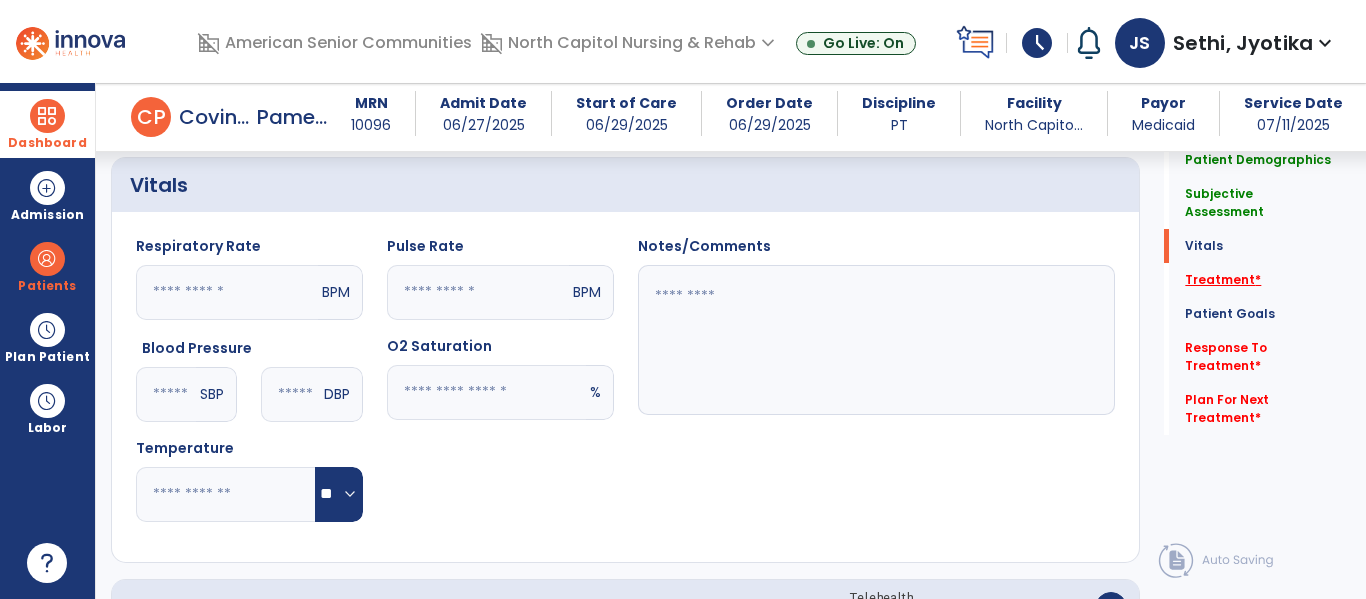 scroll, scrollTop: 1065, scrollLeft: 0, axis: vertical 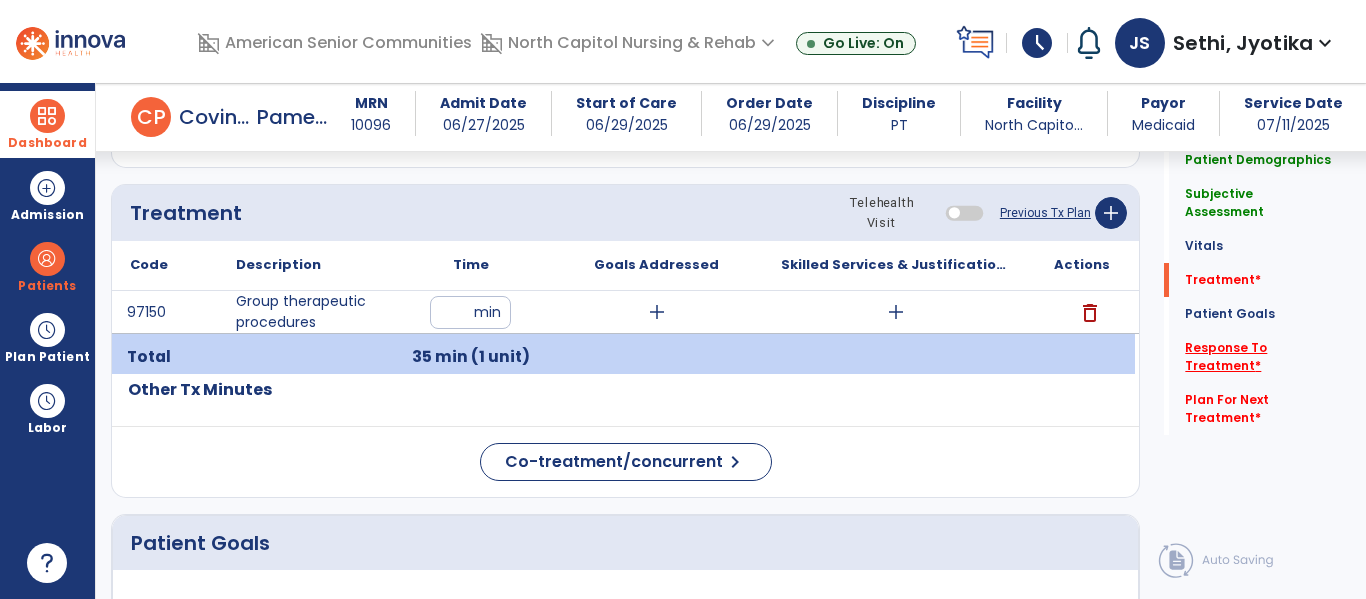 click on "Response To Treatment   *" 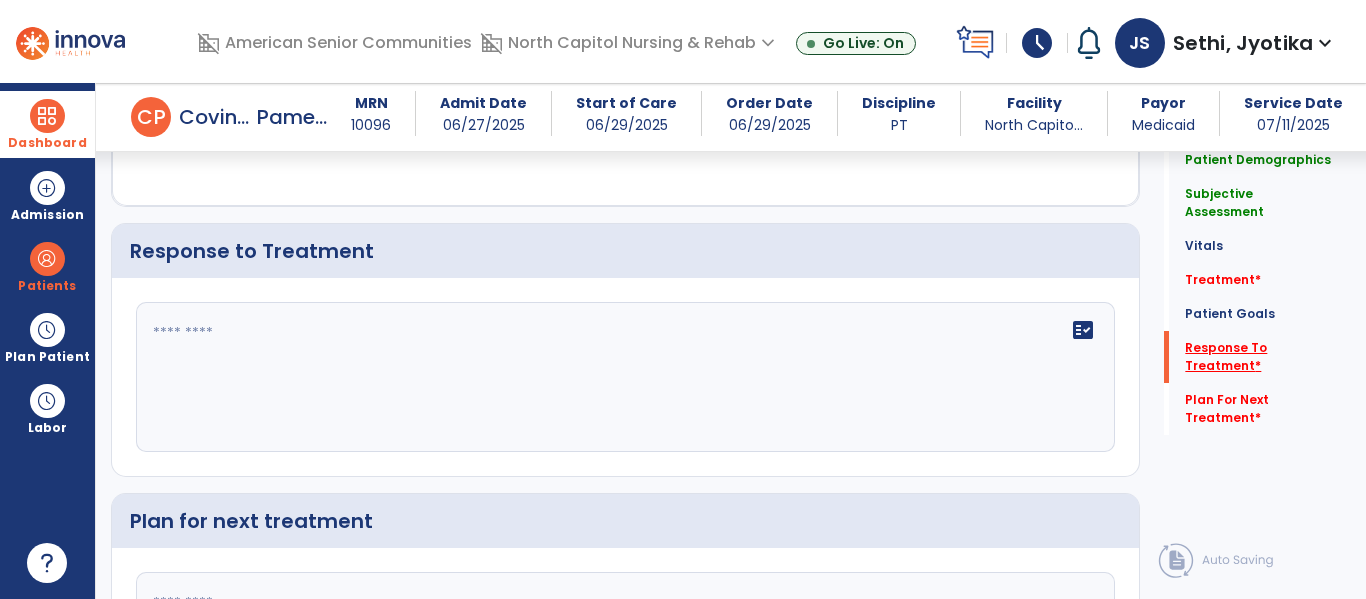 scroll, scrollTop: 2369, scrollLeft: 0, axis: vertical 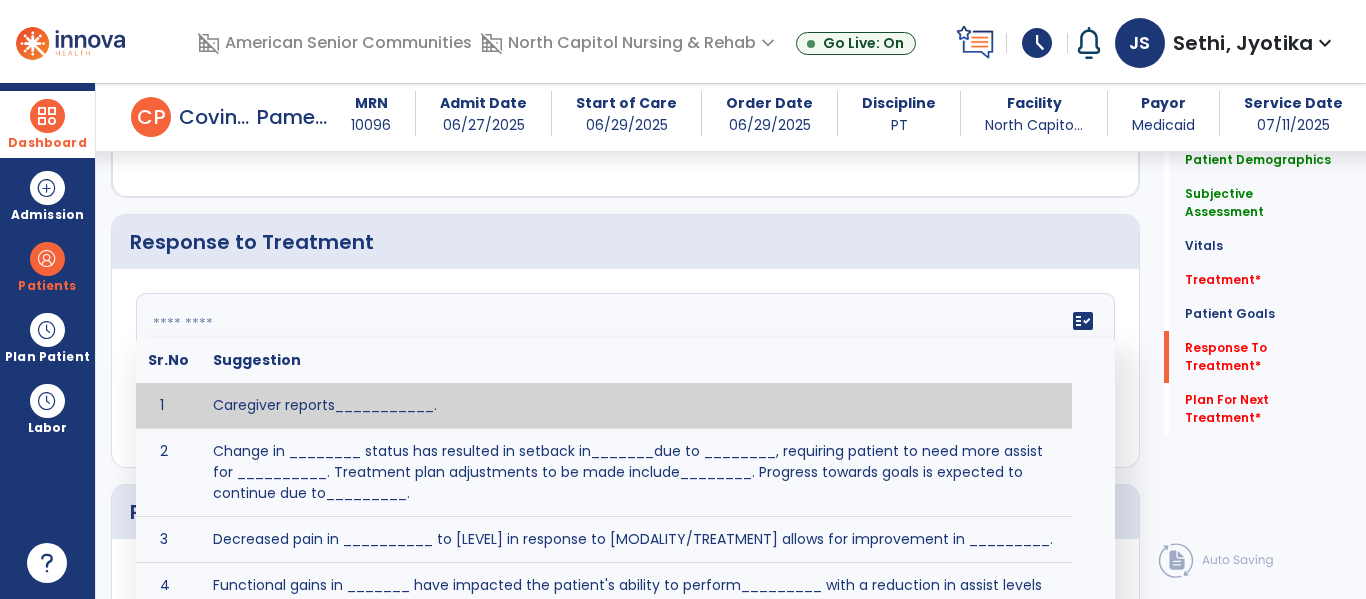 click on "fact_check  Sr.No Suggestion 1 Caregiver reports___________. 2 Change in ________ status has resulted in setback in_______due to ________, requiring patient to need more assist for __________.   Treatment plan adjustments to be made include________.  Progress towards goals is expected to continue due to_________. 3 Decreased pain in __________ to [LEVEL] in response to [MODALITY/TREATMENT] allows for improvement in _________. 4 Functional gains in _______ have impacted the patient's ability to perform_________ with a reduction in assist levels to_________. 5 Functional progress this week has been significant due to__________. 6 Gains in ________ have improved the patient's ability to perform ______with decreased levels of assist to___________. 7 Improvement in ________allows patient to tolerate higher levels of challenges in_________. 8 Pain in [AREA] has decreased to [LEVEL] in response to [TREATMENT/MODALITY], allowing fore ease in completing__________. 9 10 11 12 13 14 15 16 17 18 19 20 21" 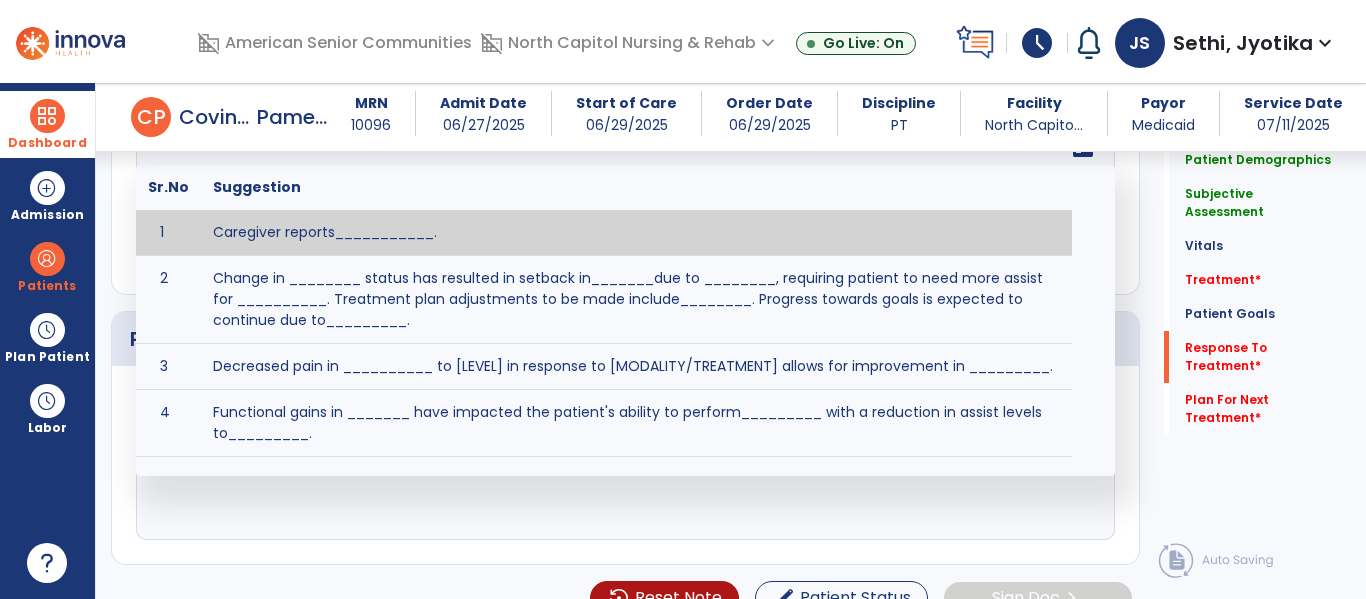scroll, scrollTop: 2540, scrollLeft: 0, axis: vertical 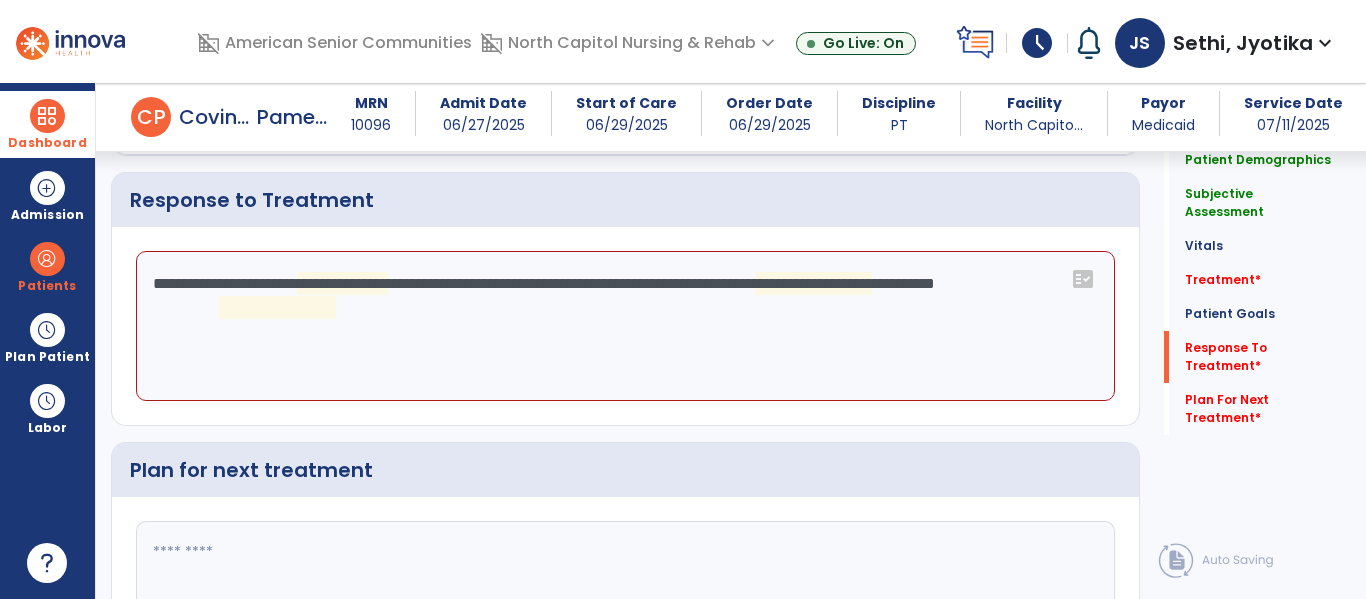 click on "**********" 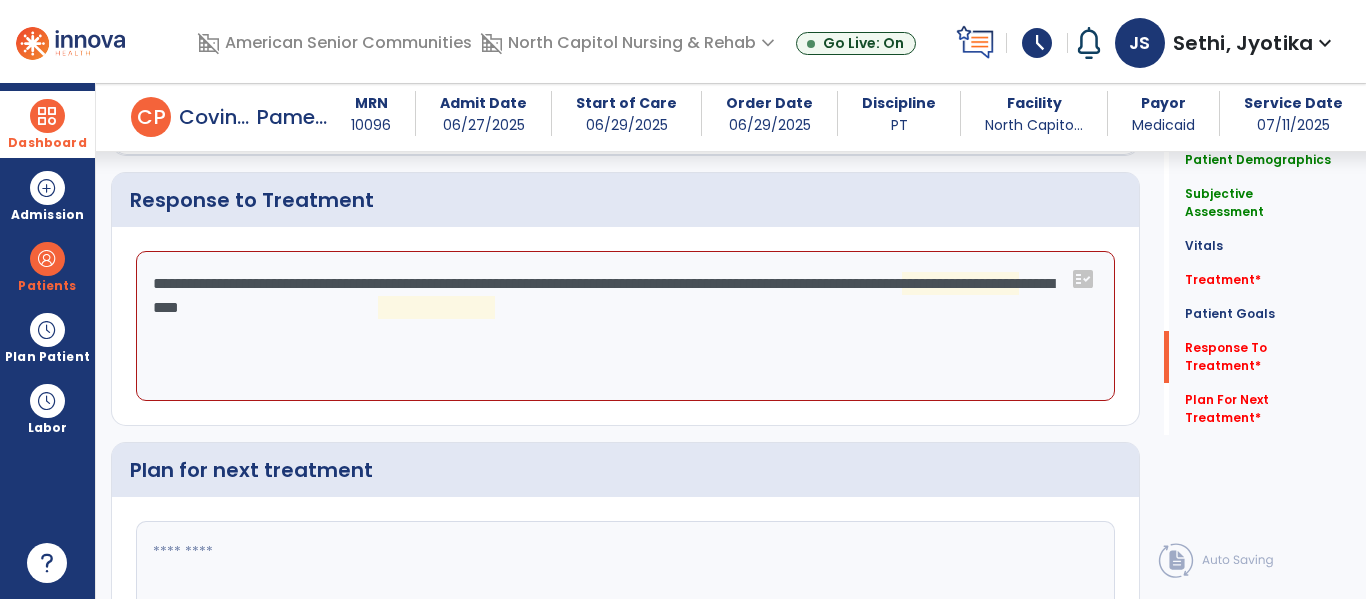 click on "**********" 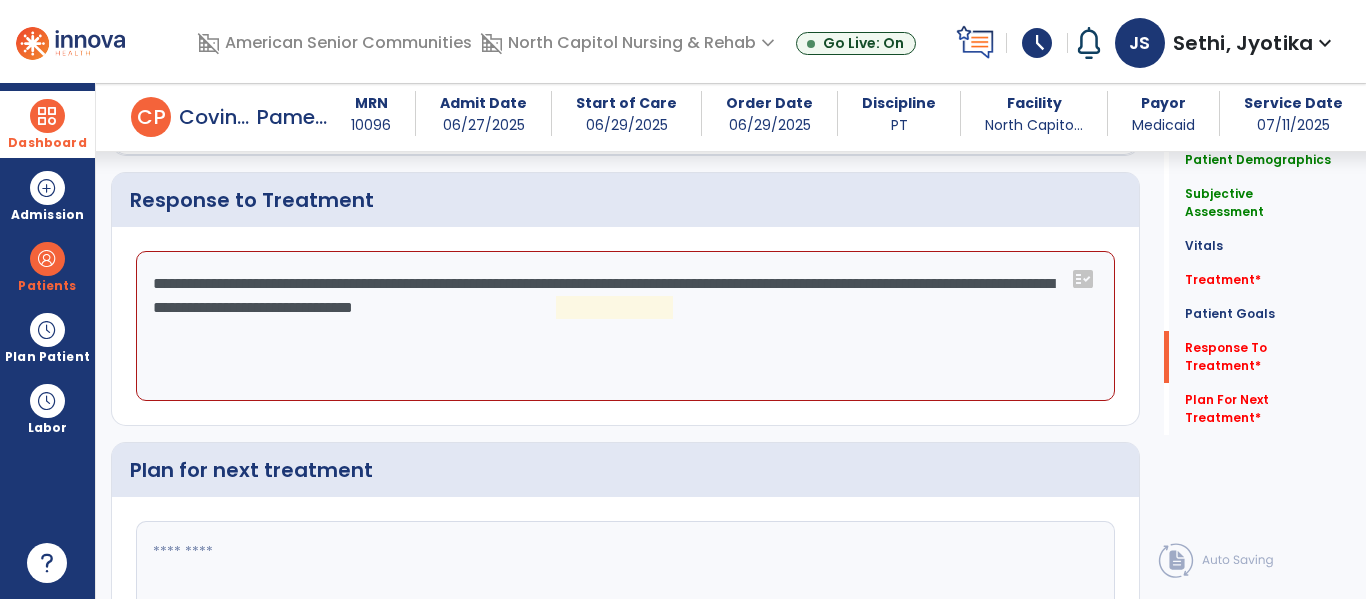 click on "**********" 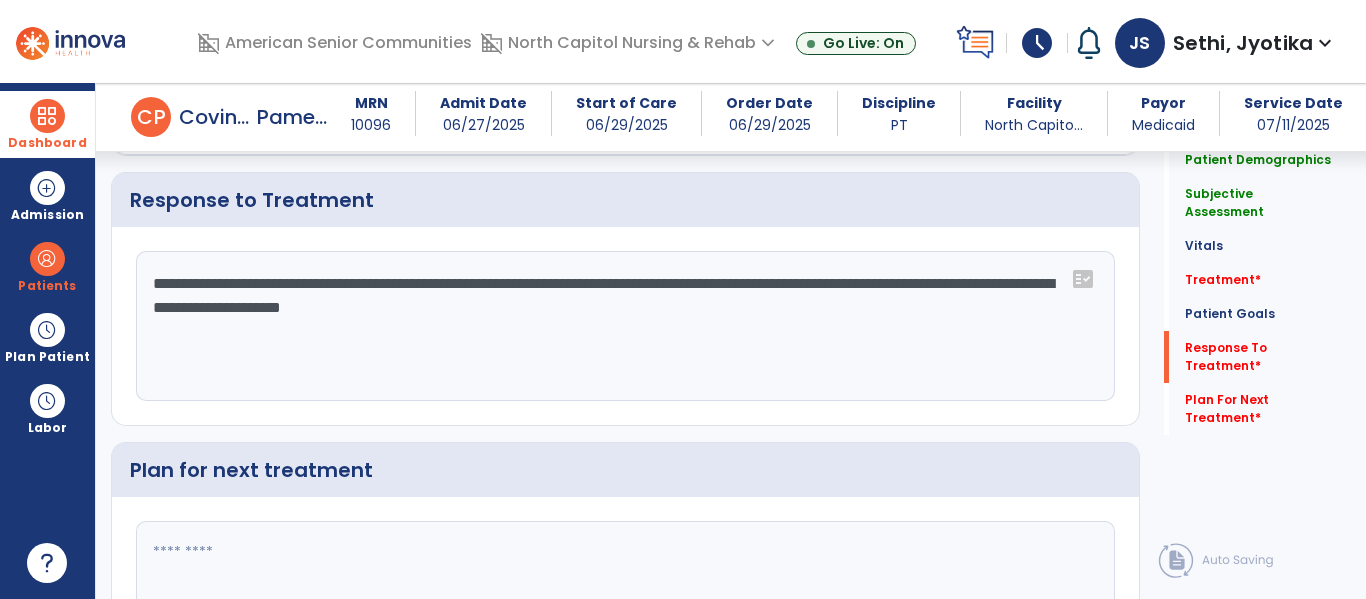 type on "**********" 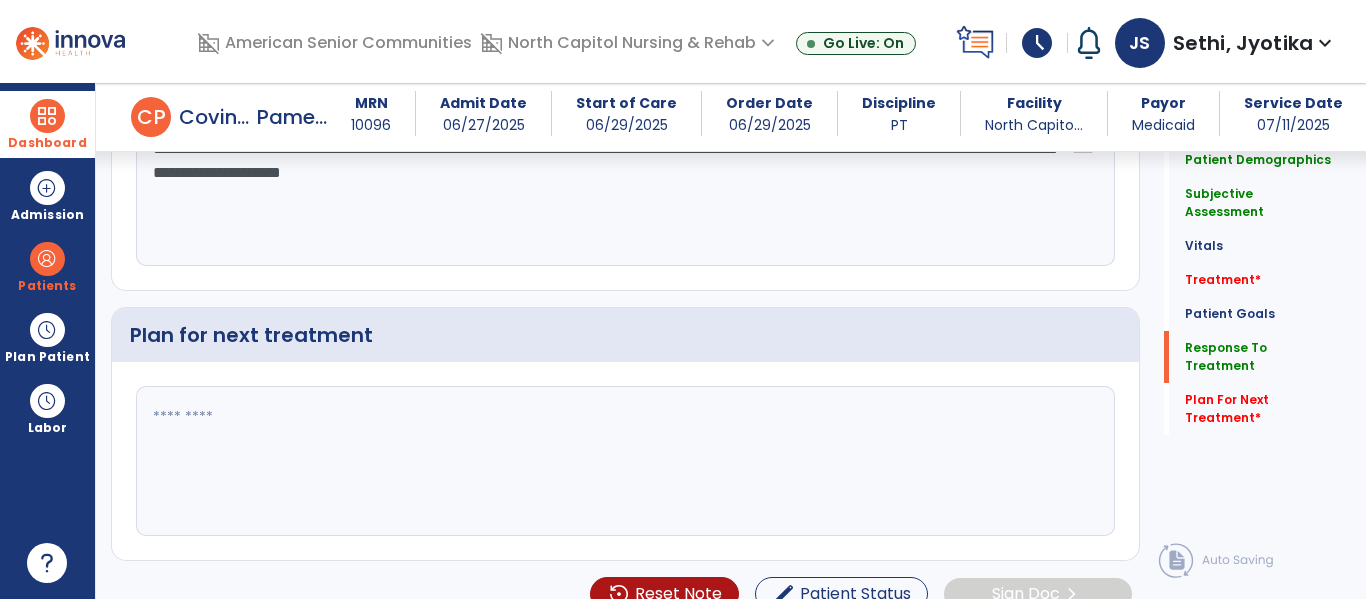 scroll, scrollTop: 2556, scrollLeft: 0, axis: vertical 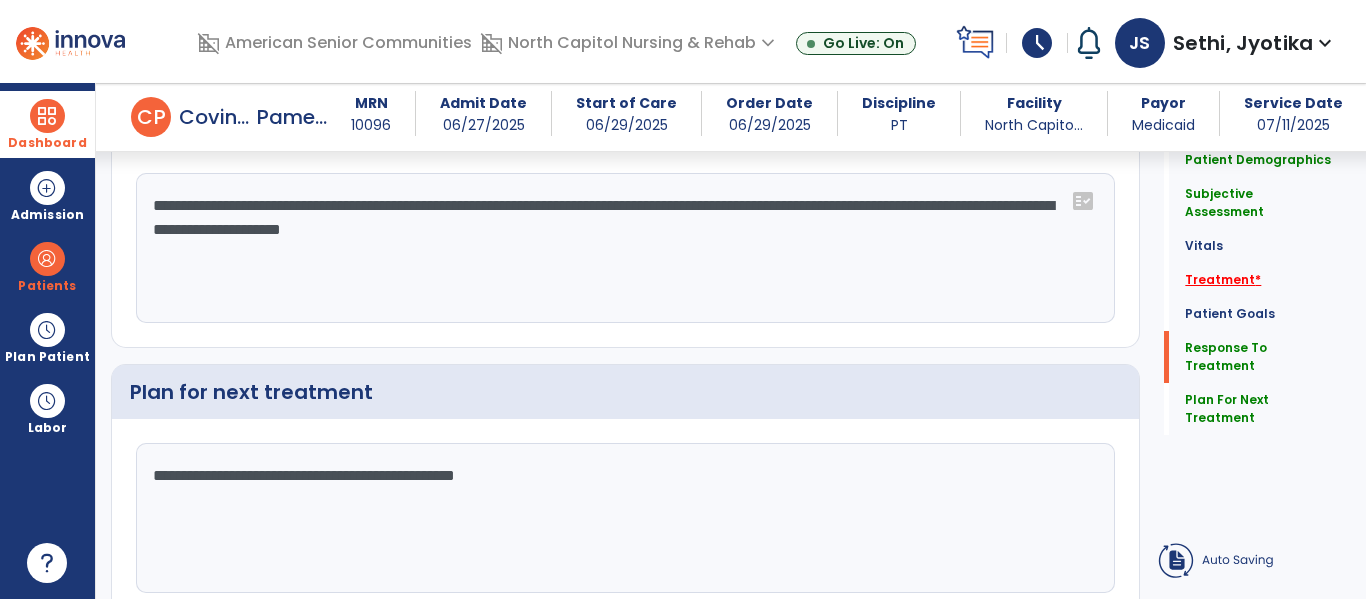 type on "**********" 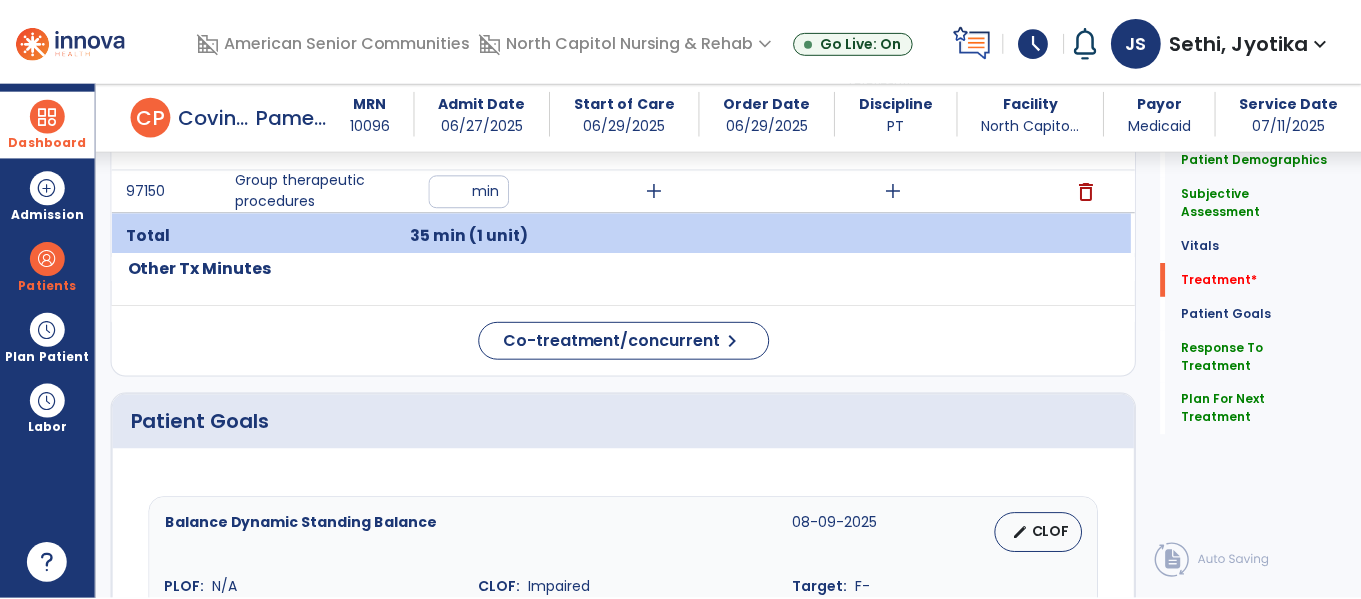 scroll, scrollTop: 1064, scrollLeft: 0, axis: vertical 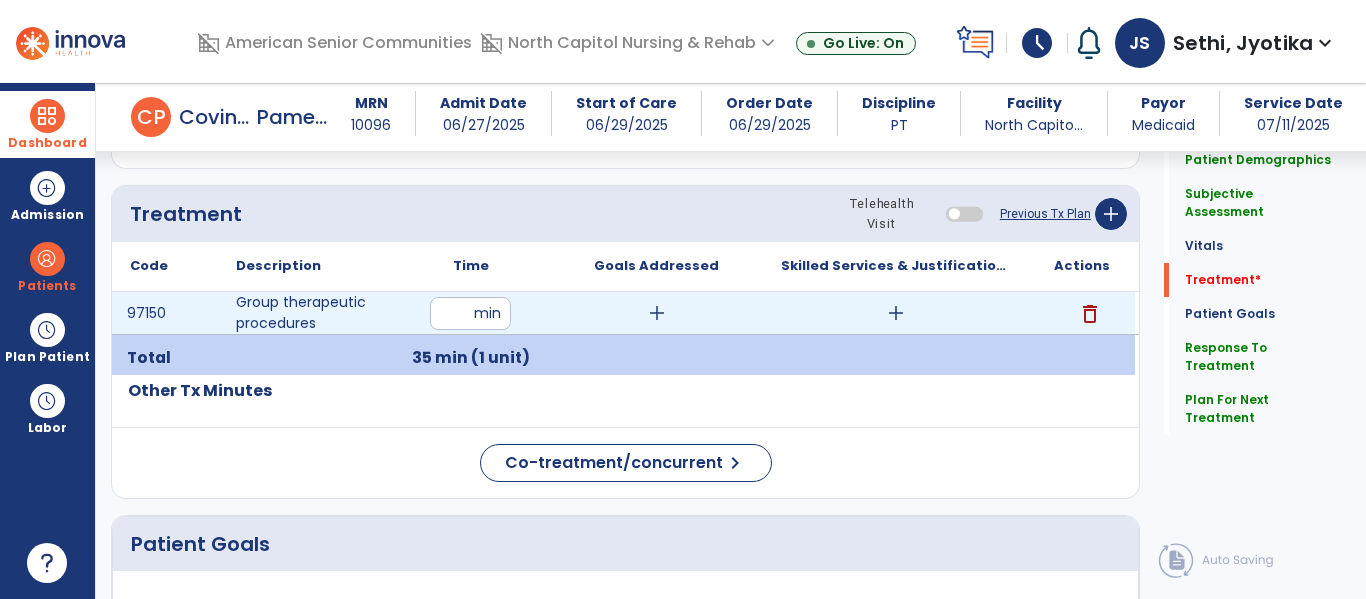 click on "add" at bounding box center (896, 313) 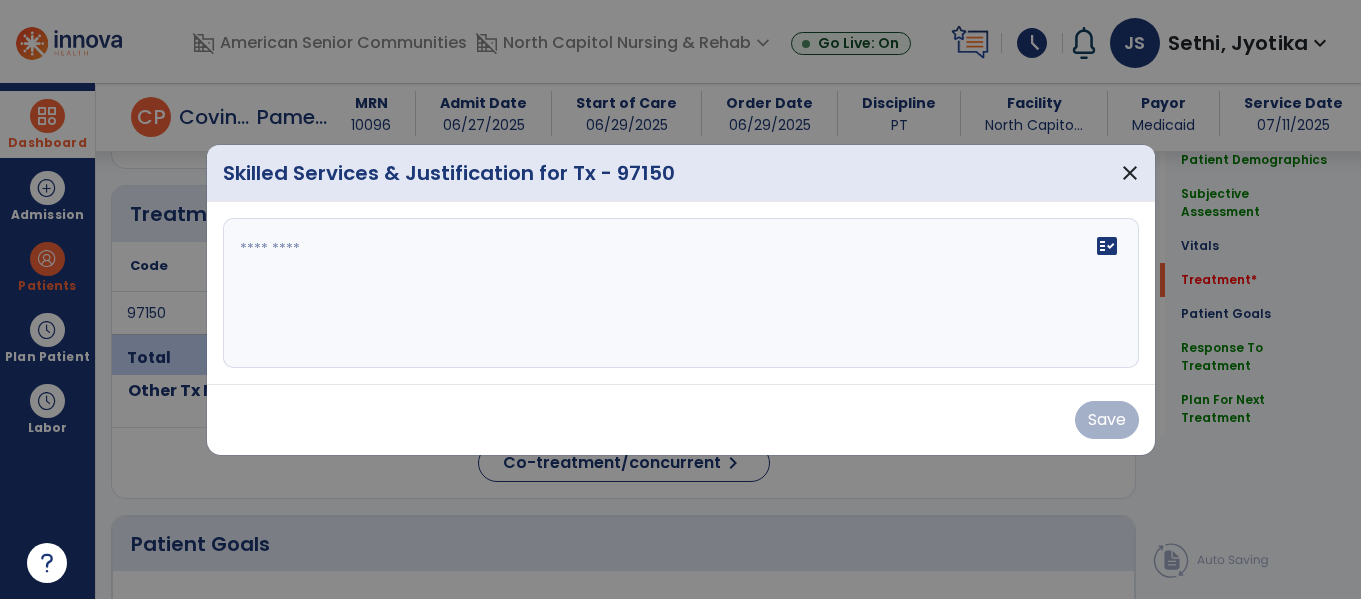 scroll, scrollTop: 1064, scrollLeft: 0, axis: vertical 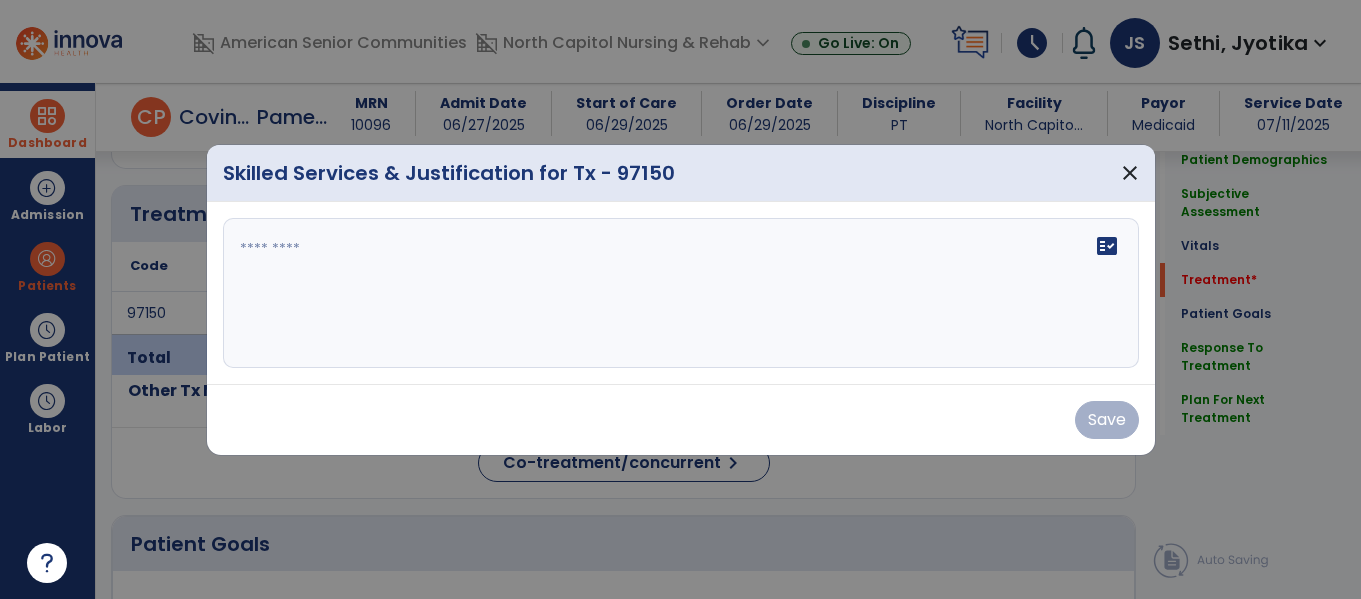 click on "fact_check" at bounding box center [681, 293] 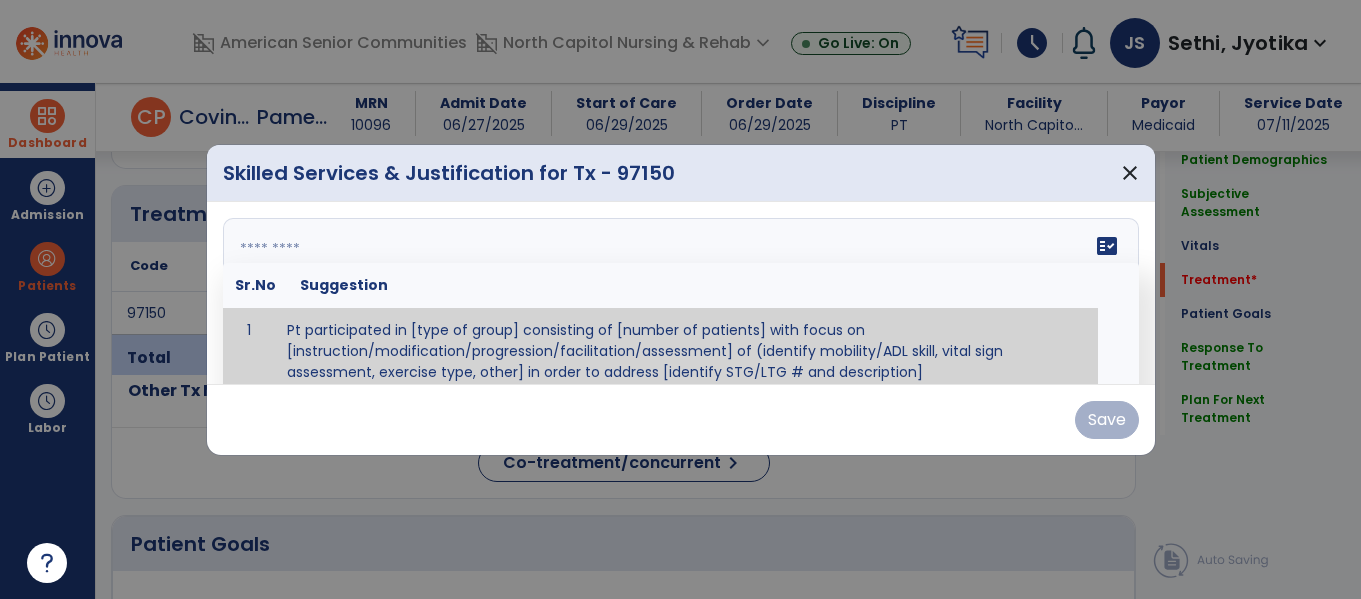 scroll, scrollTop: 12, scrollLeft: 0, axis: vertical 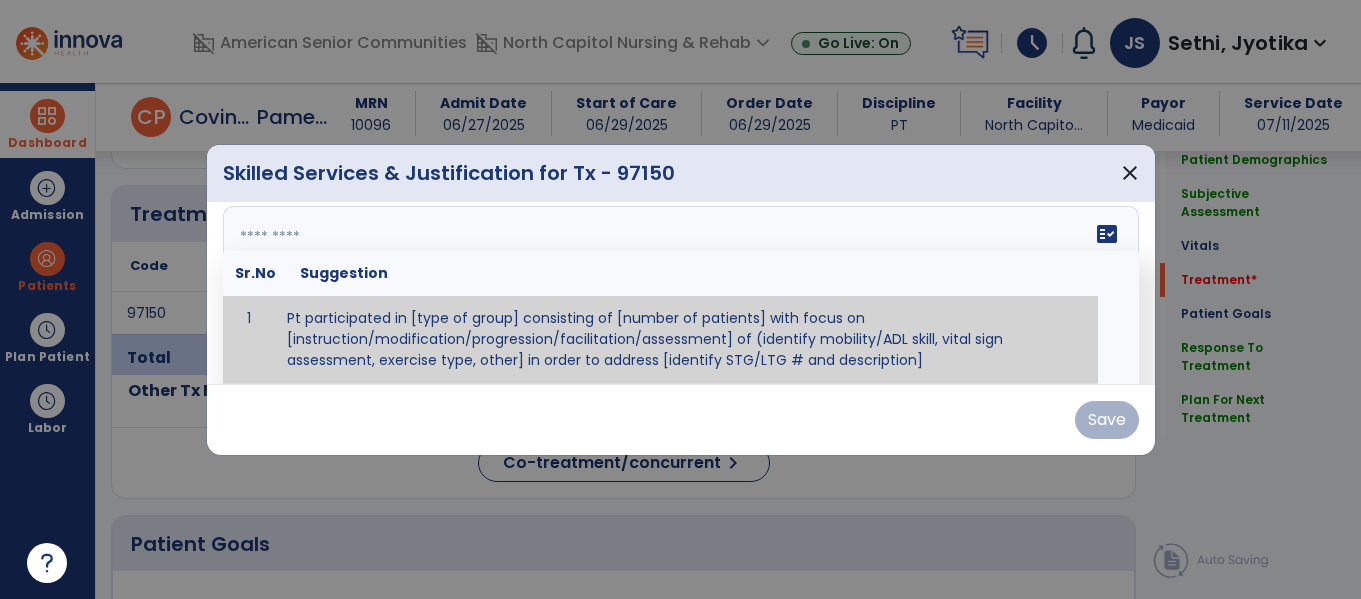 paste on "**********" 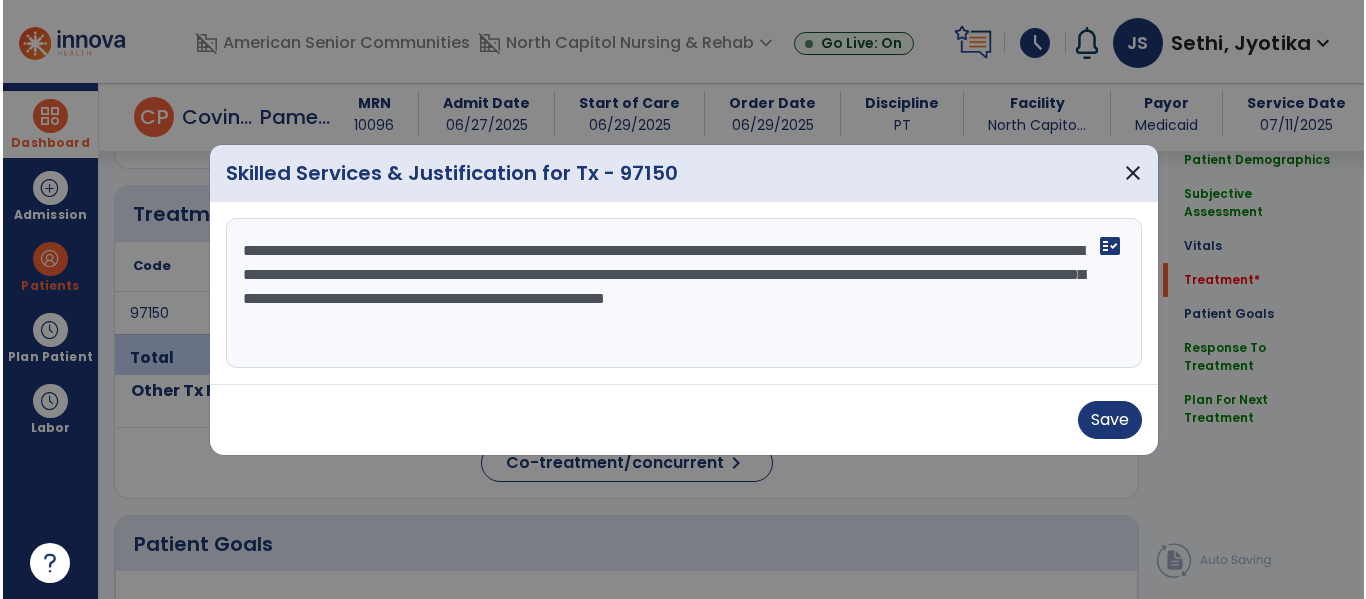 scroll, scrollTop: 0, scrollLeft: 0, axis: both 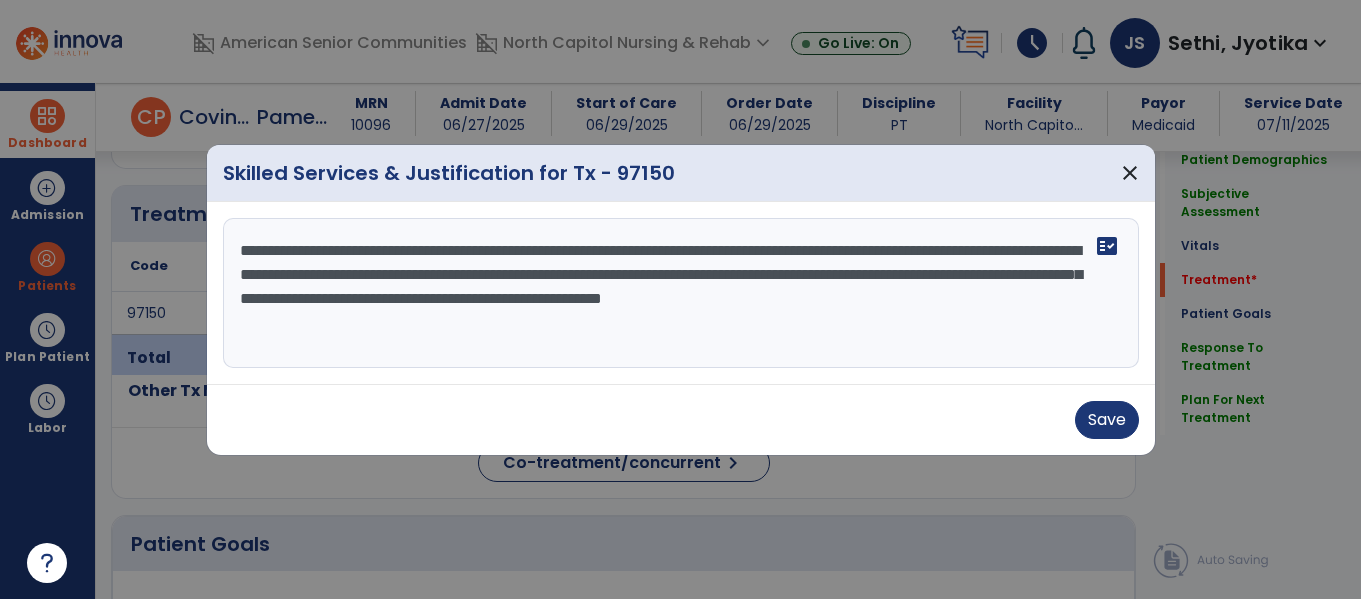 click on "**********" at bounding box center (681, 293) 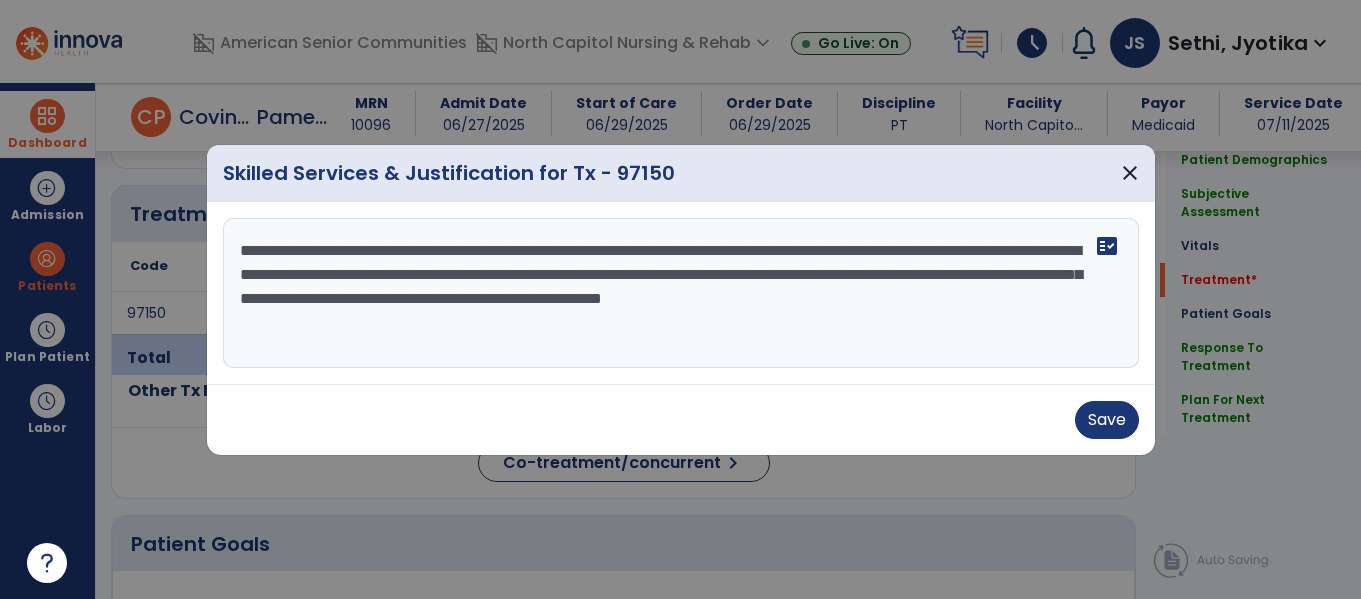 click on "**********" at bounding box center [681, 293] 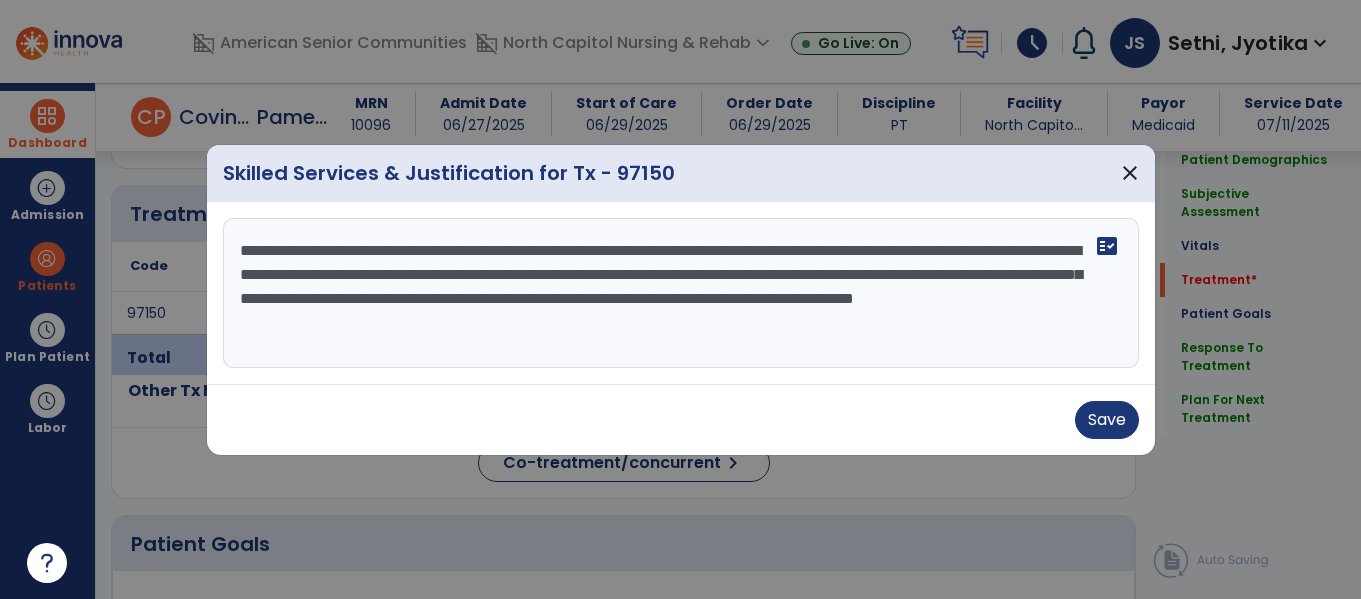 drag, startPoint x: 903, startPoint y: 336, endPoint x: 378, endPoint y: 314, distance: 525.46075 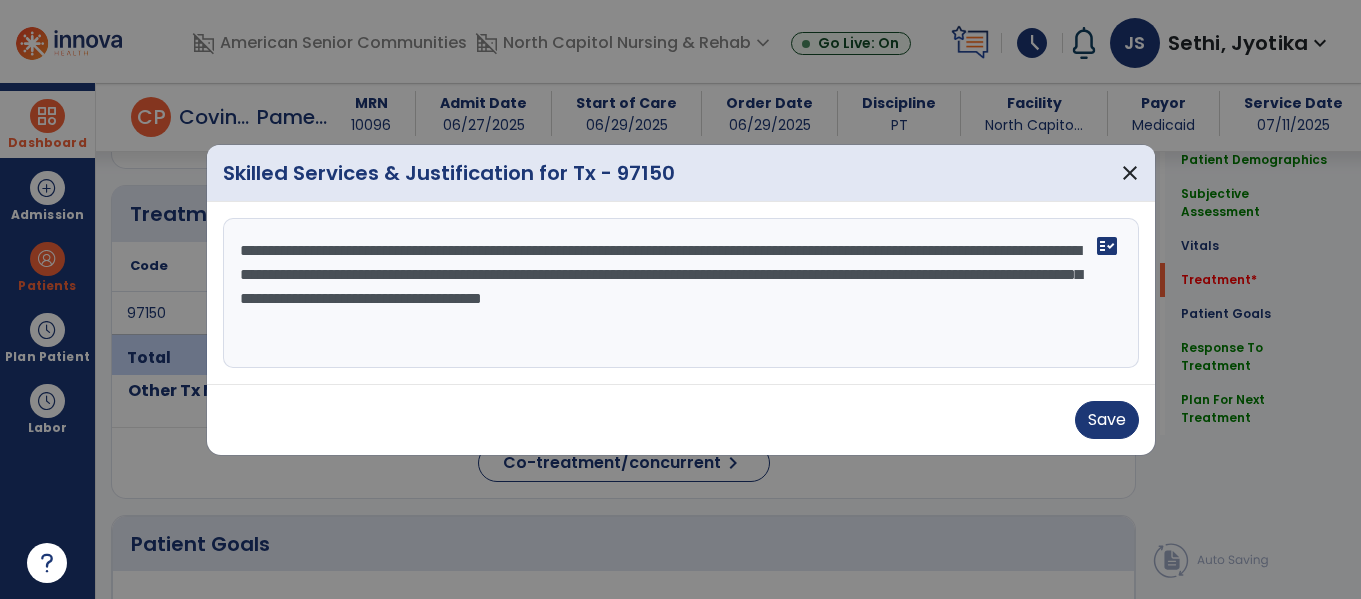 click on "**********" at bounding box center (681, 293) 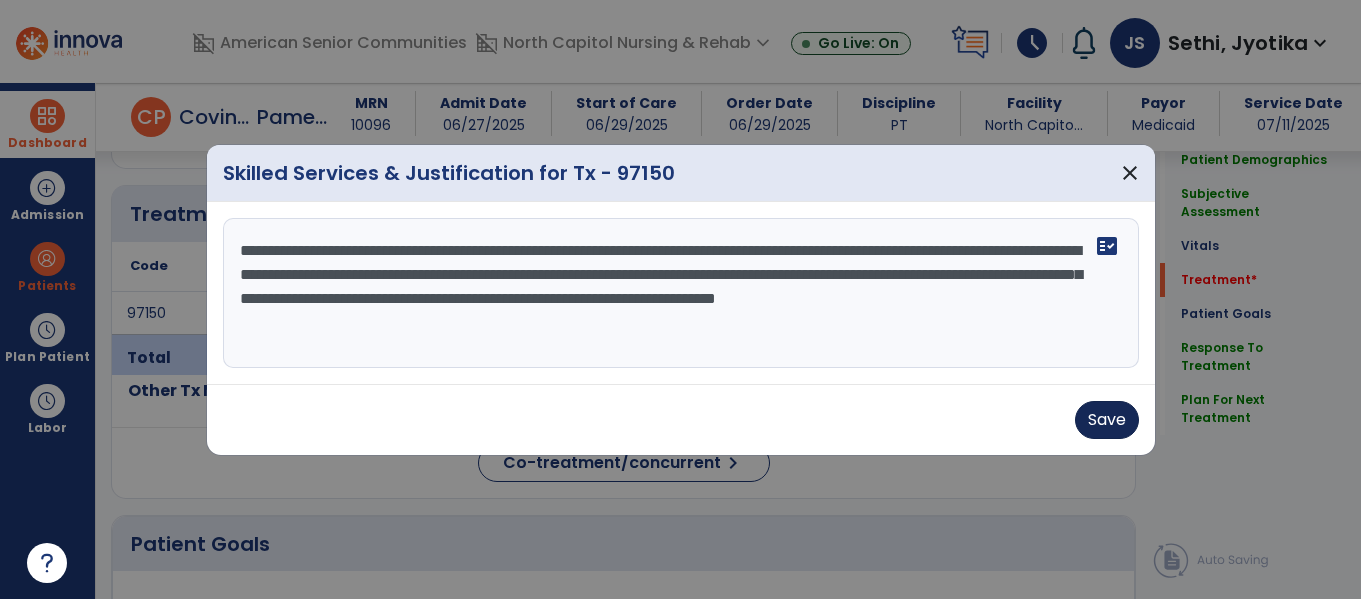 type on "**********" 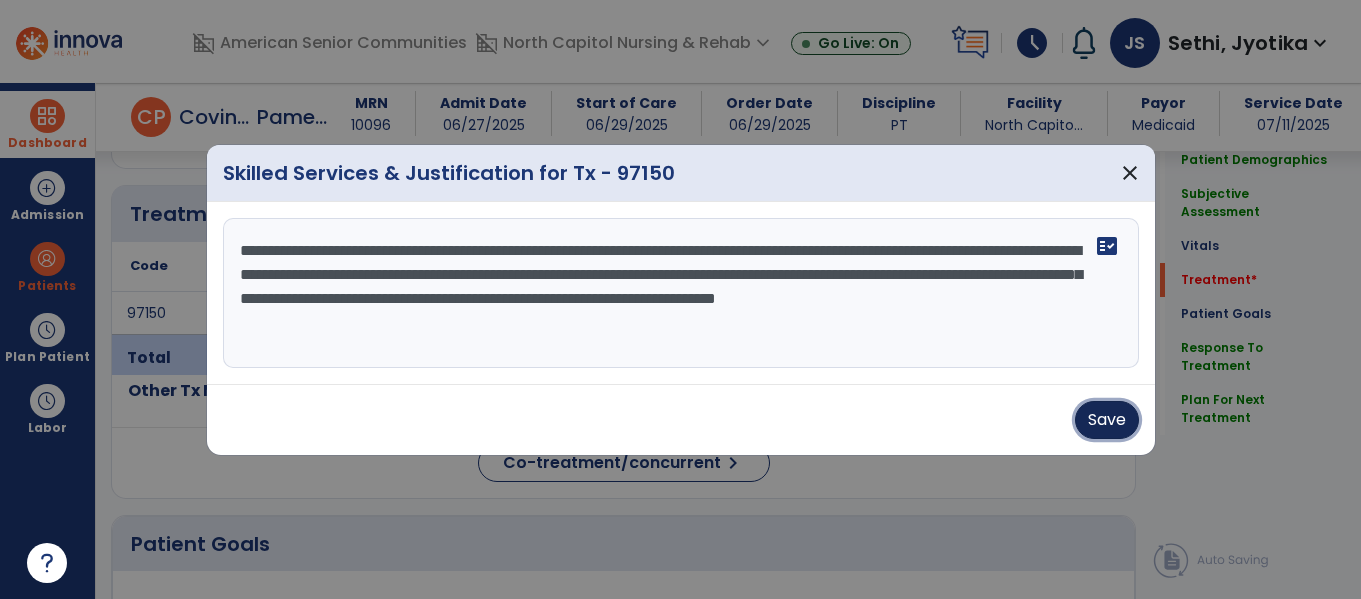 click on "Save" at bounding box center (1107, 420) 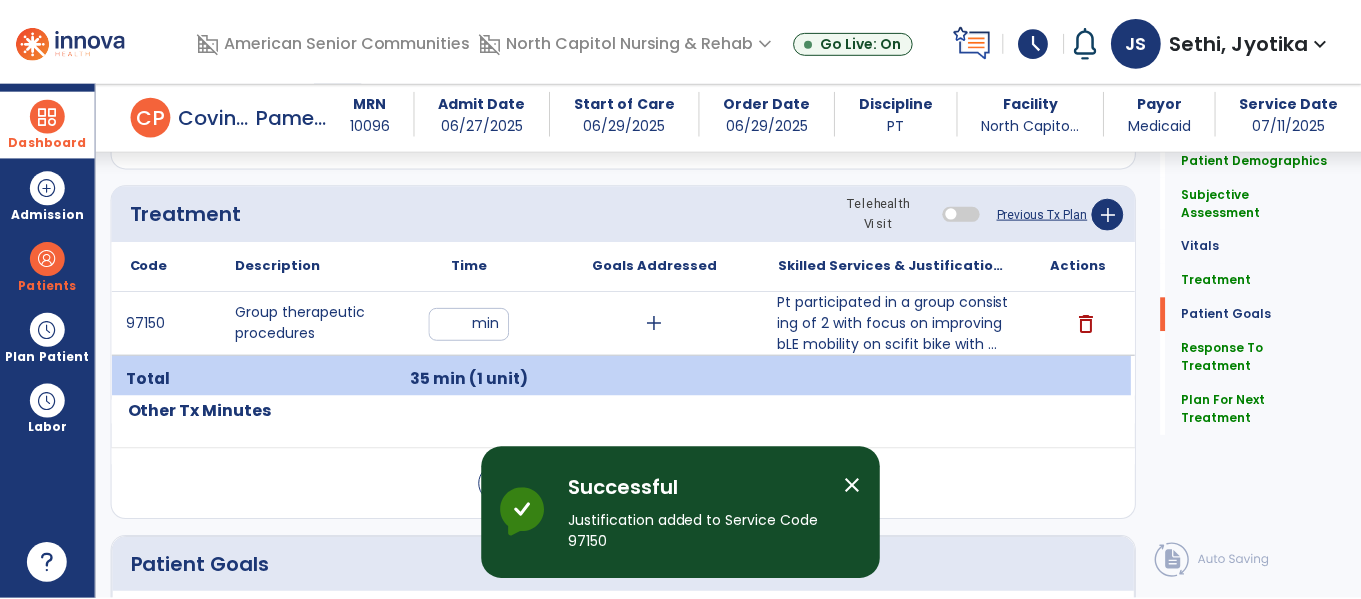 scroll, scrollTop: 2595, scrollLeft: 0, axis: vertical 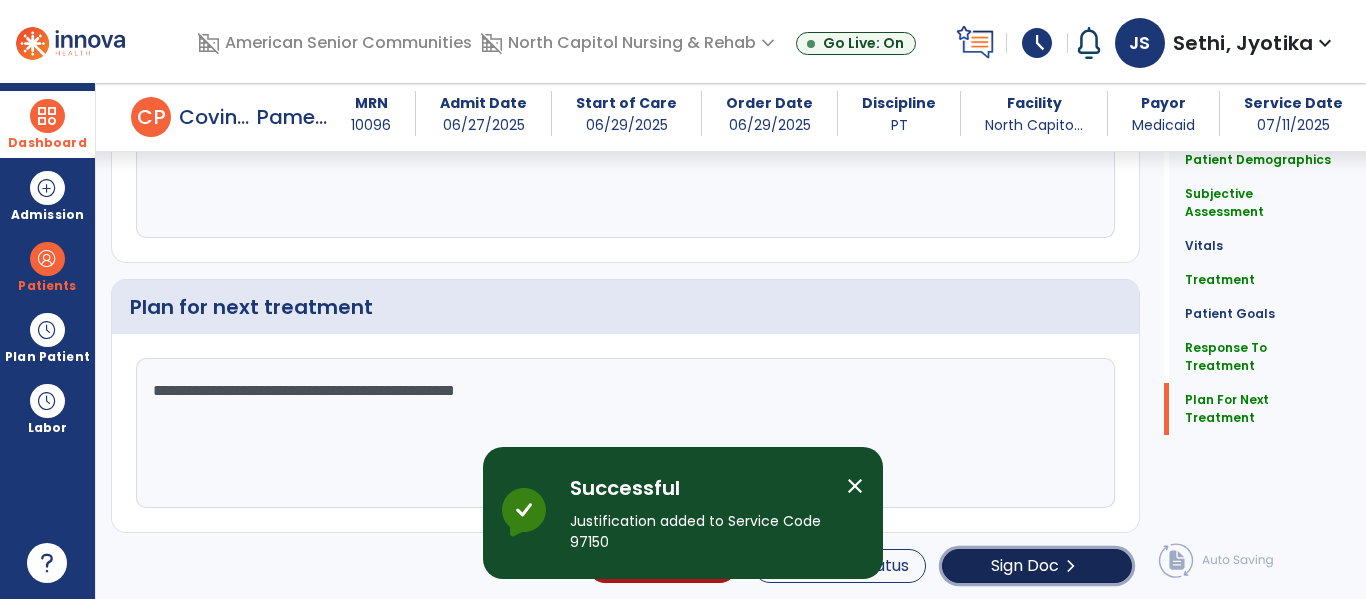 click on "Sign Doc" 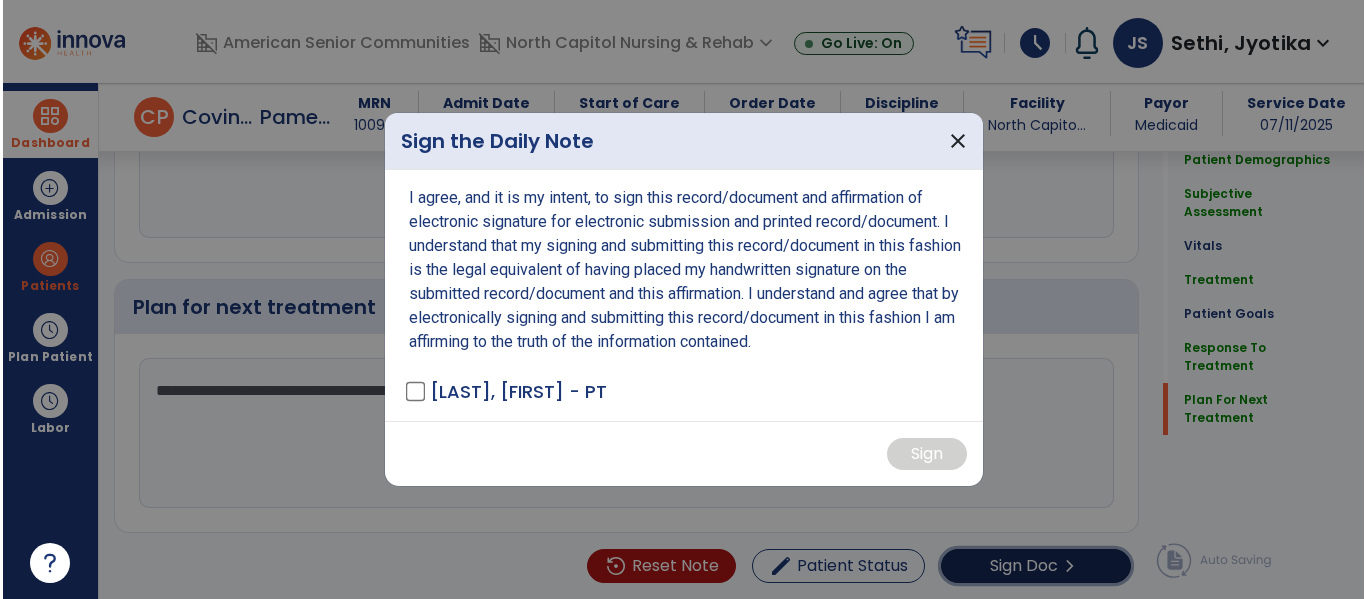 scroll, scrollTop: 2595, scrollLeft: 0, axis: vertical 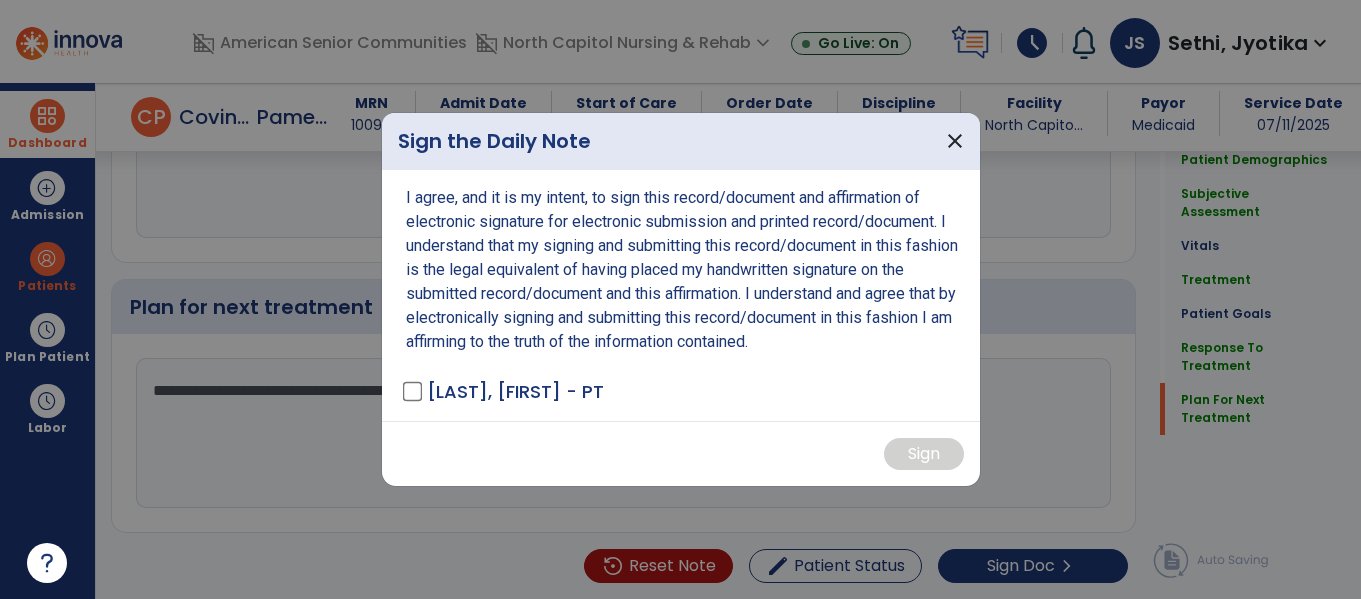 click on "[LAST], [FIRST] - PT" at bounding box center (505, 391) 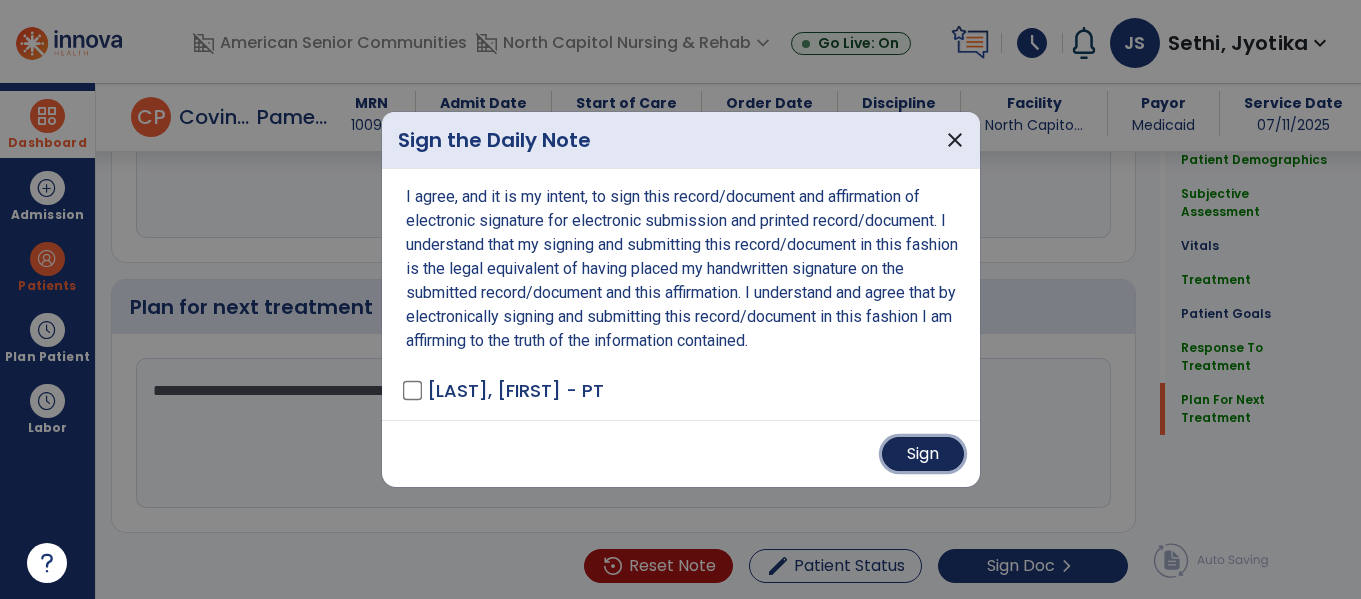 click on "Sign" at bounding box center (923, 454) 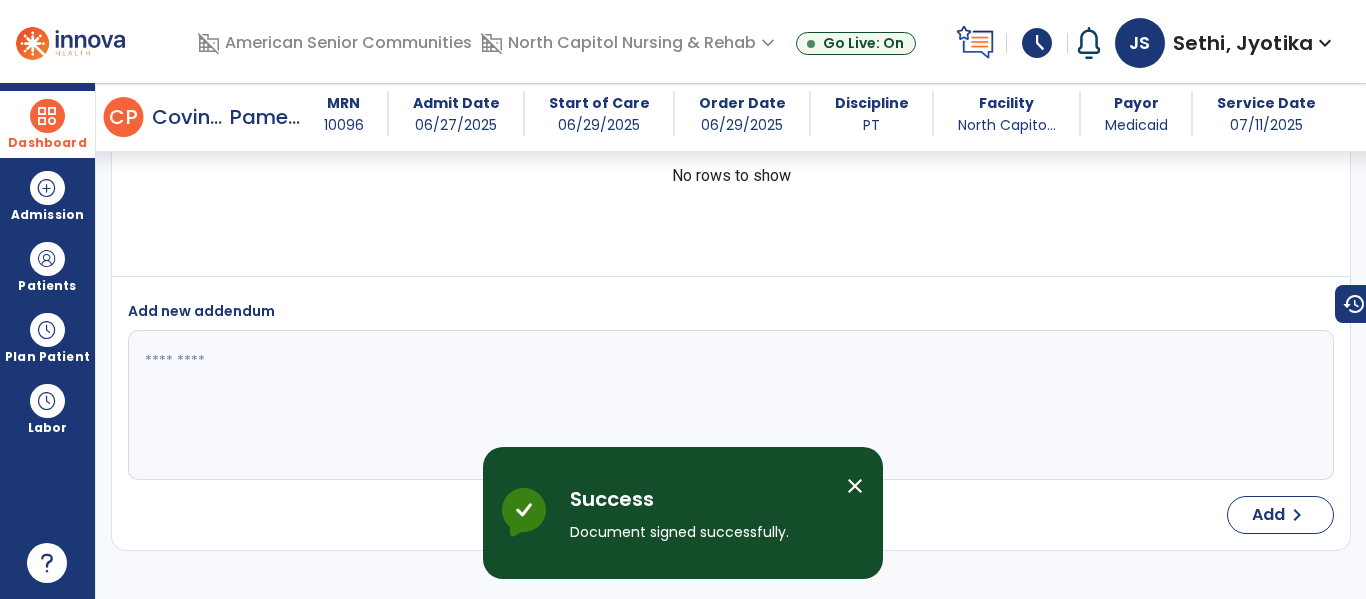 scroll, scrollTop: 3775, scrollLeft: 0, axis: vertical 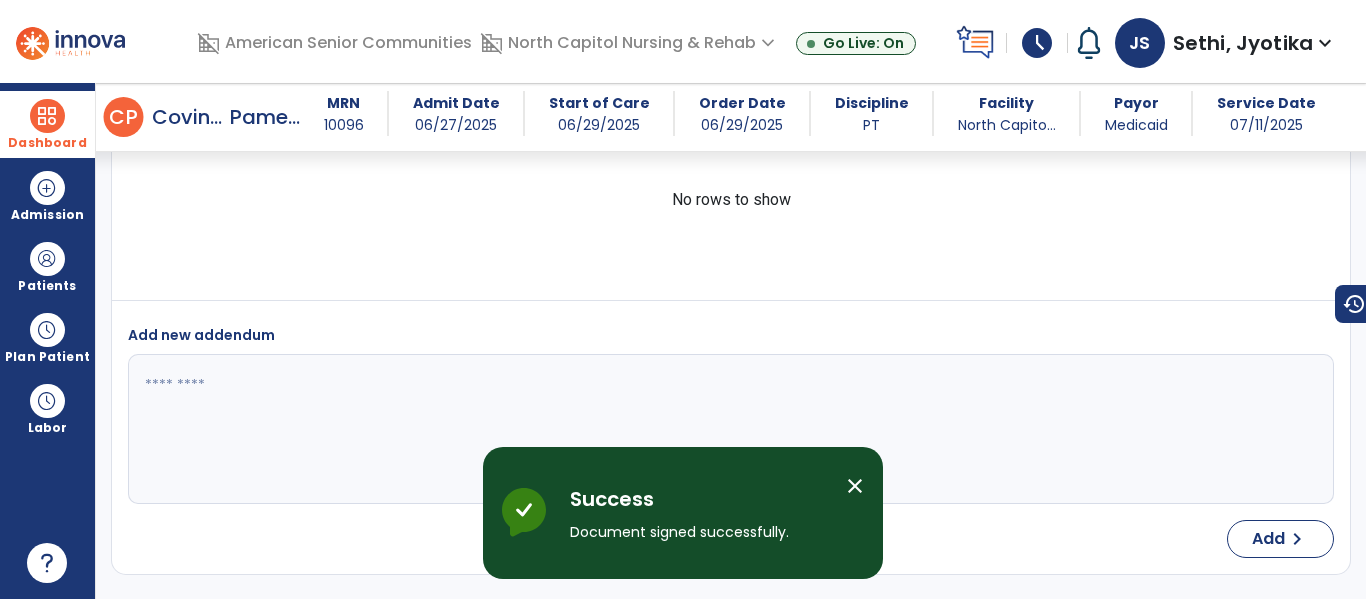 click on "Dashboard" at bounding box center (47, 124) 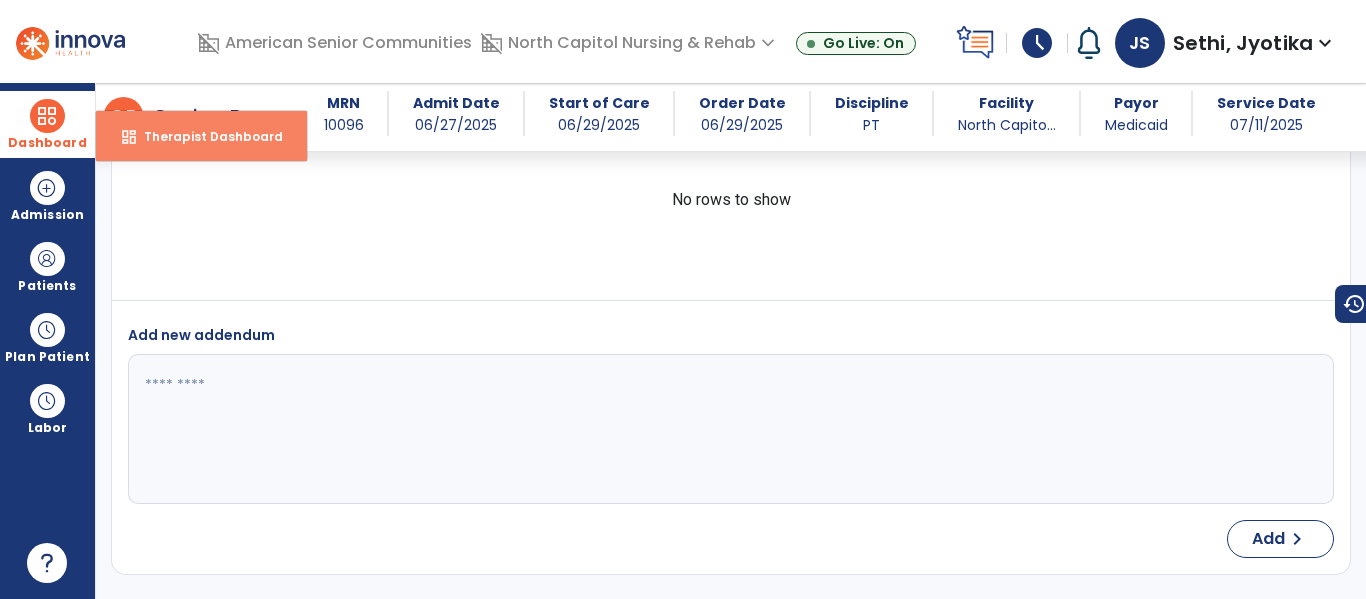 click on "Therapist Dashboard" at bounding box center [205, 136] 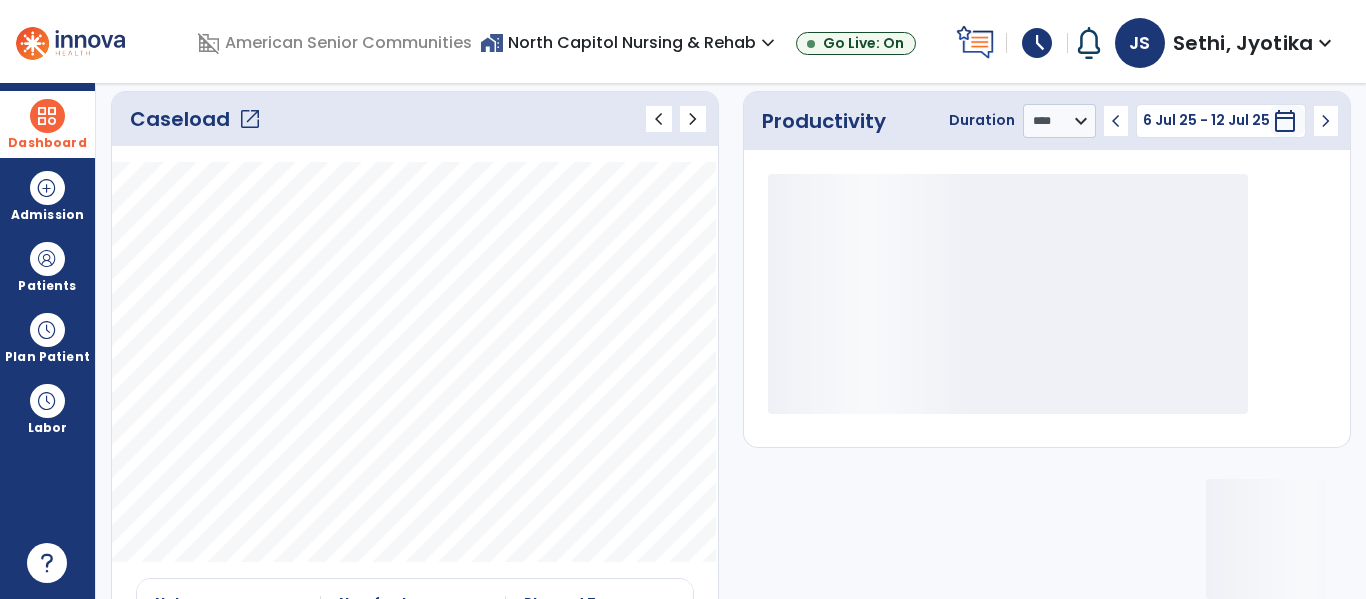scroll, scrollTop: 0, scrollLeft: 0, axis: both 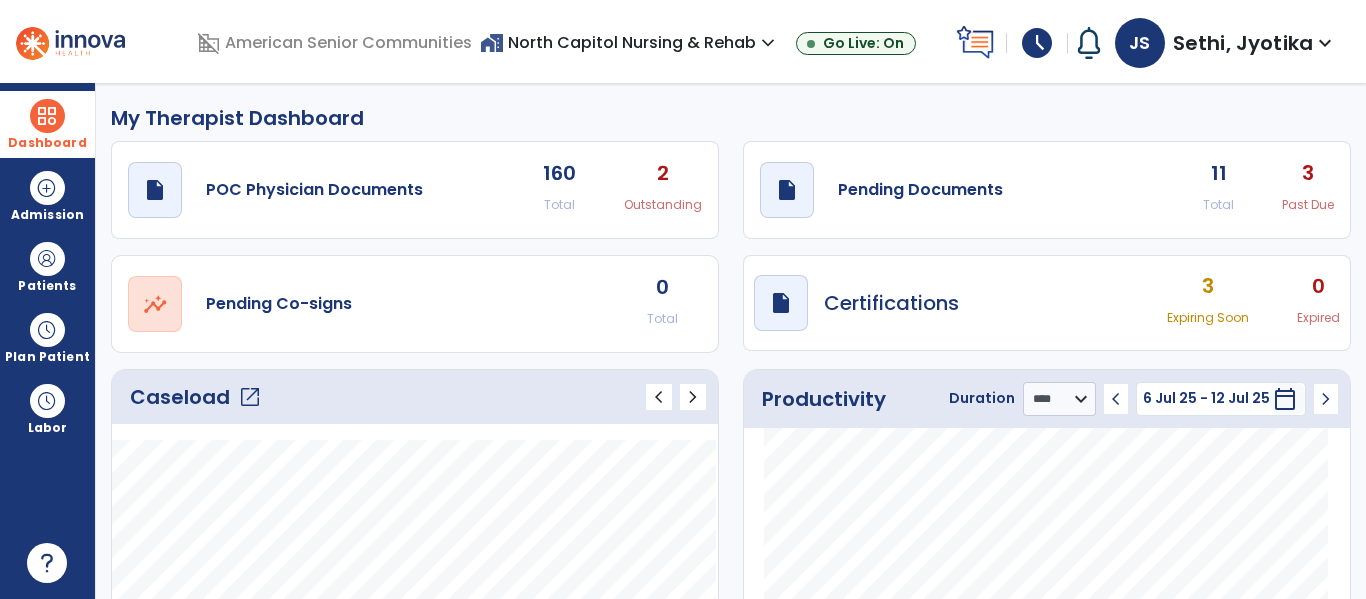 click on "draft   open_in_new  Pending Documents 11 Total 3 Past Due" 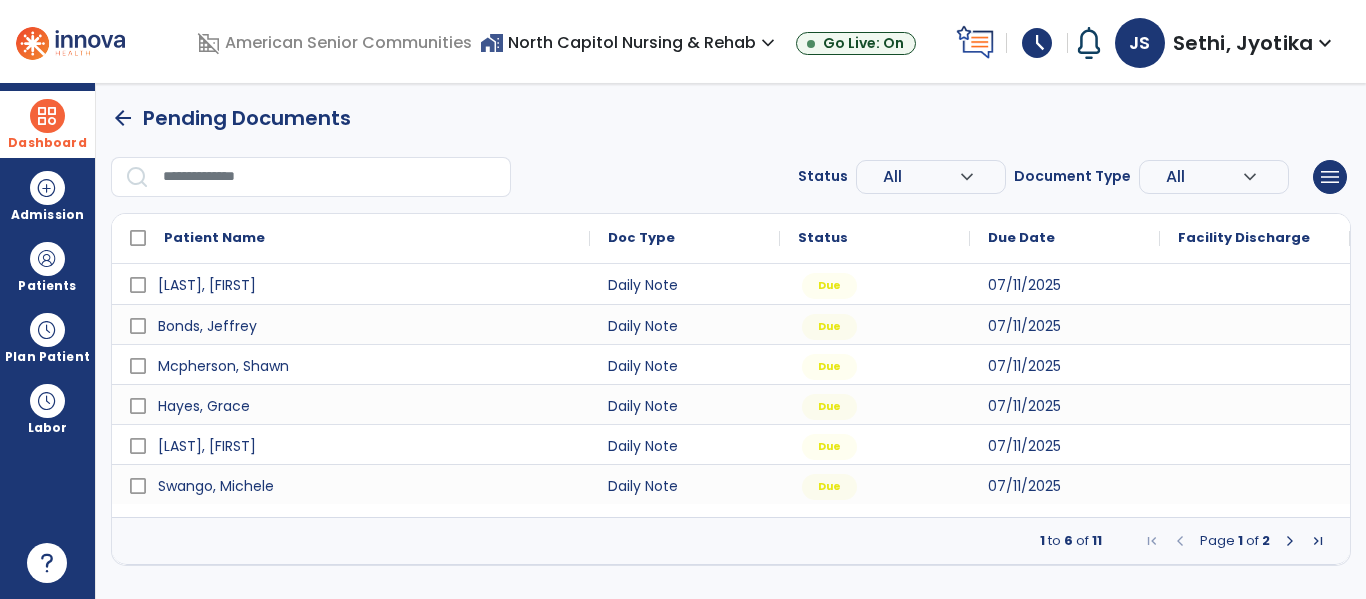click at bounding box center (47, 116) 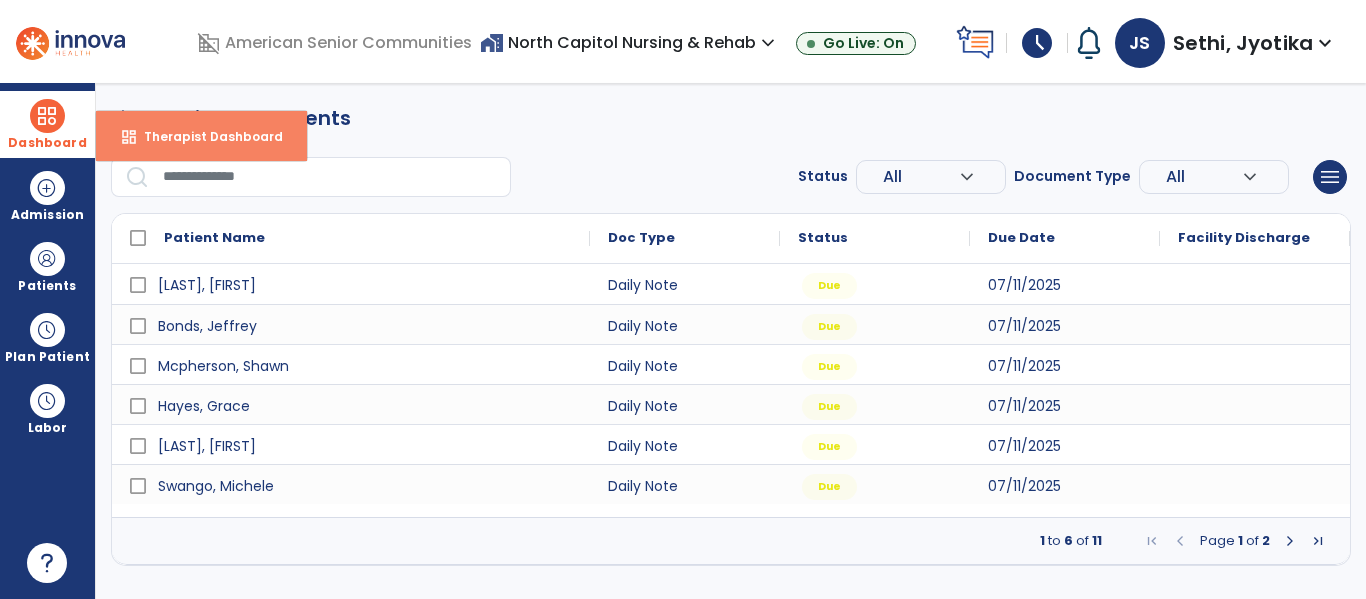click on "dashboard  Therapist Dashboard" at bounding box center [201, 136] 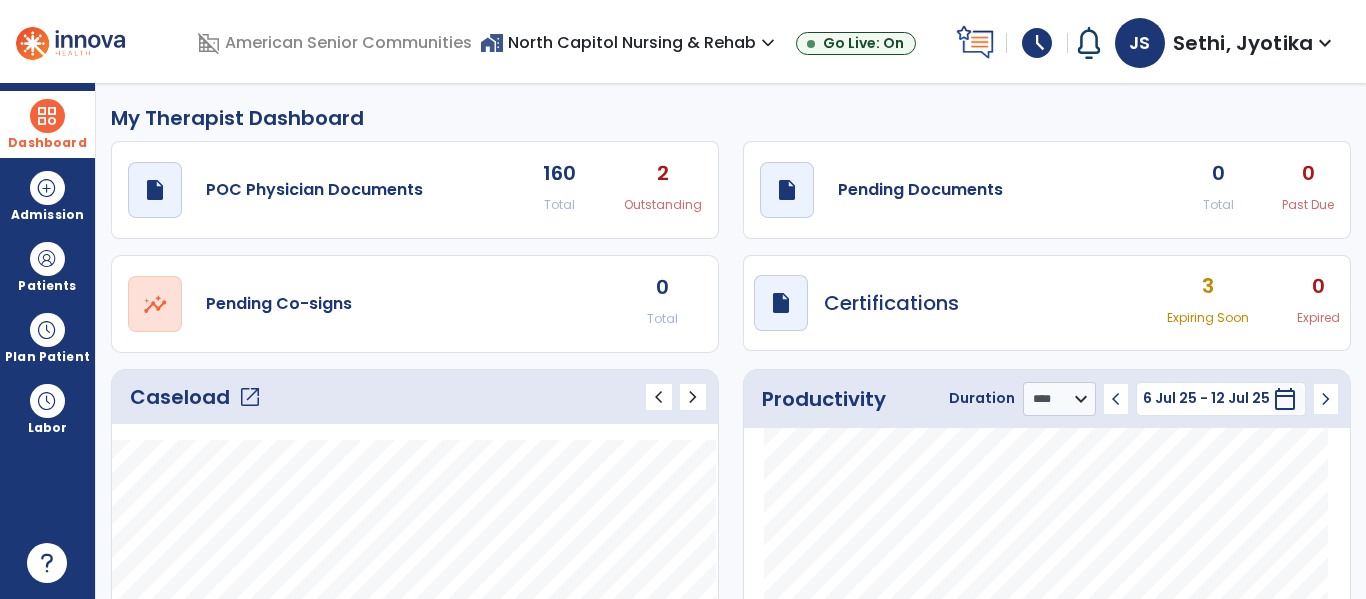 click on "open_in_new" 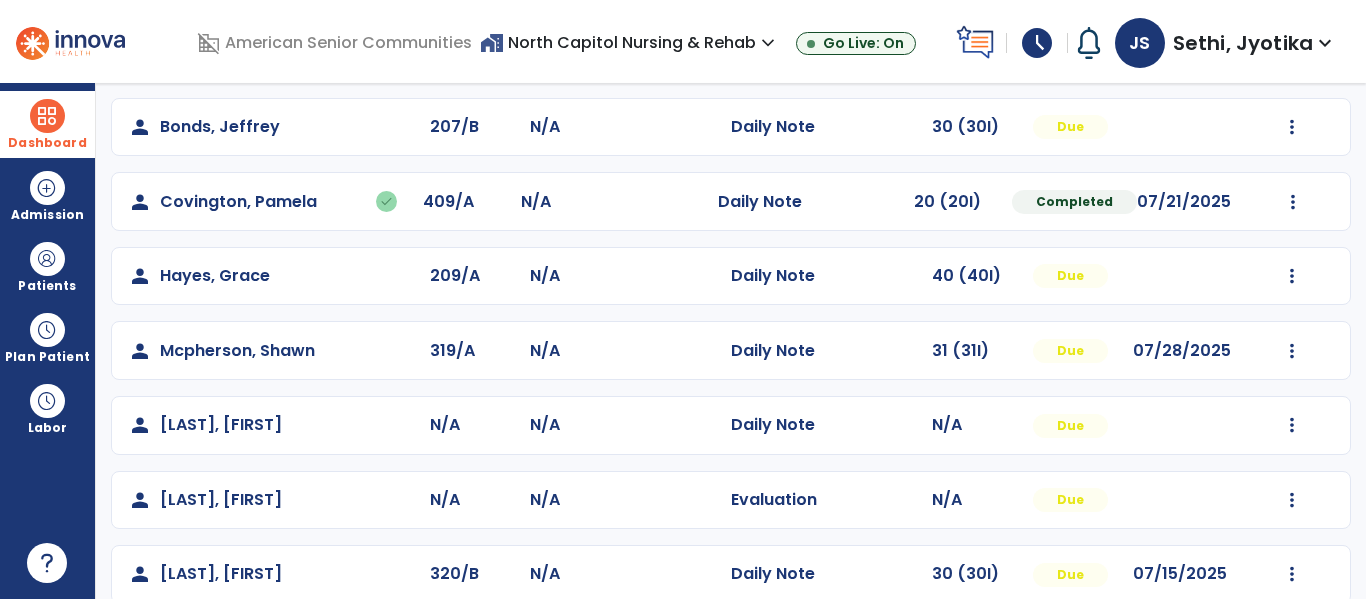 scroll, scrollTop: 216, scrollLeft: 0, axis: vertical 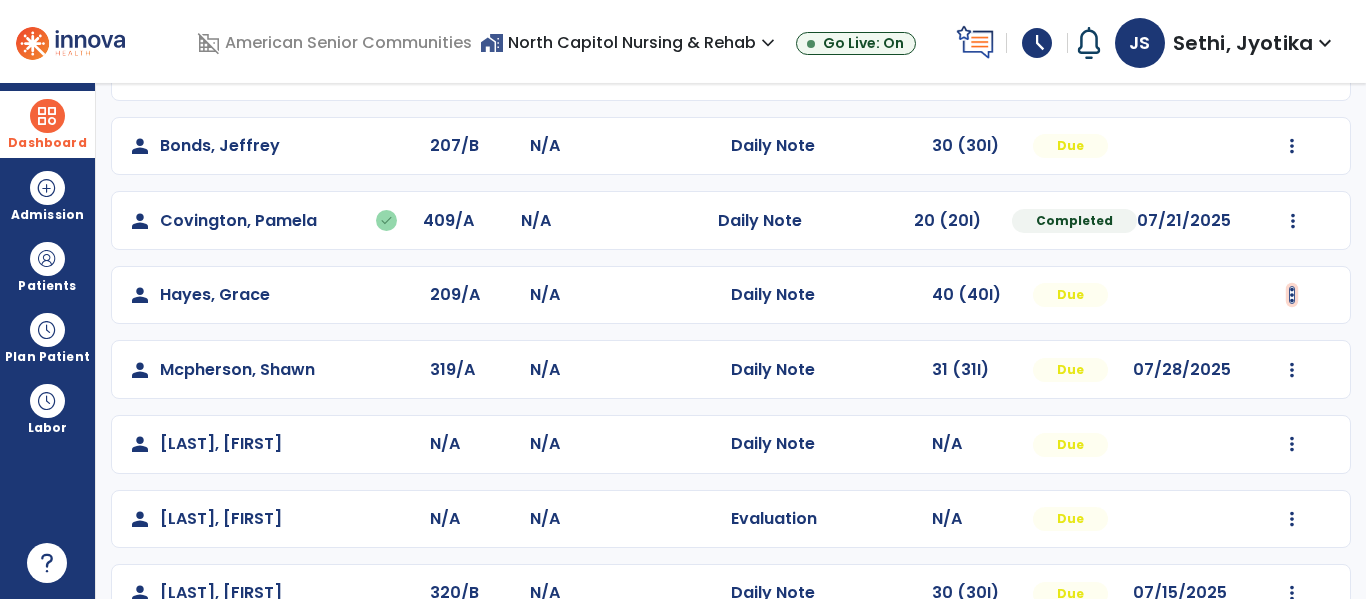 click at bounding box center (1292, 146) 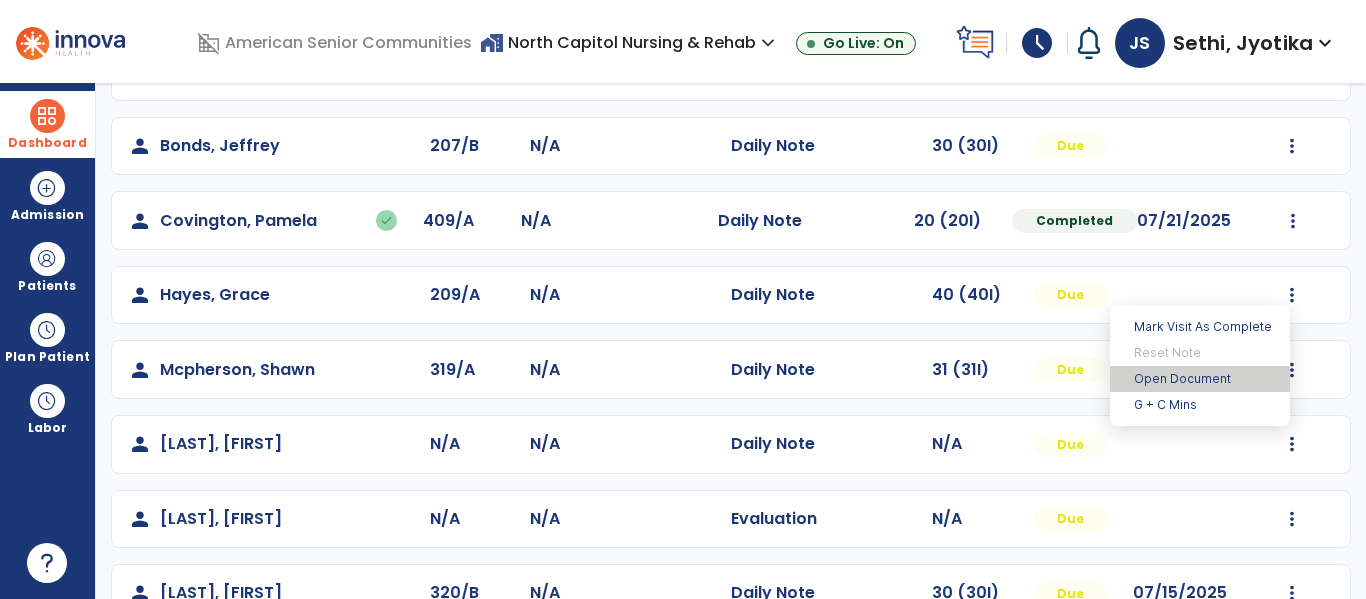 click on "Open Document" at bounding box center (1200, 379) 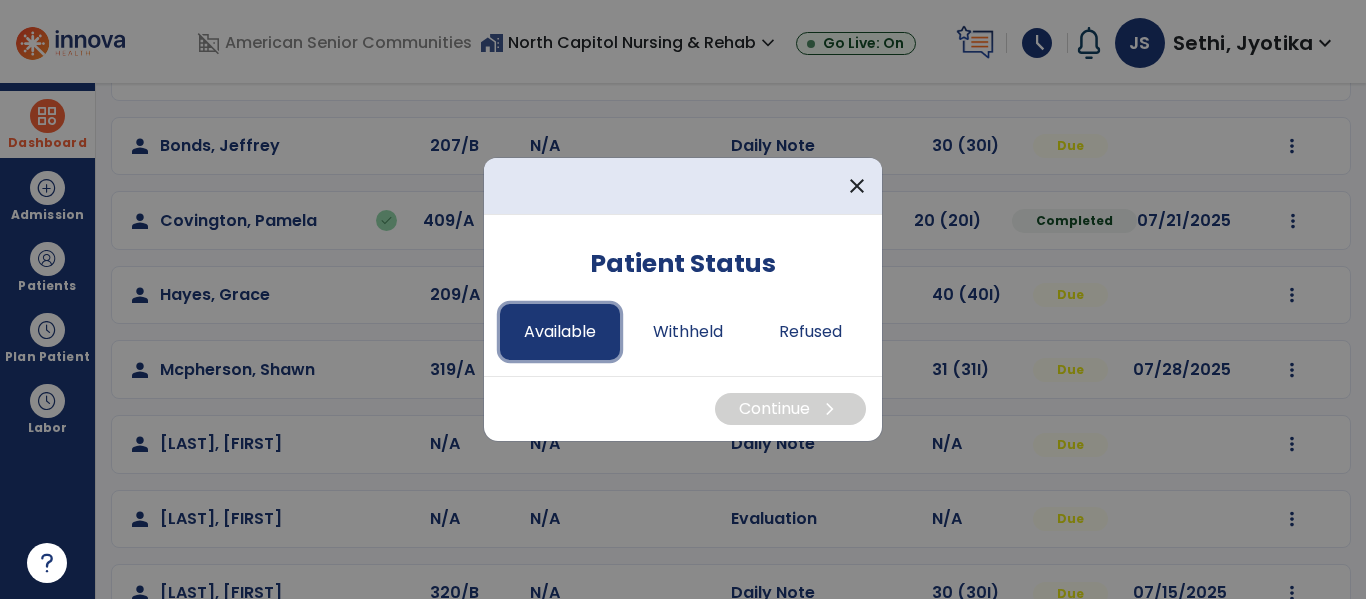 click on "Available" at bounding box center (560, 332) 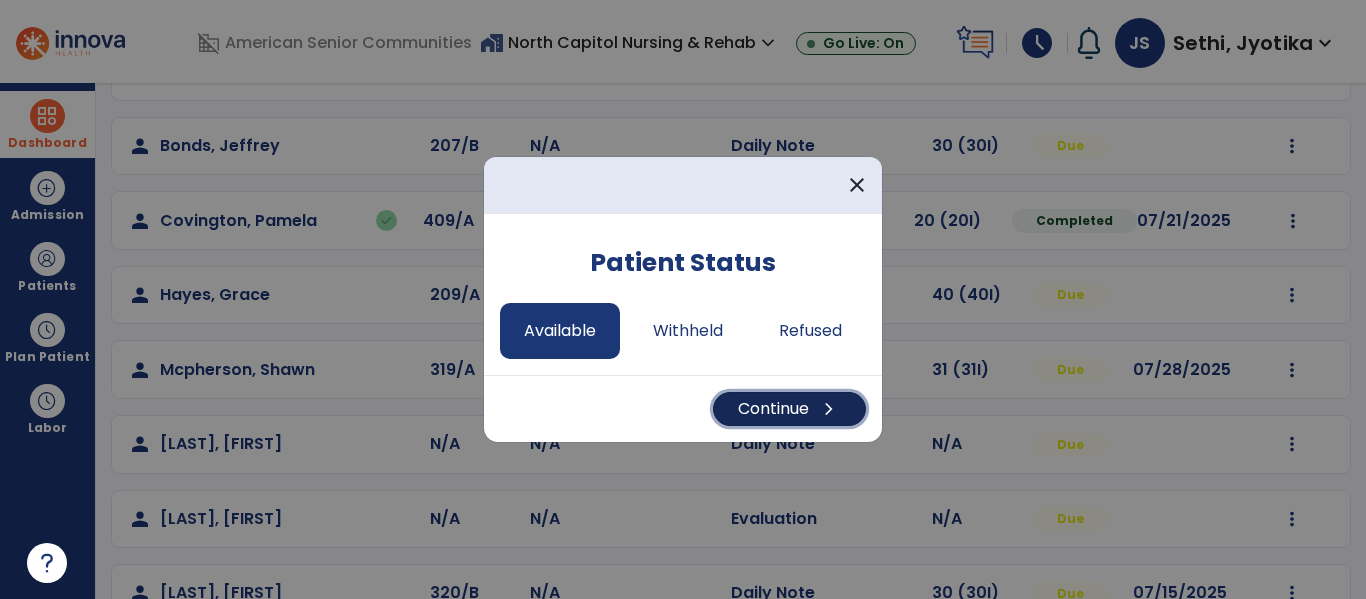 click on "Continue   chevron_right" at bounding box center [789, 409] 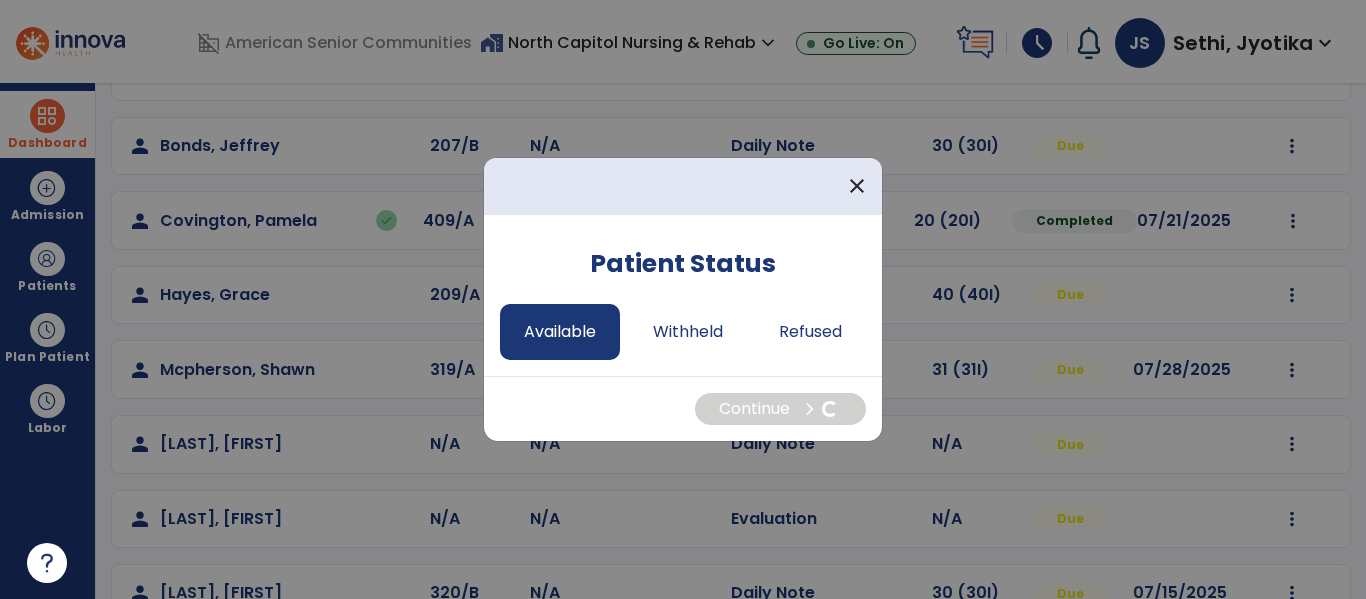 select on "*" 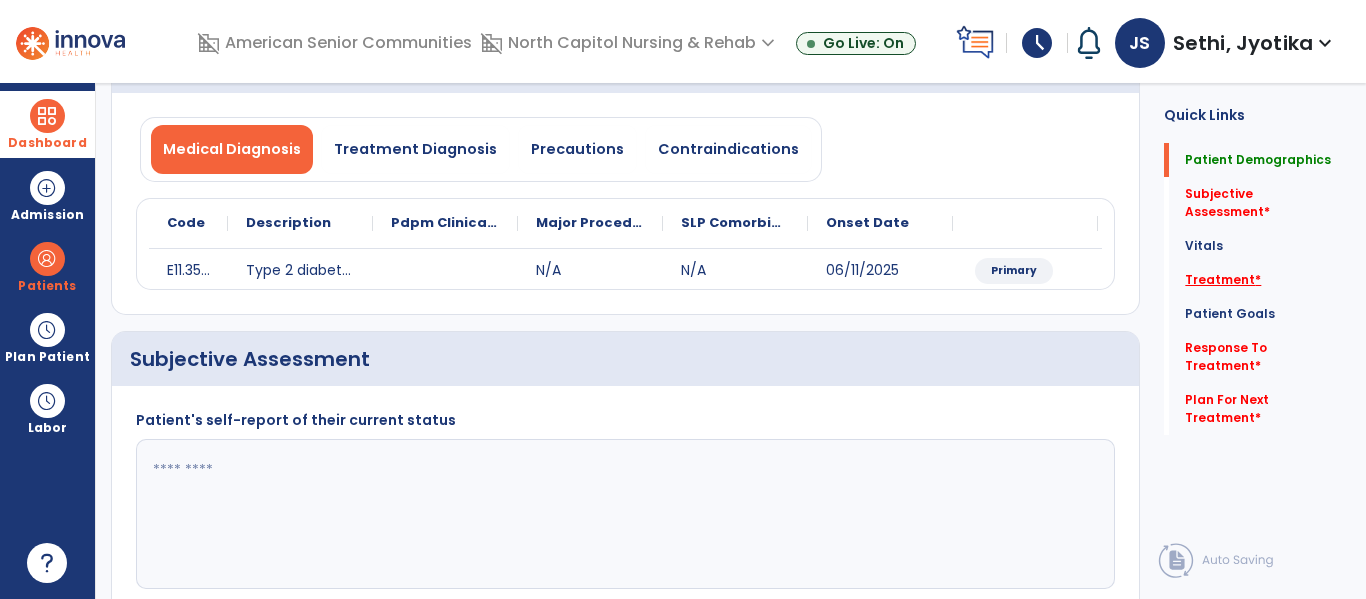 click on "Treatment   *" 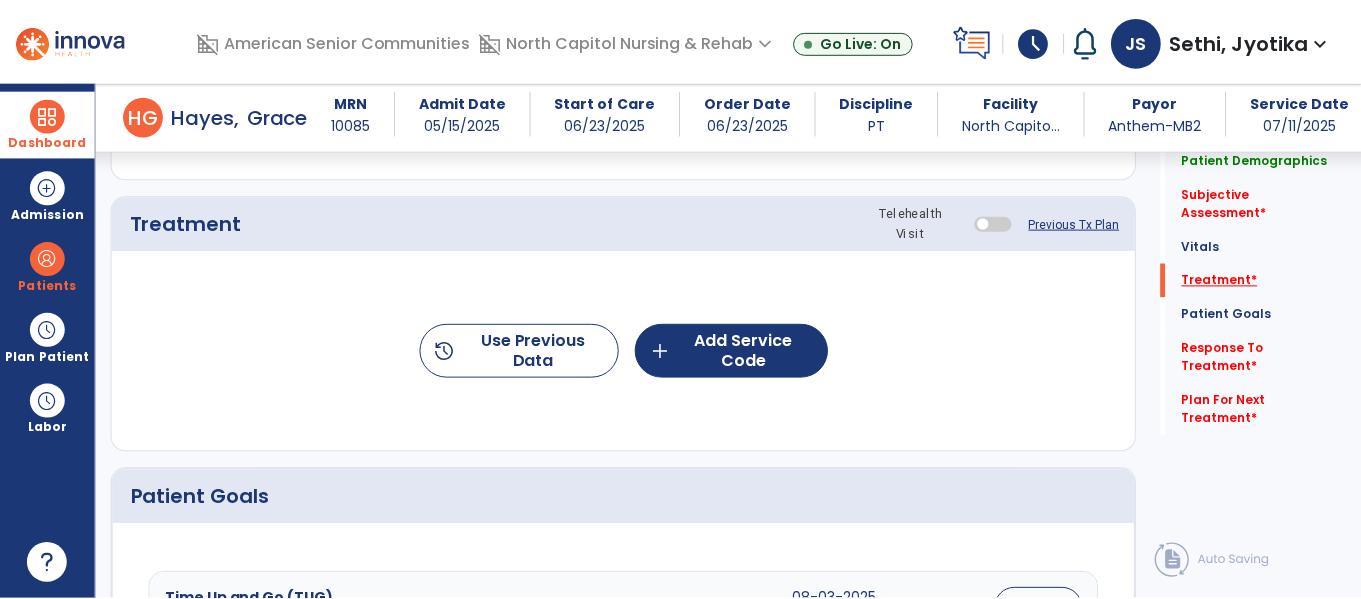scroll, scrollTop: 1055, scrollLeft: 0, axis: vertical 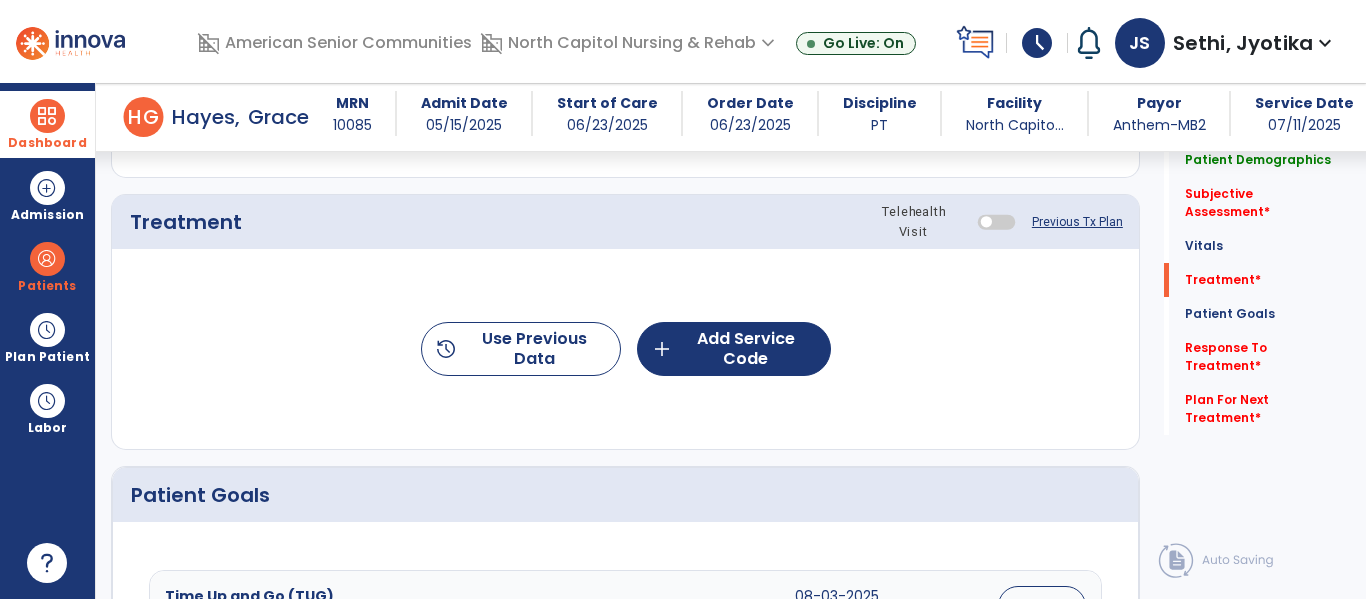 click on "history  Use Previous Data  add  Add Service Code" 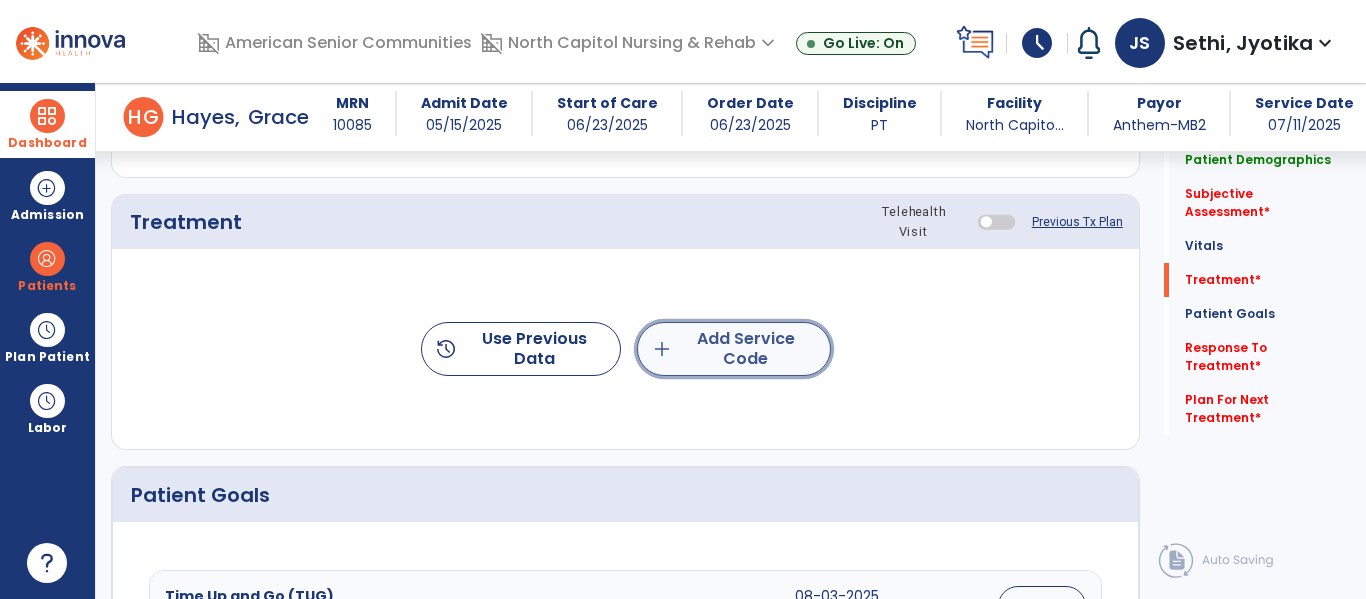 click on "add  Add Service Code" 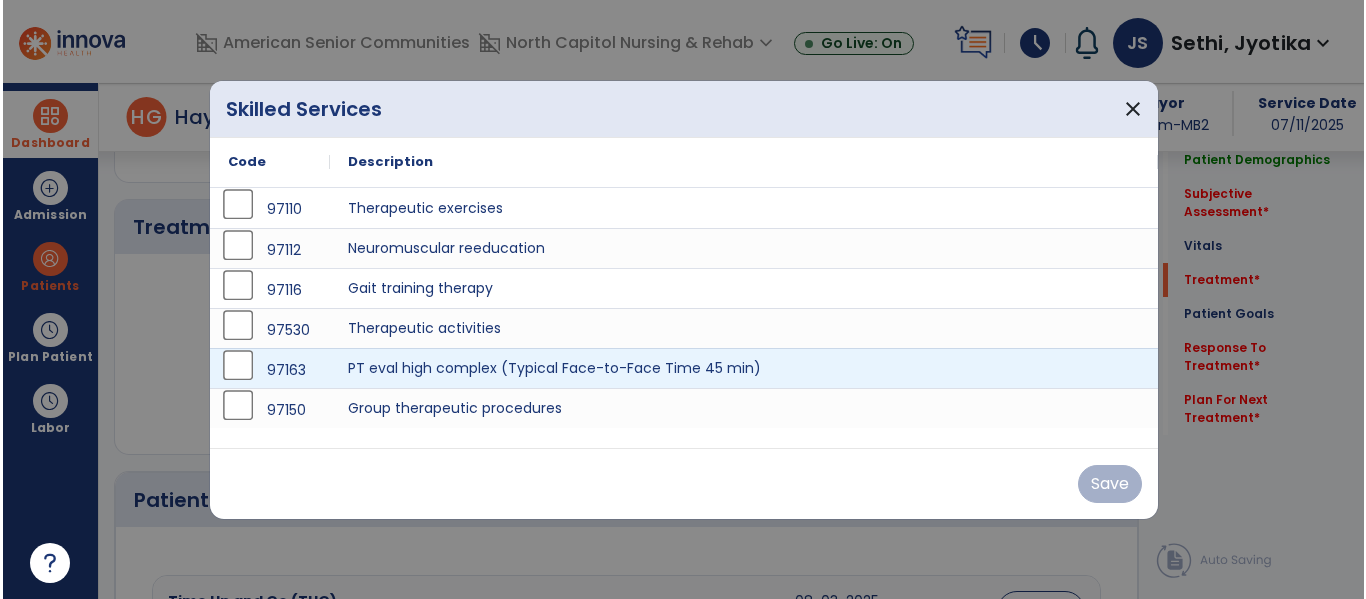 scroll, scrollTop: 1055, scrollLeft: 0, axis: vertical 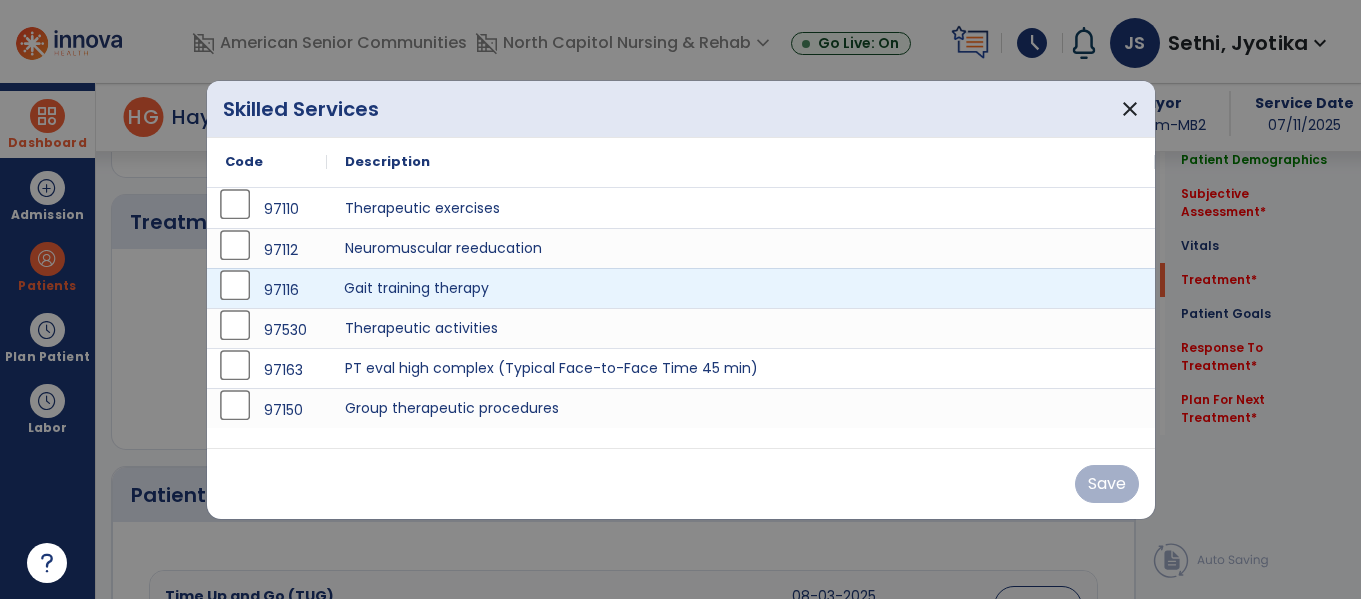 click on "Gait training therapy" at bounding box center (741, 288) 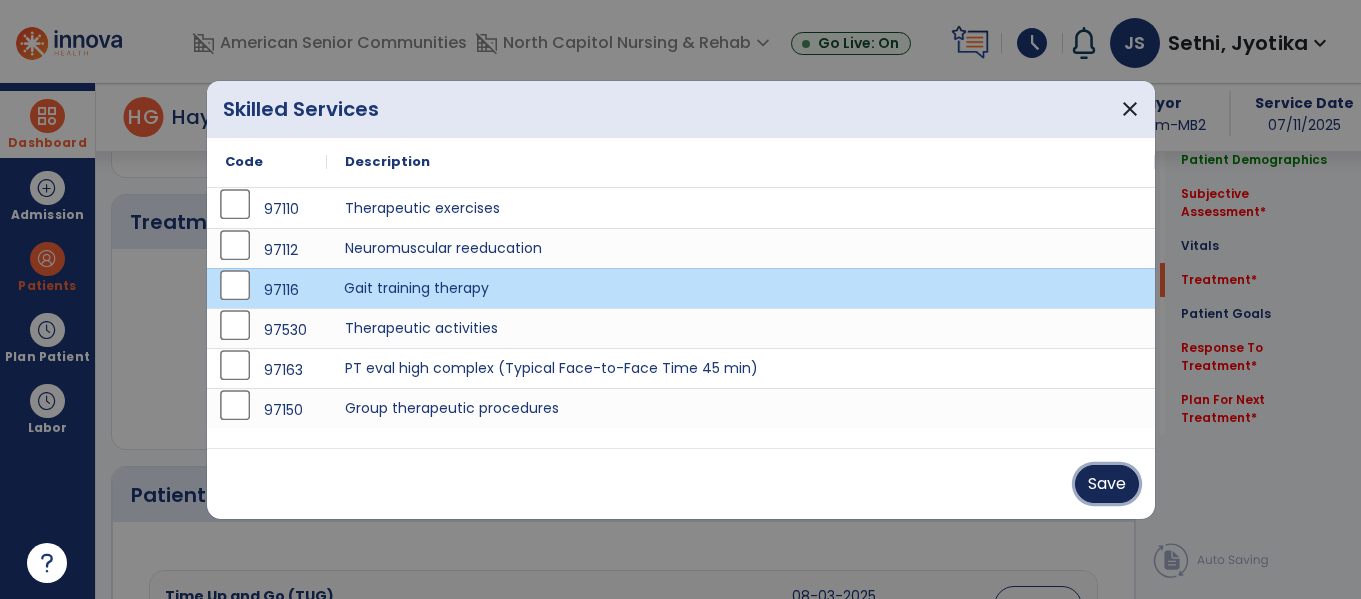 click on "Save" at bounding box center [1107, 484] 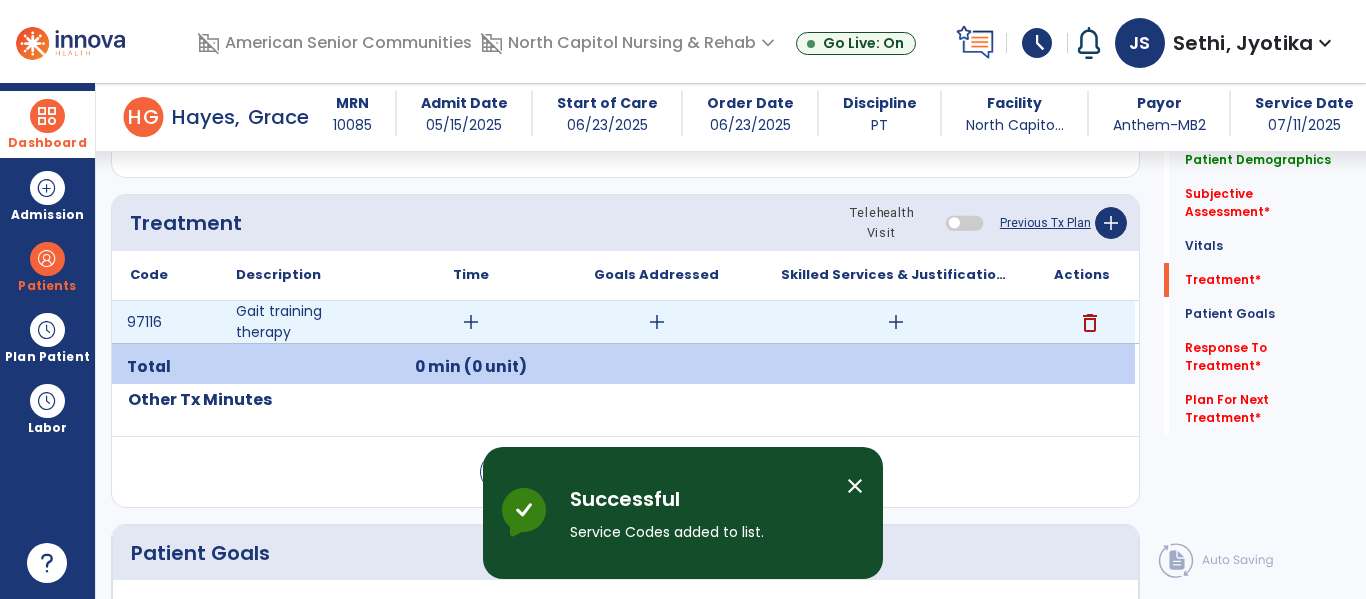 click on "add" at bounding box center (471, 322) 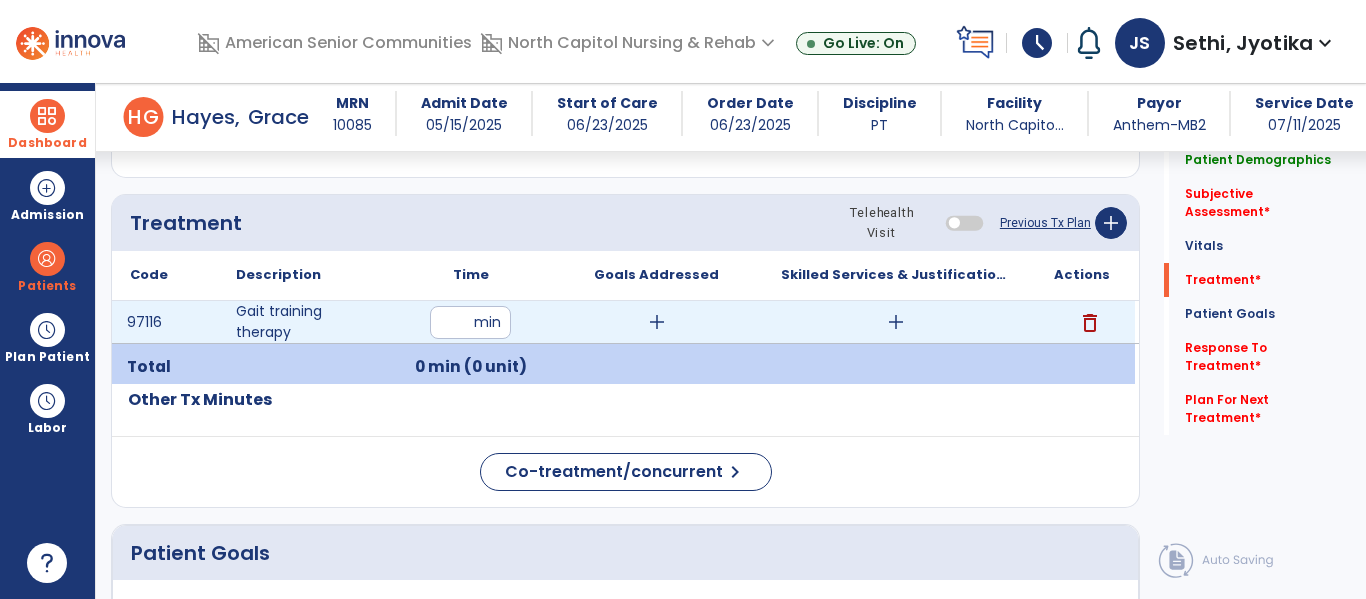type on "**" 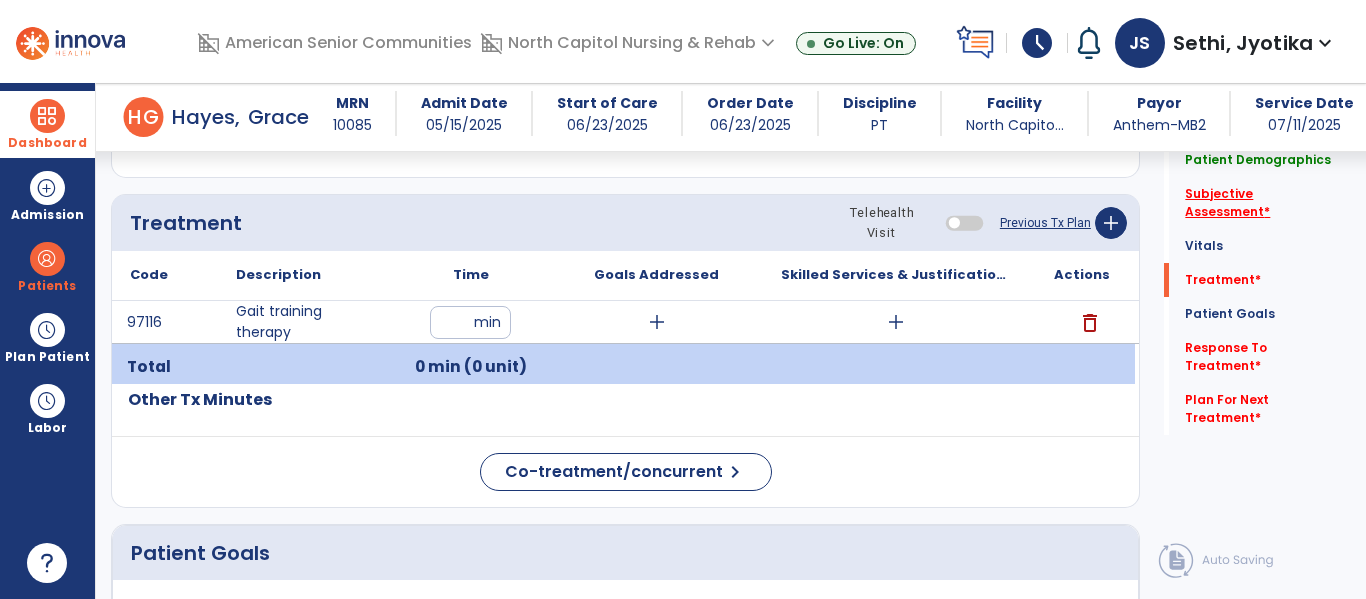 click on "Subjective Assessment   *" 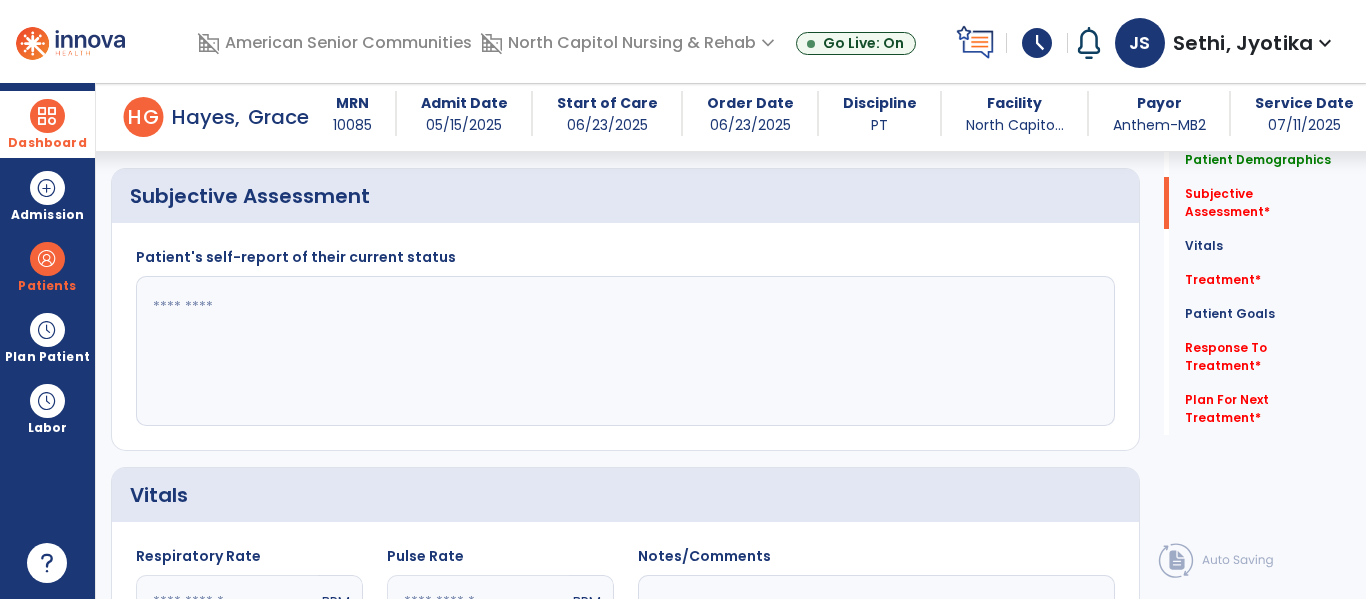 scroll, scrollTop: 328, scrollLeft: 0, axis: vertical 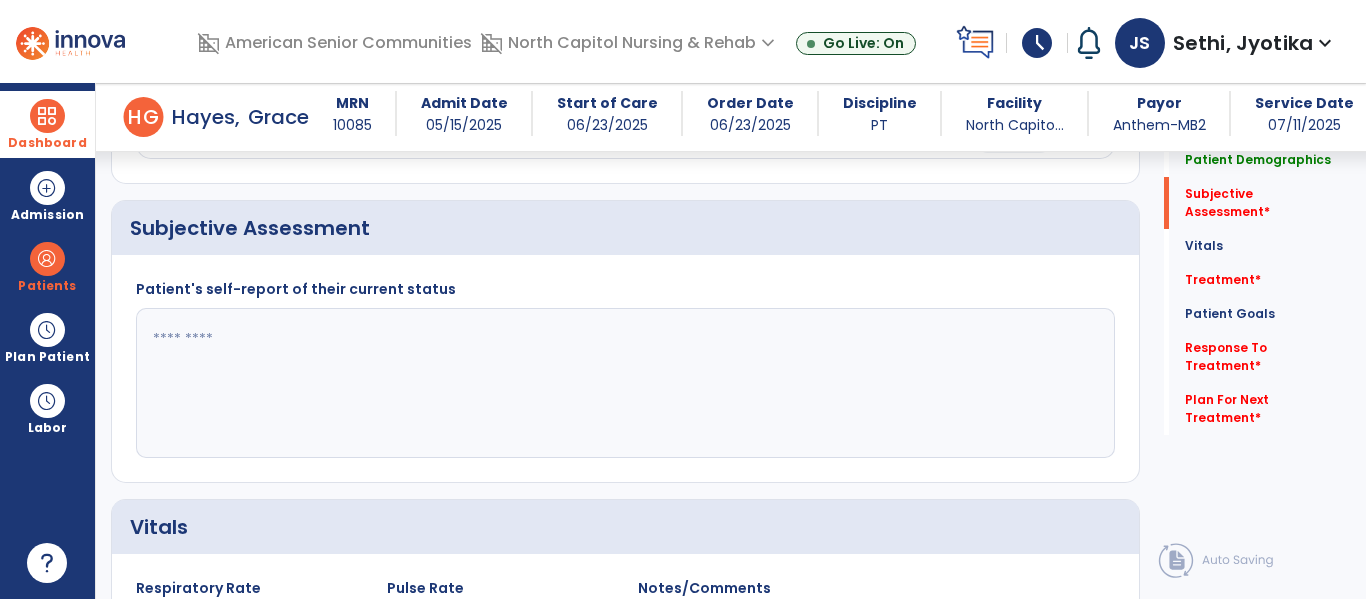 click 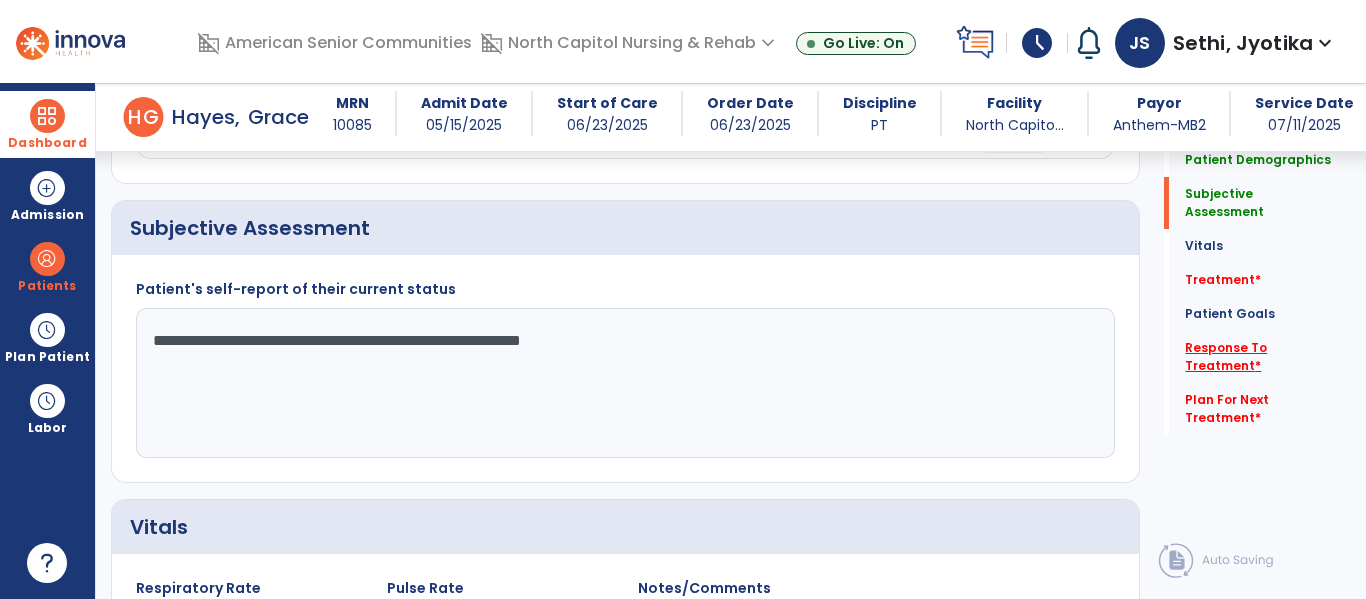 type on "**********" 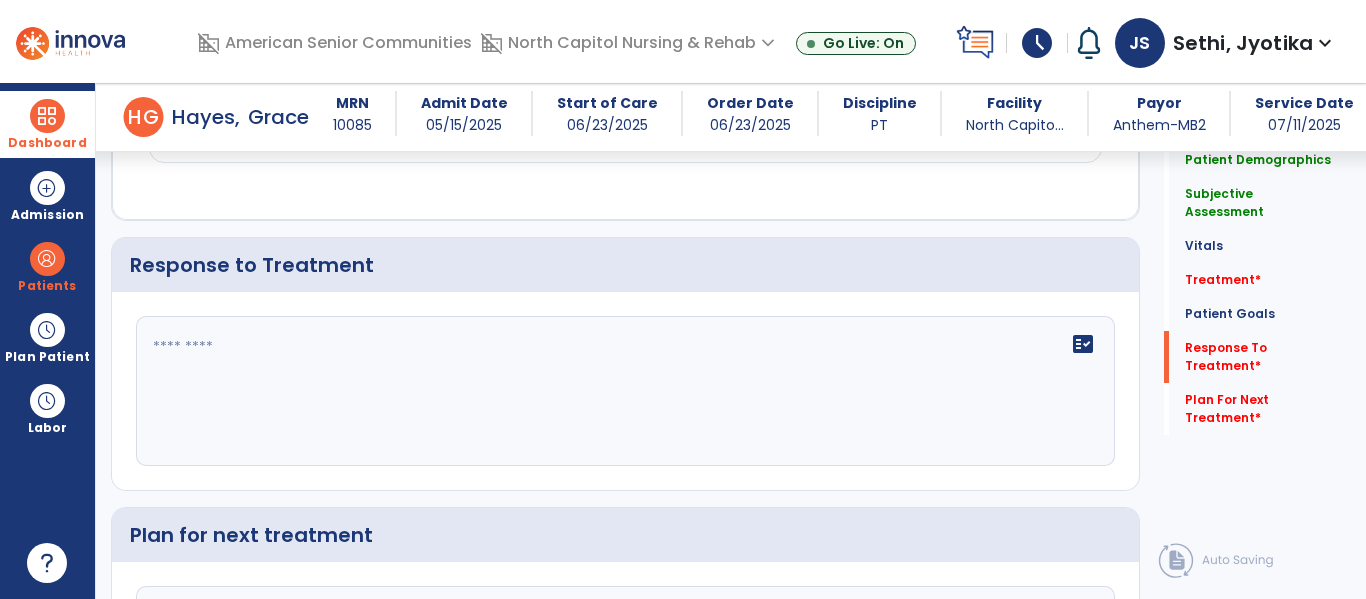 scroll, scrollTop: 2414, scrollLeft: 0, axis: vertical 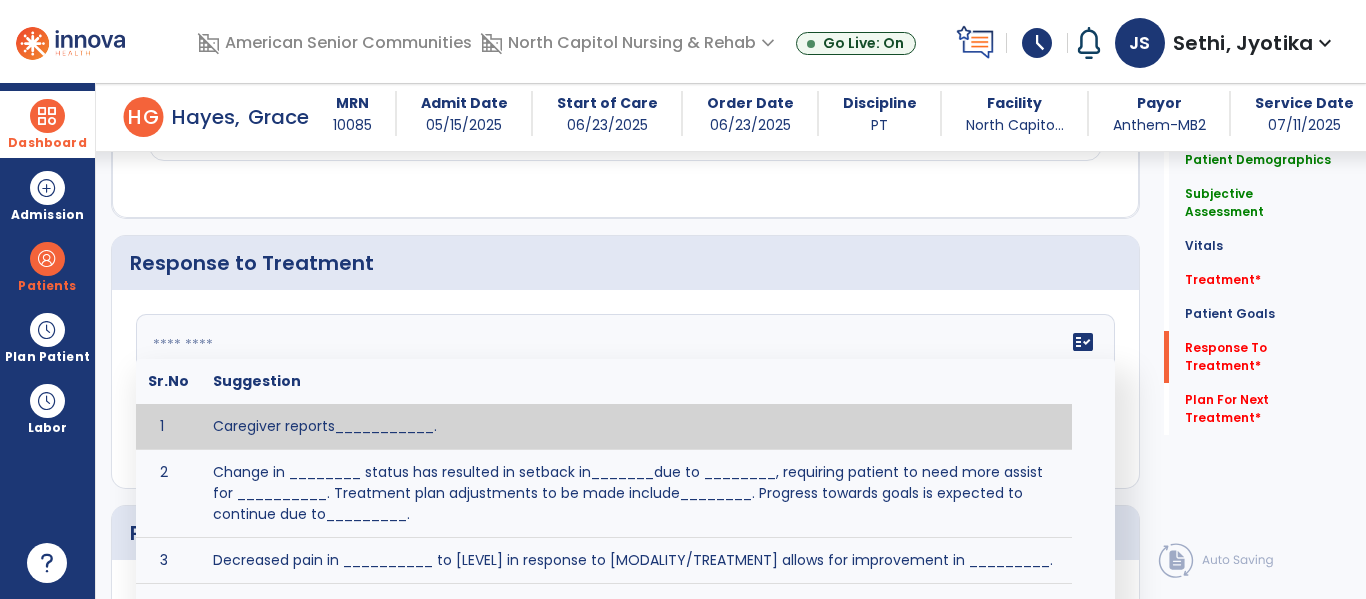 click on "fact_check  Sr.No Suggestion 1 Caregiver reports___________. 2 Change in ________ status has resulted in setback in_______due to ________, requiring patient to need more assist for __________.   Treatment plan adjustments to be made include________.  Progress towards goals is expected to continue due to_________. 3 Decreased pain in __________ to [LEVEL] in response to [MODALITY/TREATMENT] allows for improvement in _________. 4 Functional gains in _______ have impacted the patient's ability to perform_________ with a reduction in assist levels to_________. 5 Functional progress this week has been significant due to__________. 6 Gains in ________ have improved the patient's ability to perform ______with decreased levels of assist to___________. 7 Improvement in ________allows patient to tolerate higher levels of challenges in_________. 8 Pain in [AREA] has decreased to [LEVEL] in response to [TREATMENT/MODALITY], allowing fore ease in completing__________. 9 10 11 12 13 14 15 16 17 18 19 20 21" 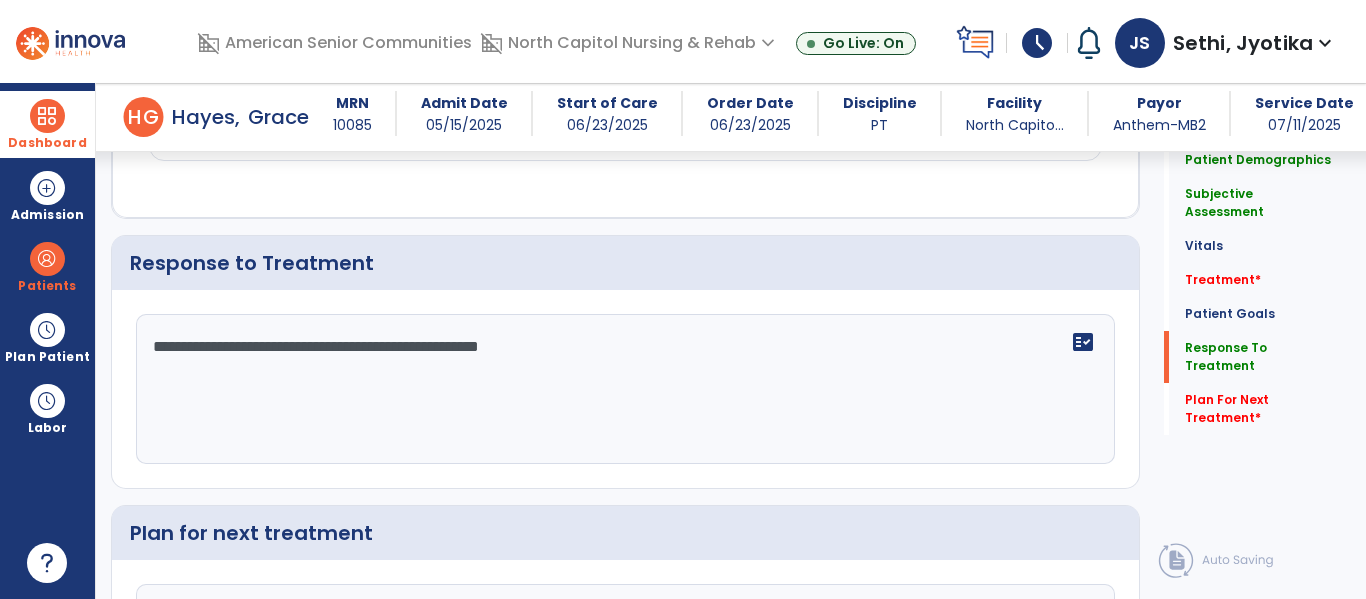 scroll, scrollTop: 2414, scrollLeft: 0, axis: vertical 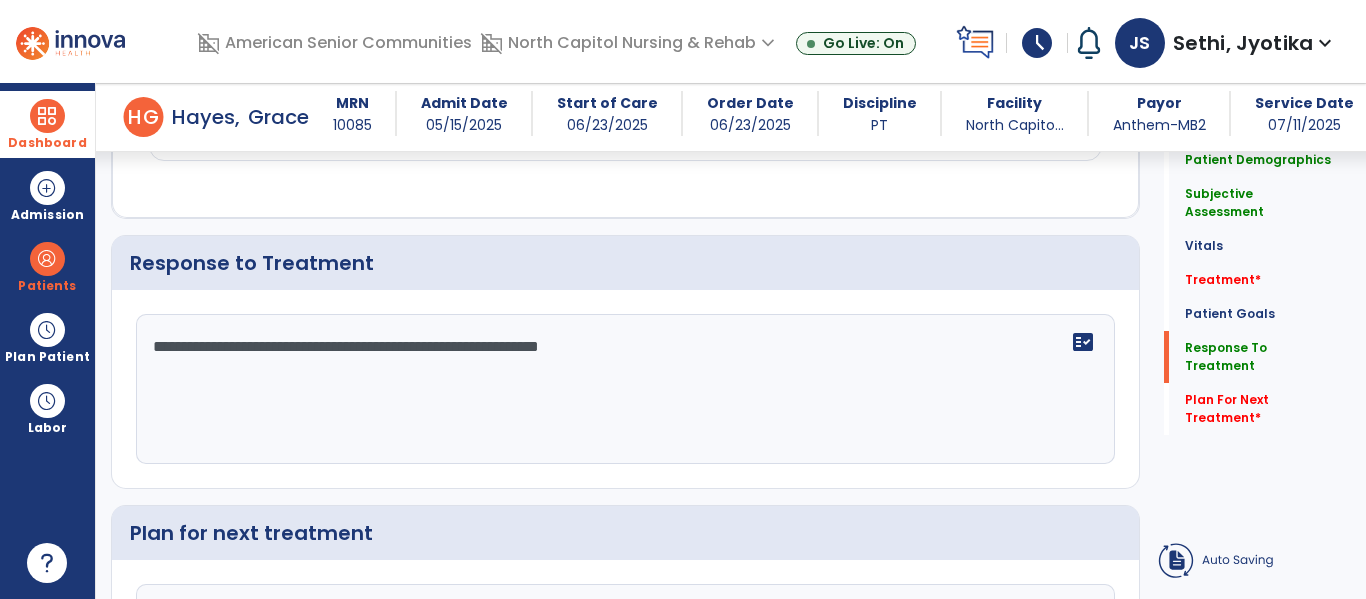 type on "**********" 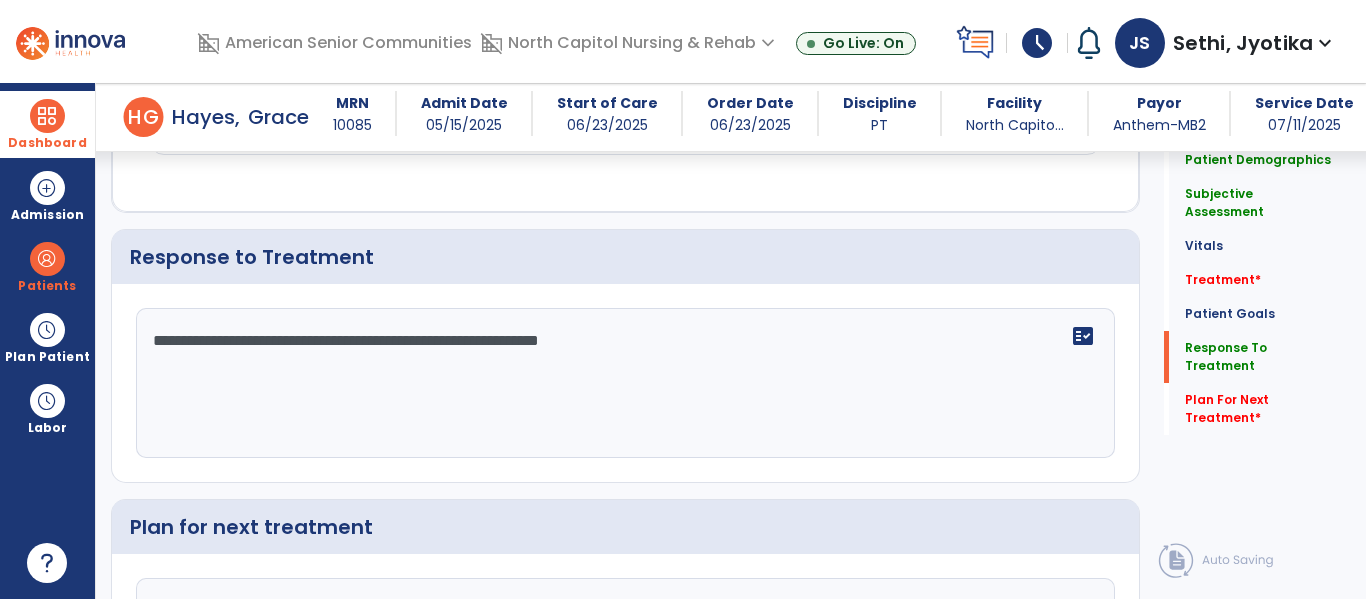 scroll, scrollTop: 2422, scrollLeft: 0, axis: vertical 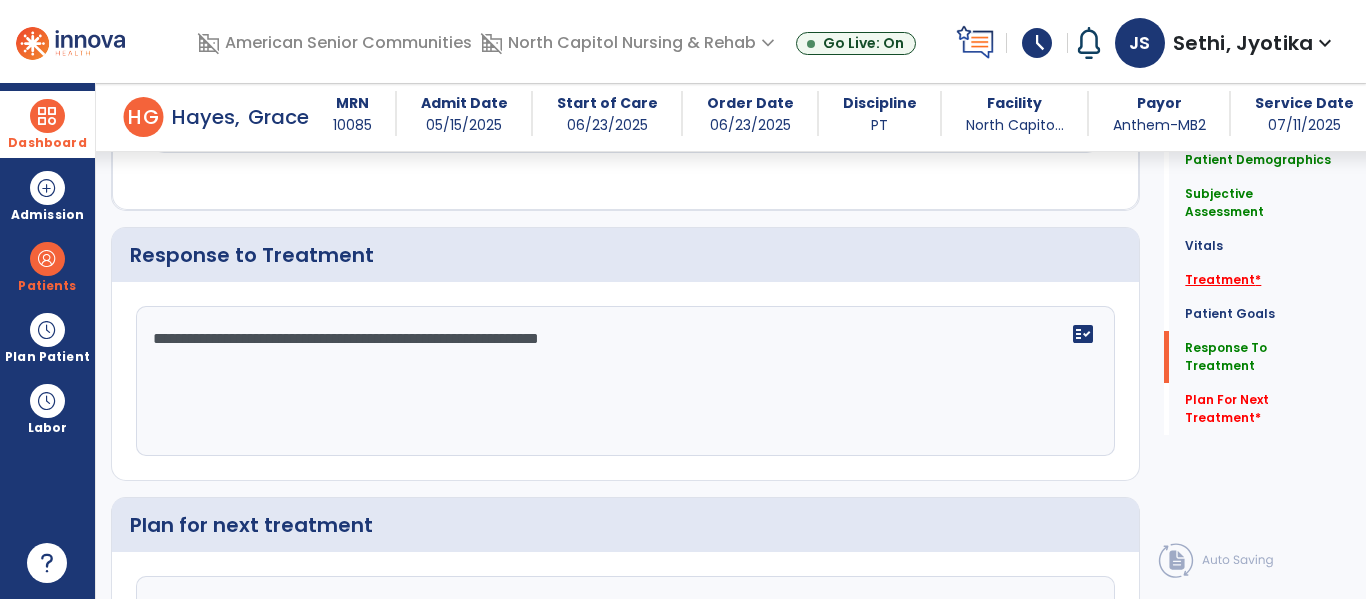 type on "**********" 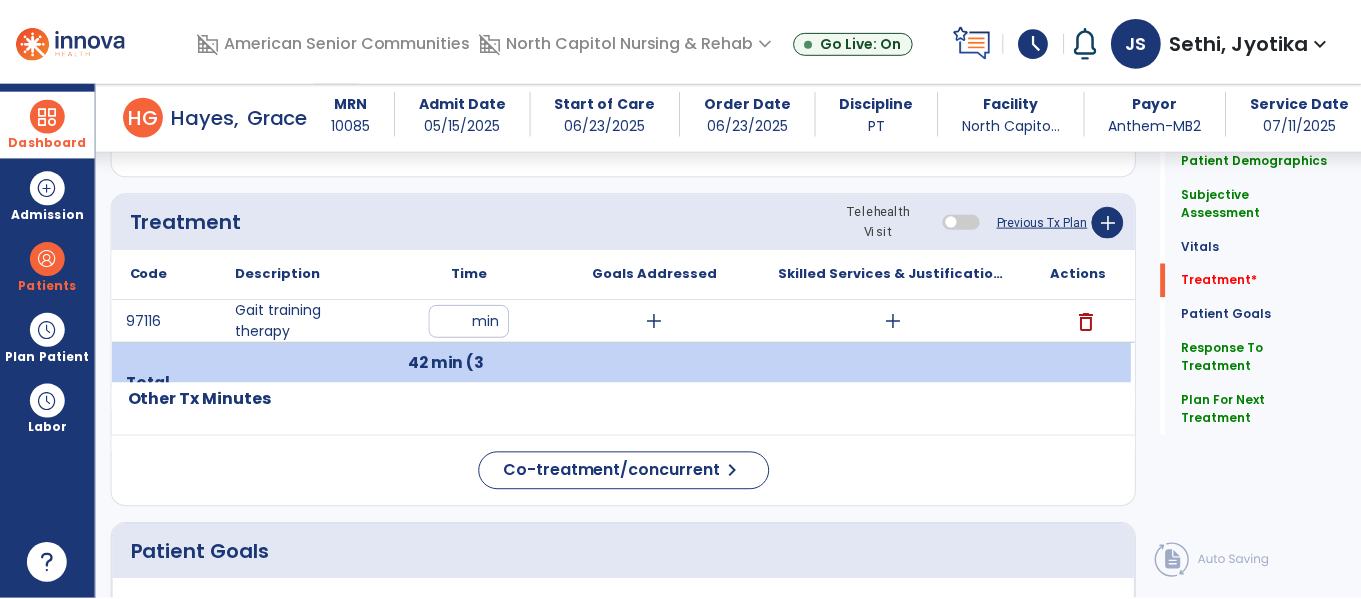 scroll, scrollTop: 1054, scrollLeft: 0, axis: vertical 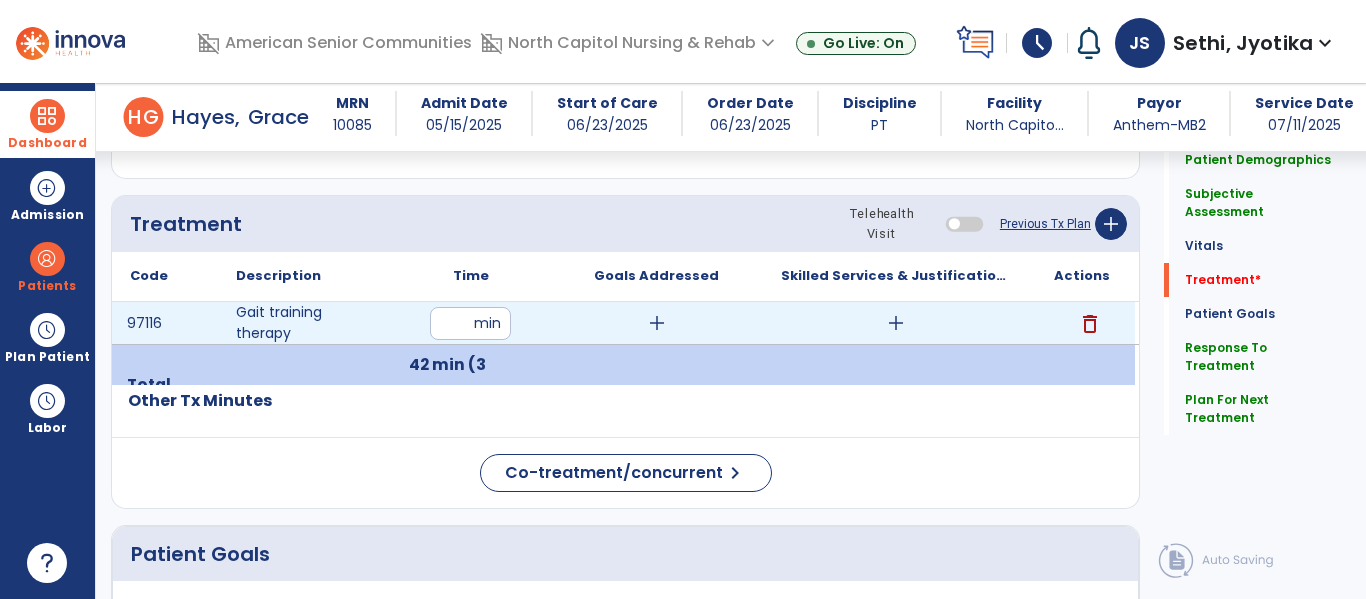 click on "add" at bounding box center (896, 323) 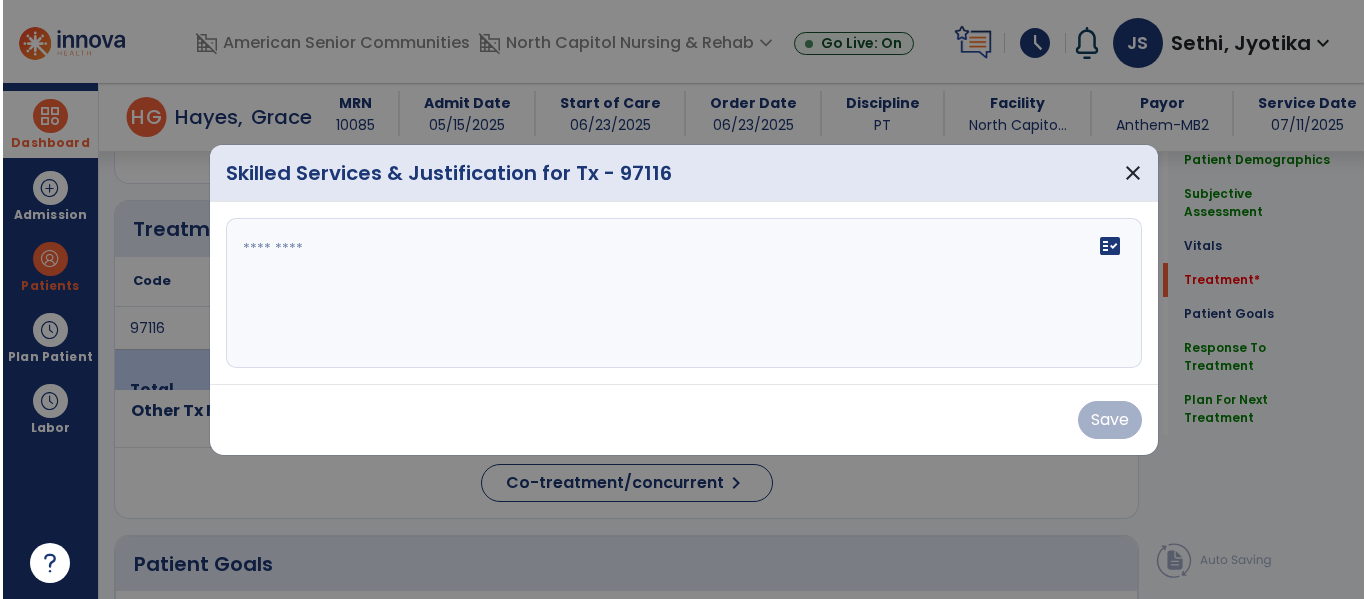 scroll, scrollTop: 1054, scrollLeft: 0, axis: vertical 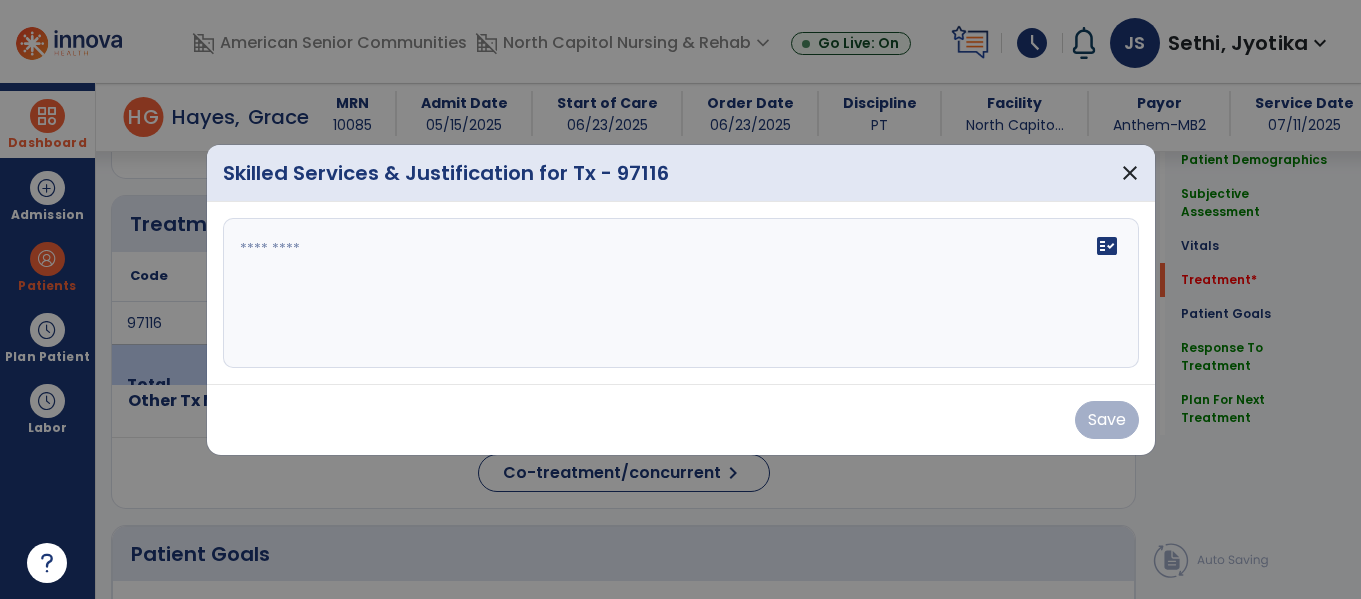 click on "fact_check" at bounding box center [681, 293] 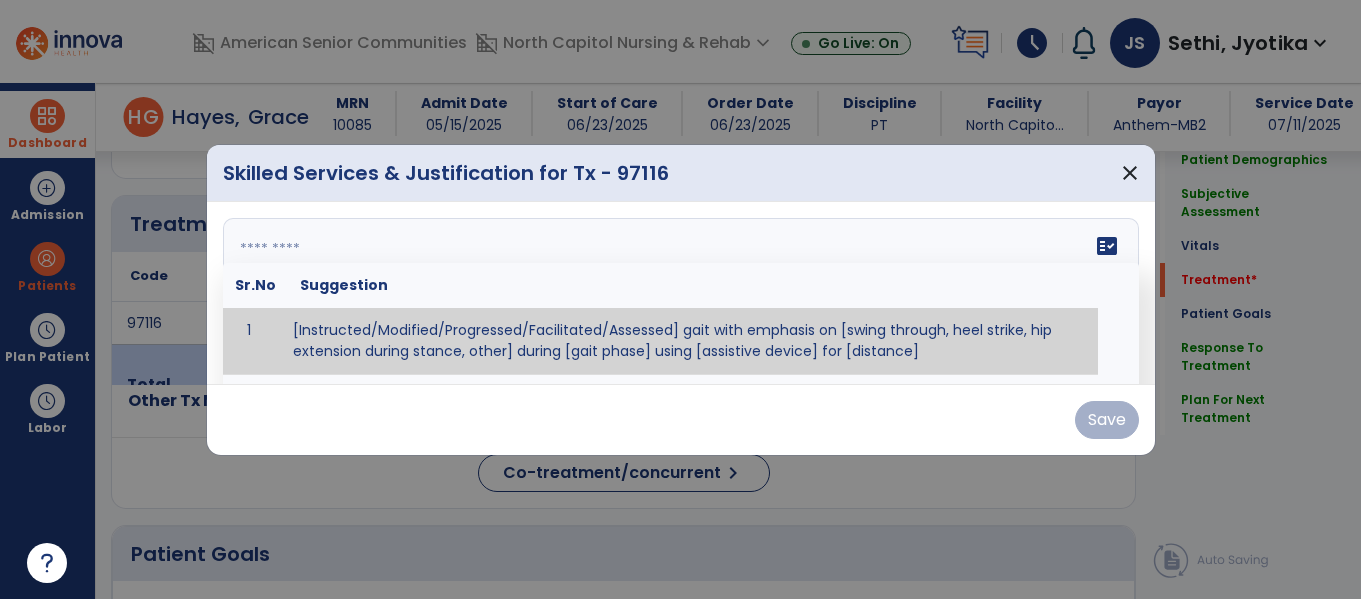 click on "Skilled Services & Justification for Tx - 97116   close" at bounding box center (681, 173) 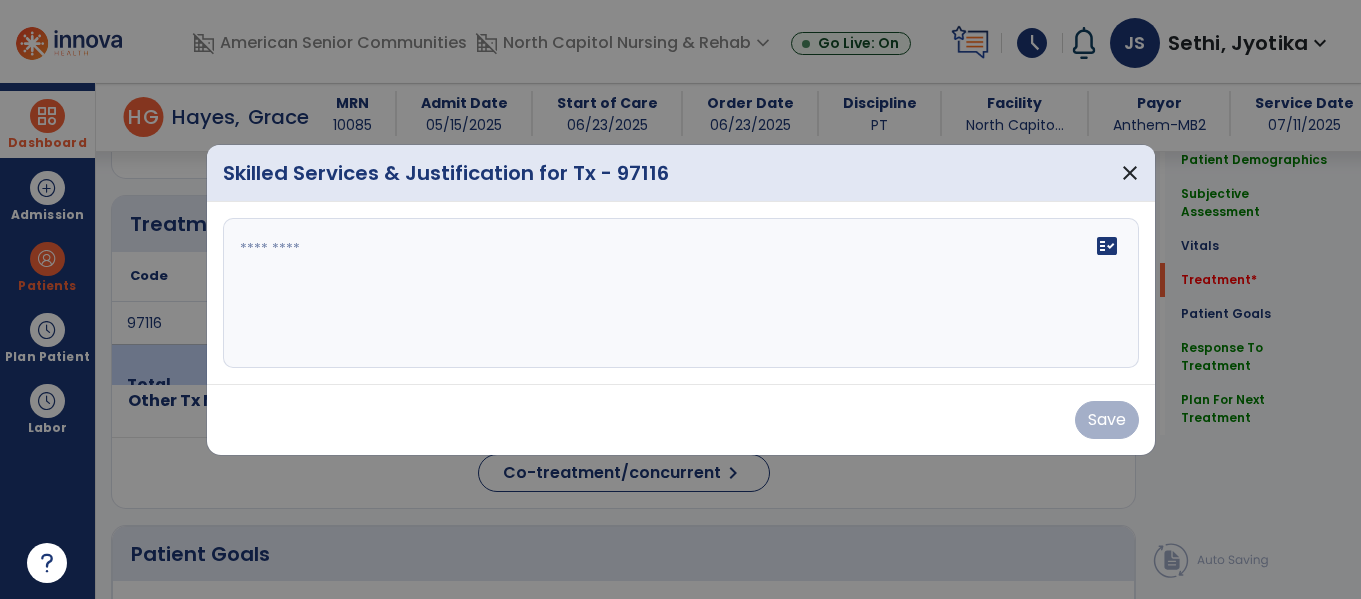 click at bounding box center (681, 293) 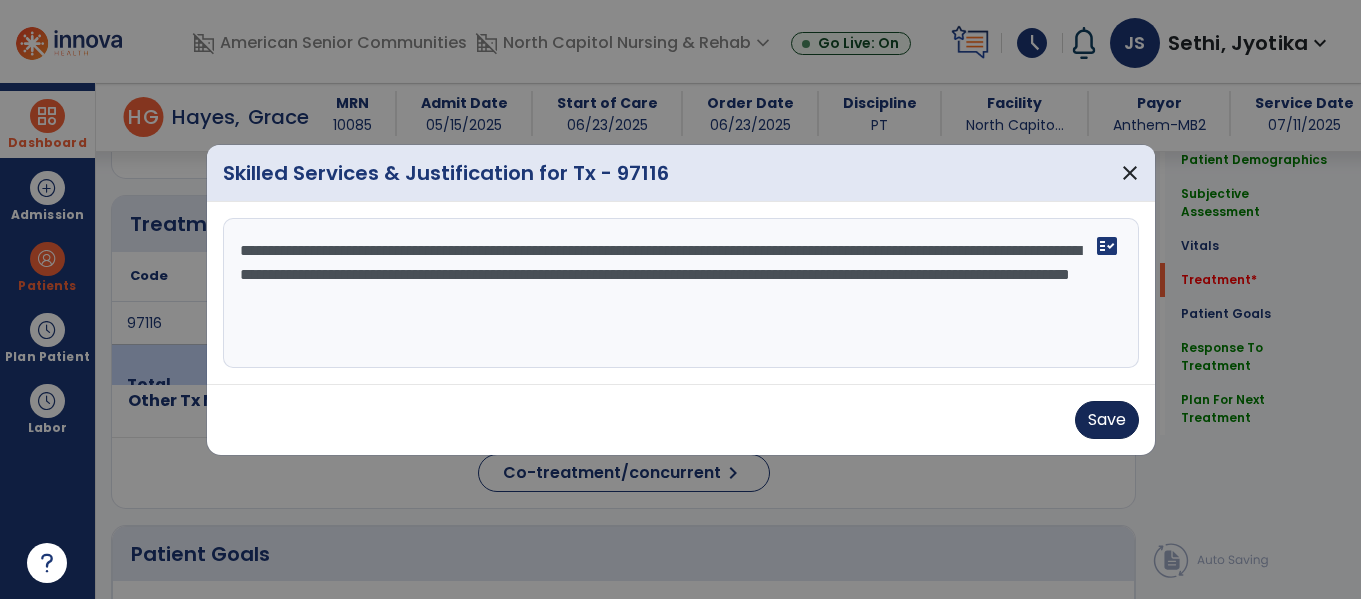 type on "**********" 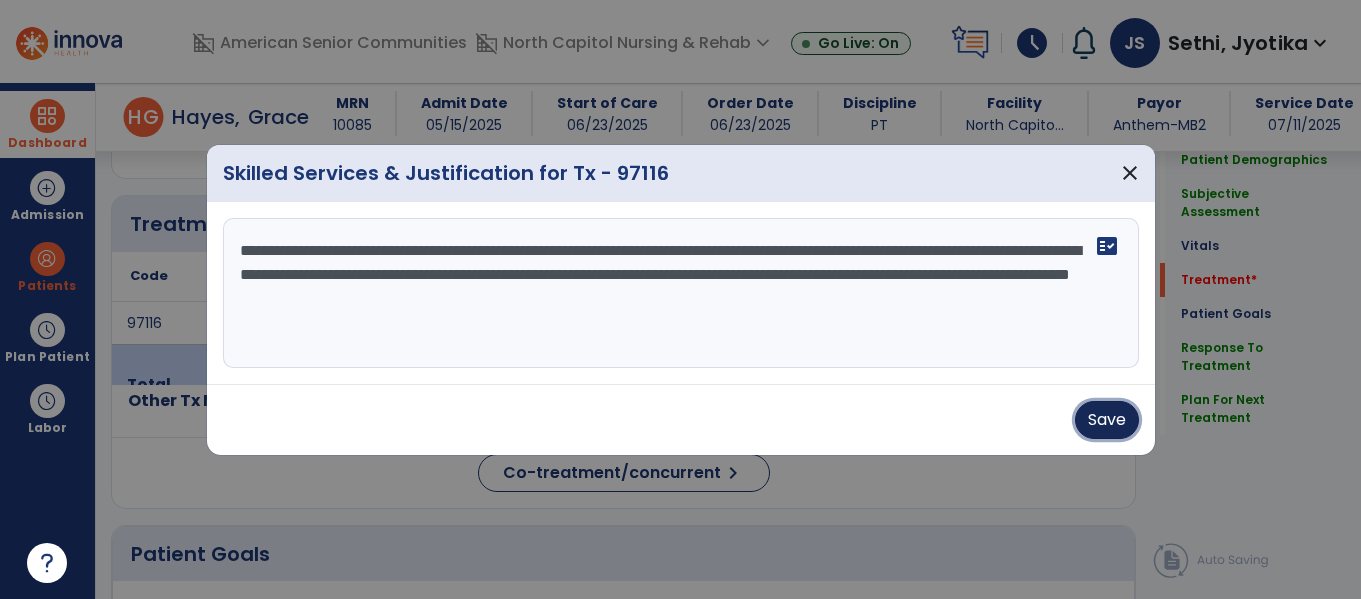 click on "Save" at bounding box center [1107, 420] 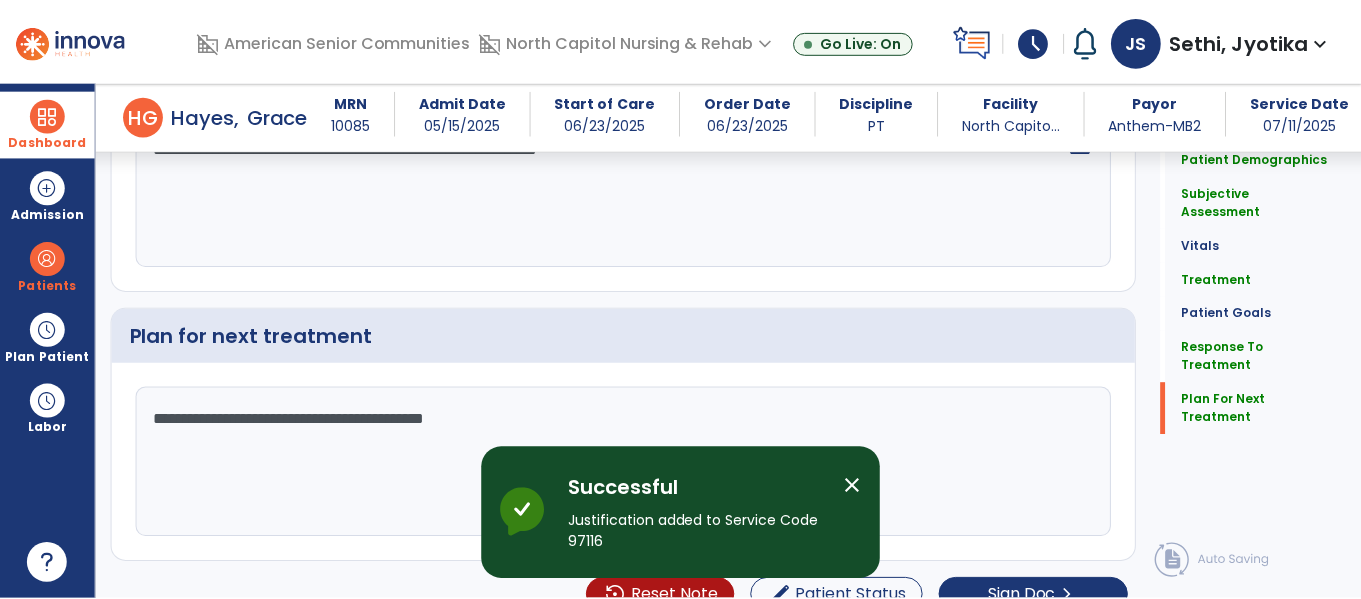 scroll, scrollTop: 2661, scrollLeft: 0, axis: vertical 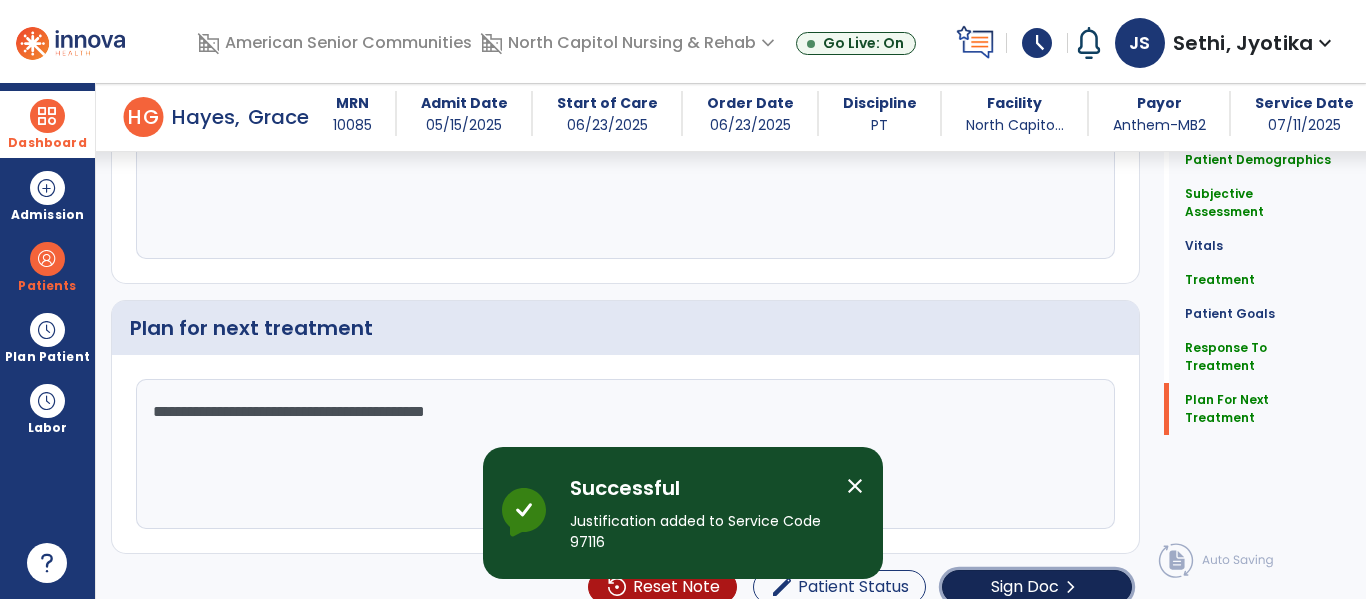 click on "Sign Doc" 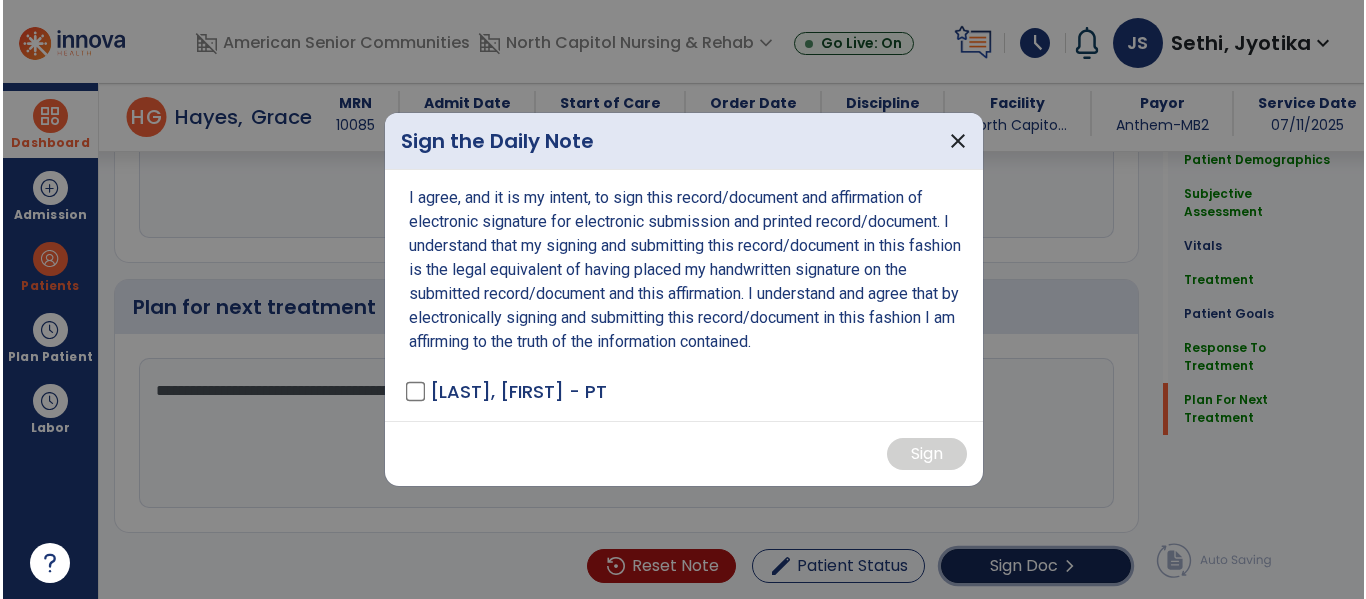 scroll, scrollTop: 2682, scrollLeft: 0, axis: vertical 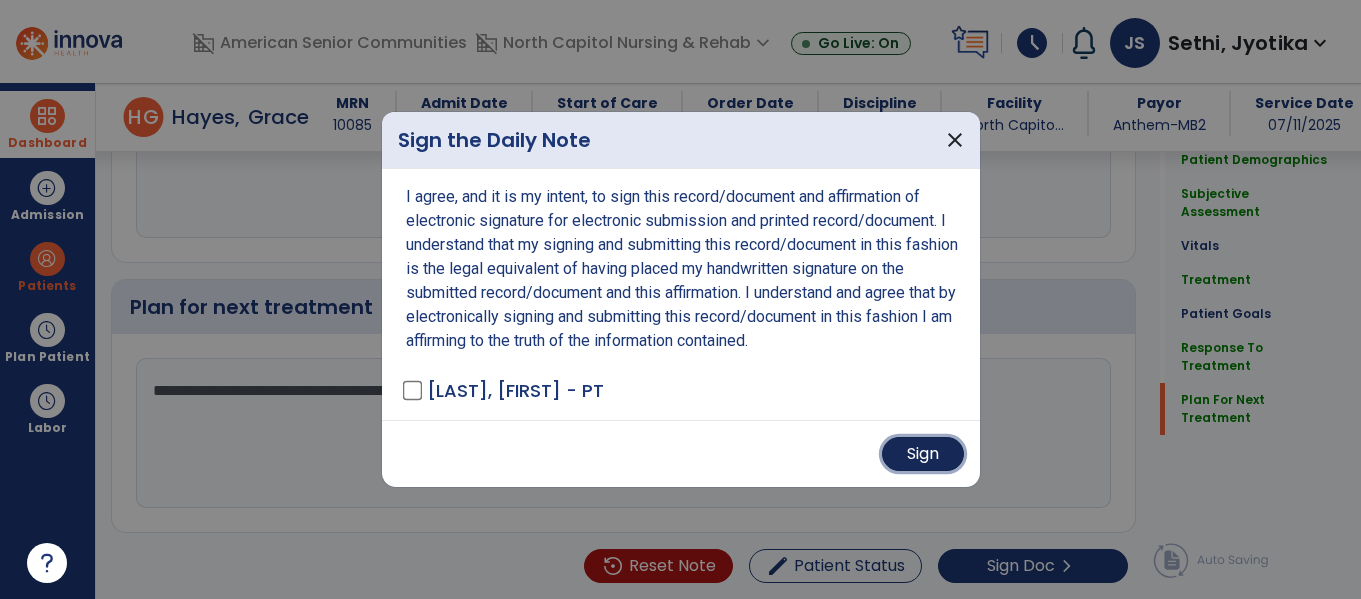 click on "Sign" at bounding box center [923, 454] 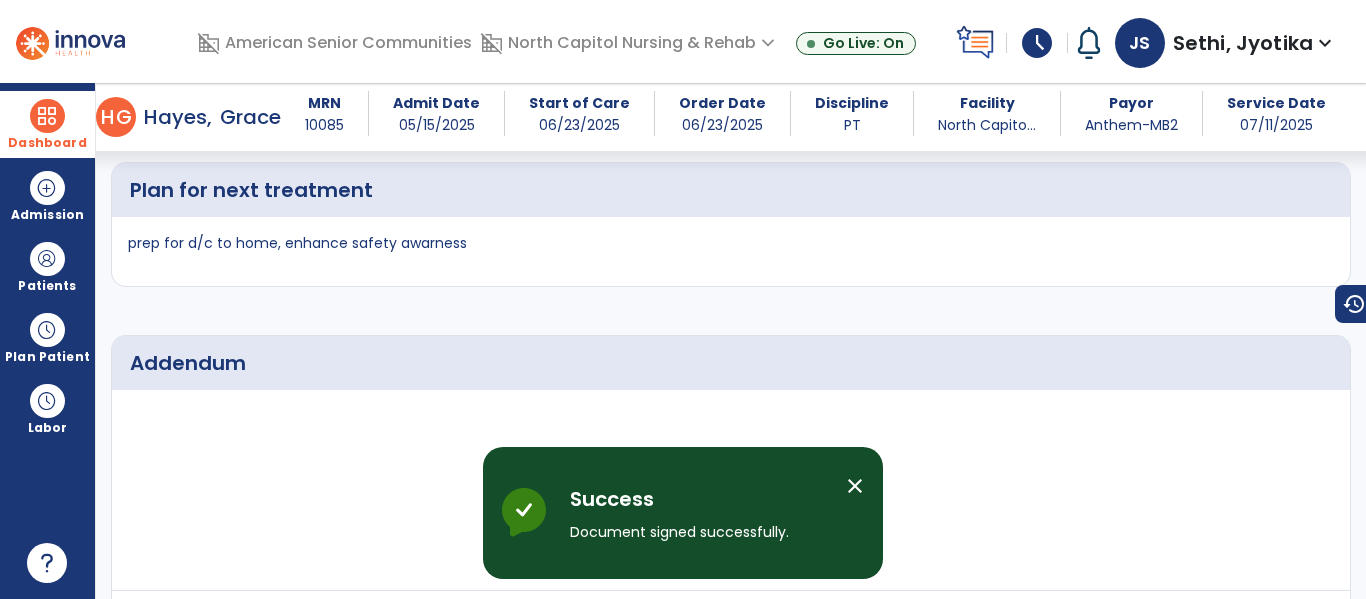 scroll, scrollTop: 3714, scrollLeft: 0, axis: vertical 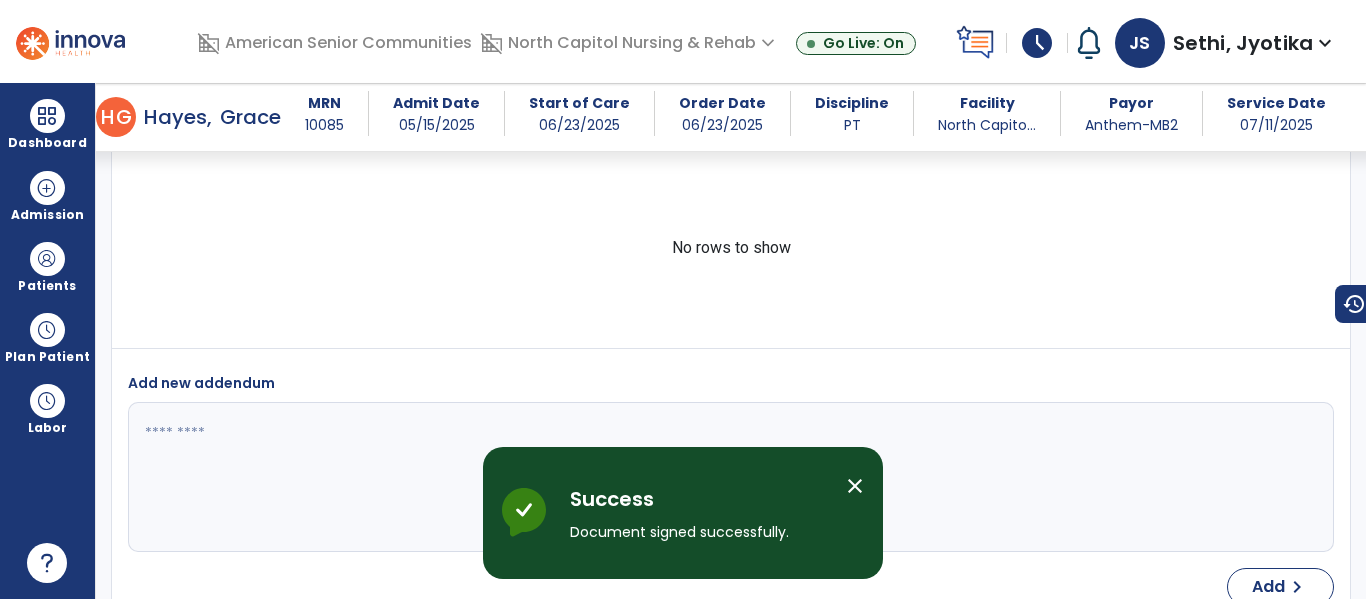 click on "Dashboard  dashboard  Therapist Dashboard Admission Patients  format_list_bulleted  Patient List  space_dashboard  Patient Board  insert_chart  PDPM Board Plan Patient  event_note  Planner  content_paste_go  Scheduler  content_paste_go  Whiteboard Labor  content_paste_go  Timecards" at bounding box center [48, 341] 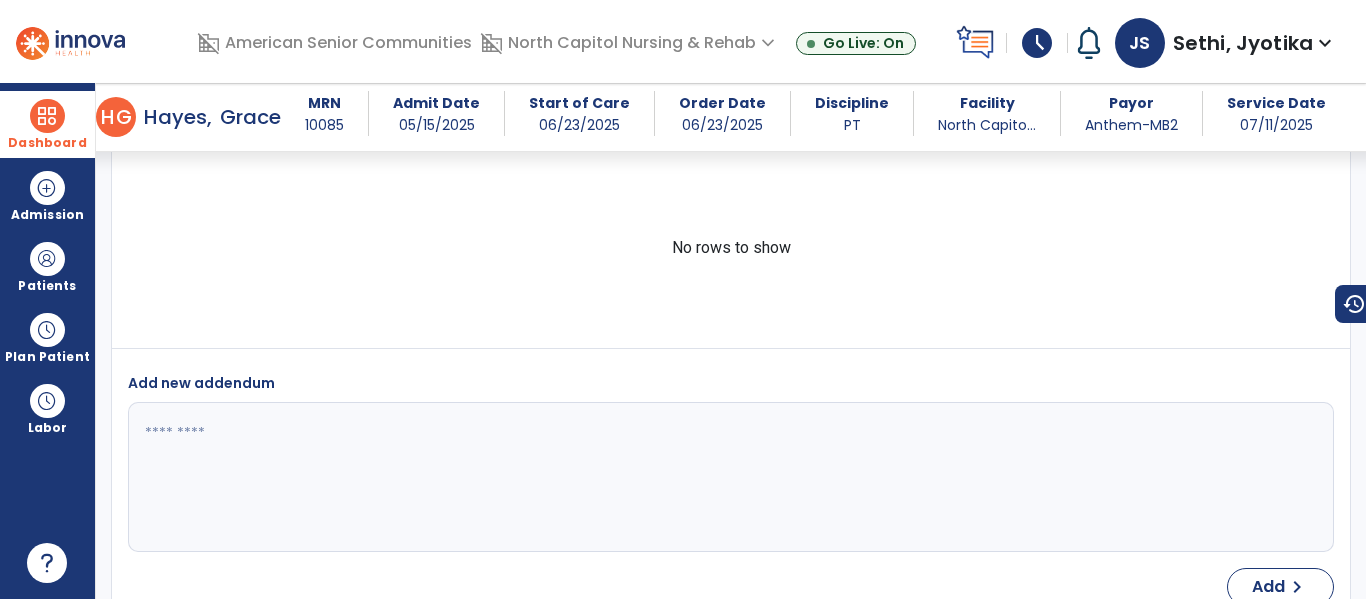 click on "Dashboard" at bounding box center [47, 124] 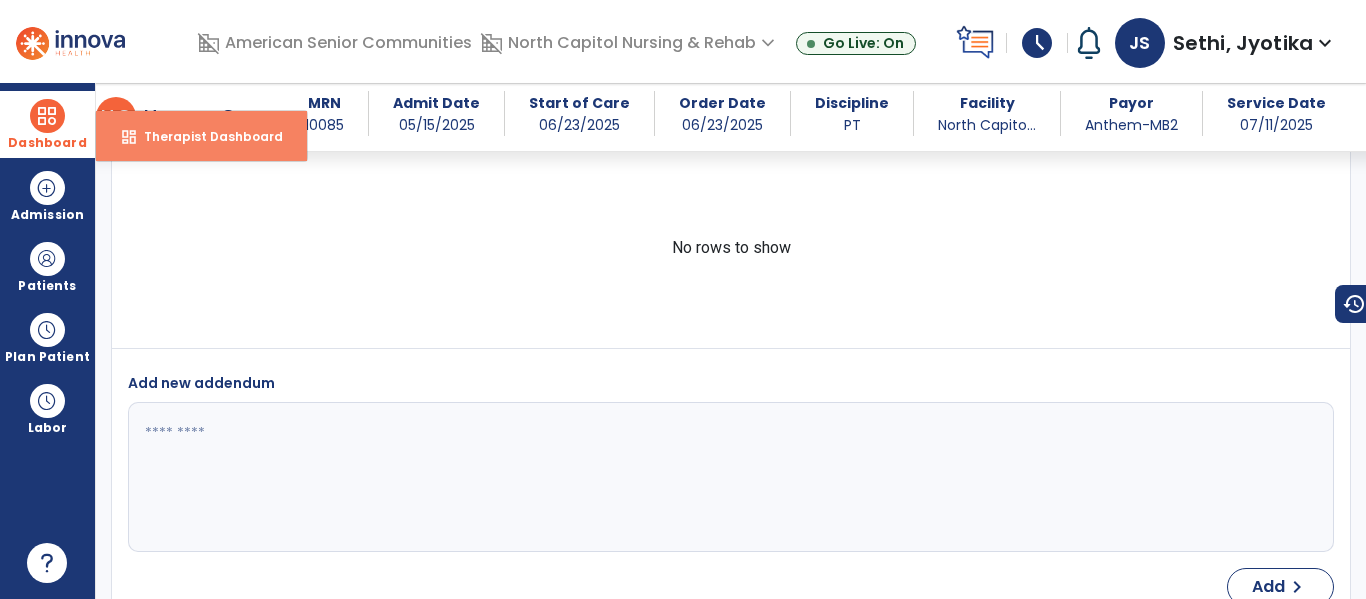 click on "Therapist Dashboard" at bounding box center [205, 136] 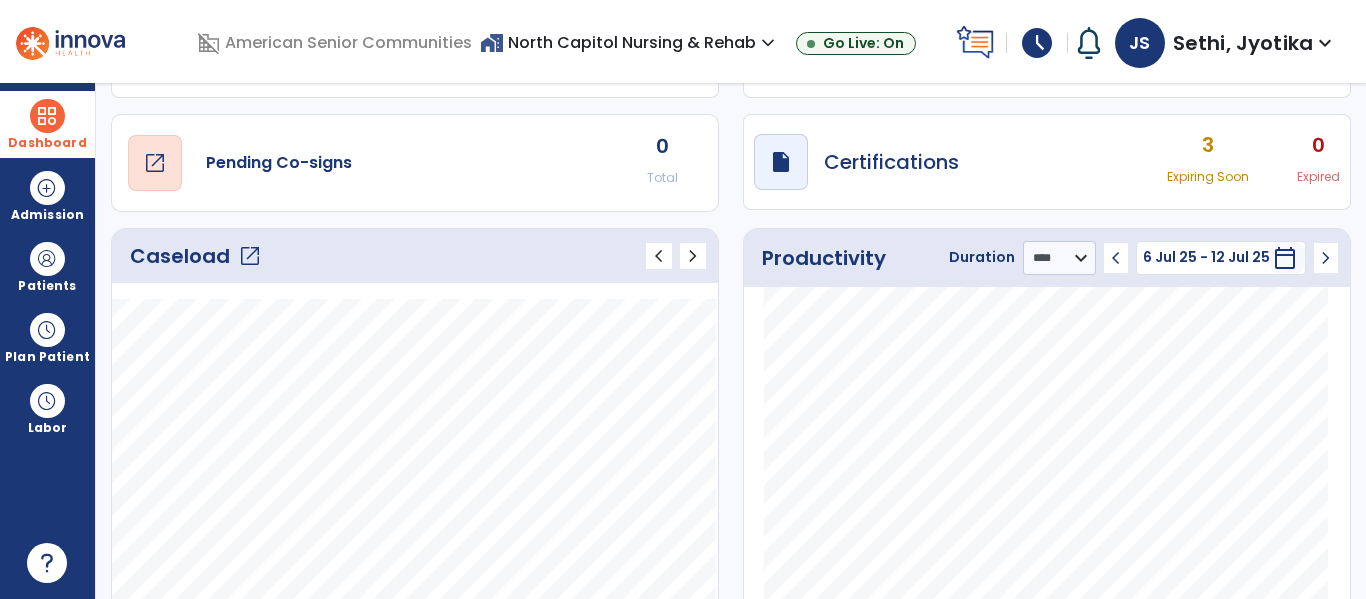 scroll, scrollTop: 0, scrollLeft: 0, axis: both 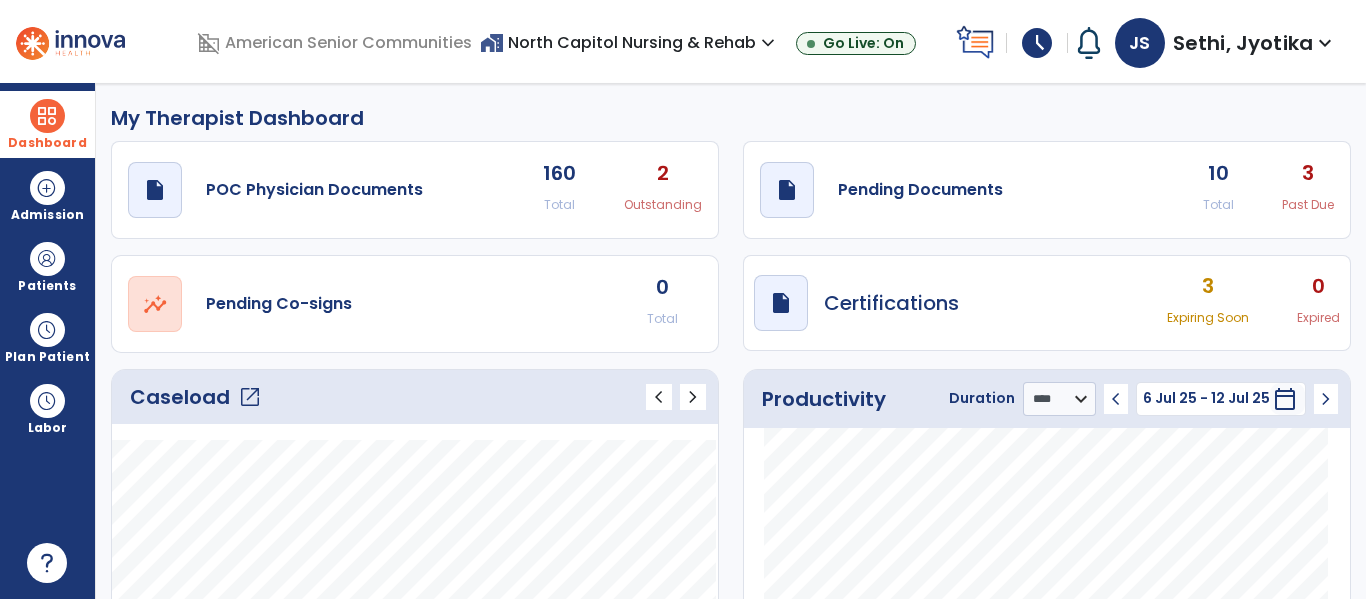 click on "open_in_new" 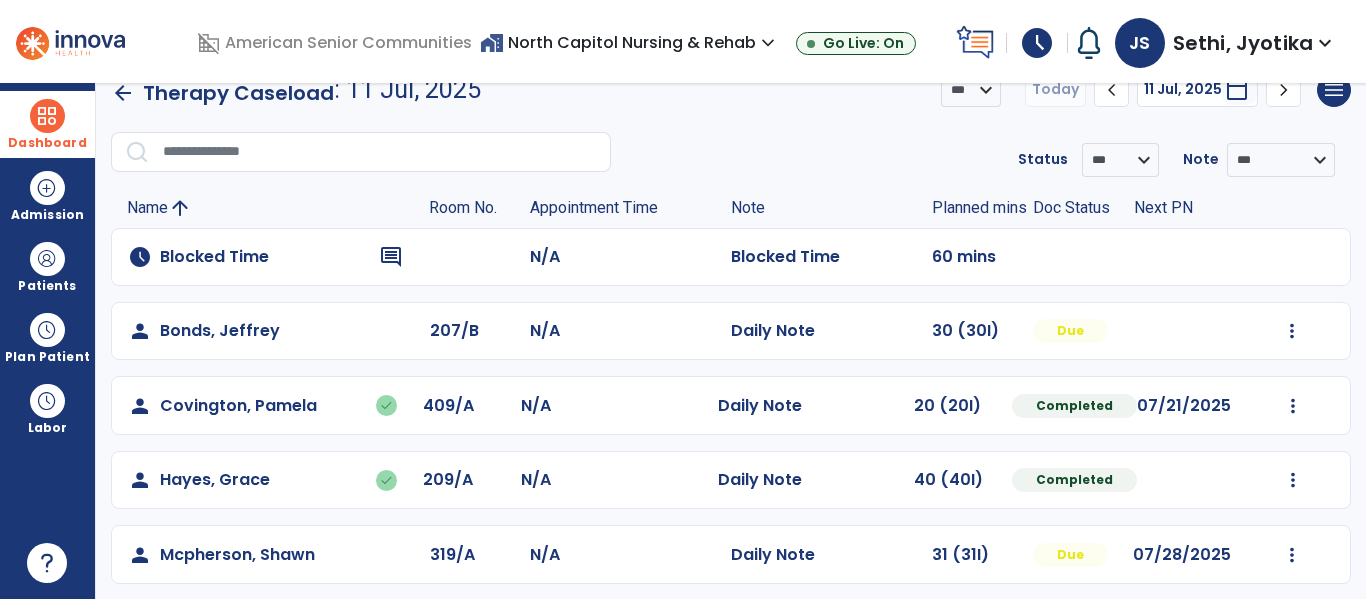 scroll, scrollTop: 46, scrollLeft: 0, axis: vertical 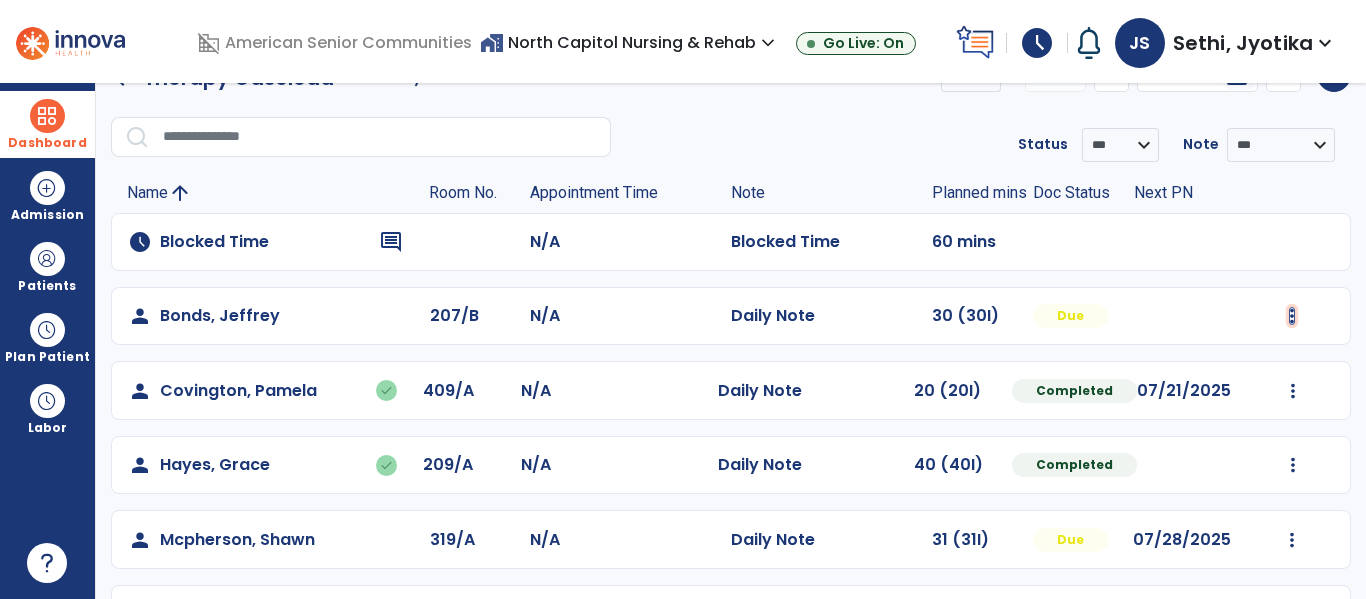 click at bounding box center [1292, 316] 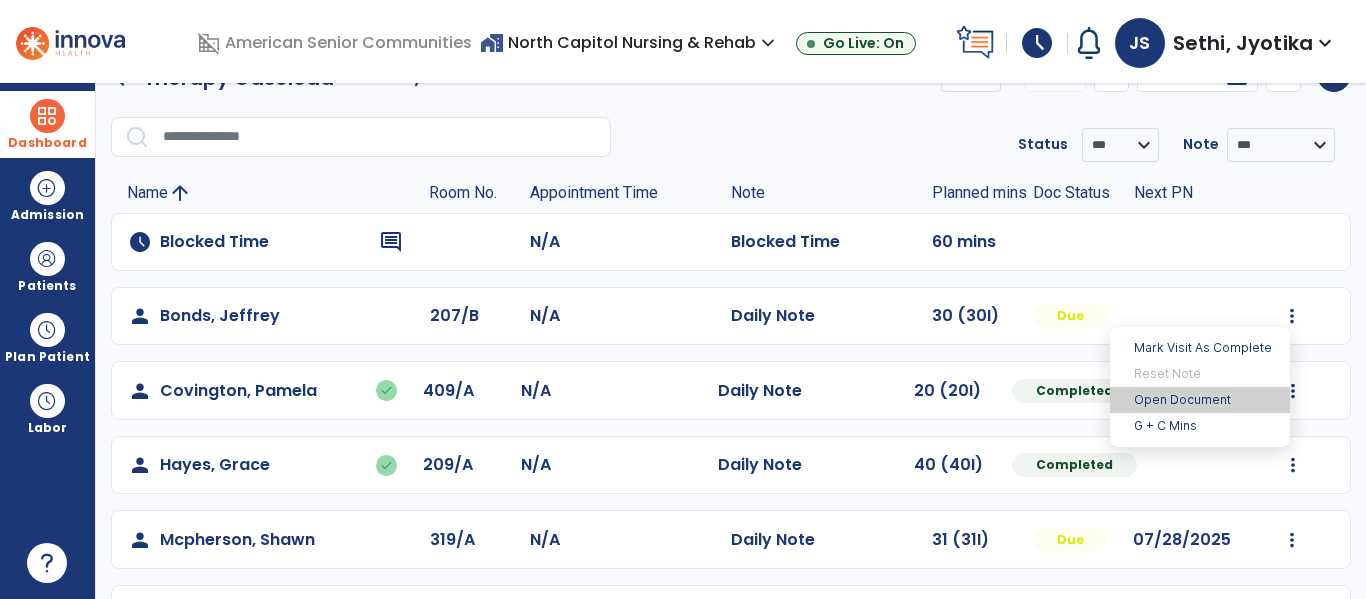 click on "Open Document" at bounding box center [1200, 400] 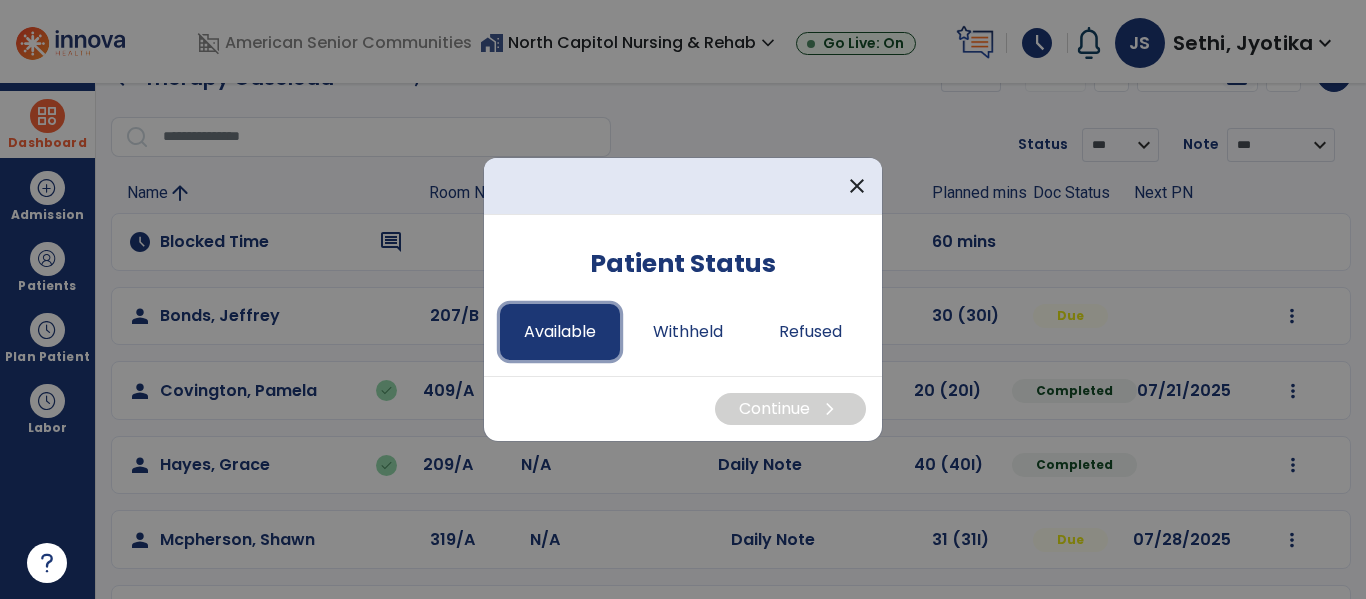 click on "Available" at bounding box center [560, 332] 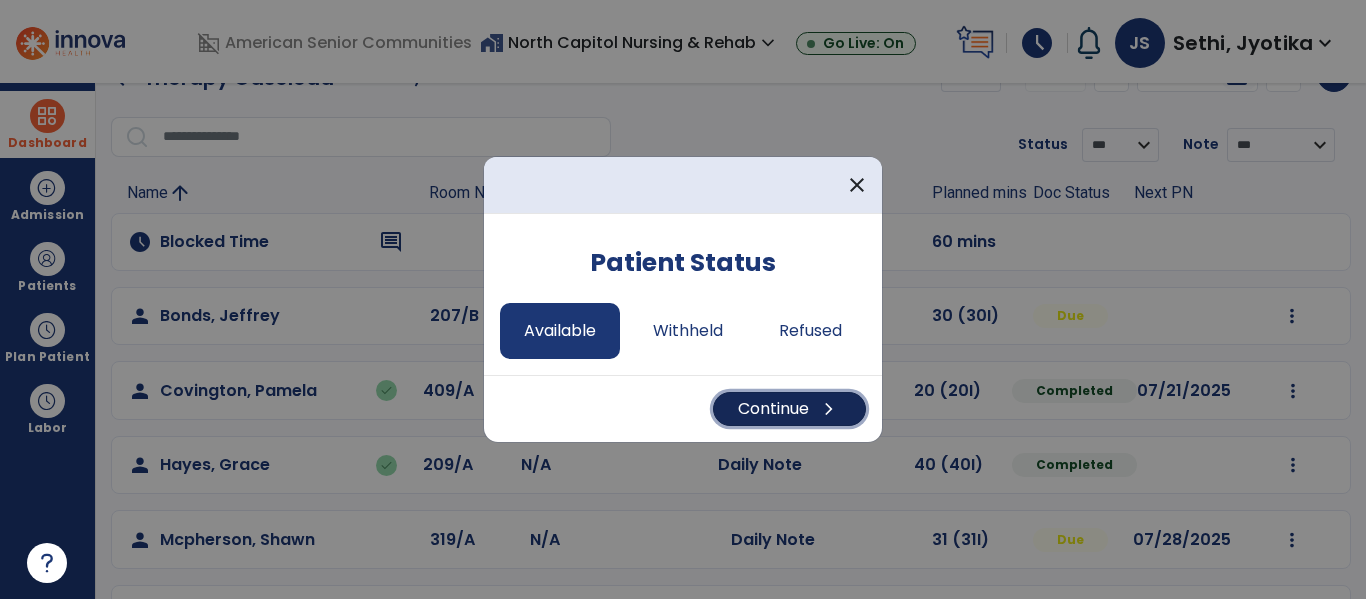 click on "chevron_right" at bounding box center [829, 409] 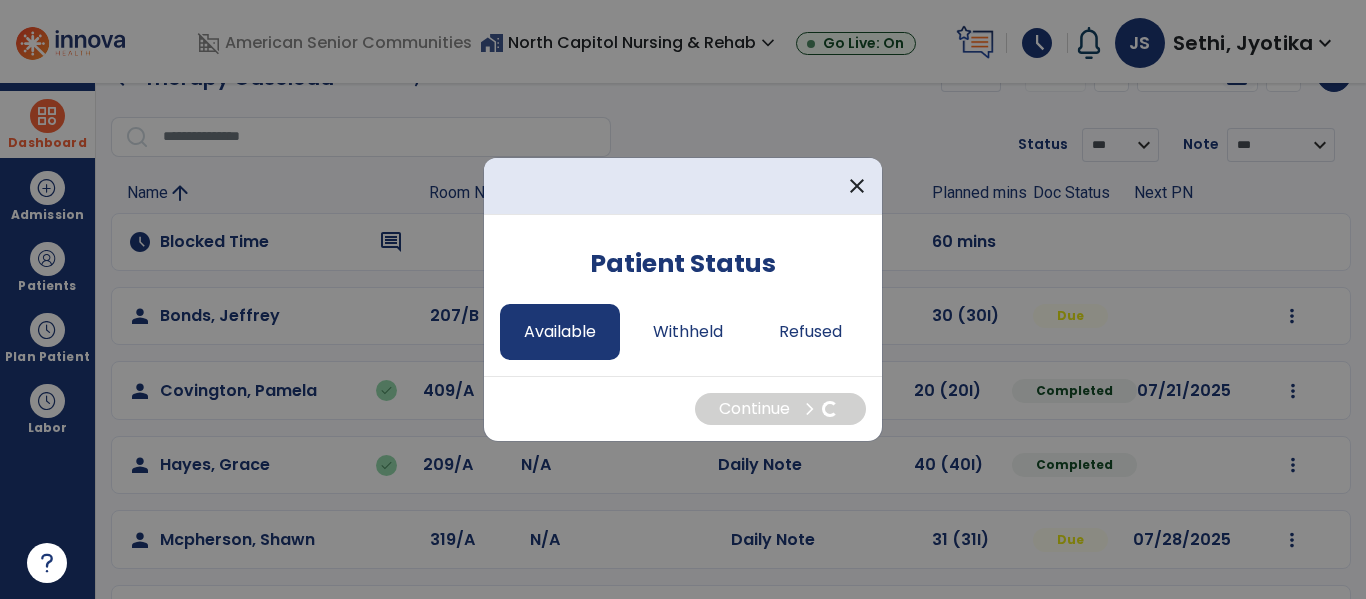 select on "*" 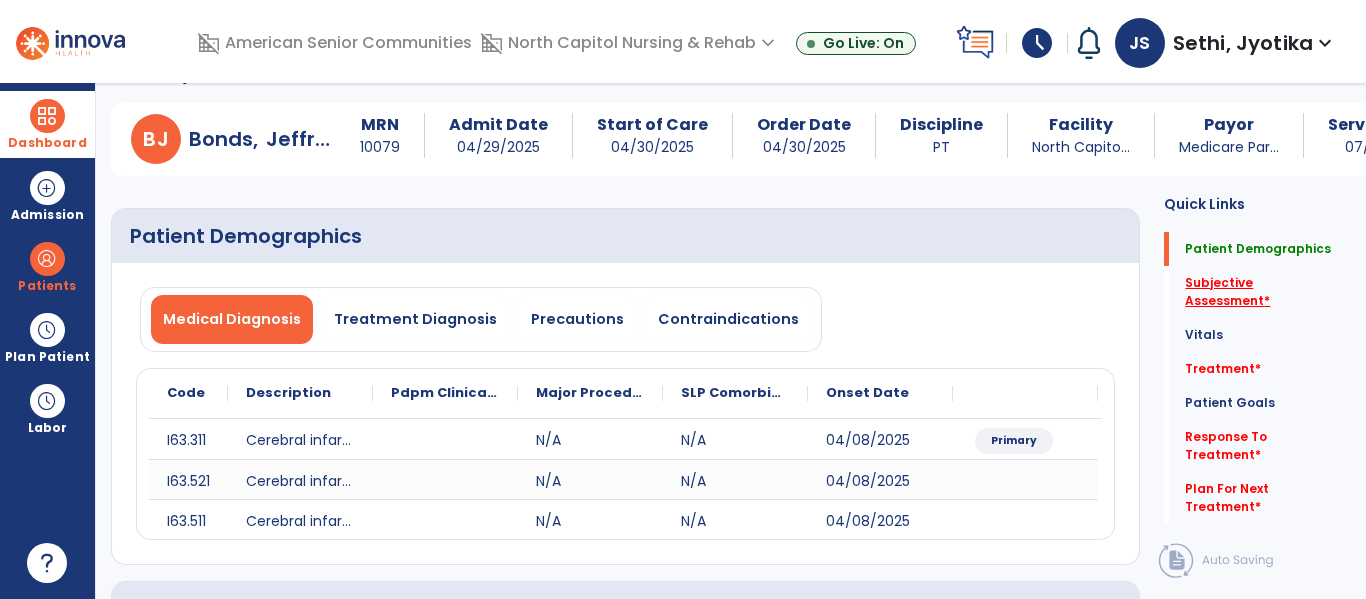 click on "Subjective Assessment   *" 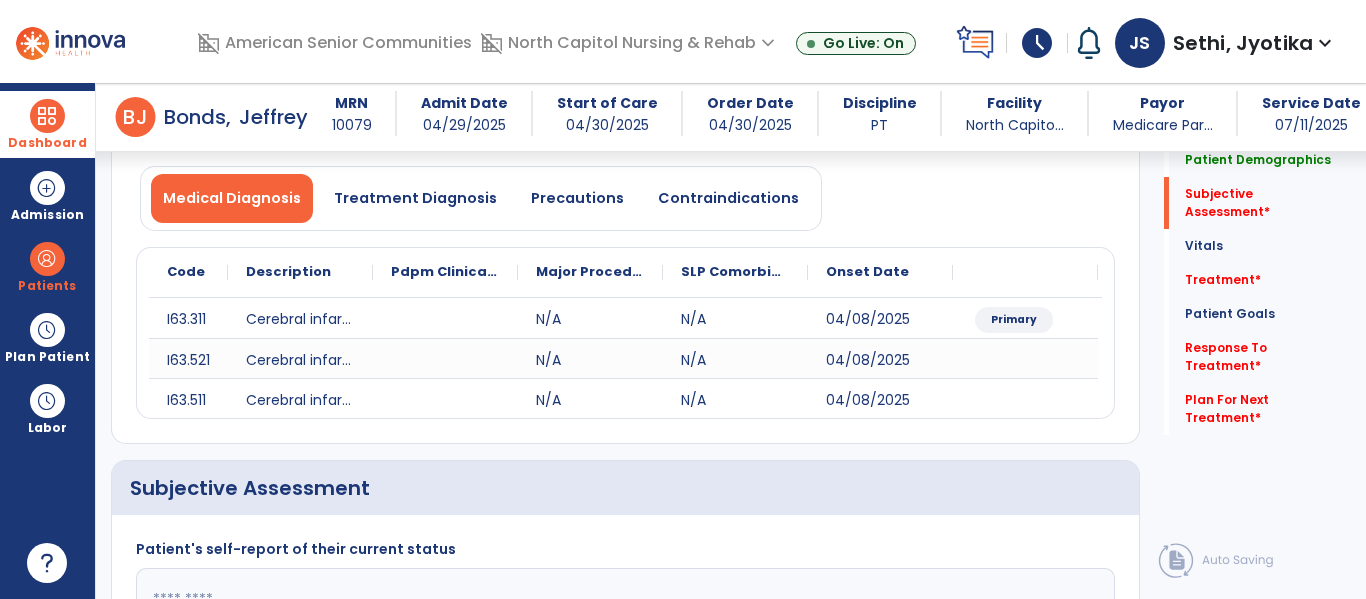 scroll, scrollTop: 427, scrollLeft: 0, axis: vertical 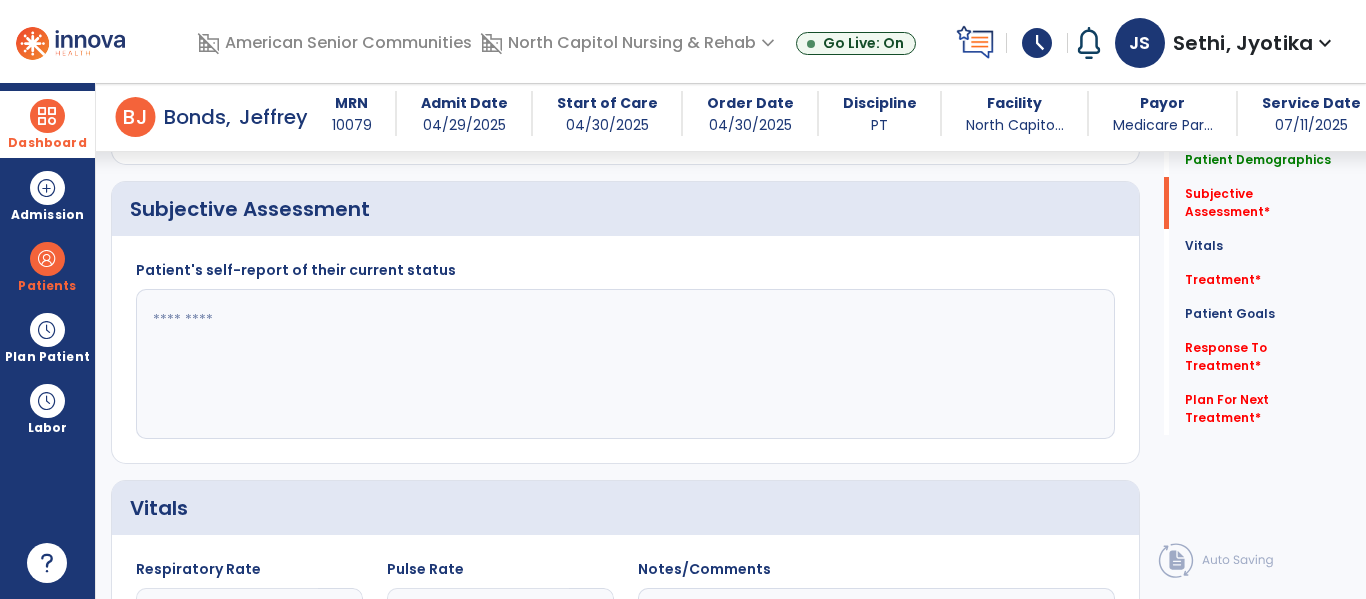 click 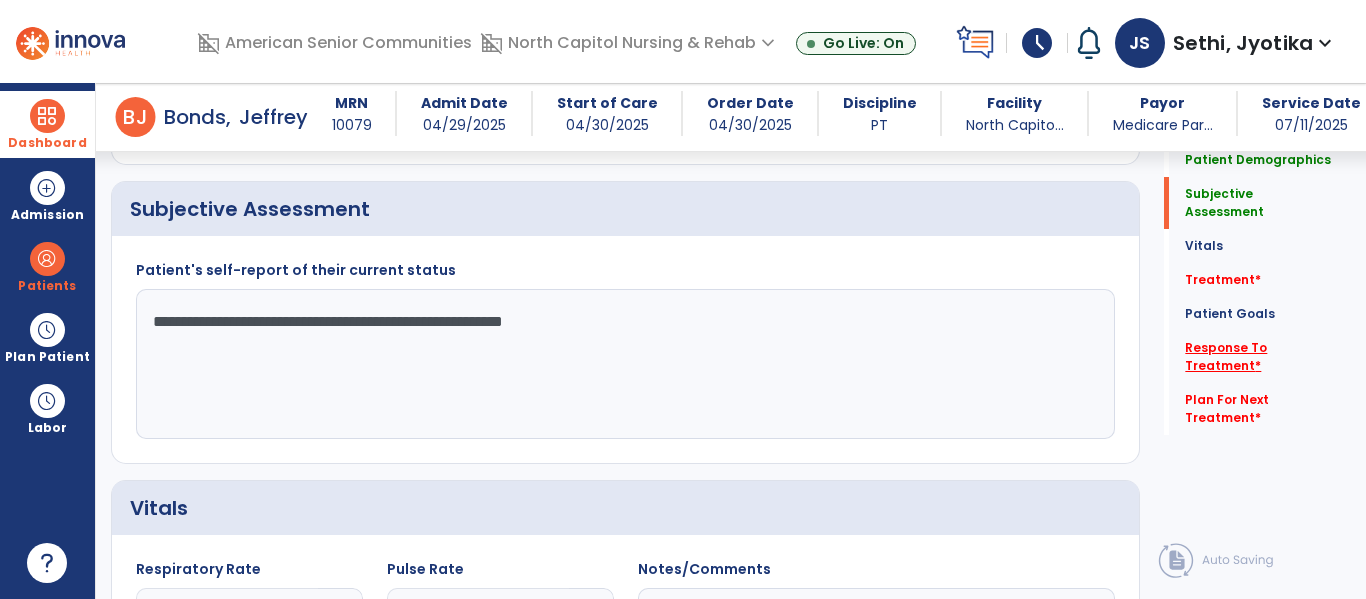 type on "**********" 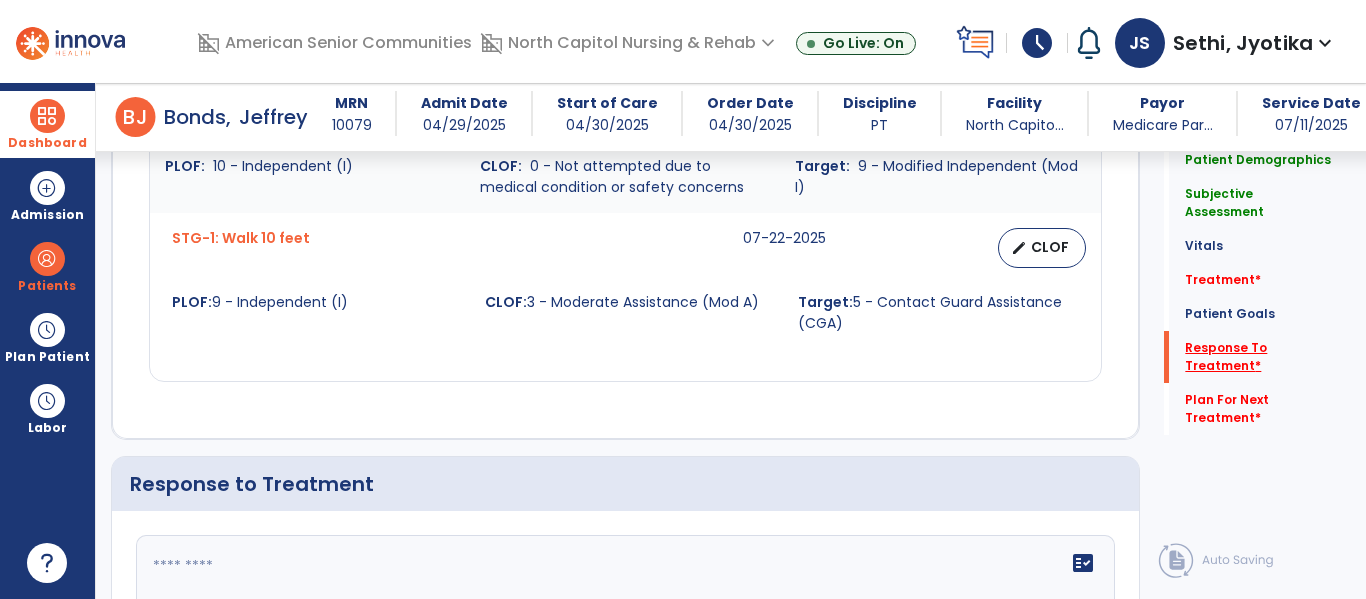 scroll, scrollTop: 2998, scrollLeft: 0, axis: vertical 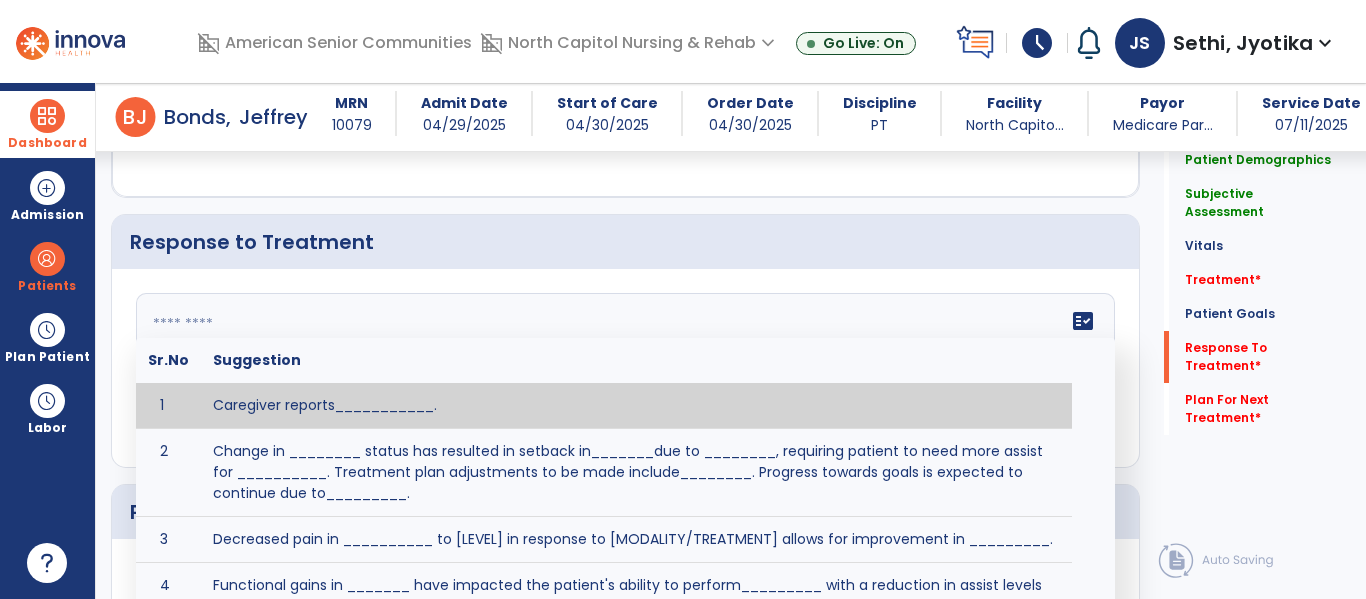 click on "fact_check  Sr.No Suggestion 1 Caregiver reports___________. 2 Change in ________ status has resulted in setback in_______due to ________, requiring patient to need more assist for __________.   Treatment plan adjustments to be made include________.  Progress towards goals is expected to continue due to_________. 3 Decreased pain in __________ to [LEVEL] in response to [MODALITY/TREATMENT] allows for improvement in _________. 4 Functional gains in _______ have impacted the patient's ability to perform_________ with a reduction in assist levels to_________. 5 Functional progress this week has been significant due to__________. 6 Gains in ________ have improved the patient's ability to perform ______with decreased levels of assist to___________. 7 Improvement in ________allows patient to tolerate higher levels of challenges in_________. 8 Pain in [AREA] has decreased to [LEVEL] in response to [TREATMENT/MODALITY], allowing fore ease in completing__________. 9 10 11 12 13 14 15 16 17 18 19 20 21" 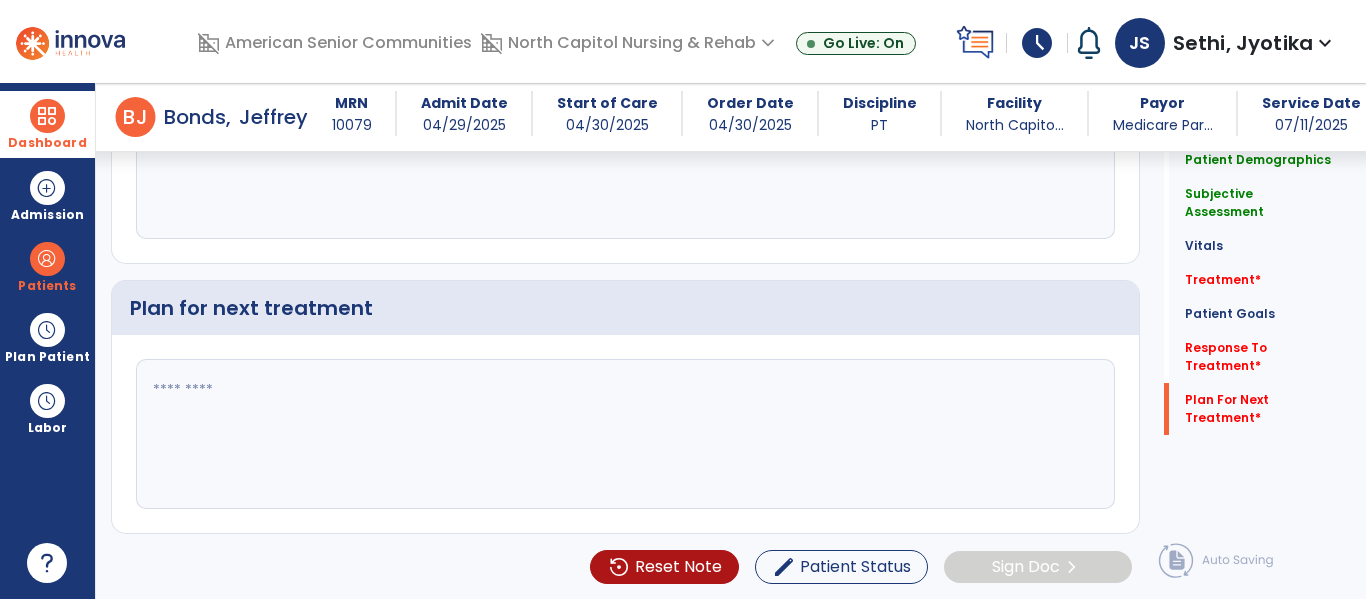 scroll, scrollTop: 3203, scrollLeft: 0, axis: vertical 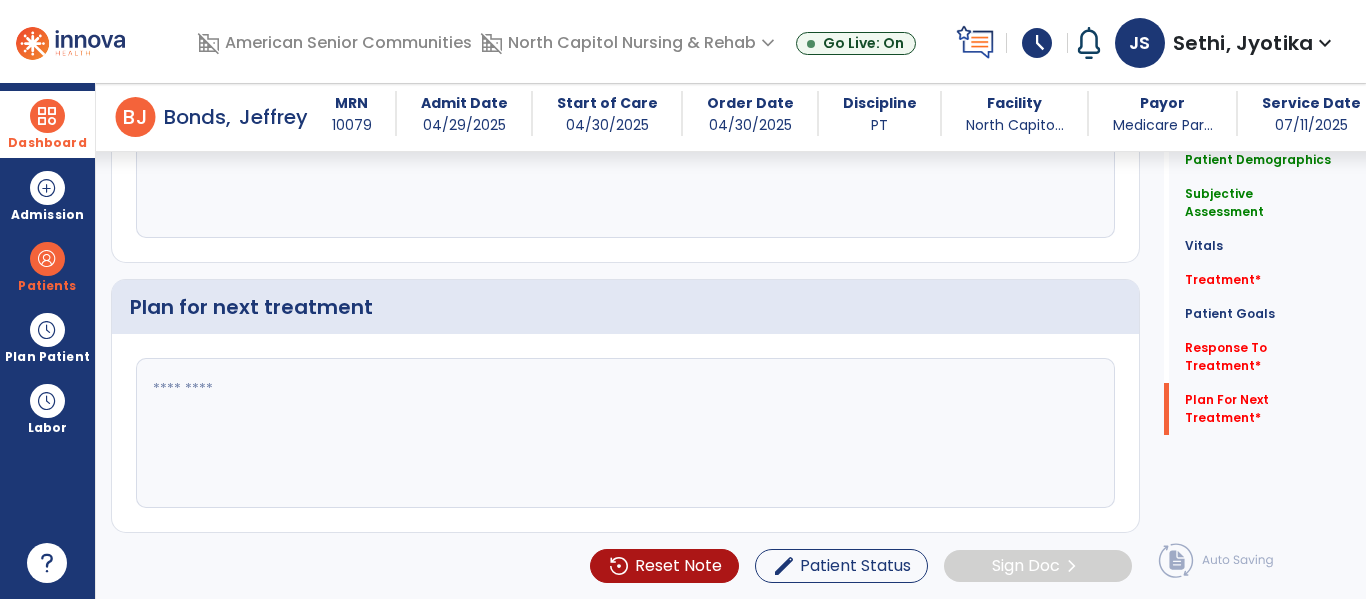 type on "**********" 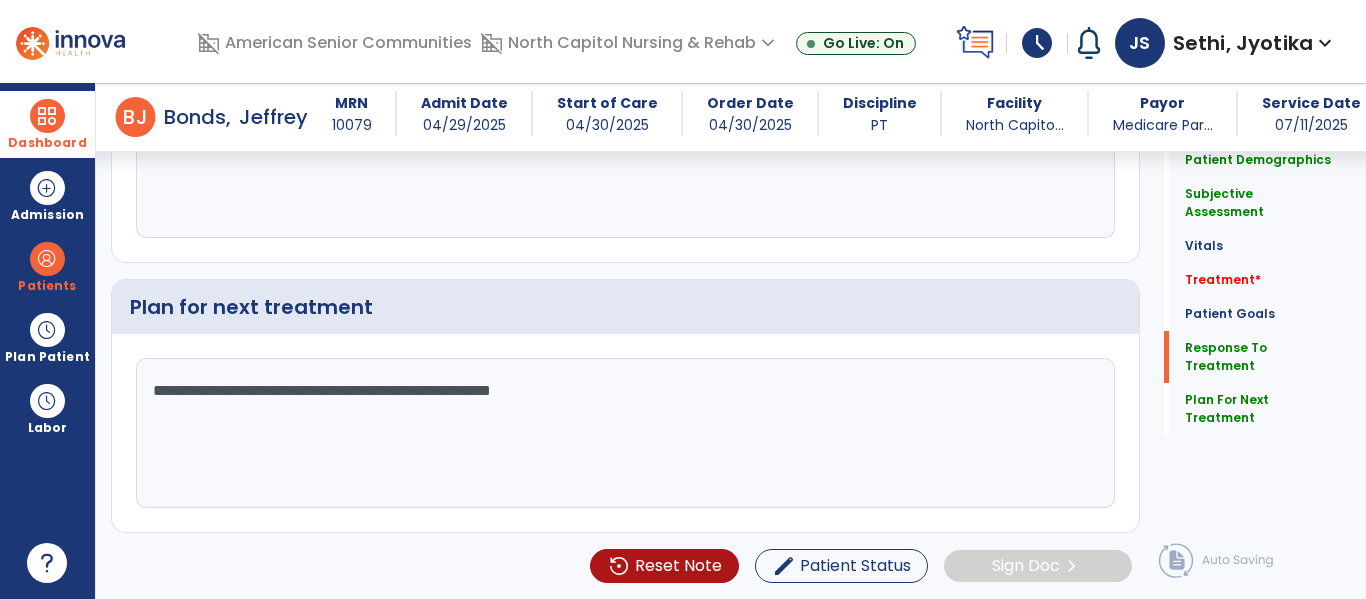 scroll, scrollTop: 2510, scrollLeft: 0, axis: vertical 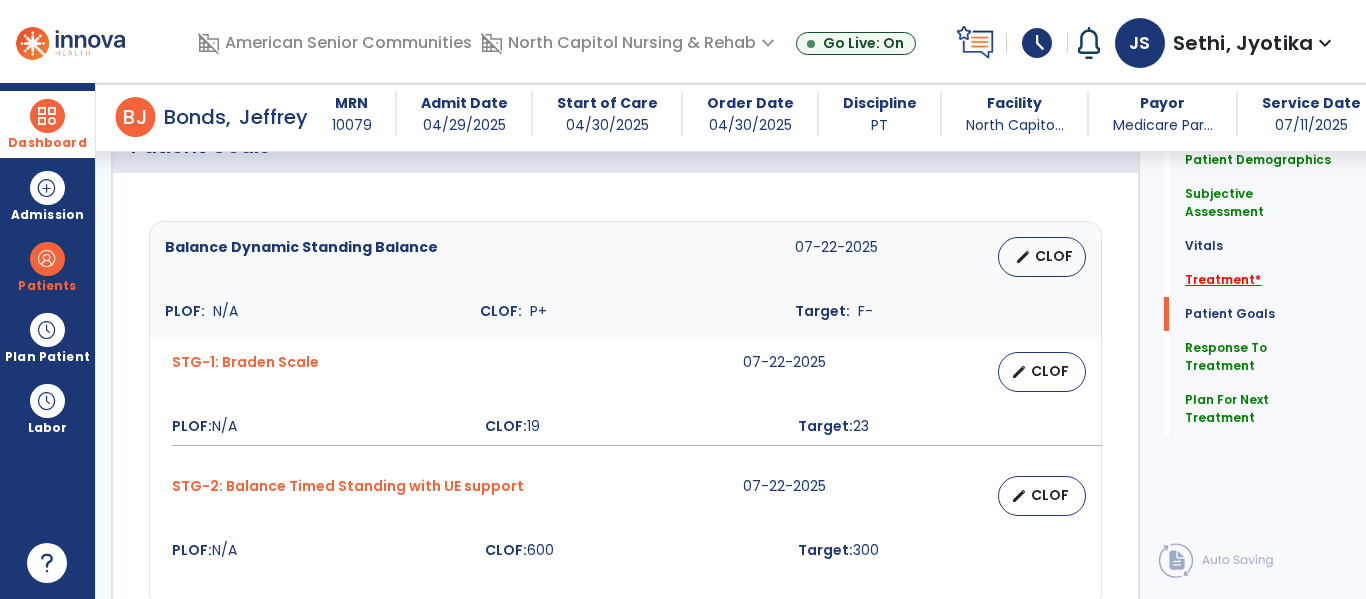 type on "**********" 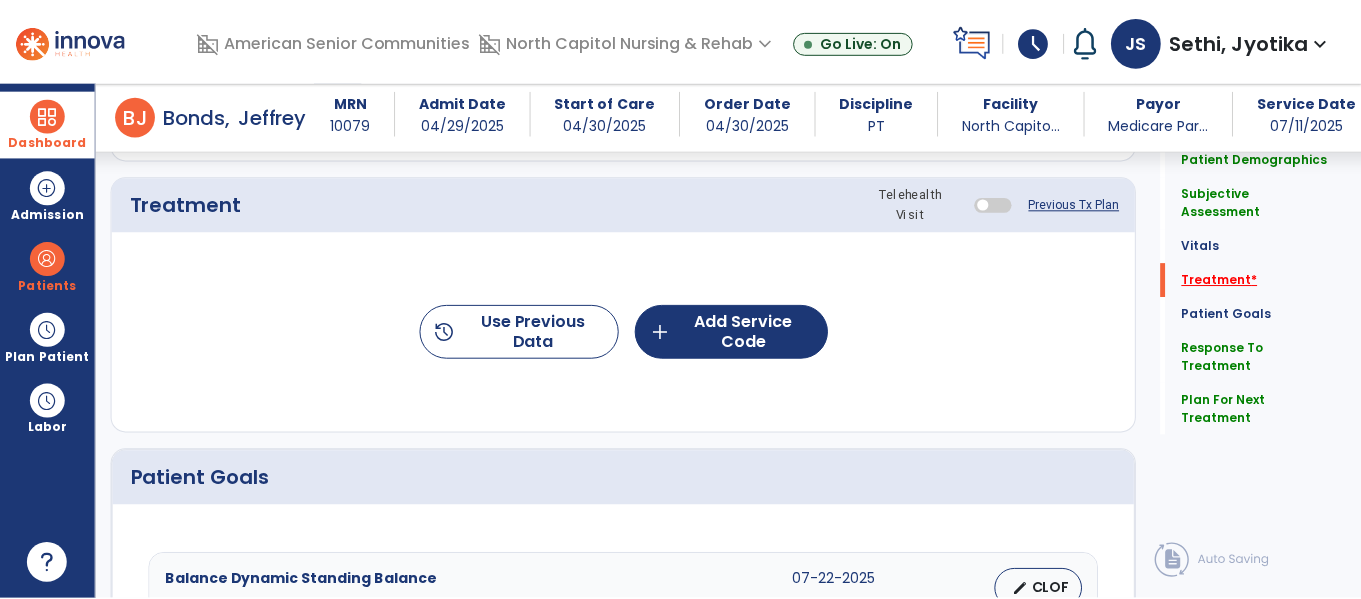 scroll, scrollTop: 1116, scrollLeft: 0, axis: vertical 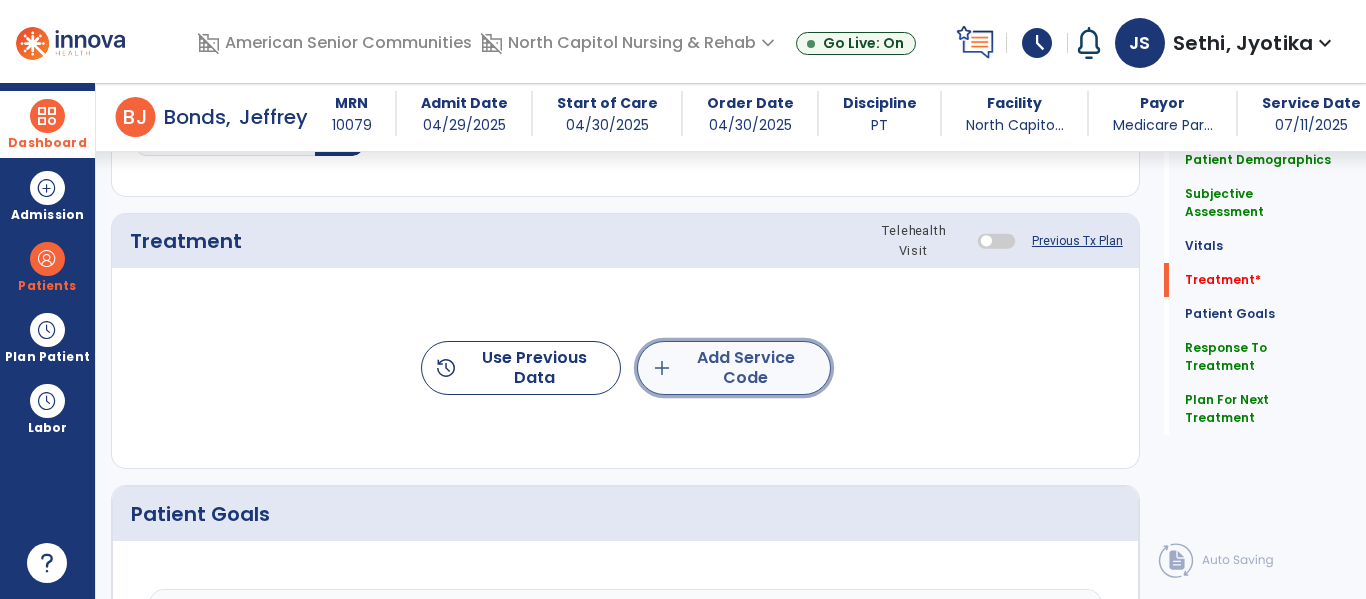 click on "add  Add Service Code" 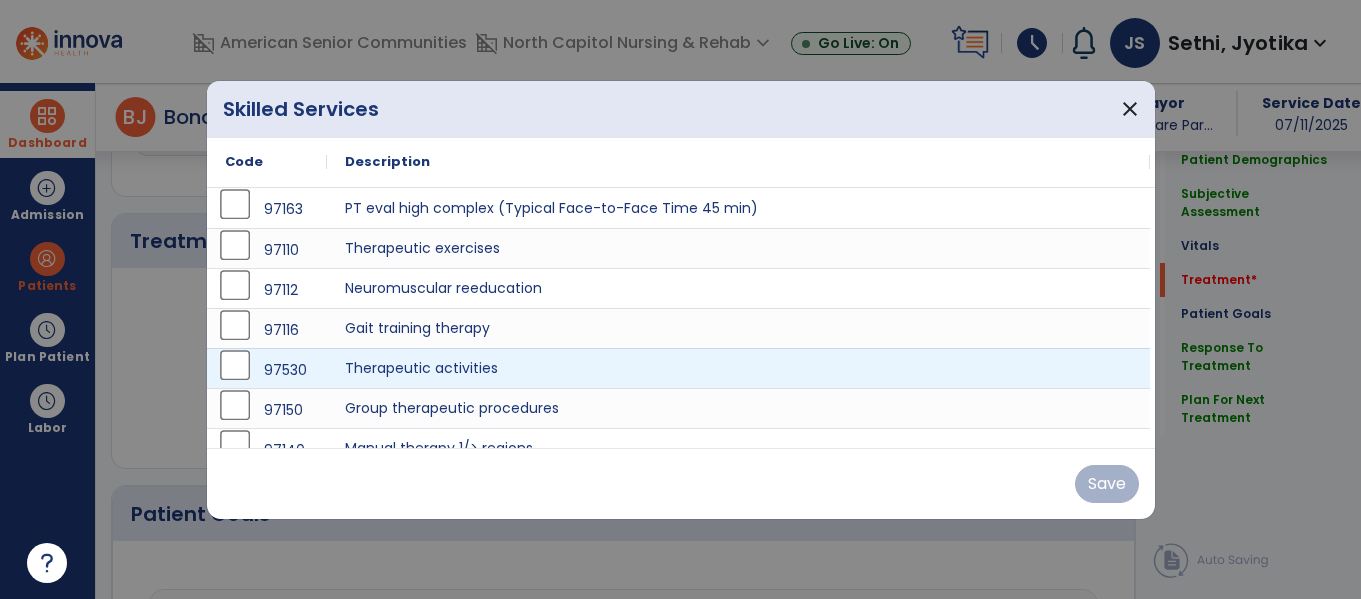 scroll, scrollTop: 1116, scrollLeft: 0, axis: vertical 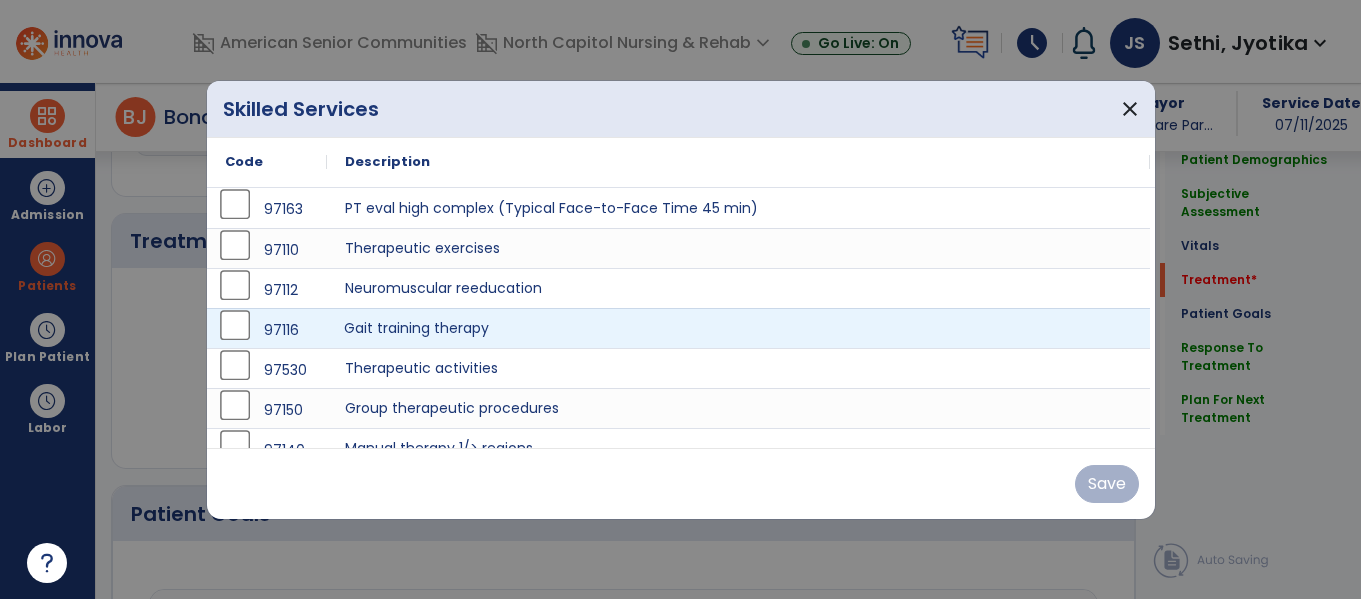 click on "Gait training therapy" at bounding box center [738, 328] 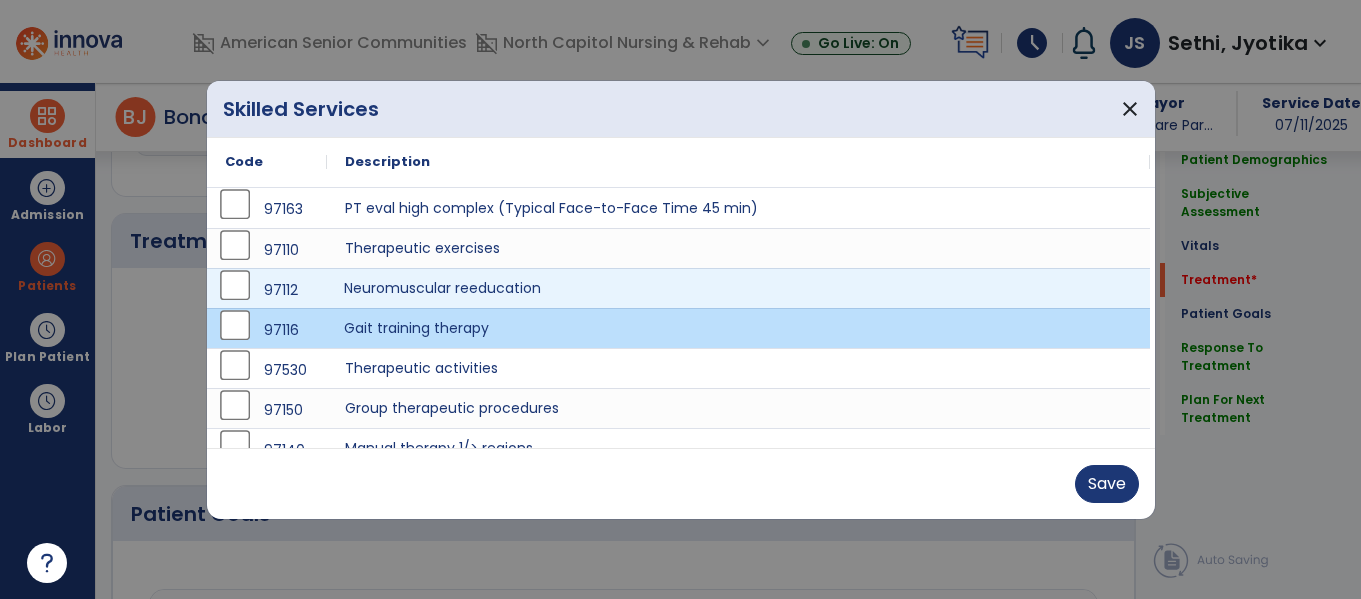 click on "Neuromuscular reeducation" at bounding box center (738, 288) 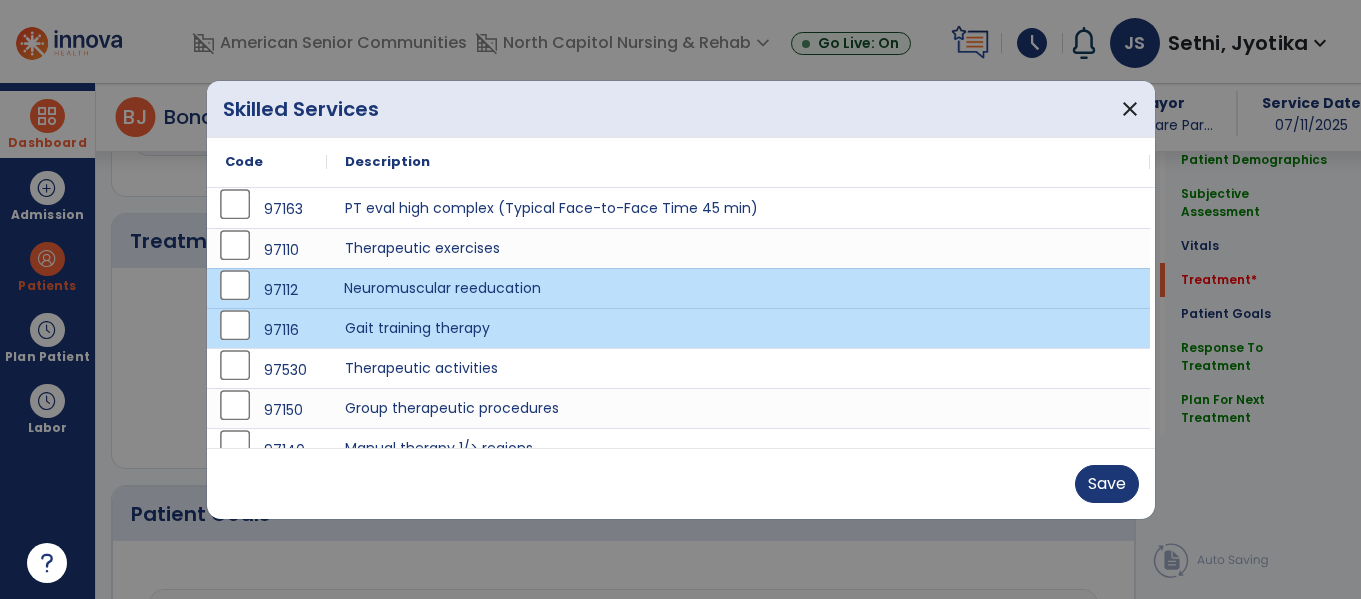 click on "Neuromuscular reeducation" at bounding box center [738, 288] 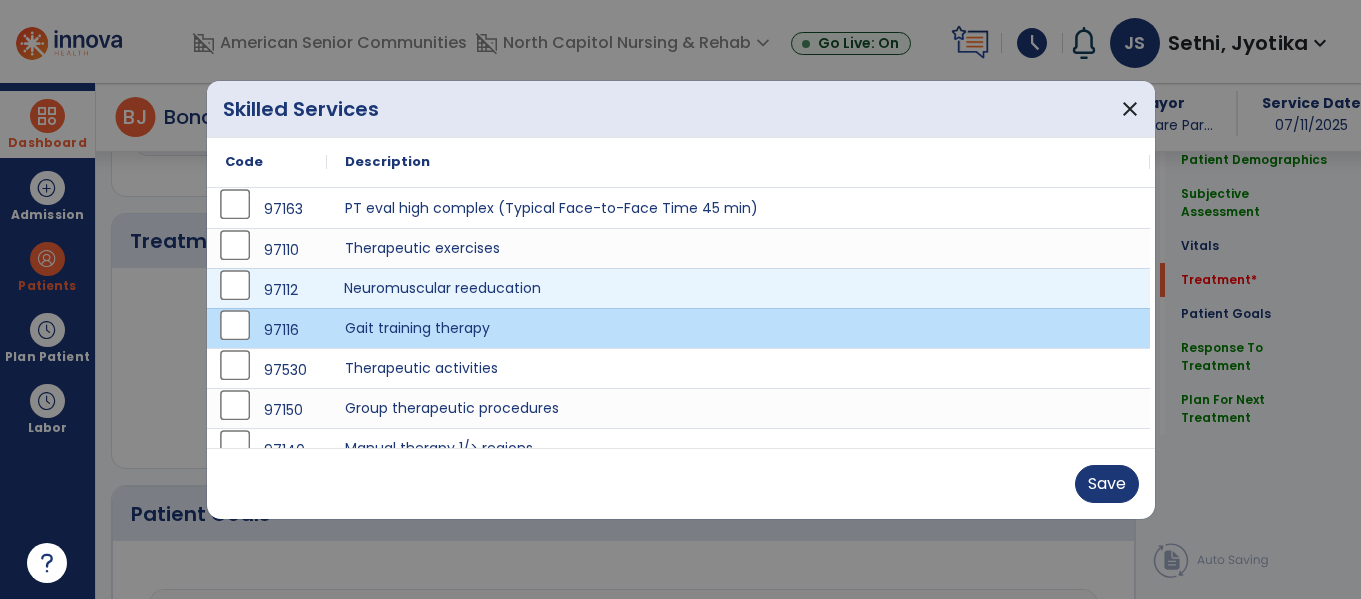 click on "Neuromuscular reeducation" at bounding box center [738, 288] 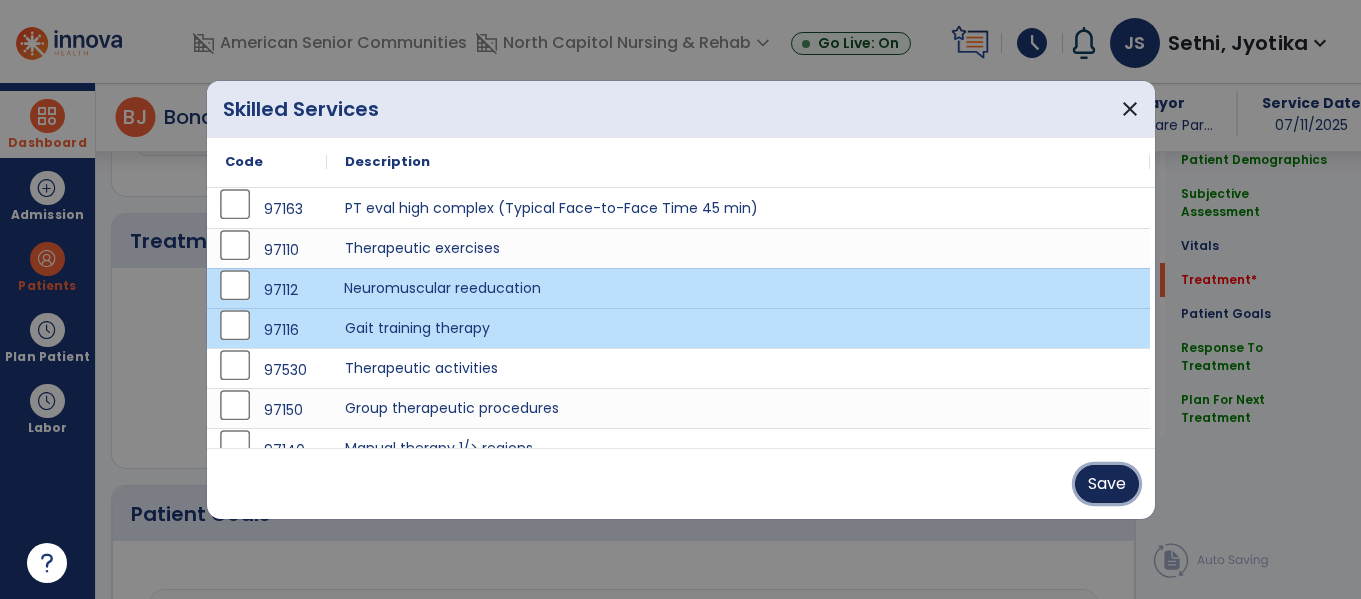click on "Save" at bounding box center (1107, 484) 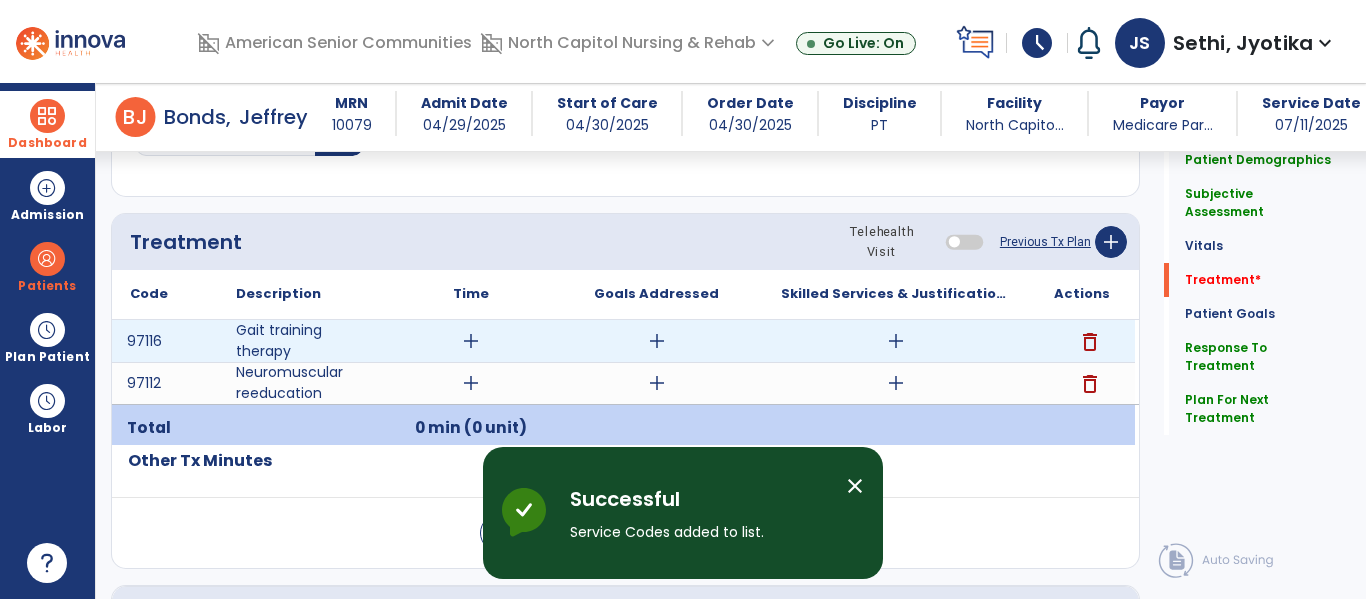 click on "add" at bounding box center [471, 341] 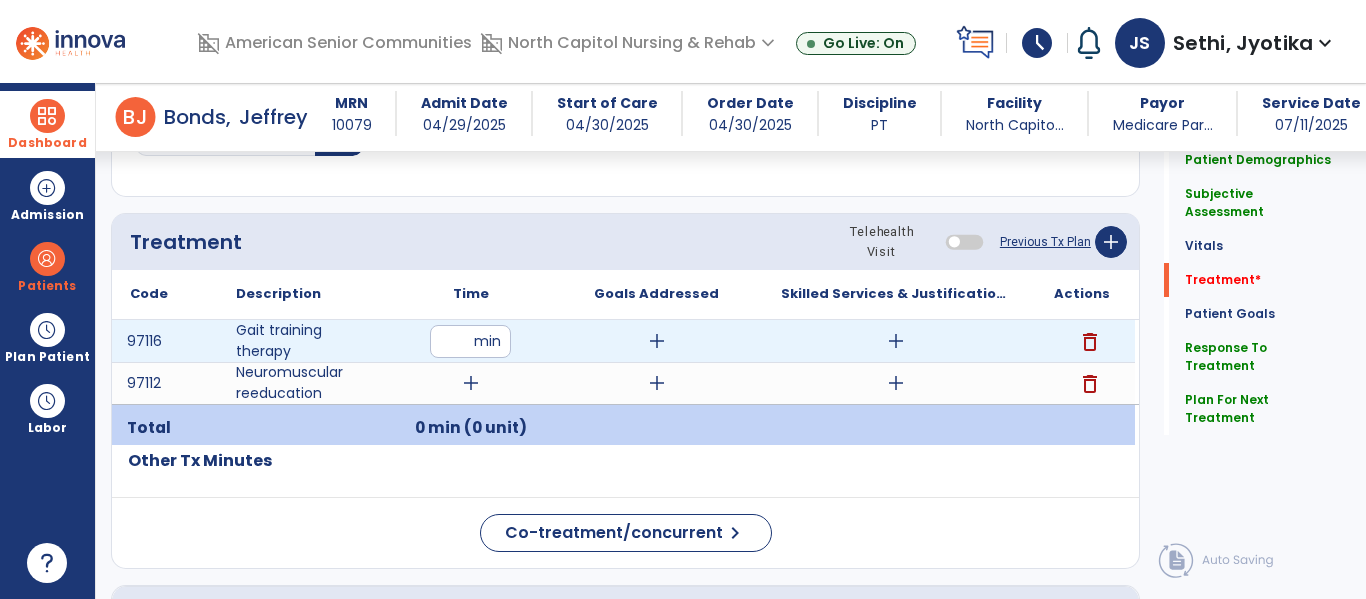 type on "**" 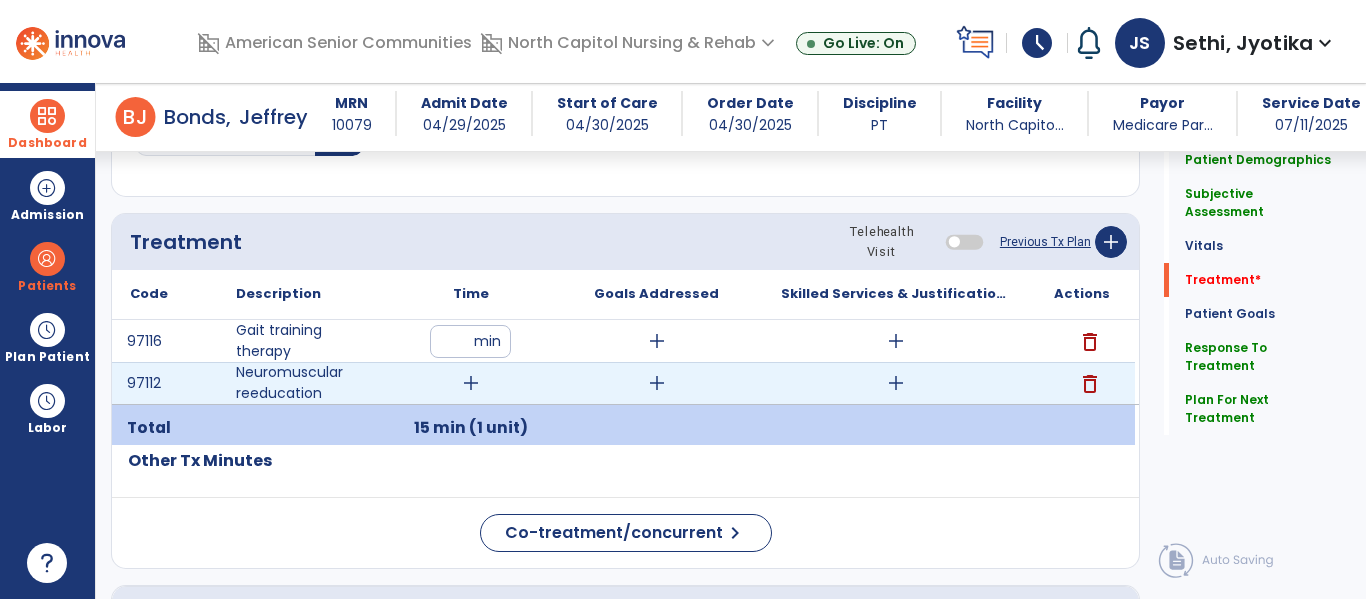 click on "add" at bounding box center (471, 383) 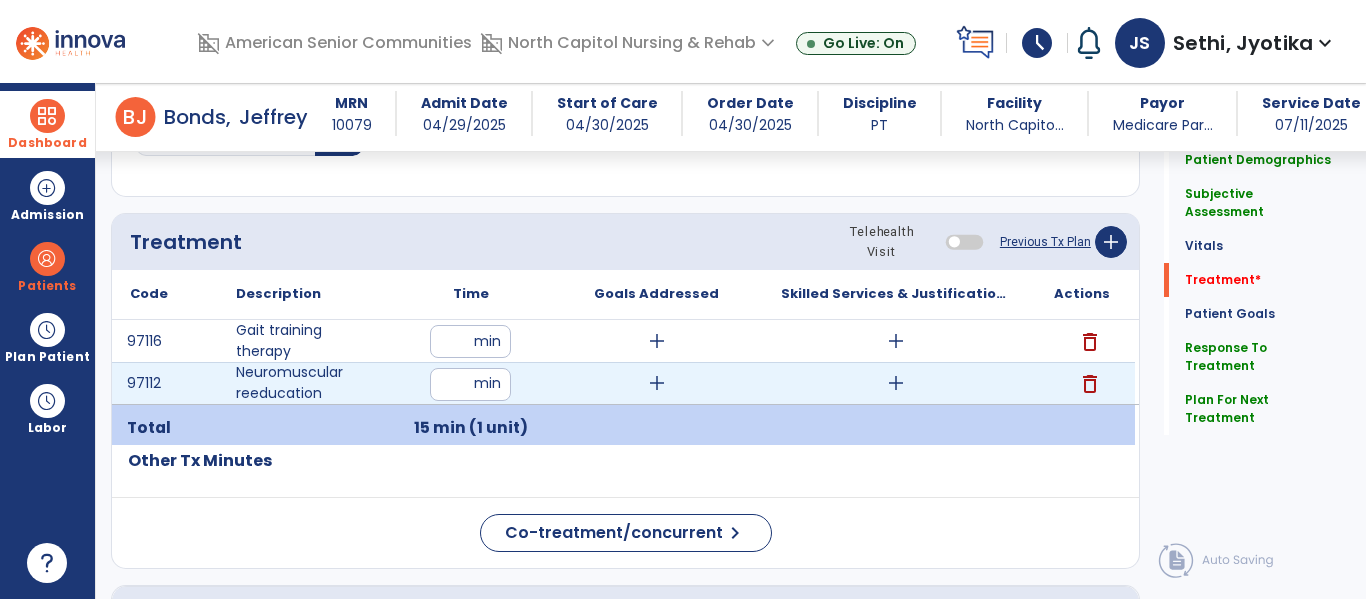 type on "**" 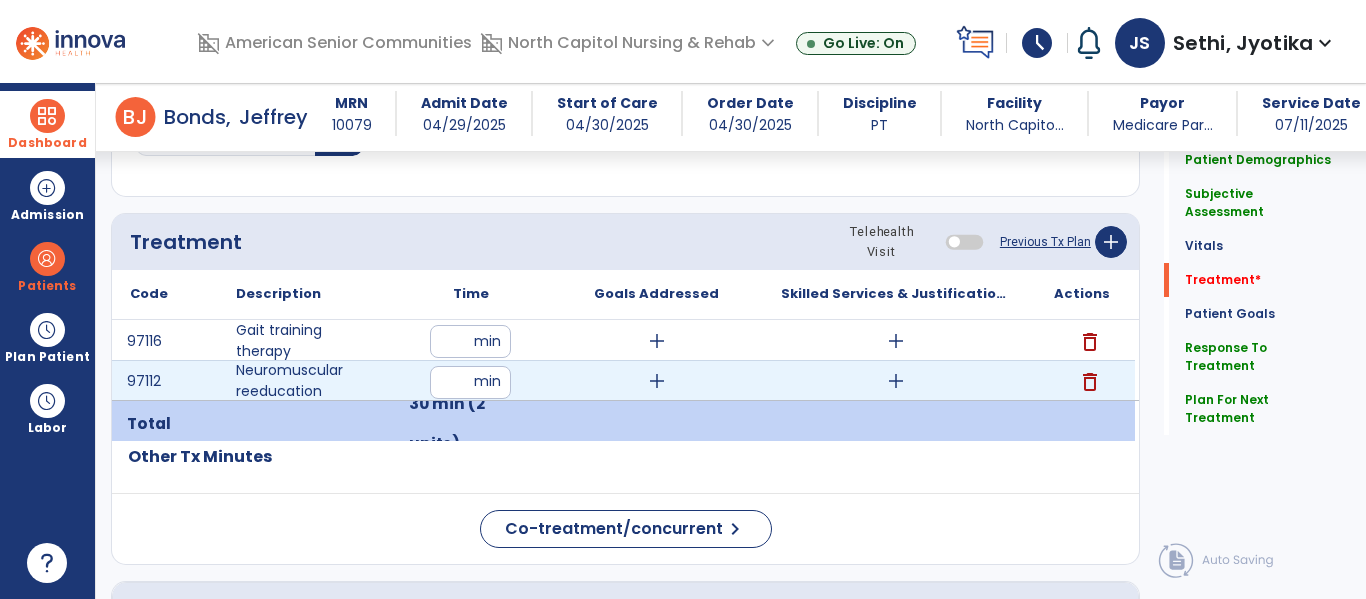 click on "add" at bounding box center (896, 381) 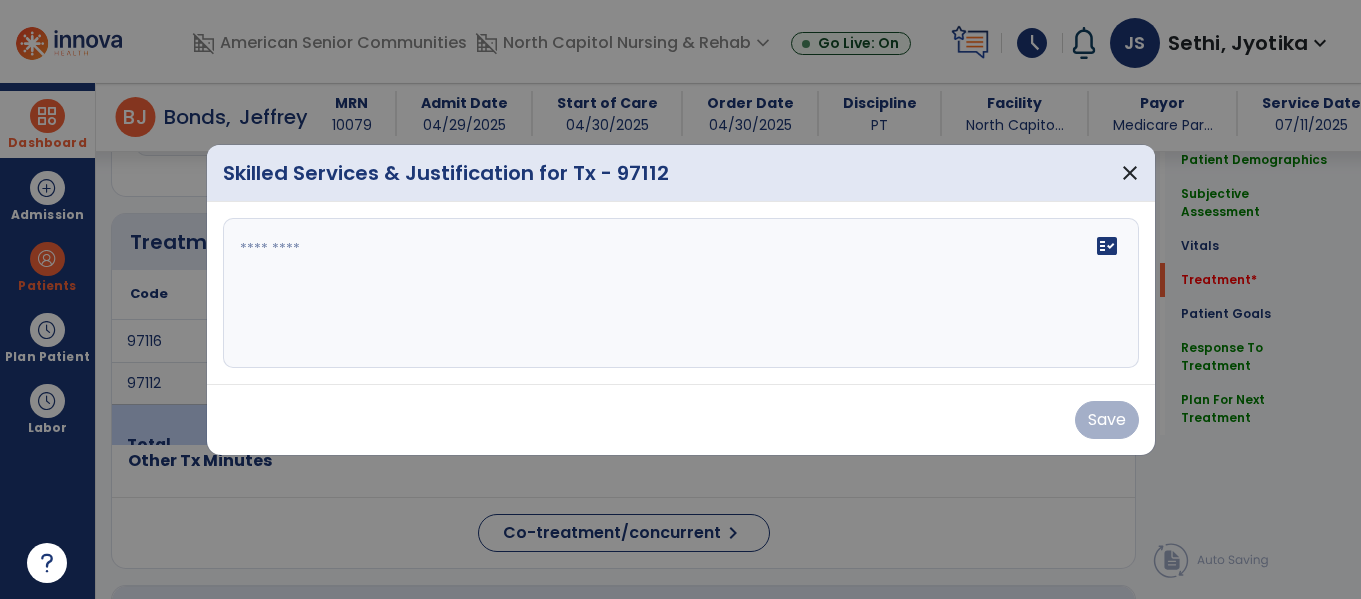 scroll, scrollTop: 1116, scrollLeft: 0, axis: vertical 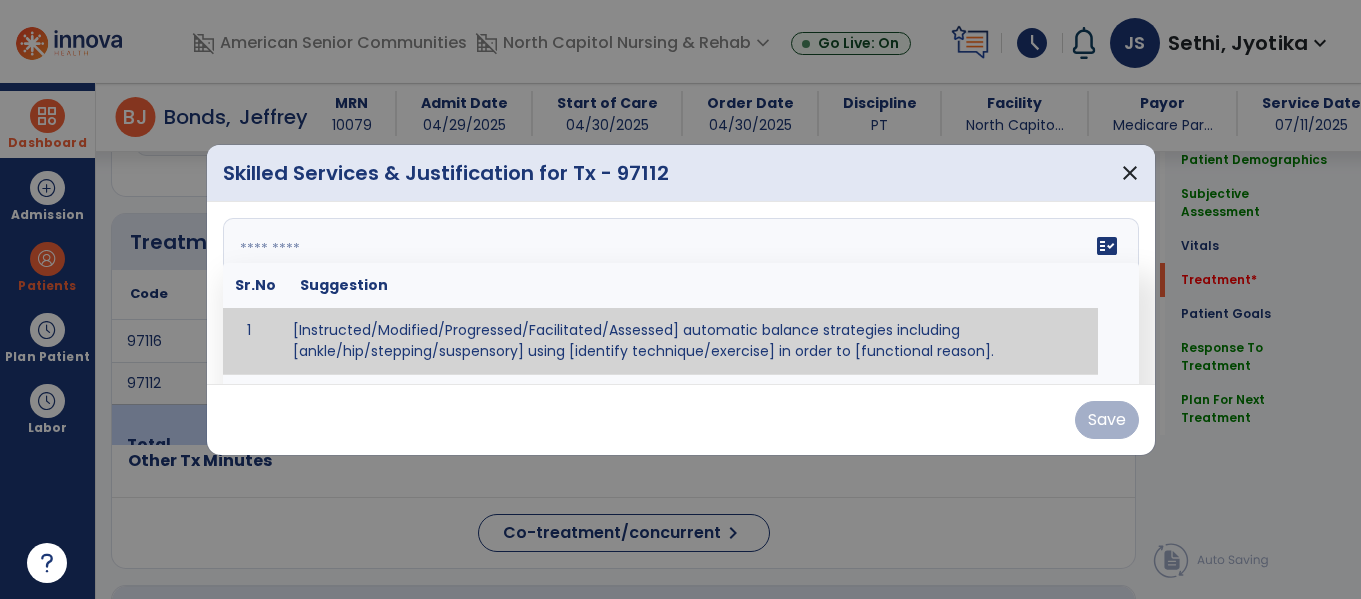 click on "fact_check  Sr.No Suggestion 1 [Instructed/Modified/Progressed/Facilitated/Assessed] automatic balance strategies including [ankle/hip/stepping/suspensory] using [identify technique/exercise] in order to [functional reason]. 2 [Instructed/Modified/Progressed/Facilitated/Assessed] sensory integration techniques including [visual inhibition/somatosensory inhibition/visual excitatory/somatosensory excitatory/vestibular excitatory] using [identify technique/exercise] in order to [functional reason]. 3 [Instructed/Modified/Progressed/Facilitated/Assessed] visual input including [oculomotor exercises, smooth pursuits, saccades, visual field, other] in order to [functional reasons]. 4 [Instructed/Modified/Progressed/Assessed] somatosensory techniques including [joint compression, proprioceptive activities, other] in order to [functional reasons]. 5 [Instructed/Modified/Progressed/Assessed] vestibular techniques including [gaze stabilization, Brandt-Darhoff, Epley, other] in order to [functional reasons]. 6 7" at bounding box center [681, 293] 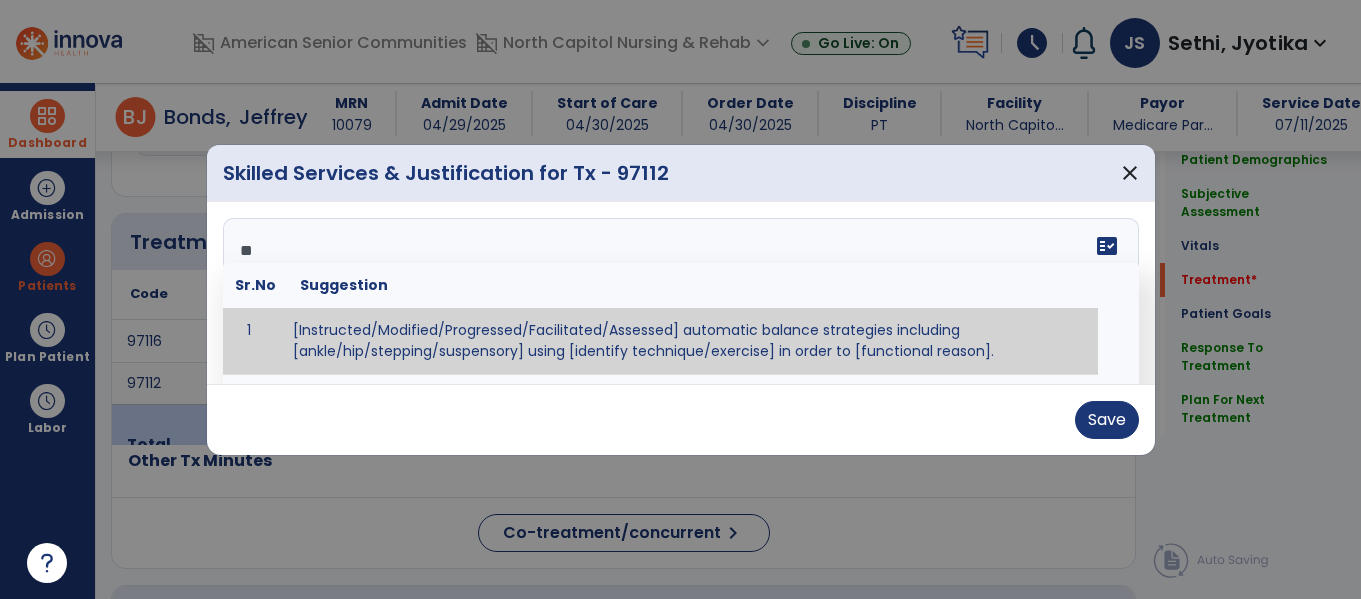 type on "*" 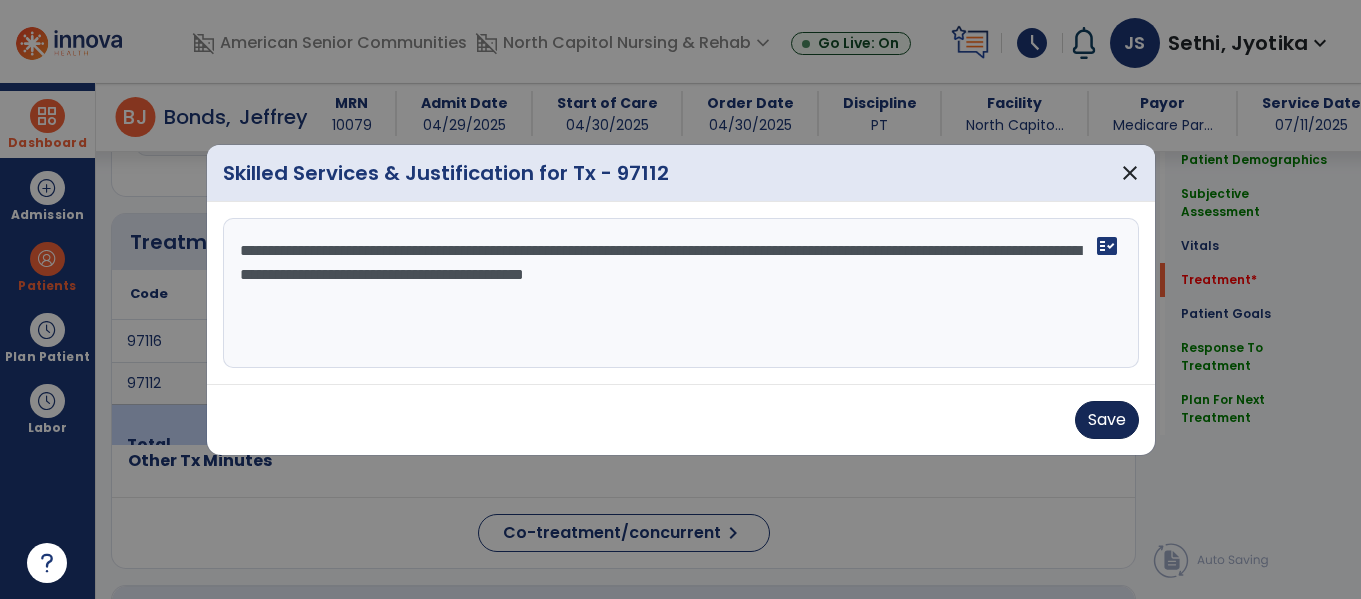 type on "**********" 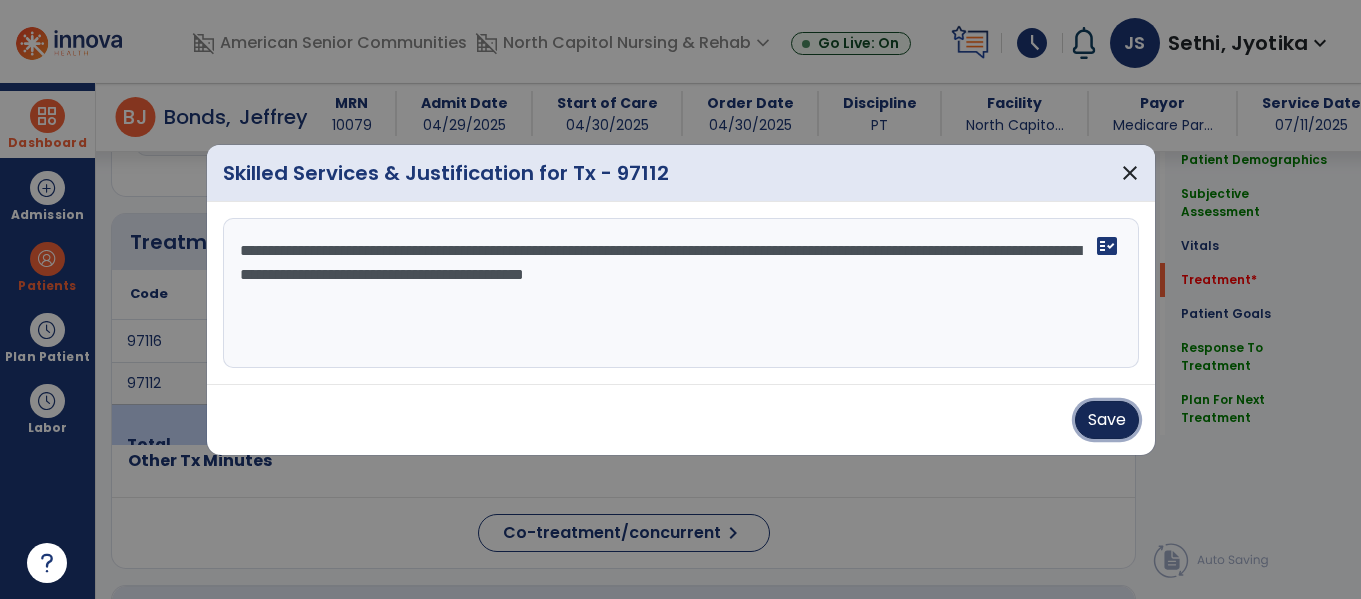 click on "Save" at bounding box center (1107, 420) 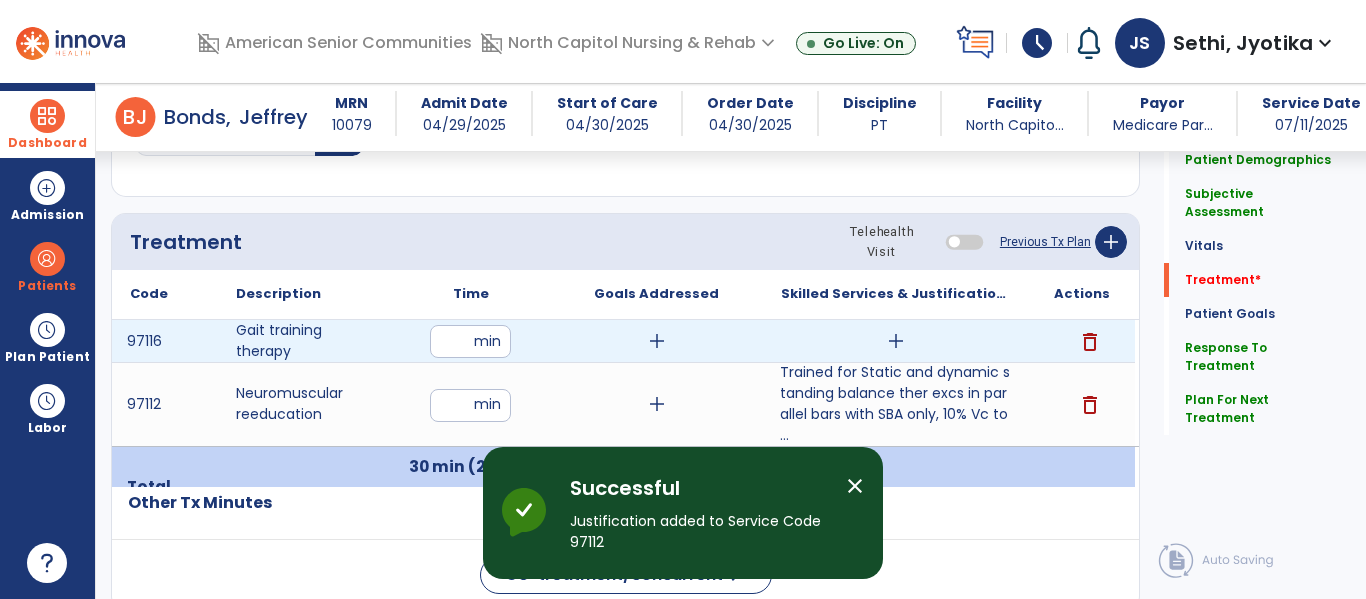 click on "add" at bounding box center (896, 341) 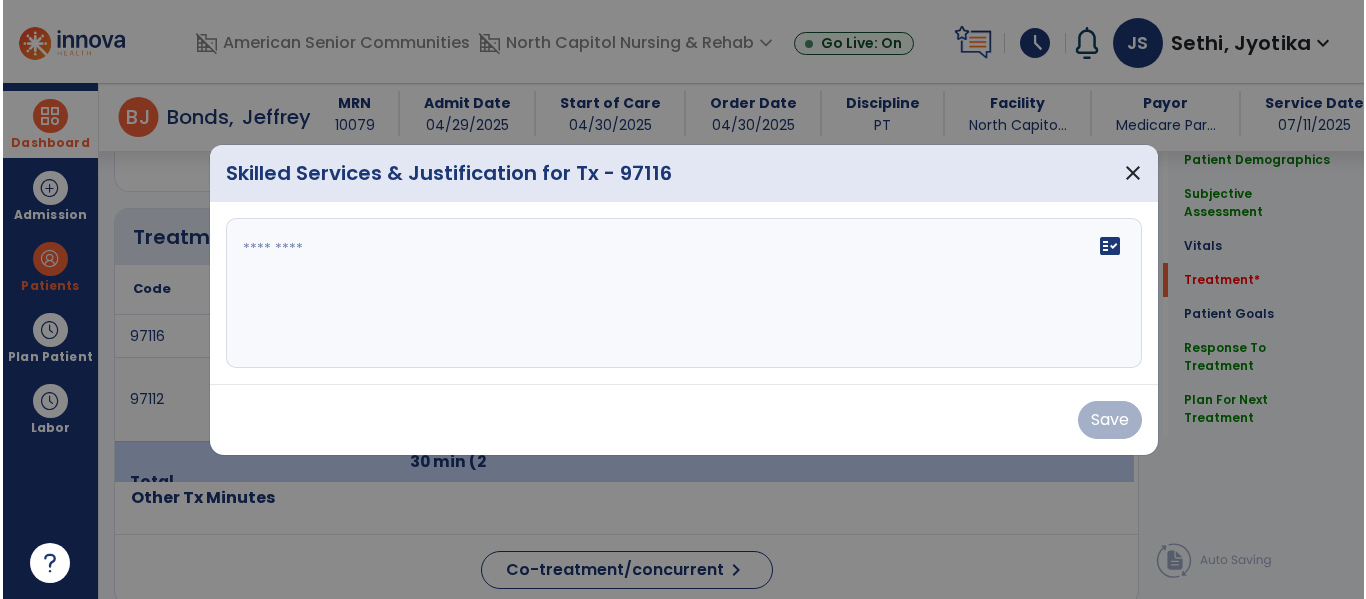 scroll, scrollTop: 1116, scrollLeft: 0, axis: vertical 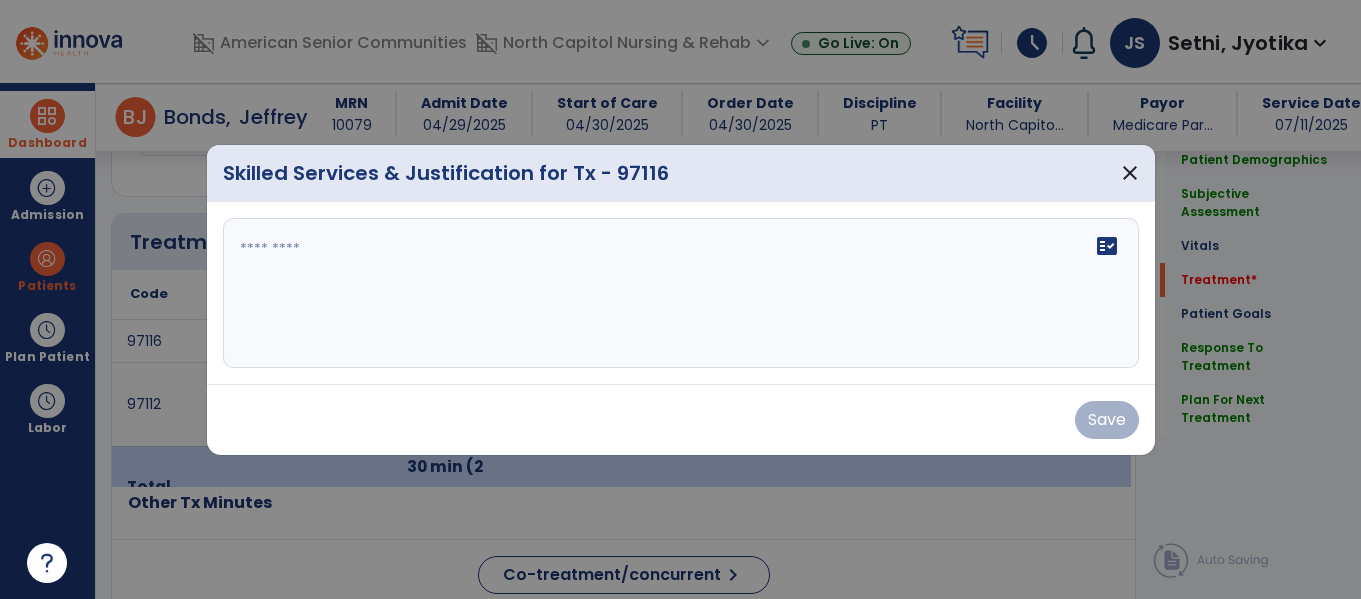 click on "fact_check" at bounding box center [681, 293] 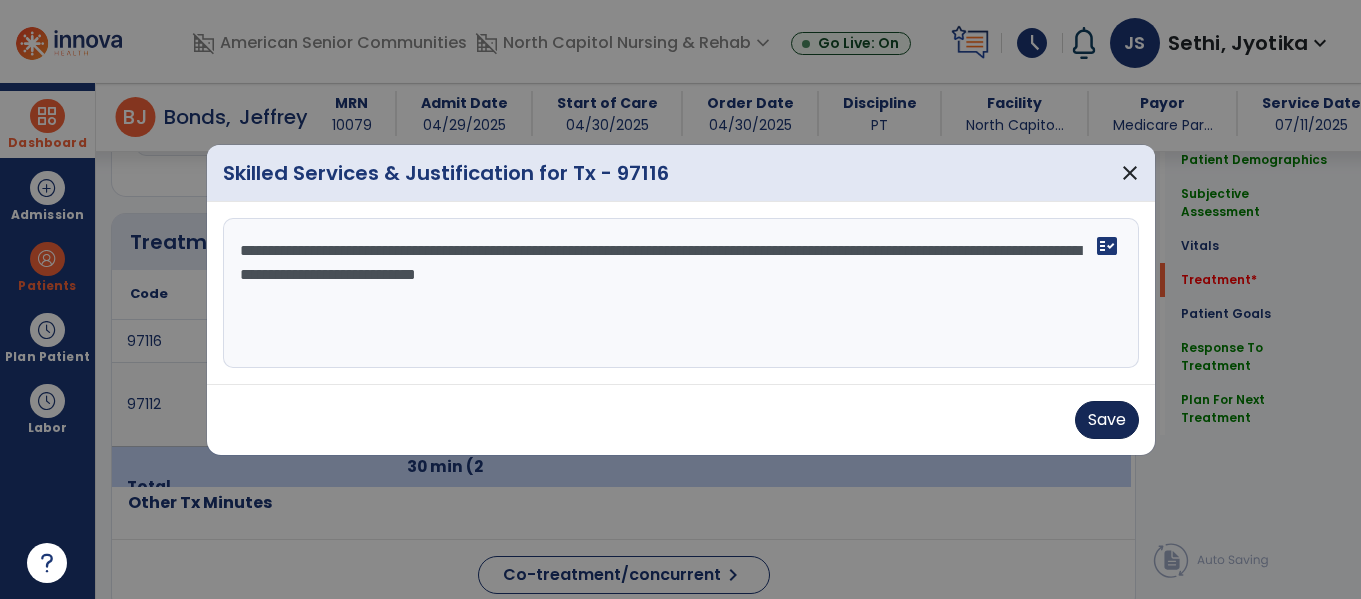type on "**********" 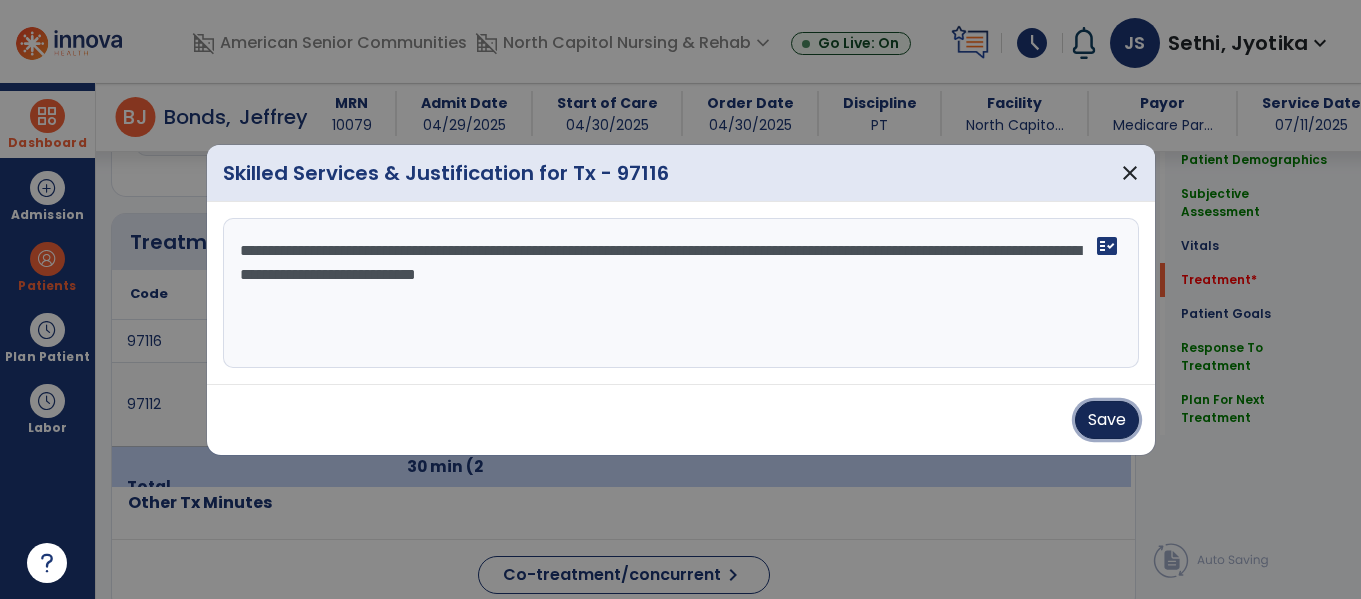 click on "Save" at bounding box center (1107, 420) 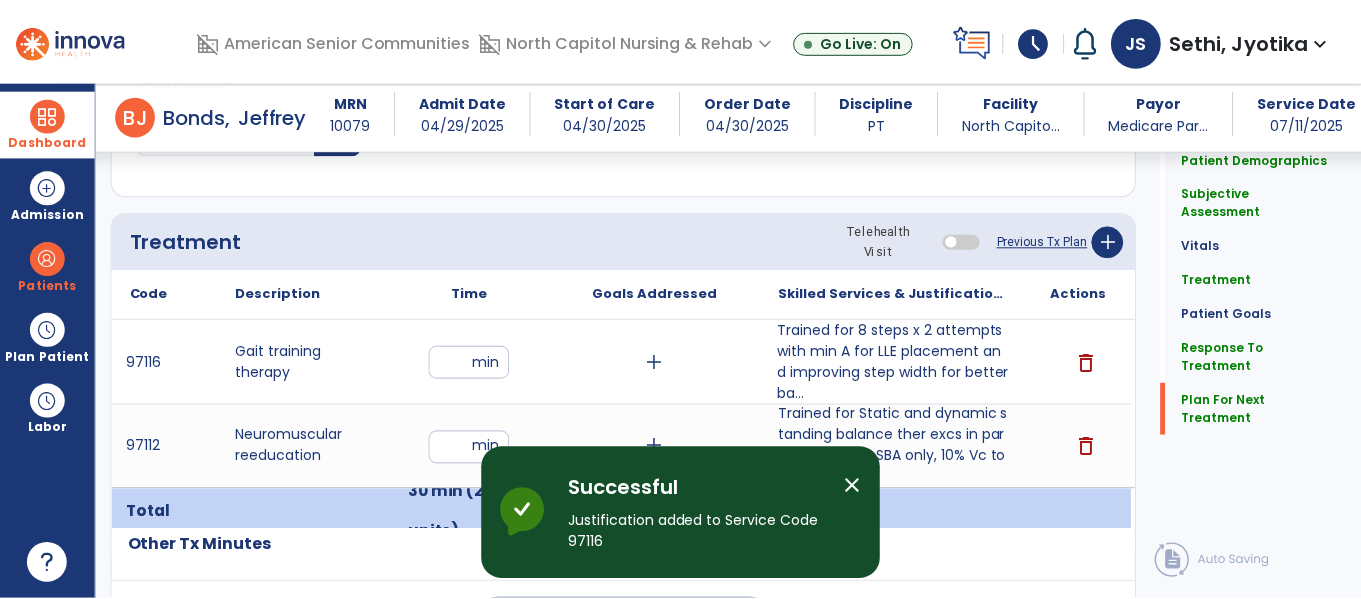 scroll, scrollTop: 3387, scrollLeft: 0, axis: vertical 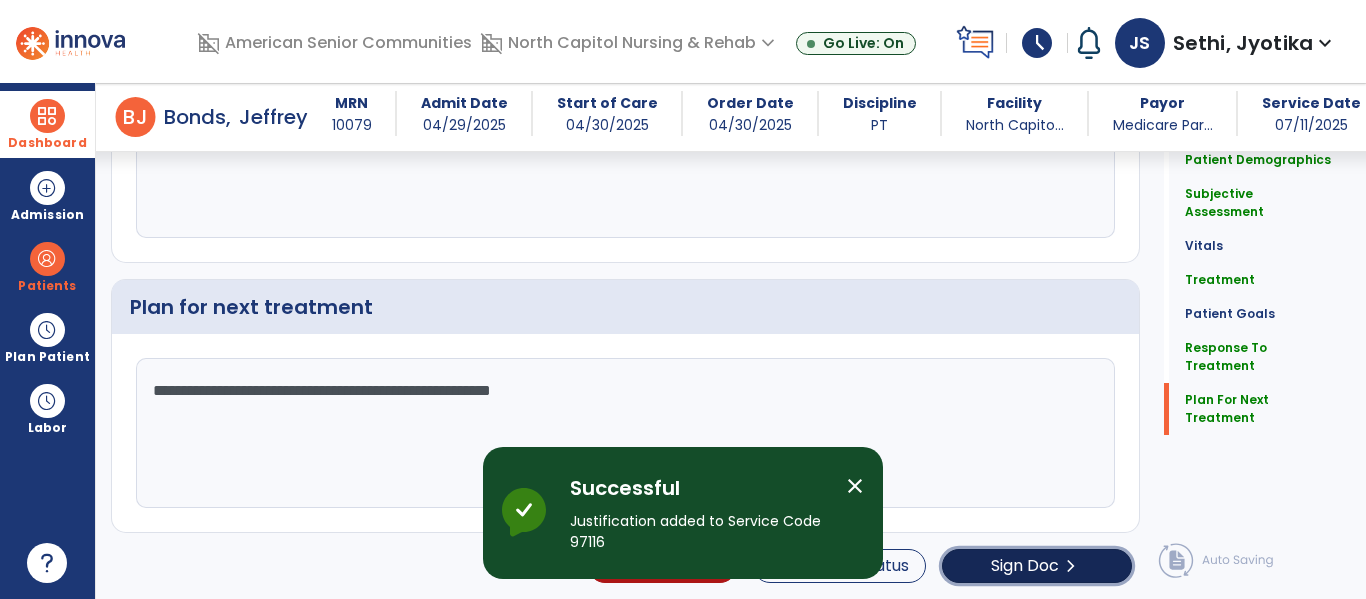 click on "Sign Doc  chevron_right" 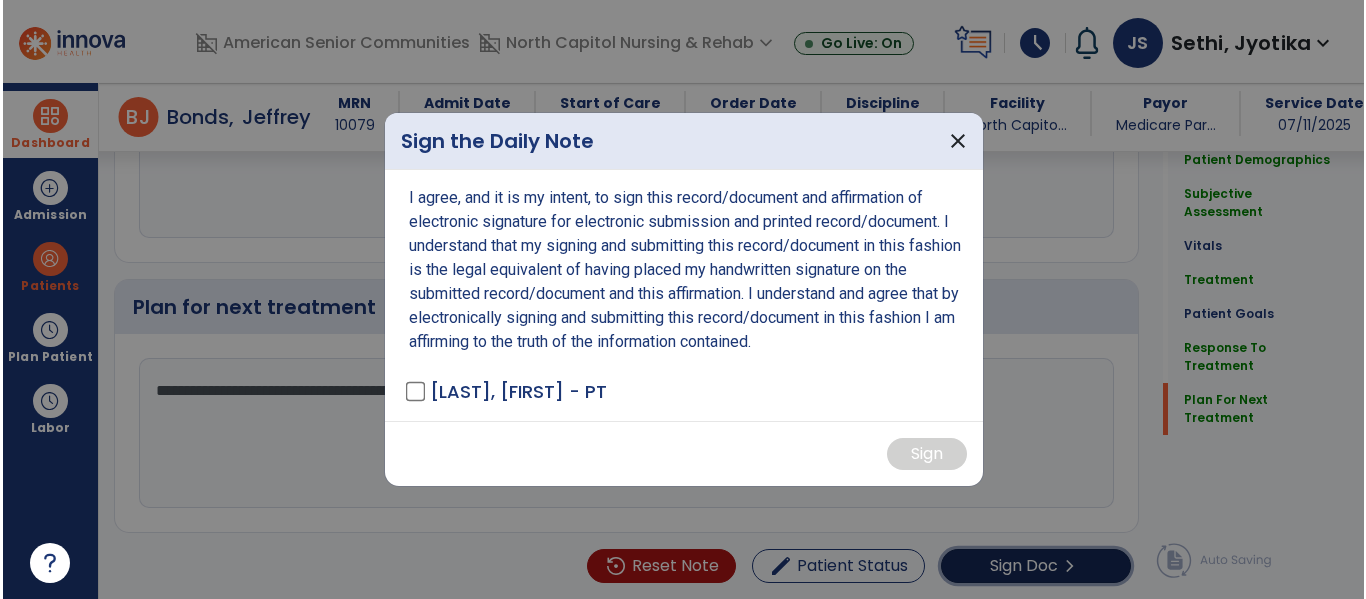 scroll, scrollTop: 3387, scrollLeft: 0, axis: vertical 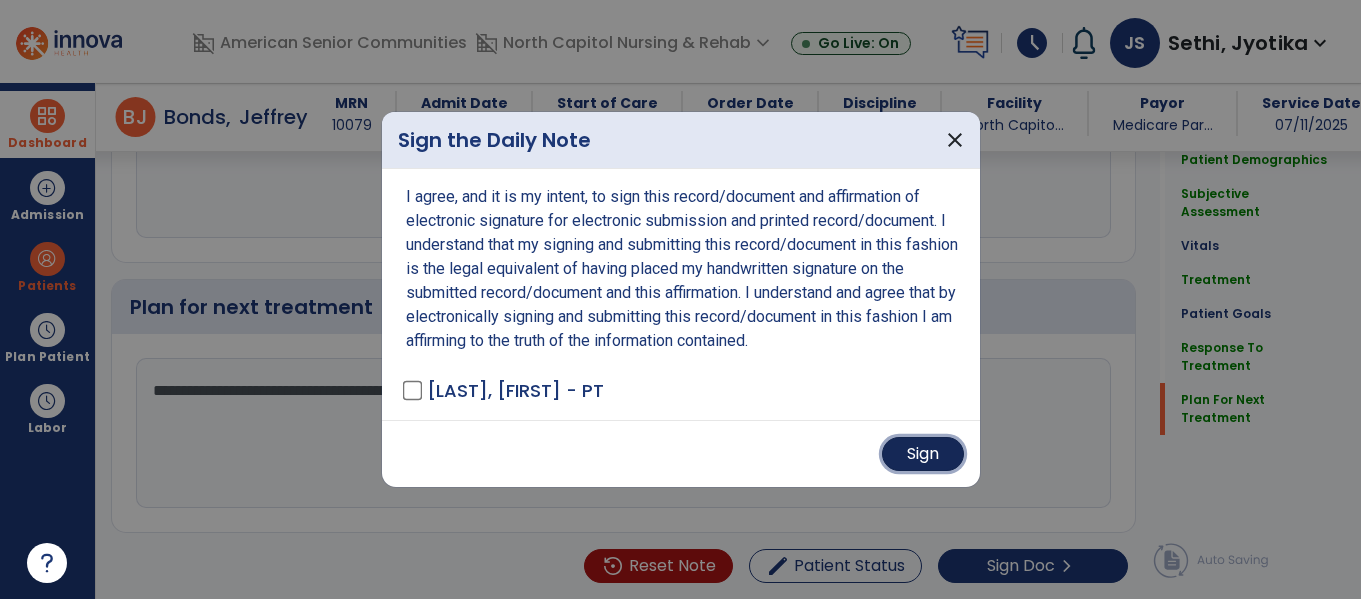 click on "Sign" at bounding box center (923, 454) 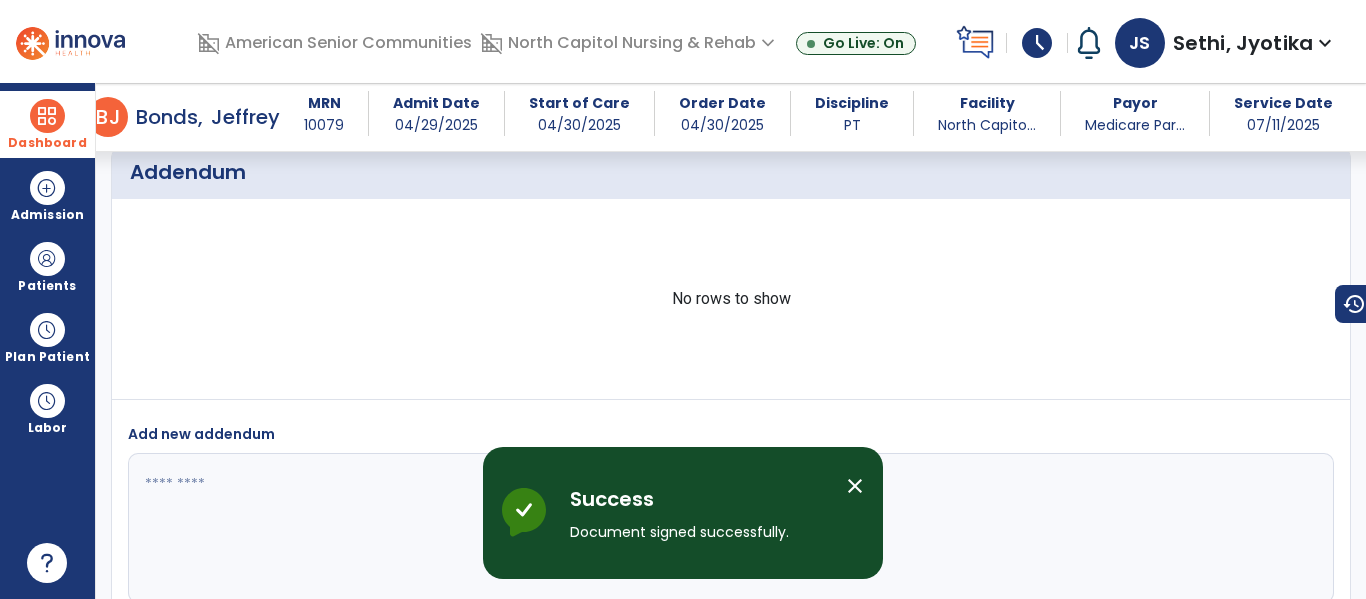 click on "Dashboard" at bounding box center [47, 124] 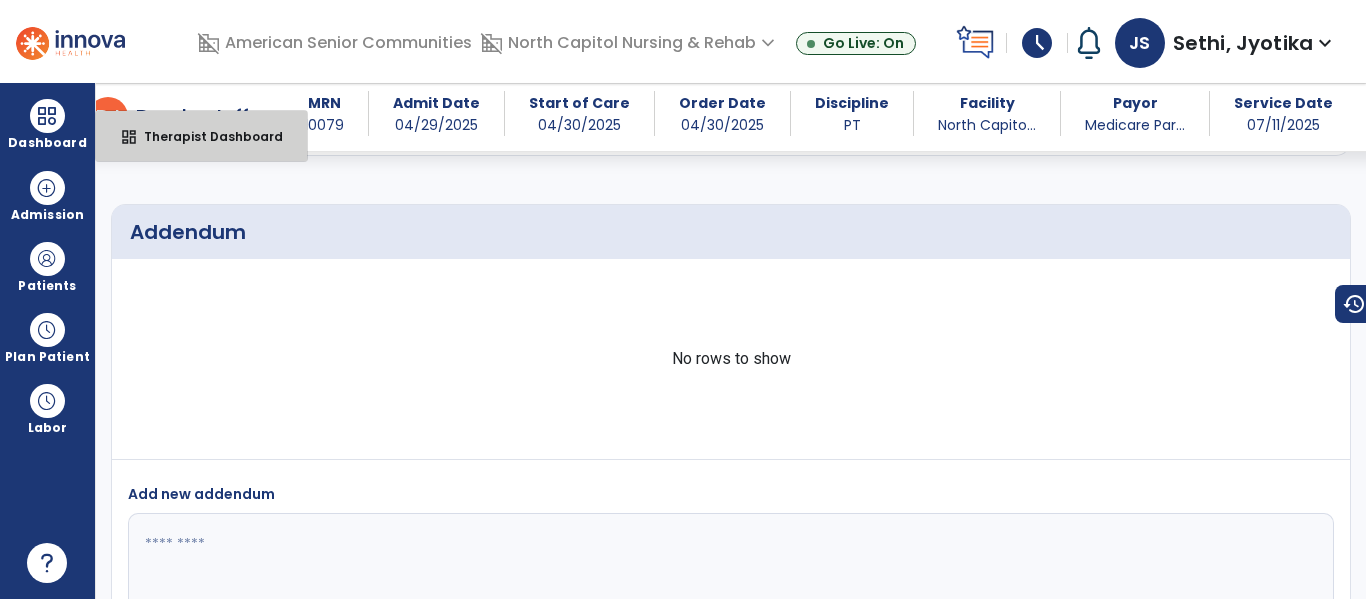 click on "dashboard  Therapist Dashboard" at bounding box center (201, 136) 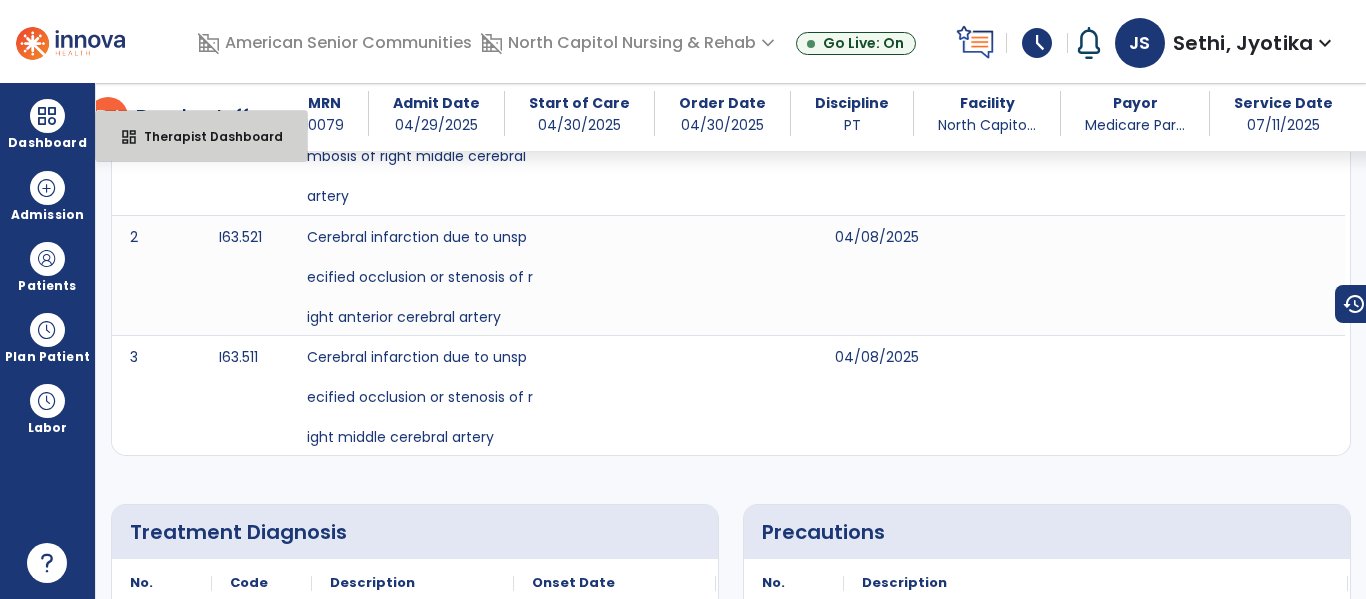 select on "****" 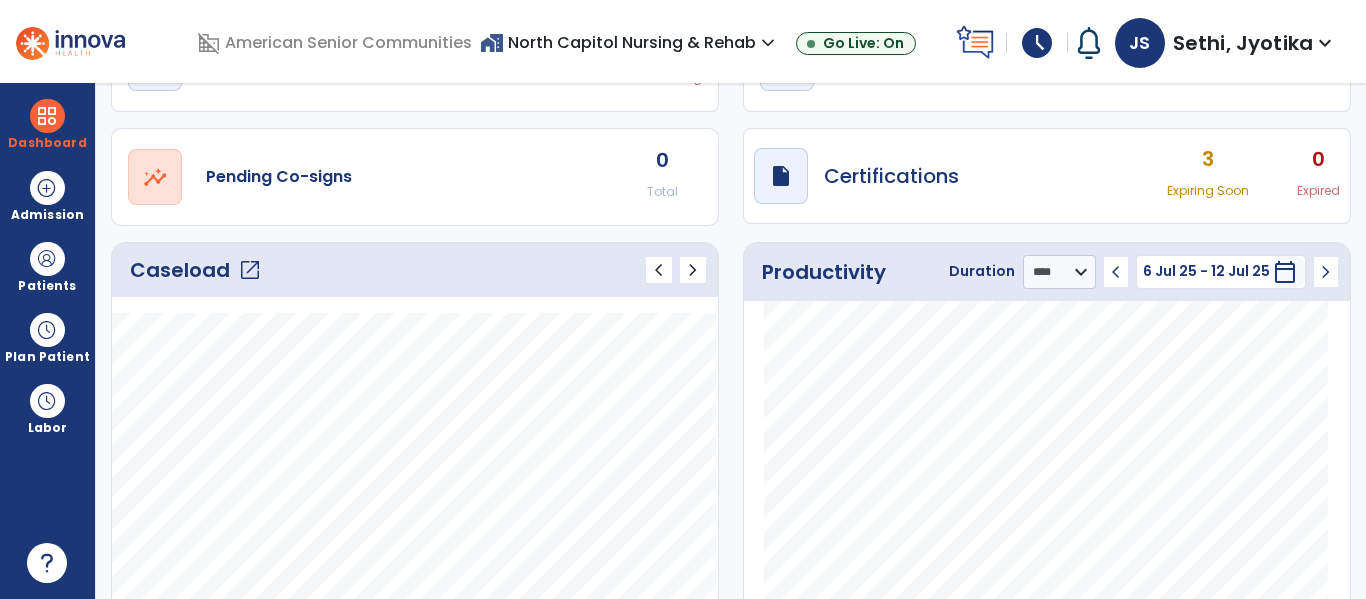 scroll, scrollTop: 137, scrollLeft: 0, axis: vertical 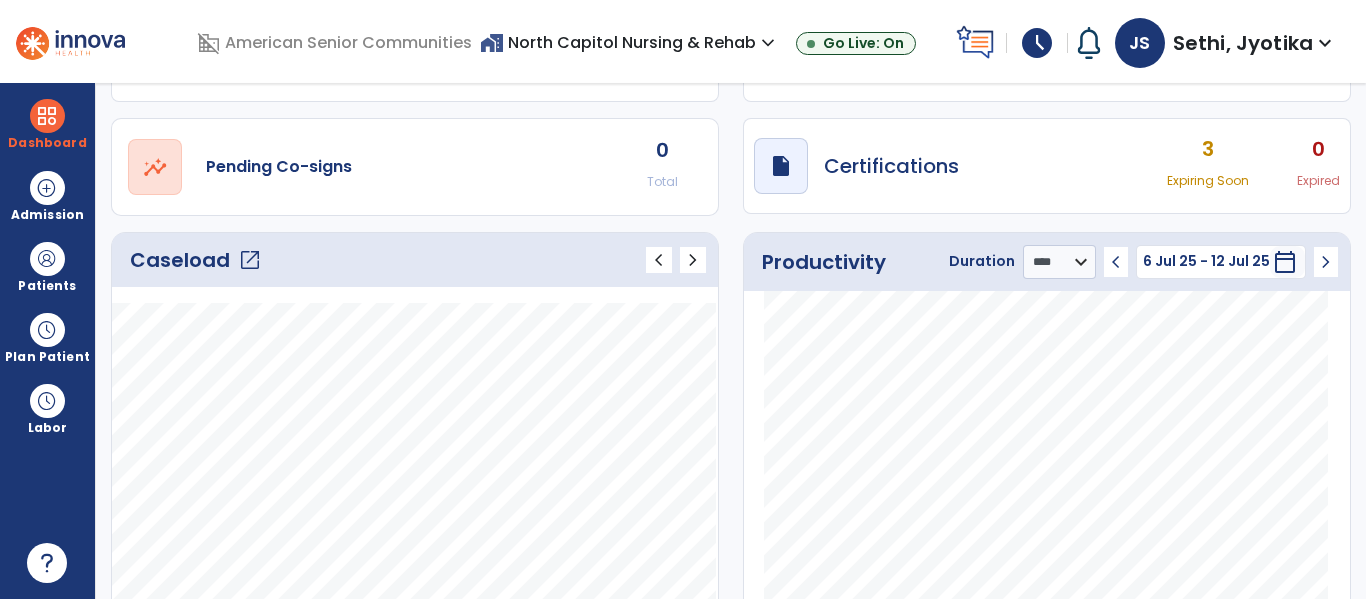 click on "open_in_new" 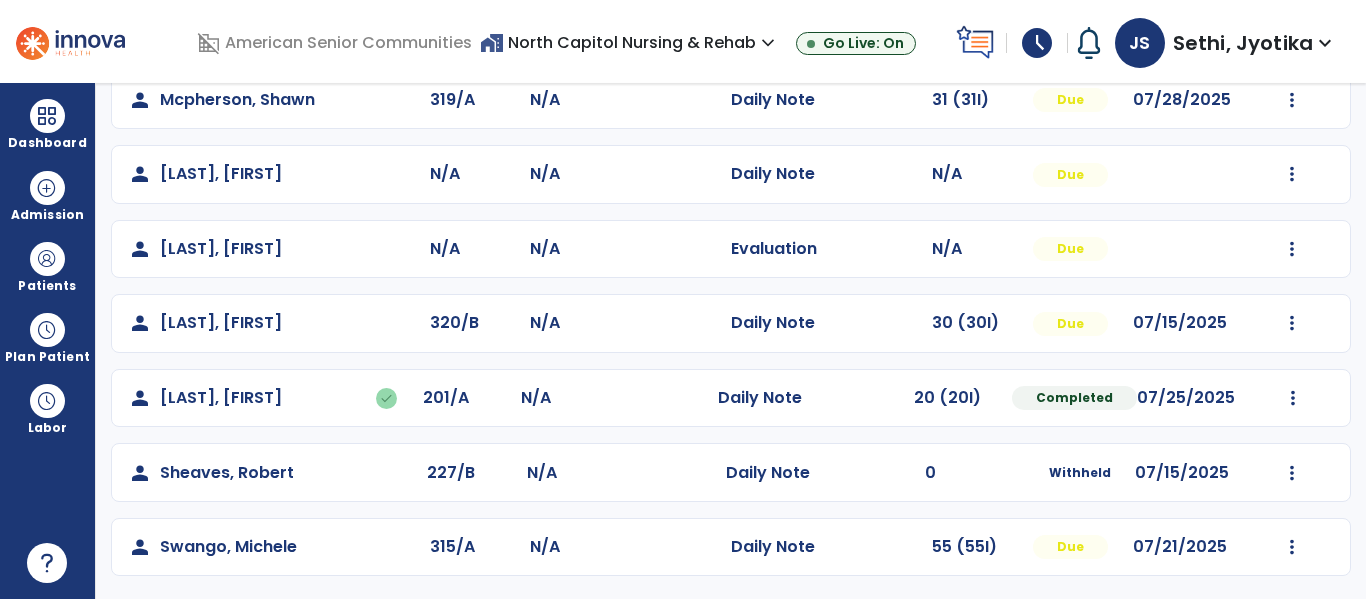 scroll, scrollTop: 487, scrollLeft: 0, axis: vertical 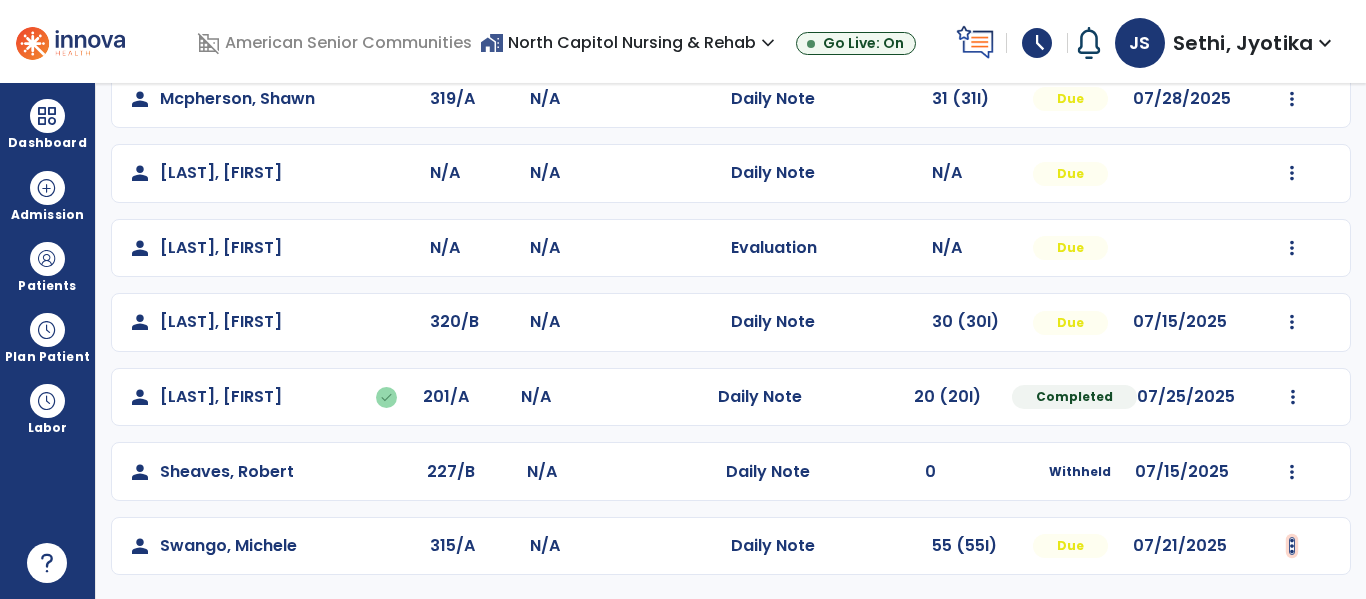 click at bounding box center (1293, -125) 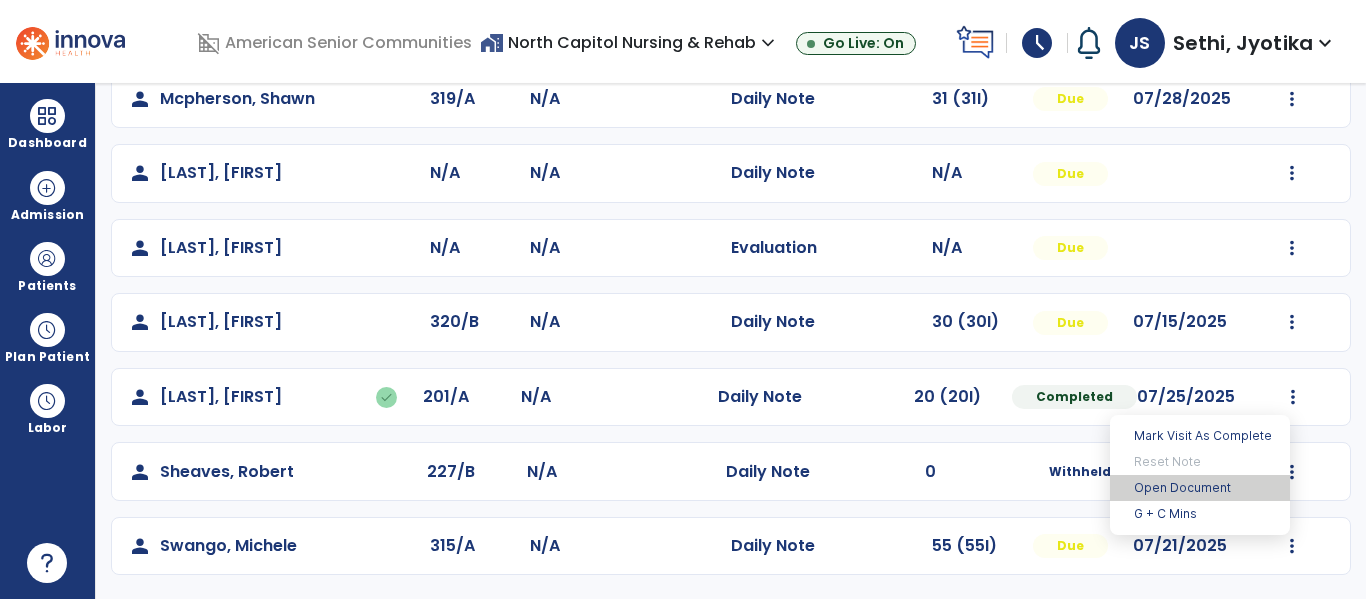 click on "Open Document" at bounding box center [1200, 488] 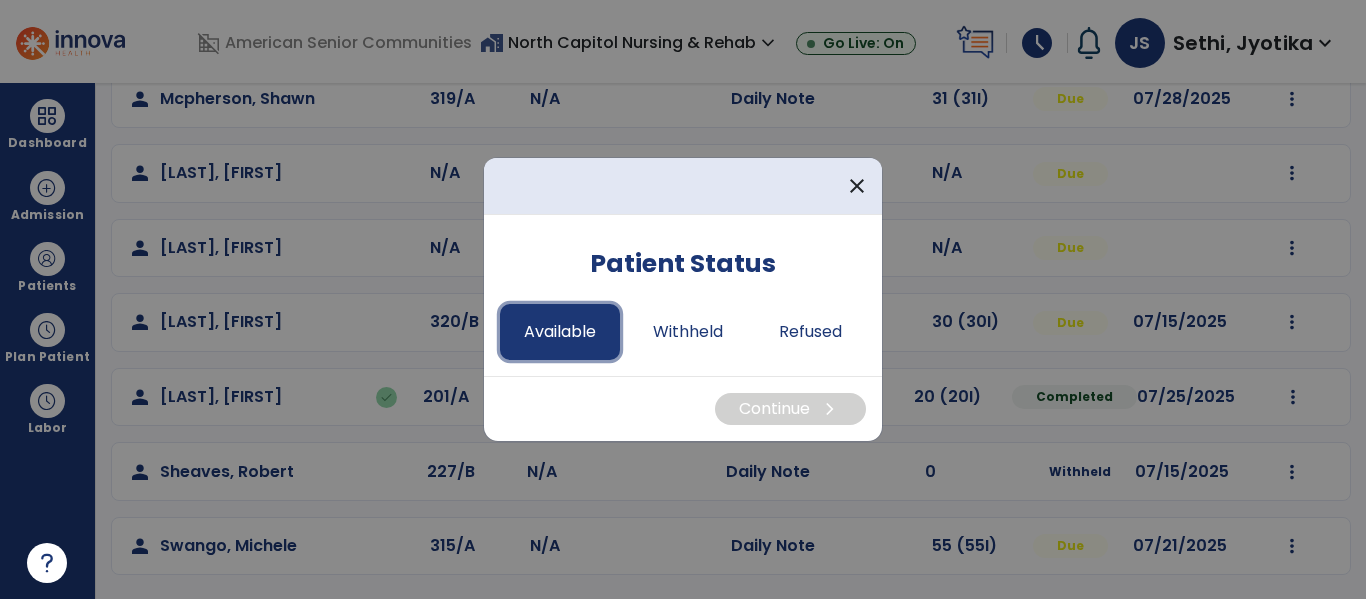 click on "Available" at bounding box center [560, 332] 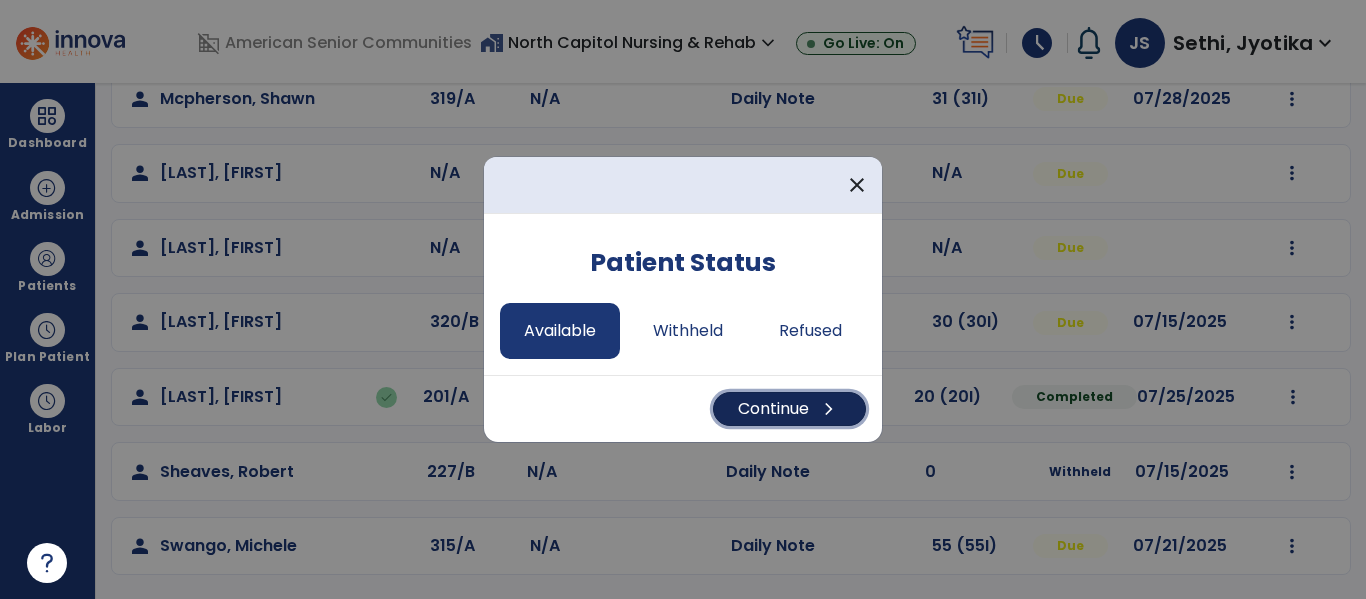 click on "Continue   chevron_right" at bounding box center (789, 409) 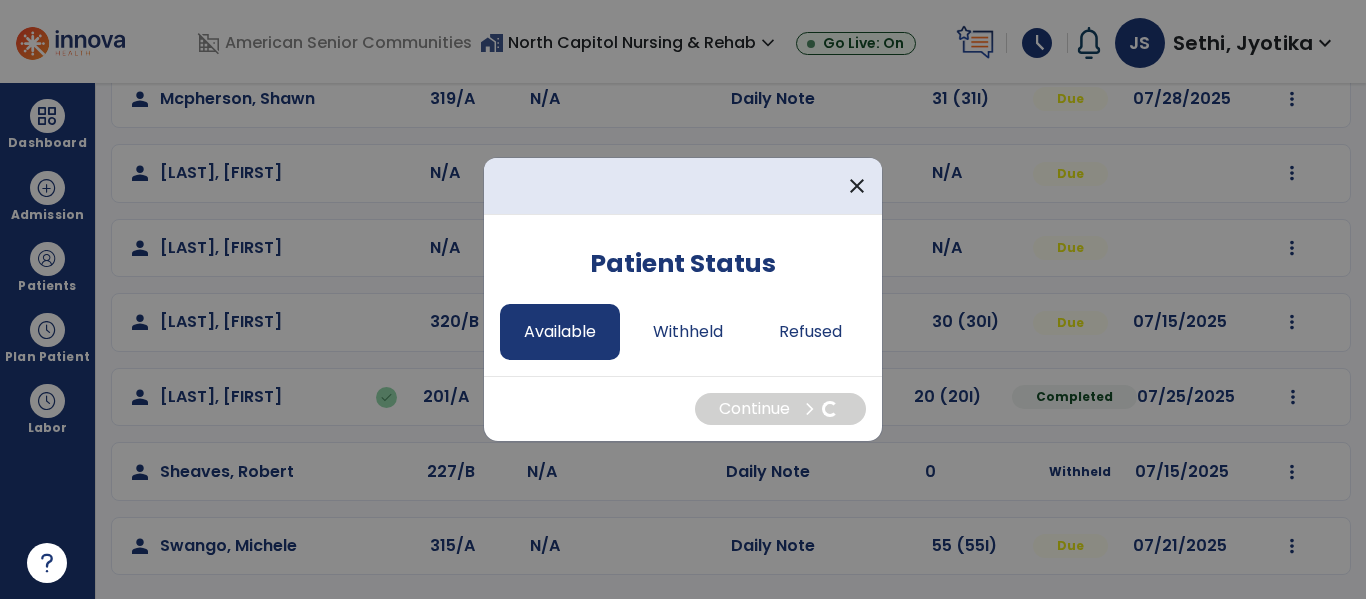 select on "*" 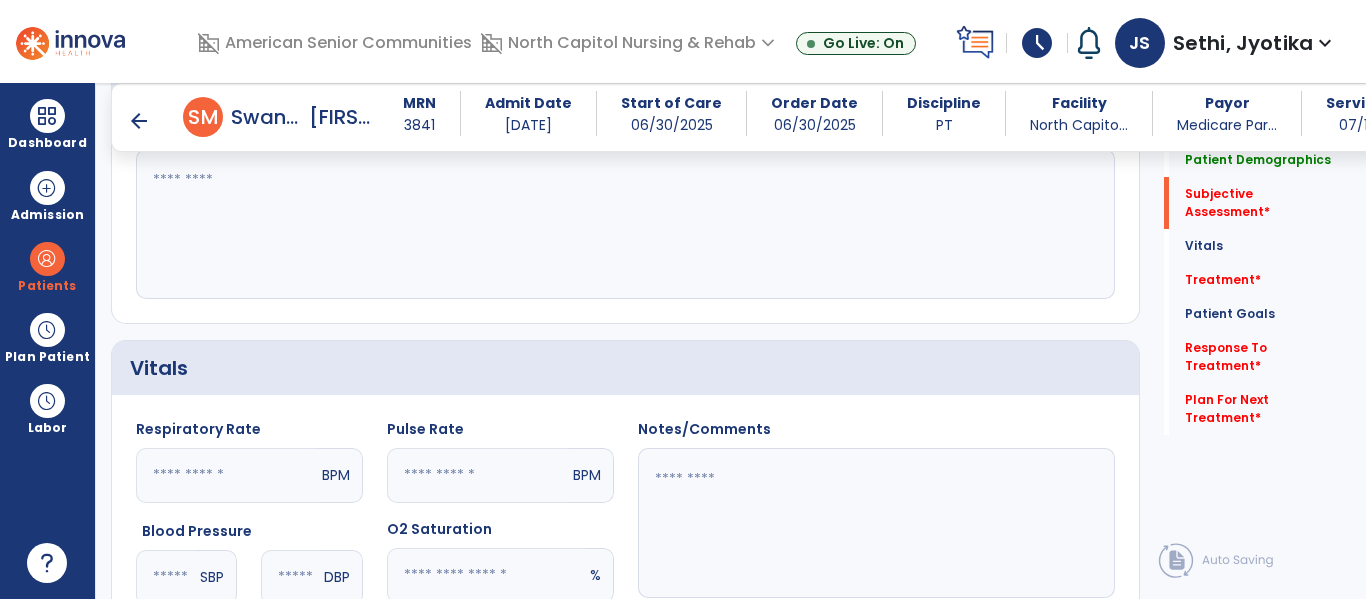 scroll, scrollTop: 482, scrollLeft: 0, axis: vertical 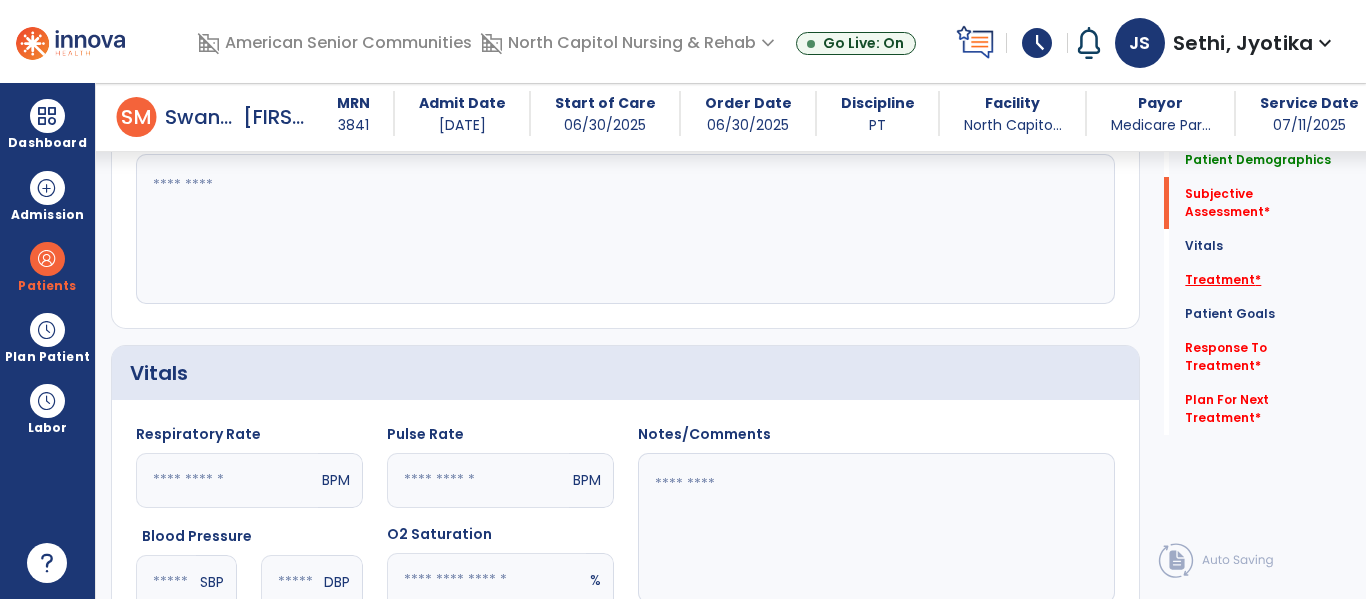click on "Treatment   *" 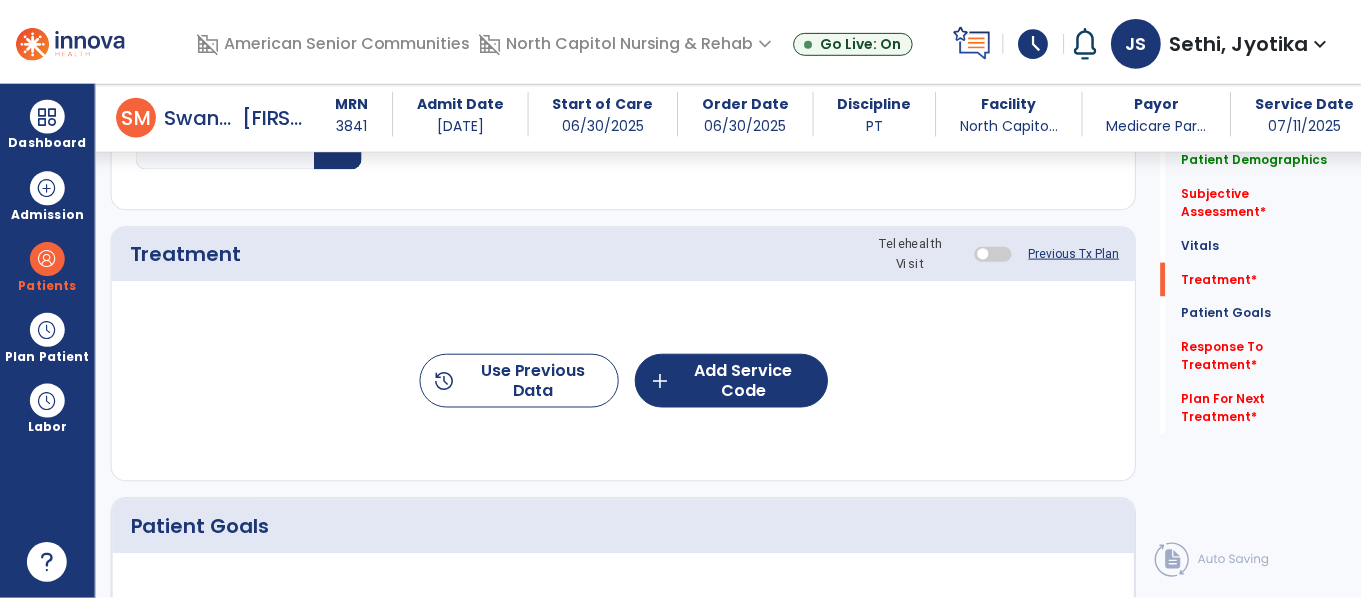 scroll, scrollTop: 1036, scrollLeft: 0, axis: vertical 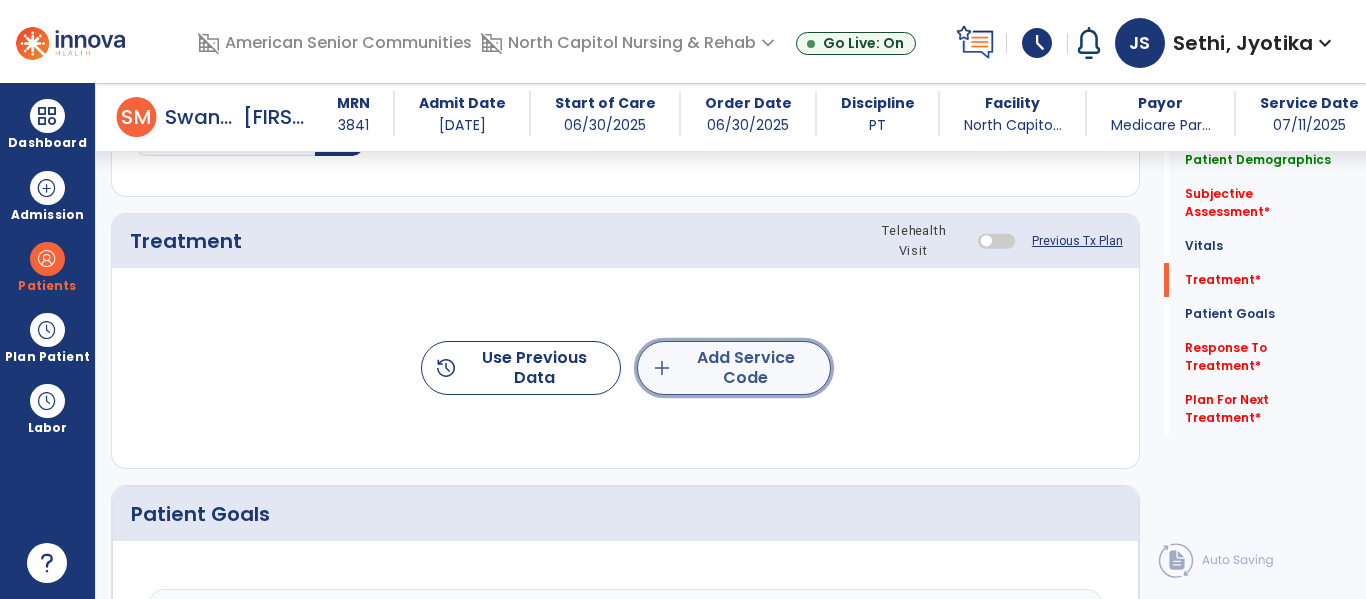 click on "add  Add Service Code" 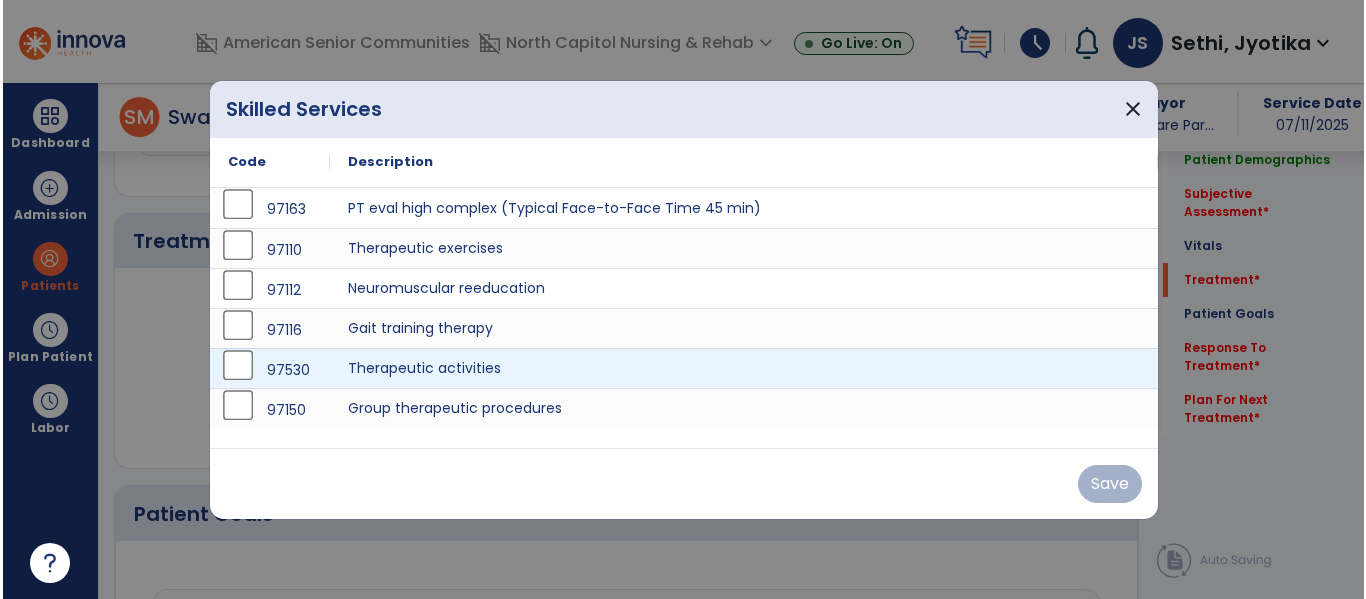 scroll, scrollTop: 1036, scrollLeft: 0, axis: vertical 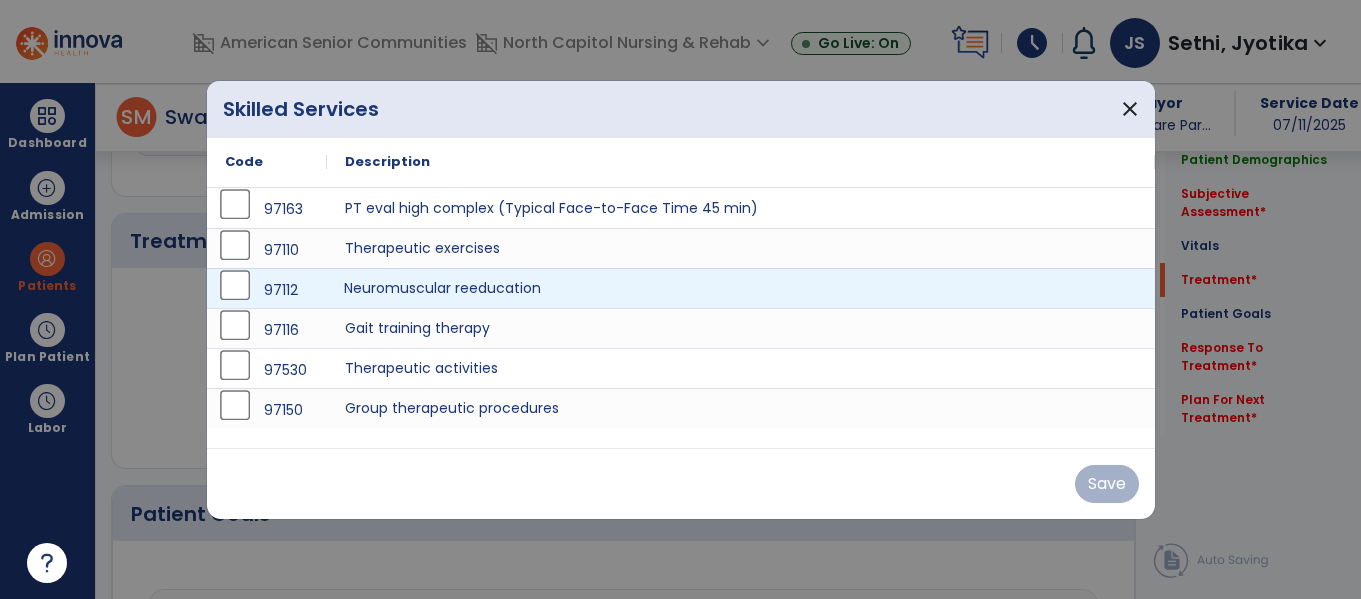 click on "Neuromuscular reeducation" at bounding box center (741, 288) 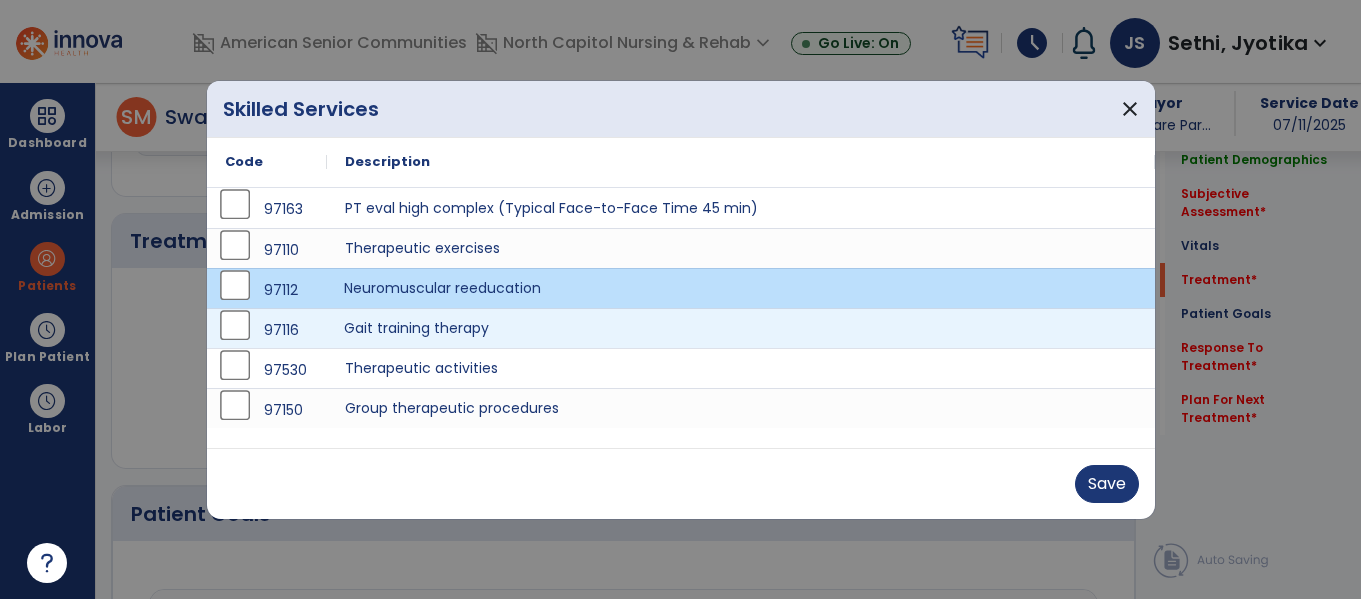 click on "Gait training therapy" at bounding box center (741, 328) 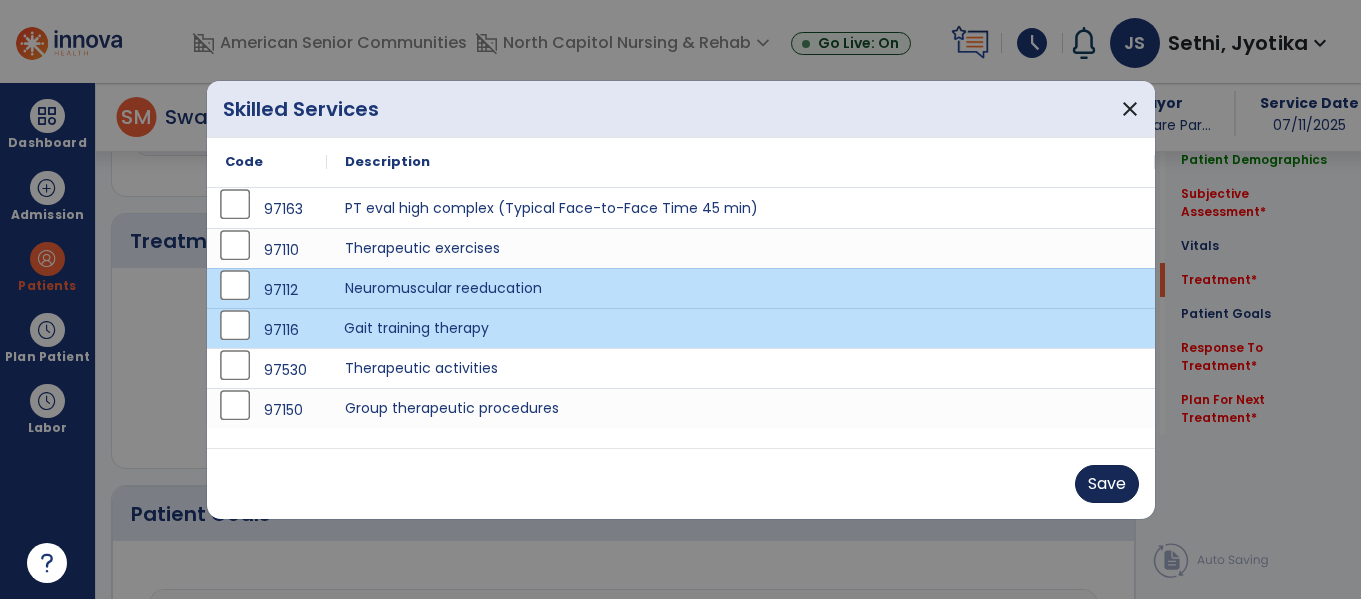 click on "Save" at bounding box center [1107, 484] 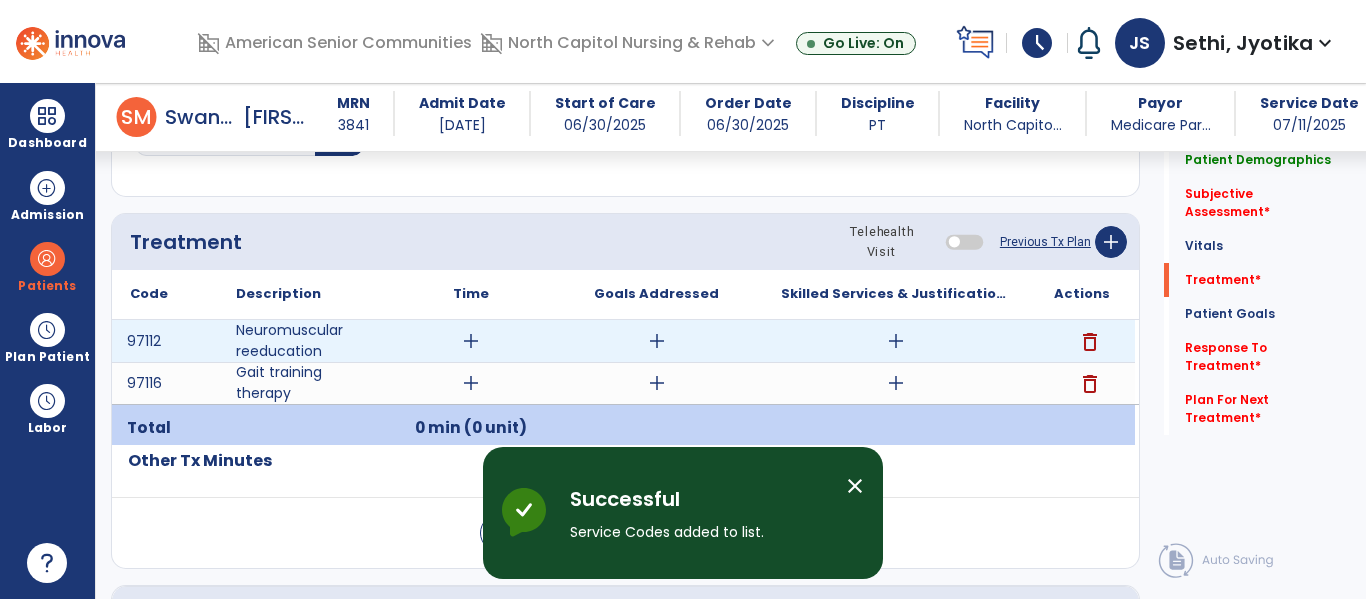 click on "add" at bounding box center (471, 341) 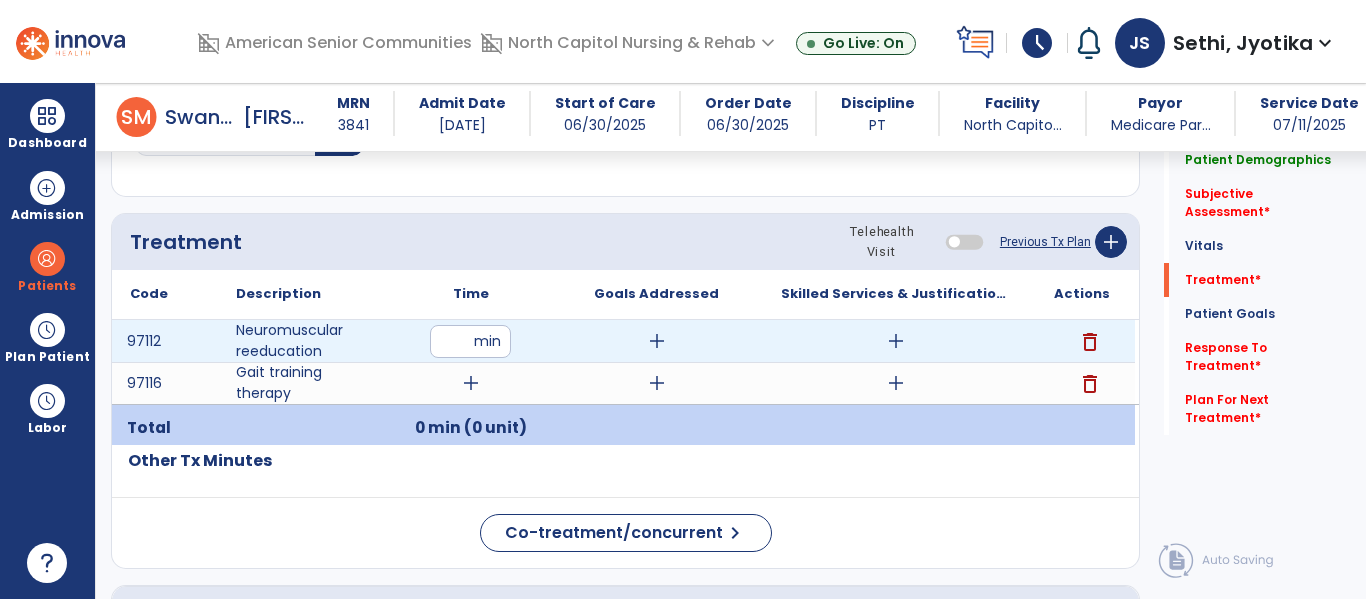 type on "**" 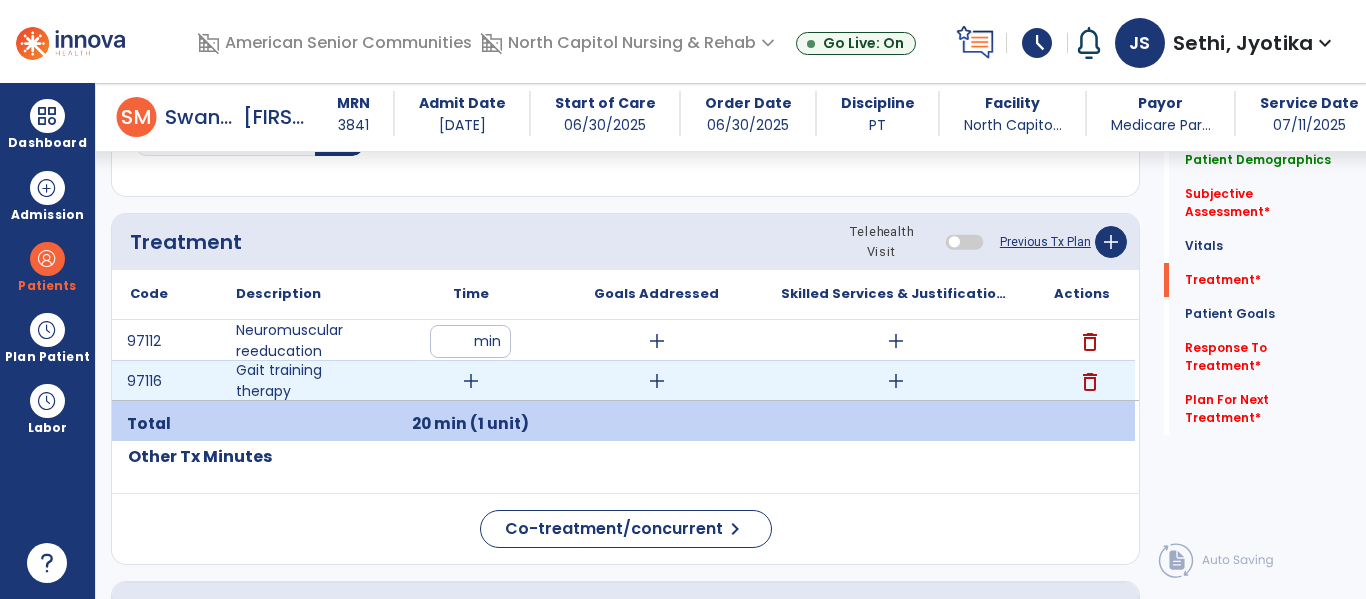 click on "add" at bounding box center (471, 381) 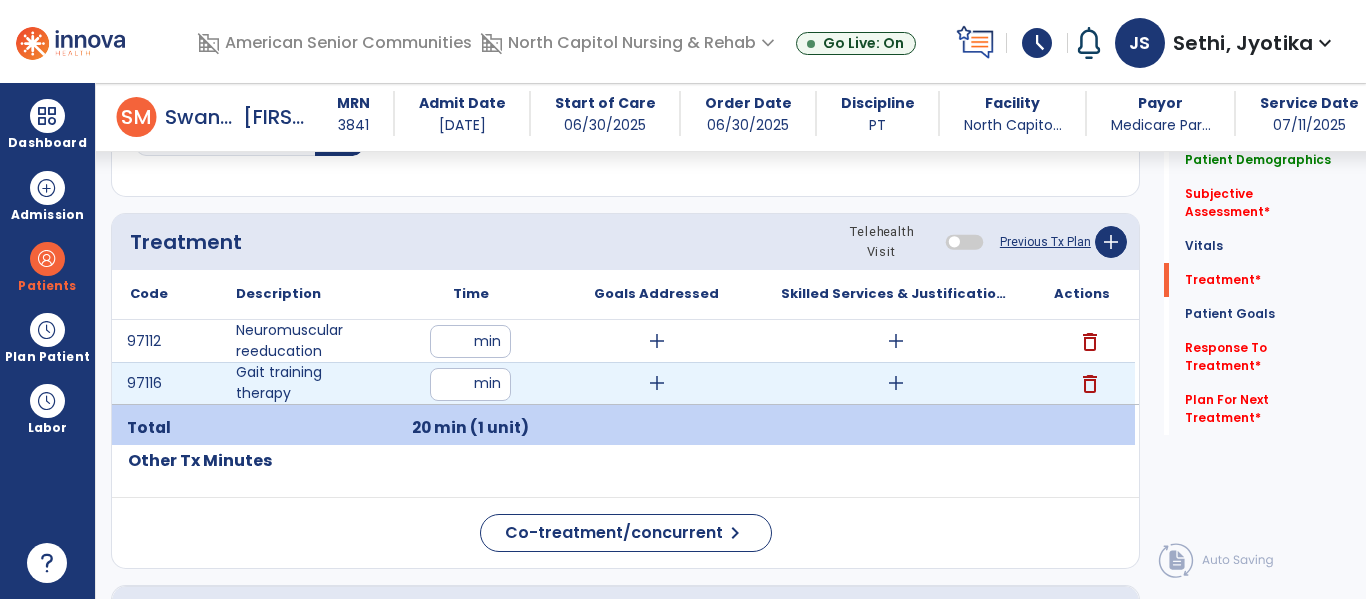 type on "**" 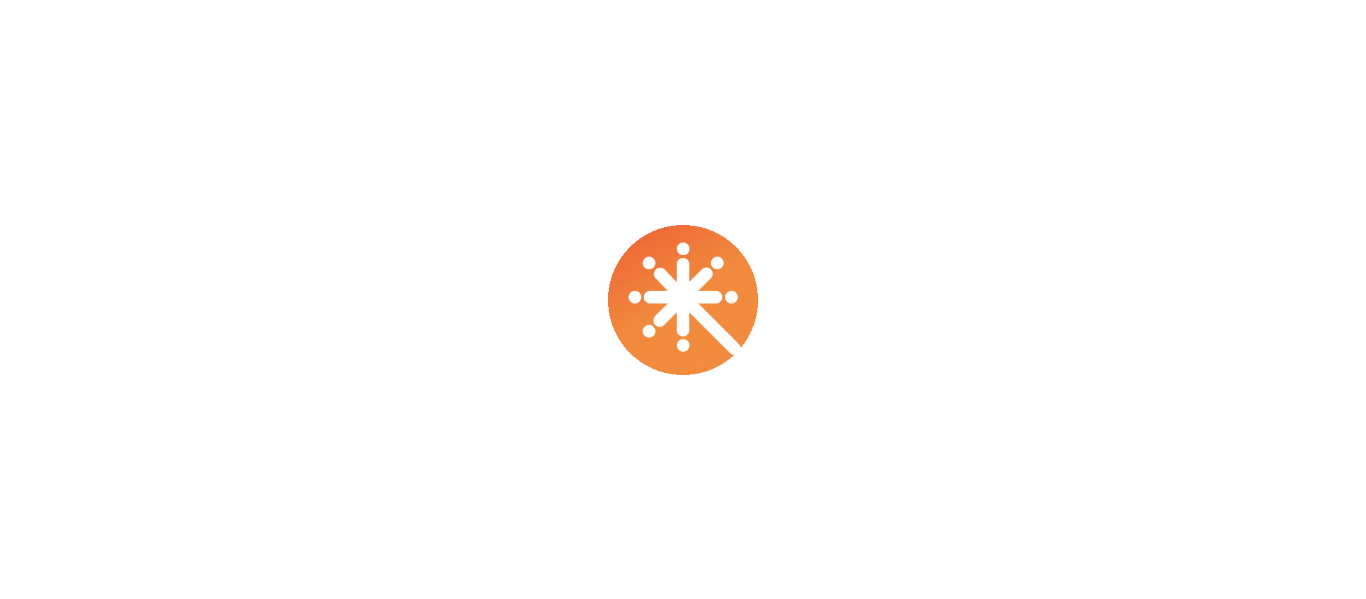 scroll, scrollTop: 0, scrollLeft: 0, axis: both 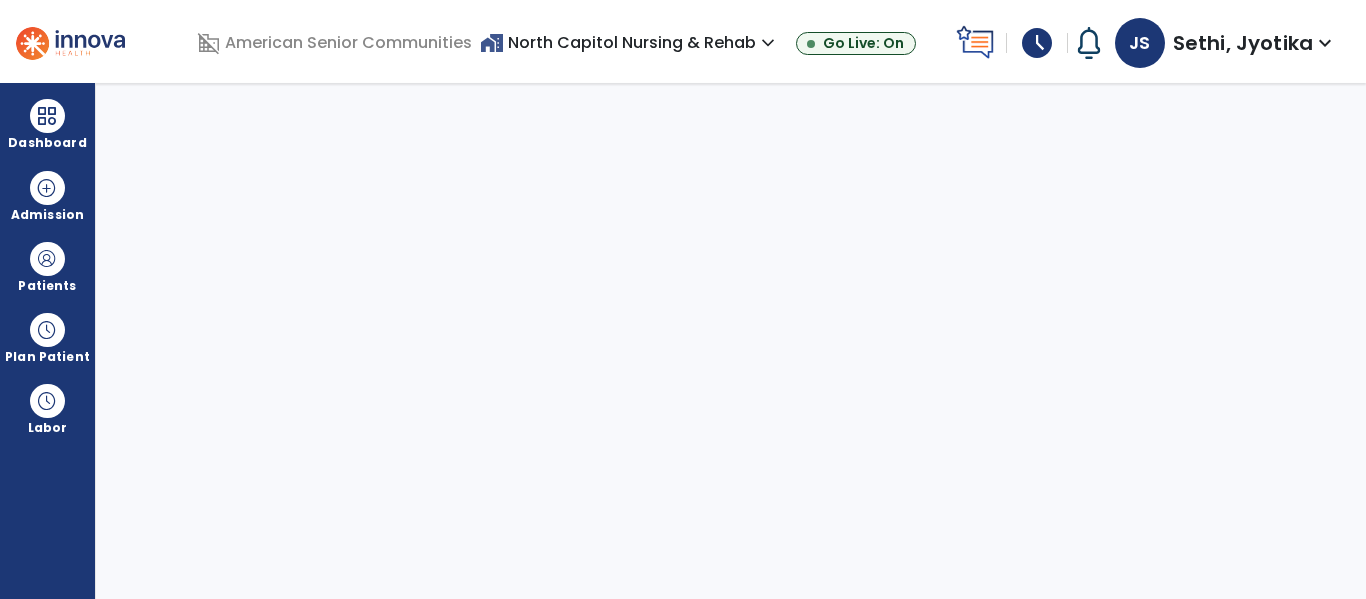 select on "****" 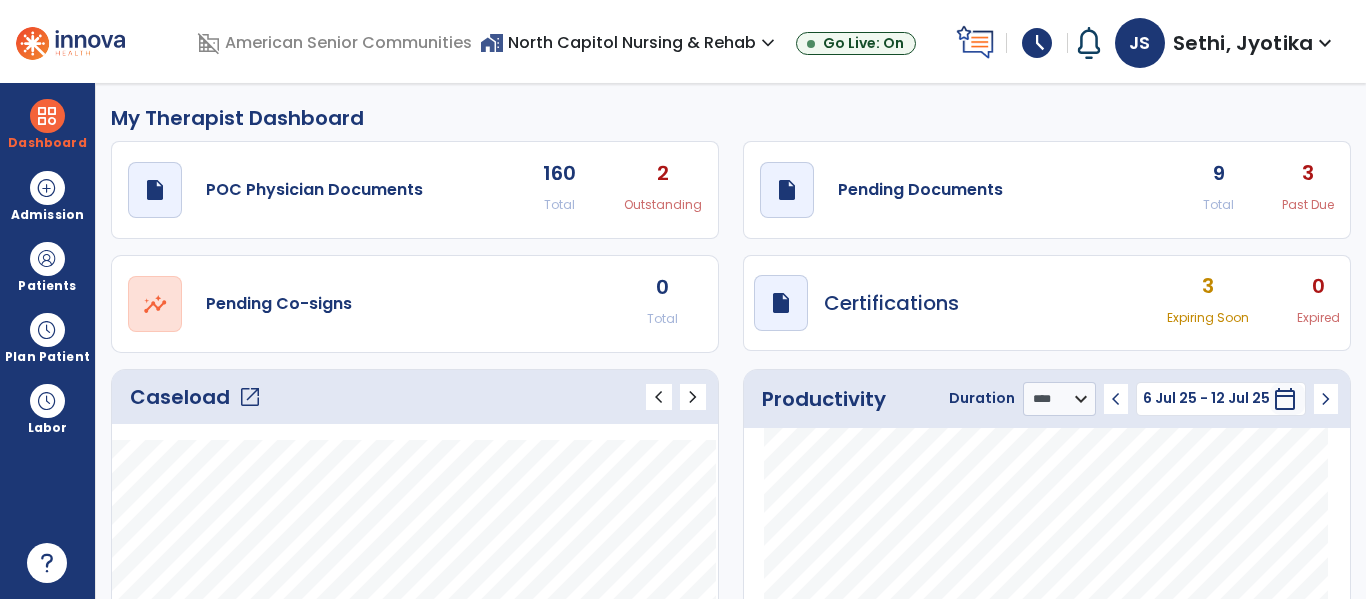 click on "open_in_new" 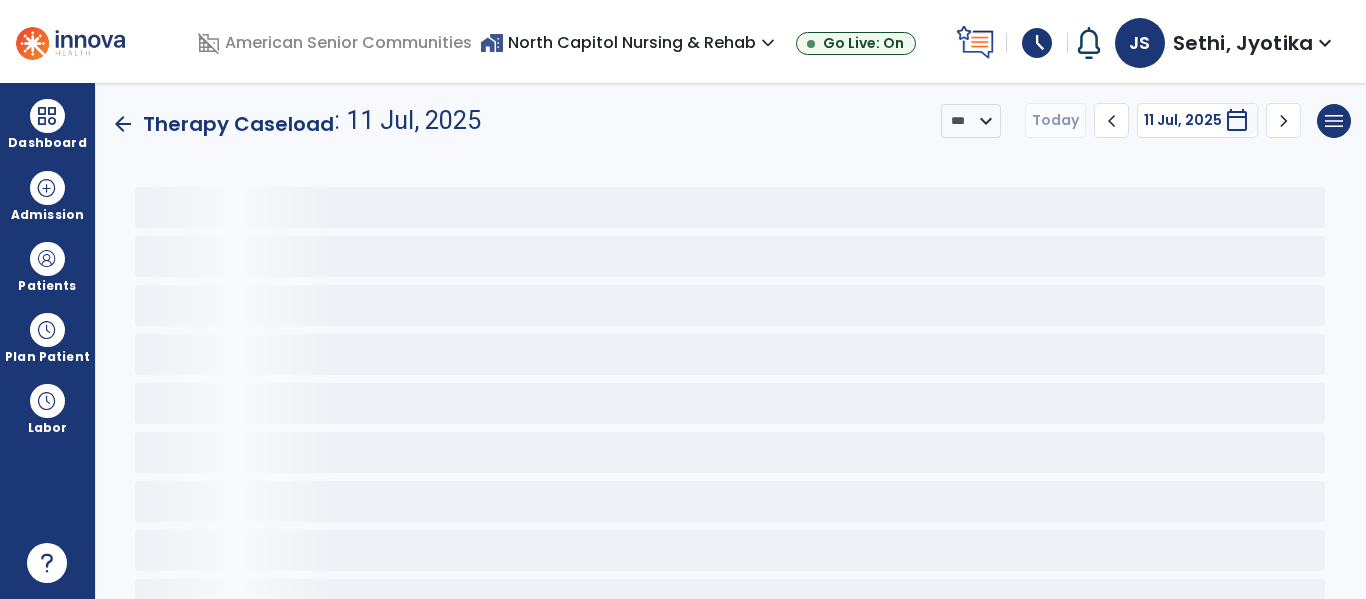 scroll, scrollTop: 78, scrollLeft: 0, axis: vertical 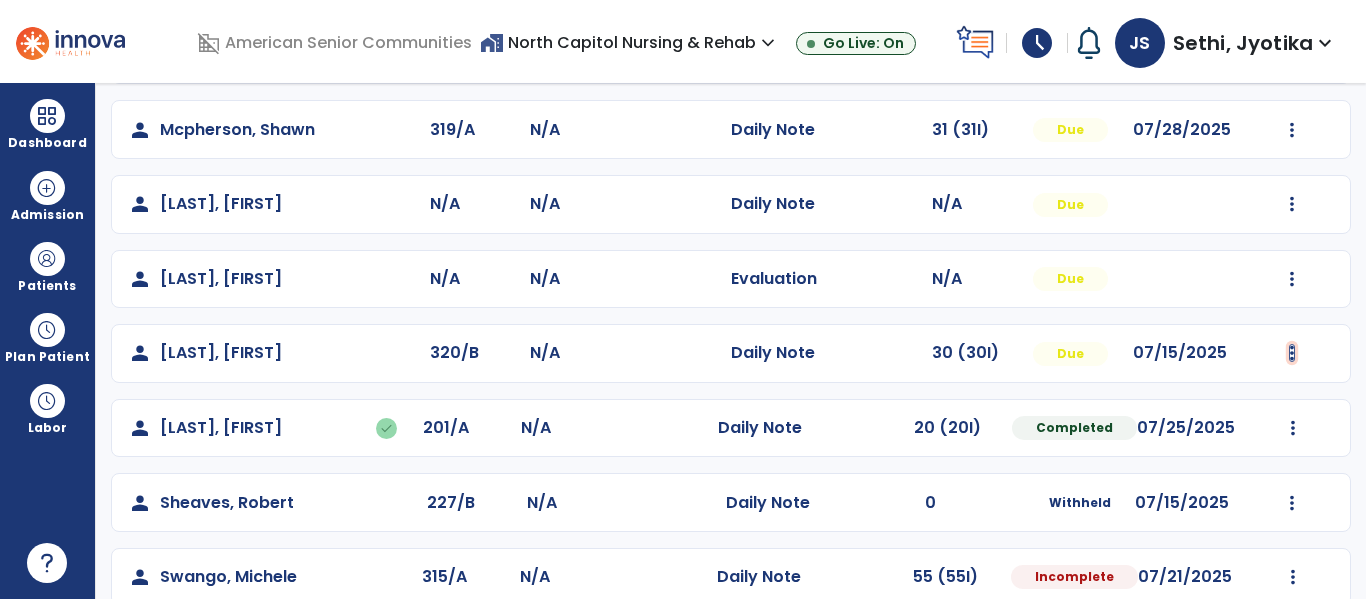 click at bounding box center (1293, -94) 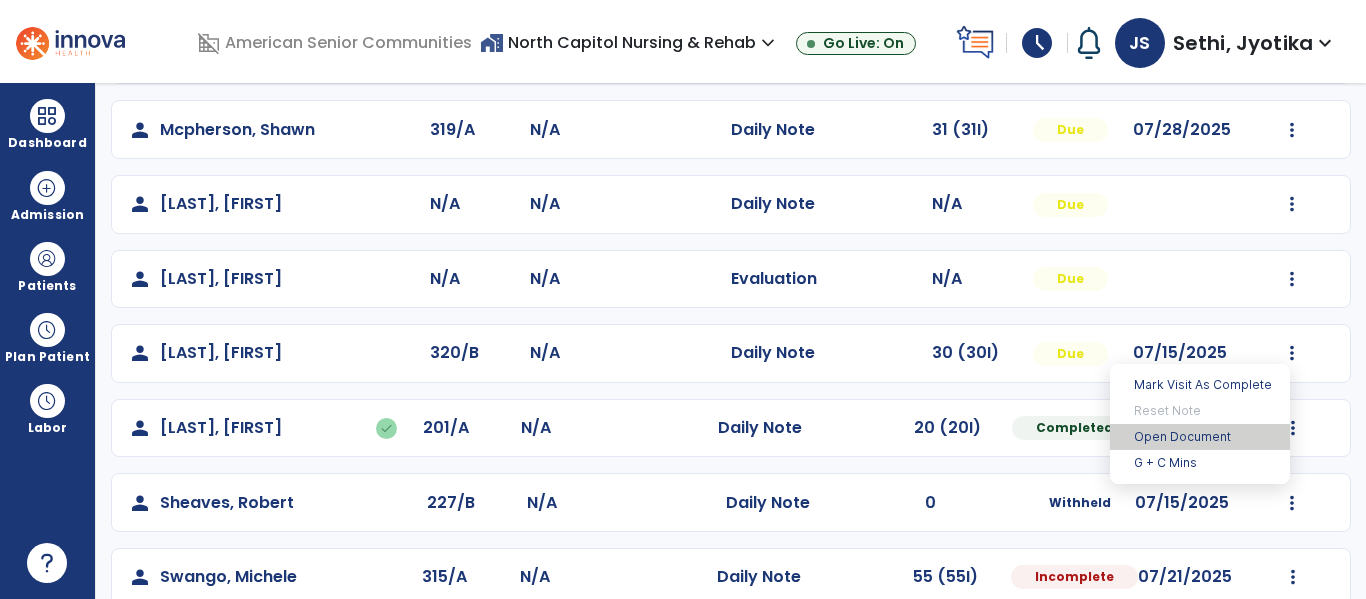 click on "Open Document" at bounding box center (1200, 437) 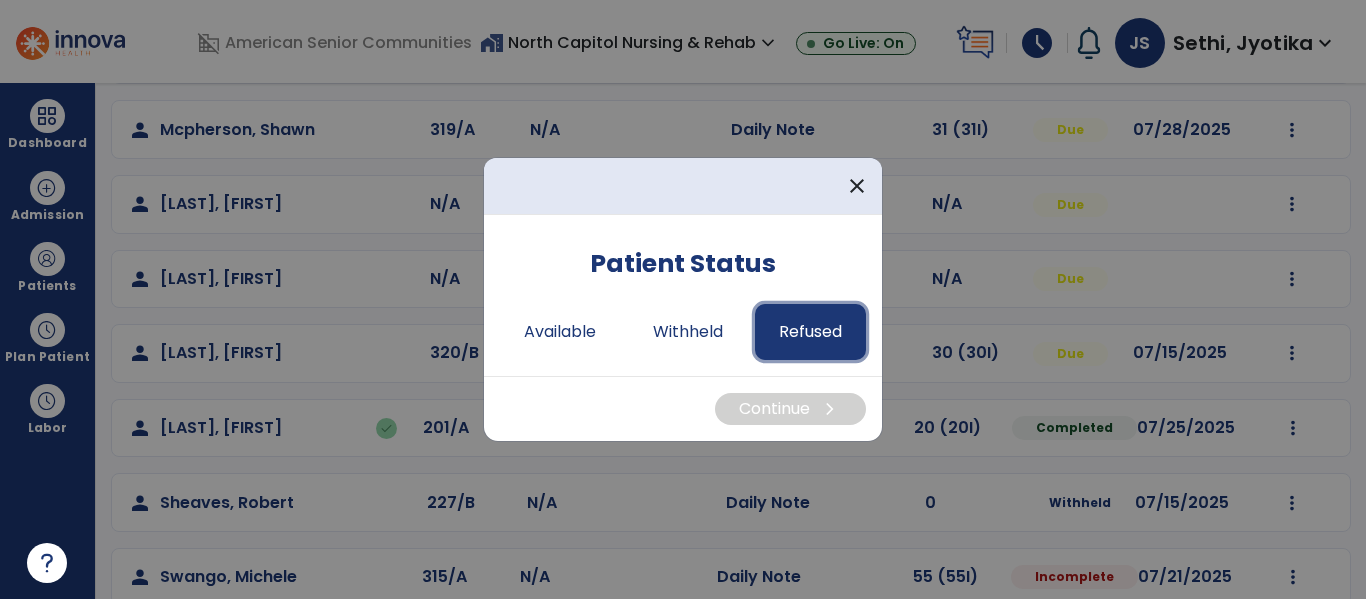 click on "Refused" at bounding box center (810, 332) 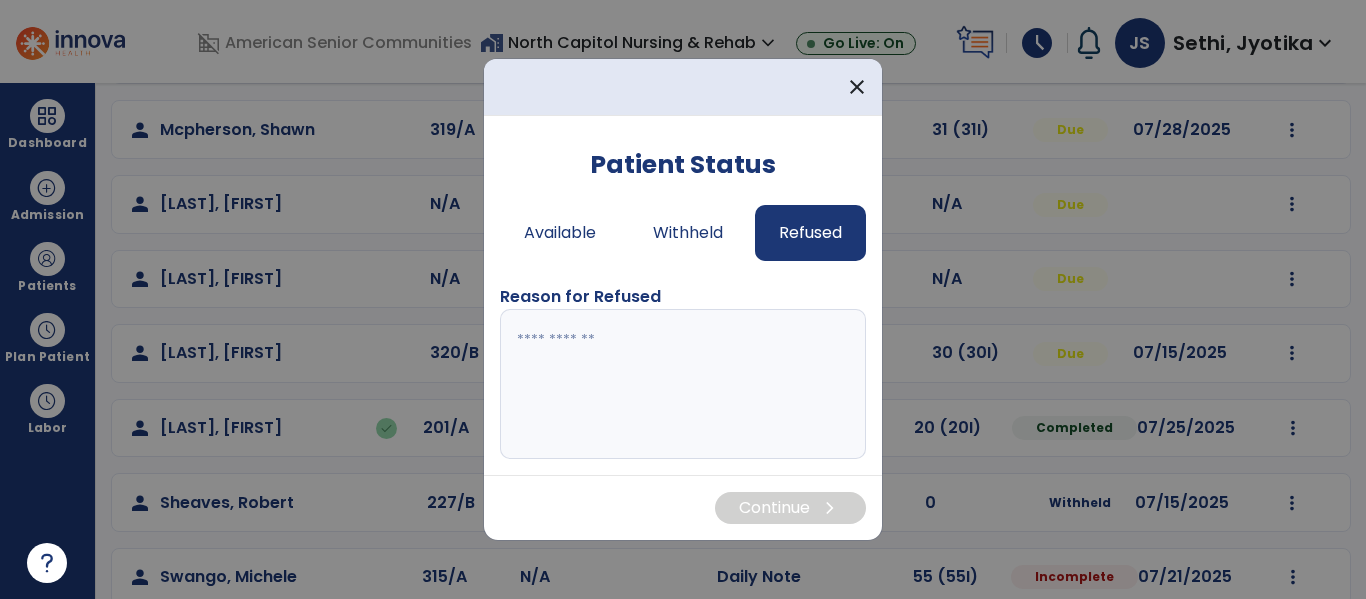 click at bounding box center (683, 384) 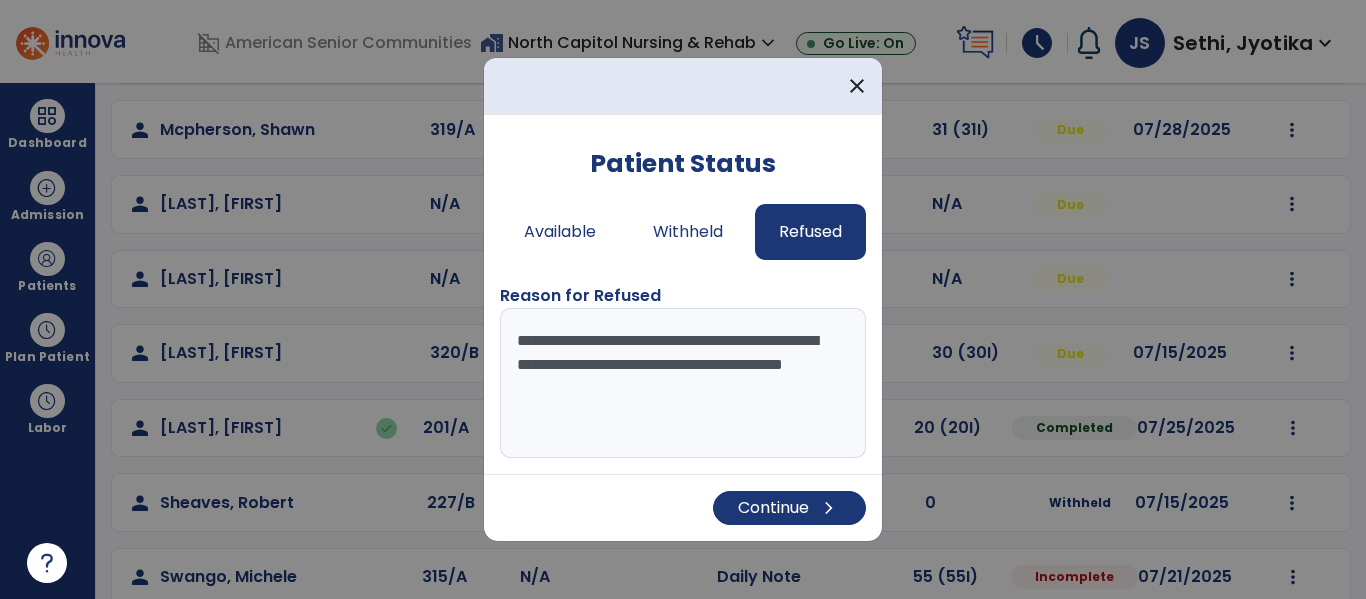 click on "**********" at bounding box center (683, 383) 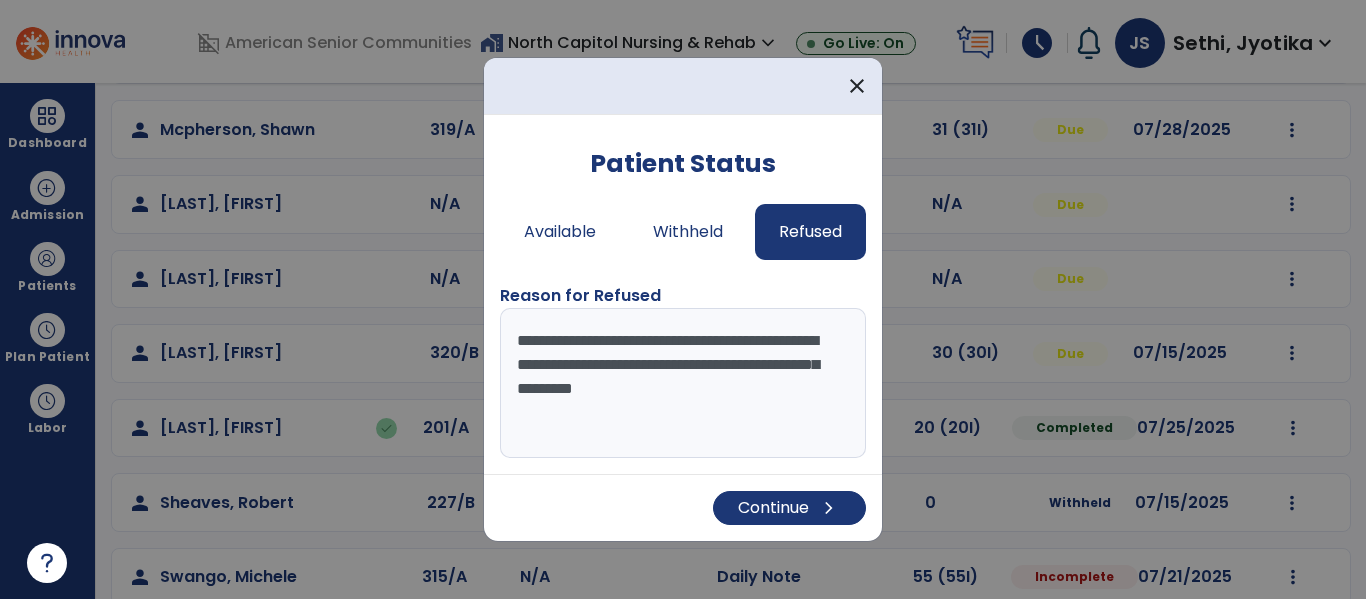 click on "**********" at bounding box center [683, 383] 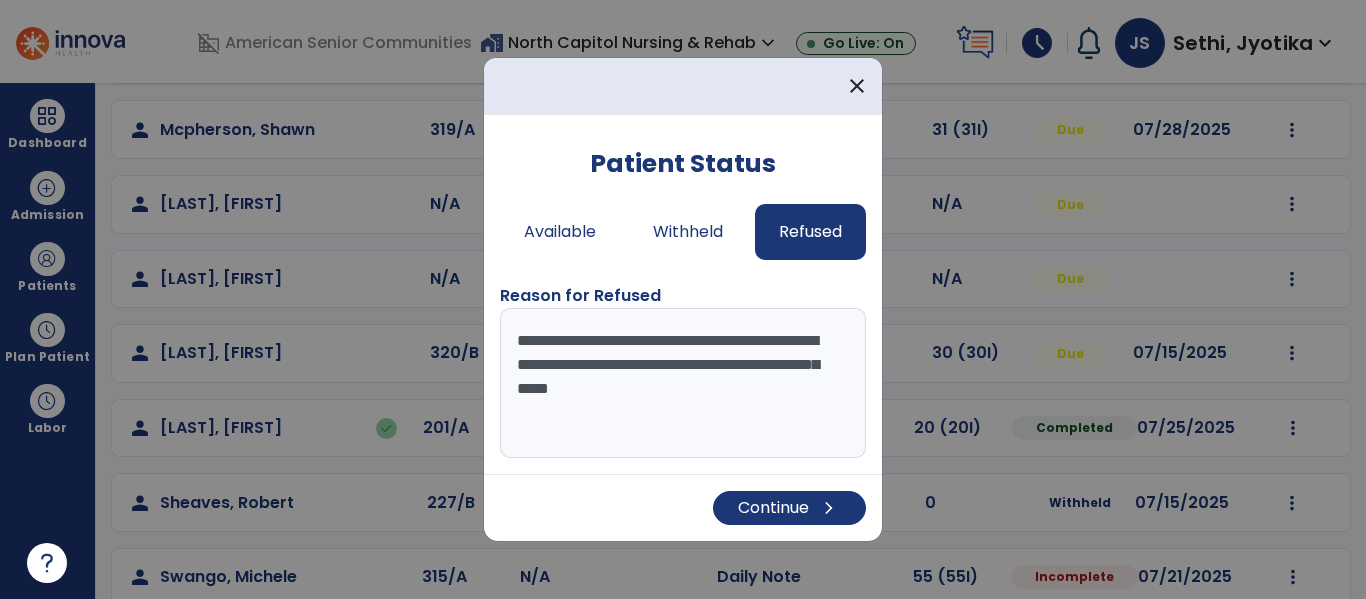 click on "**********" at bounding box center (683, 383) 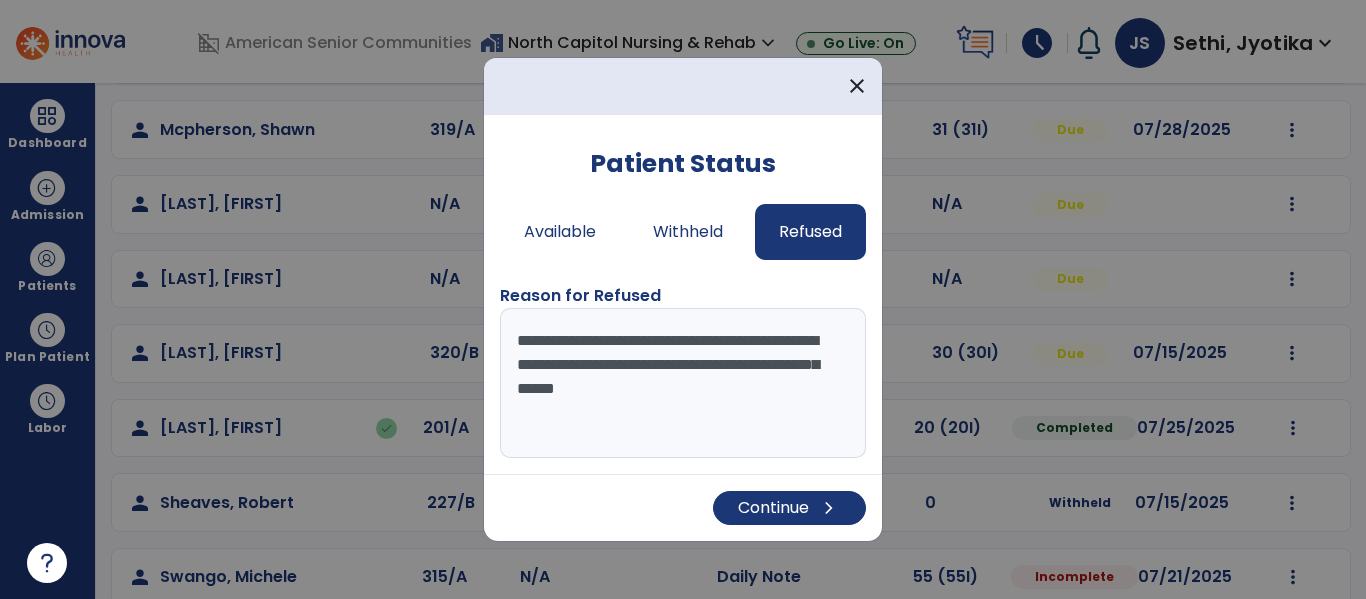 click on "**********" at bounding box center [683, 383] 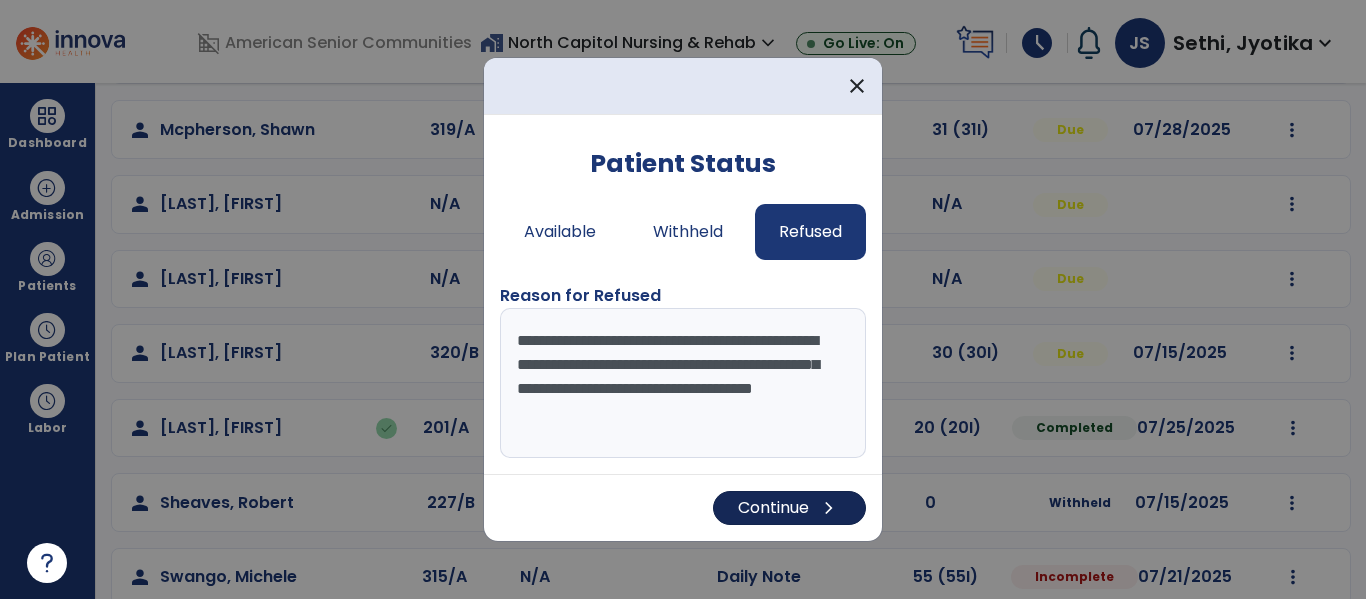 type on "**********" 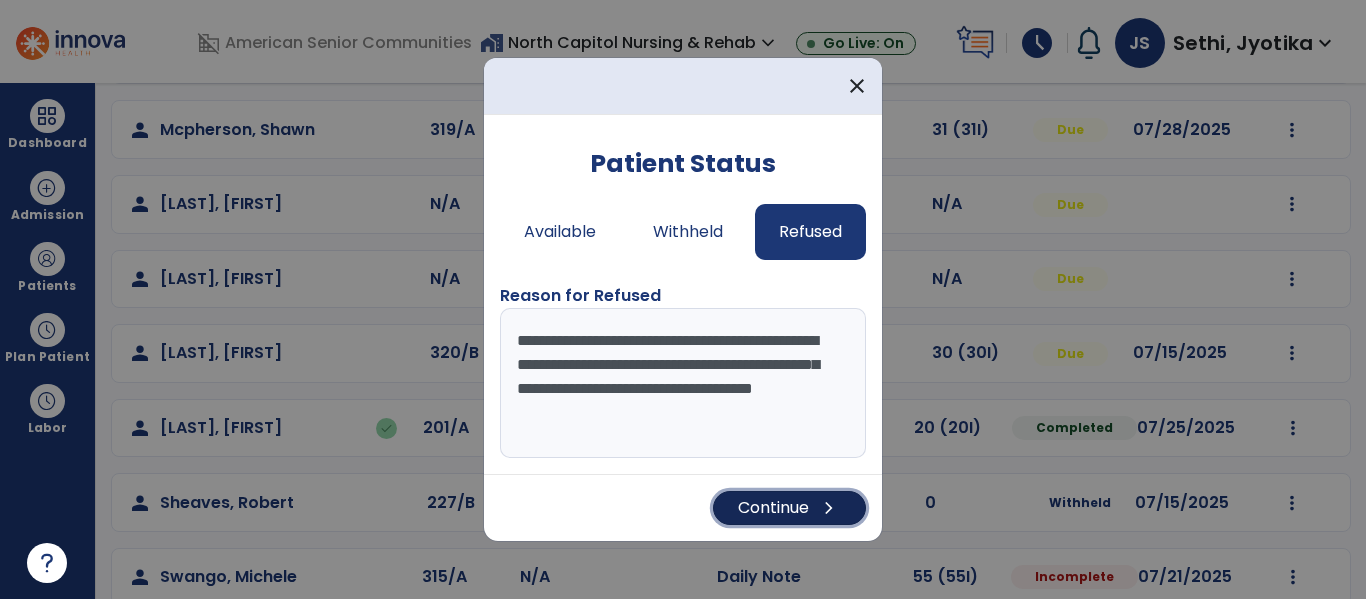click on "Continue   chevron_right" at bounding box center [789, 508] 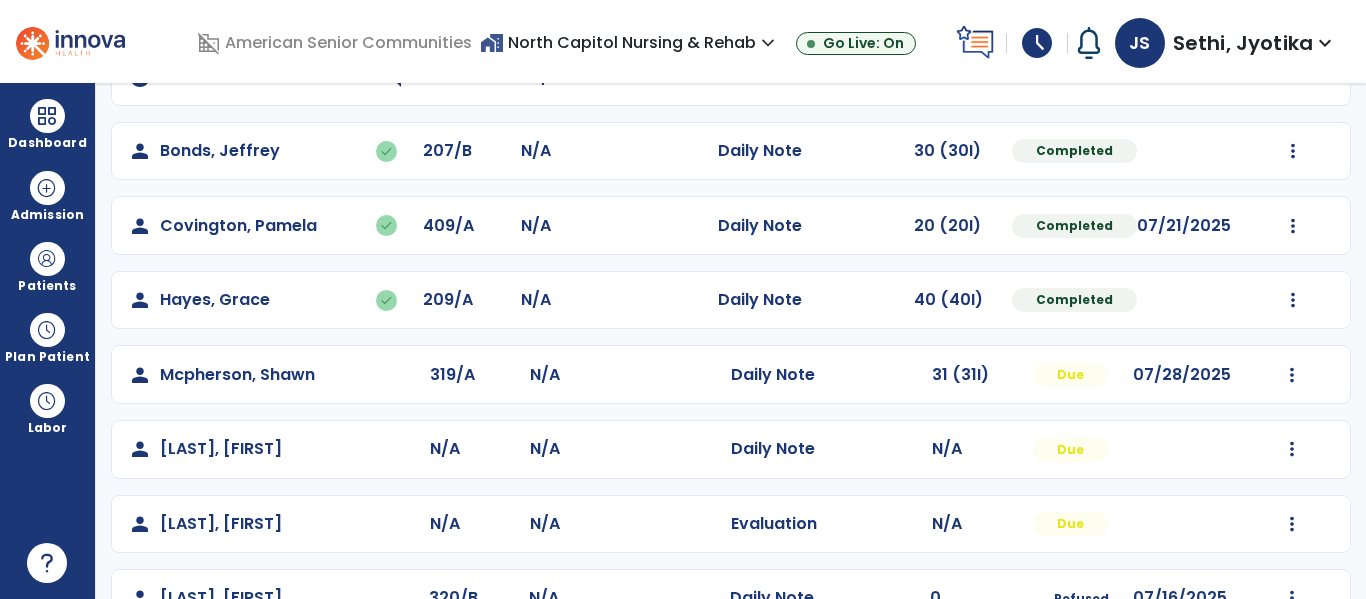 scroll, scrollTop: 487, scrollLeft: 0, axis: vertical 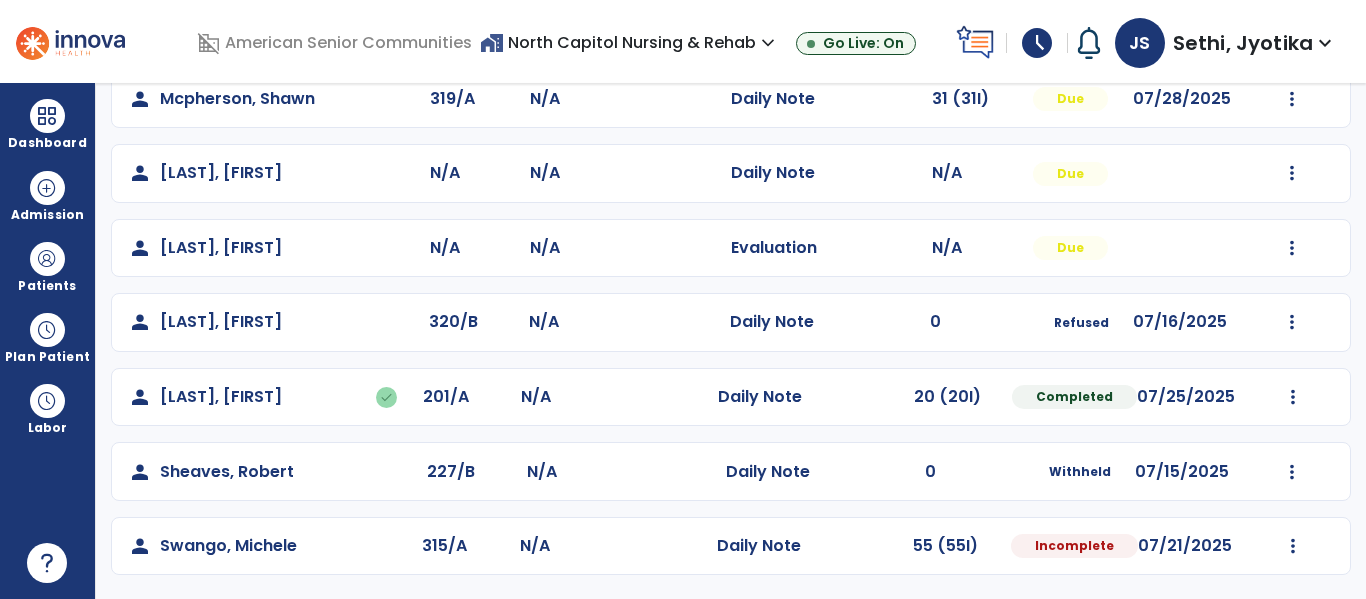 click on "Mark Visit As Complete   Reset Note   Open Document   G + C Mins" 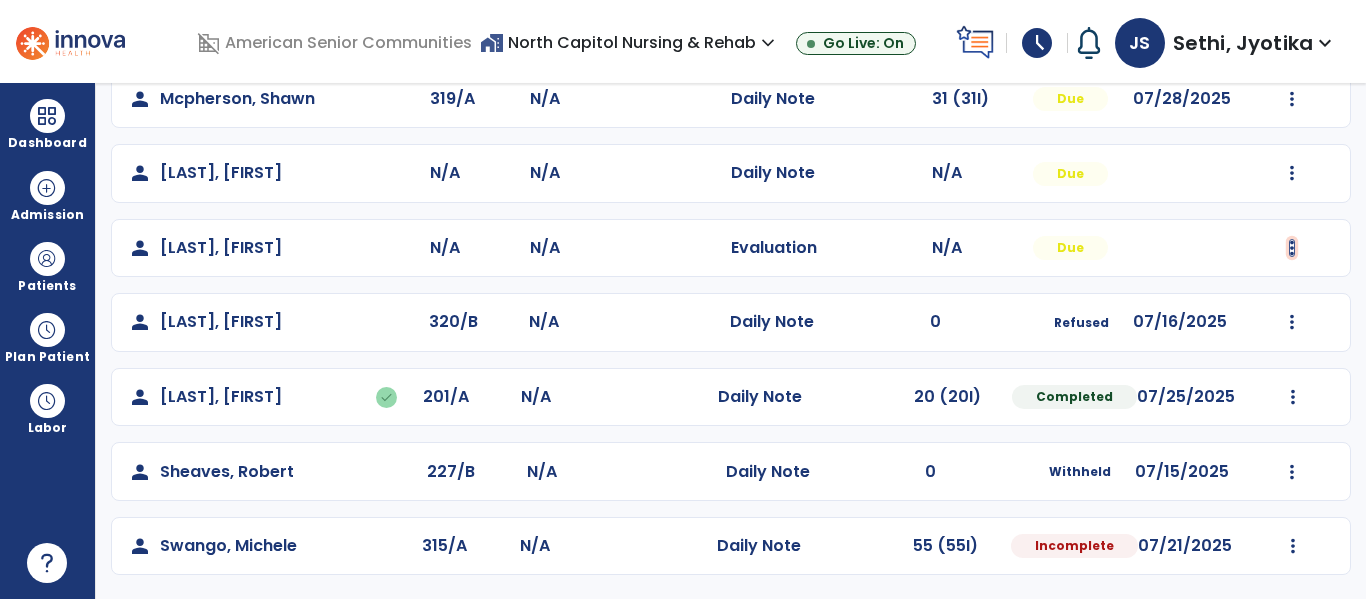 click at bounding box center (1293, -125) 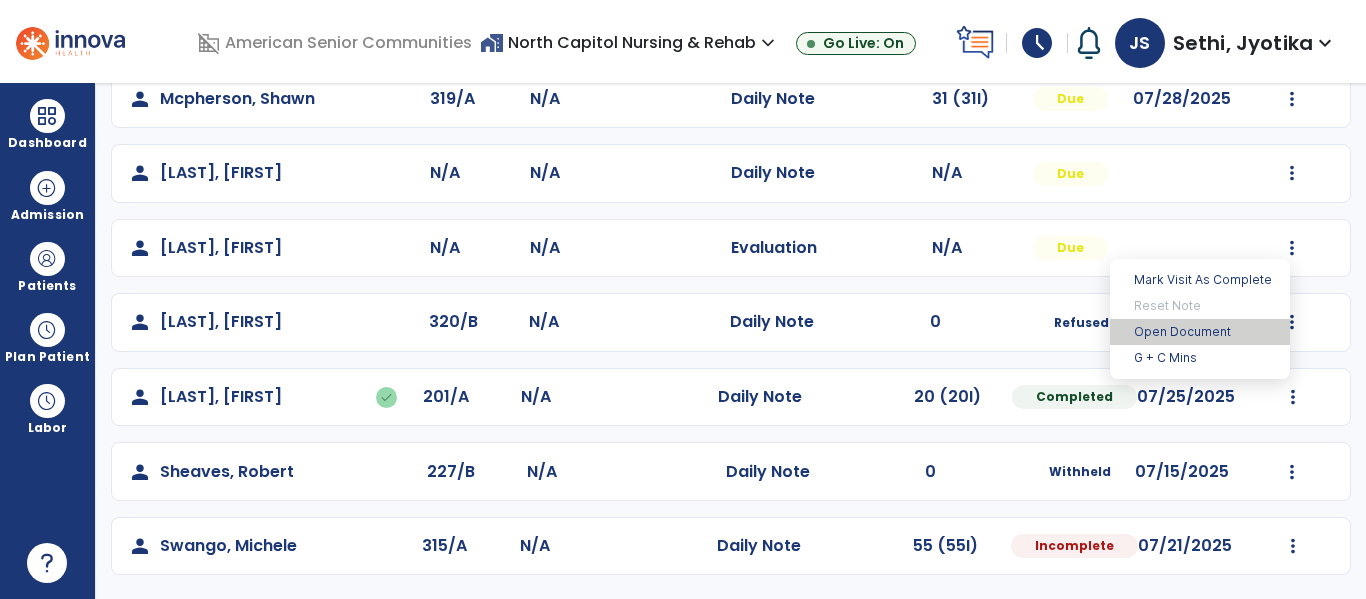 click on "Open Document" at bounding box center [1200, 332] 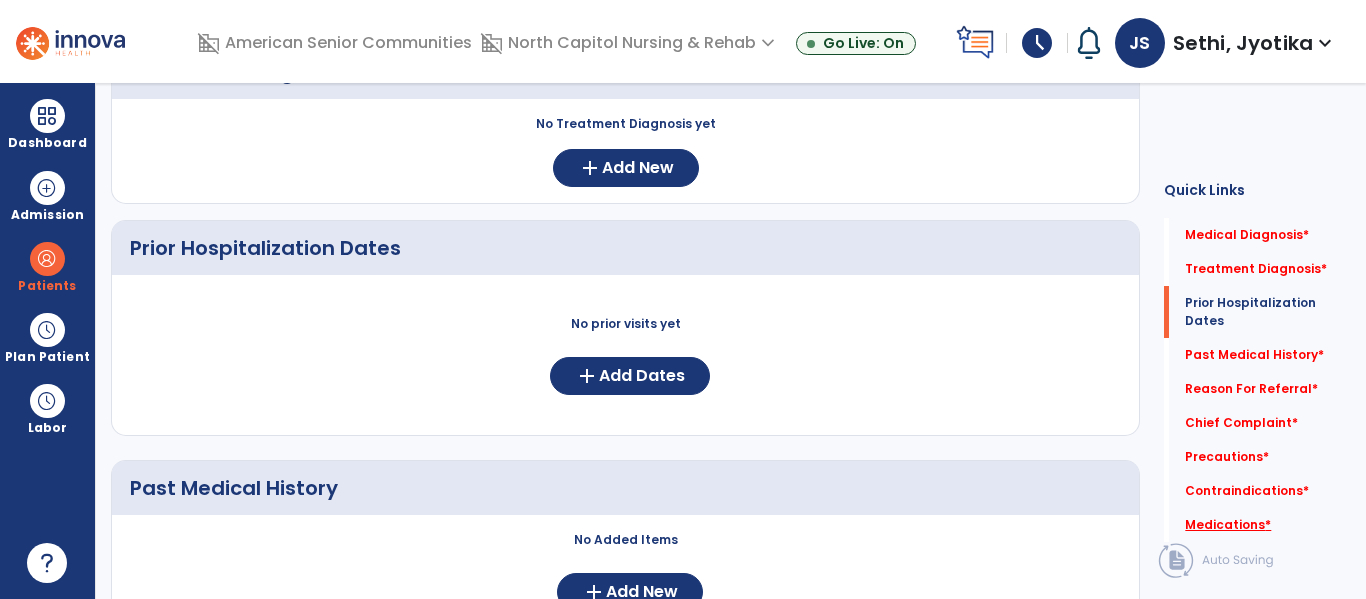 click on "Medications   *" 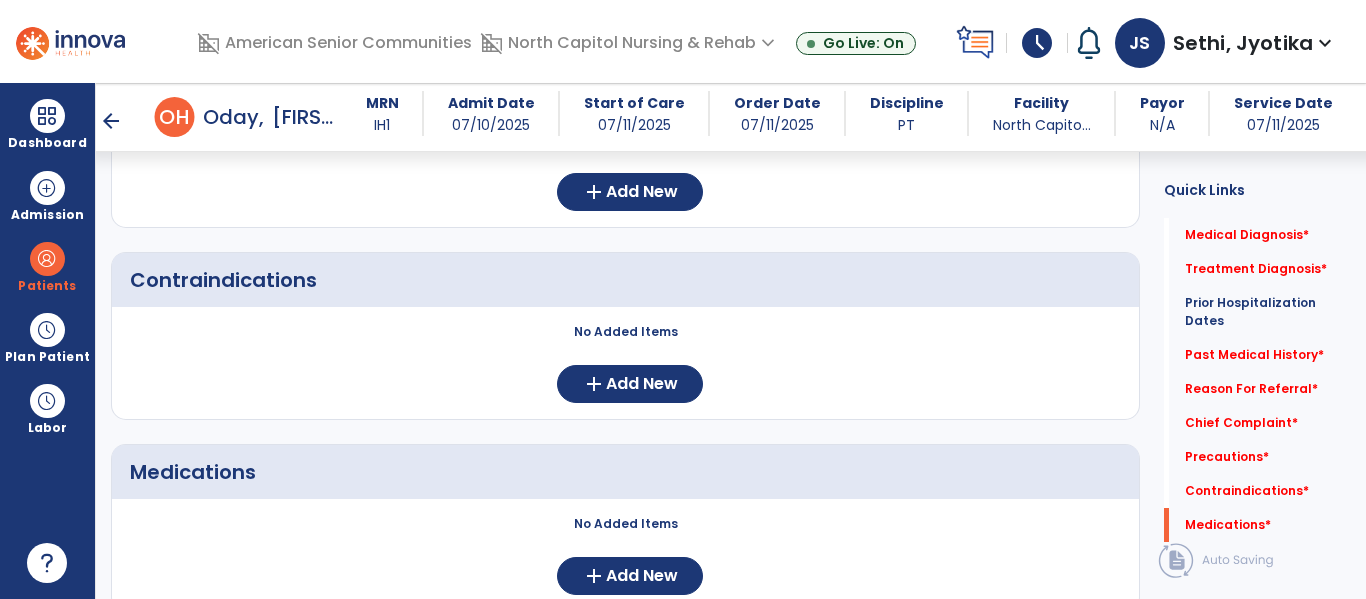 scroll, scrollTop: 1699, scrollLeft: 0, axis: vertical 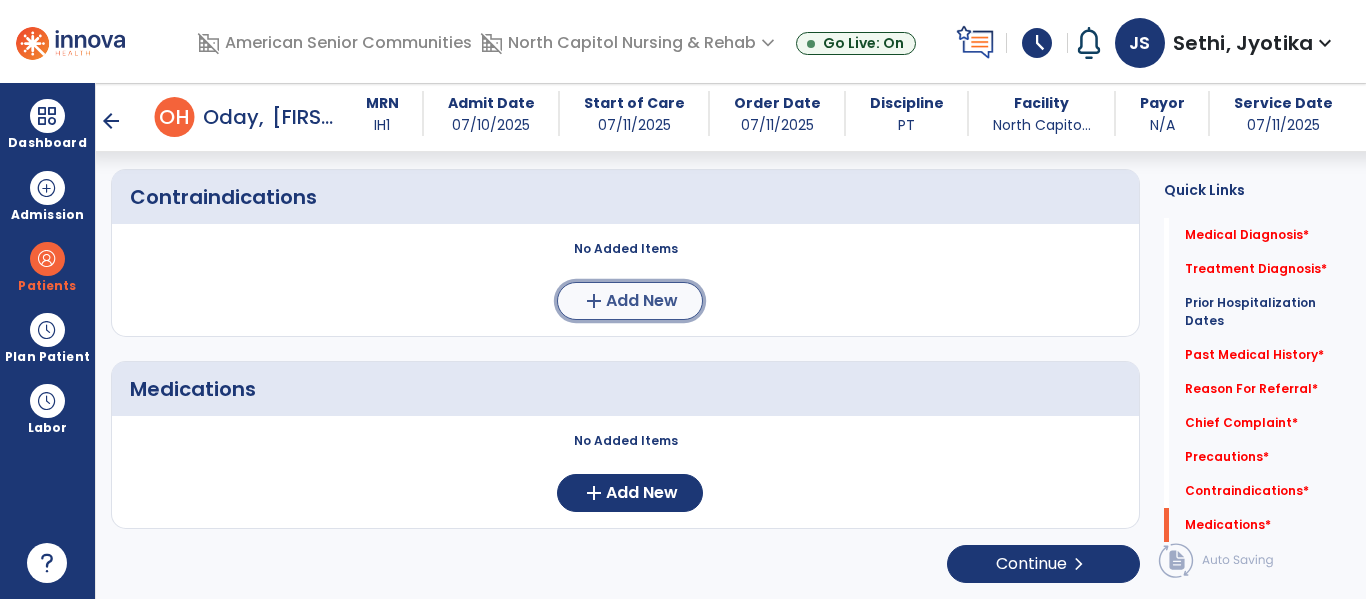 click on "Add New" 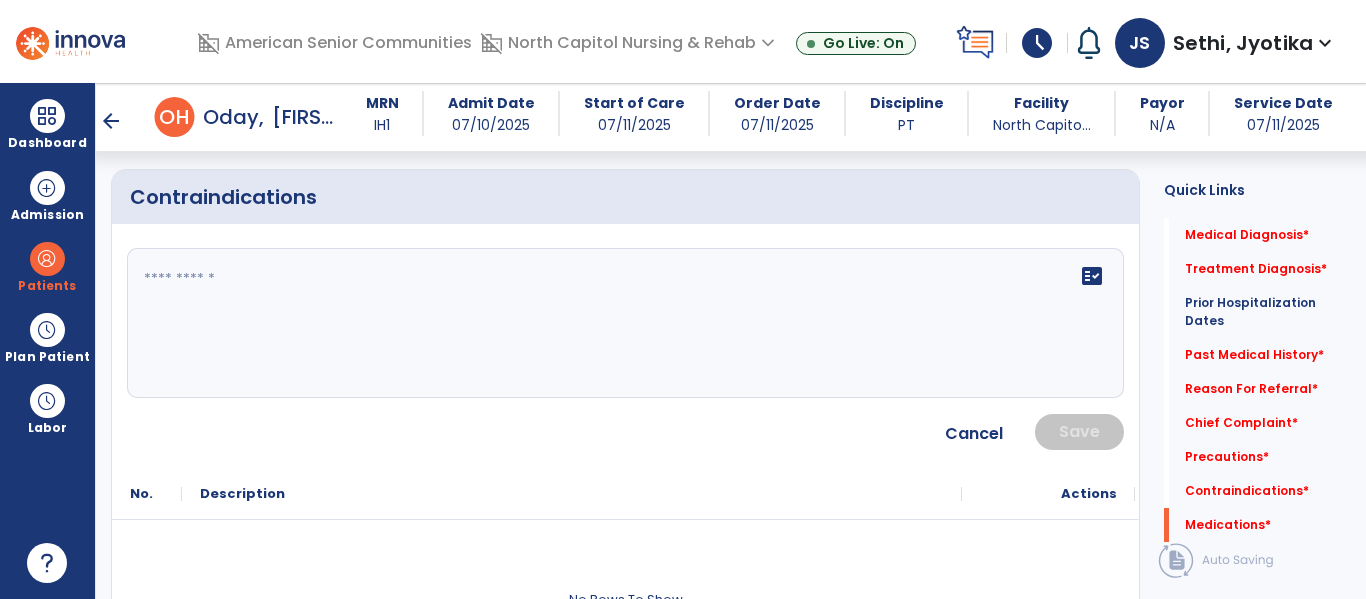 click on "fact_check" 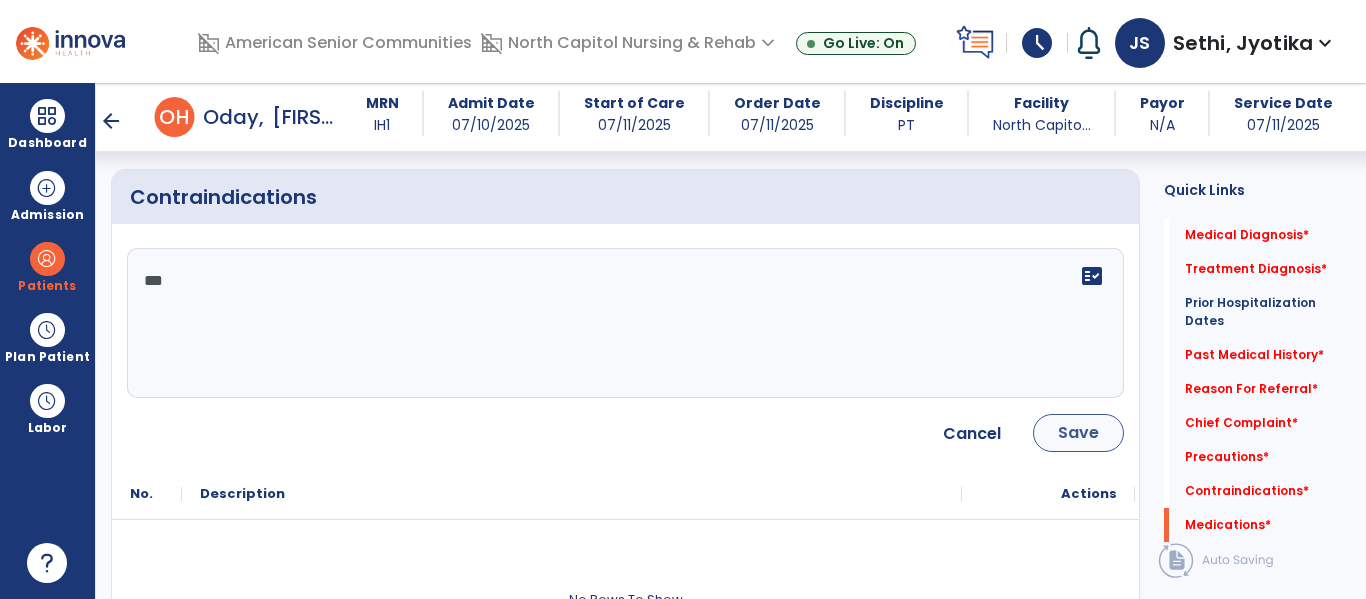 type on "***" 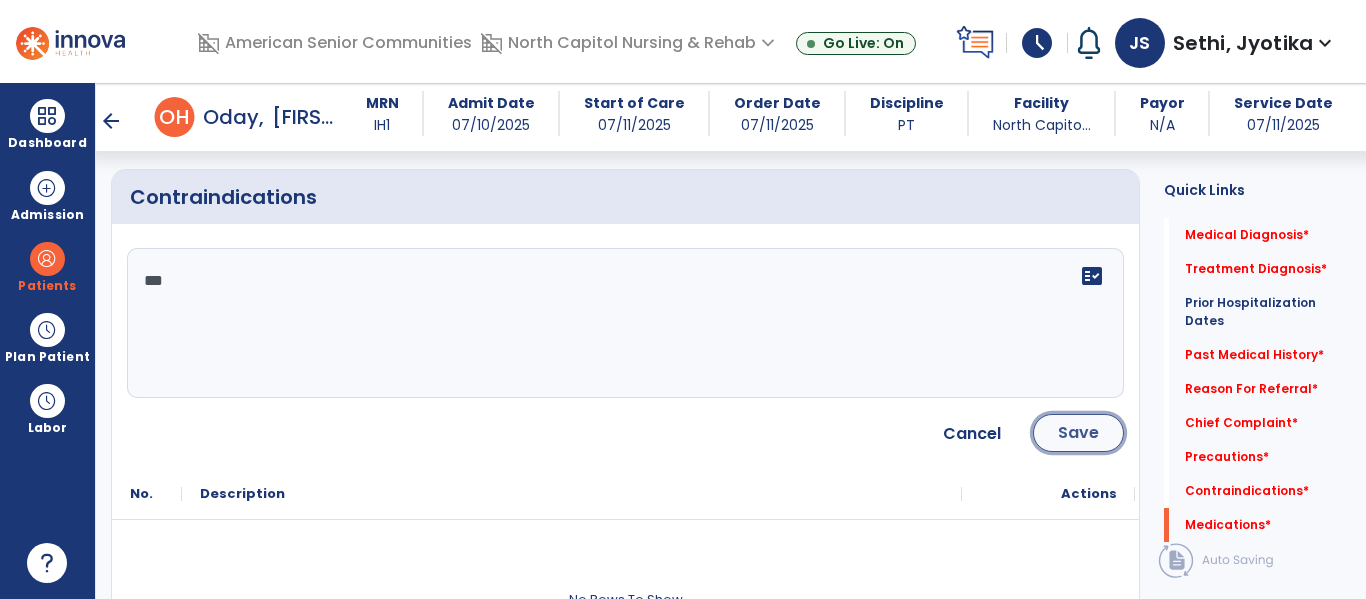 click on "Save" 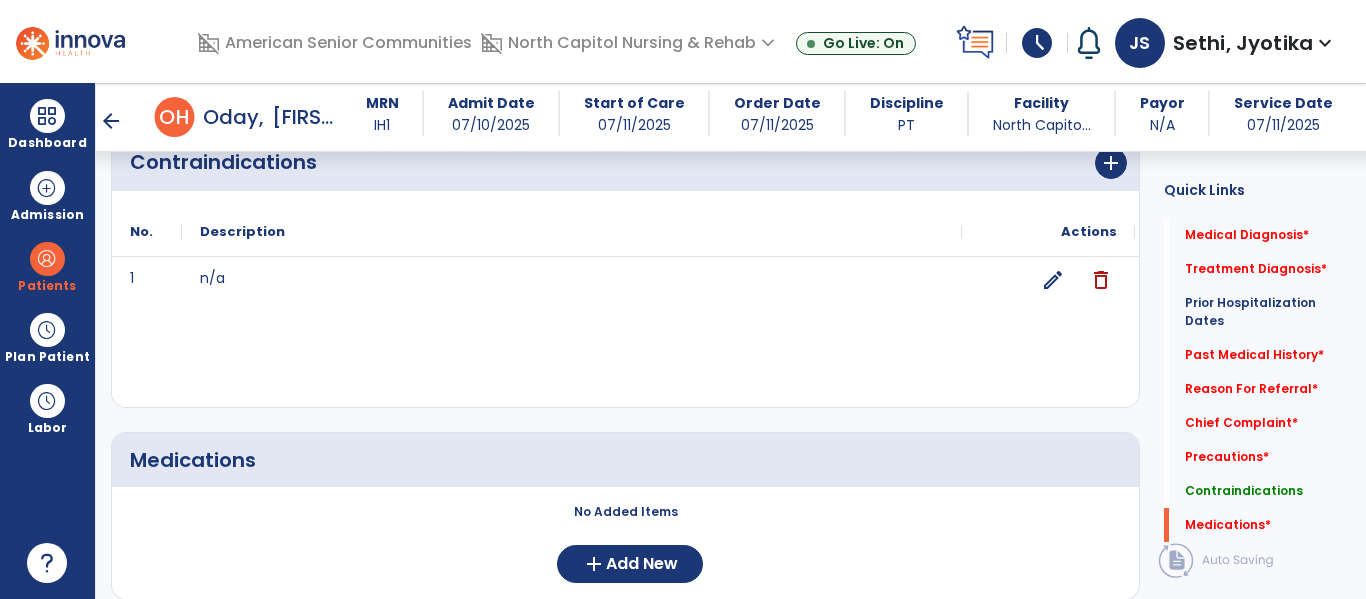 scroll, scrollTop: 1805, scrollLeft: 0, axis: vertical 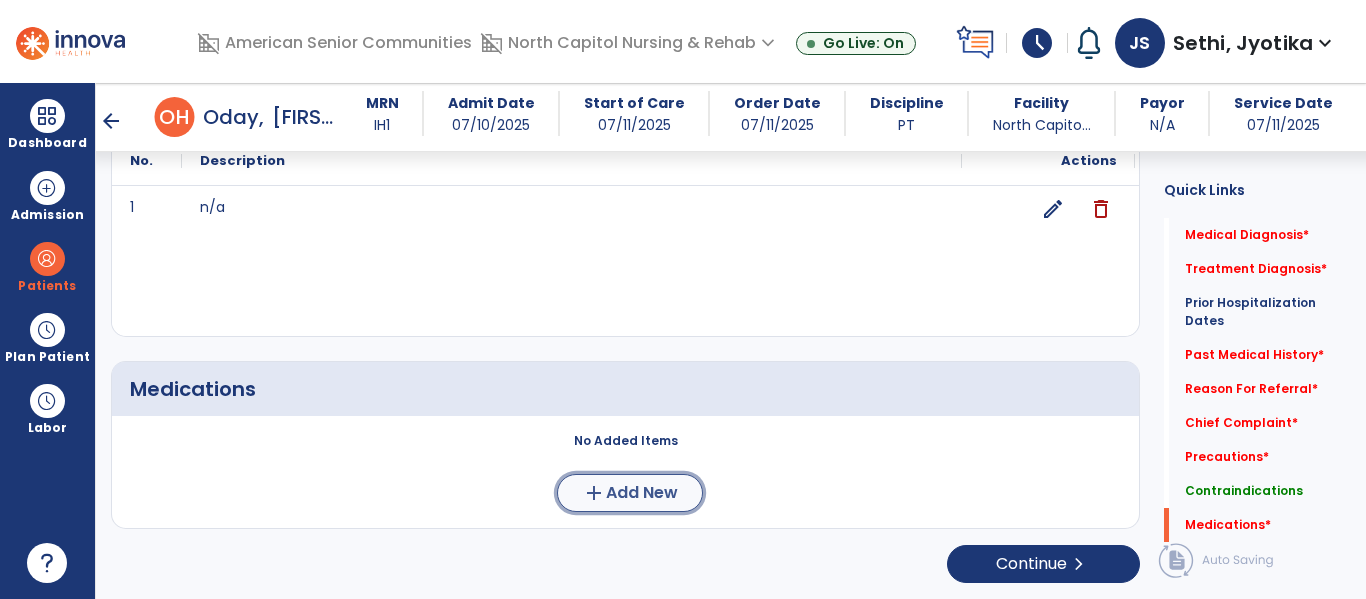 click on "add  Add New" 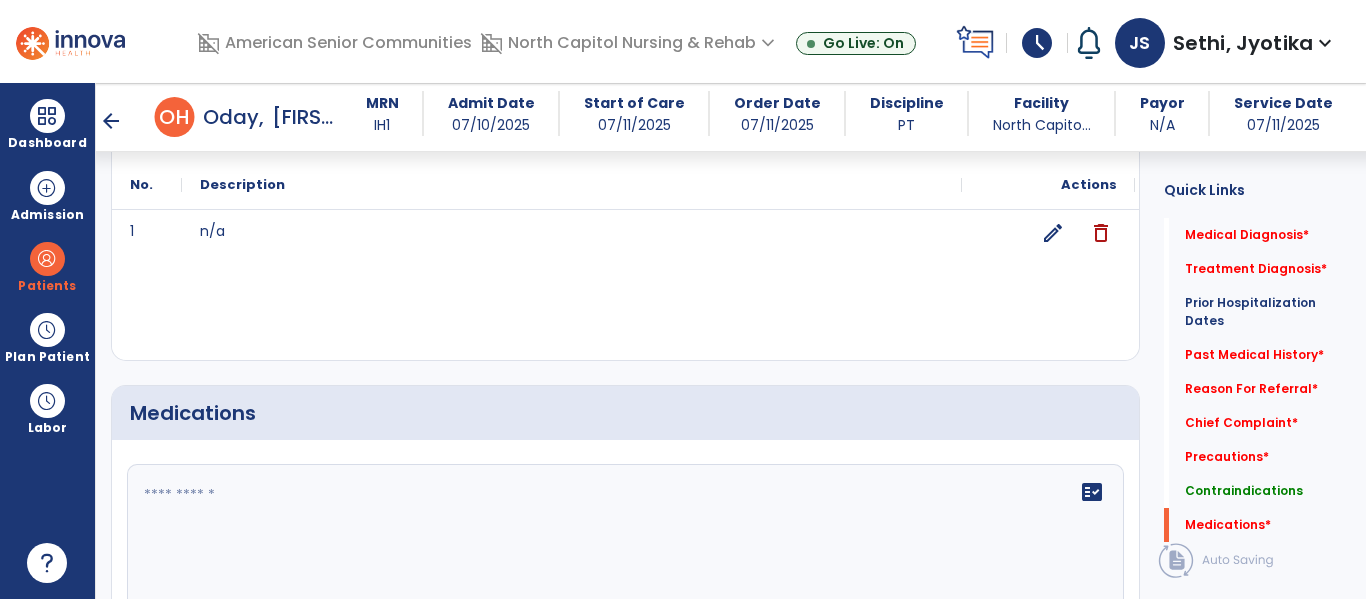 scroll, scrollTop: 1773, scrollLeft: 0, axis: vertical 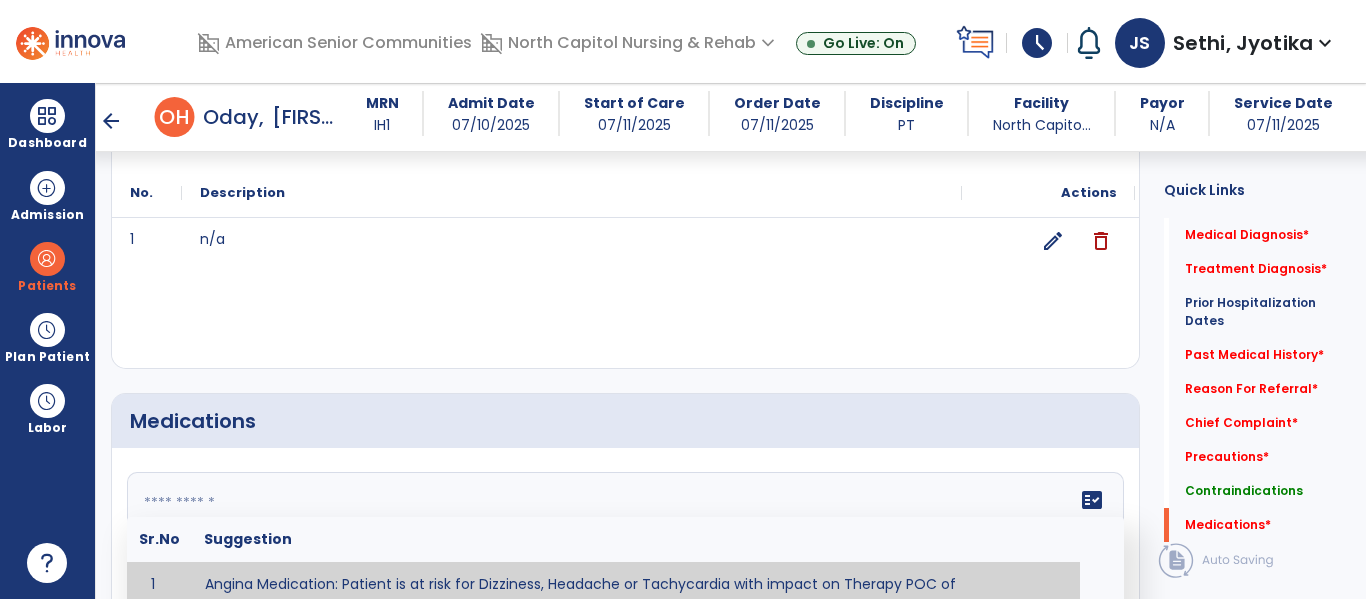 click on "fact_check  Sr.No Suggestion 1 Angina Medication: Patient is at risk for Dizziness, Headache or Tachycardia with impact on Therapy POC of _______________. 2 Anti-Anxiety Medication: at risk for Abnormal thinking, Anxiety, Arrhythmias, Clumsiness, Dizziness, Drowsiness, Dry mouth, GI disturbances, Headache, Increased appetite, Loss of appetite, Orthostatic hypotension, Sedation, Seizures, Tachycardia, Unsteadiness, Weakness or Weight gain with impact on Therapy POC of _____________. 3 Anti-Arrhythmic Agents: at risk for Arrhythmias, Confusion, EKG changes, Hallucinations, Hepatotoxicity, Increased blood pressure, Increased heart rate, Lethargy or Toxicity with impact on Therapy POC of 4 Anti-Coagulant medications: with potential risk for hemorrhage (including rectal bleeding and coughing up blood), and heparin-induced thrombocytopenia(HIT syndrome). Potential impact on therapy progress includes _________. 5 6 7 8 Aspirin for ______________. 9 10 11 12 13 14 15 16 17 18 19 20 21 22 23 24" 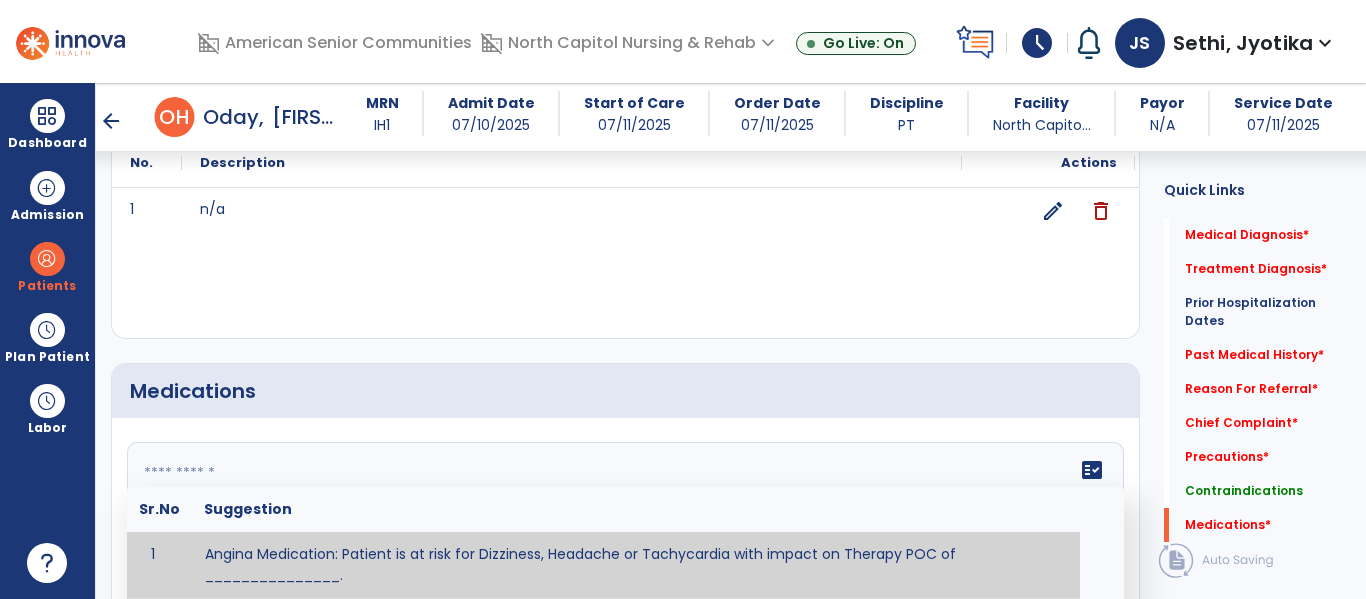 paste on "**********" 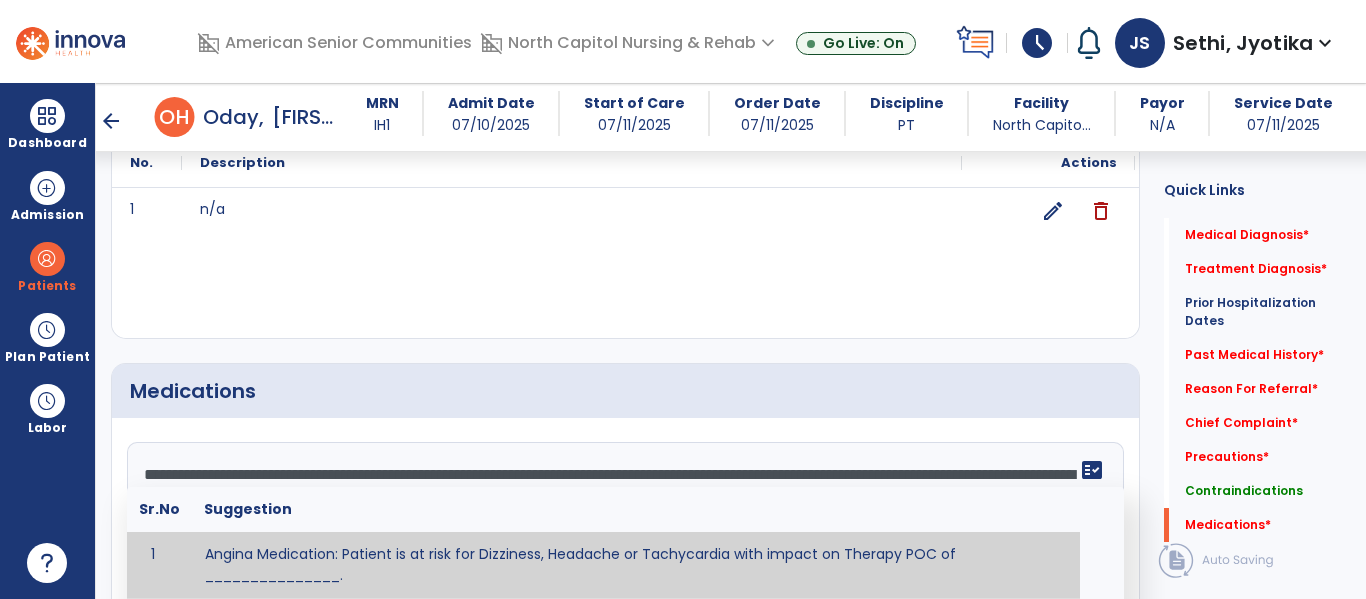 scroll, scrollTop: 136, scrollLeft: 0, axis: vertical 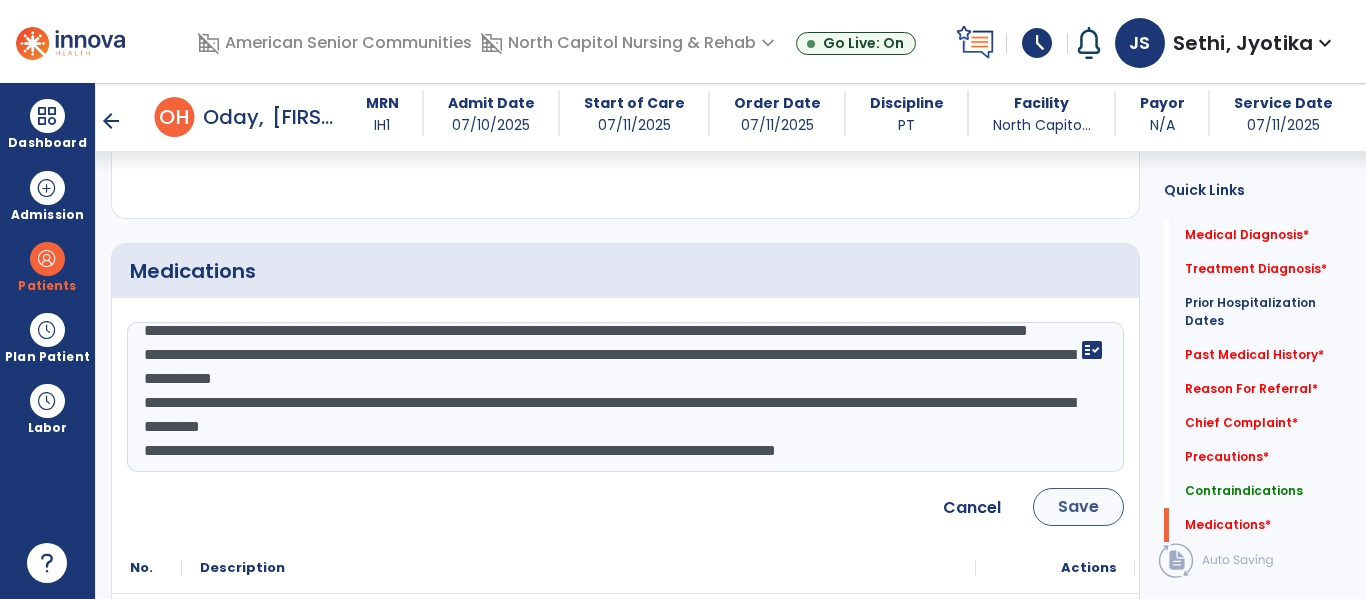 type on "**********" 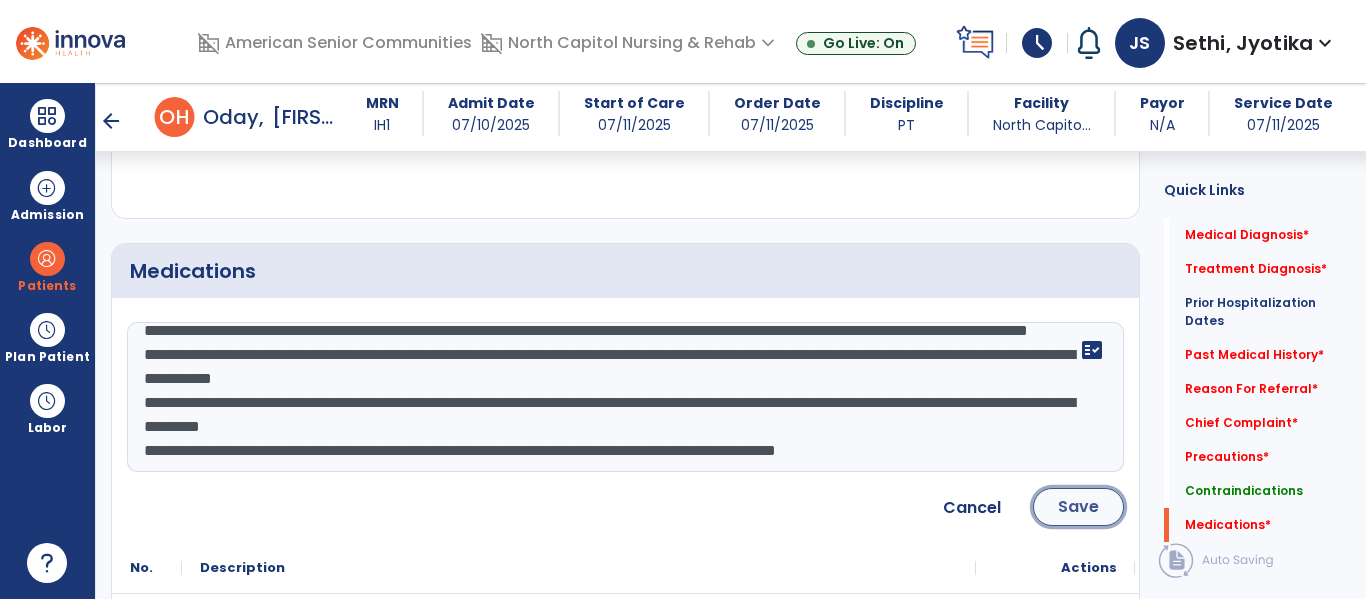 click on "Save" 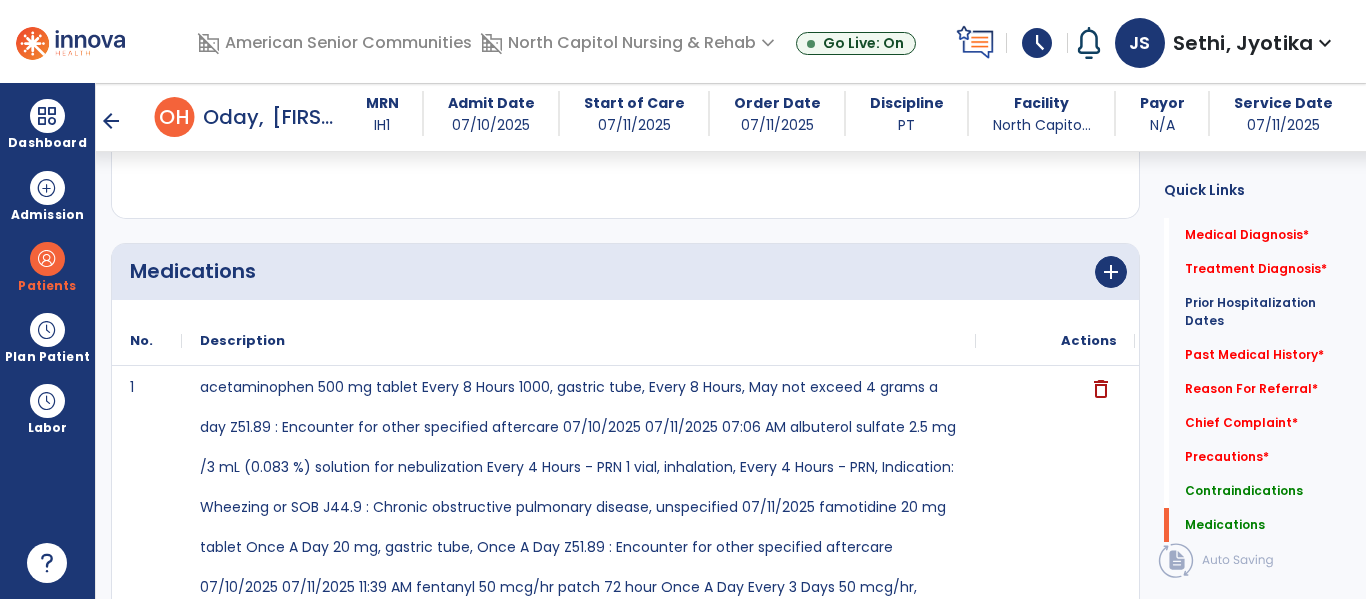 scroll, scrollTop: 1923, scrollLeft: 0, axis: vertical 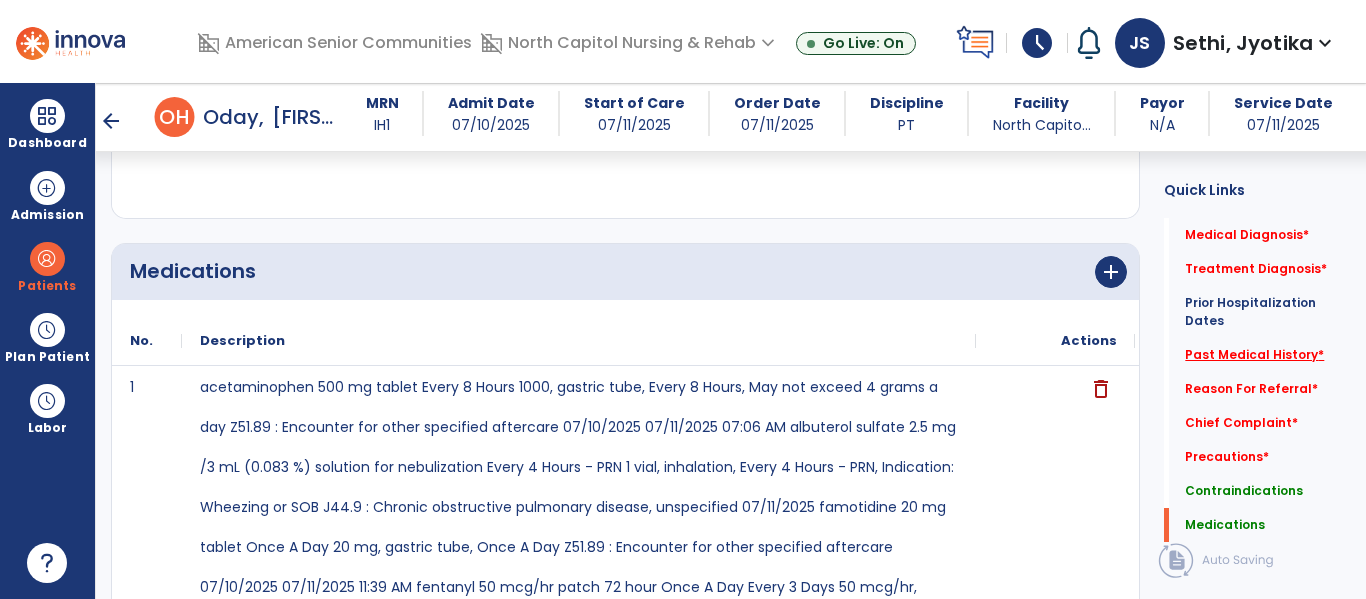 click on "Past Medical History   *" 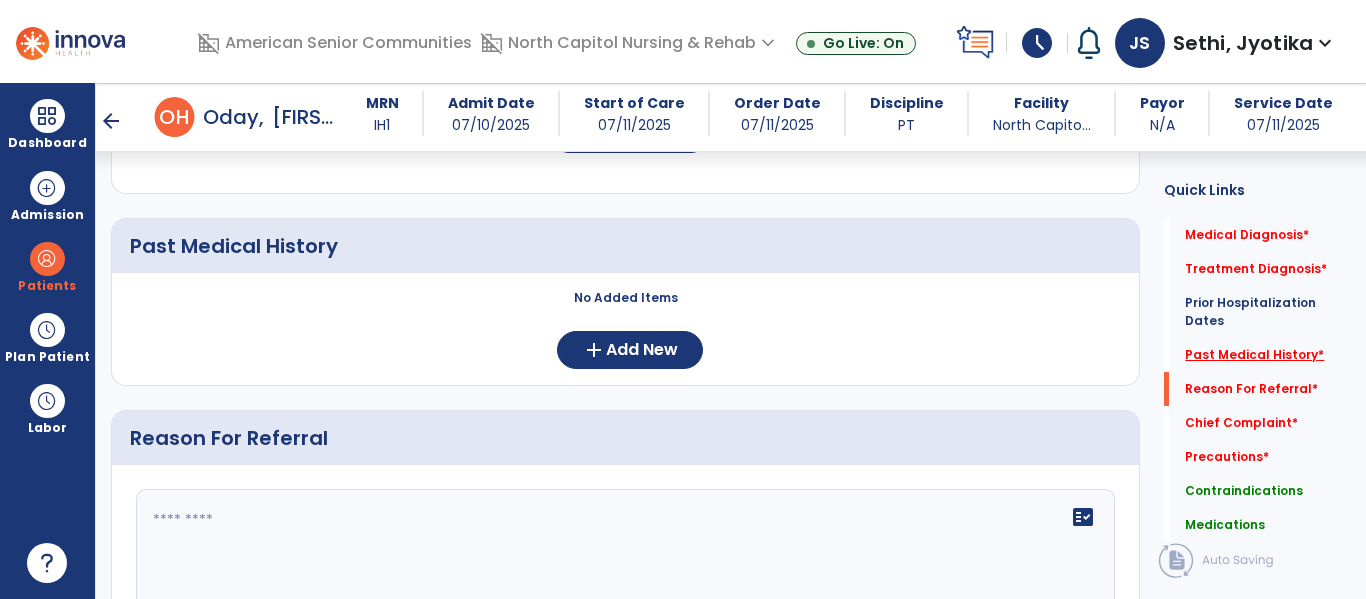 scroll, scrollTop: 672, scrollLeft: 0, axis: vertical 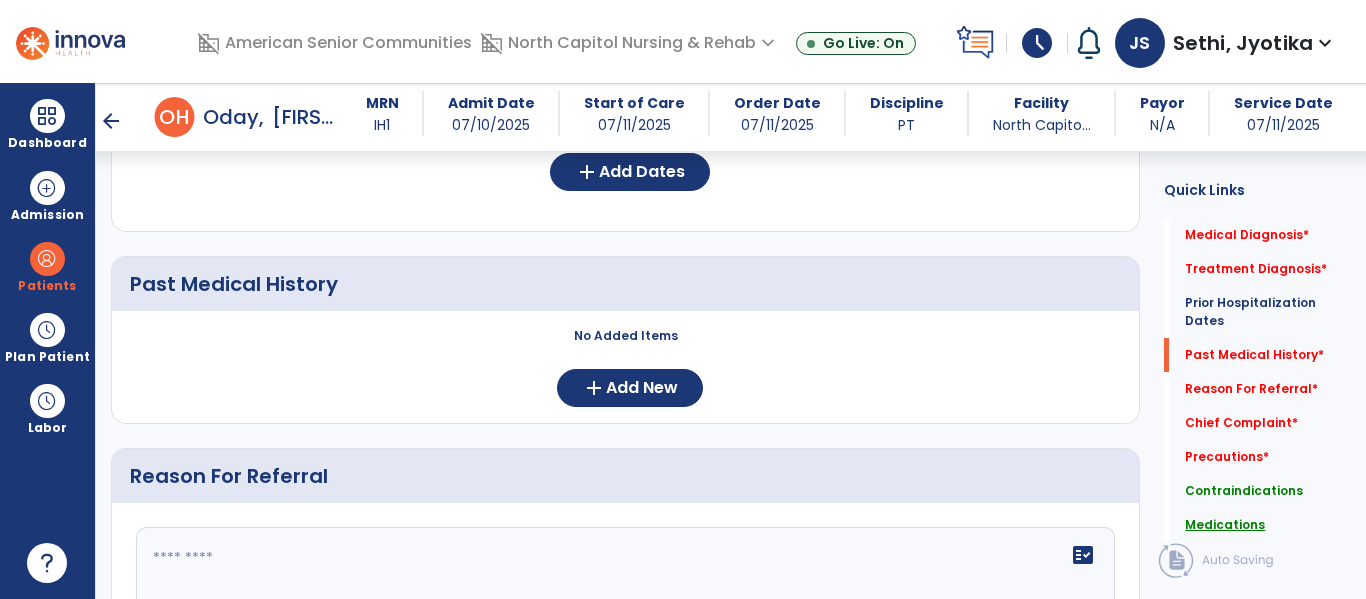 click on "Medications" 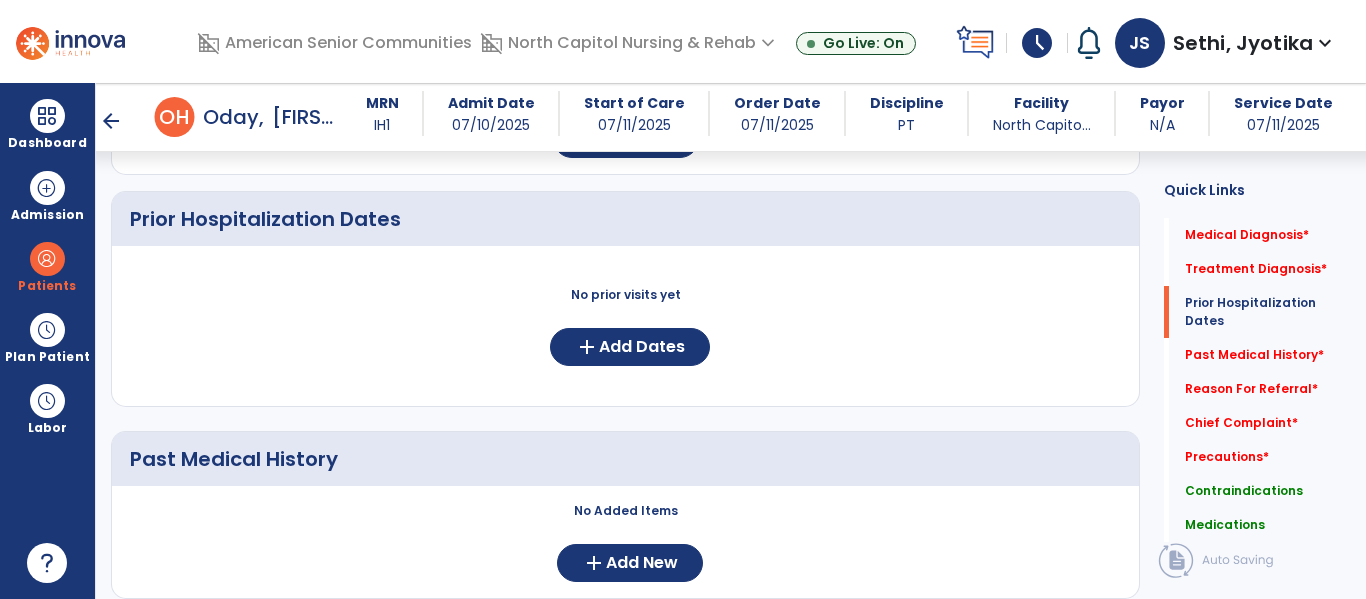 scroll, scrollTop: 683, scrollLeft: 0, axis: vertical 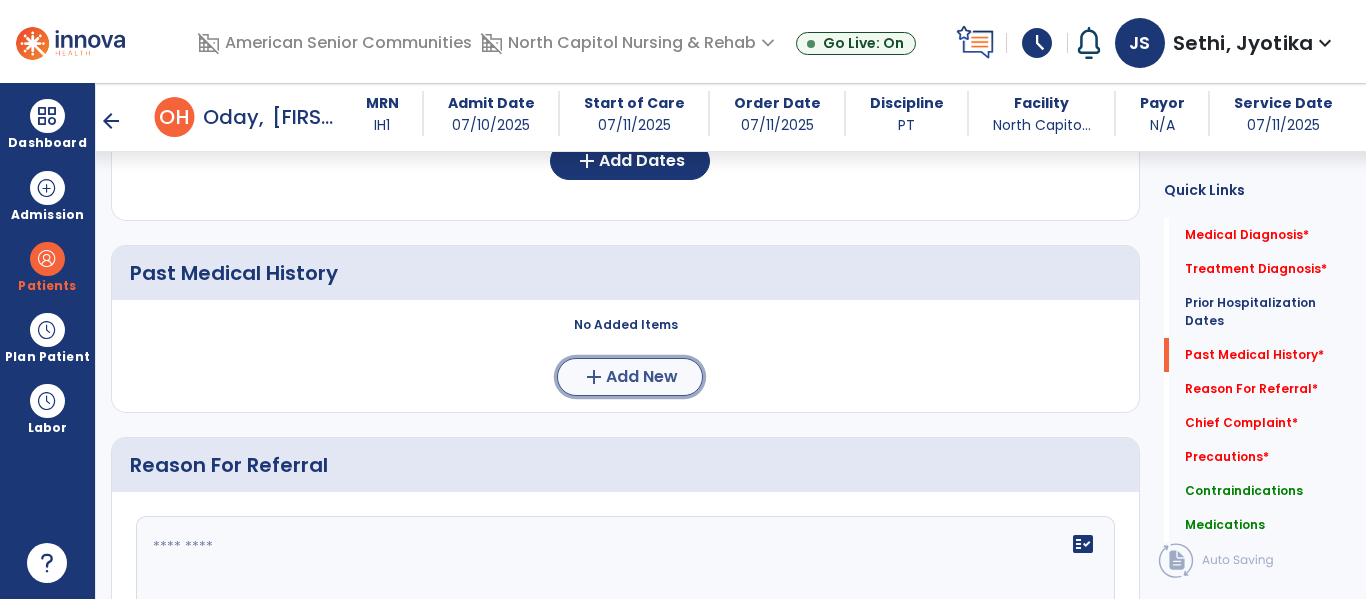 click on "Add New" 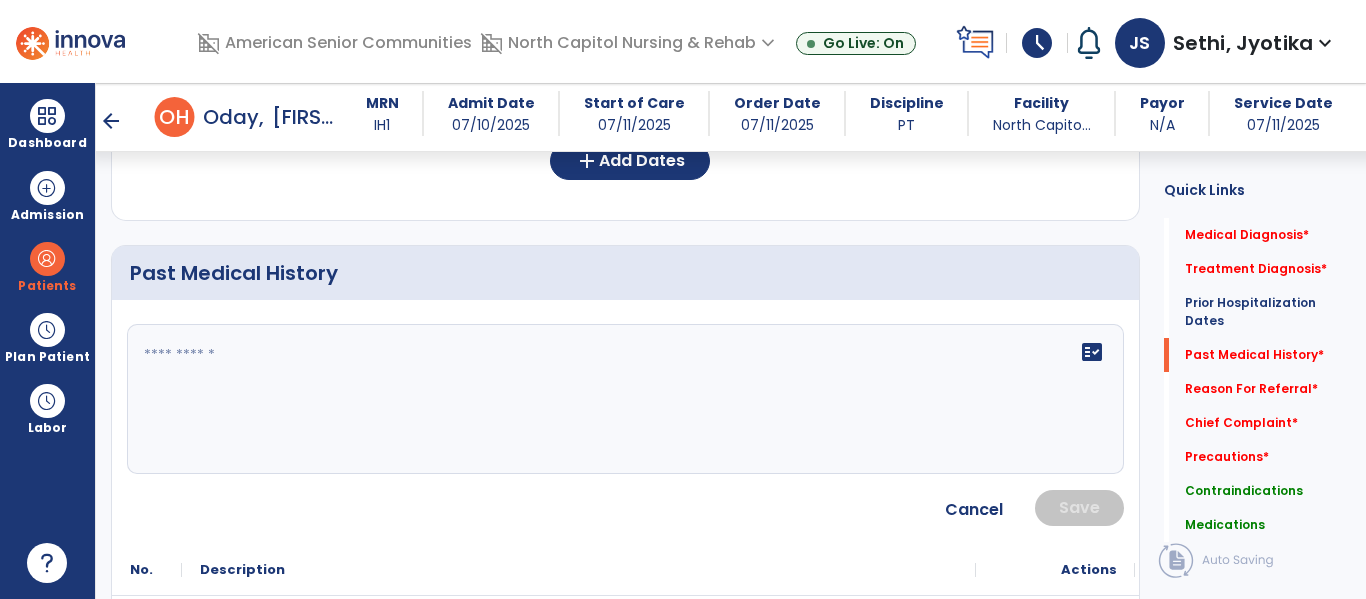 click on "fact_check" 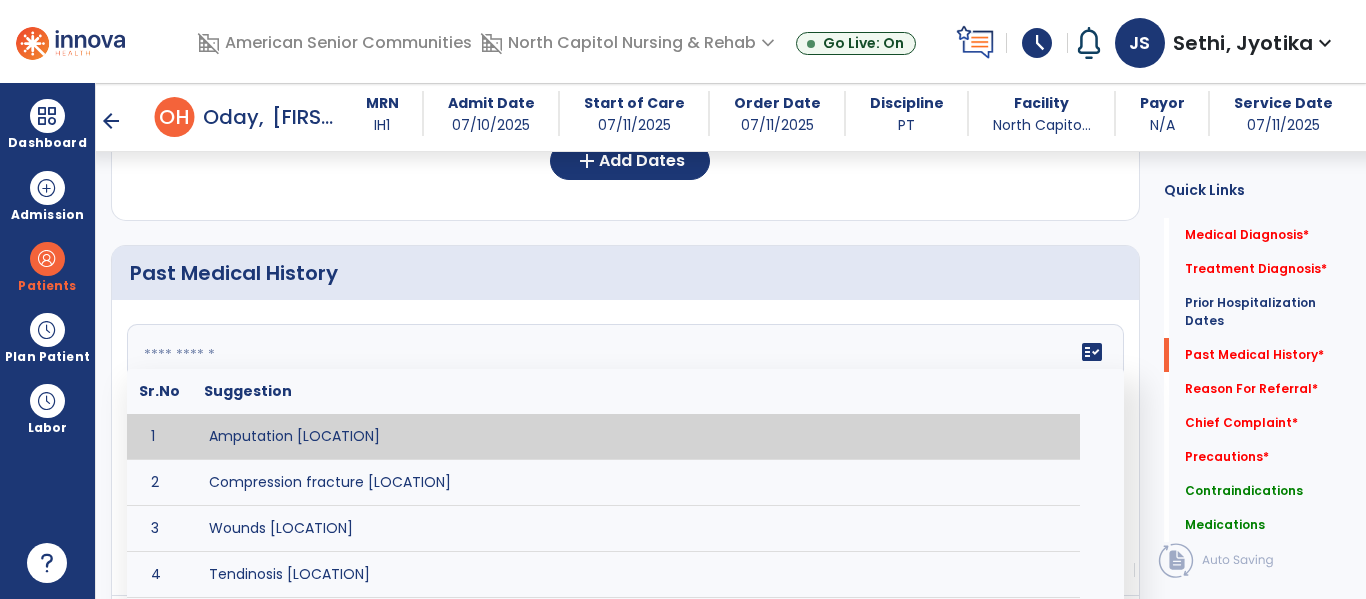 paste on "**********" 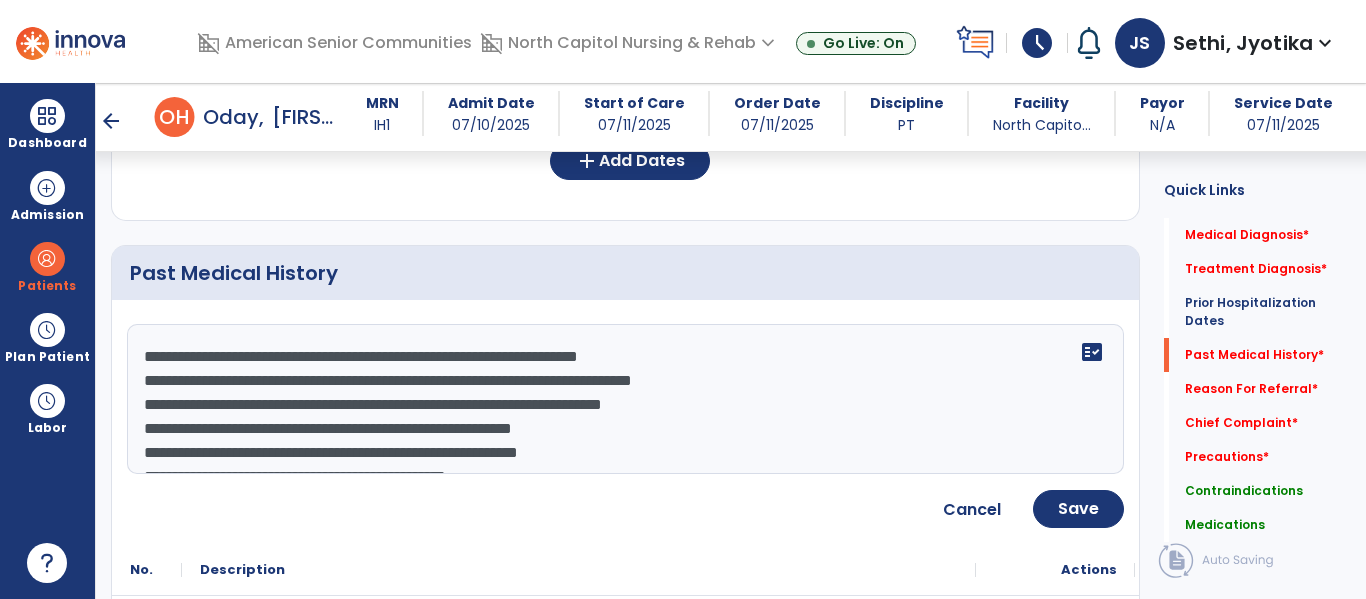 scroll, scrollTop: 112, scrollLeft: 0, axis: vertical 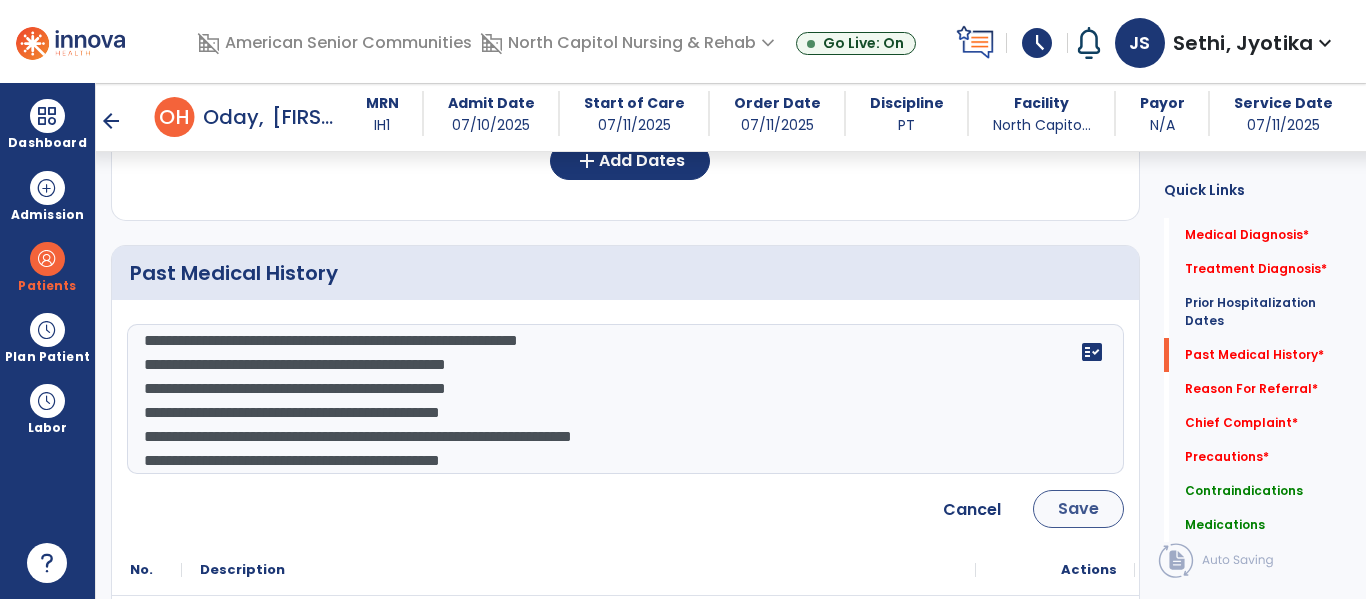 type on "**********" 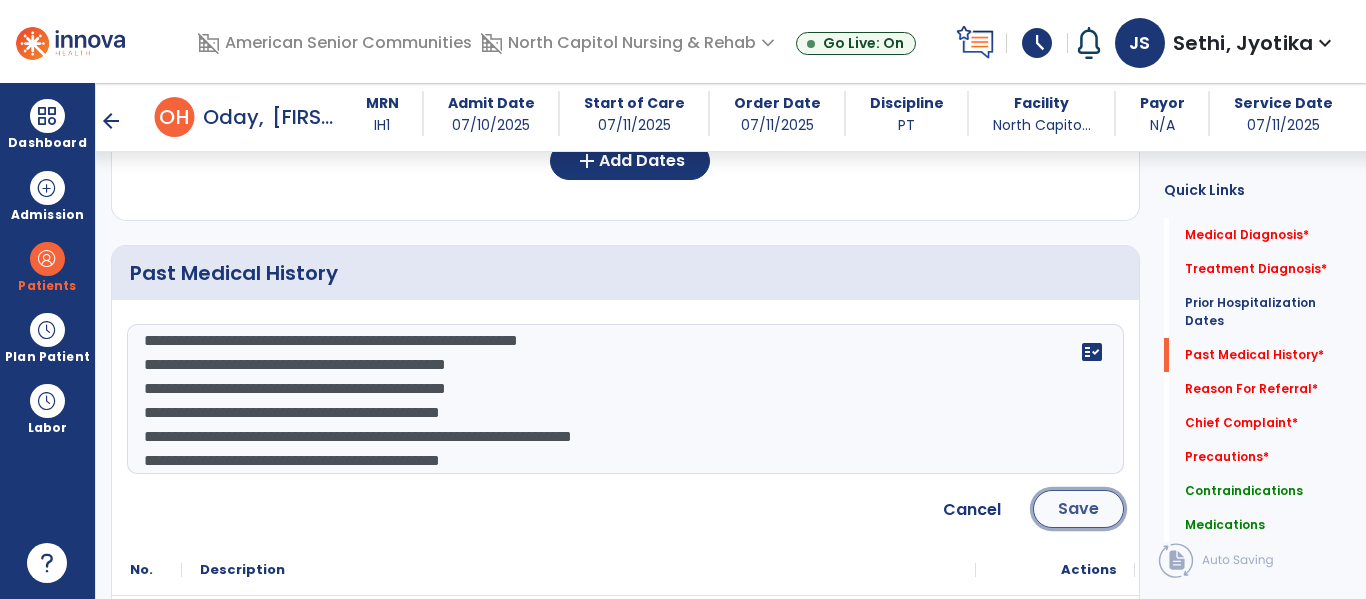 click on "Save" 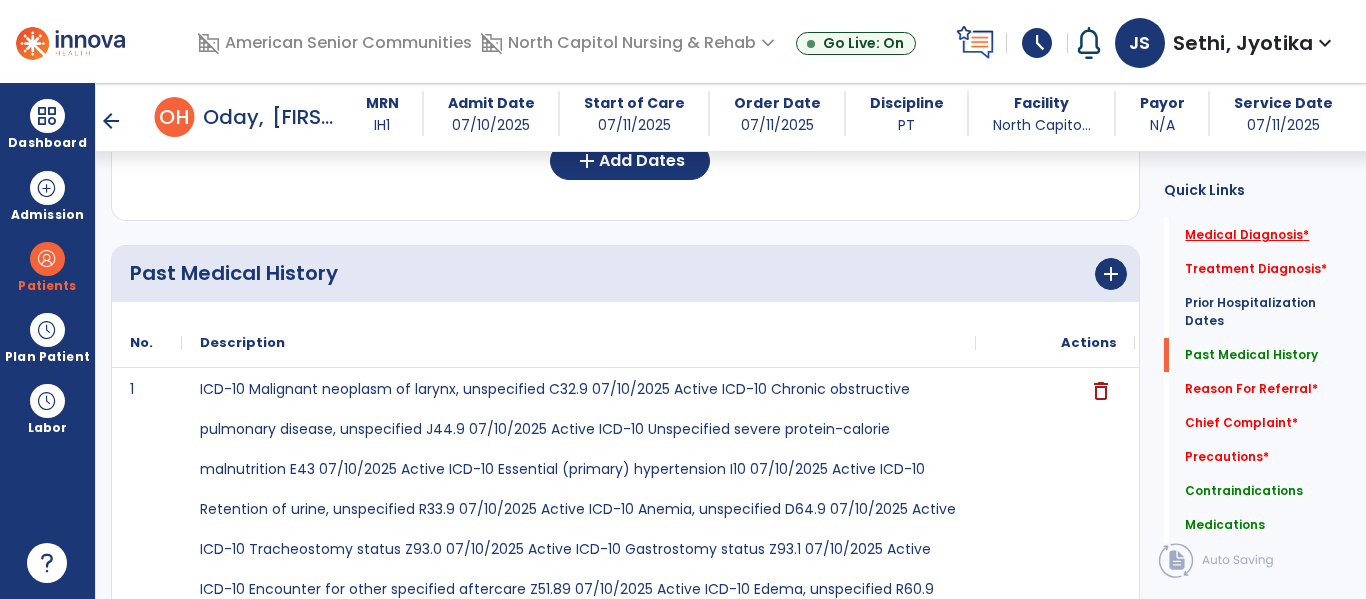 click on "Medical Diagnosis   *" 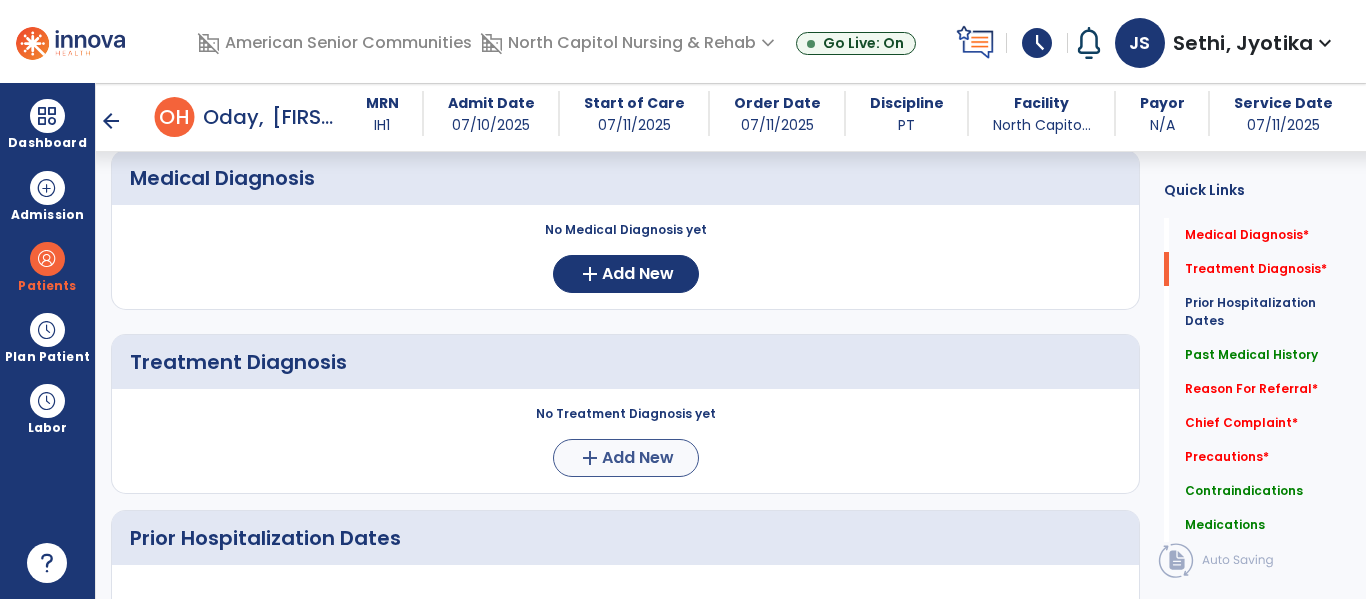 scroll, scrollTop: 171, scrollLeft: 0, axis: vertical 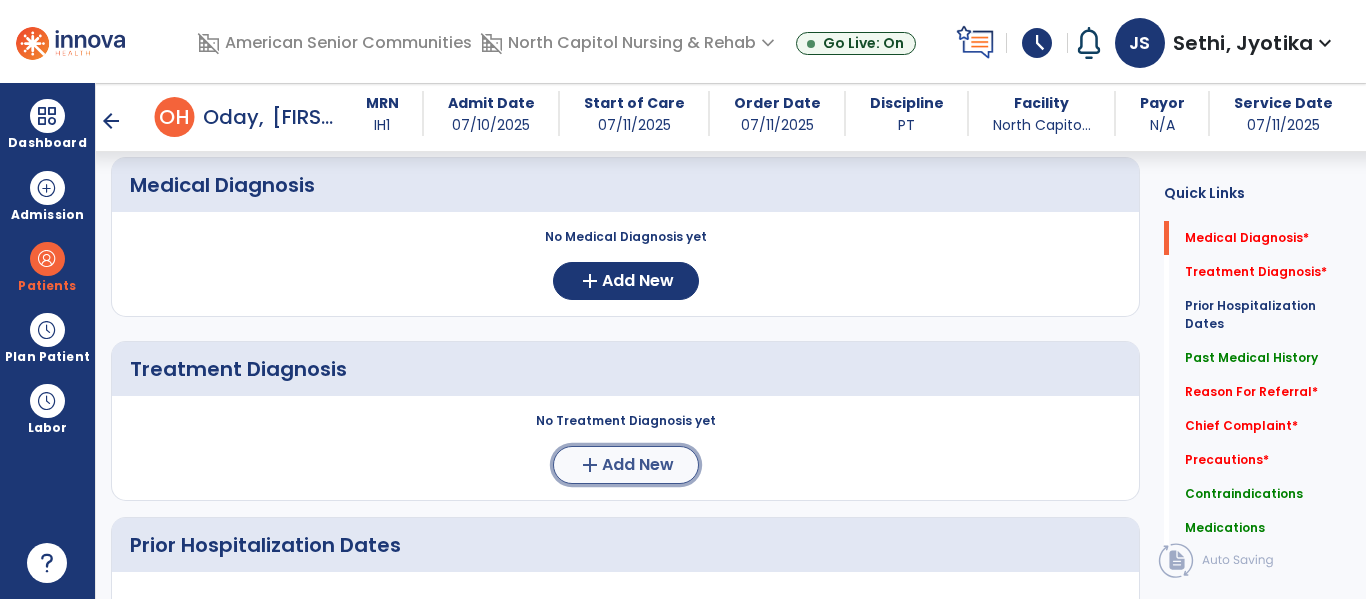 click on "add  Add New" 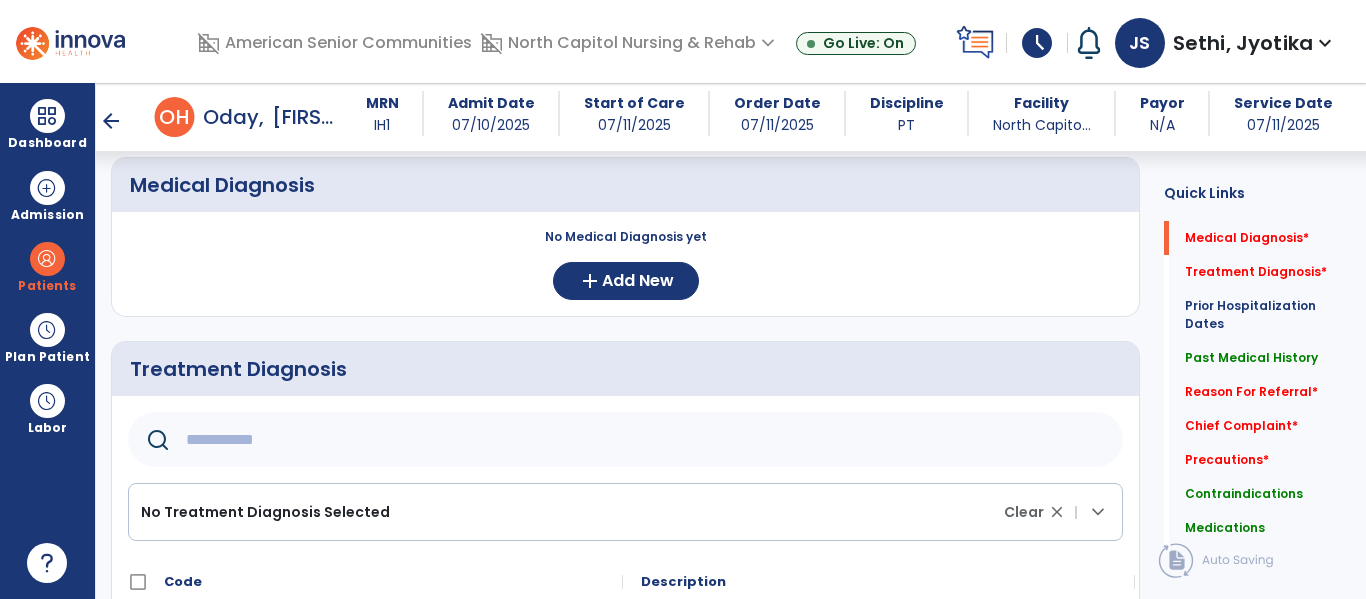 click on "No Medical Diagnosis yet" 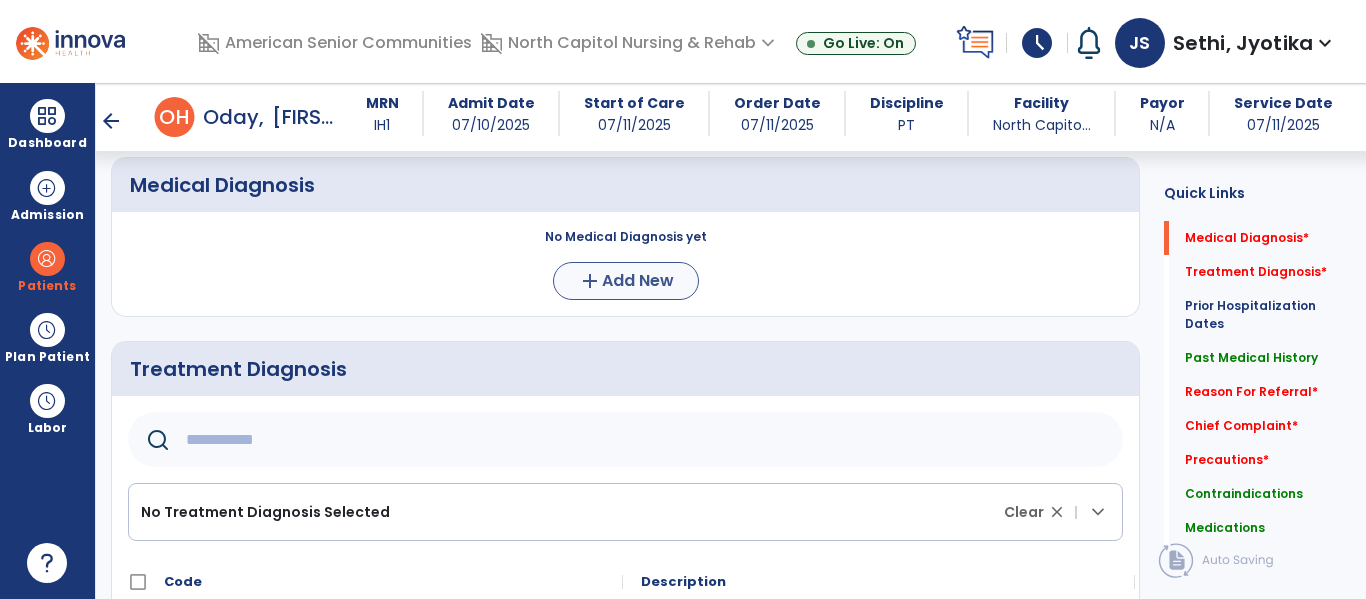 drag, startPoint x: 576, startPoint y: 310, endPoint x: 577, endPoint y: 295, distance: 15.033297 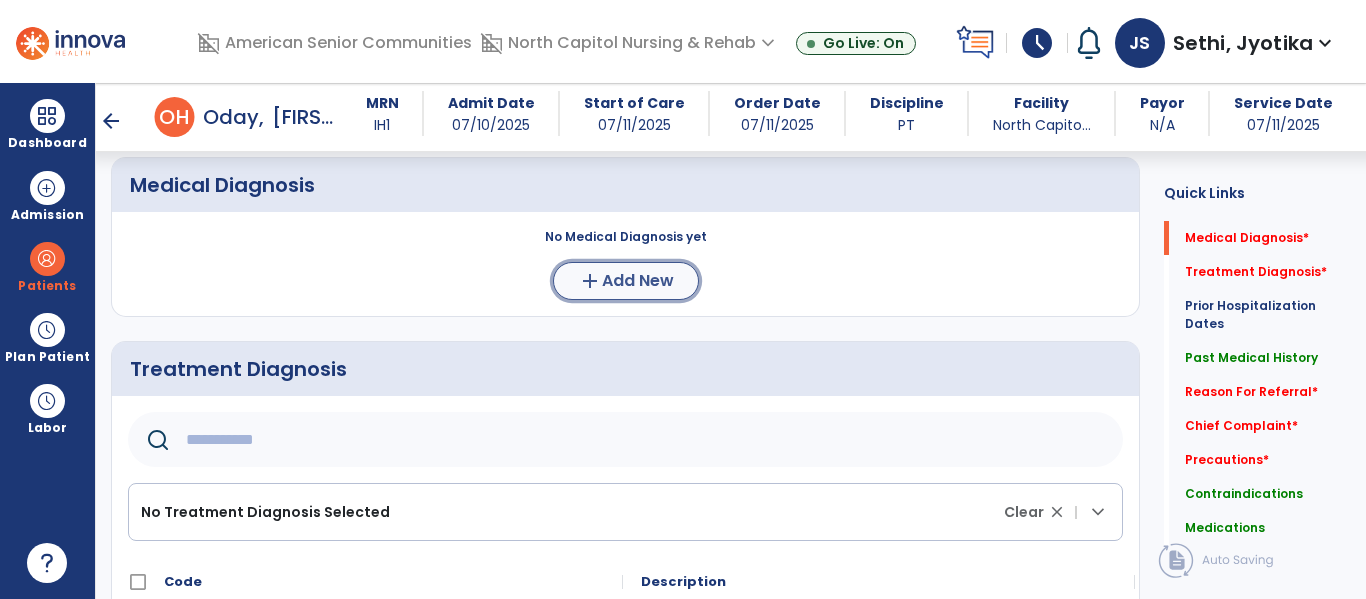 click on "add  Add New" 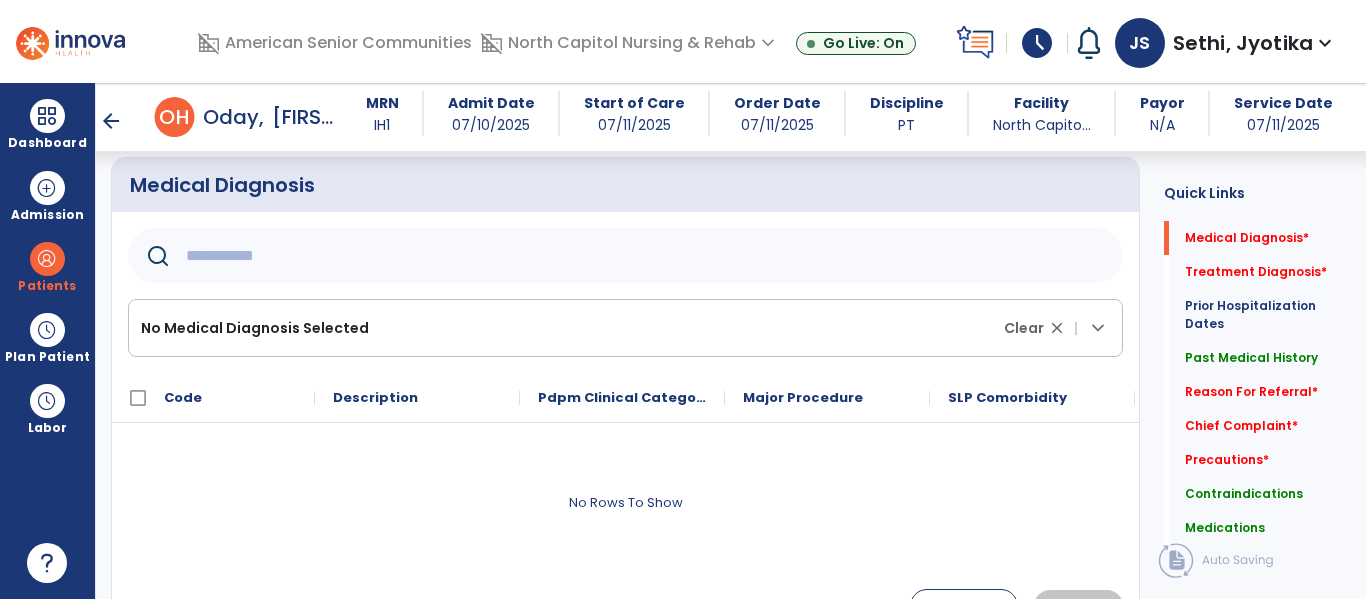 click 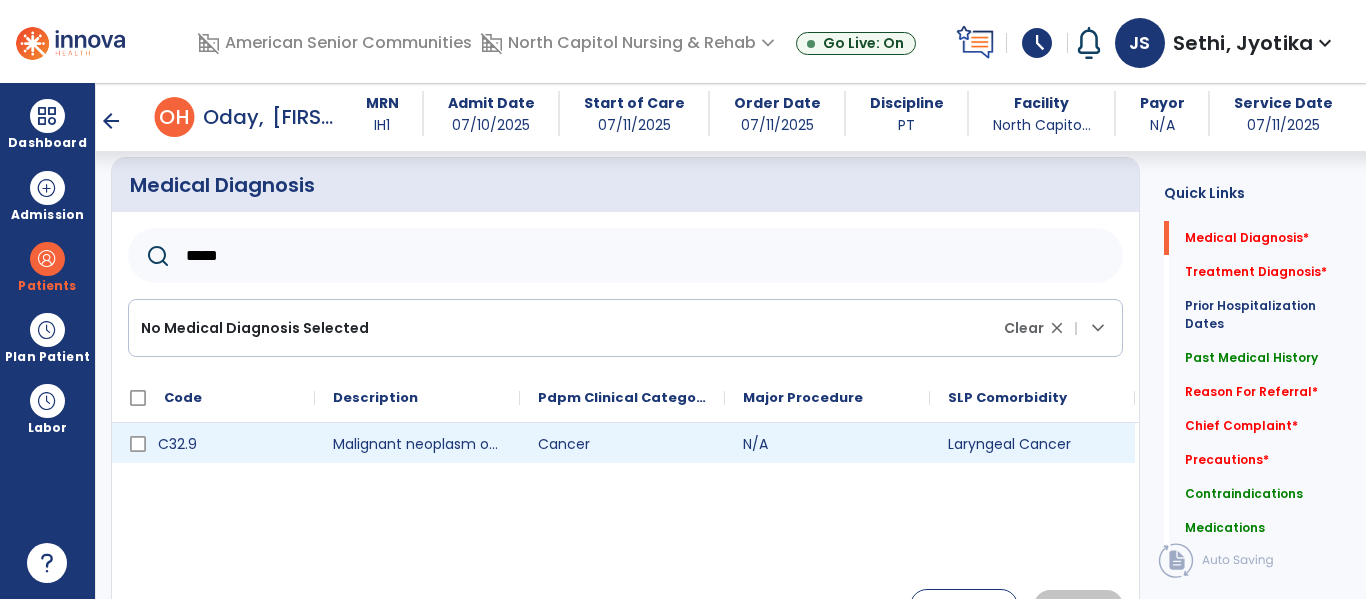 type on "*****" 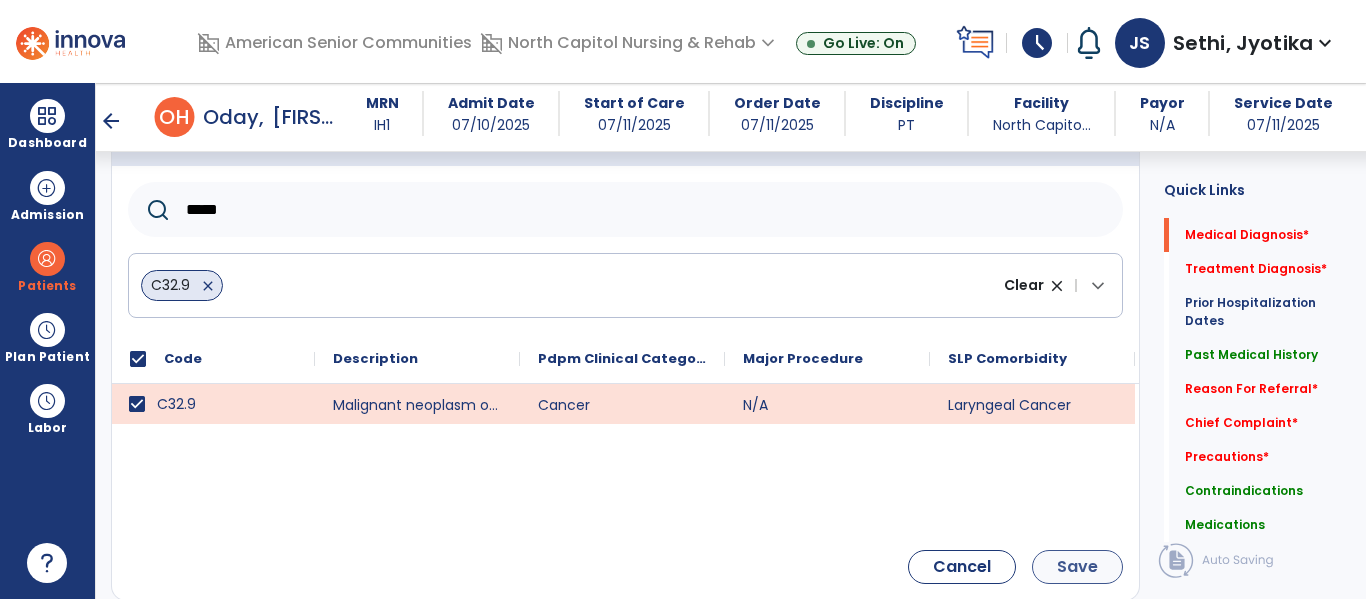 scroll, scrollTop: 241, scrollLeft: 0, axis: vertical 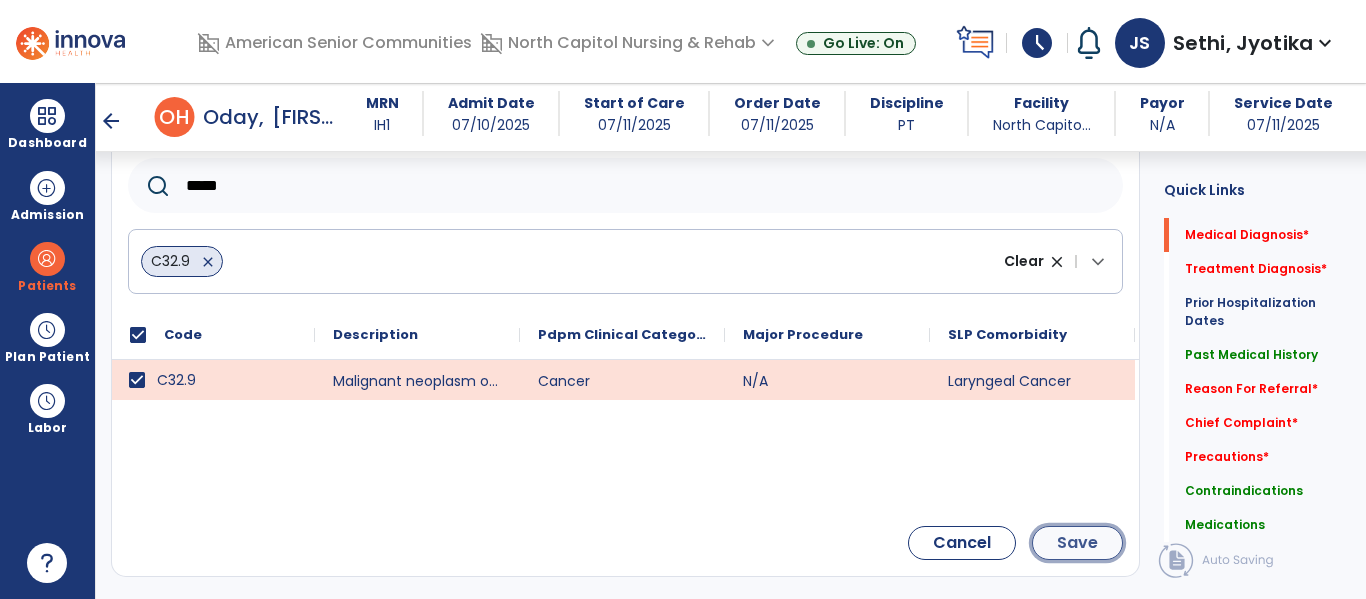 click on "Save" 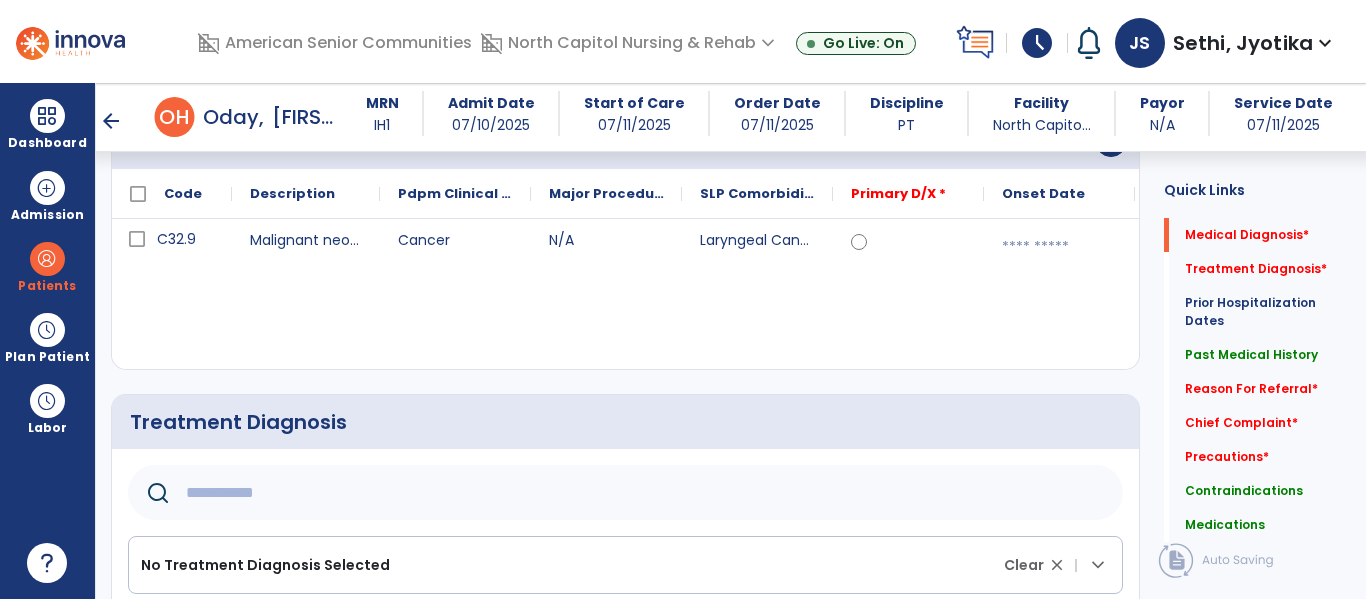 scroll, scrollTop: 121, scrollLeft: 0, axis: vertical 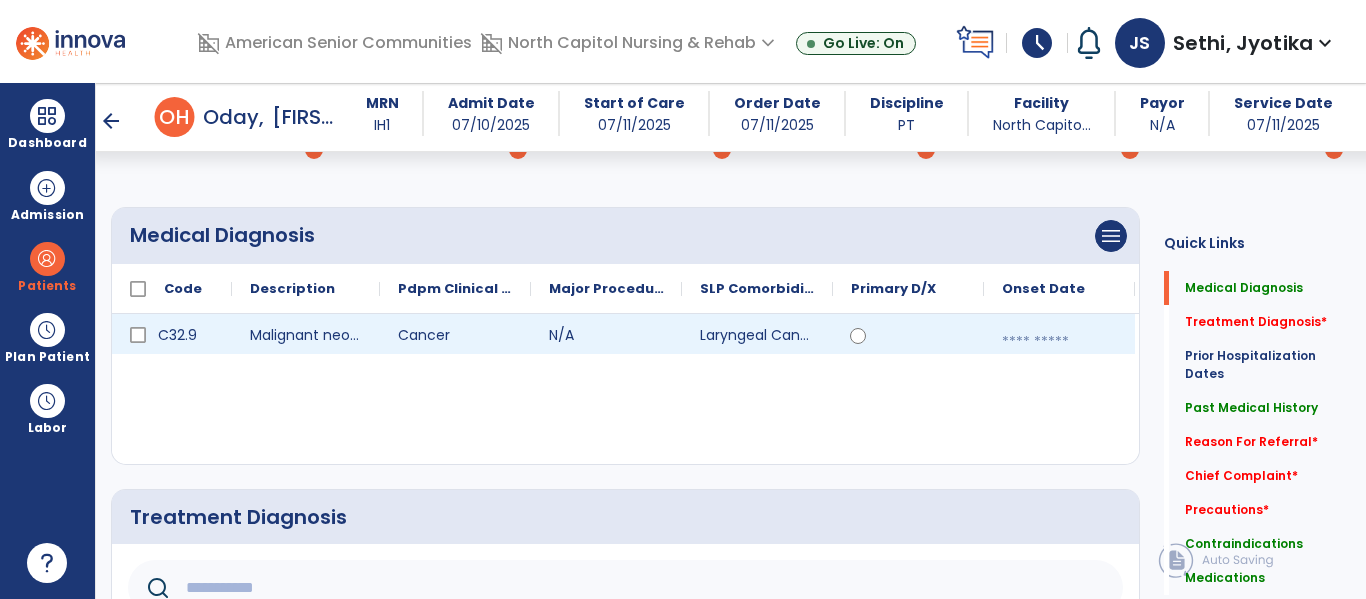 click at bounding box center [1059, 342] 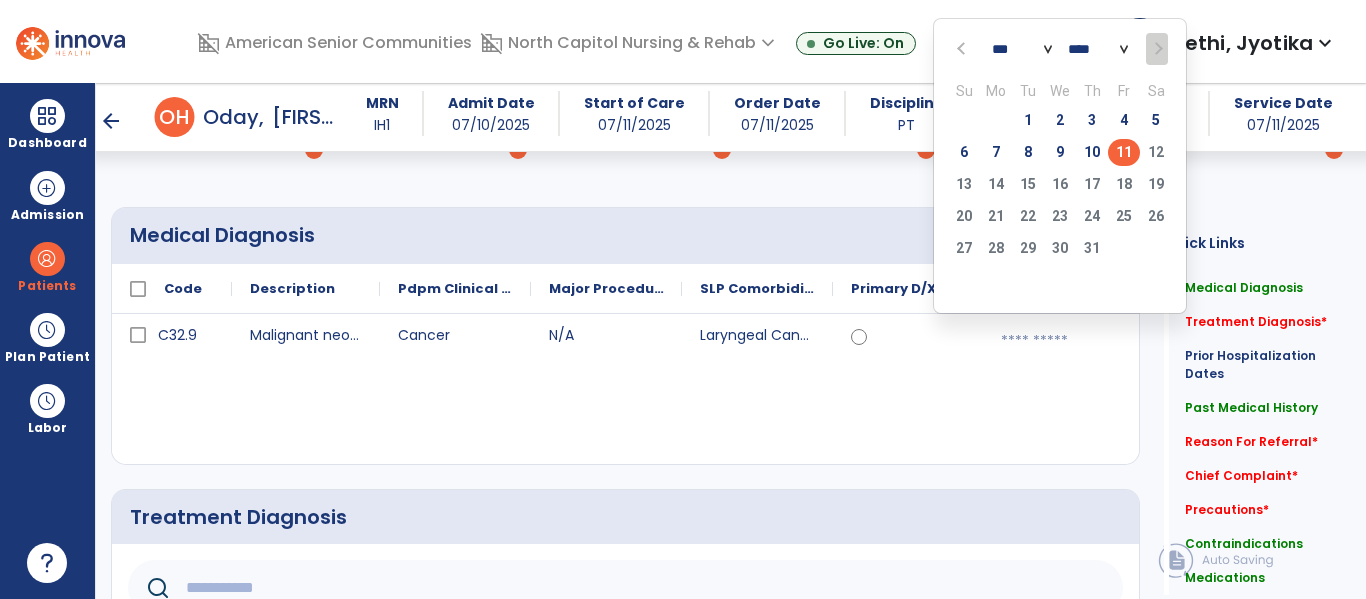 click on "11" 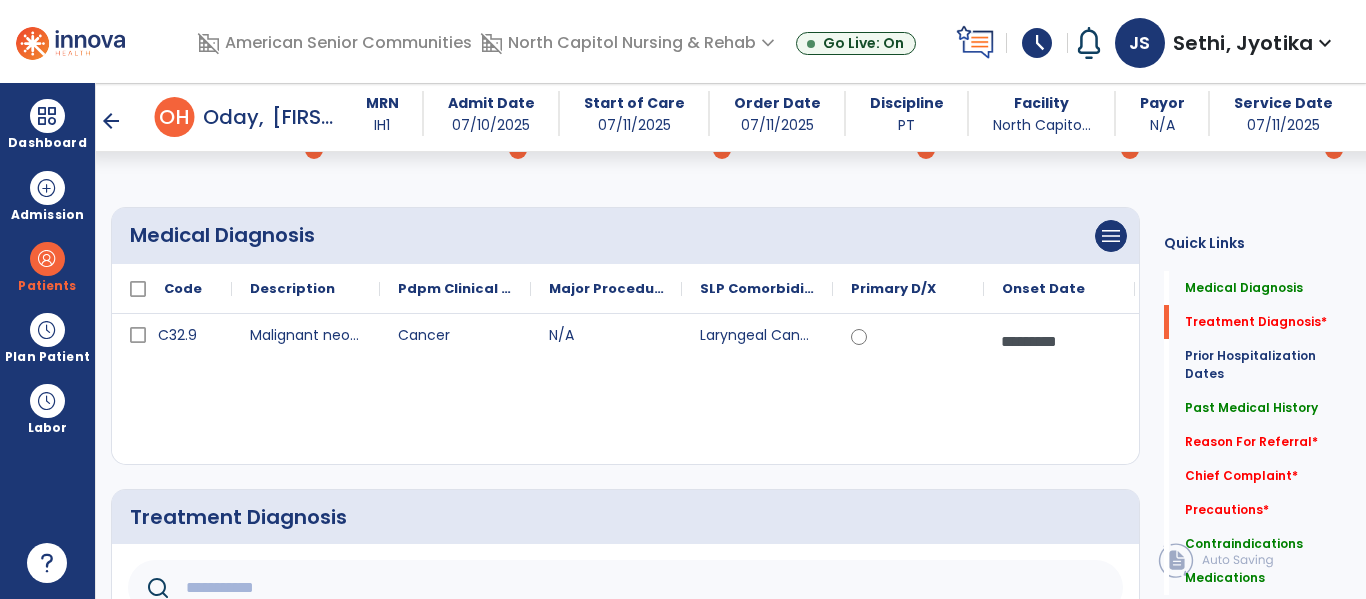 scroll, scrollTop: 356, scrollLeft: 0, axis: vertical 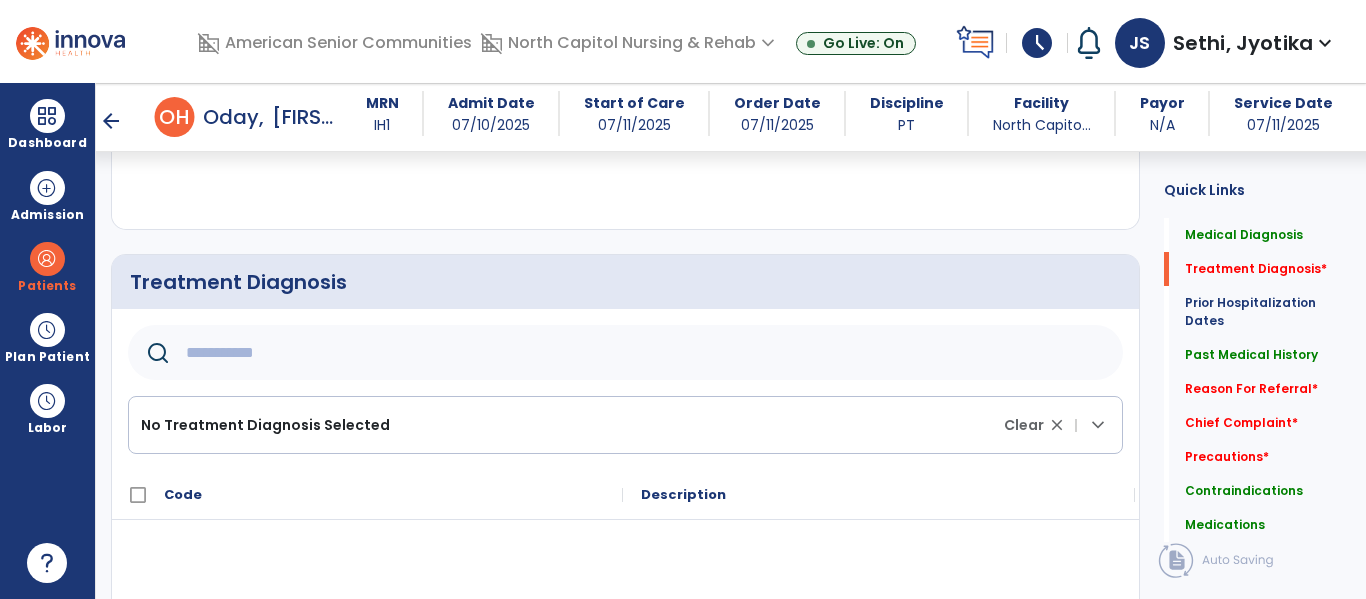 click 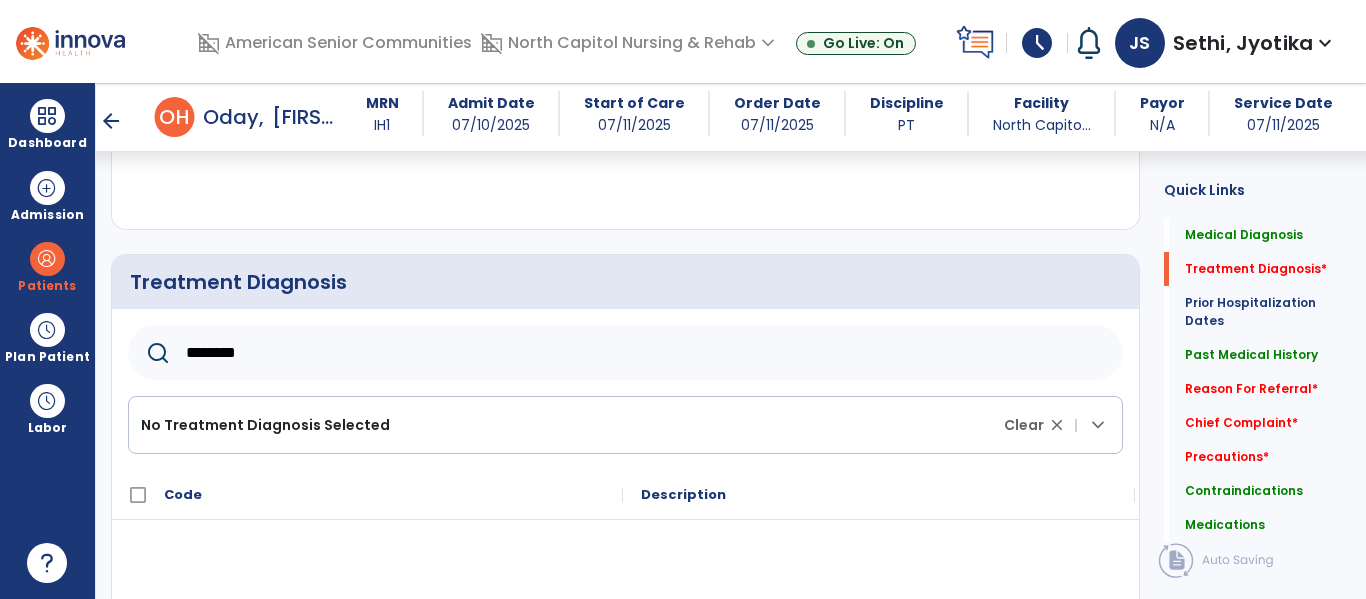 type on "********" 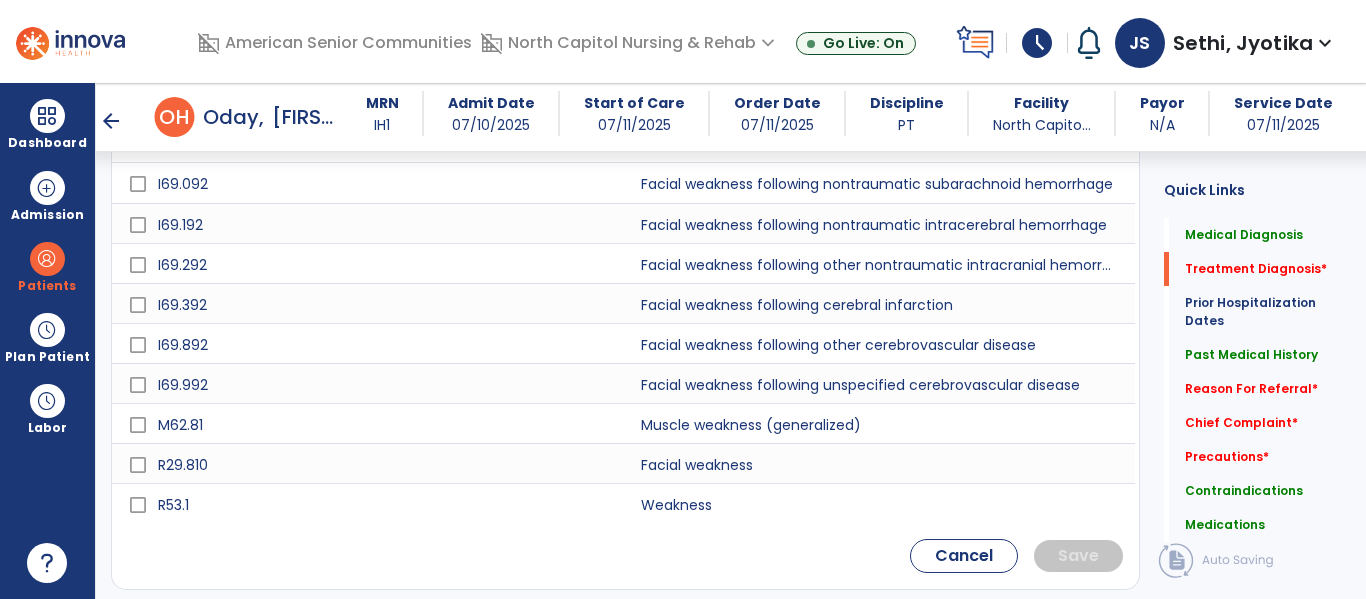 scroll, scrollTop: 714, scrollLeft: 0, axis: vertical 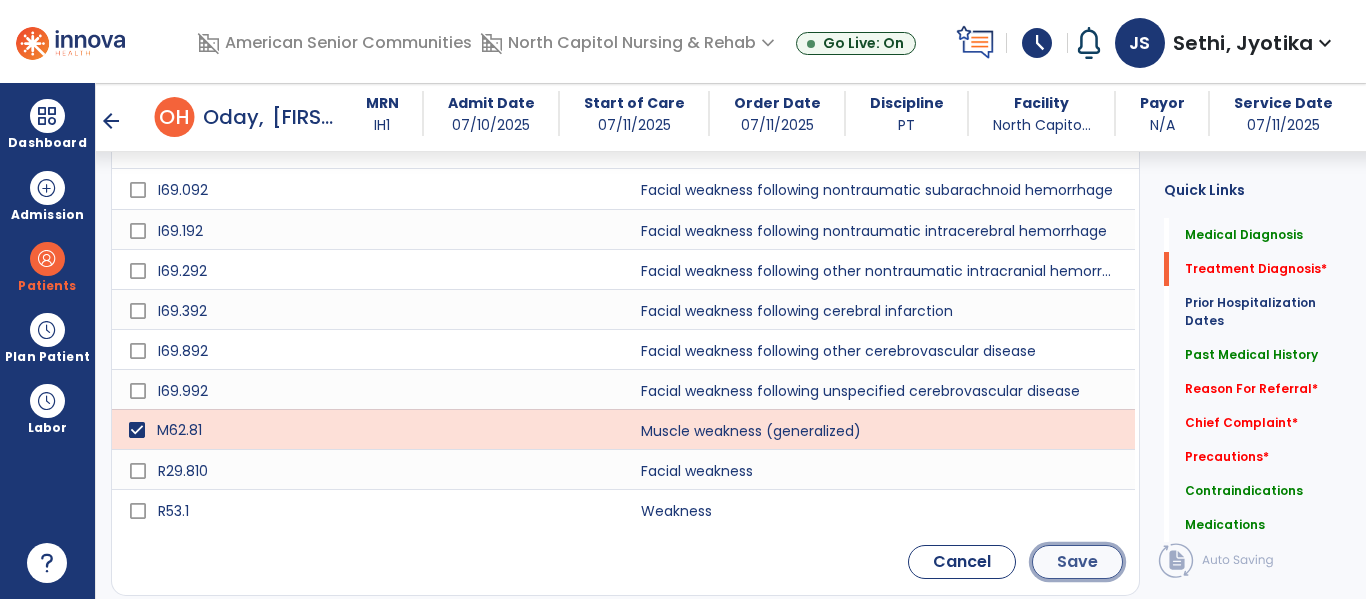 click on "Save" 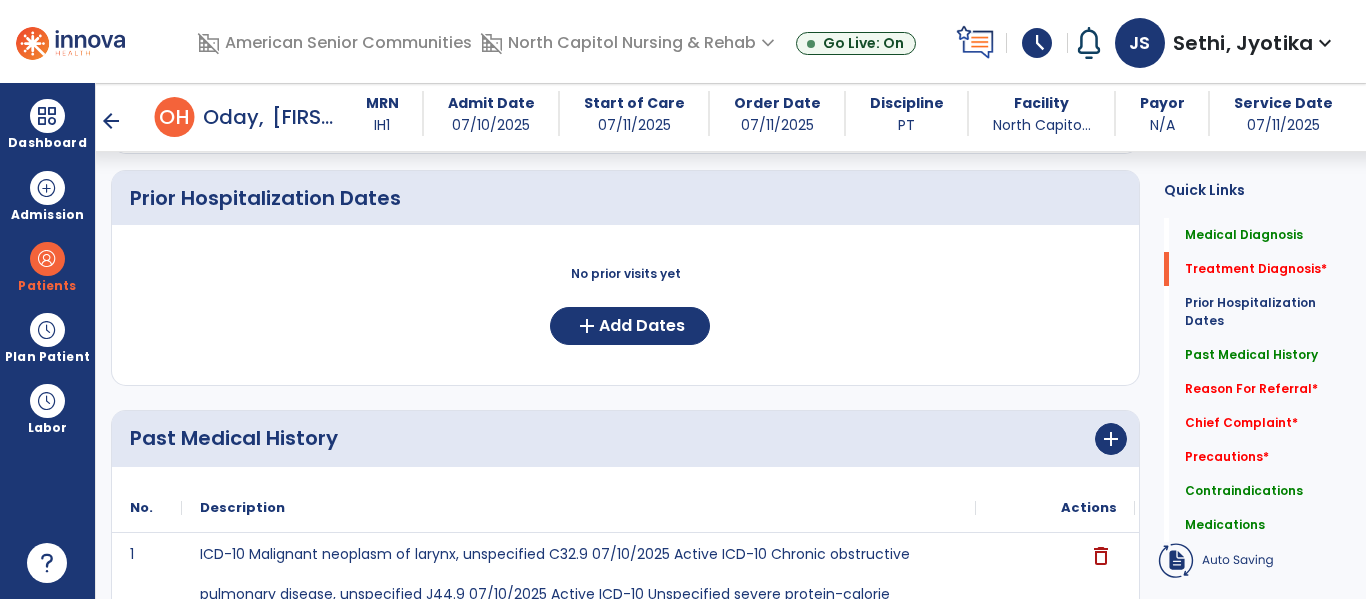 scroll, scrollTop: 548, scrollLeft: 0, axis: vertical 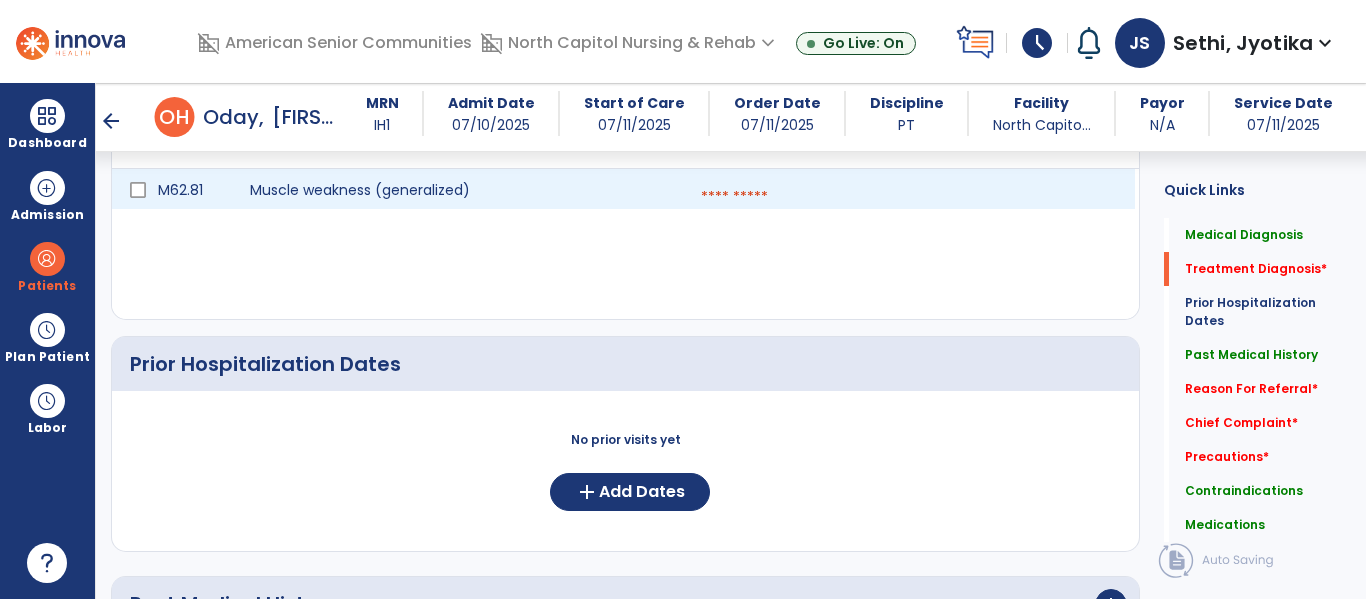 click at bounding box center [909, 197] 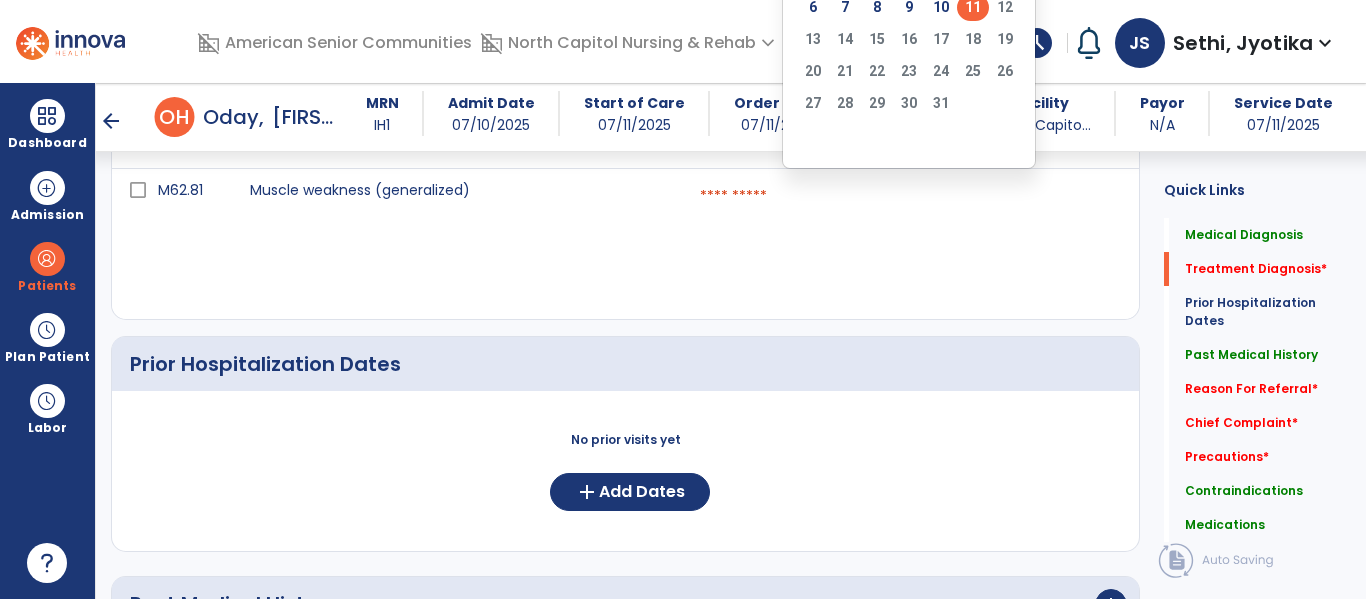 click on "11" 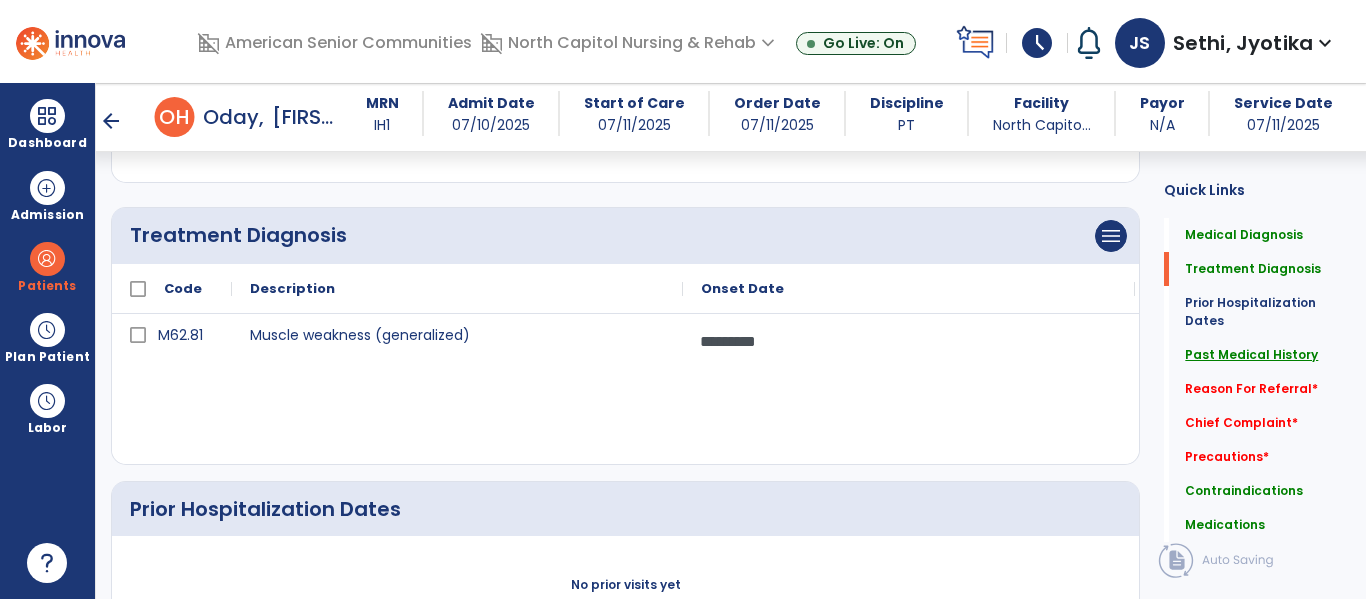 scroll, scrollTop: 383, scrollLeft: 0, axis: vertical 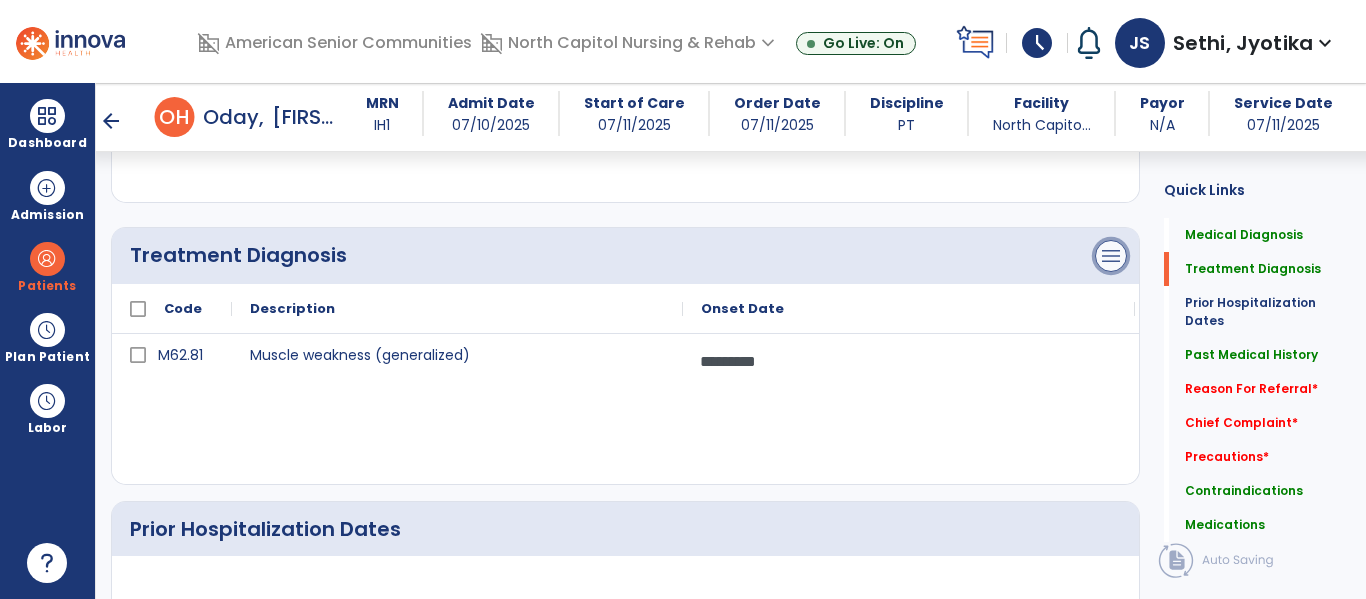 click on "menu" at bounding box center [1111, -26] 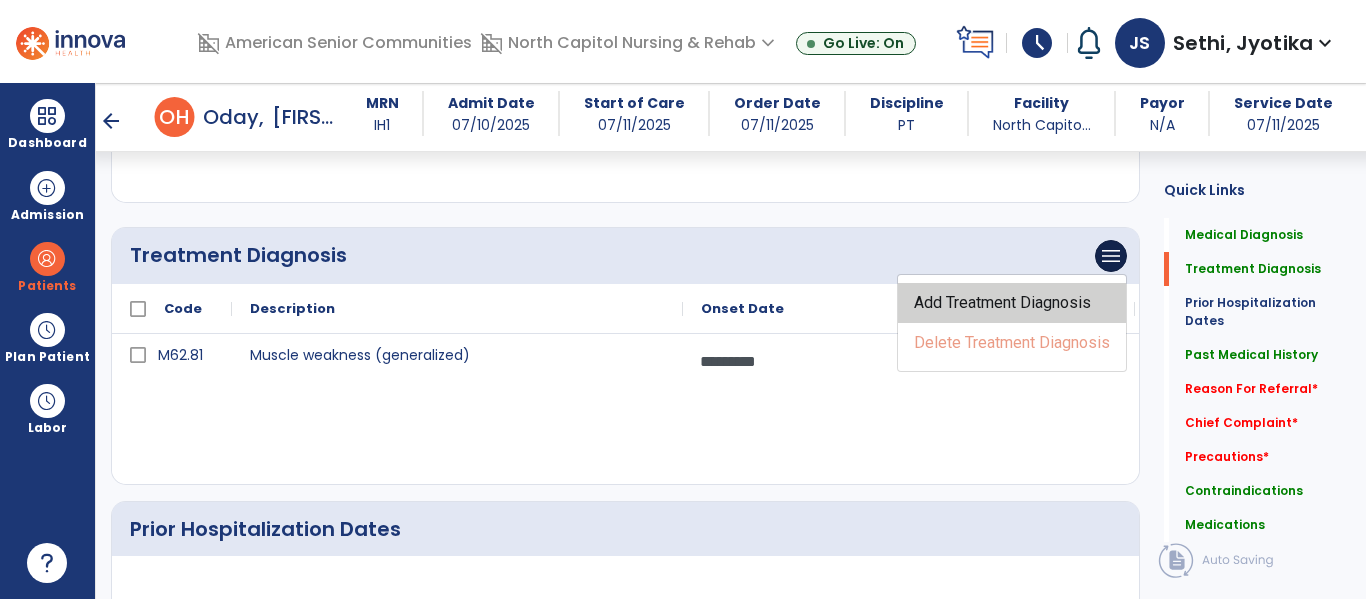 click on "Add Treatment Diagnosis" 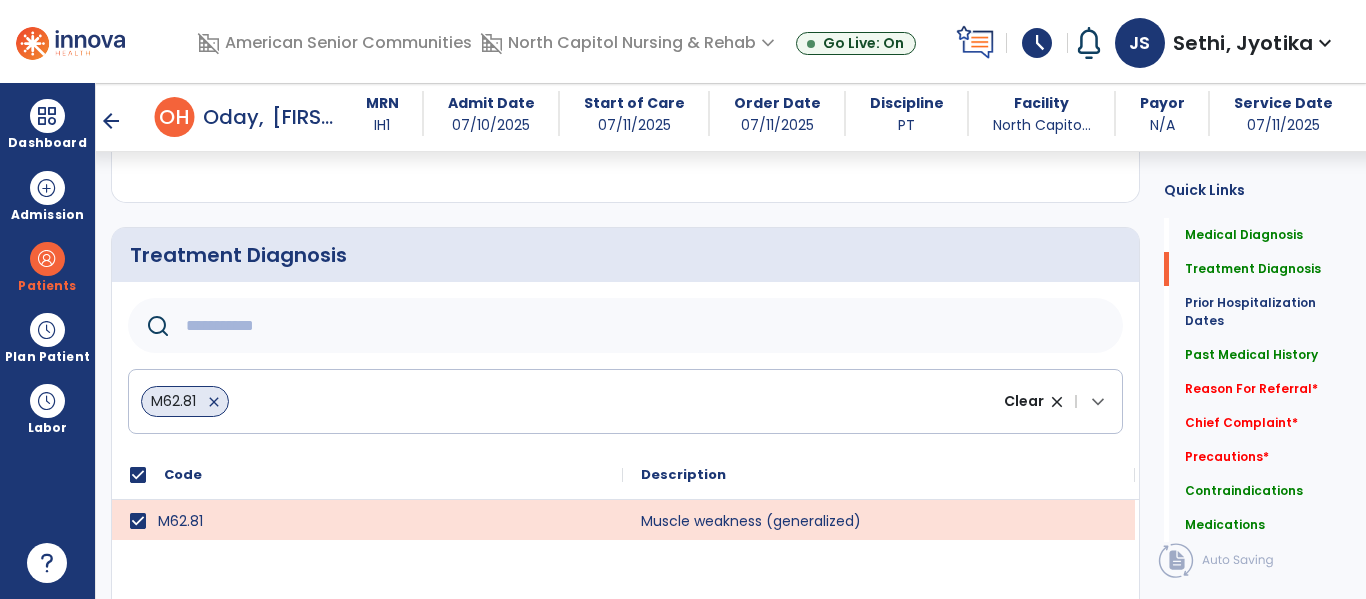 click 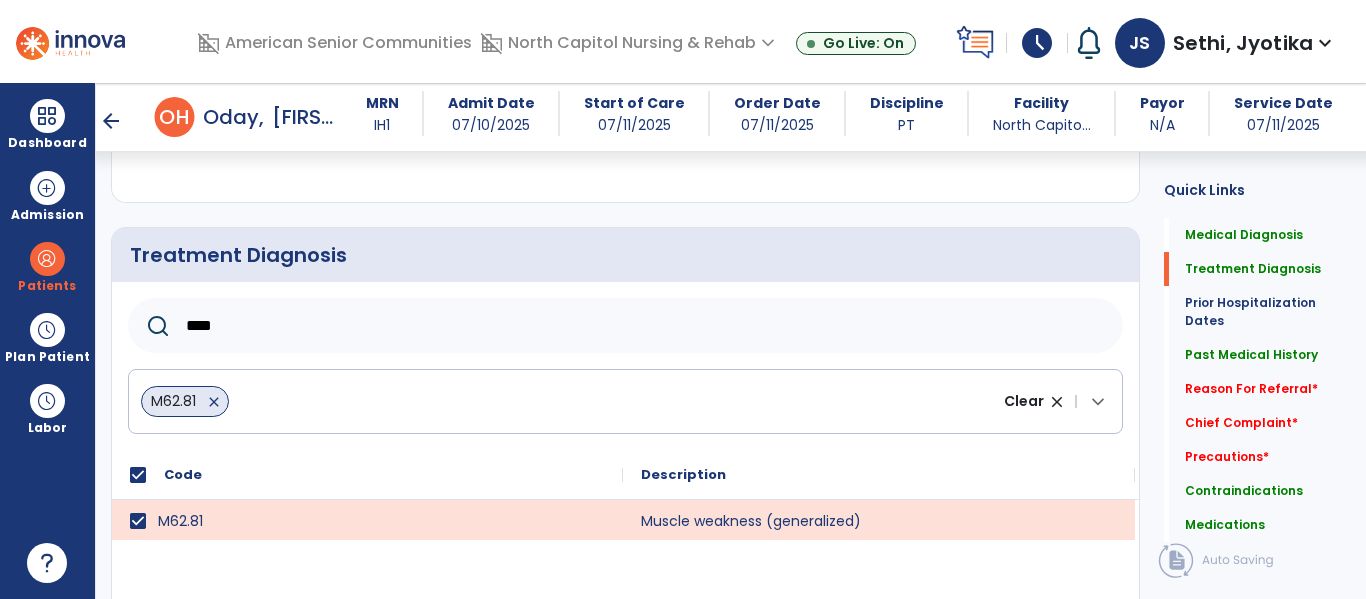 type on "****" 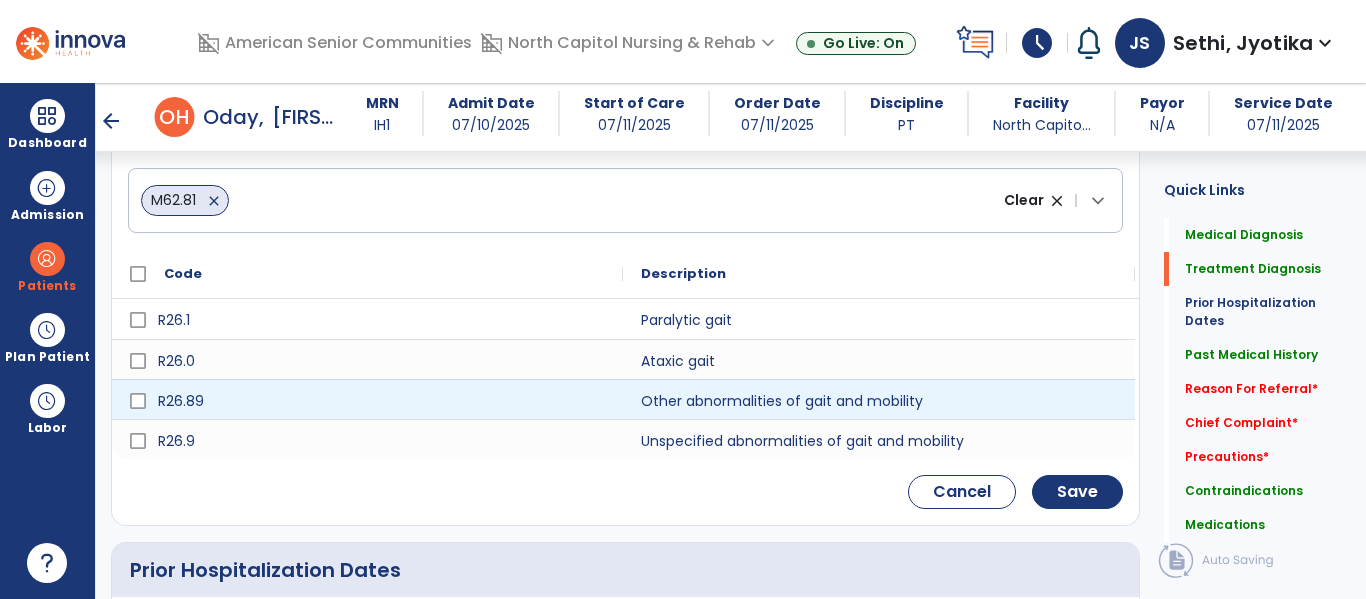 scroll, scrollTop: 585, scrollLeft: 0, axis: vertical 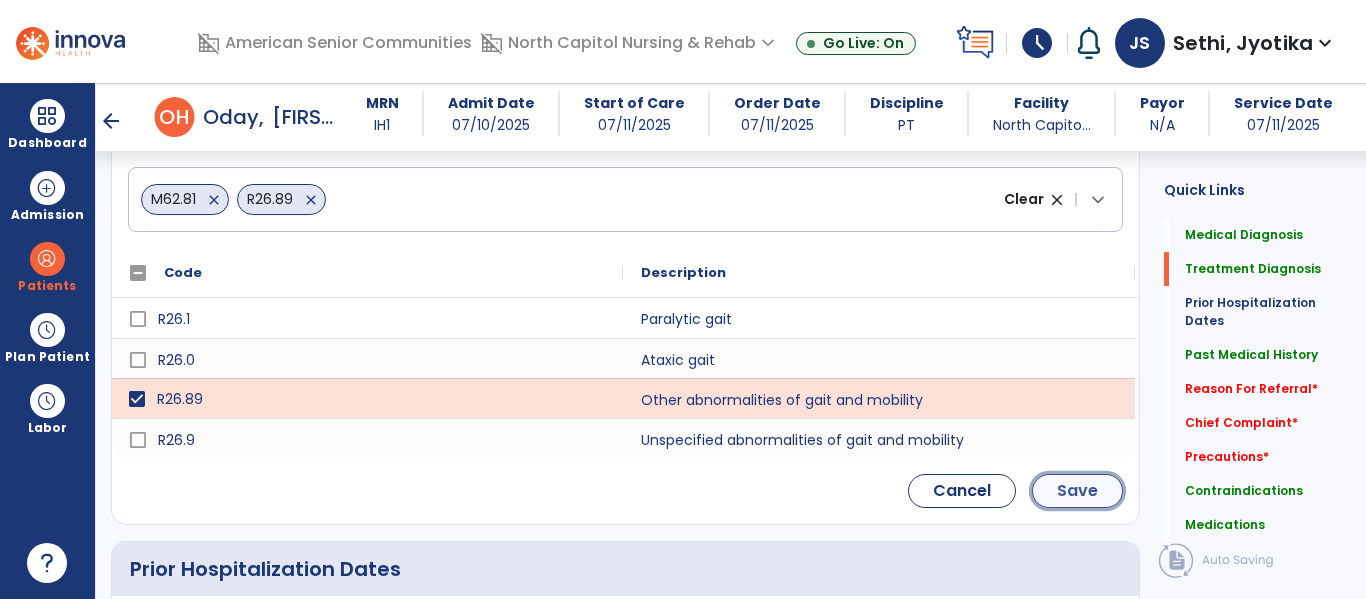 click on "Save" 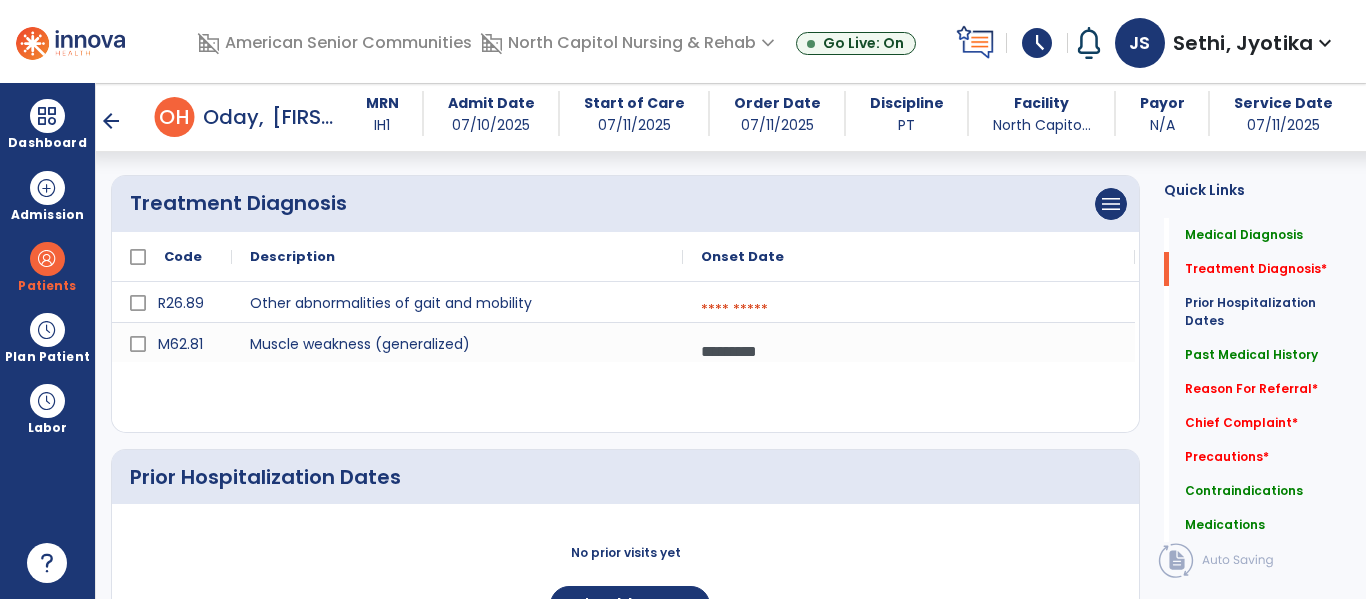 scroll, scrollTop: 429, scrollLeft: 0, axis: vertical 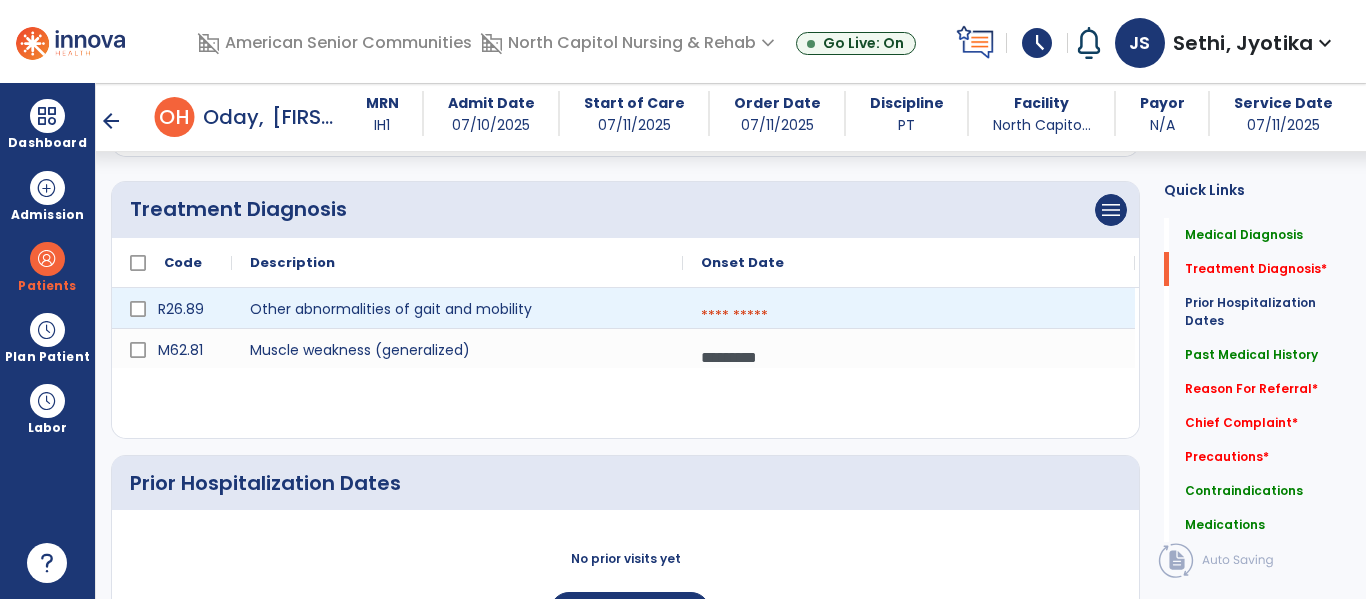 click at bounding box center [909, 316] 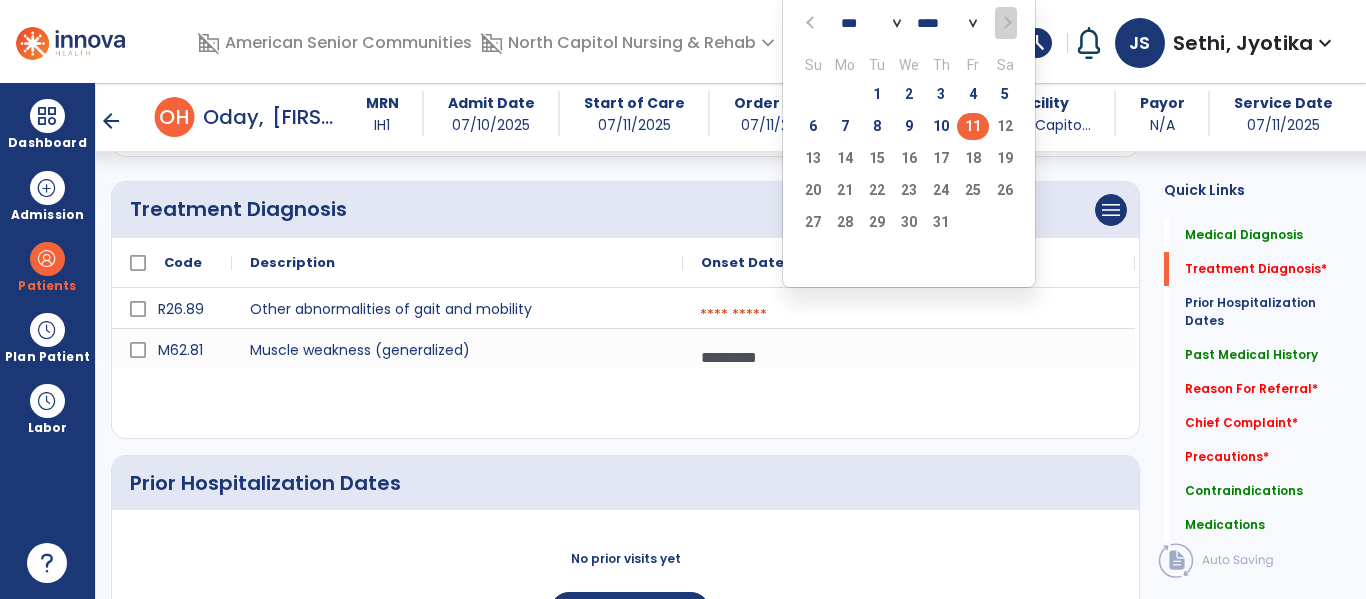 click on "11" 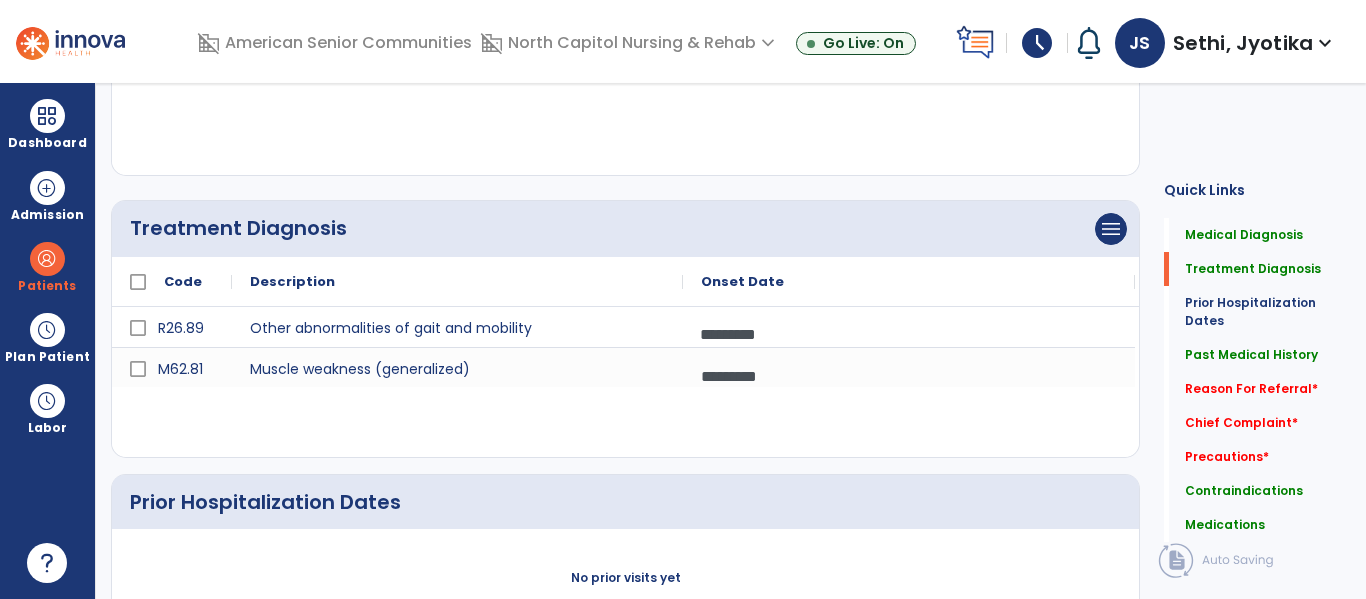 scroll, scrollTop: 0, scrollLeft: 0, axis: both 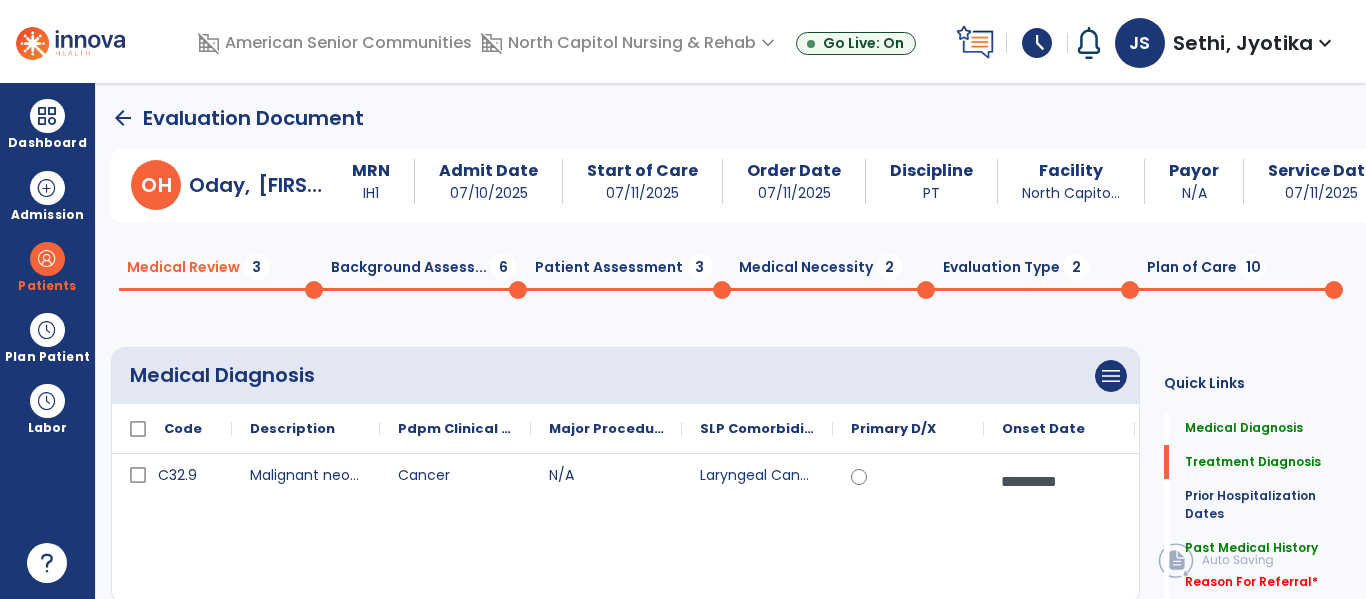 click on "Plan of Care  10" 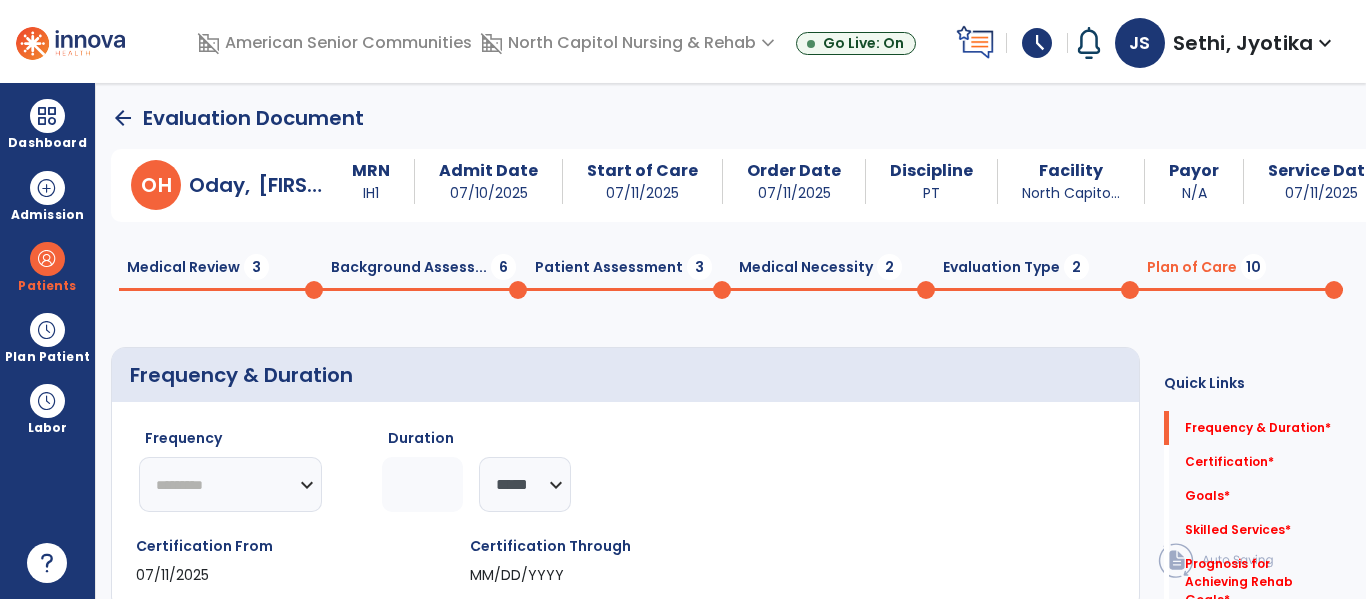 click on "********* ** ** ** ** ** ** **" 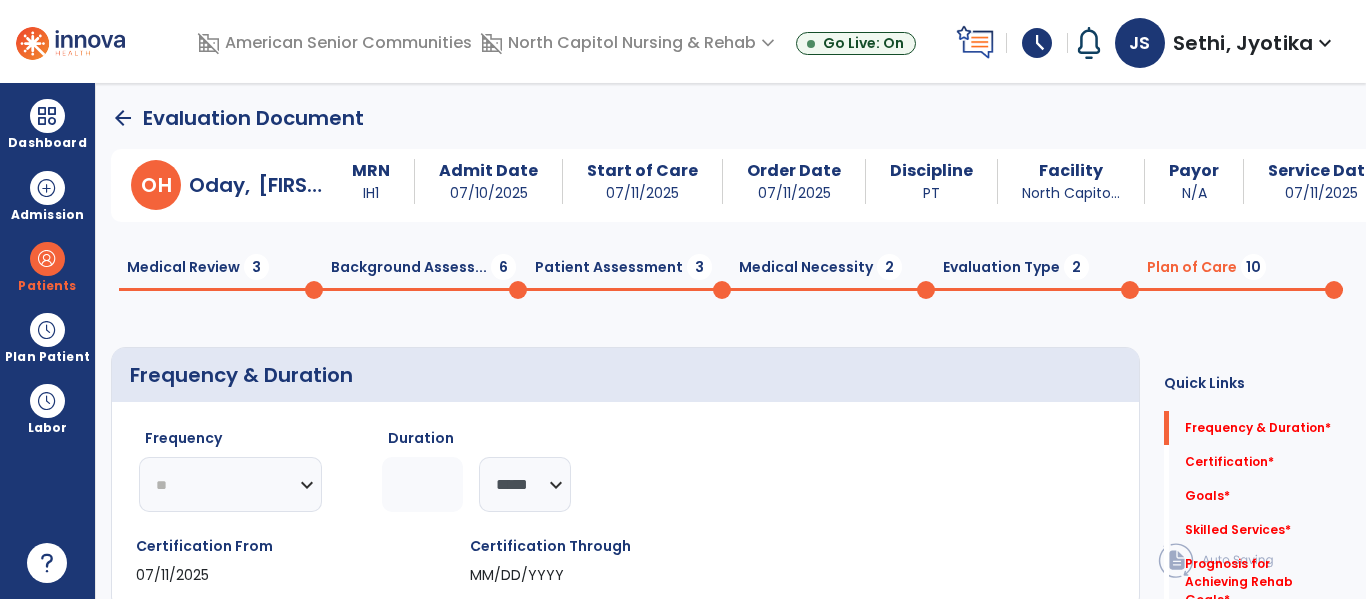 click on "********* ** ** ** ** ** ** **" 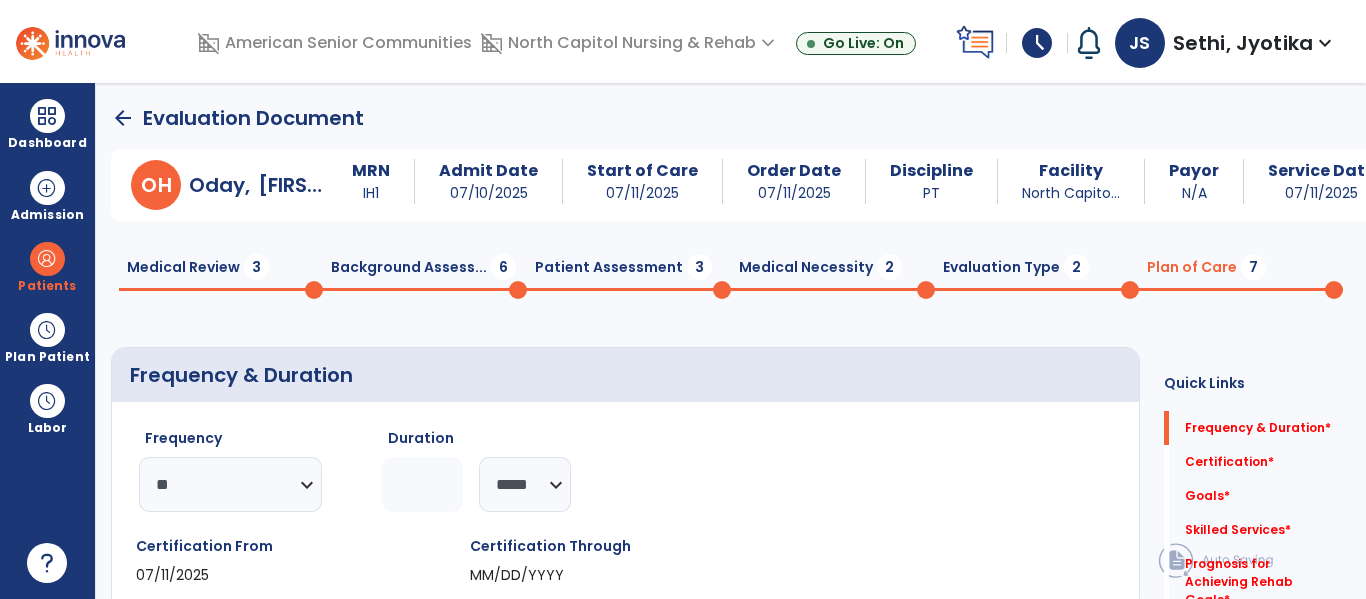 click 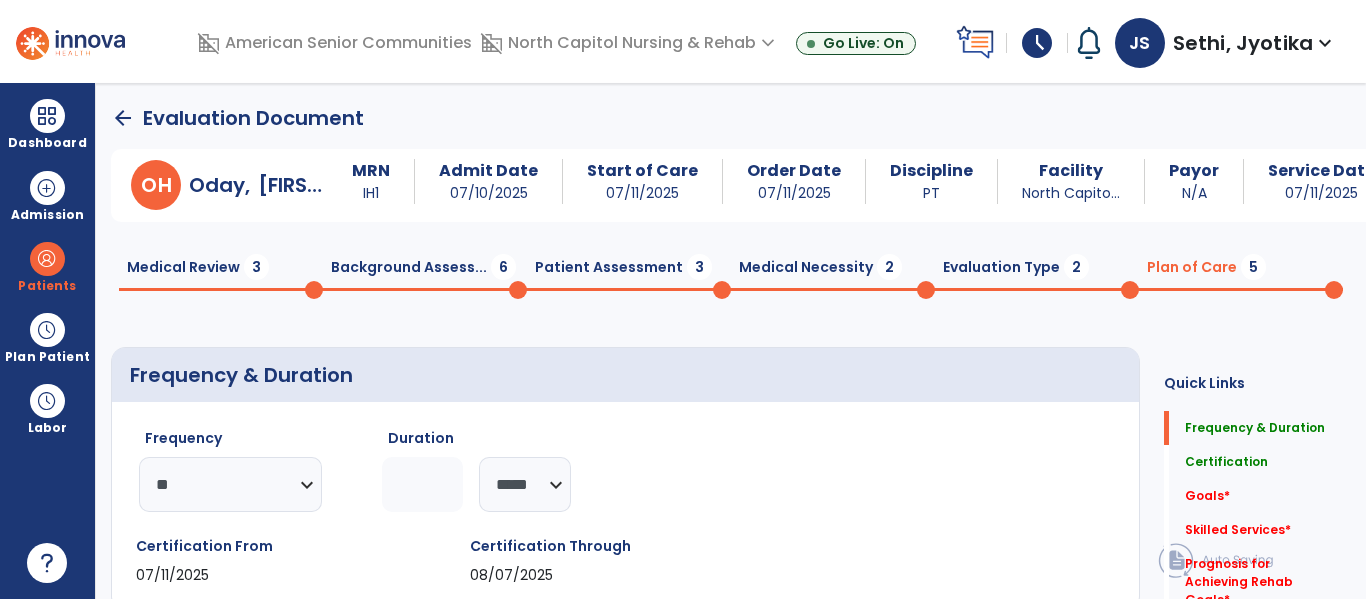type on "*" 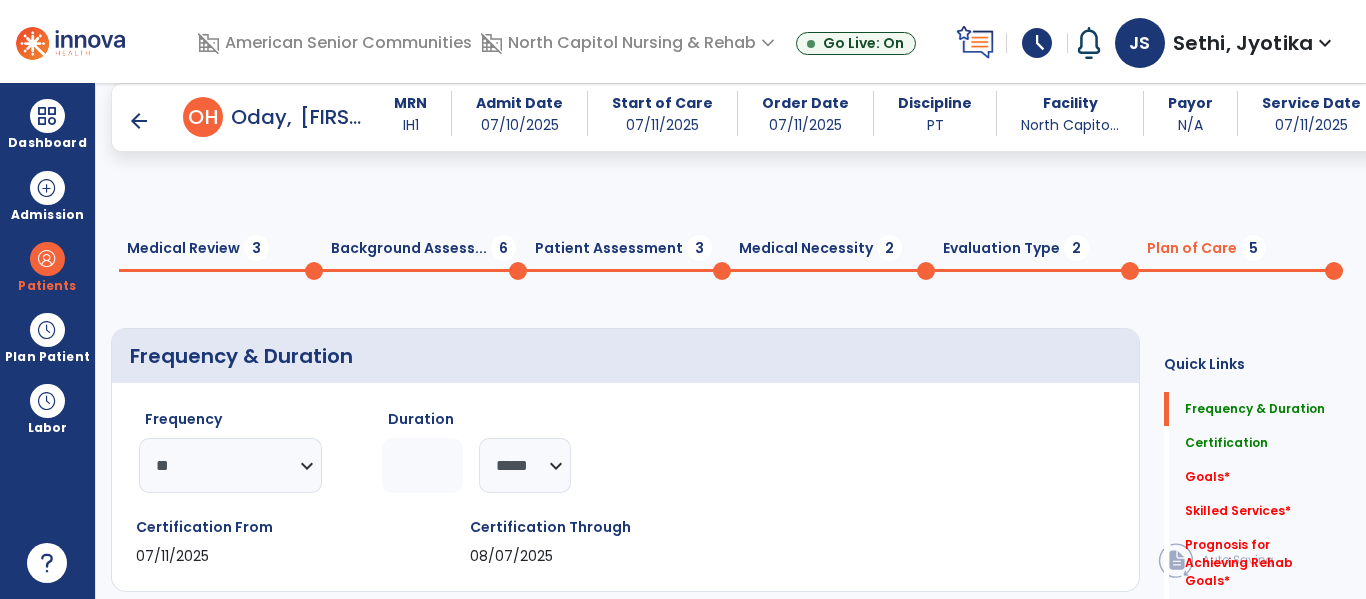 scroll, scrollTop: 173, scrollLeft: 0, axis: vertical 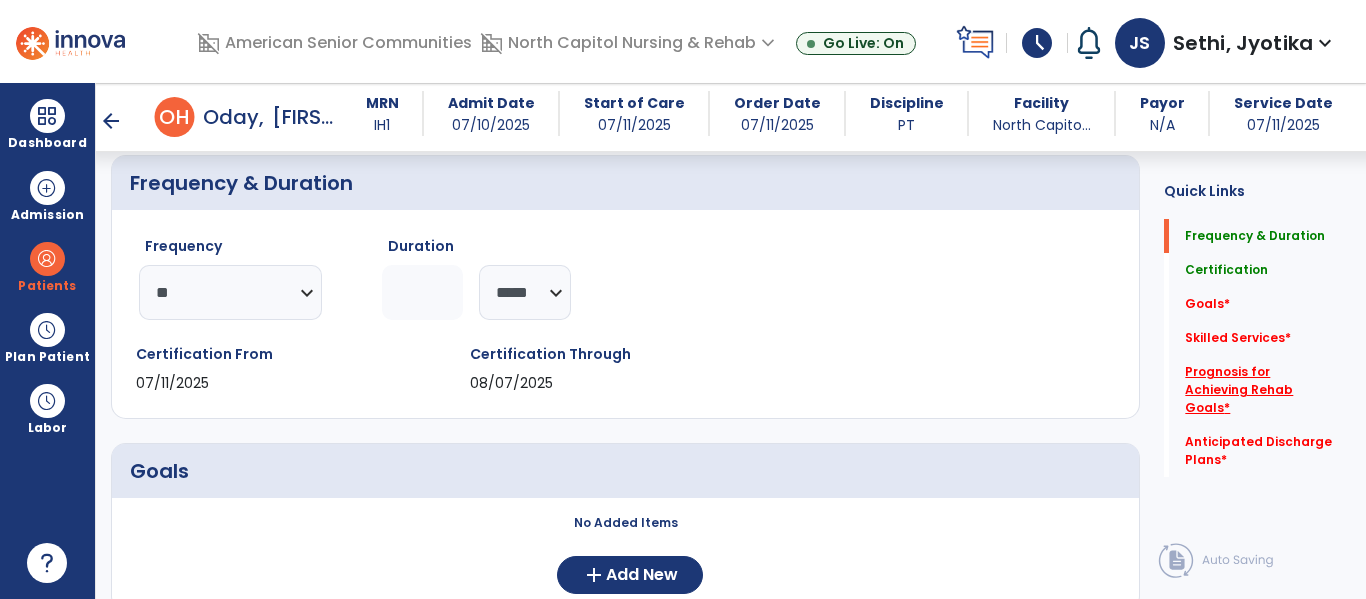 click on "Prognosis for Achieving Rehab Goals   *" 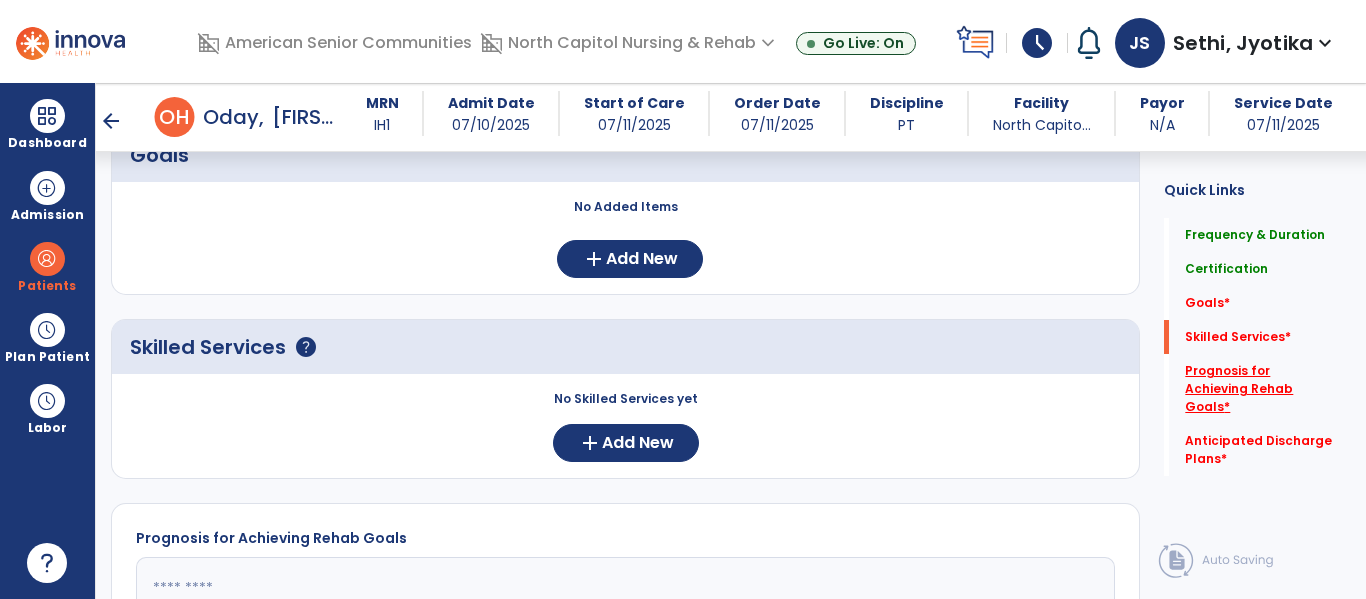 scroll, scrollTop: 652, scrollLeft: 0, axis: vertical 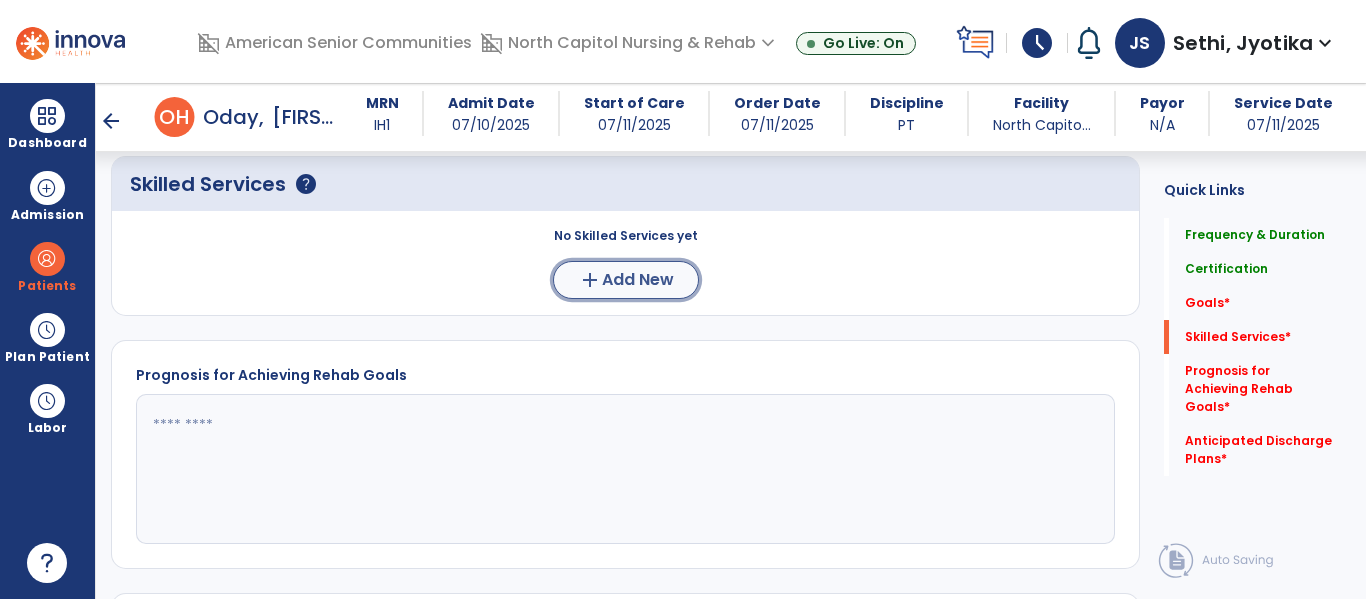click on "Add New" 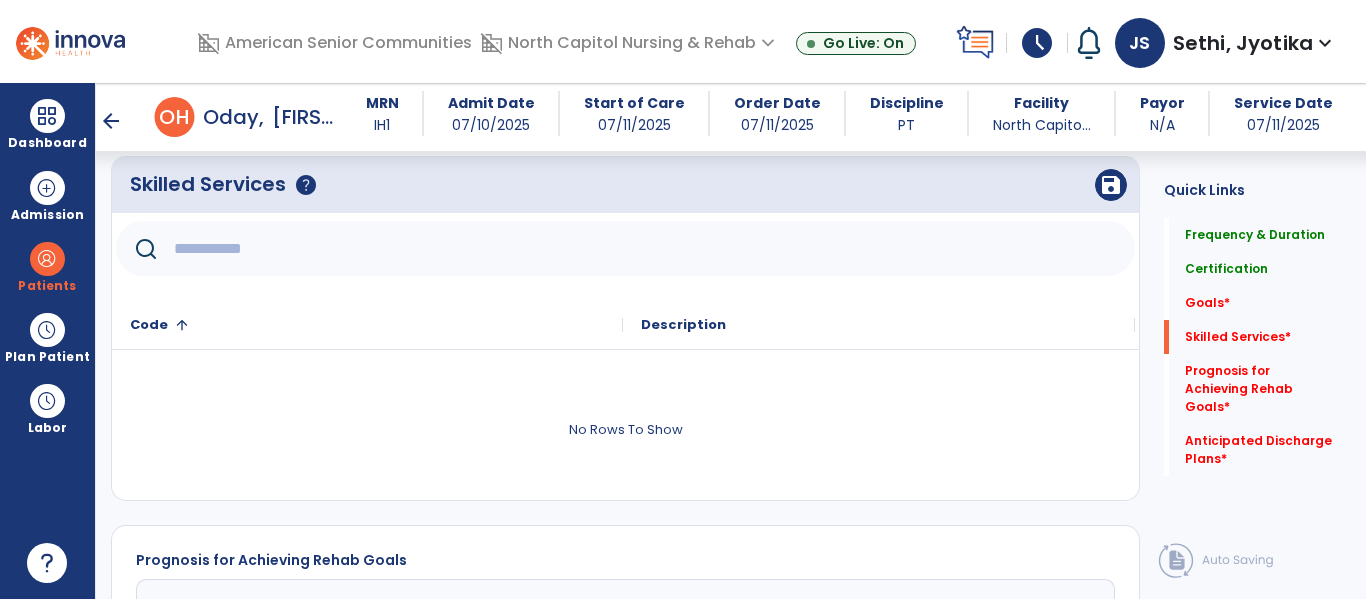 click 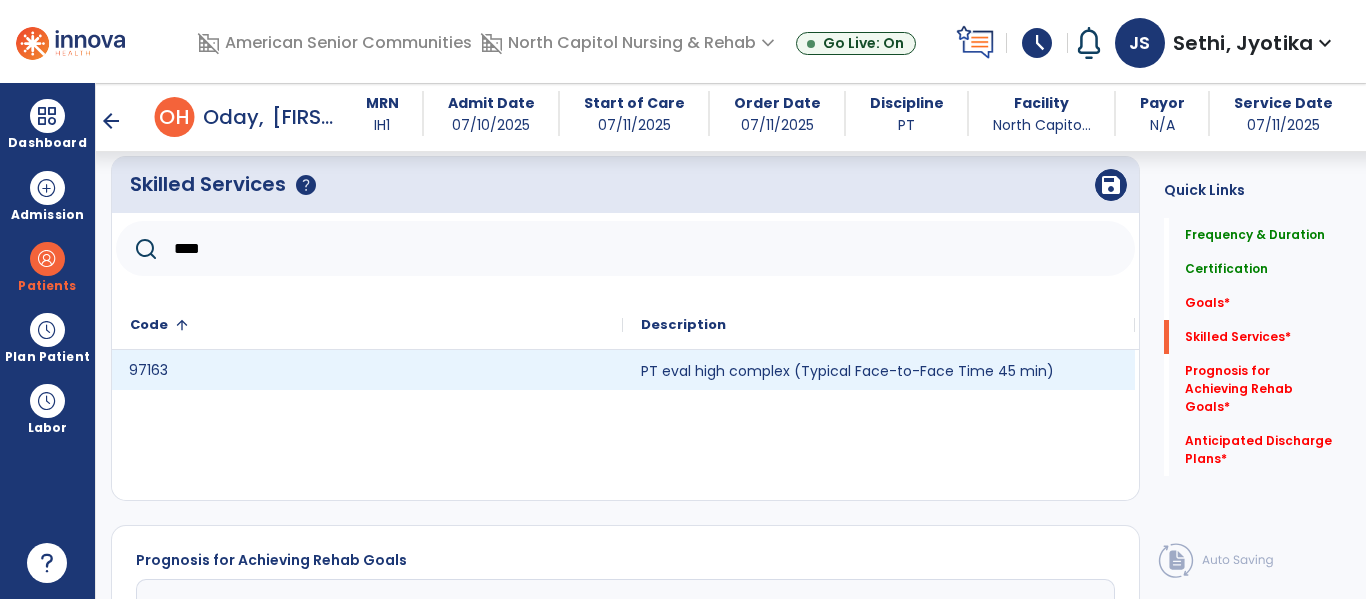 click on "97163" 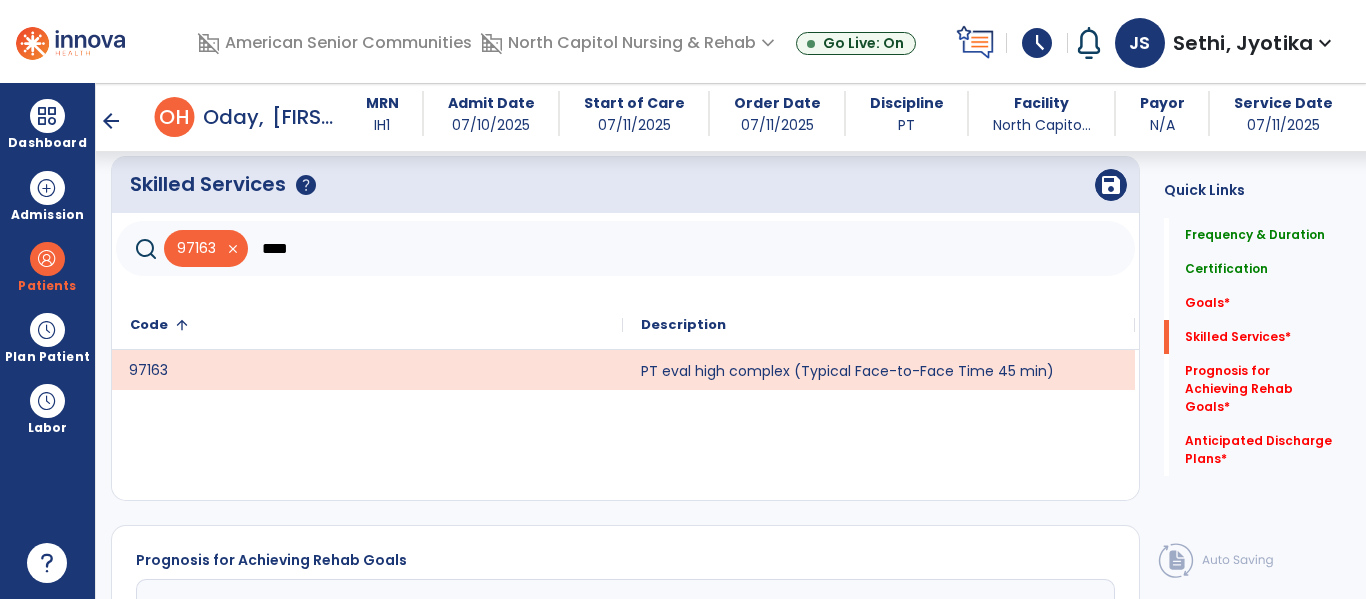 click on "****" 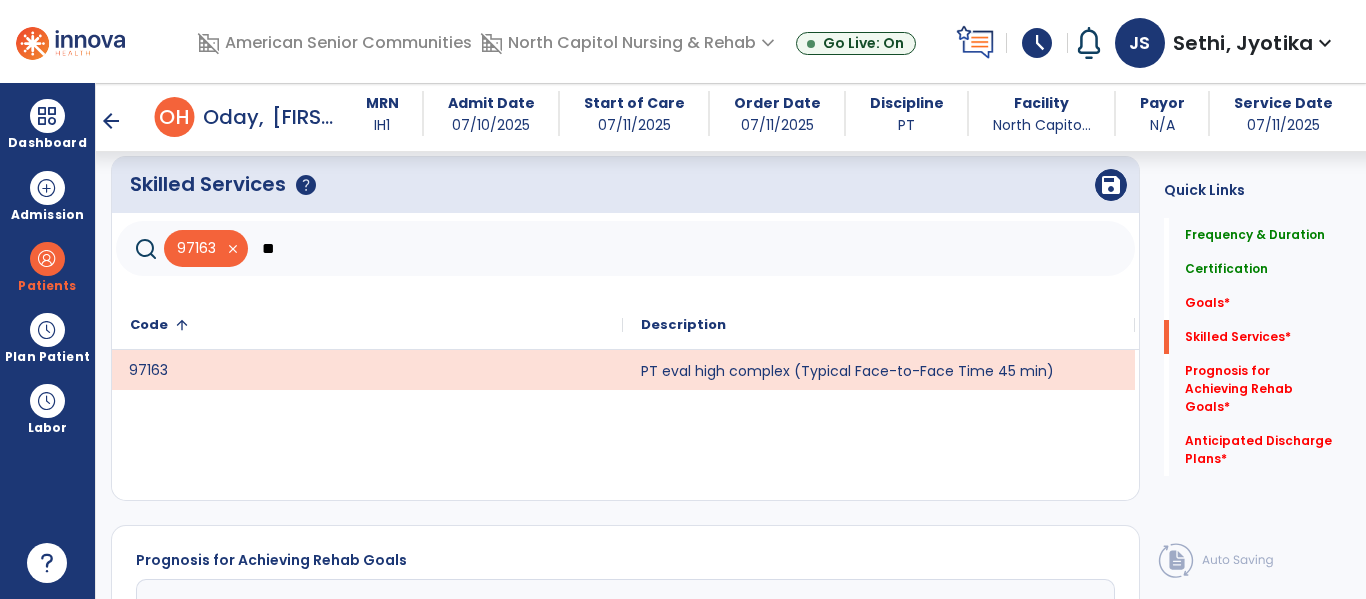 type on "*" 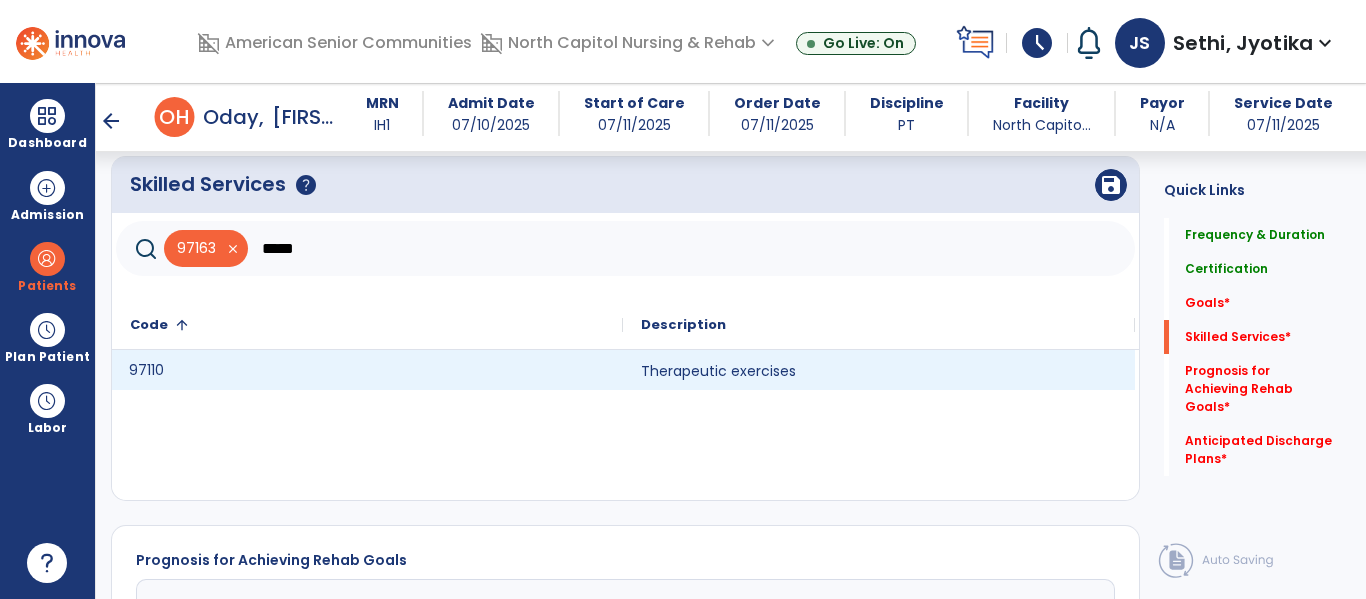 click on "97110" 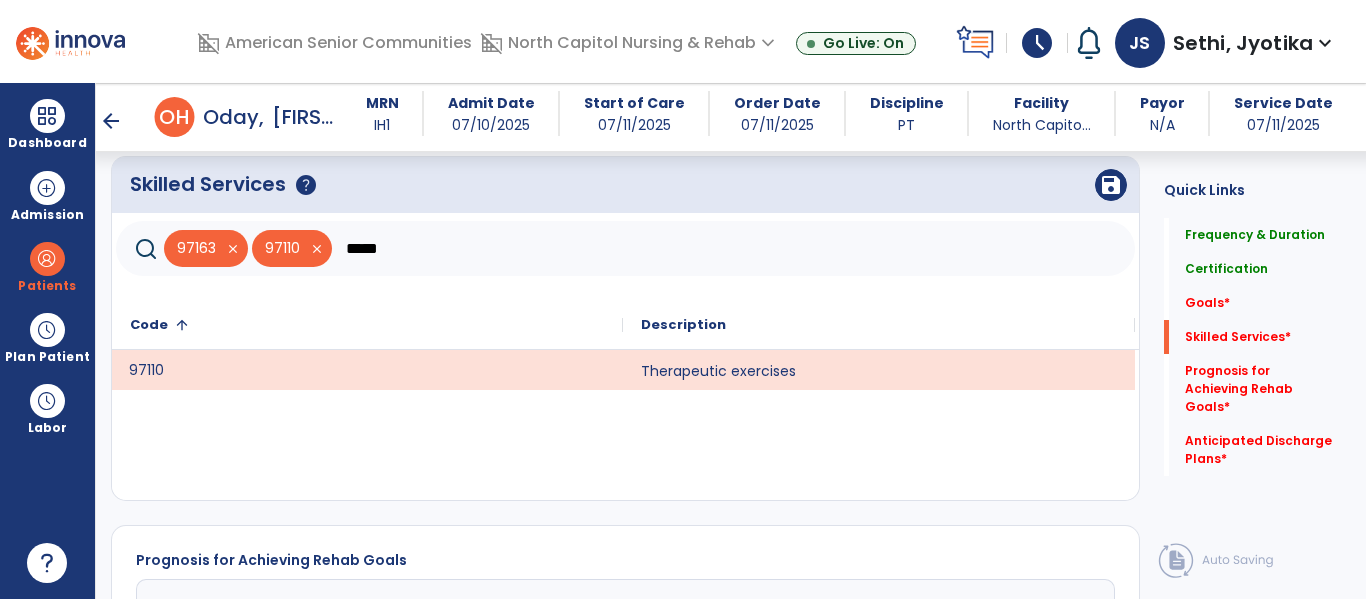 click on "*****" 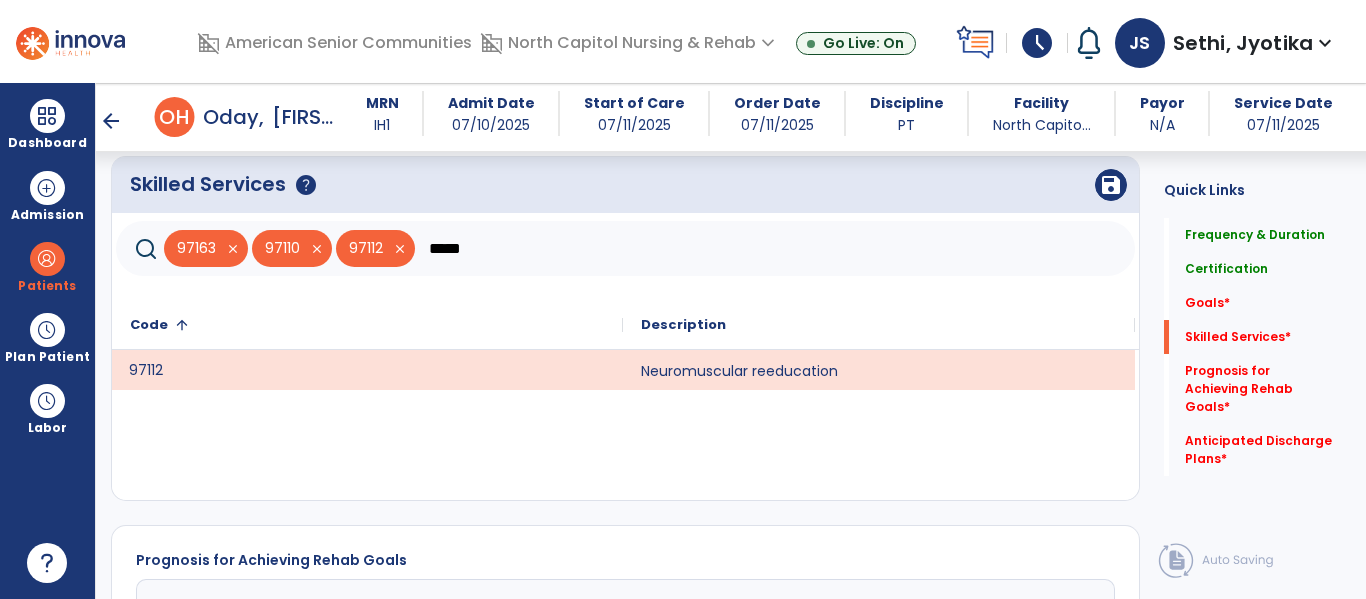 click on "*****" 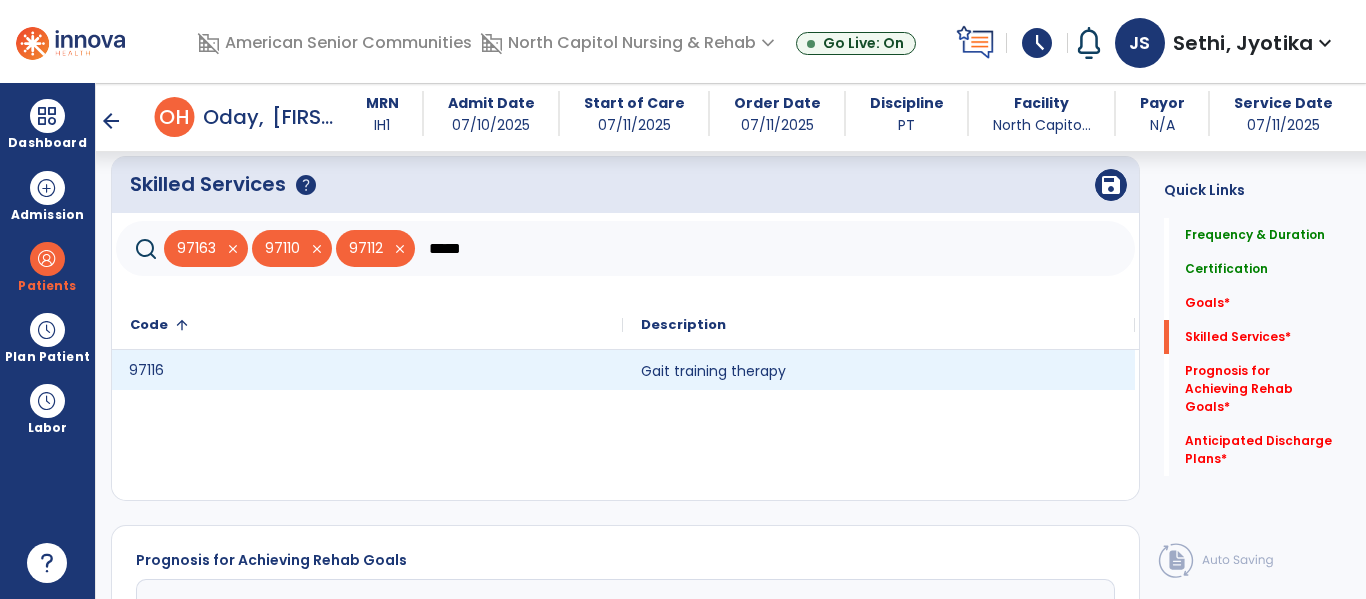 click on "97116" 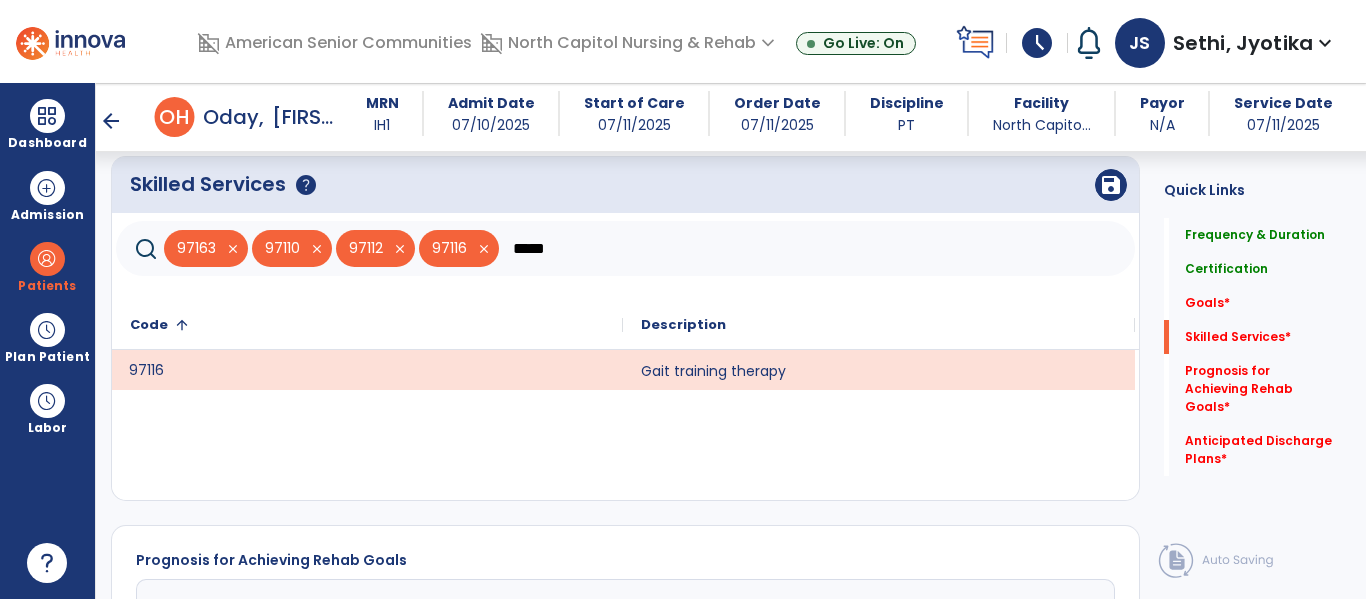 click on "*****" 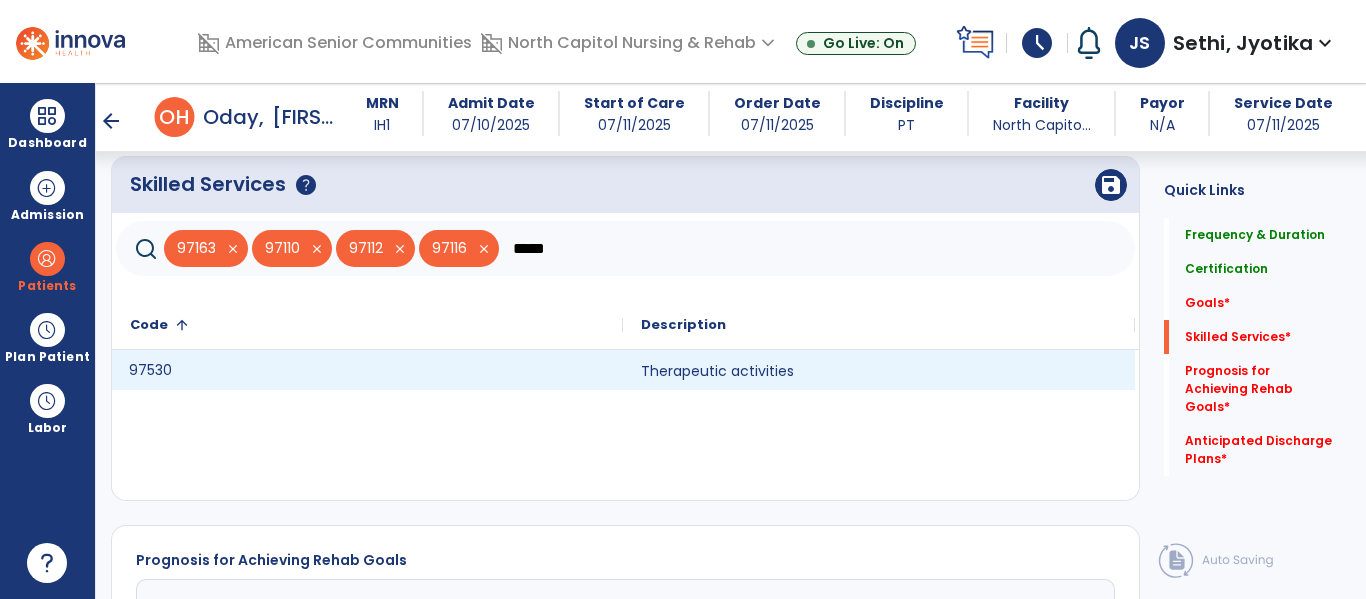 click on "97530" 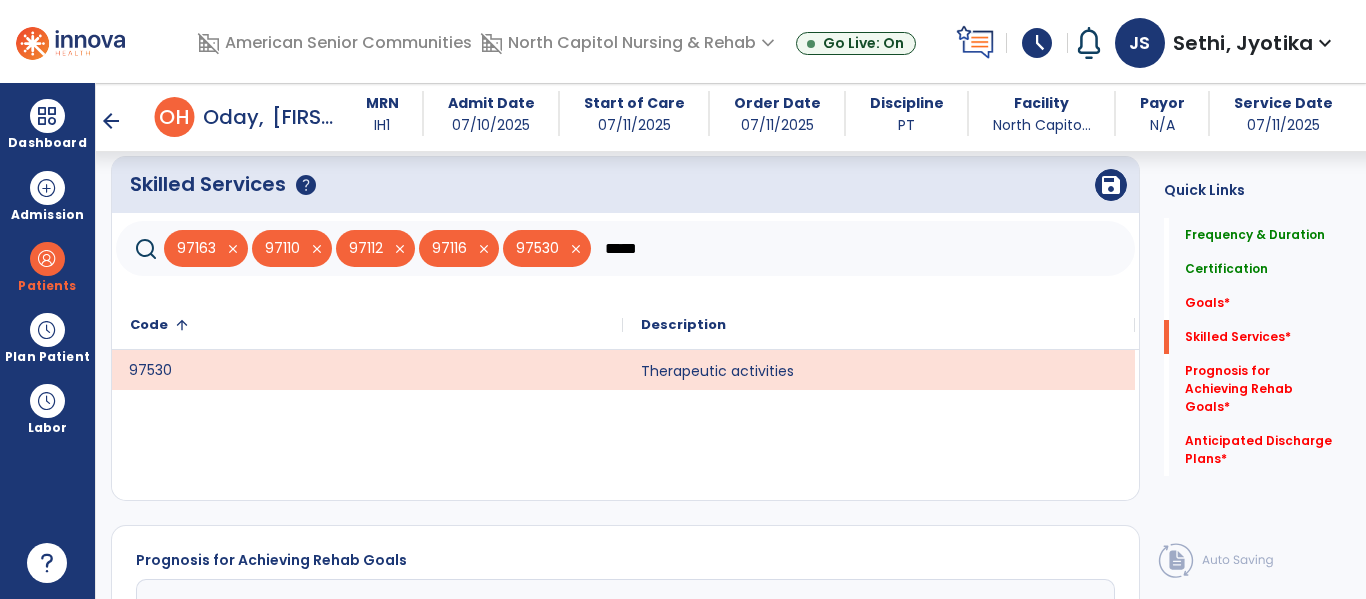 click on "*****" 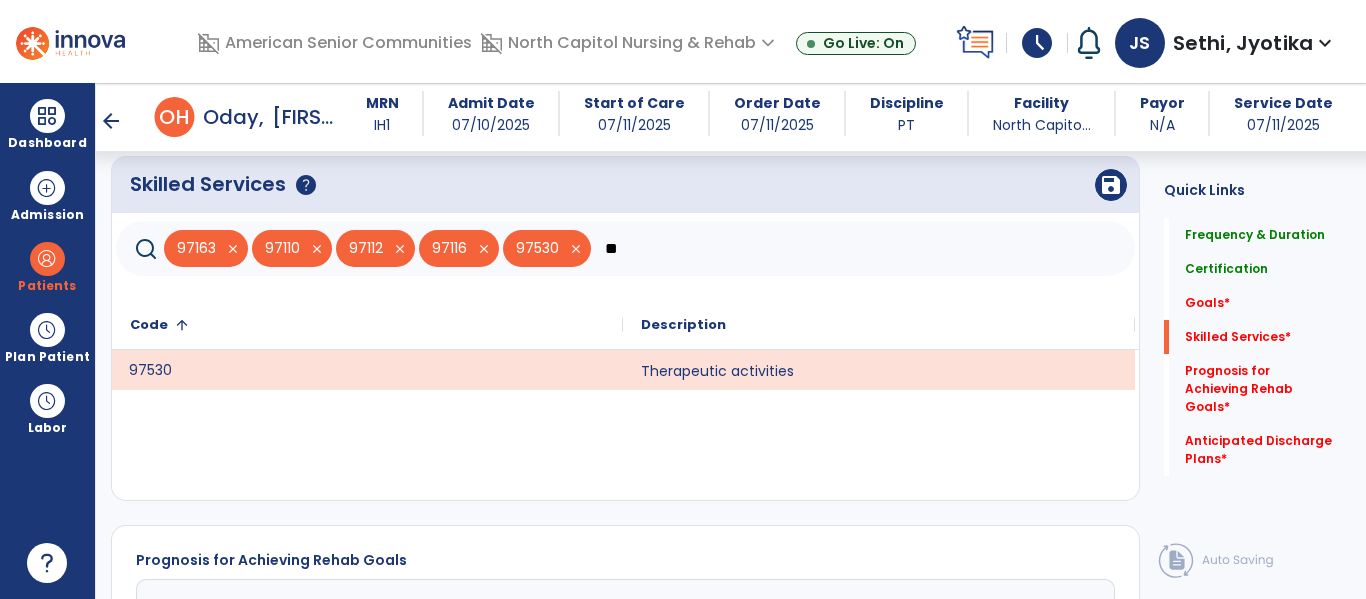 type on "*" 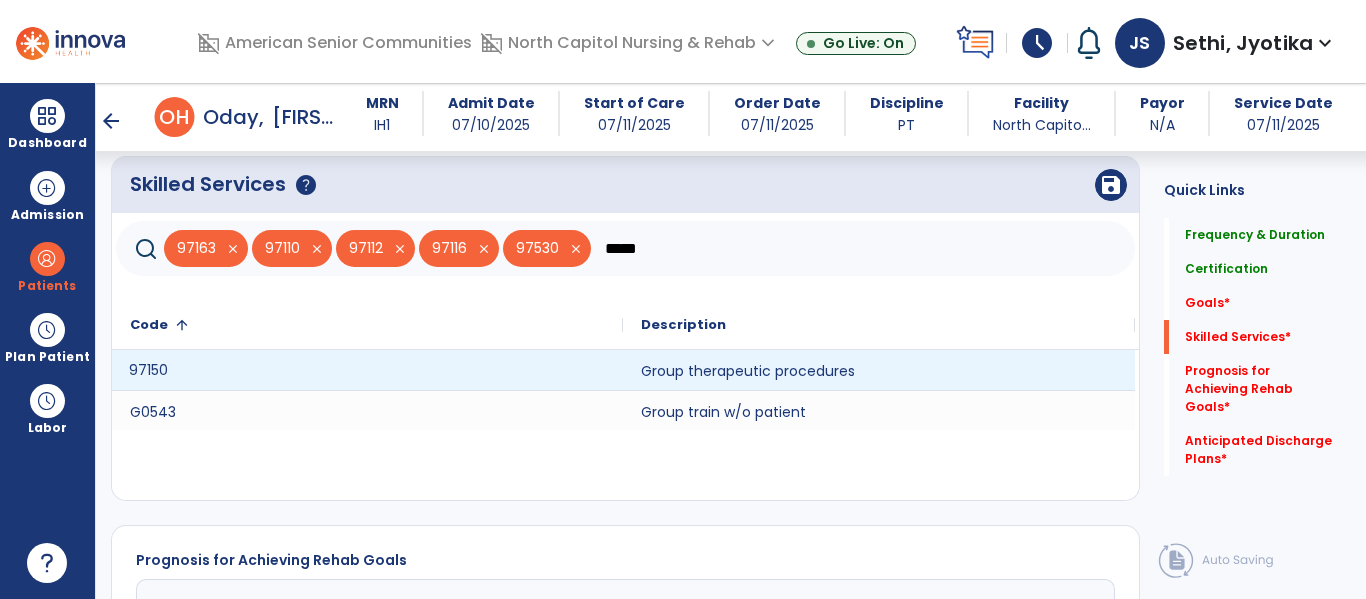 type on "*****" 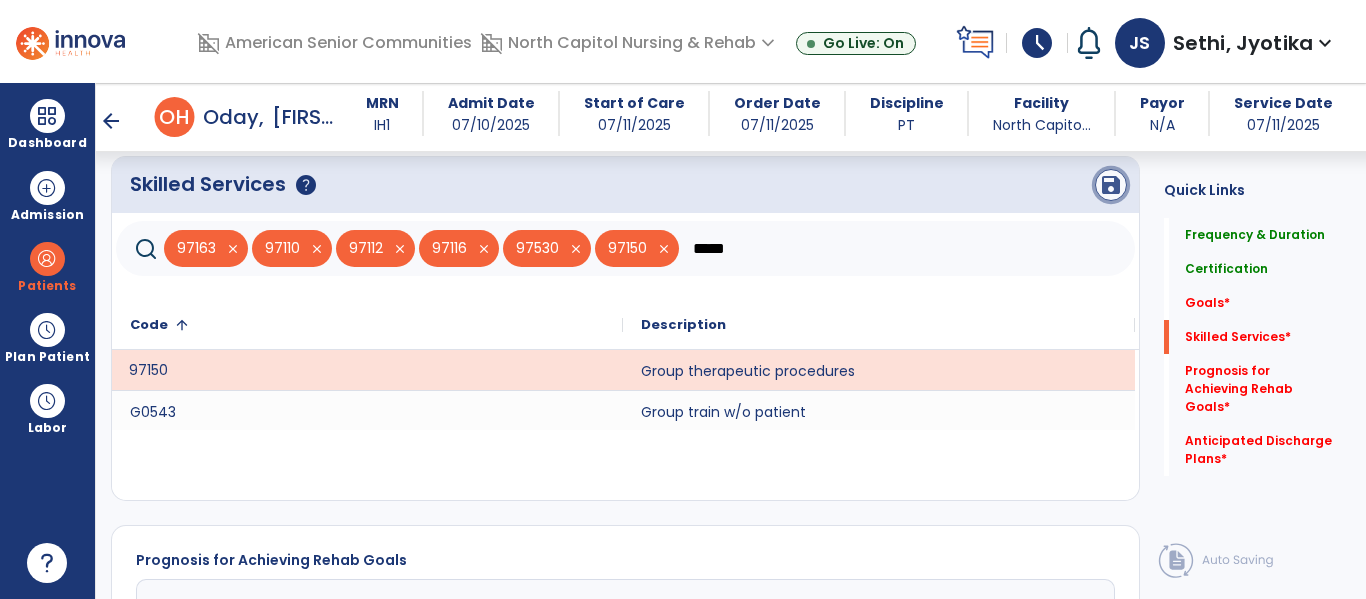 click on "save" 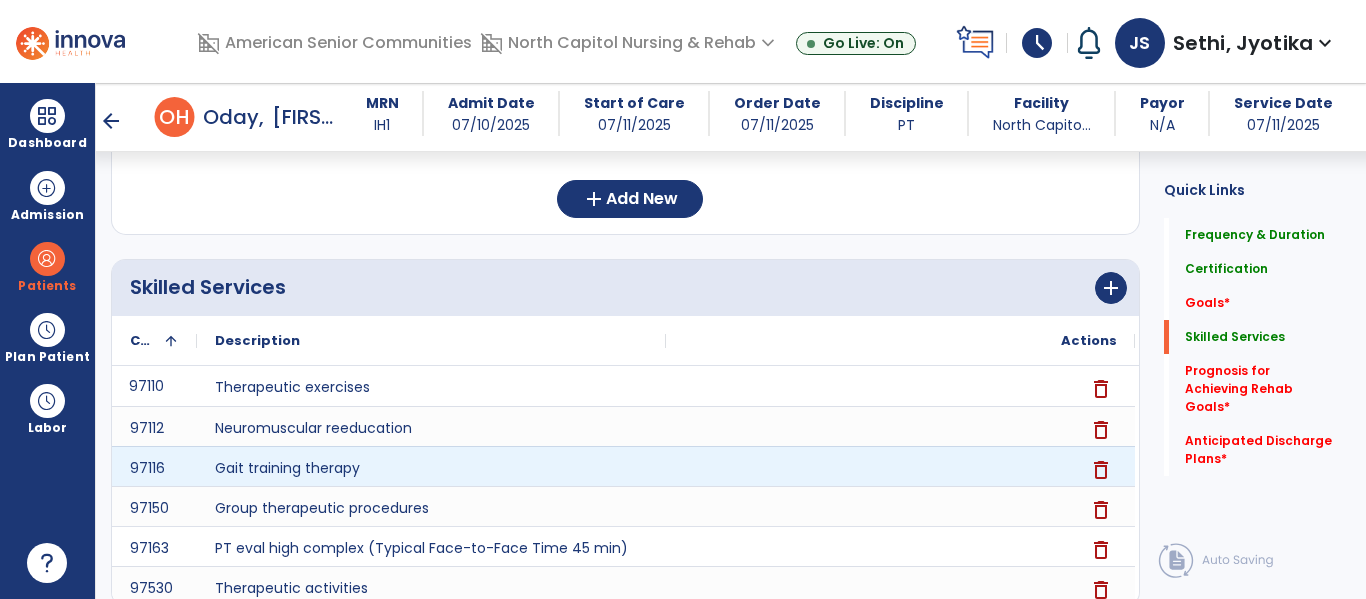 scroll, scrollTop: 0, scrollLeft: 0, axis: both 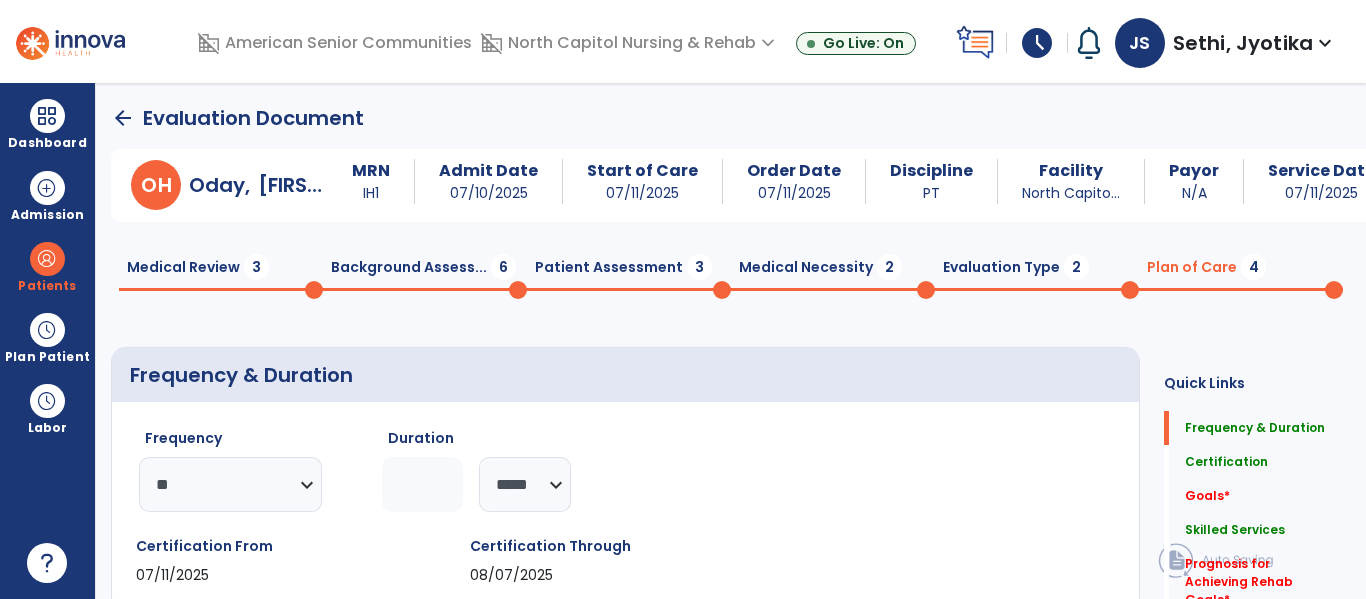 click on "Evaluation Type  2" 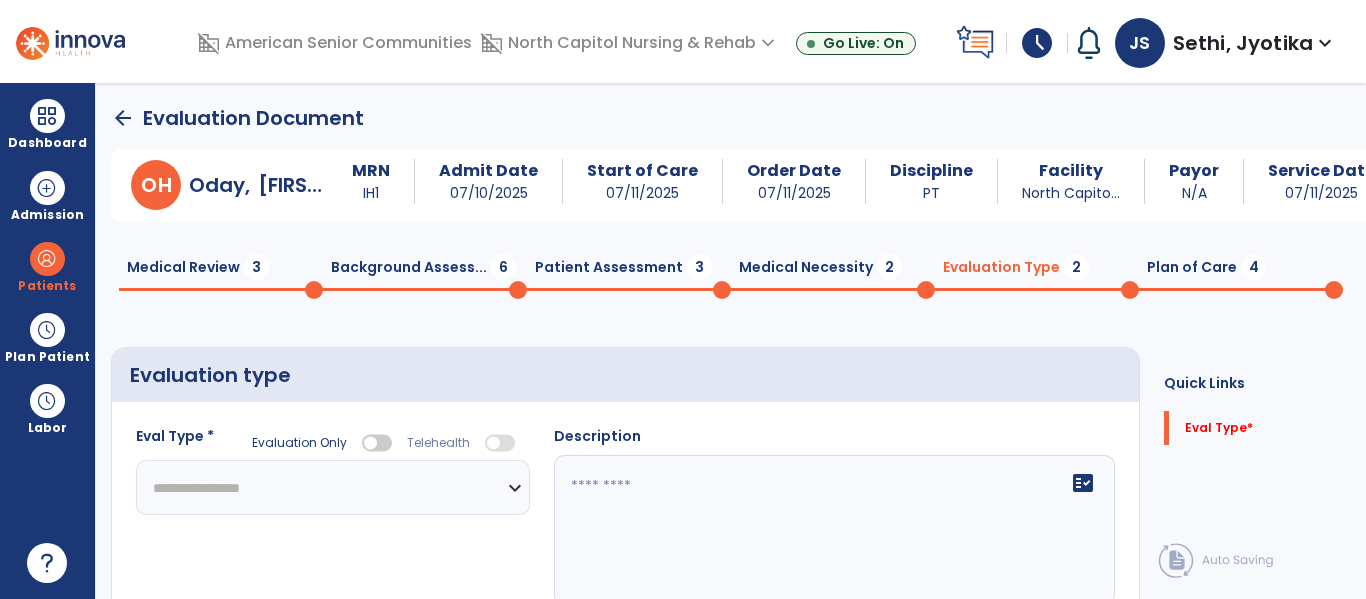 drag, startPoint x: 185, startPoint y: 498, endPoint x: 188, endPoint y: 511, distance: 13.341664 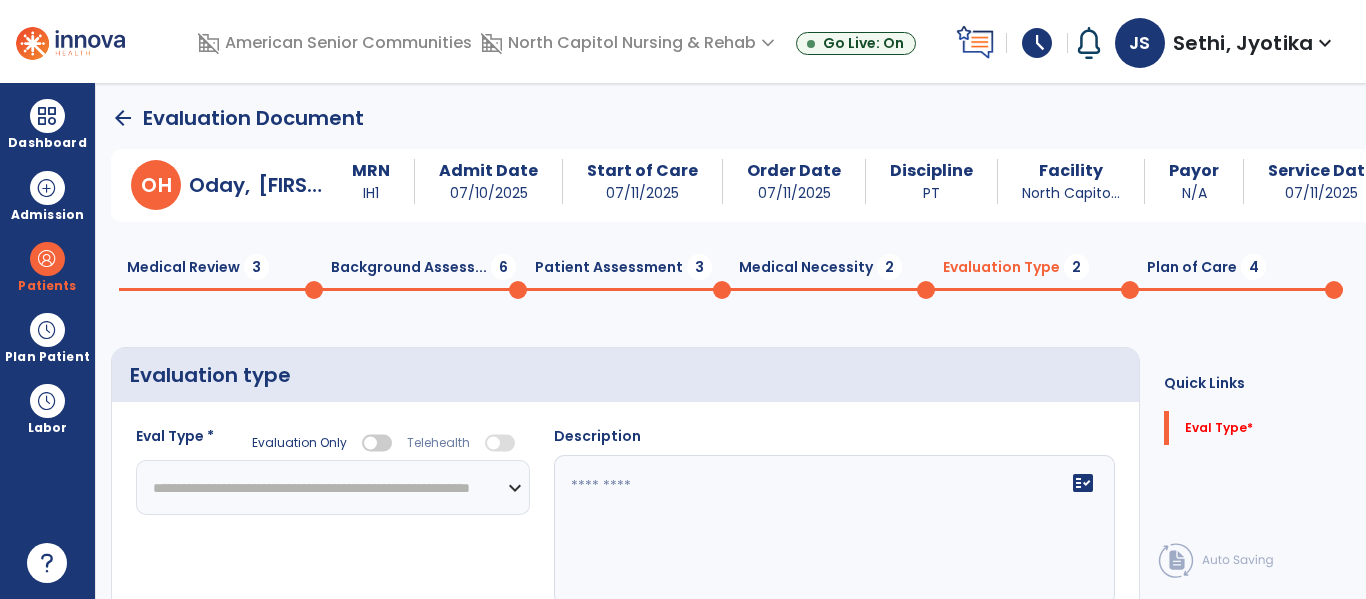 click on "**********" 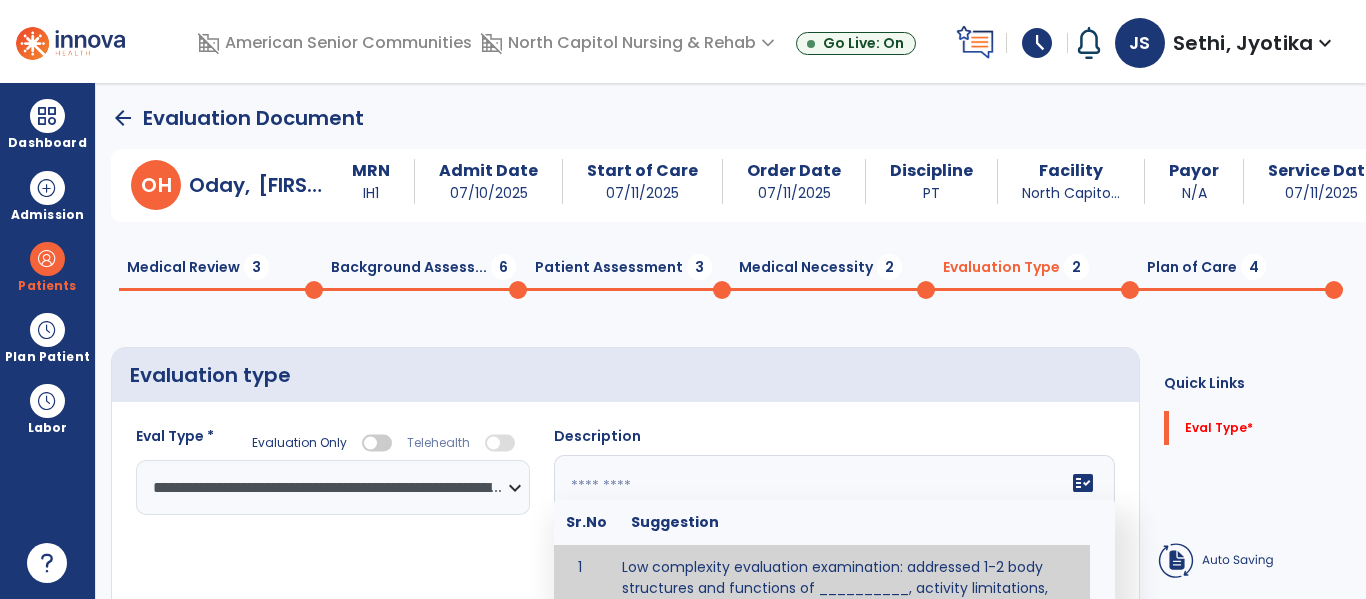 click on "fact_check  Sr.No Suggestion 1 Low complexity evaluation examination: addressed 1-2 body structures and functions of __________, activity limitations, and/or participation restrictions of ____________. 2 Moderate Complexity evaluation examination: addressed 3 or more body structures and functions of ________, activity limitations, and/or participation restrictions of _______. 3 High Complexity evaluation examination: addressed 4 or more body structures and functions of _______, activity limitations, and/or participation restrictions of _________" 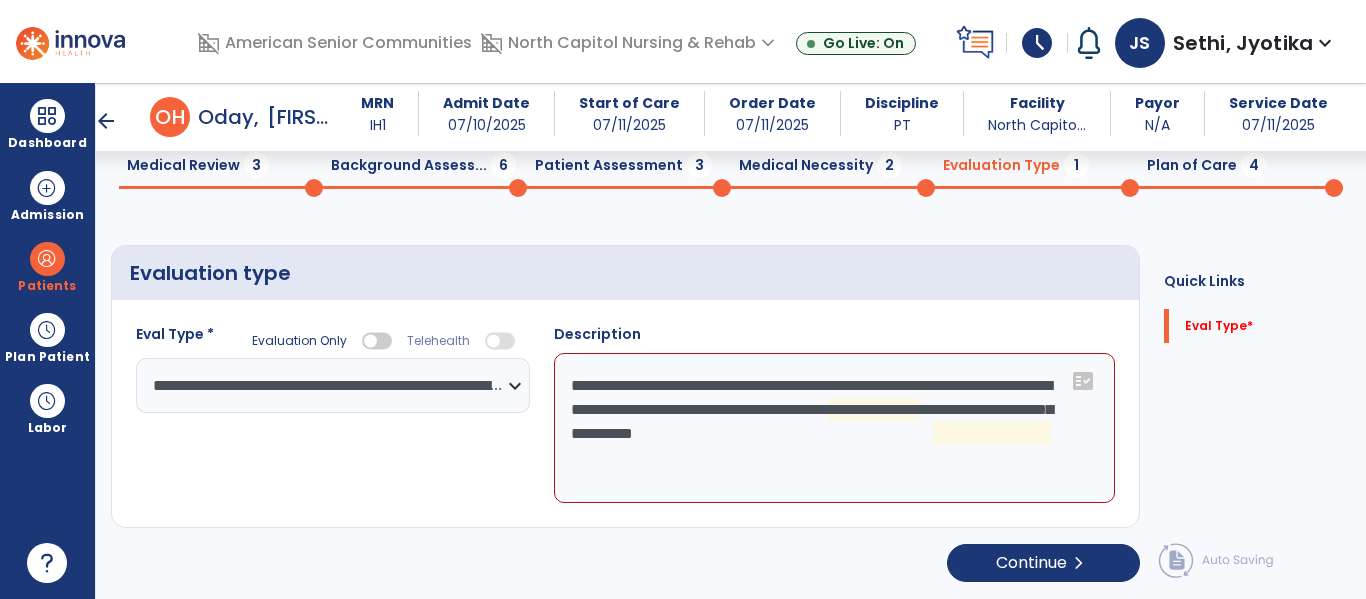 scroll, scrollTop: 83, scrollLeft: 0, axis: vertical 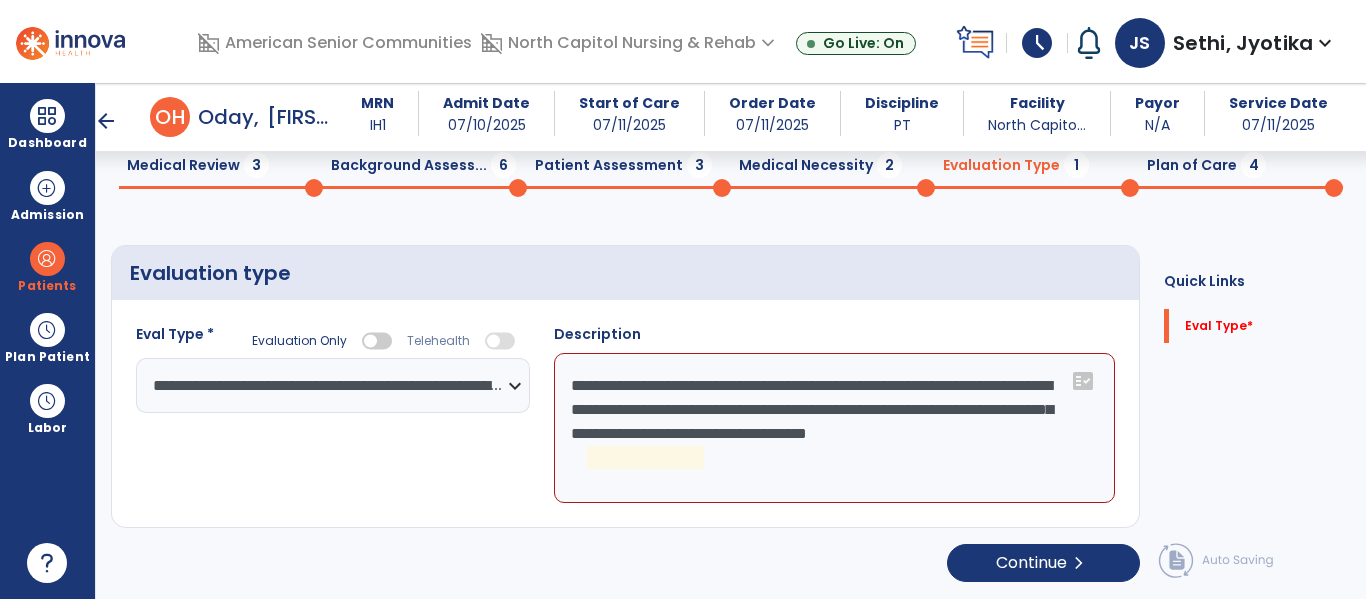 click on "**********" 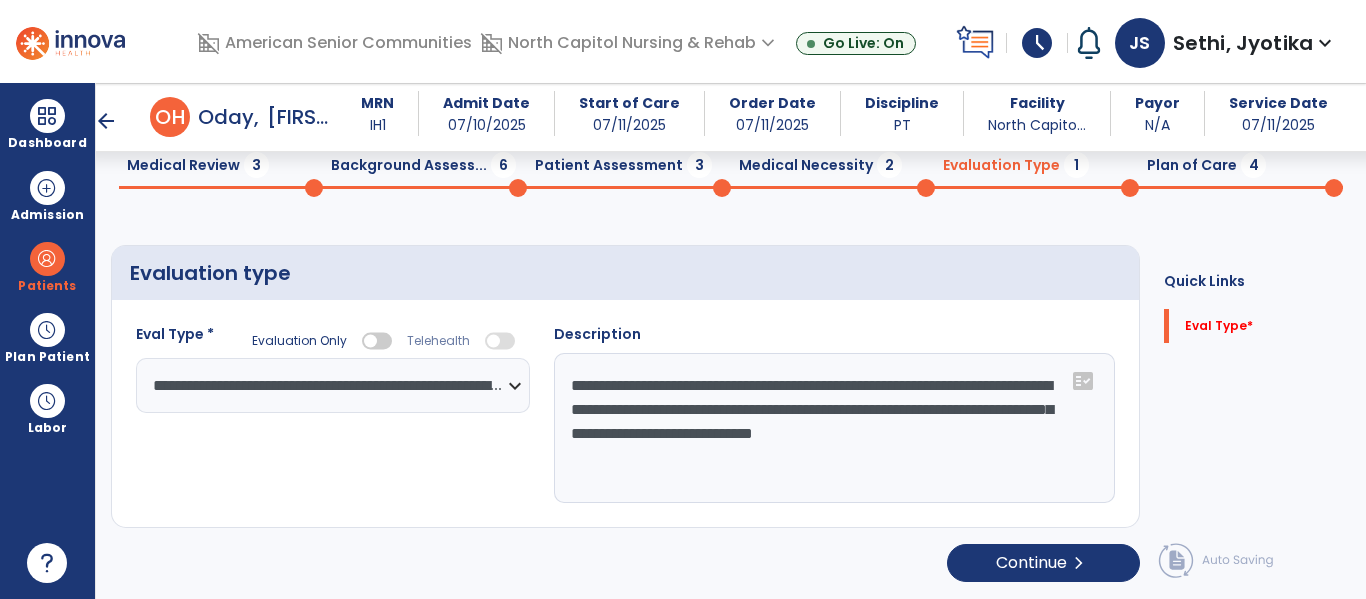 click on "**********" 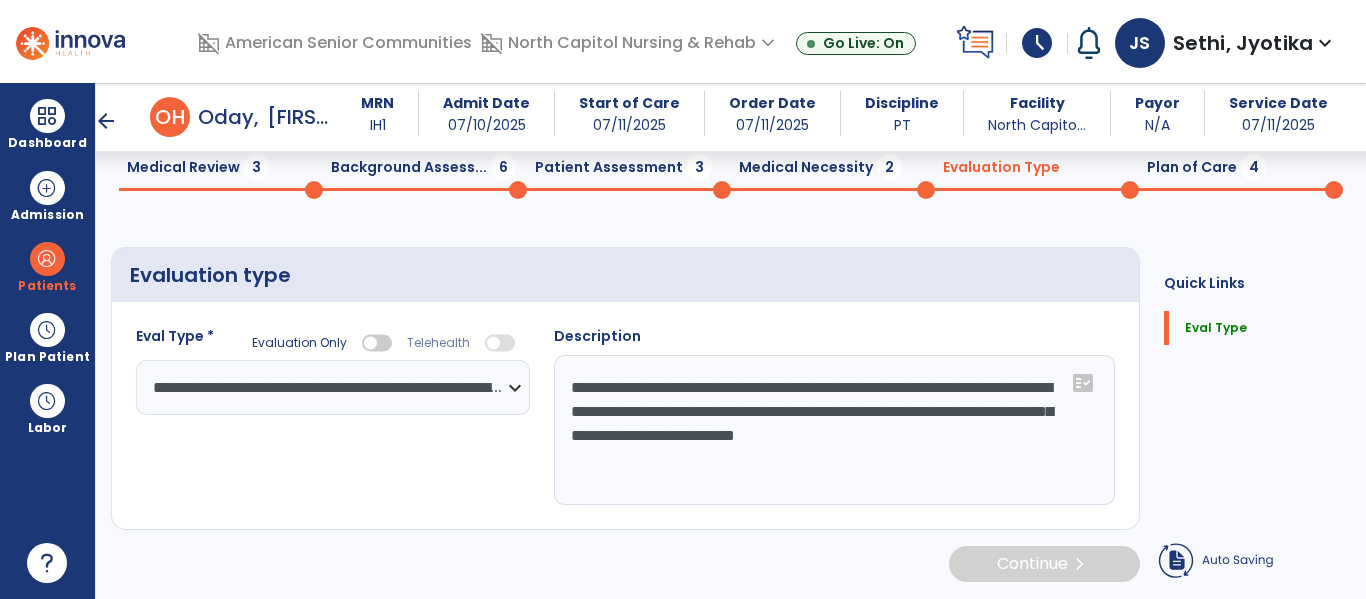 scroll, scrollTop: 83, scrollLeft: 0, axis: vertical 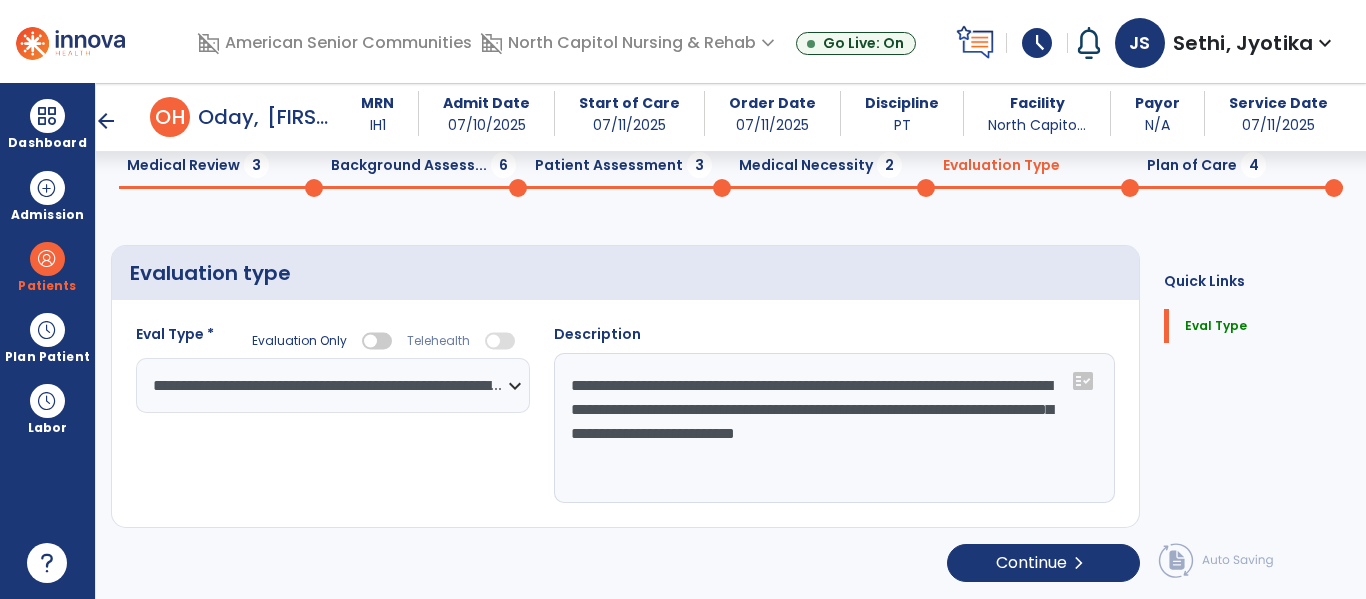 click on "**********" 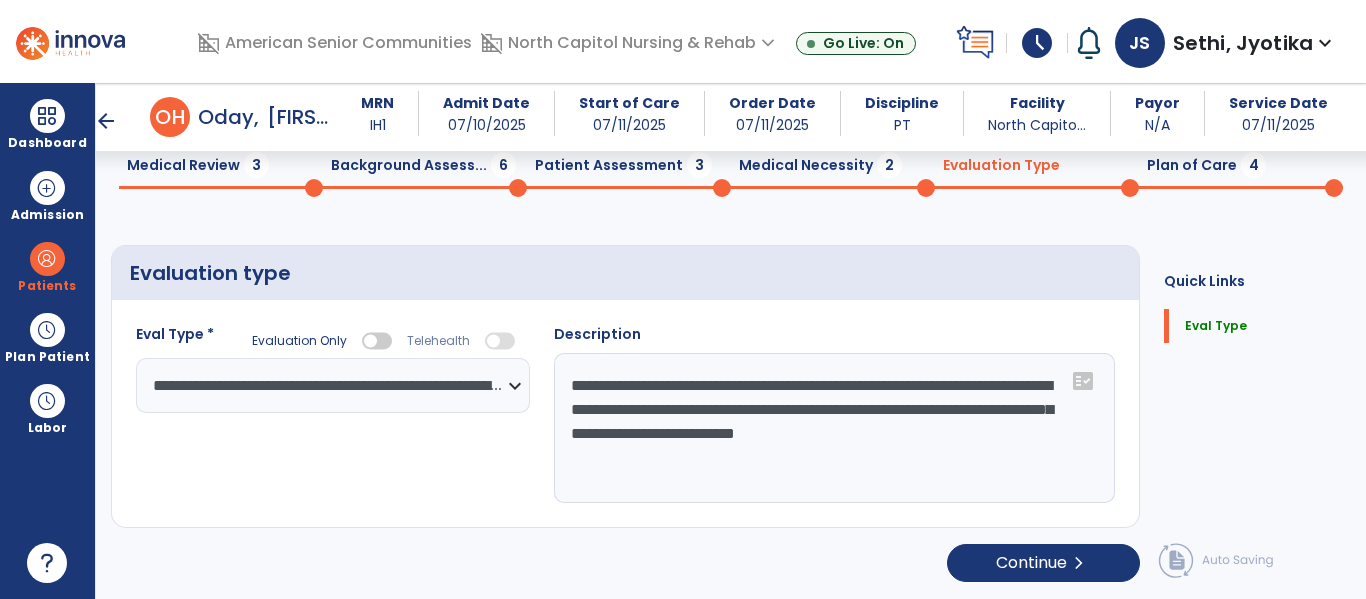 click on "**********" 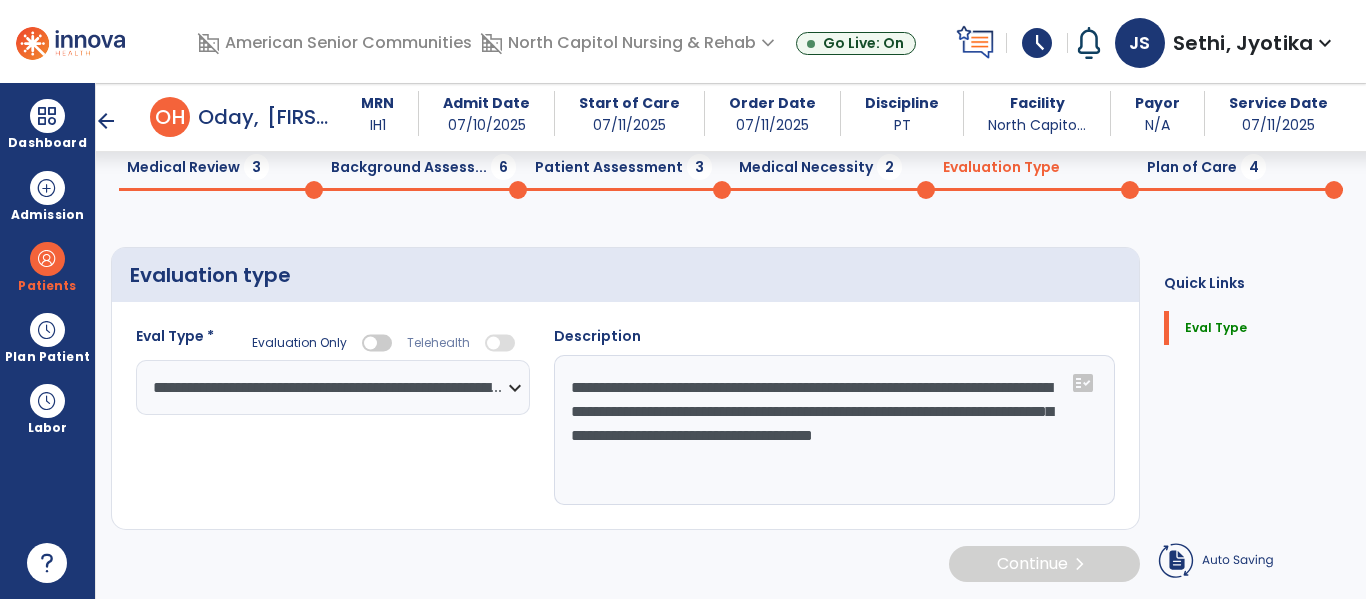 click on "**********" 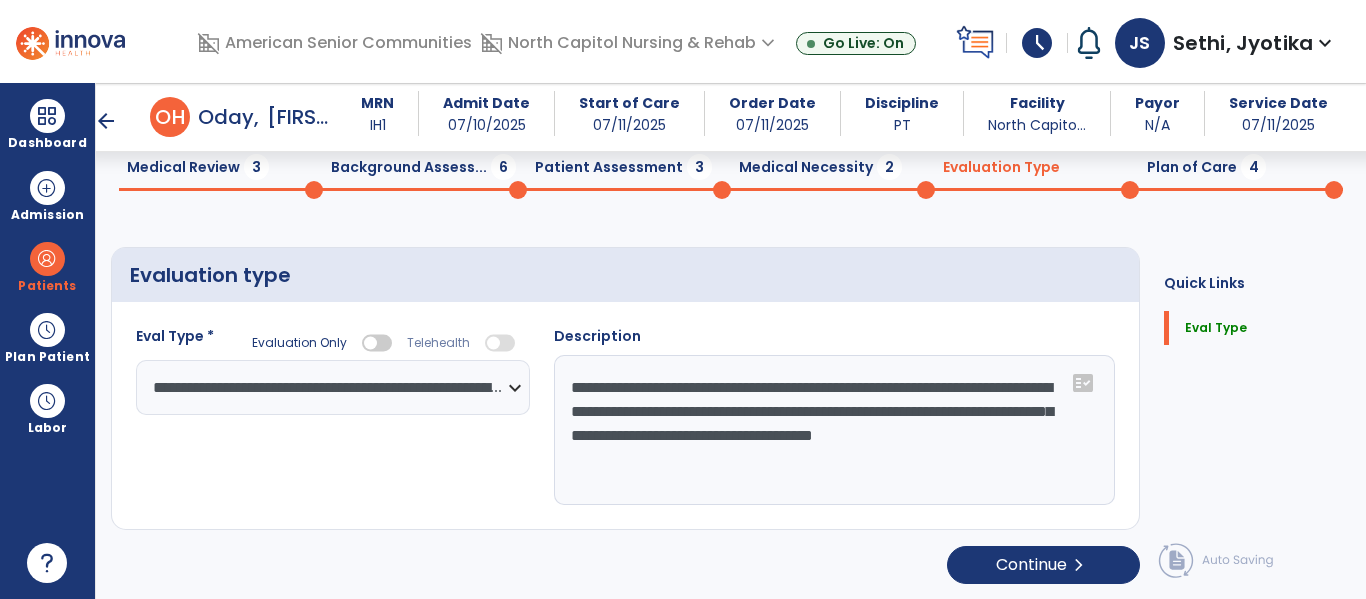 scroll, scrollTop: 83, scrollLeft: 0, axis: vertical 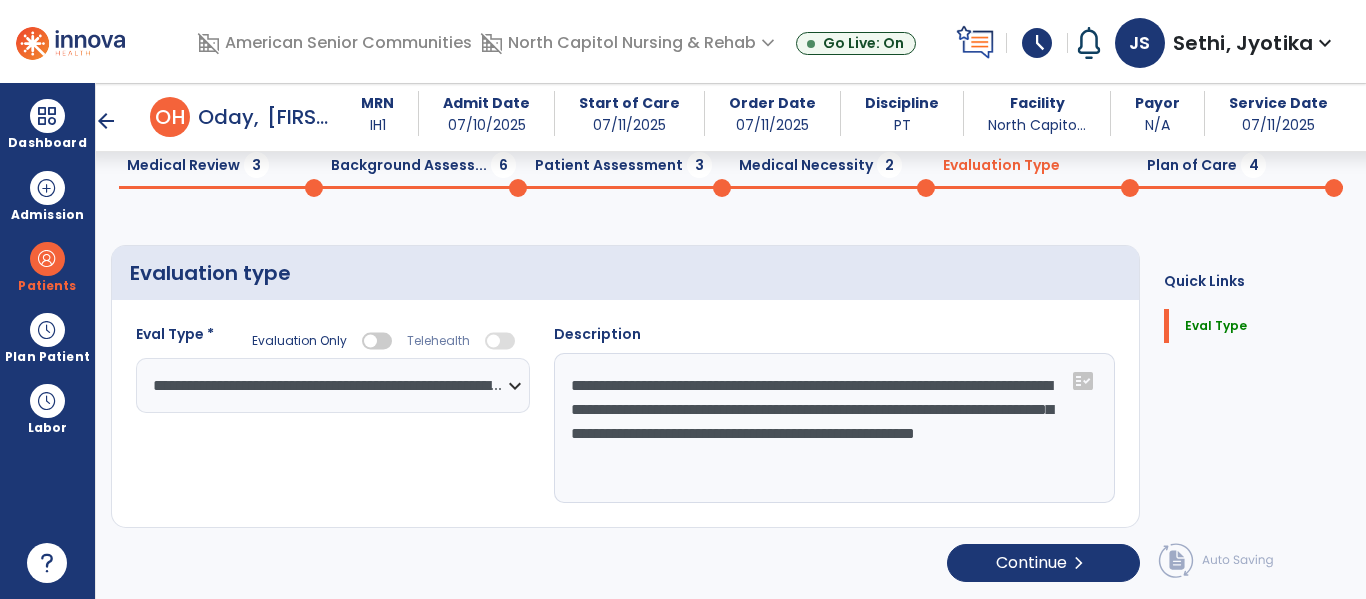 type on "**********" 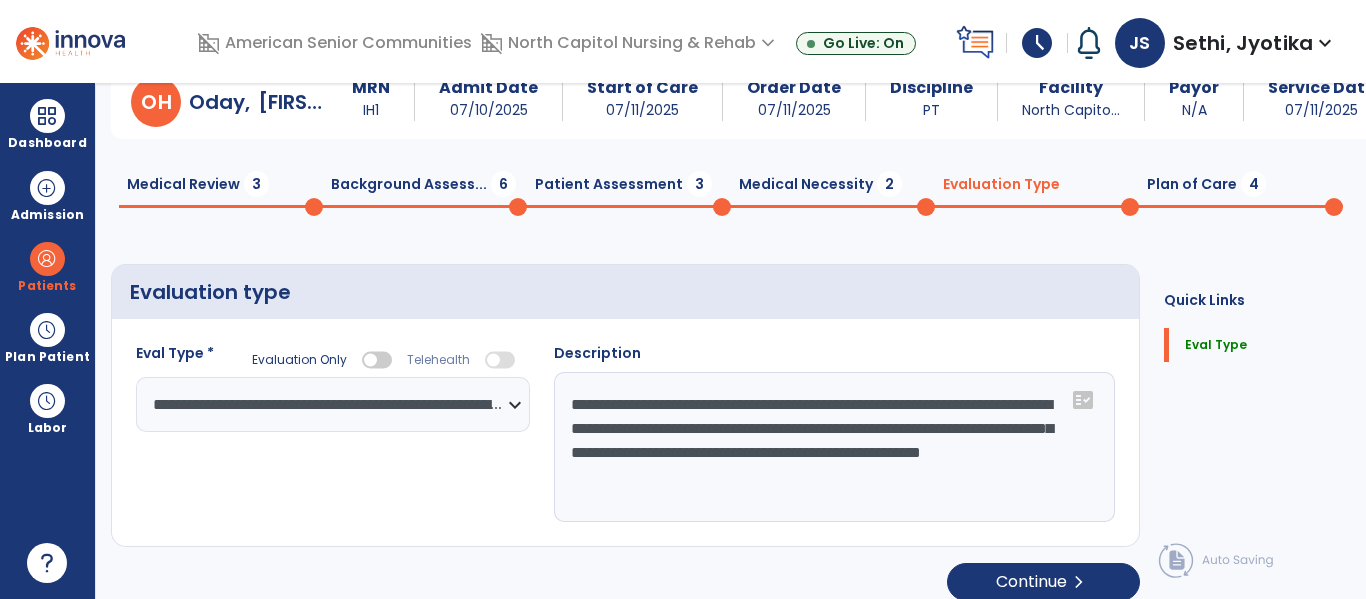 scroll, scrollTop: 0, scrollLeft: 0, axis: both 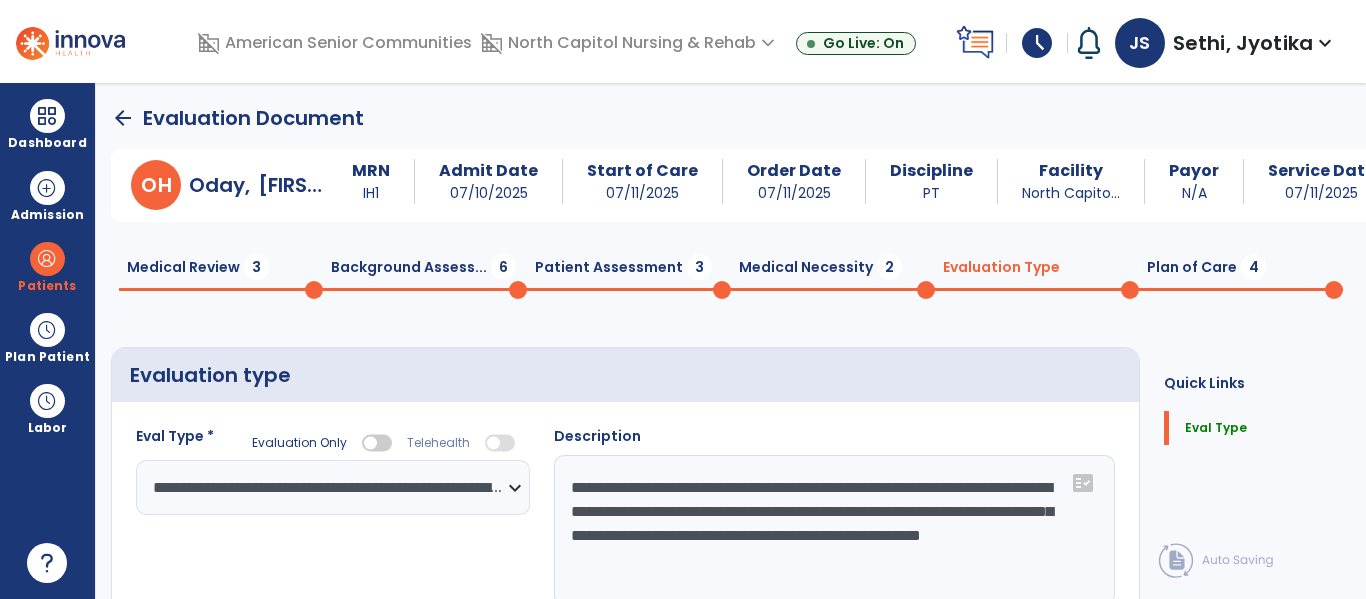 click on "Medical Necessity  2" 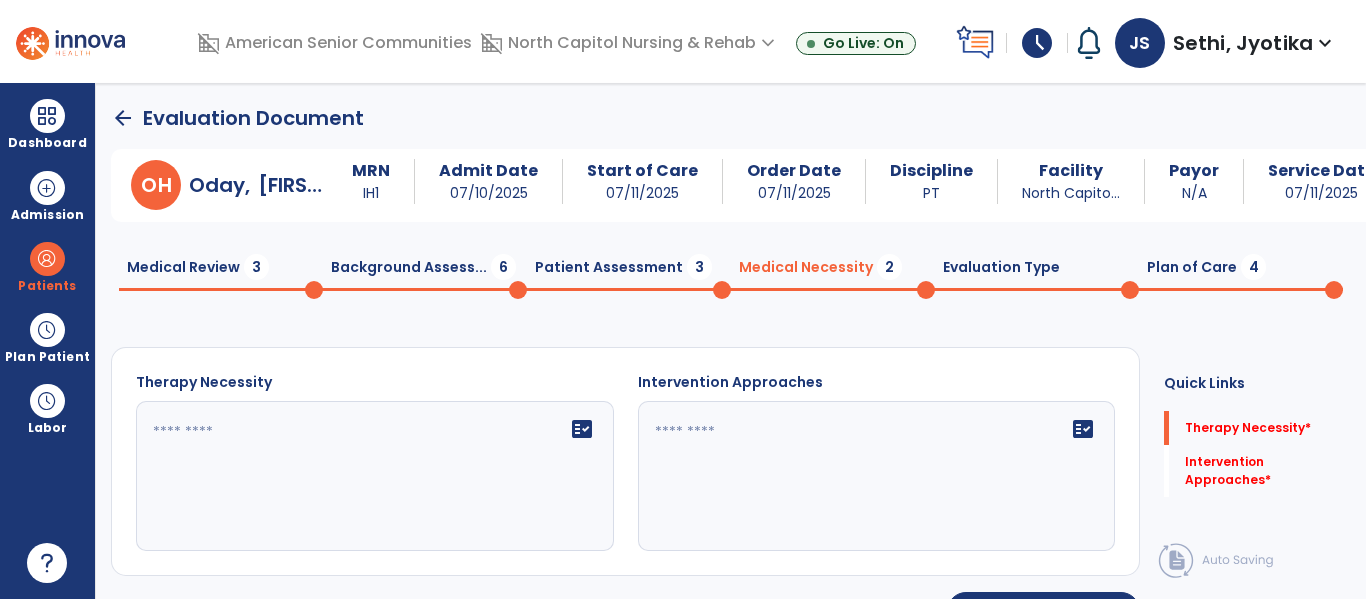 click 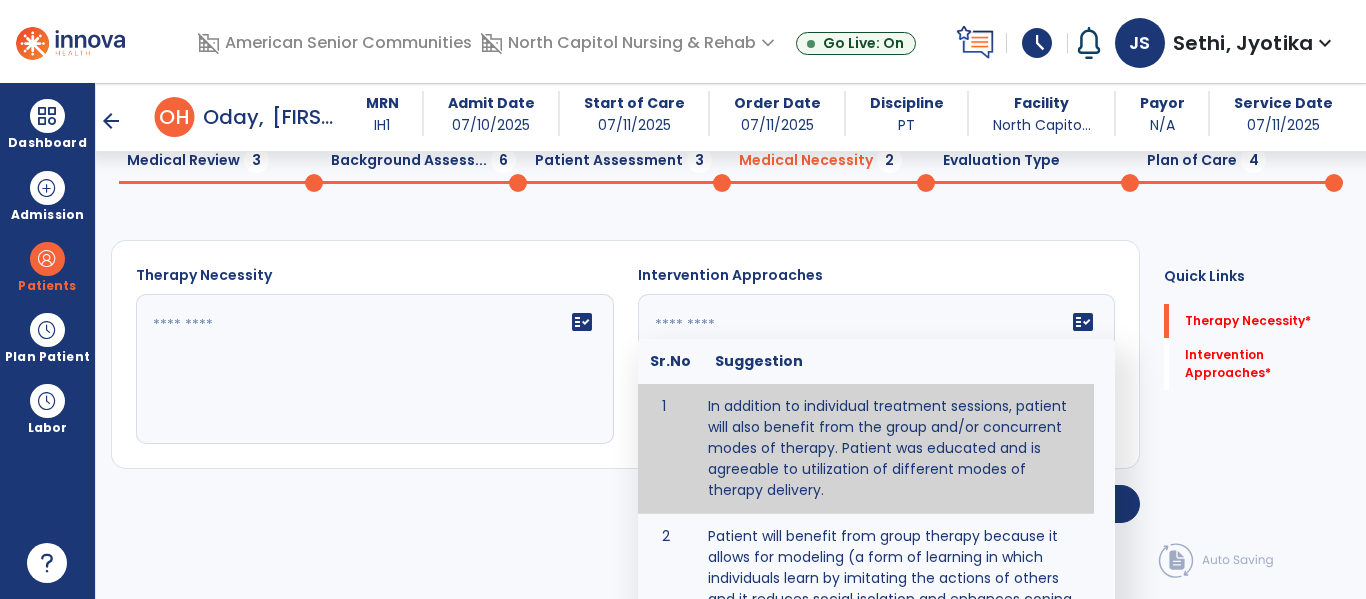 type on "**********" 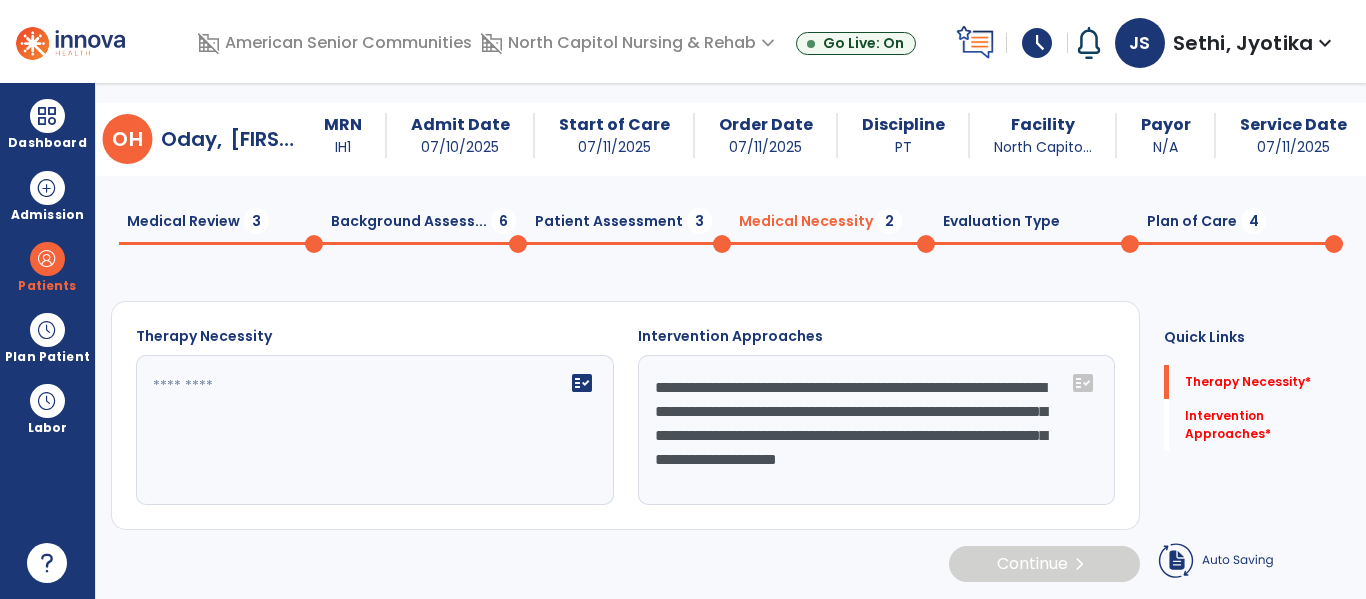 scroll, scrollTop: 27, scrollLeft: 0, axis: vertical 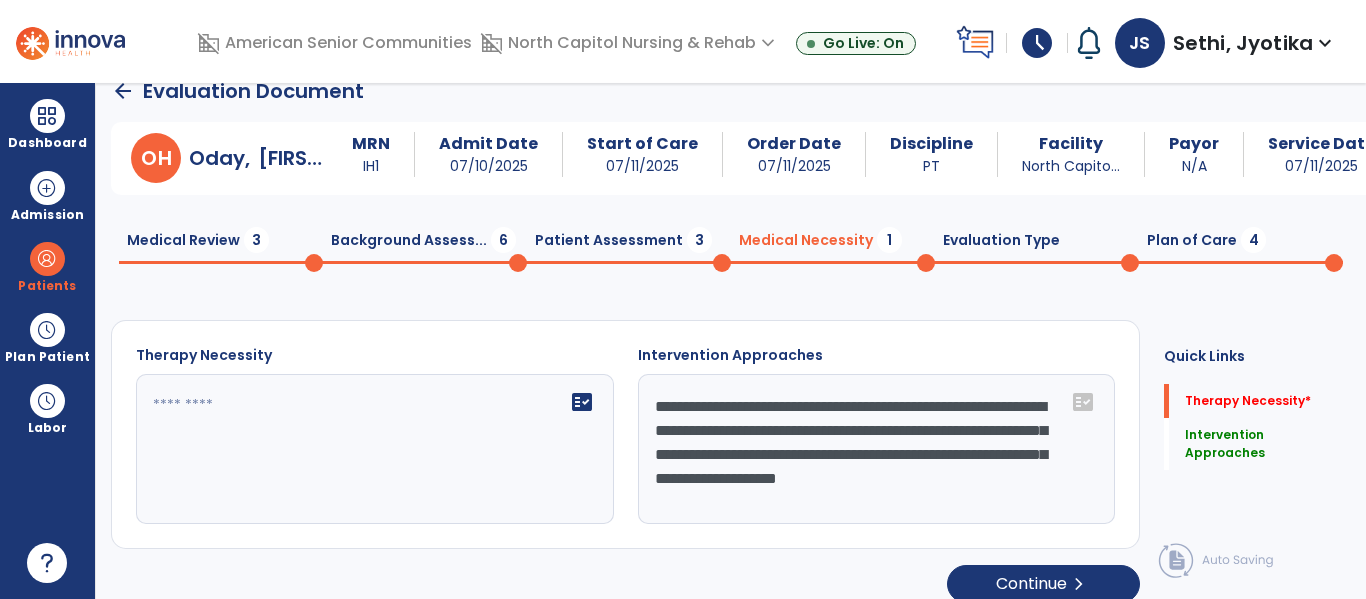 click 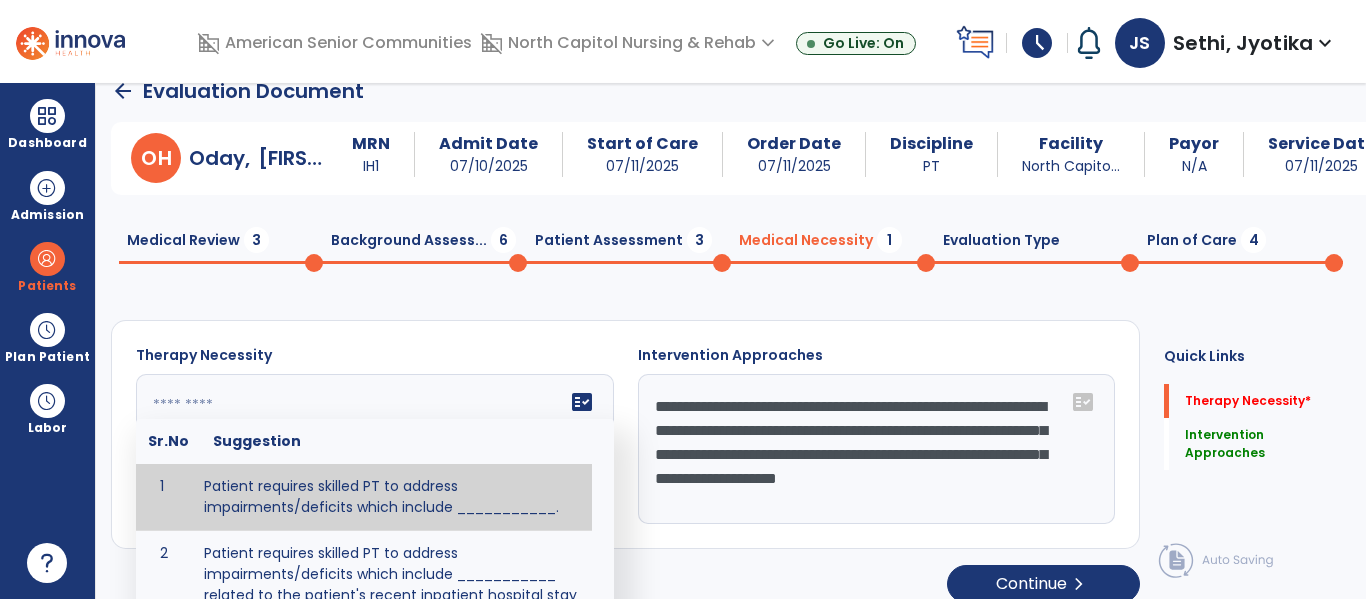 type on "**********" 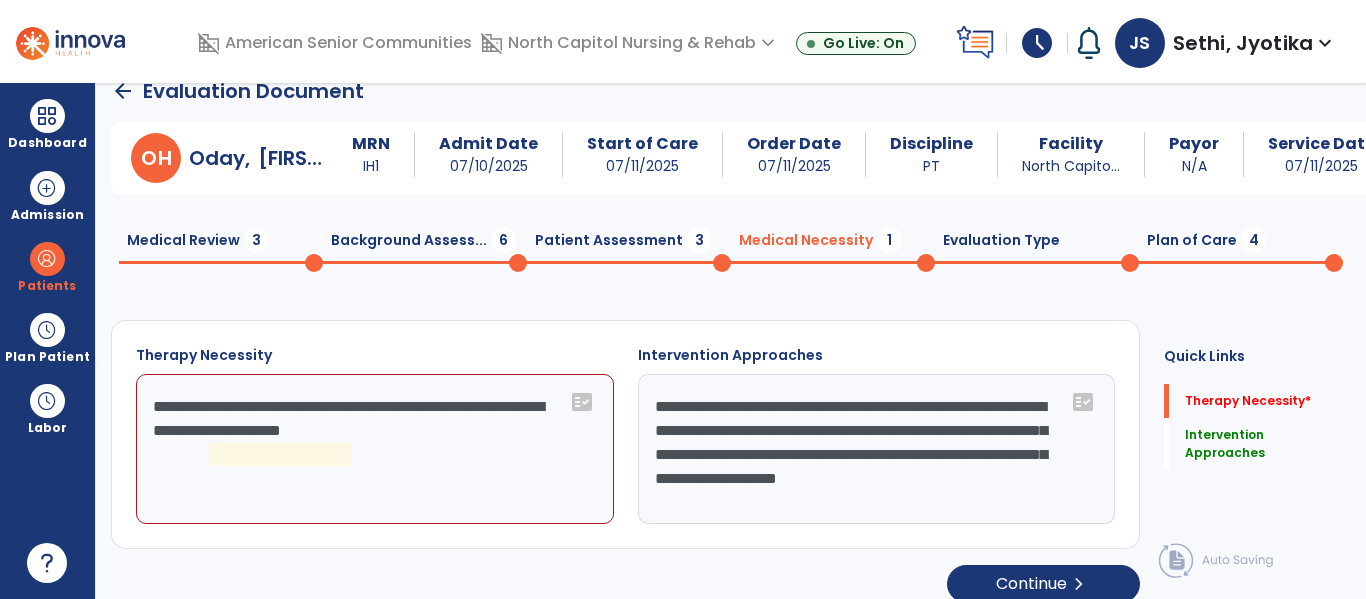 click on "Background Assess...  6" 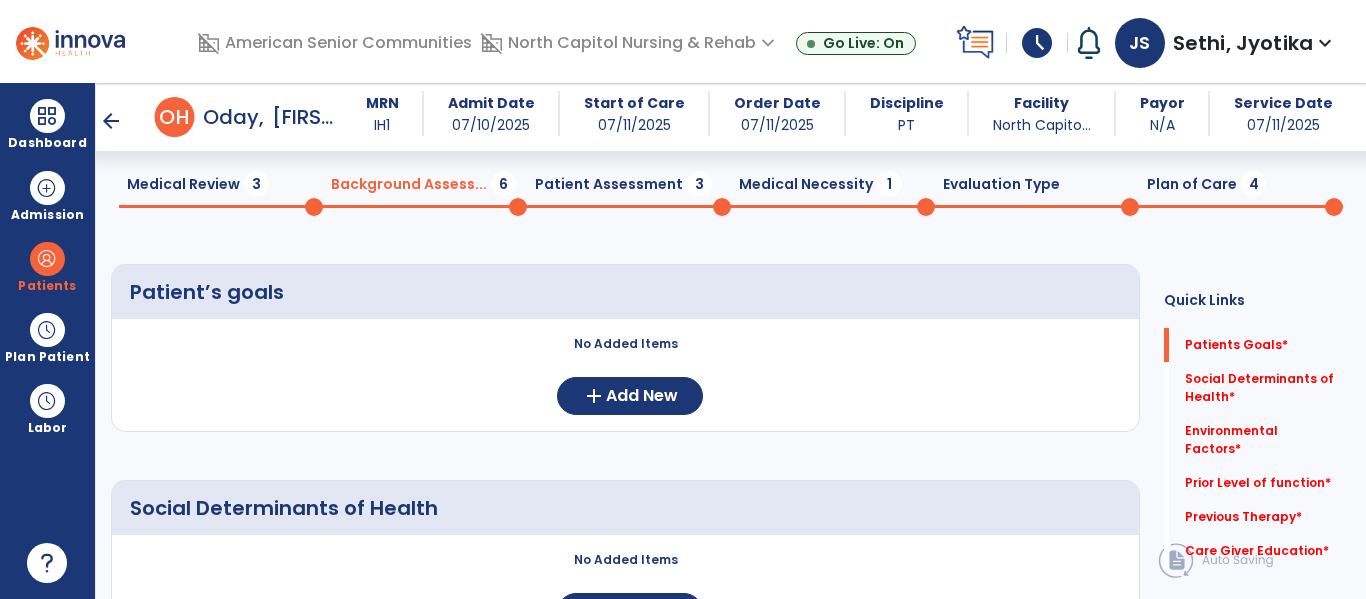 scroll, scrollTop: 165, scrollLeft: 0, axis: vertical 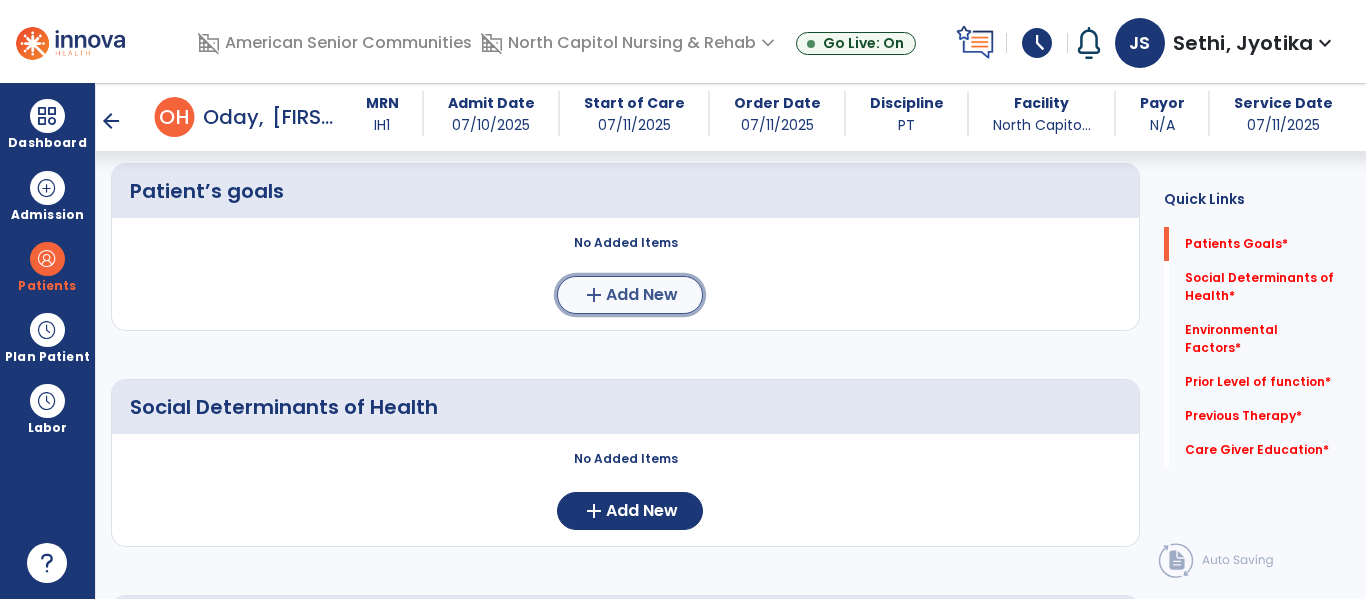 click on "add  Add New" 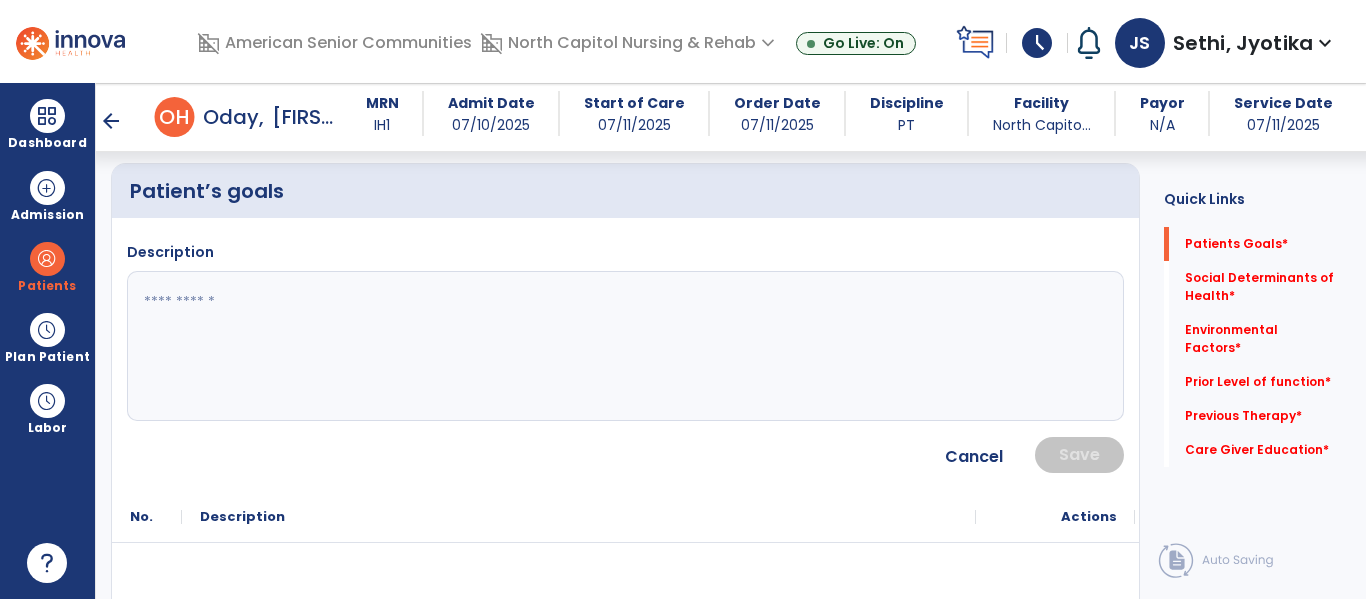 click 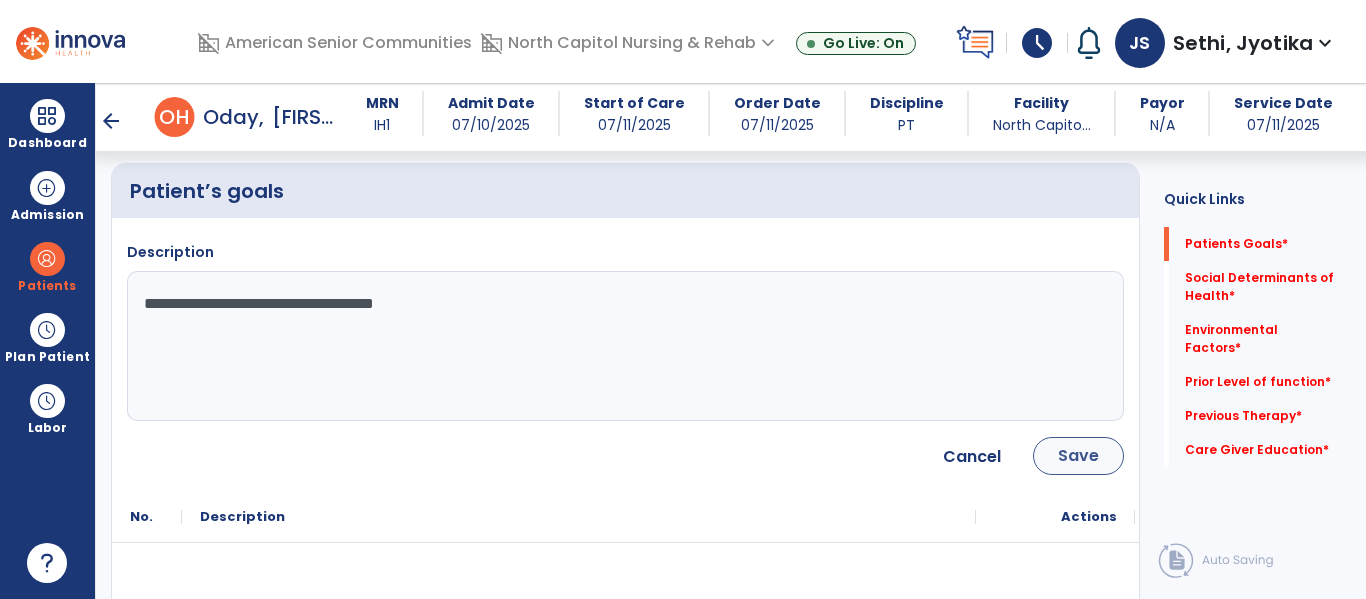 type on "**********" 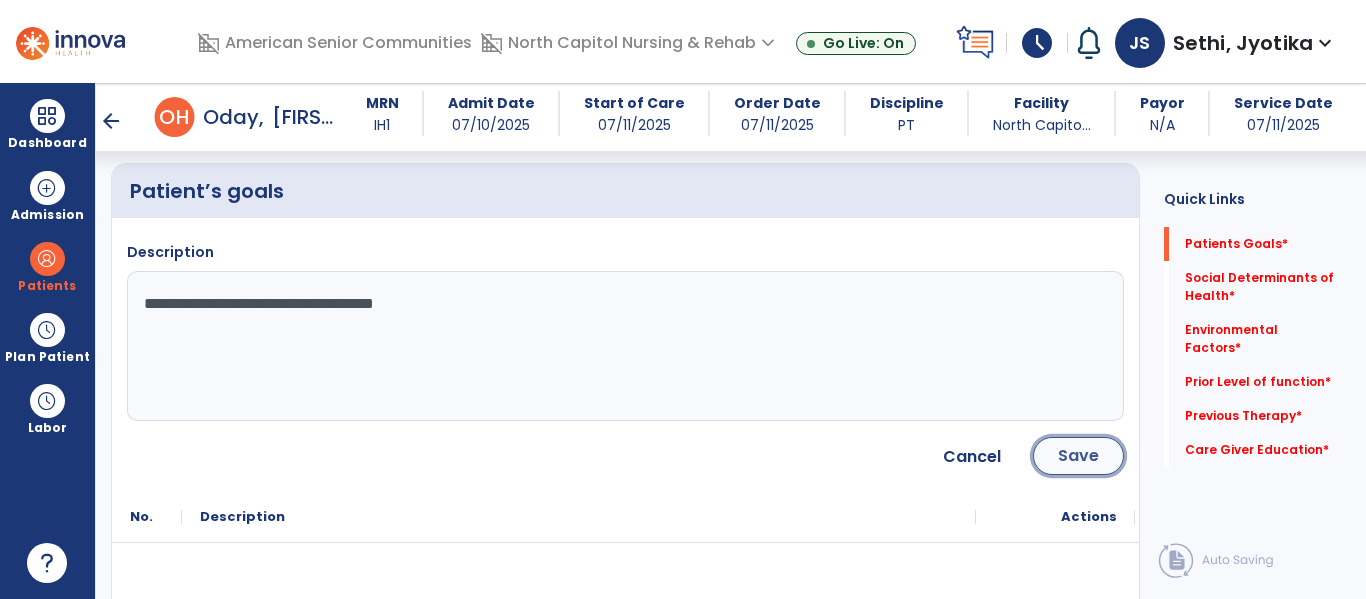 click on "Save" 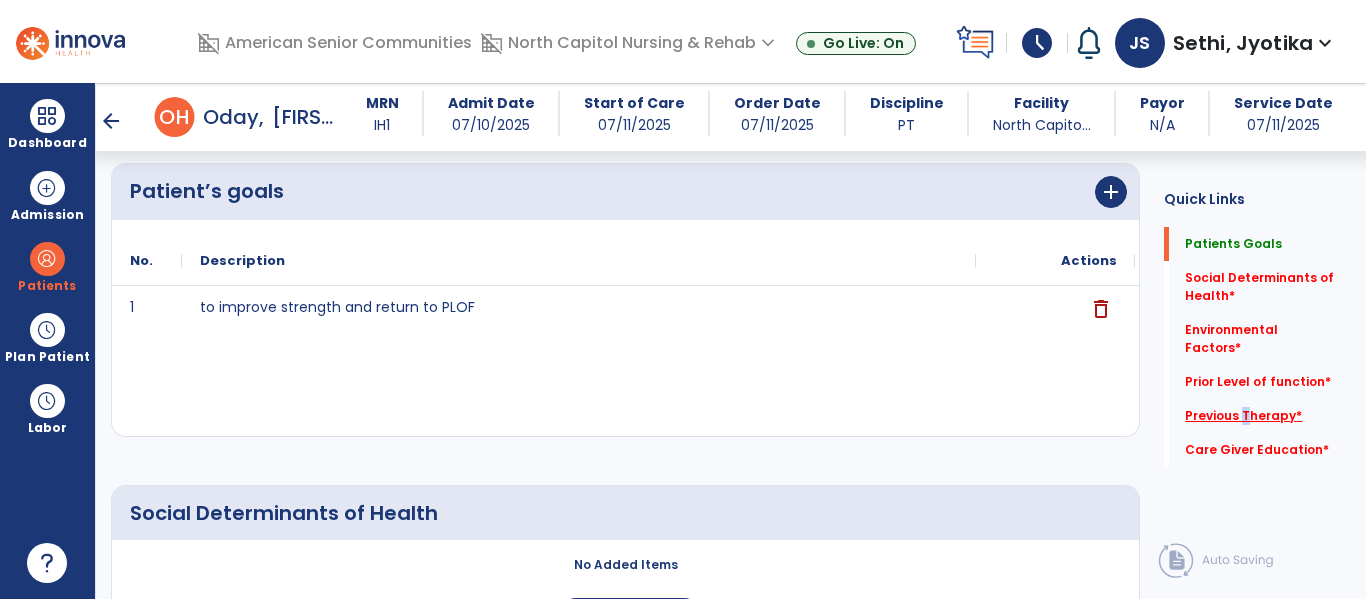 click on "Previous Therapy   *" 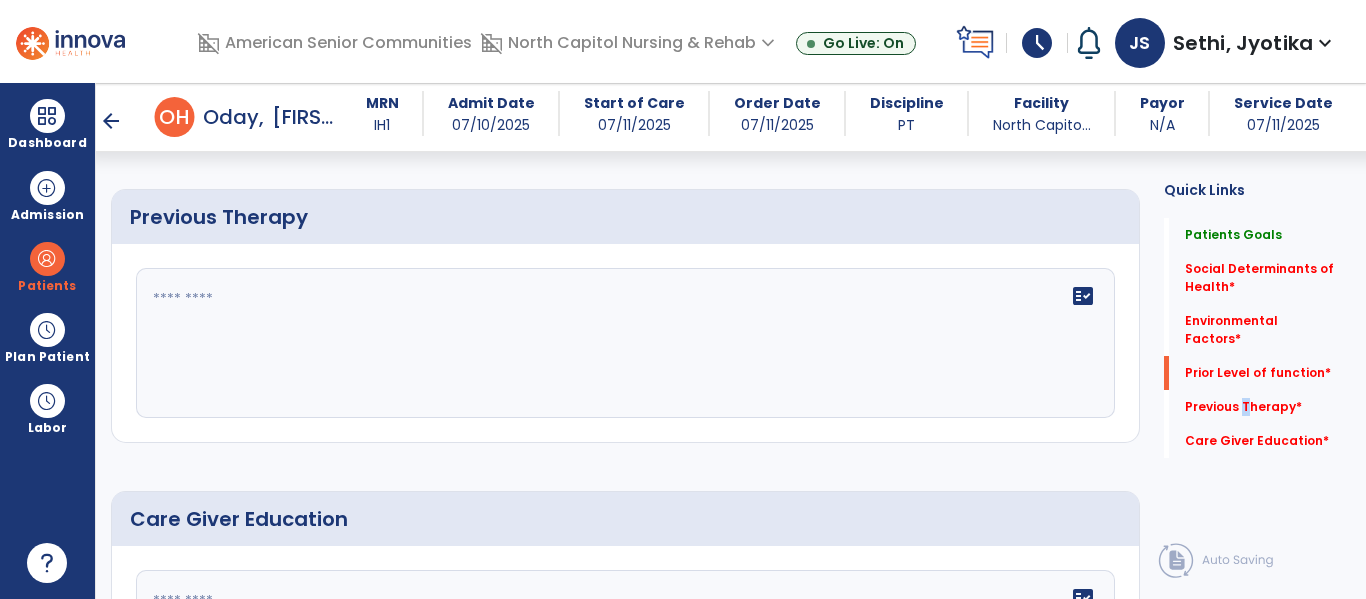scroll, scrollTop: 1198, scrollLeft: 0, axis: vertical 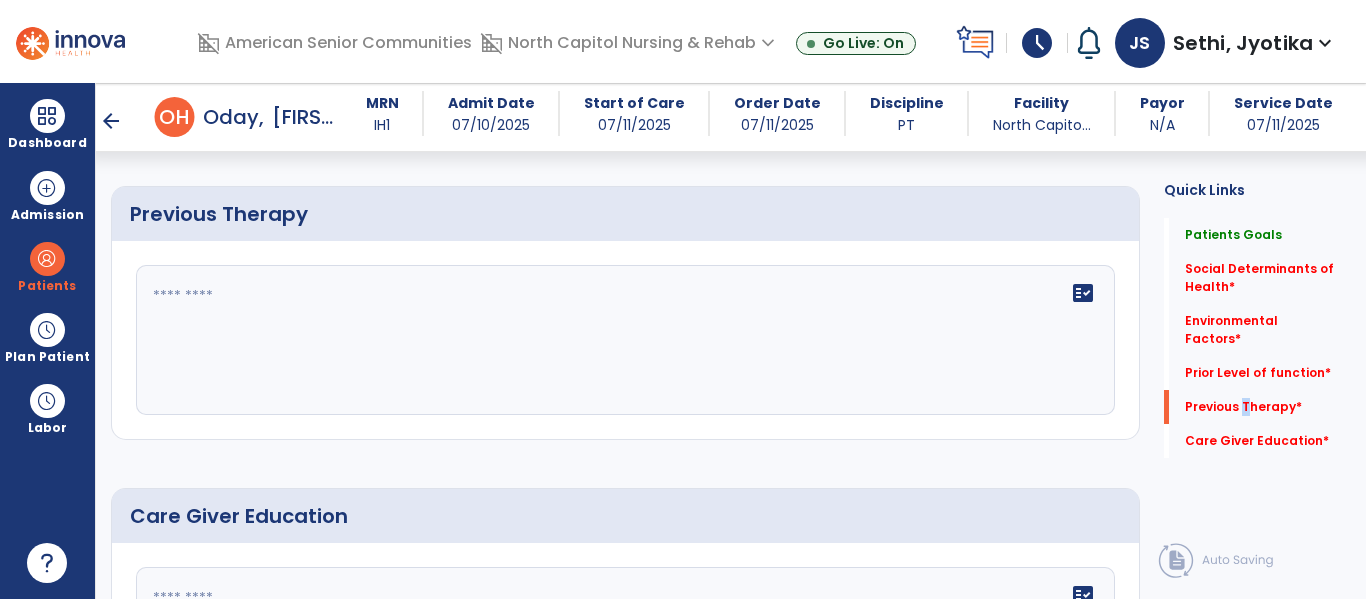 click on "fact_check" 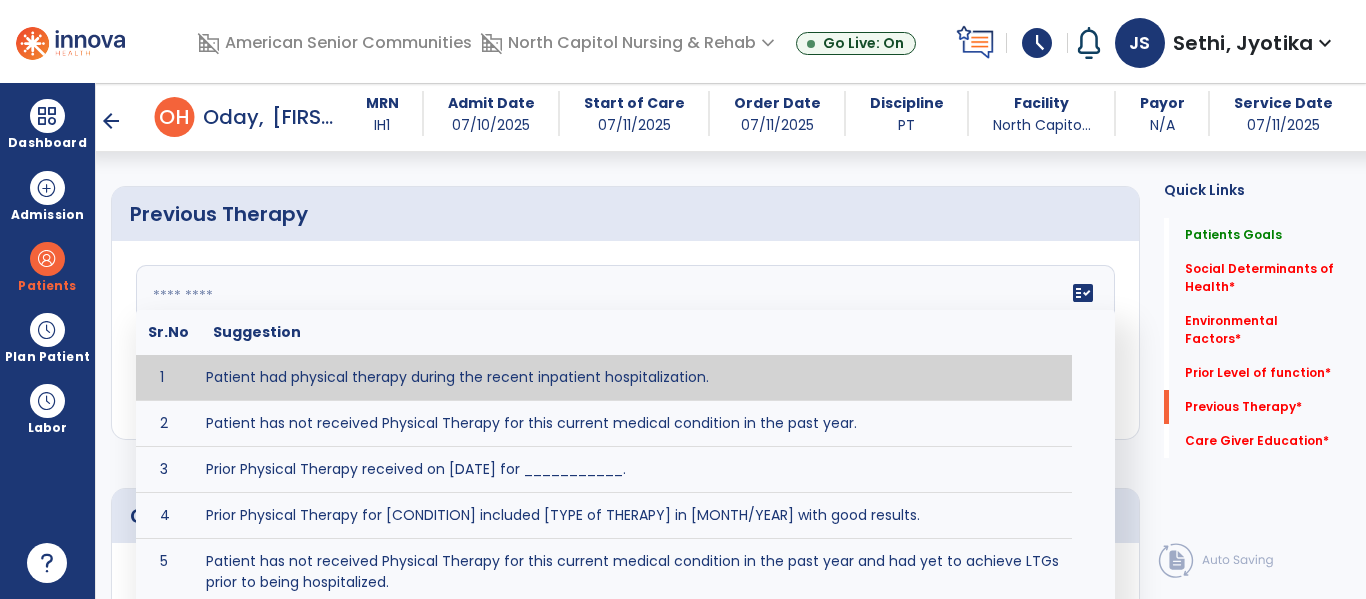 type on "**********" 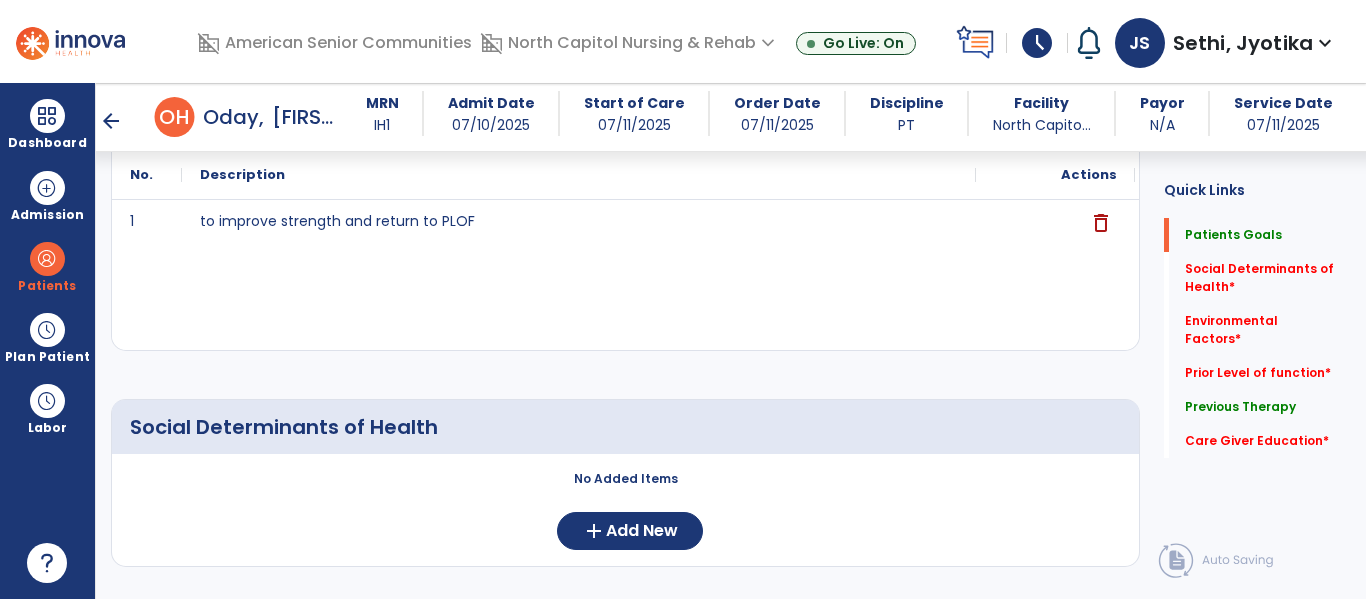 scroll, scrollTop: 317, scrollLeft: 0, axis: vertical 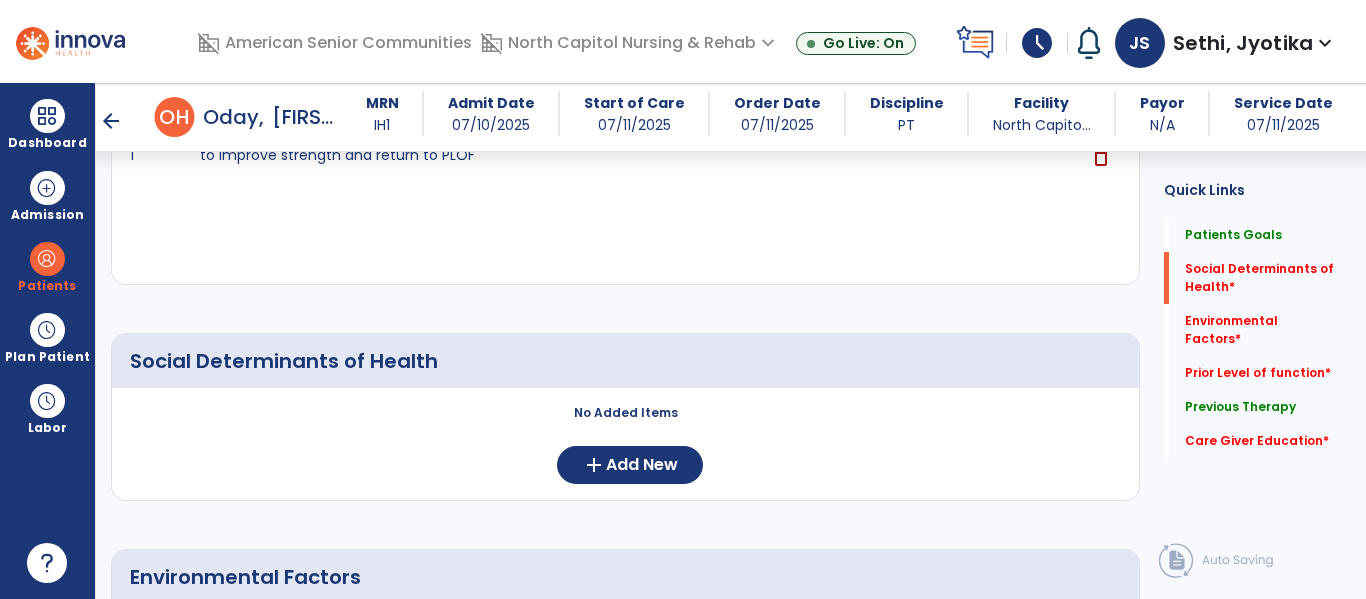 click on "No Added Items  add  Add New" 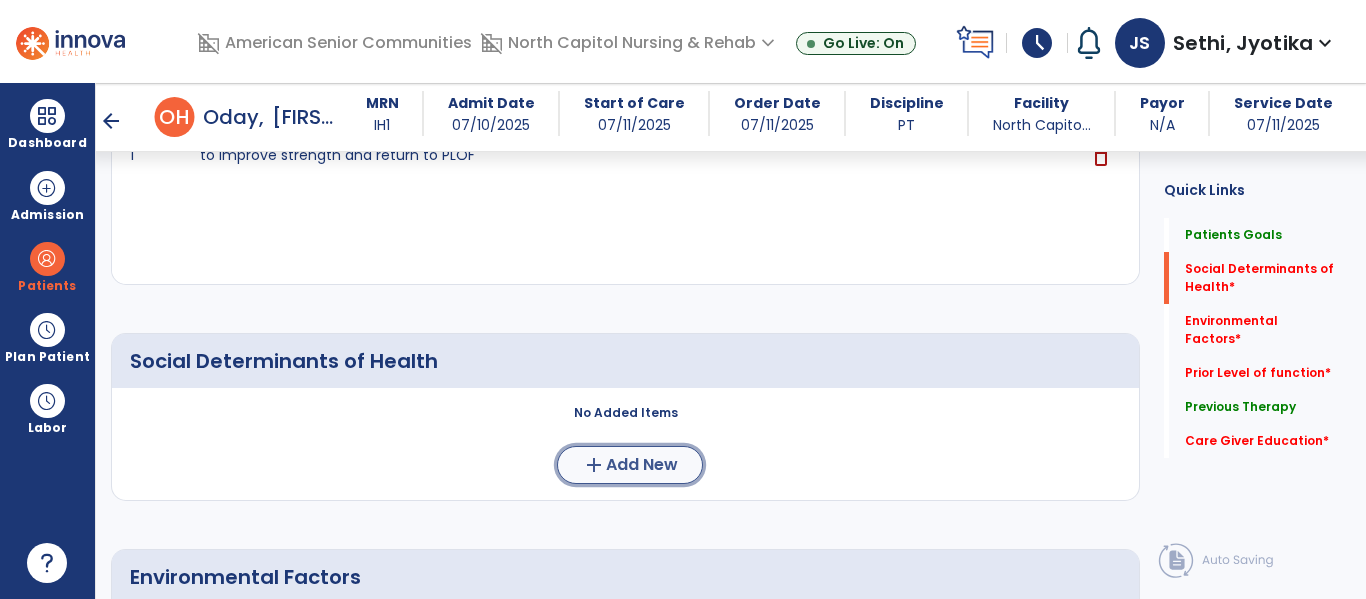 click on "Add New" 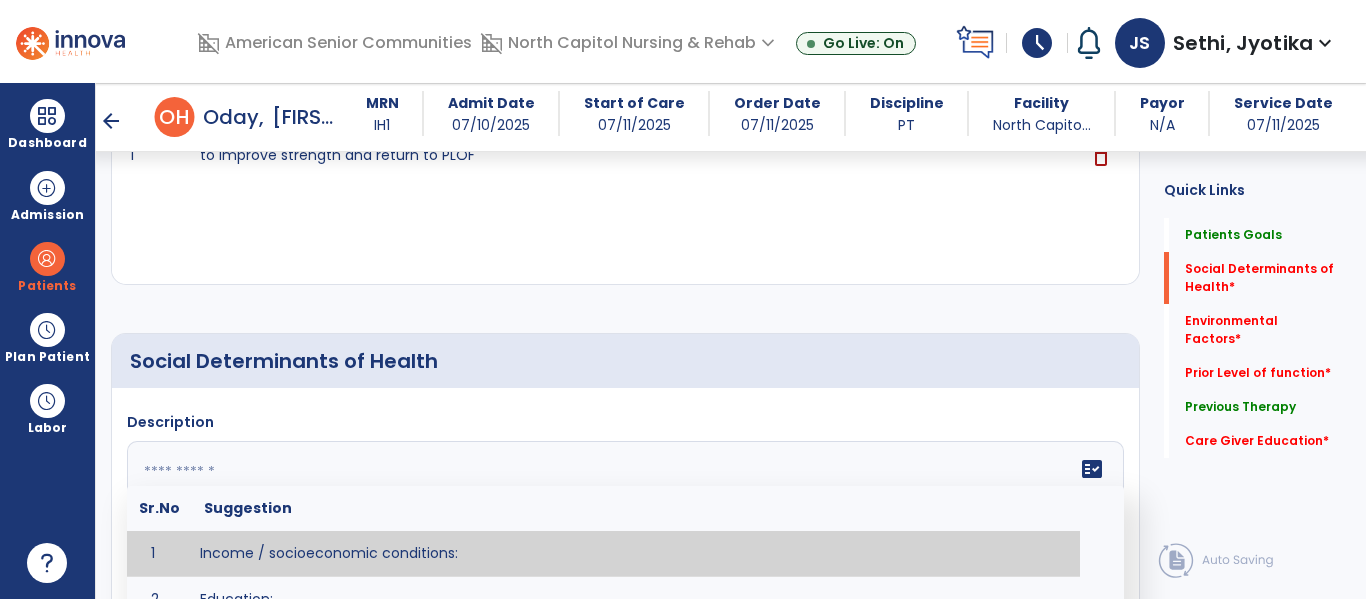drag, startPoint x: 419, startPoint y: 456, endPoint x: 380, endPoint y: 472, distance: 42.154476 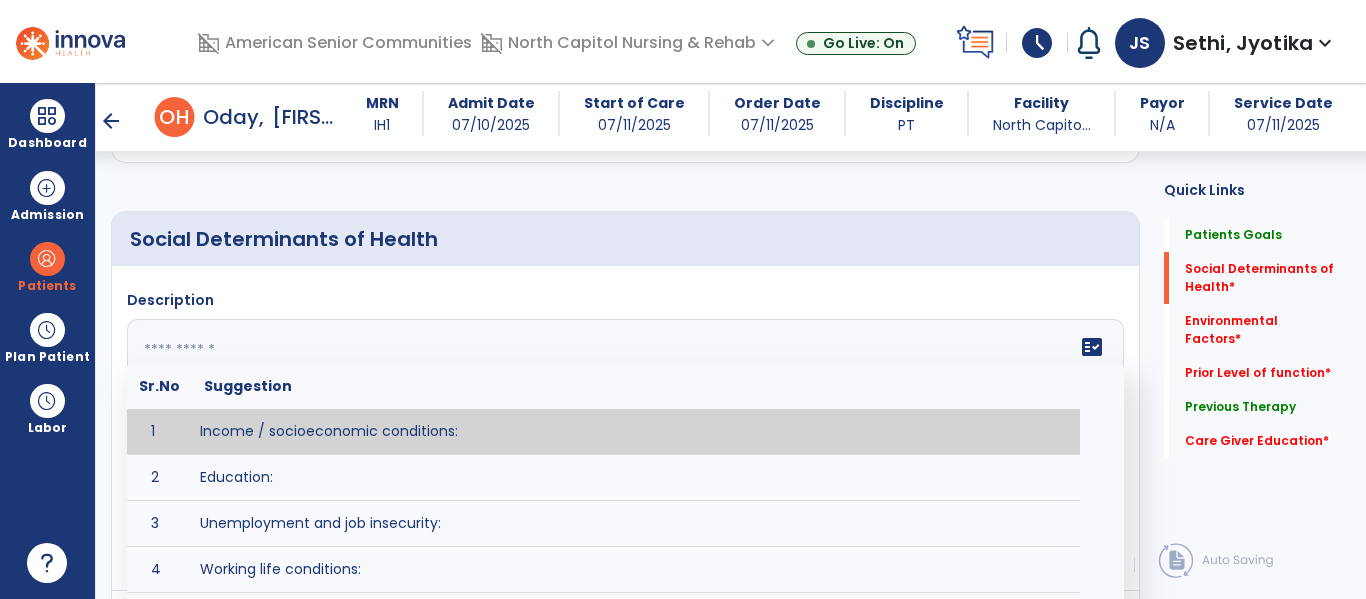 scroll, scrollTop: 456, scrollLeft: 0, axis: vertical 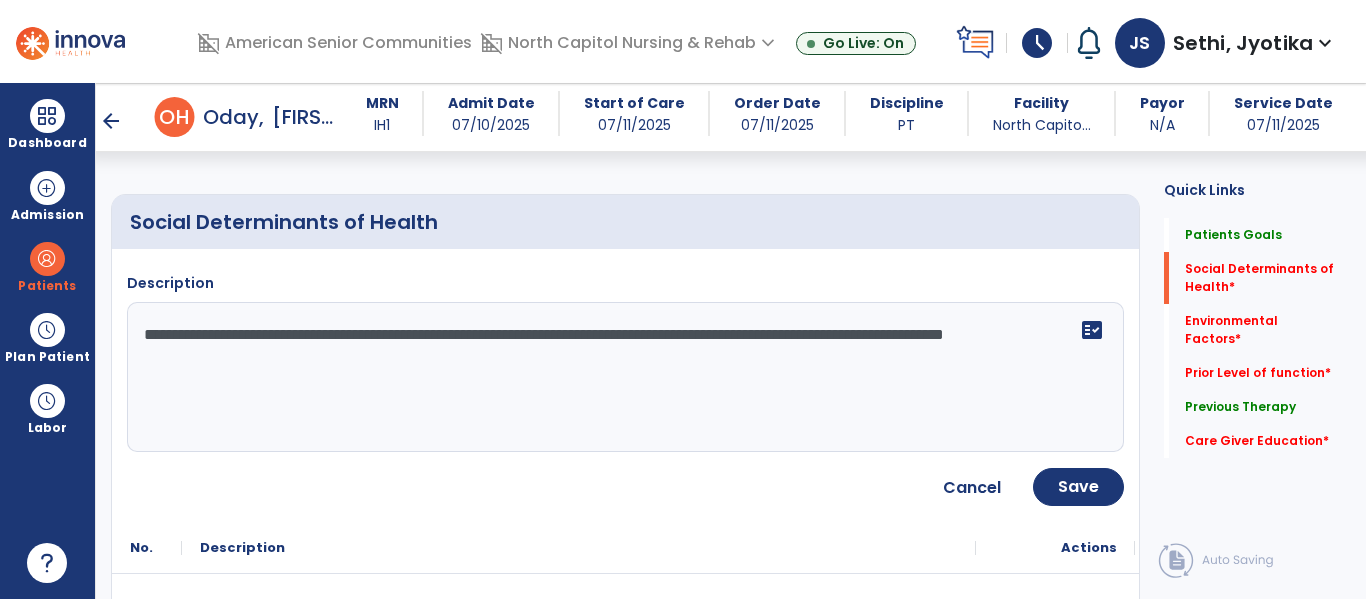 click on "**********" 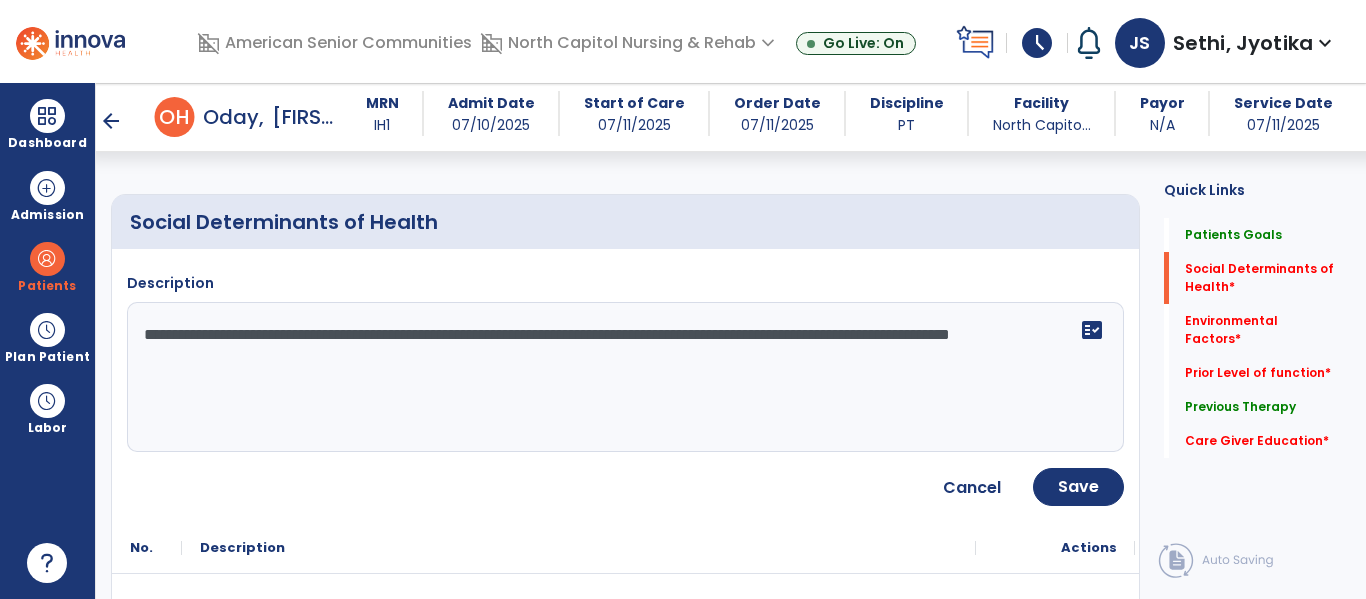 click on "**********" 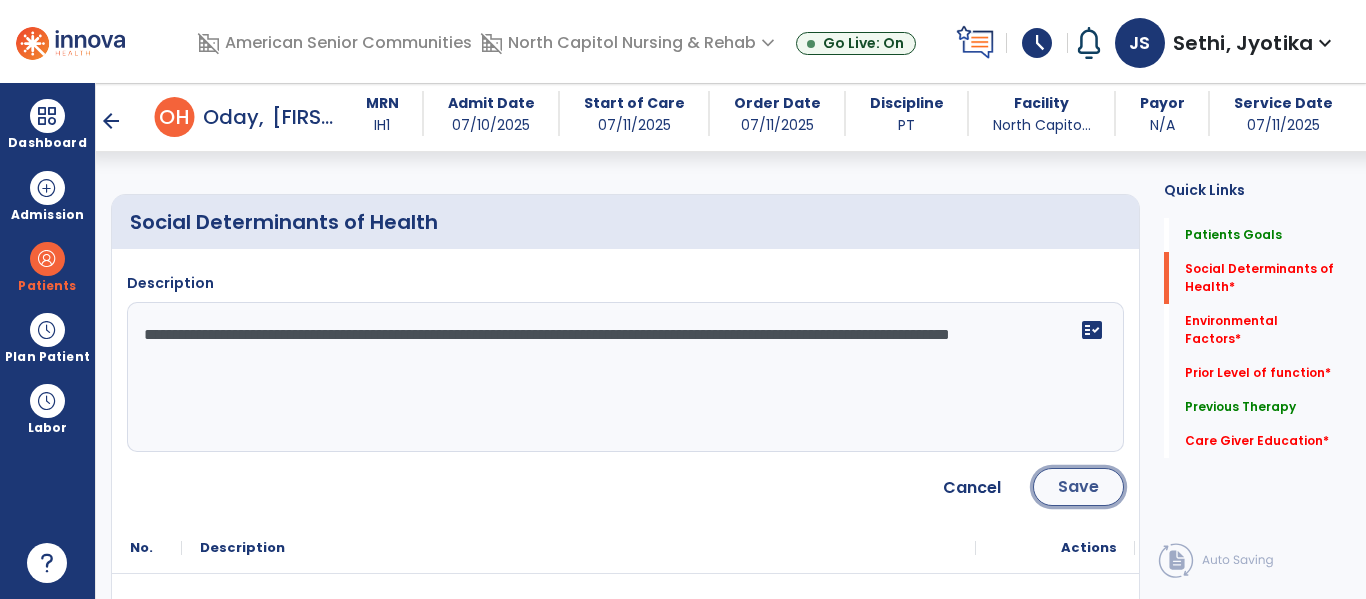 click on "Save" 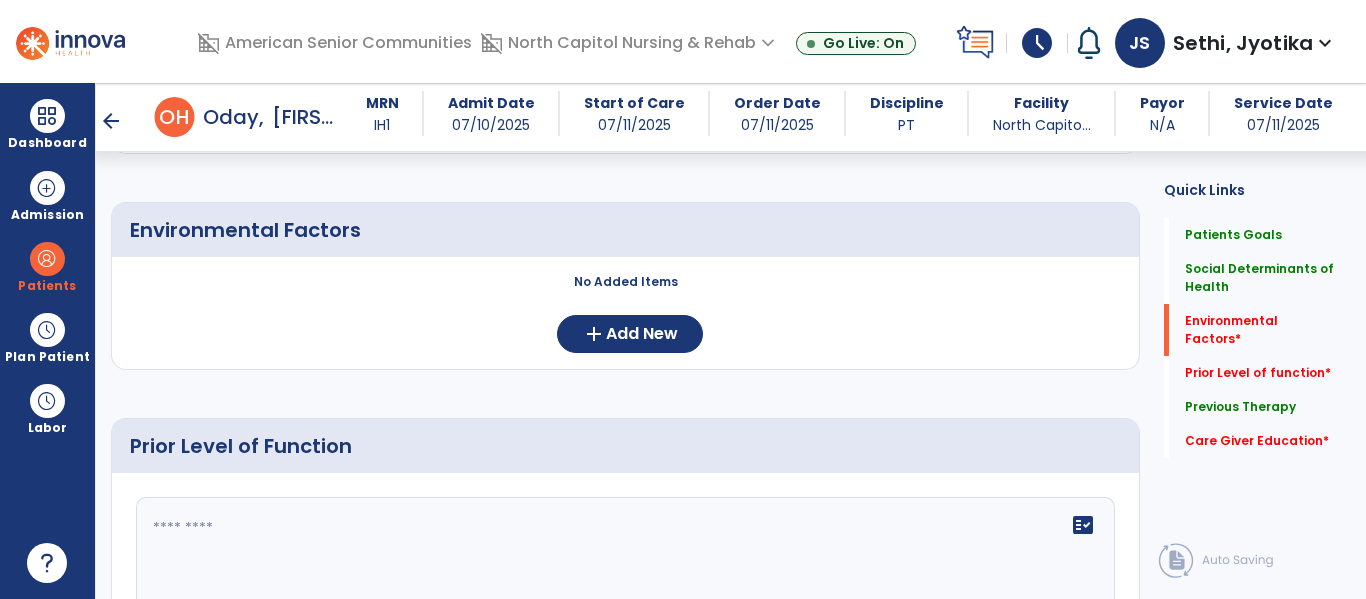 scroll, scrollTop: 779, scrollLeft: 0, axis: vertical 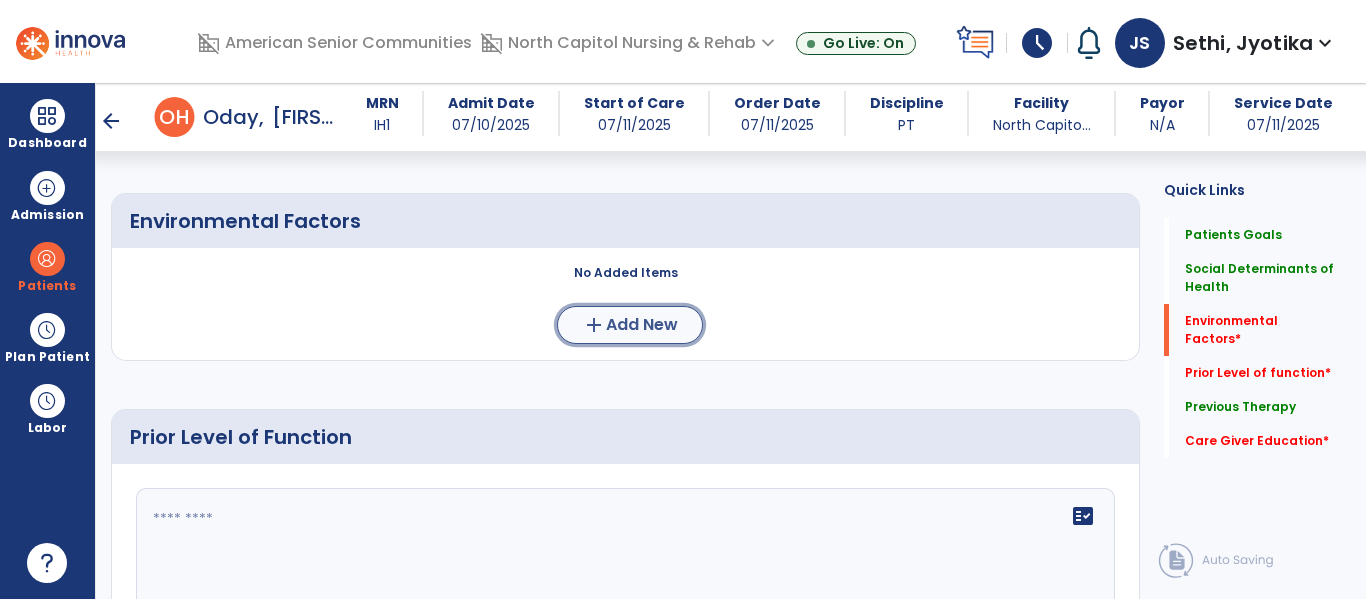 click on "Add New" 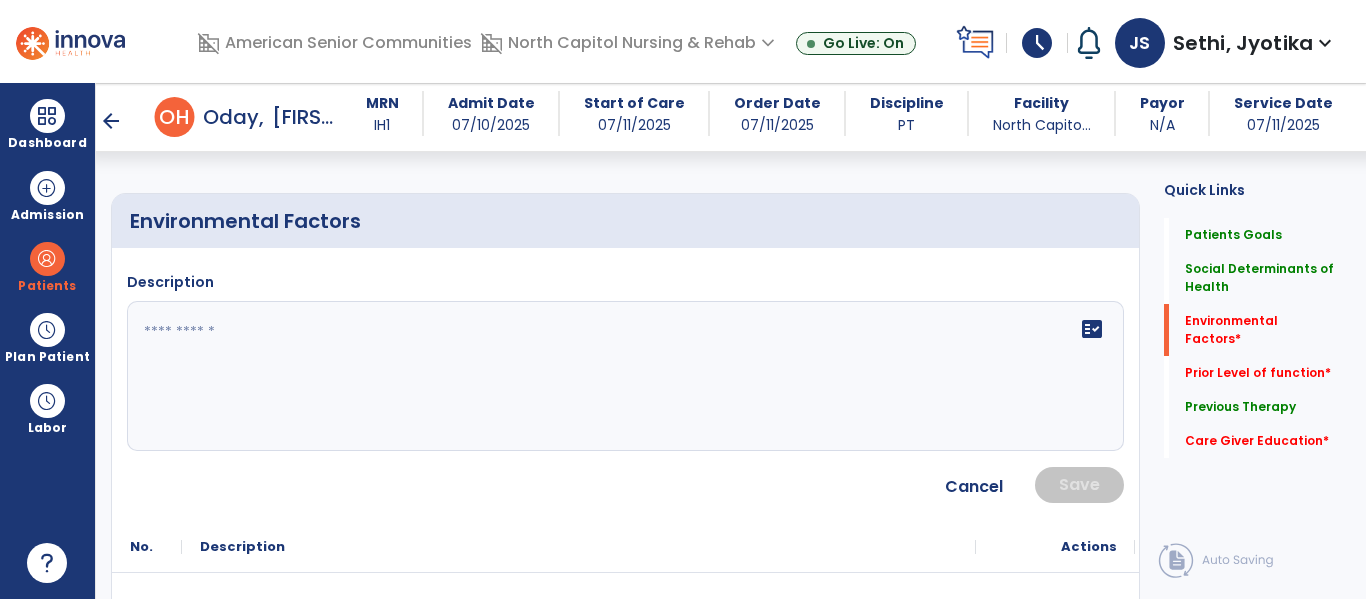 click 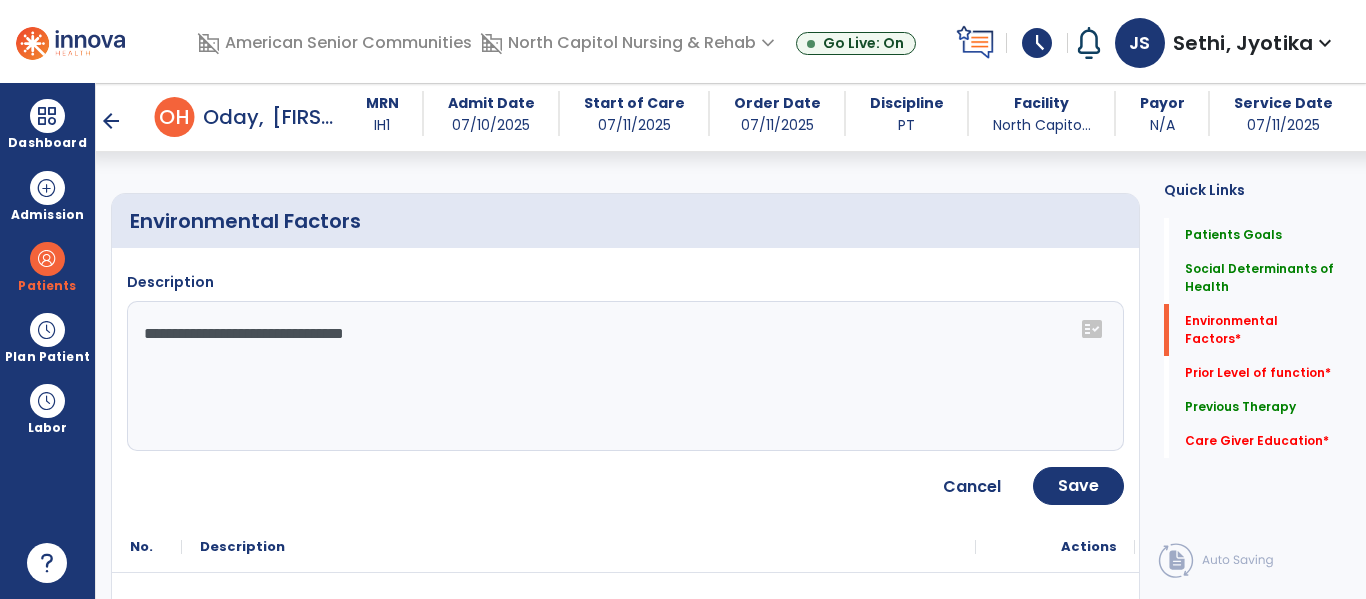 click on "**********" 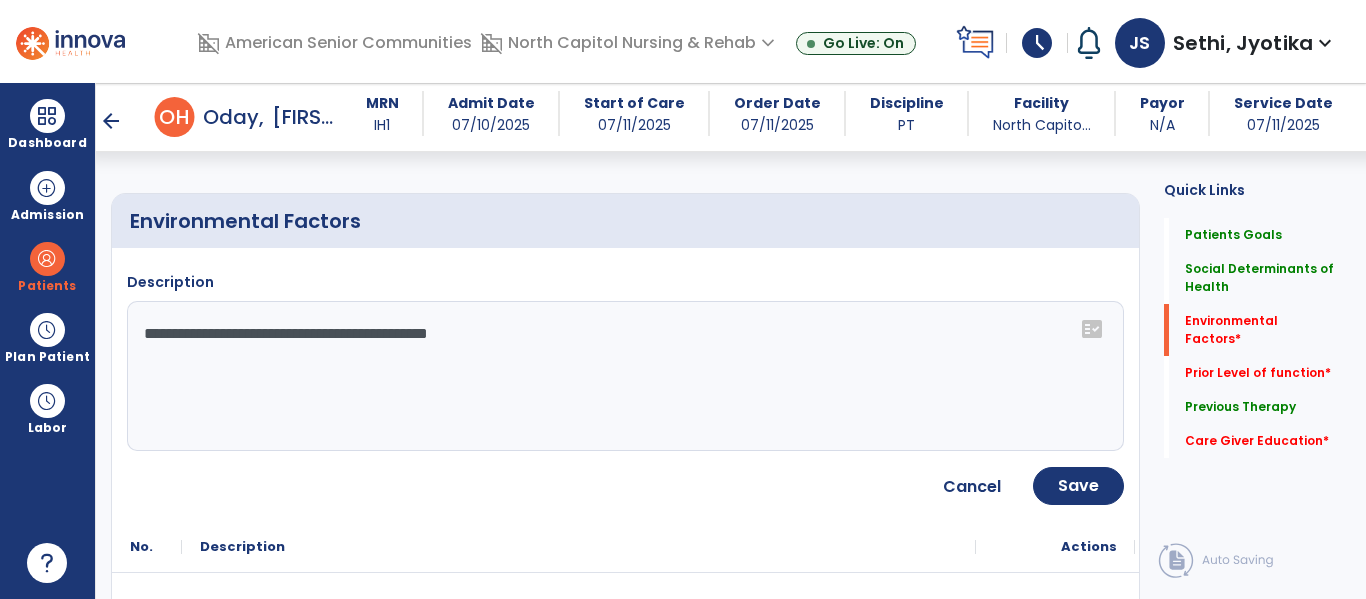 click on "**********" 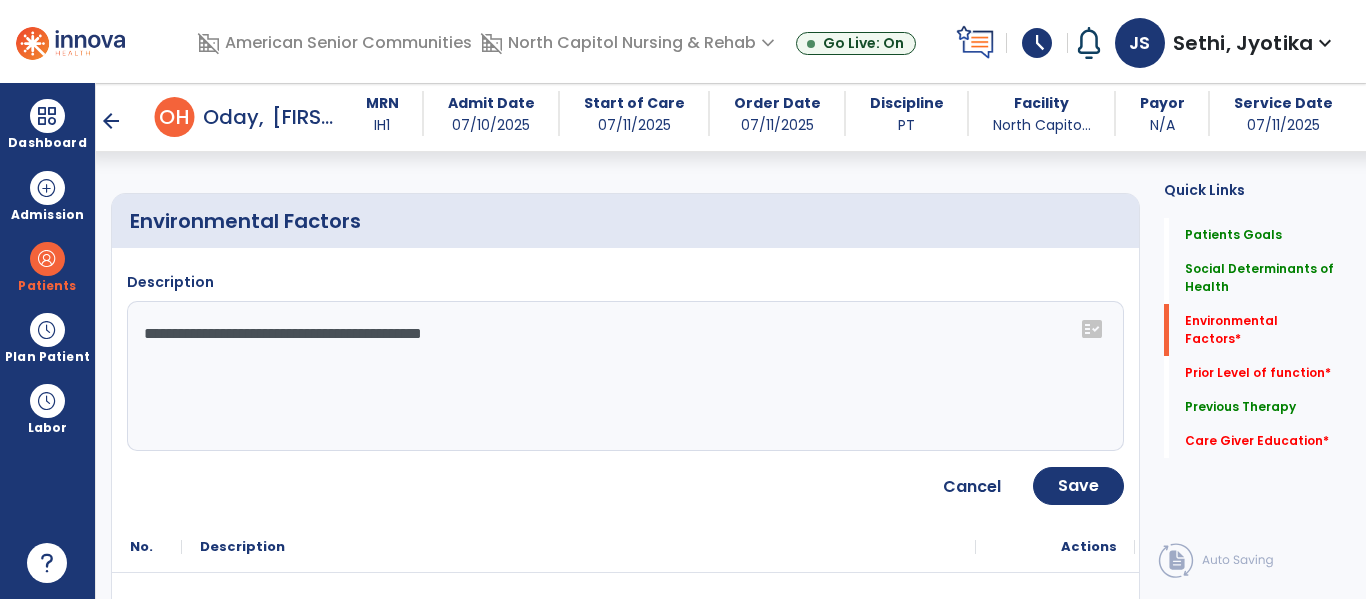 click on "**********" 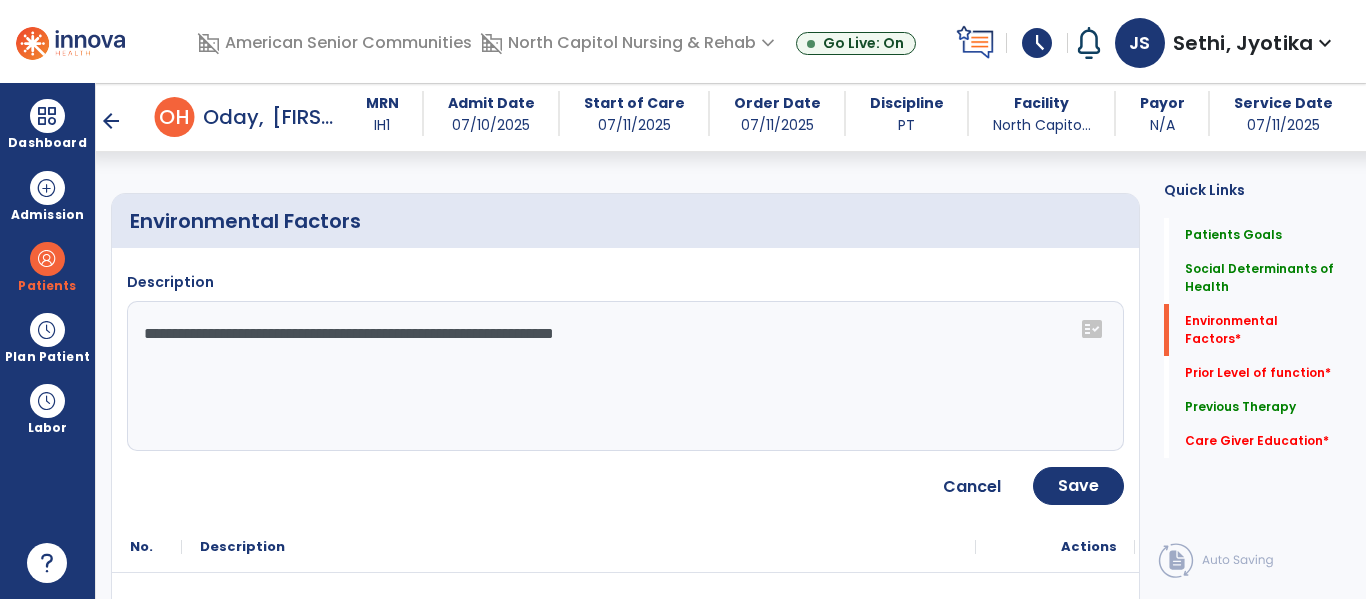 type on "**********" 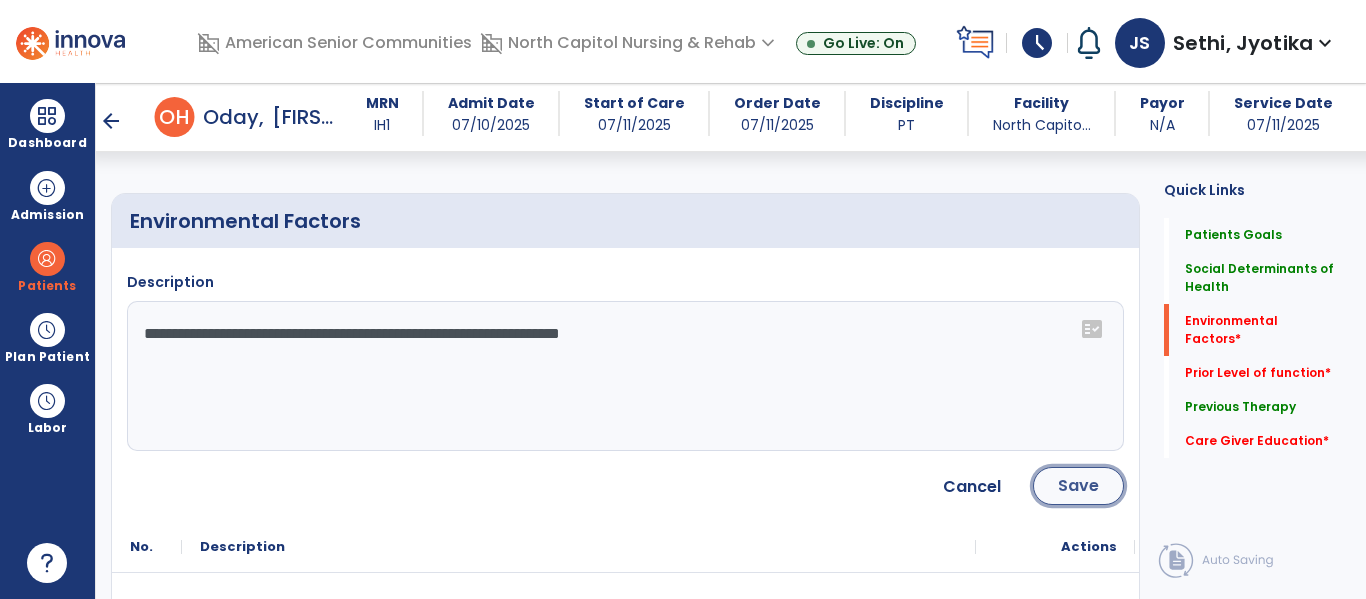 click on "Save" 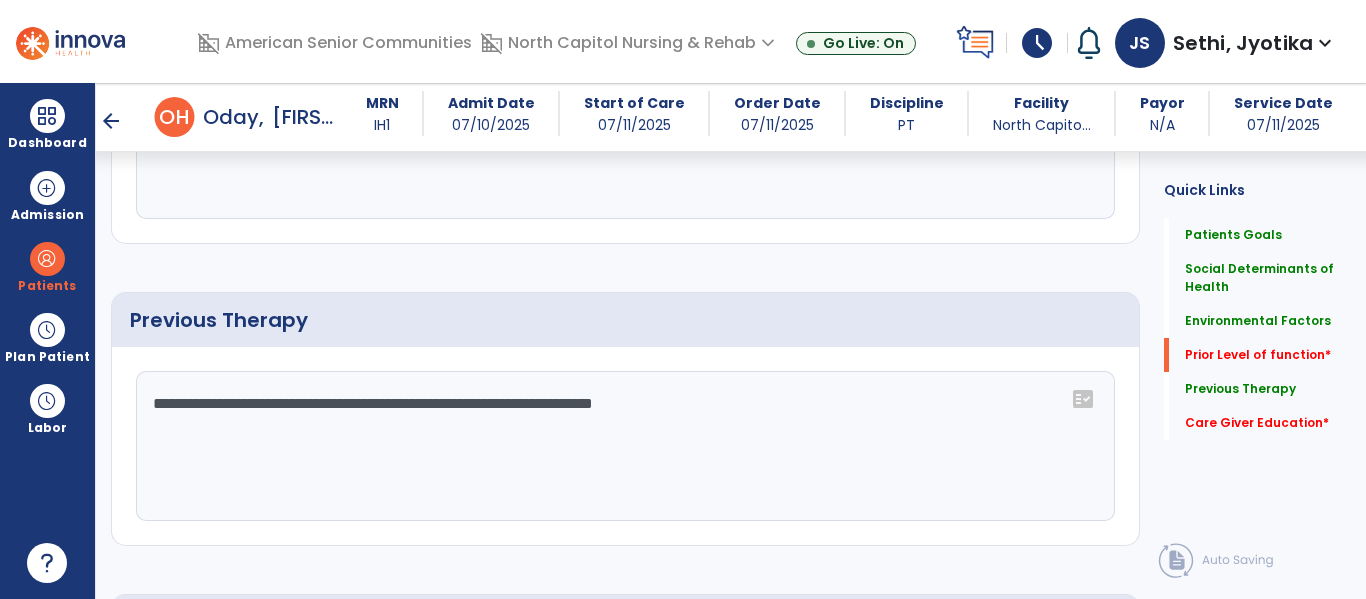 scroll, scrollTop: 1623, scrollLeft: 0, axis: vertical 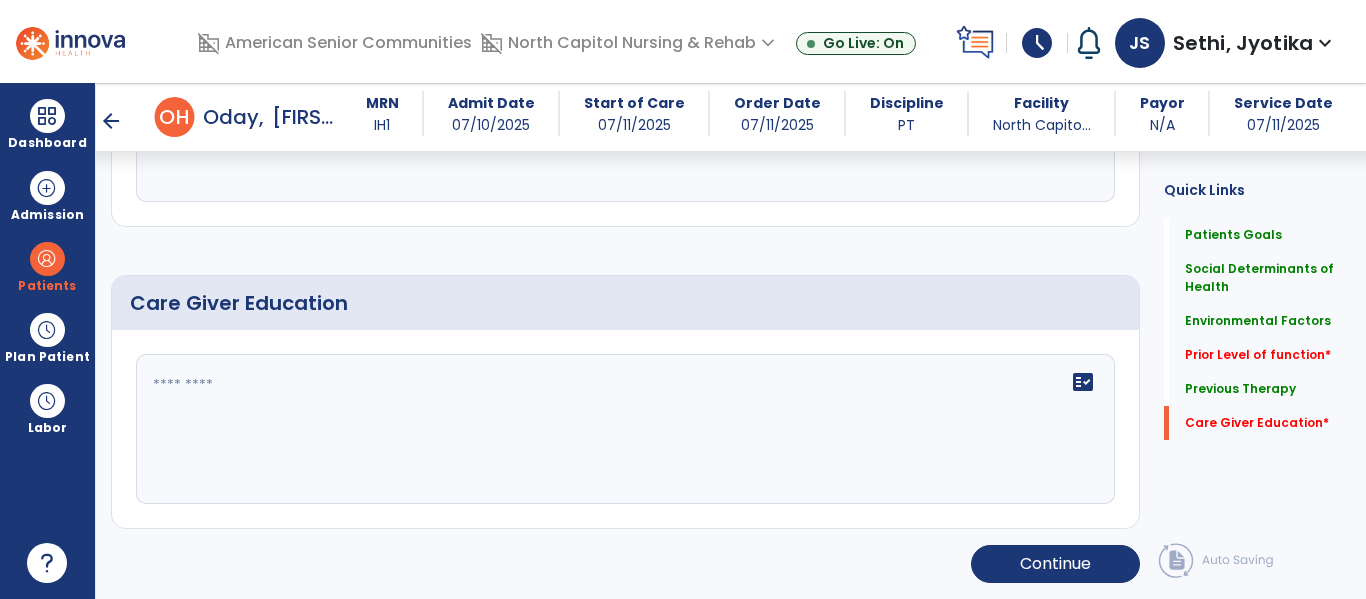 click on "fact_check" 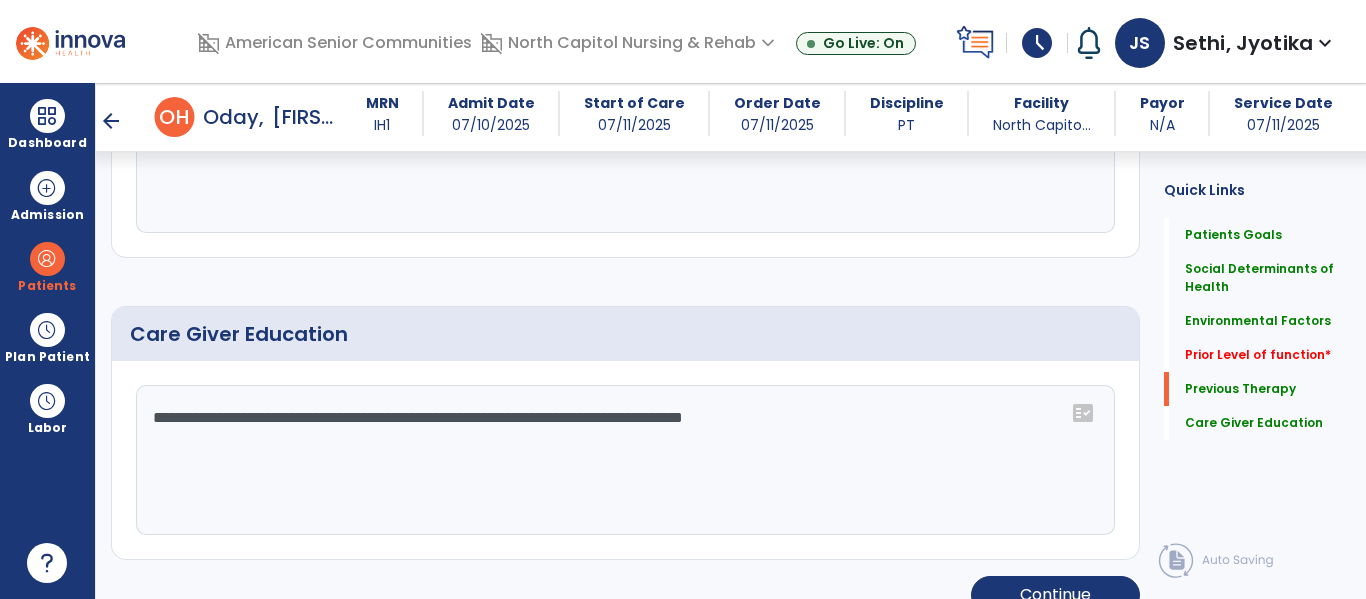 scroll, scrollTop: 913, scrollLeft: 0, axis: vertical 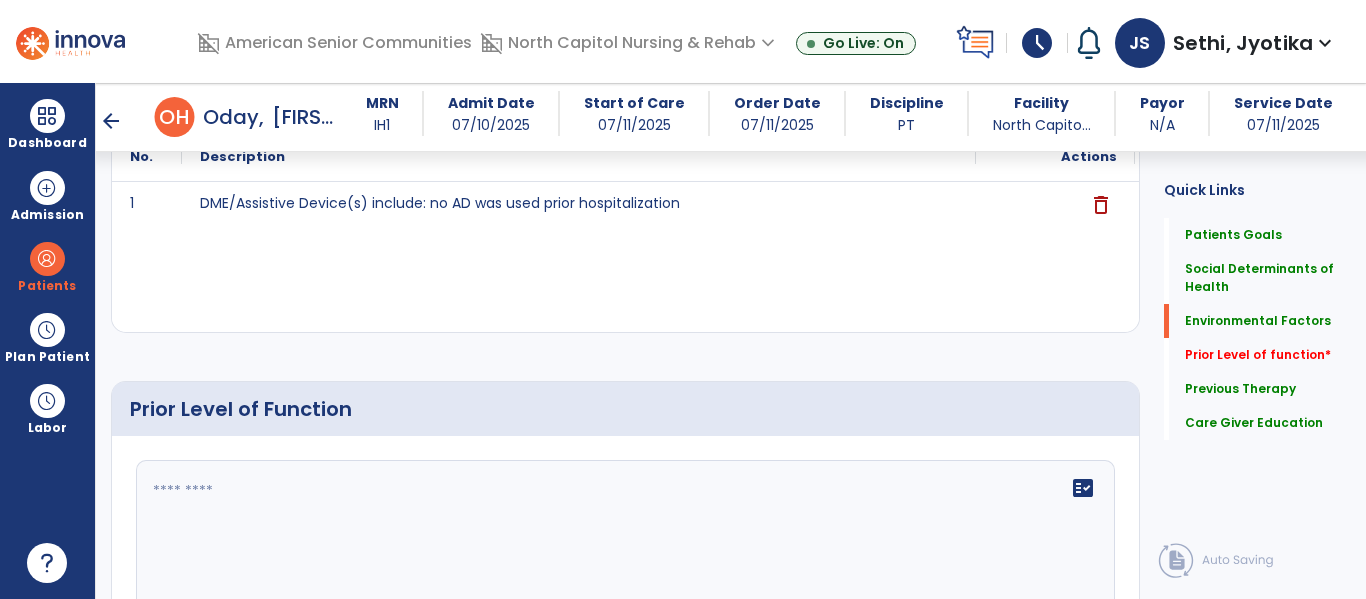 type on "**********" 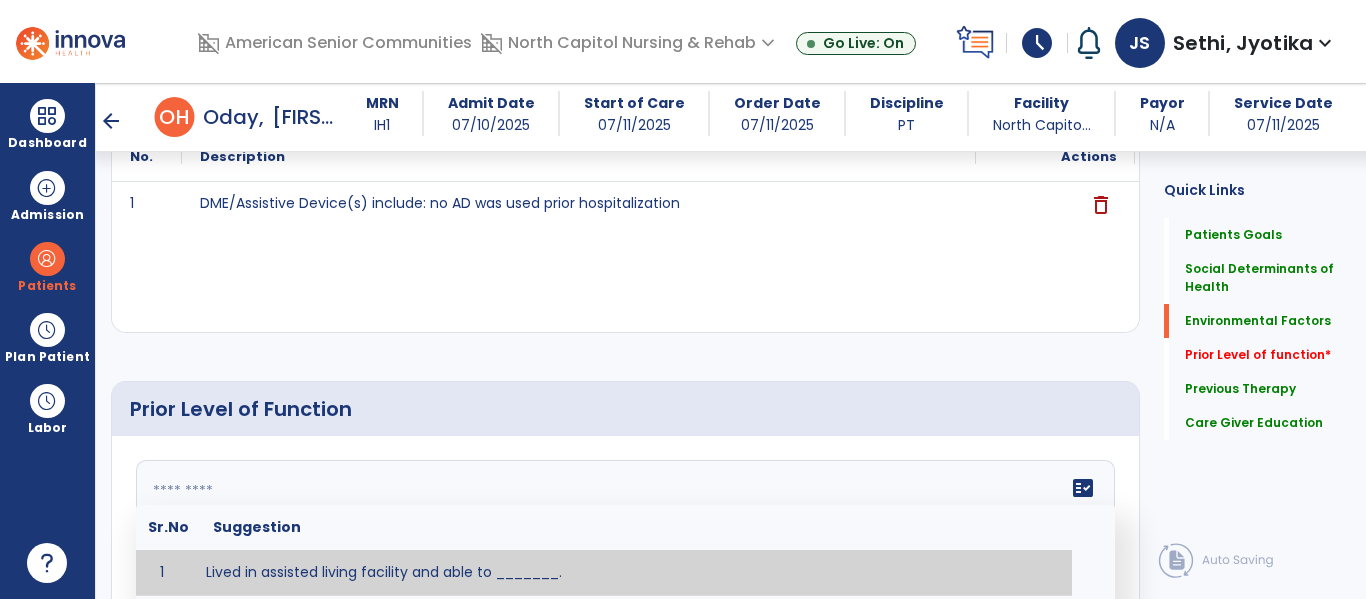click on "fact_check  Sr.No Suggestion 1 Lived in assisted living facility and able to _______. 2 Lived in home with ______ stairs and able to navigate with _________ assistance and _______ device. 3 Lived in single story home and did not have to navigate stairs or steps. 4 Lived in SNF and began to develop increase in risk for ______. 5 Lived in SNF and skin was intact without pressure sores or wounds. 6 Lived independently at home with _________ and able to __________. 7 Wheelchair bound, non ambulatory and able to ______. 8 Worked as a __________." 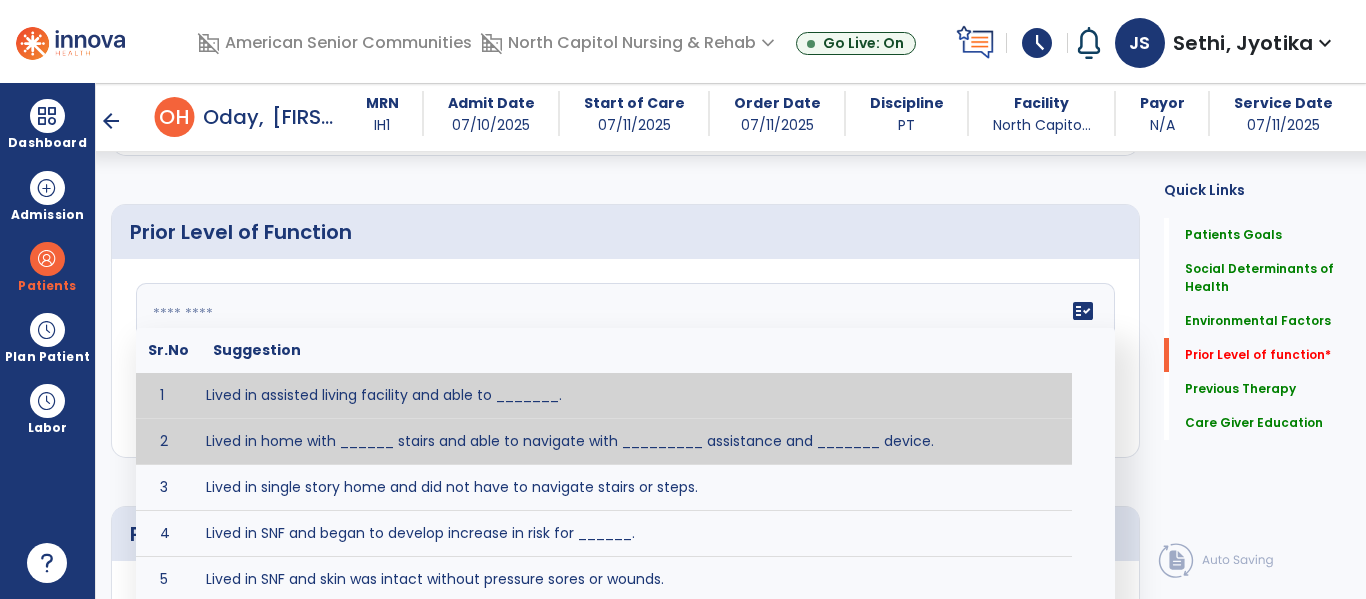 scroll, scrollTop: 1105, scrollLeft: 0, axis: vertical 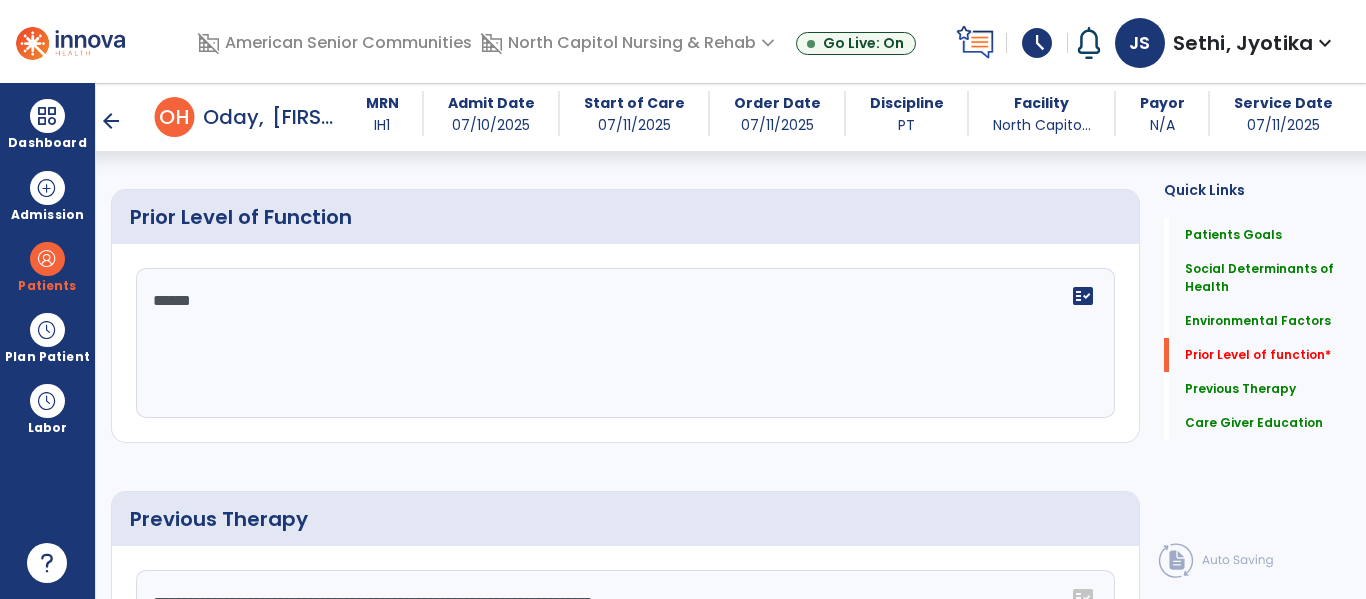 type on "*******" 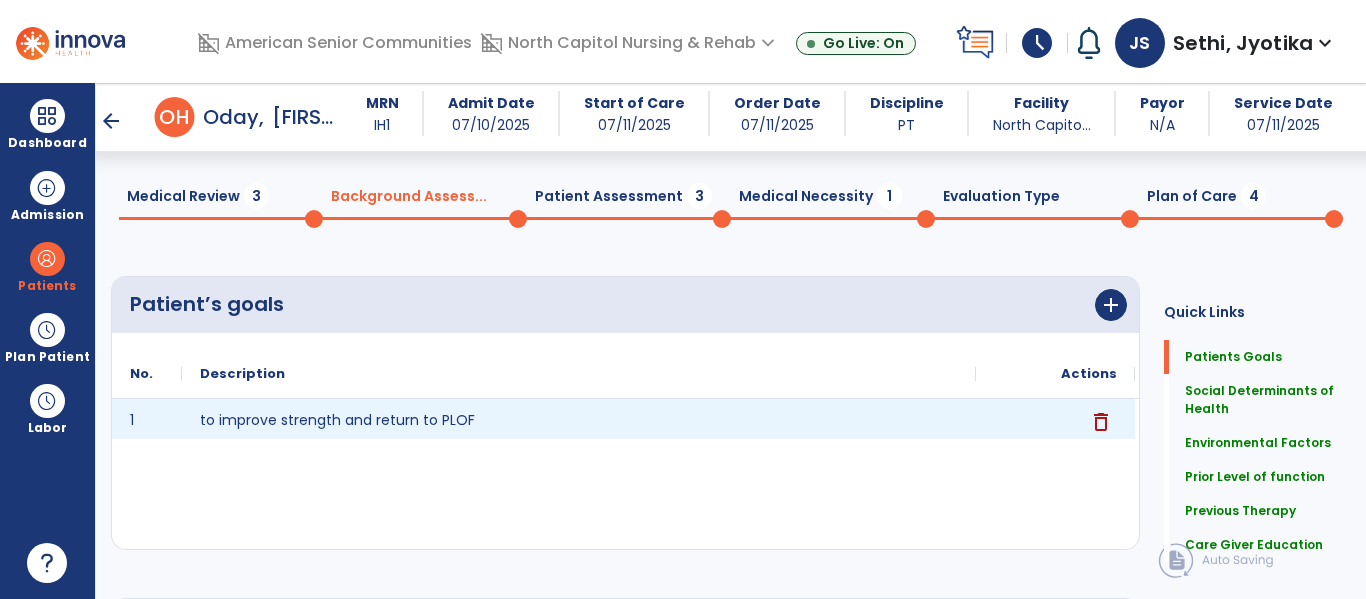 scroll, scrollTop: 0, scrollLeft: 0, axis: both 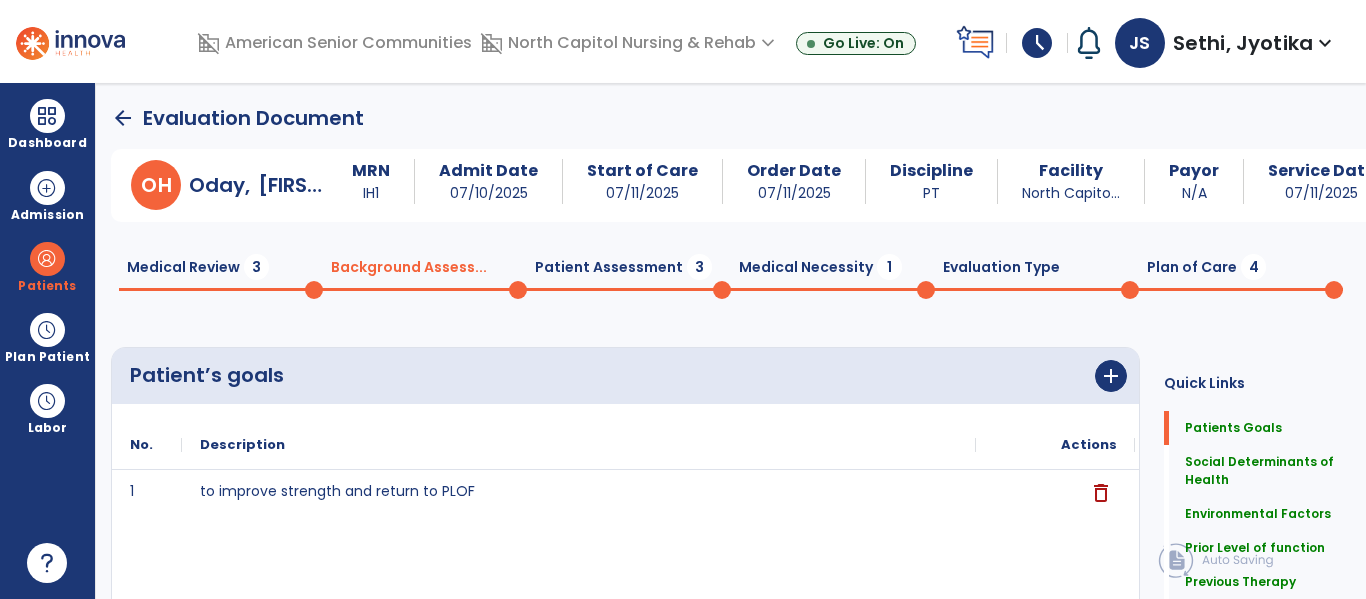 type on "**********" 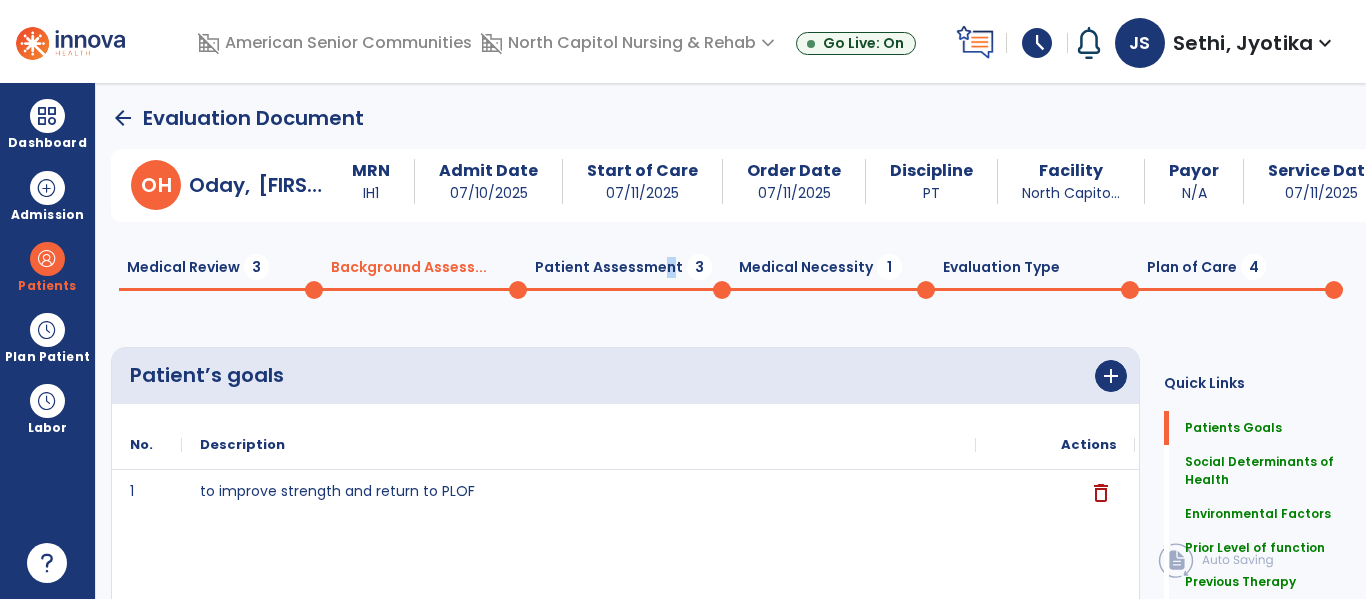 click on "Patient Assessment  3" 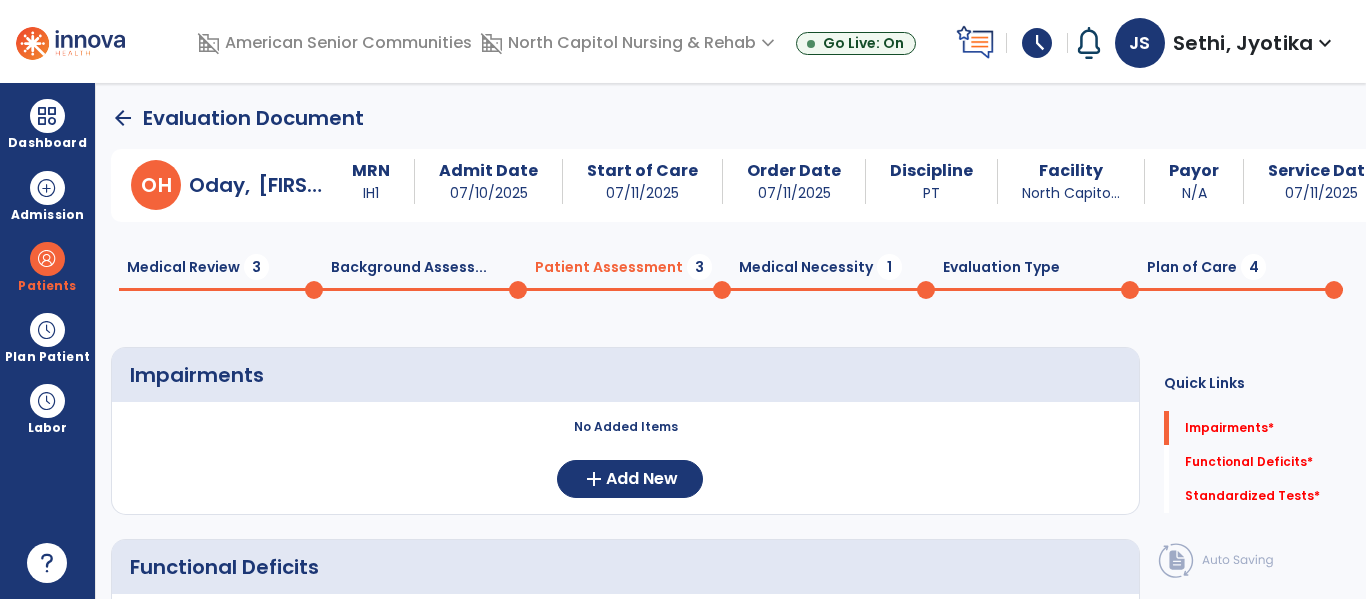 click on "Medical Review  3" 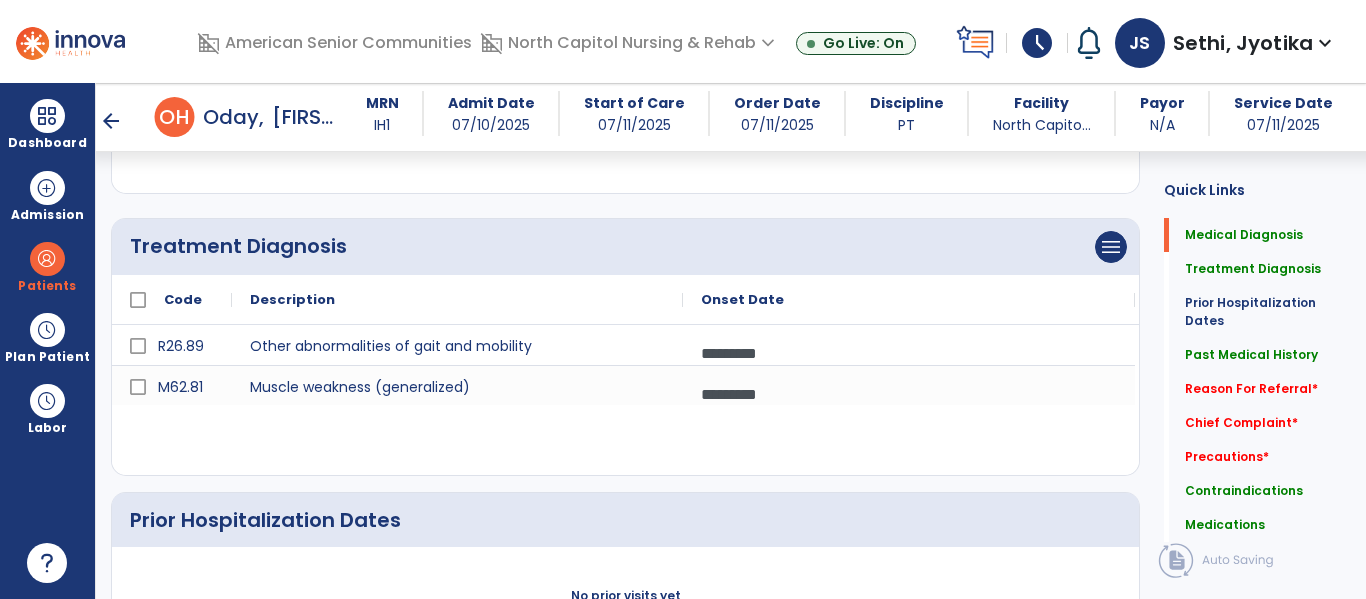 scroll, scrollTop: 397, scrollLeft: 0, axis: vertical 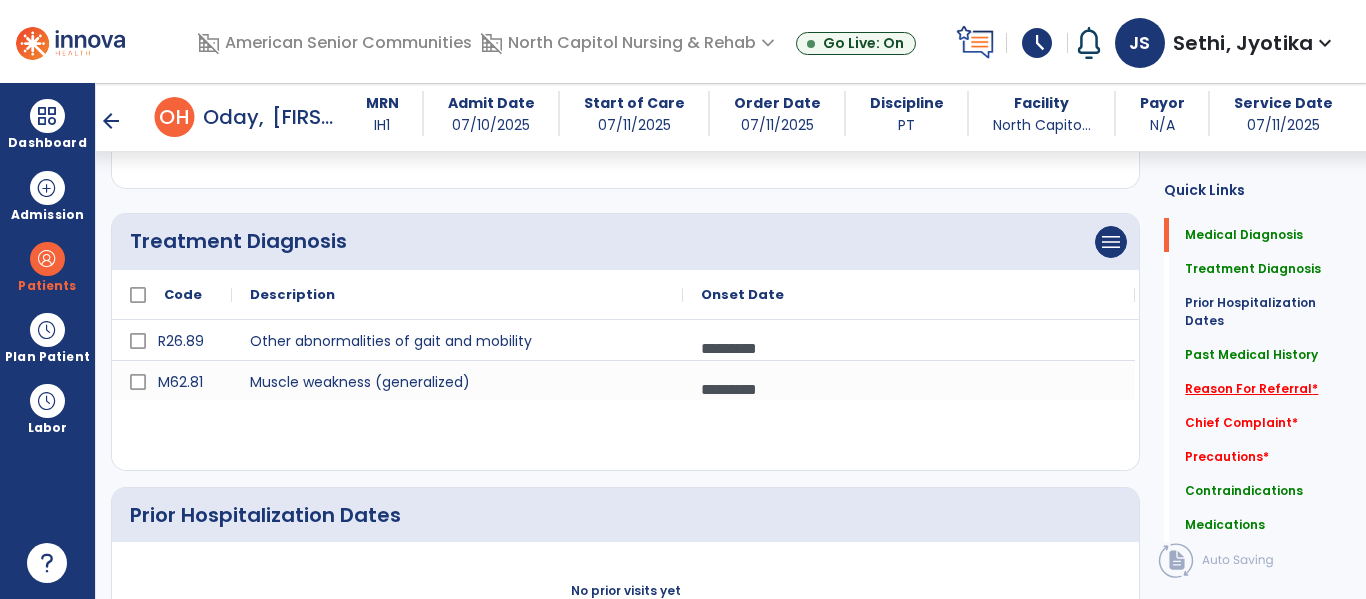 click on "Reason For Referral   *" 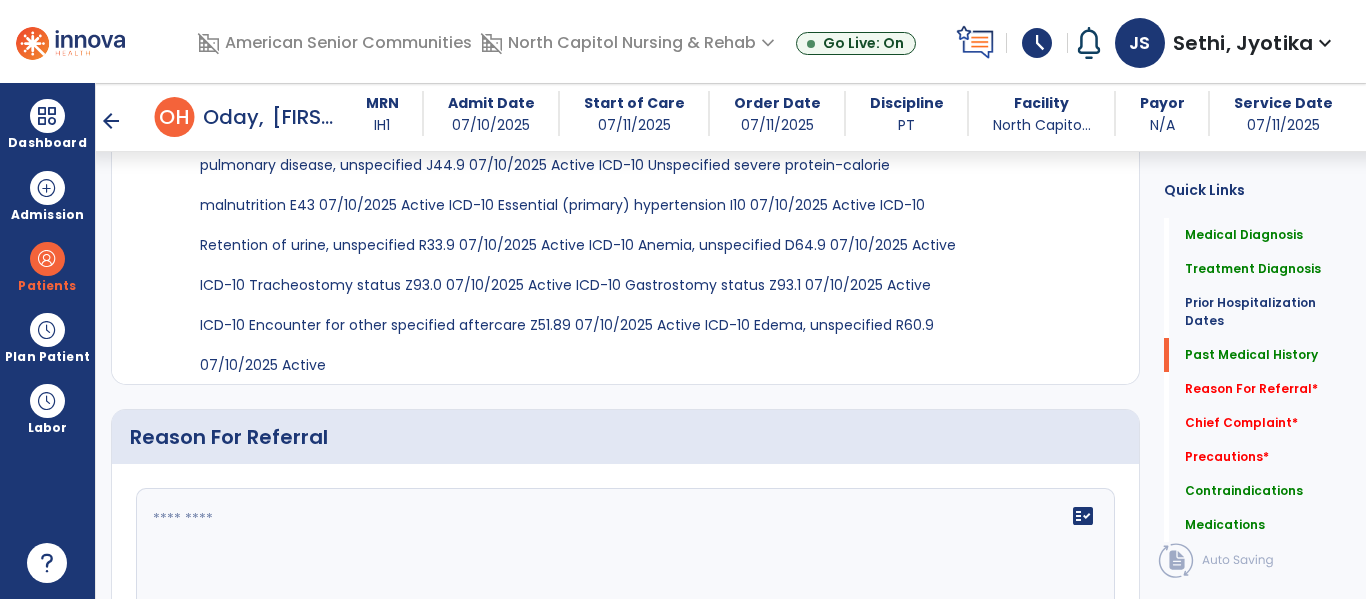 scroll, scrollTop: 1339, scrollLeft: 0, axis: vertical 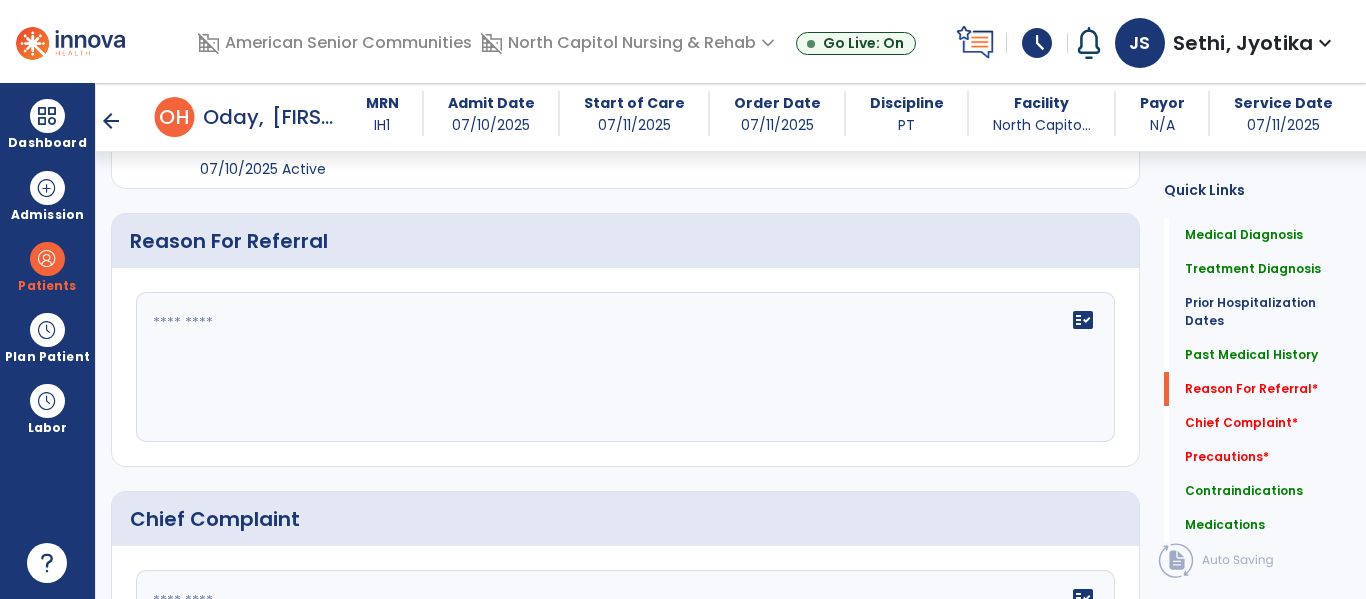 click 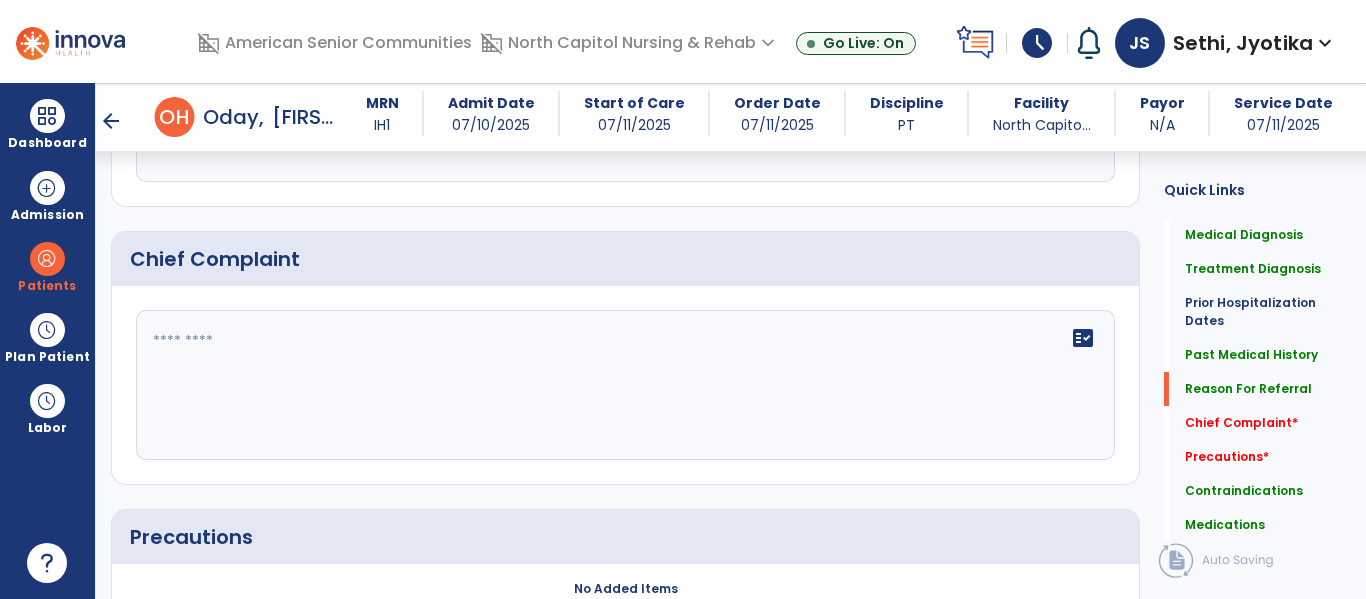 scroll, scrollTop: 1469, scrollLeft: 0, axis: vertical 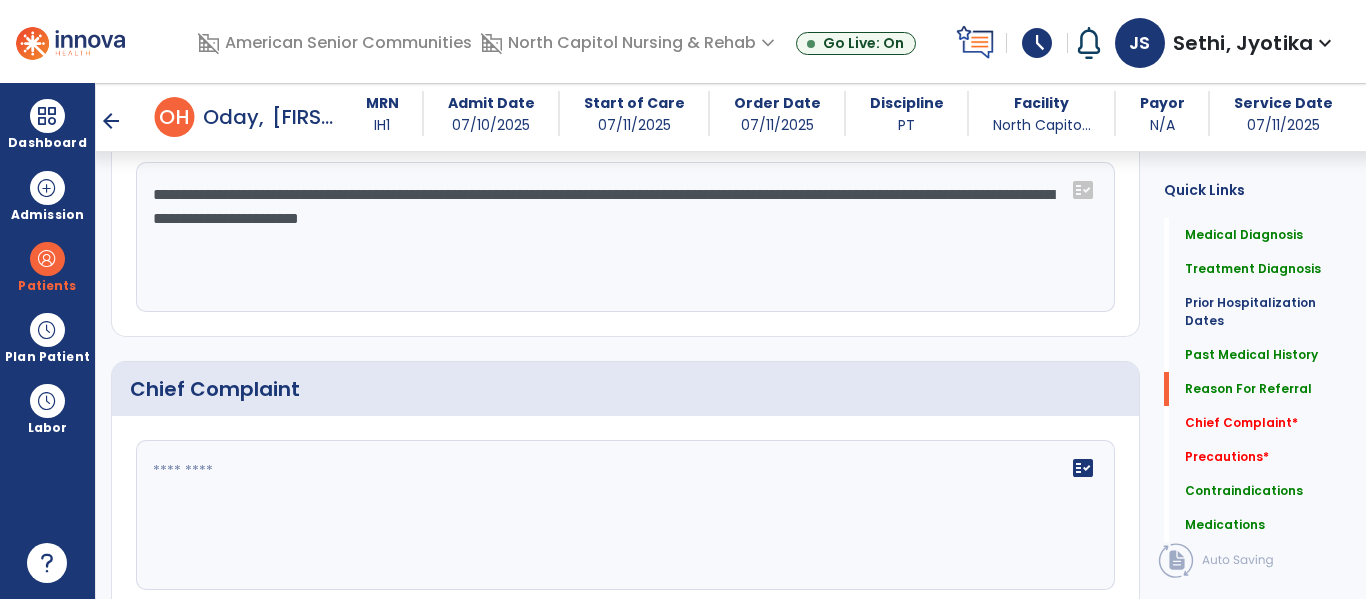 type on "**********" 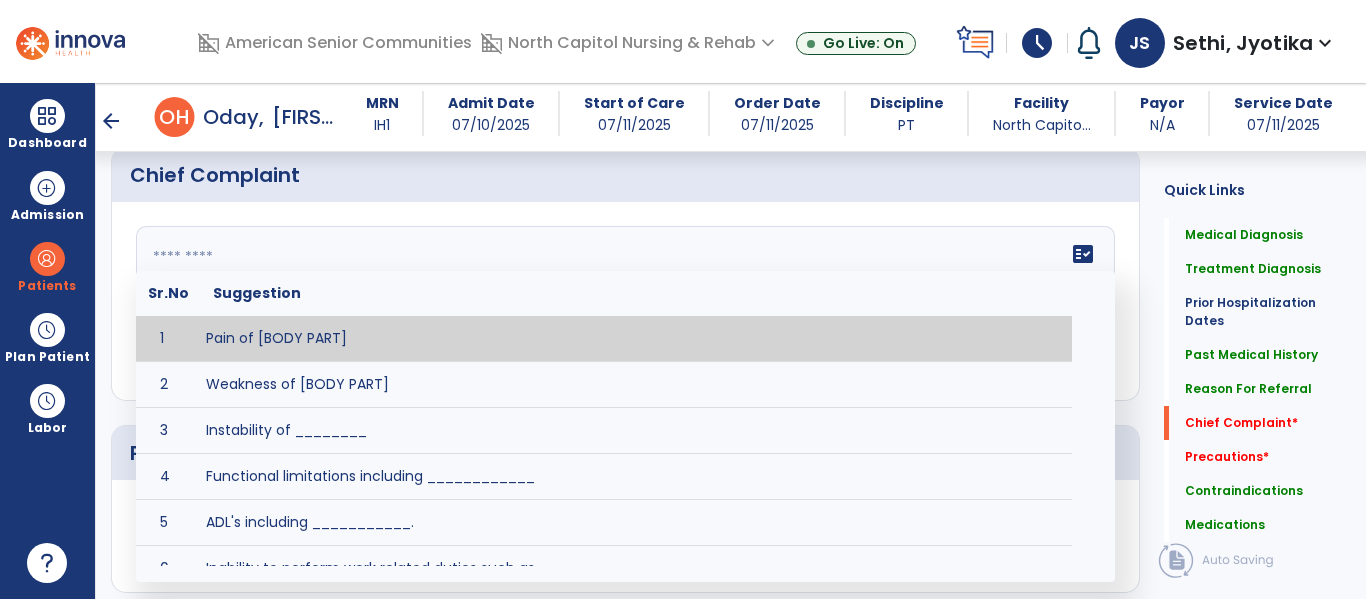 scroll, scrollTop: 1688, scrollLeft: 0, axis: vertical 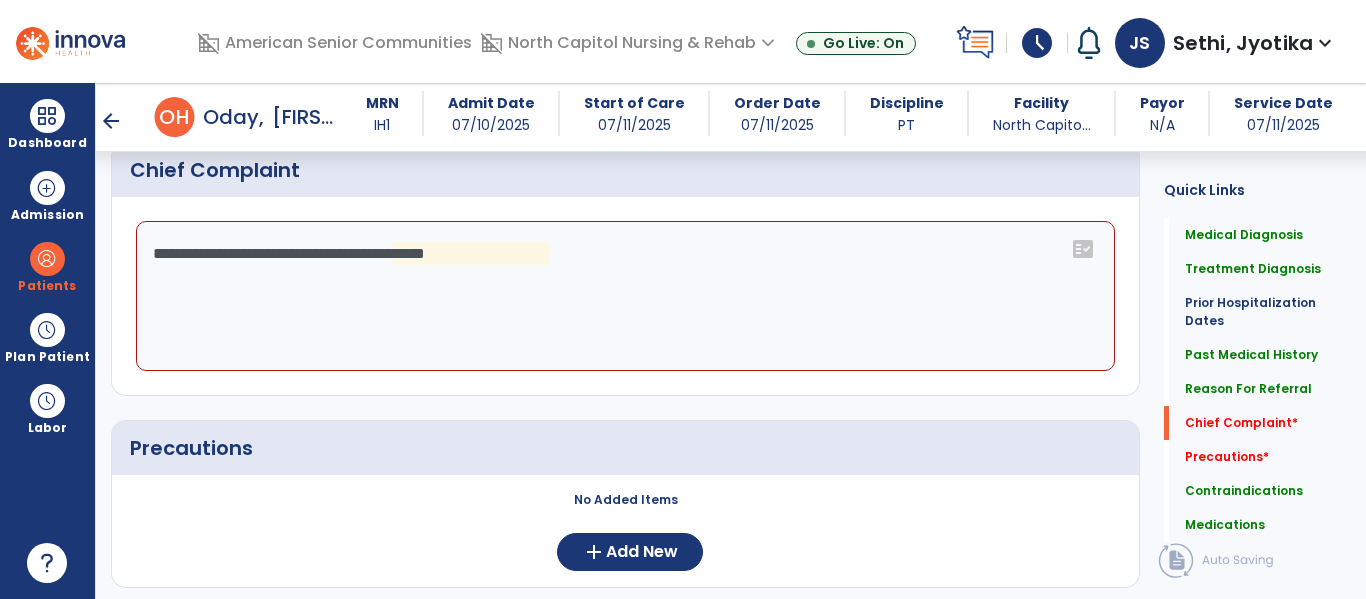 click on "**********" 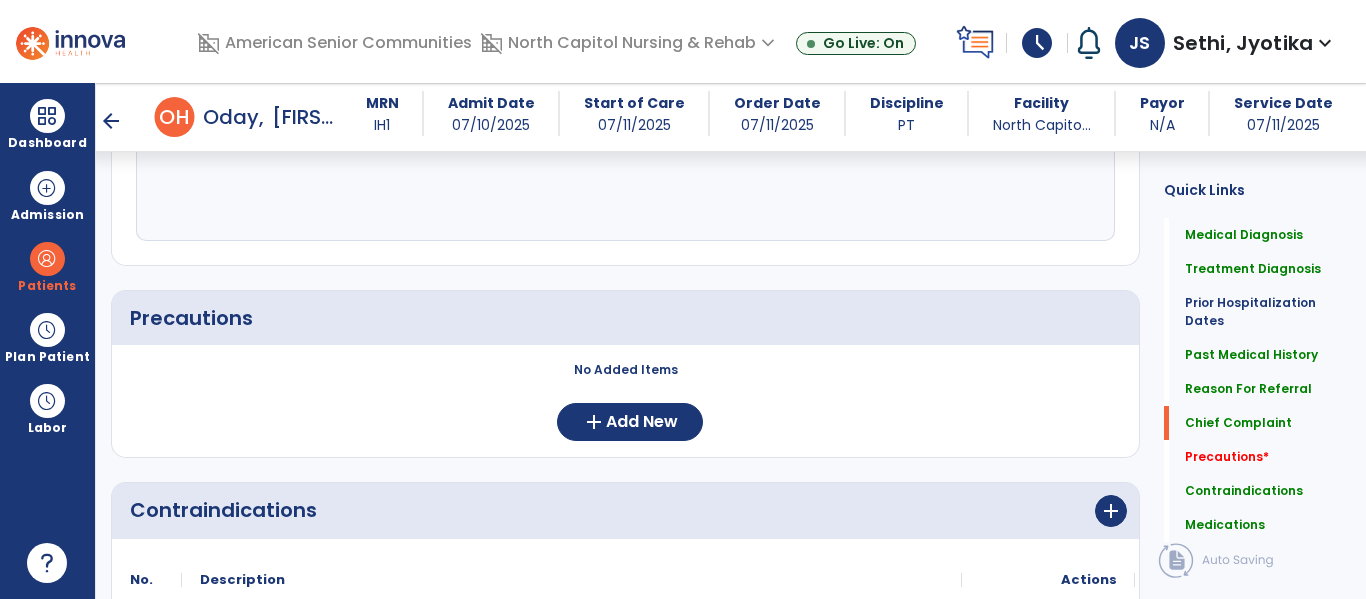 scroll, scrollTop: 1688, scrollLeft: 0, axis: vertical 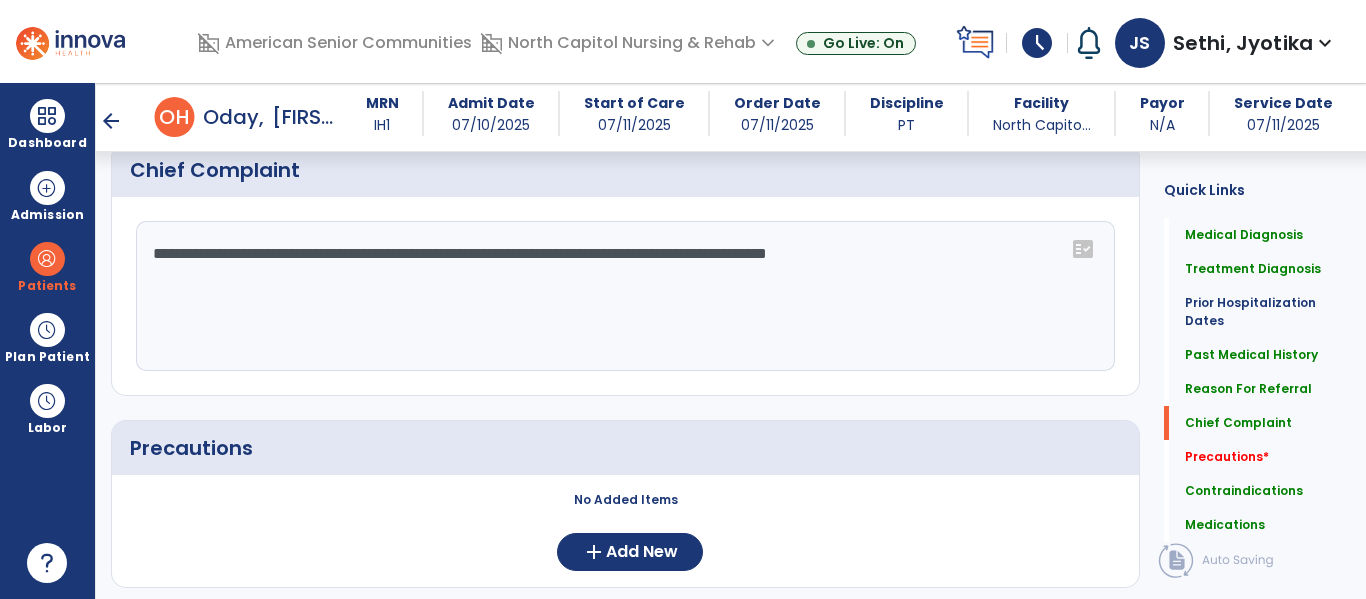 click on "**********" 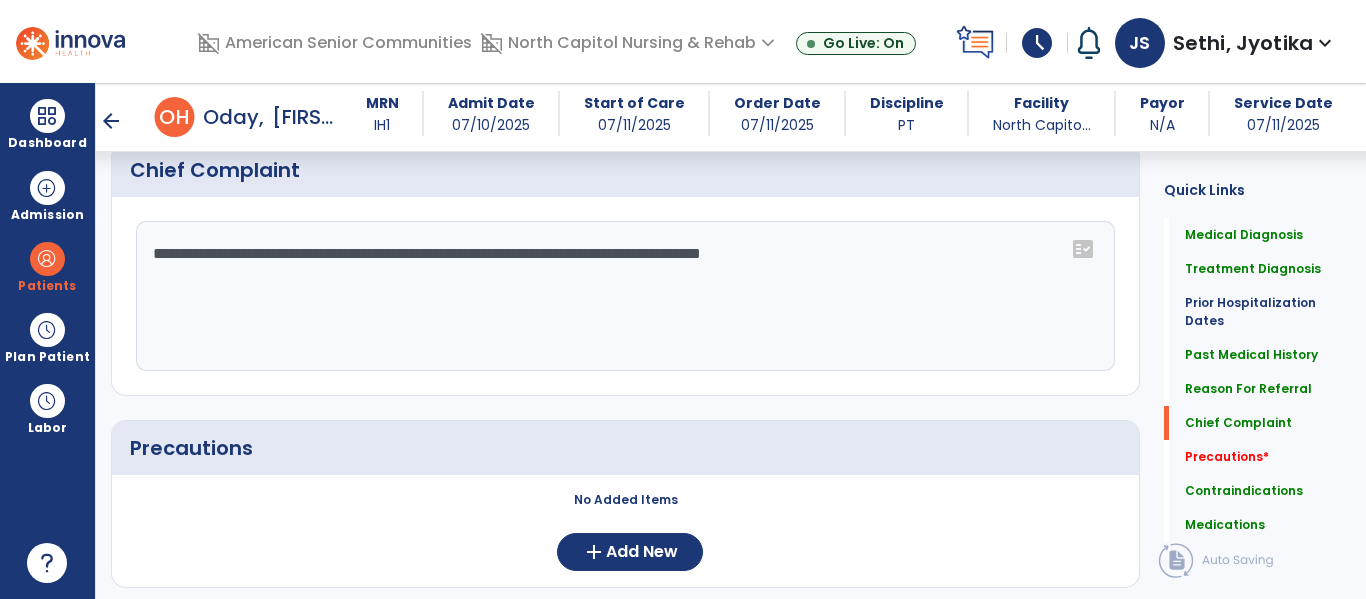 scroll, scrollTop: 1688, scrollLeft: 0, axis: vertical 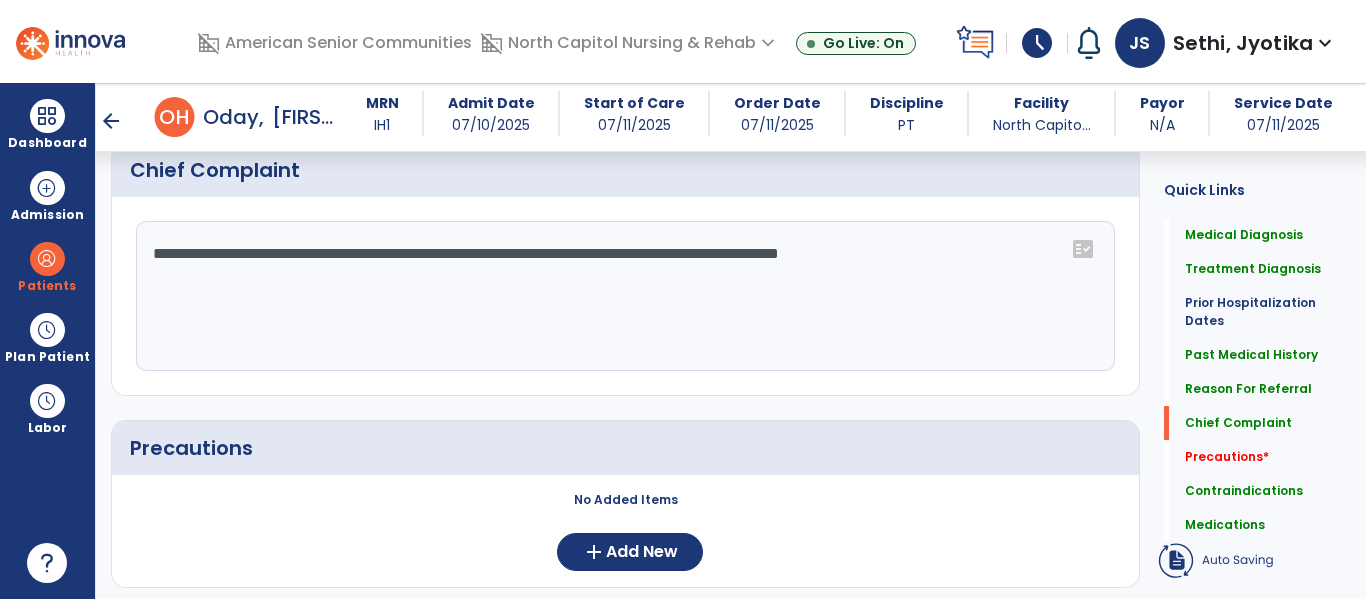 click on "**********" 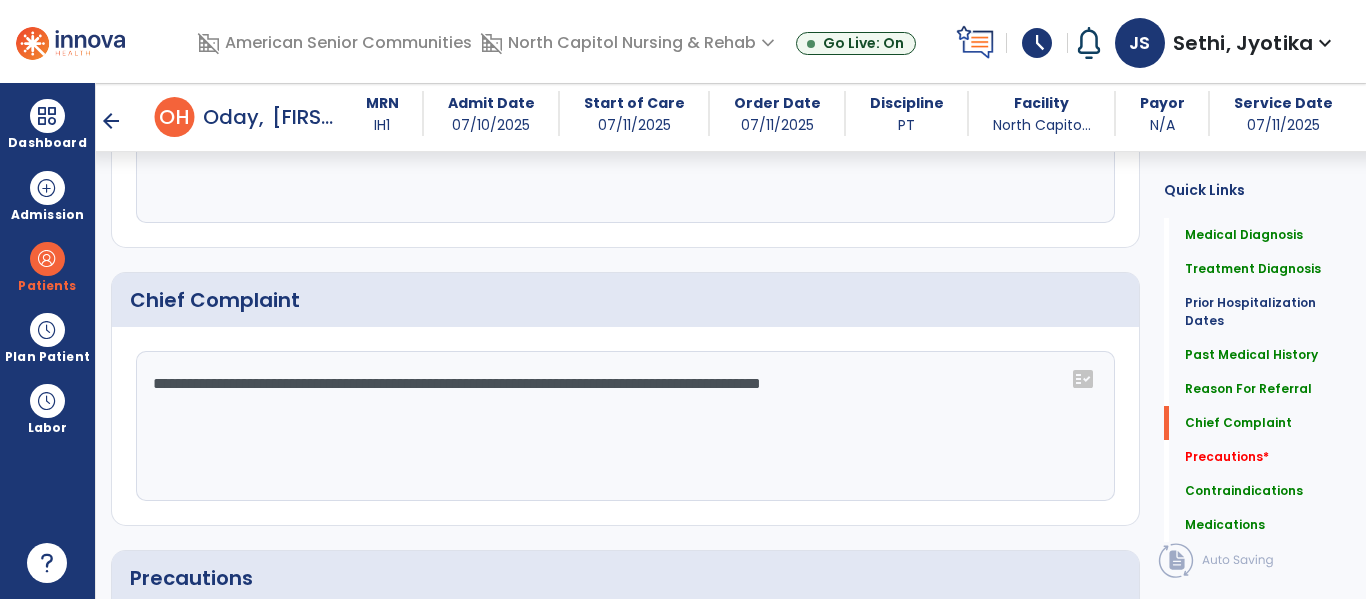 scroll, scrollTop: 1688, scrollLeft: 0, axis: vertical 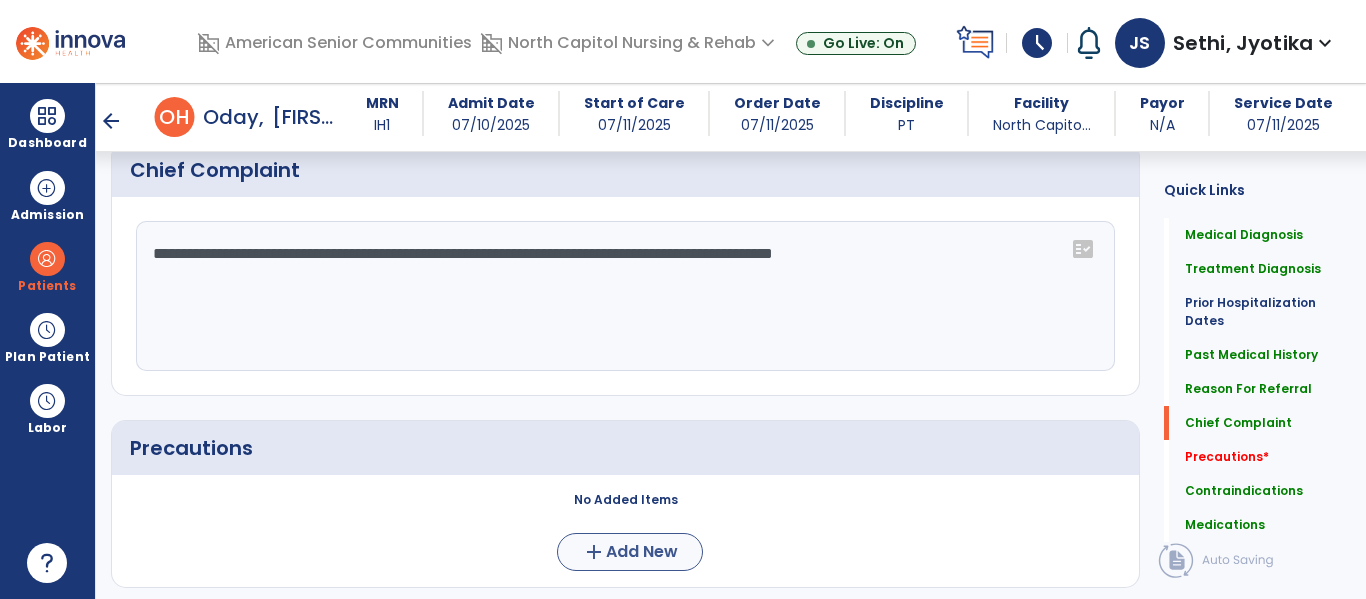 type on "**********" 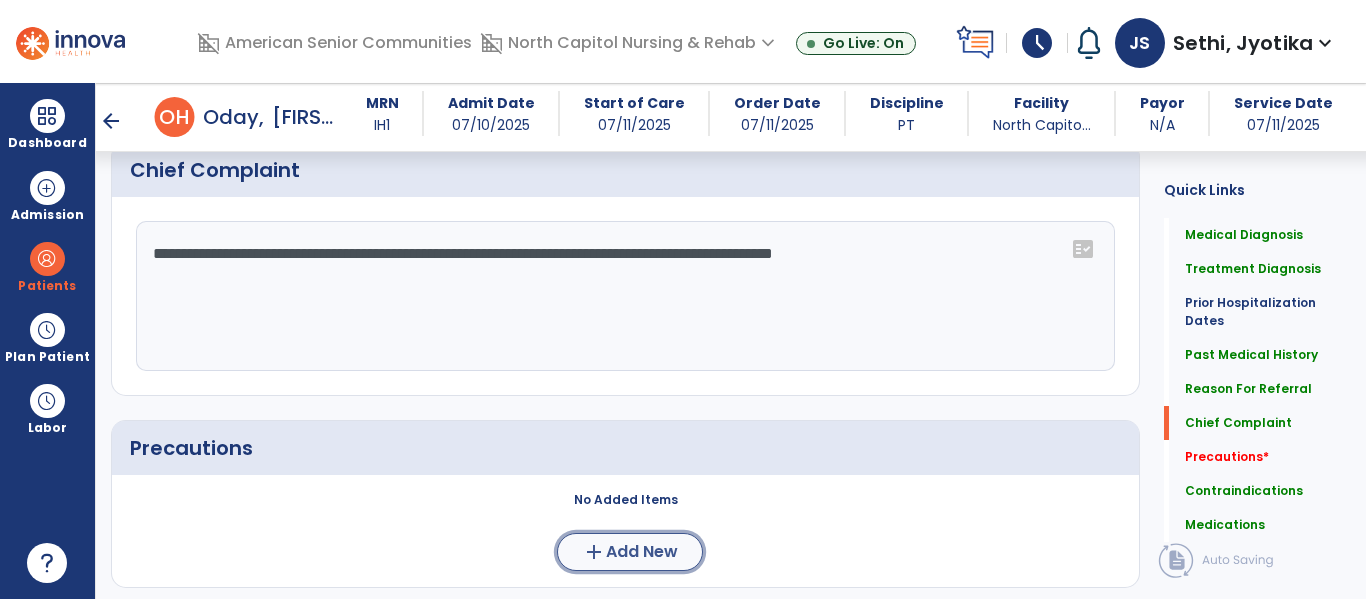 click on "Add New" 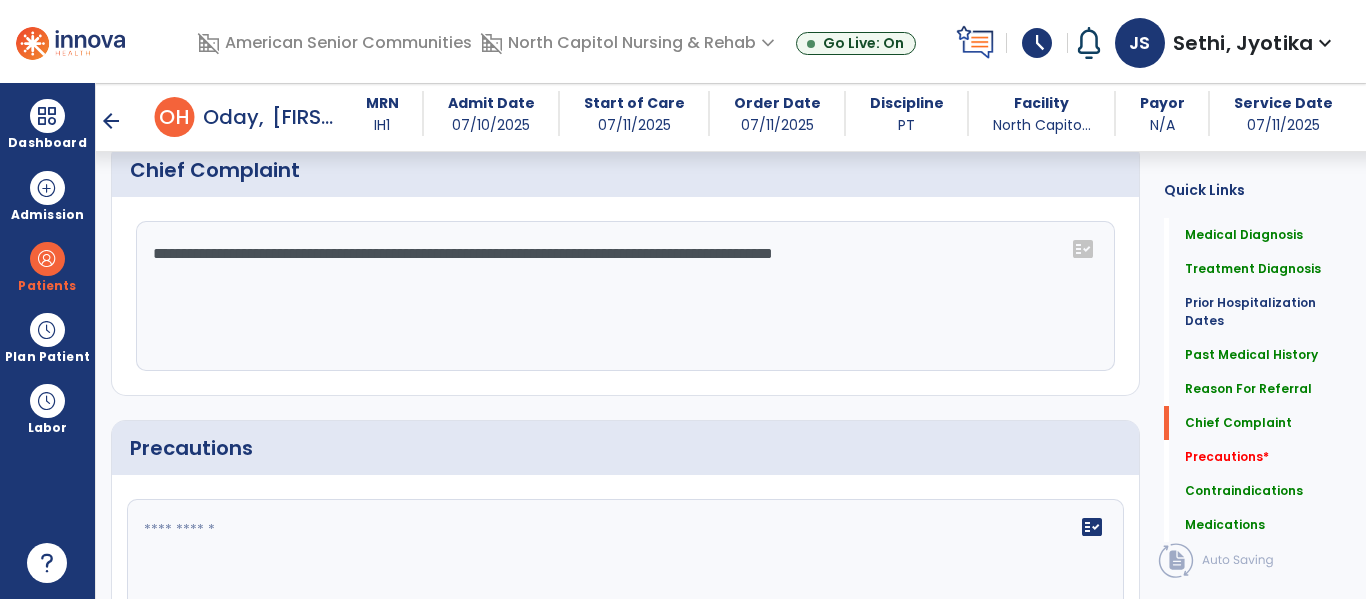 click on "fact_check" 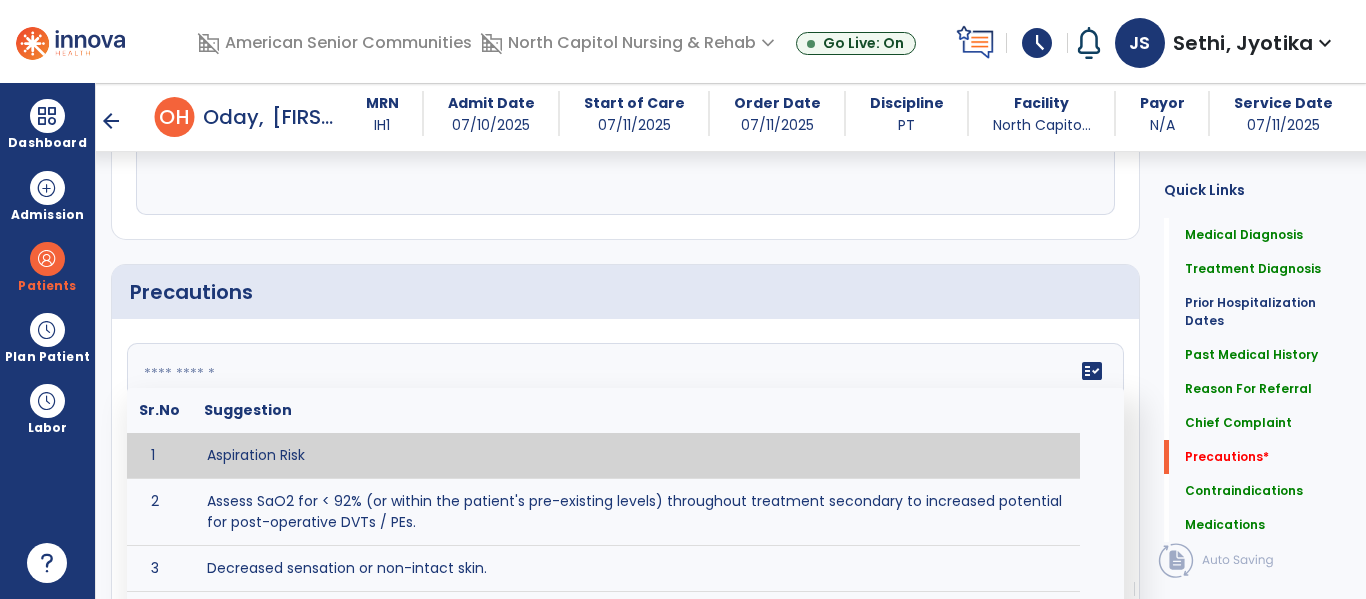 scroll, scrollTop: 1846, scrollLeft: 0, axis: vertical 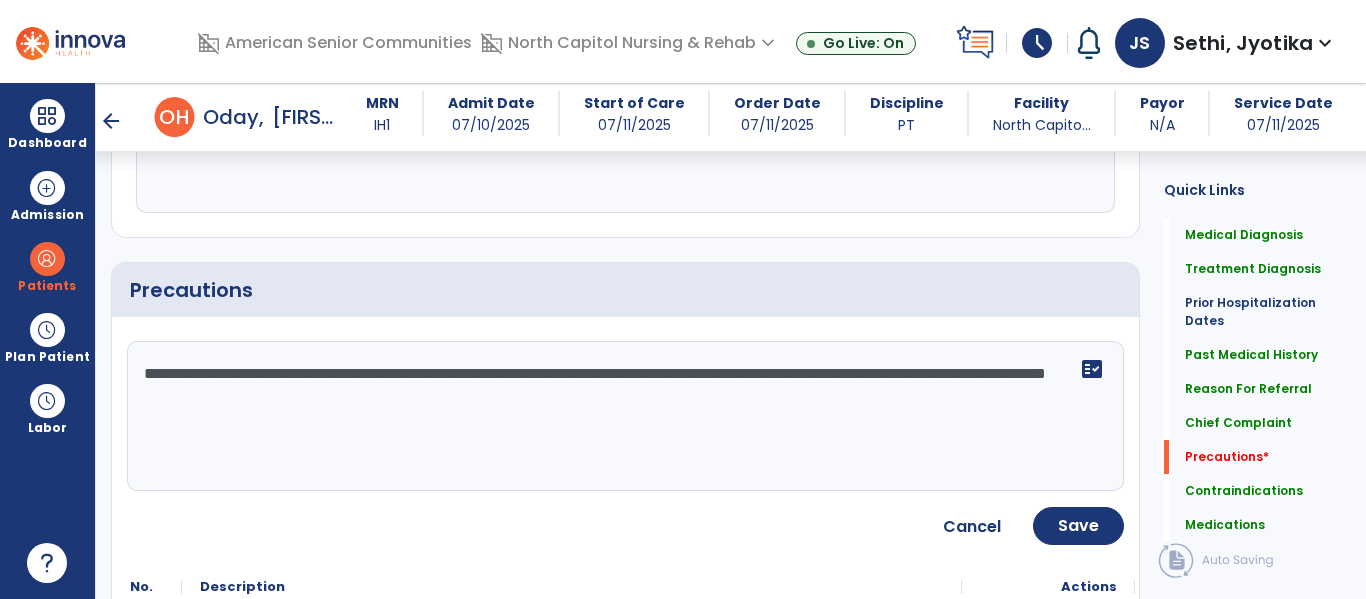 type on "**********" 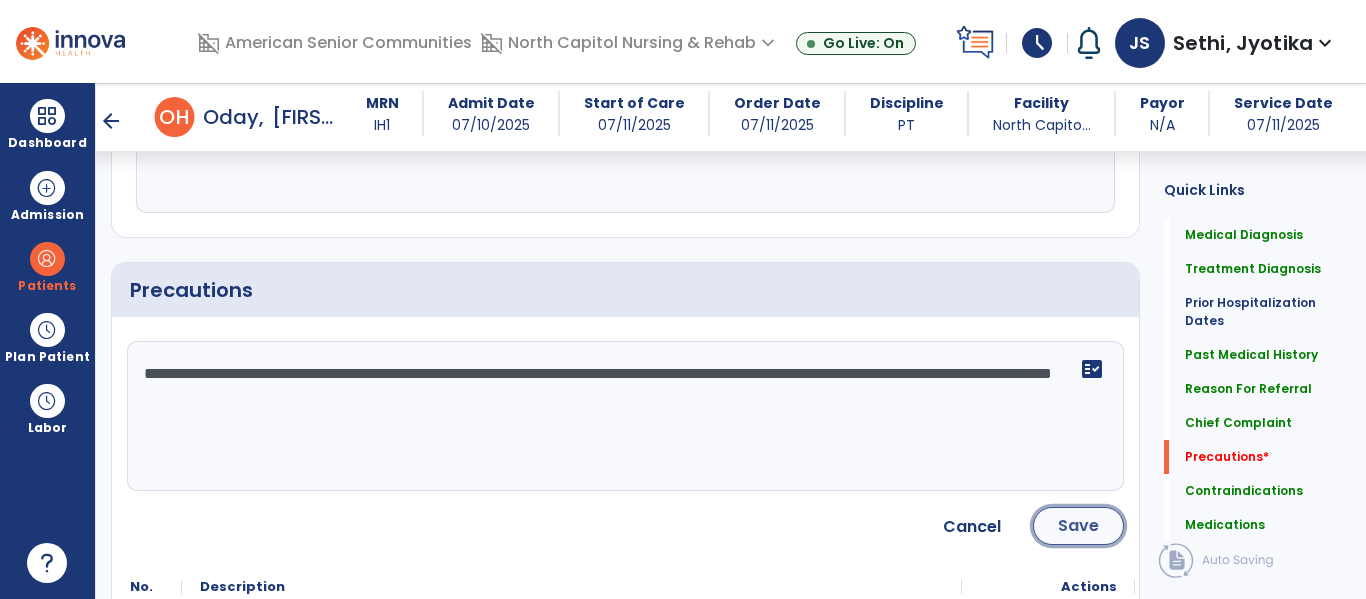 click on "Save" 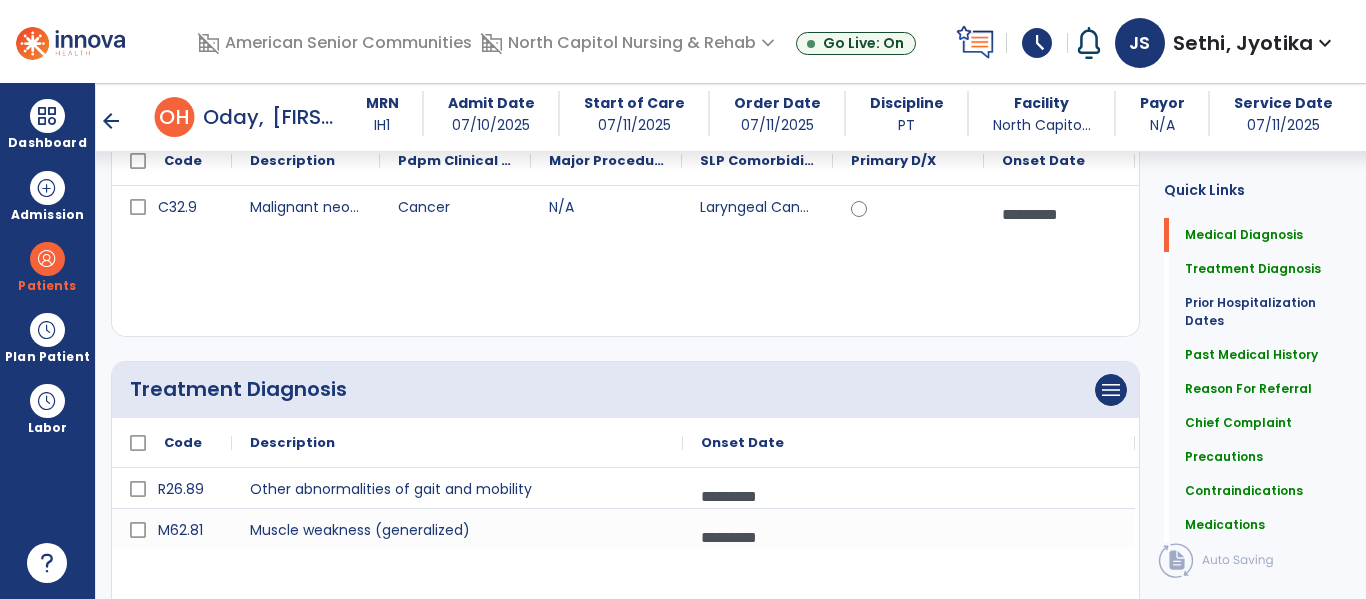scroll, scrollTop: 0, scrollLeft: 0, axis: both 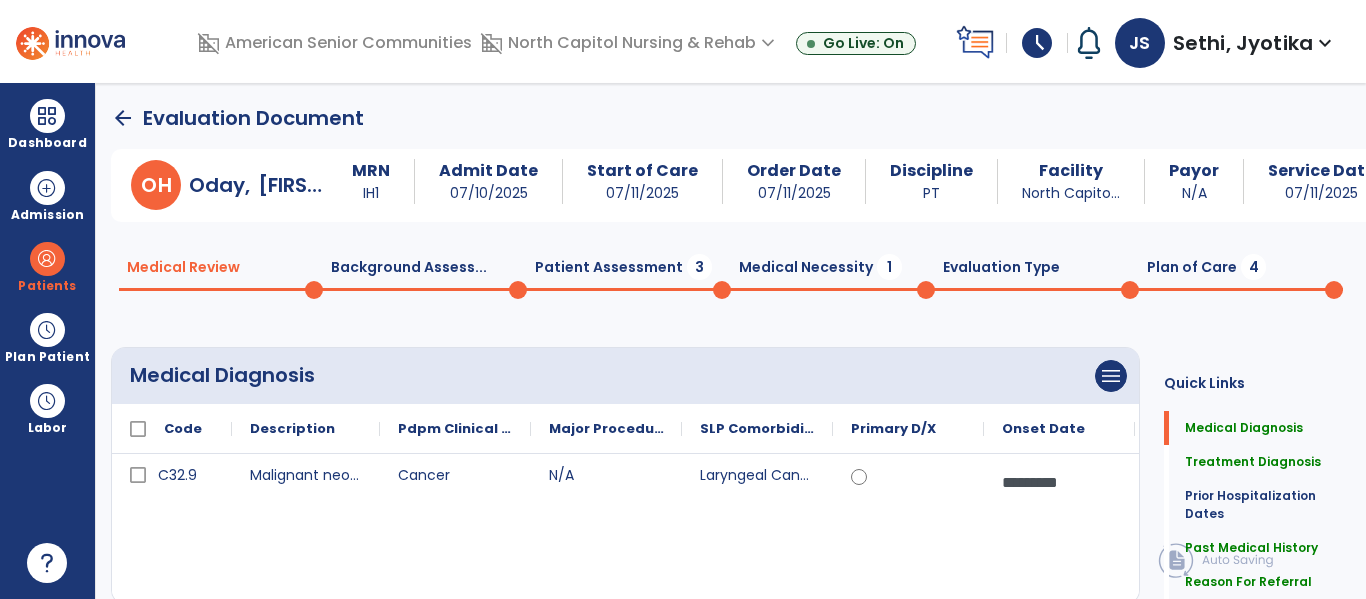 click on "Medical Necessity  1" 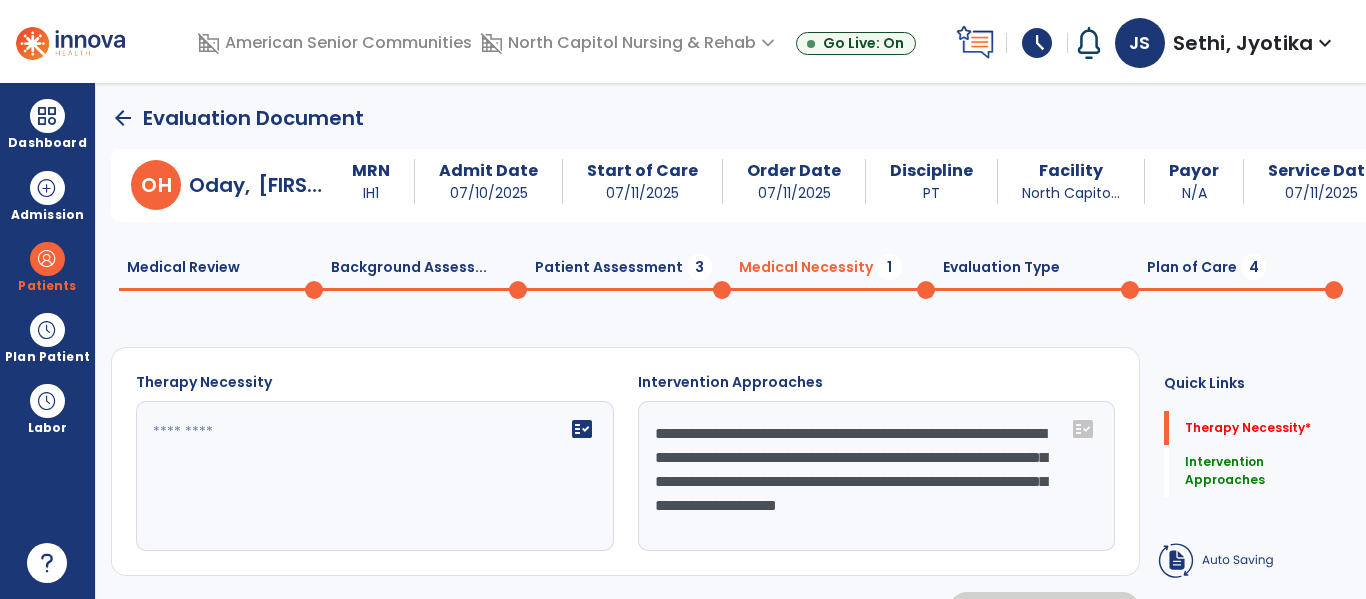 click 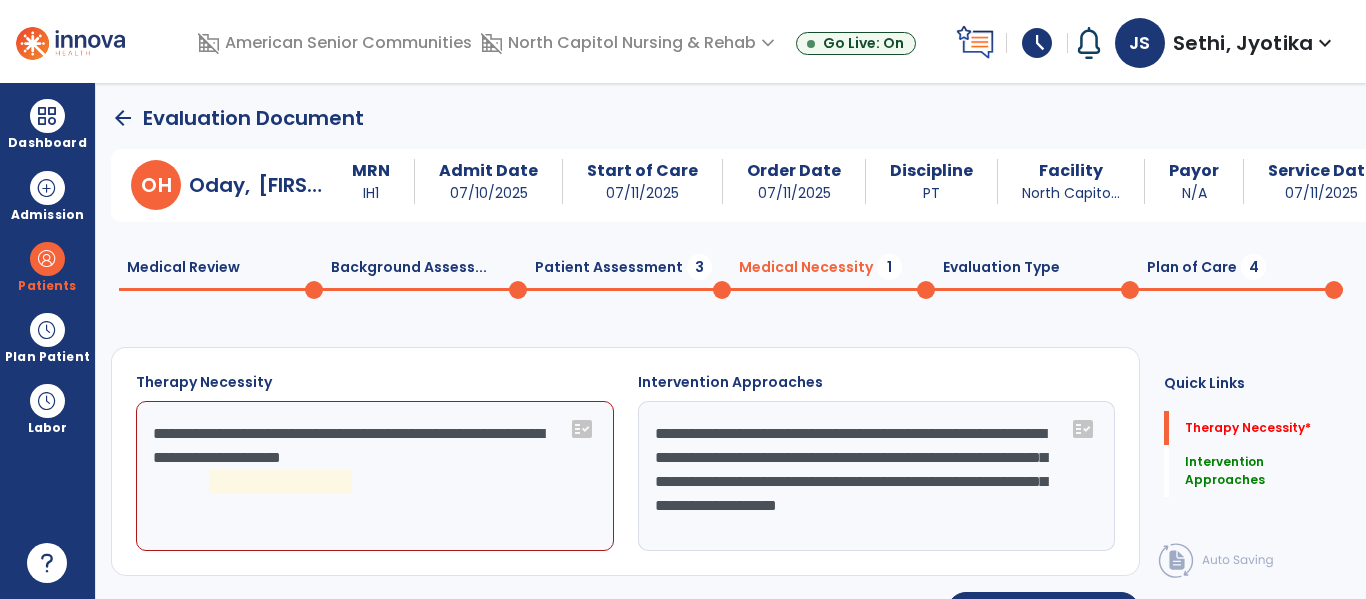 click on "**********" 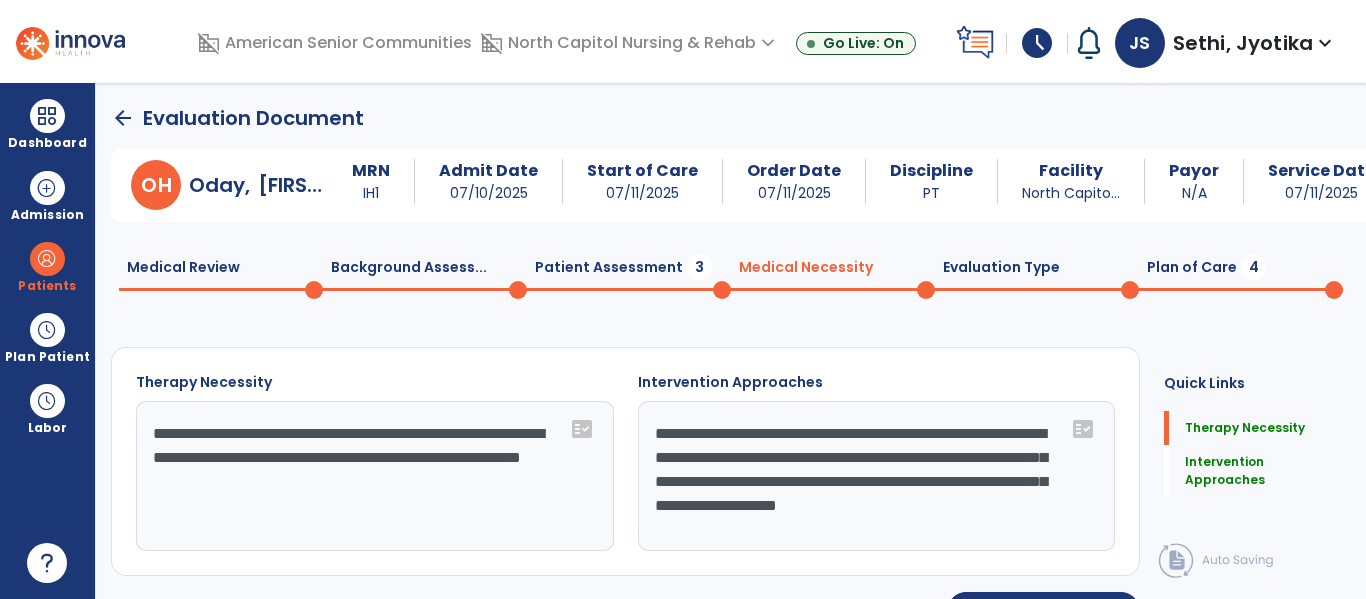 type on "**********" 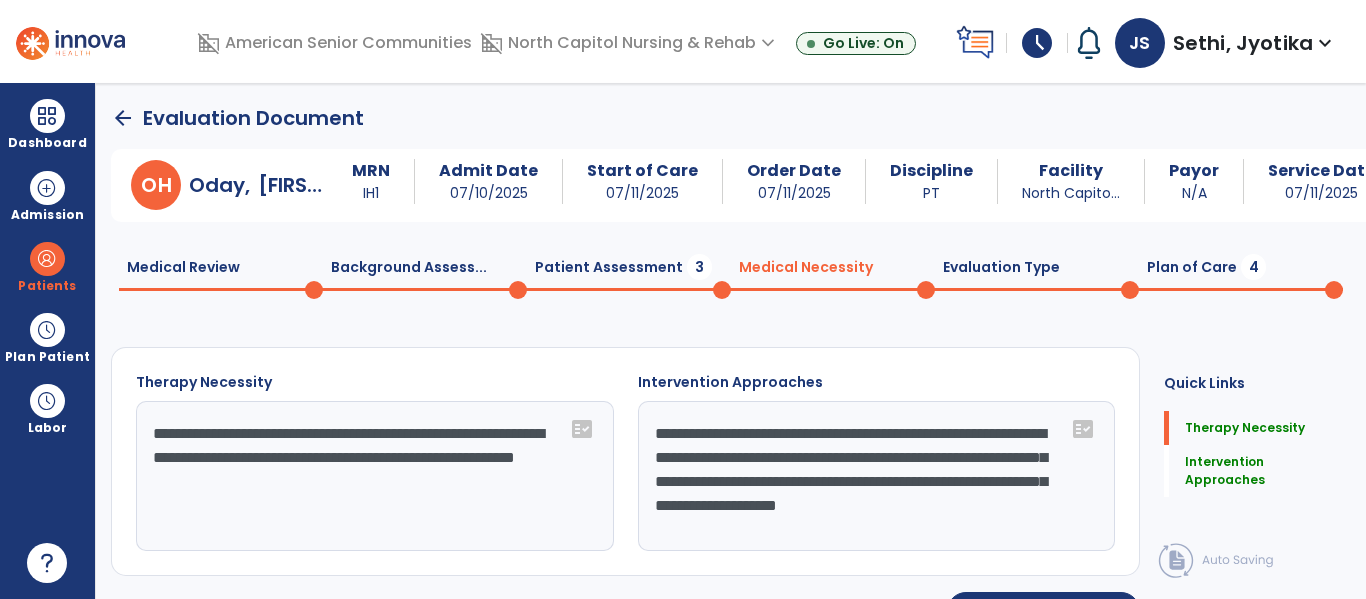 click on "Plan of Care  4" 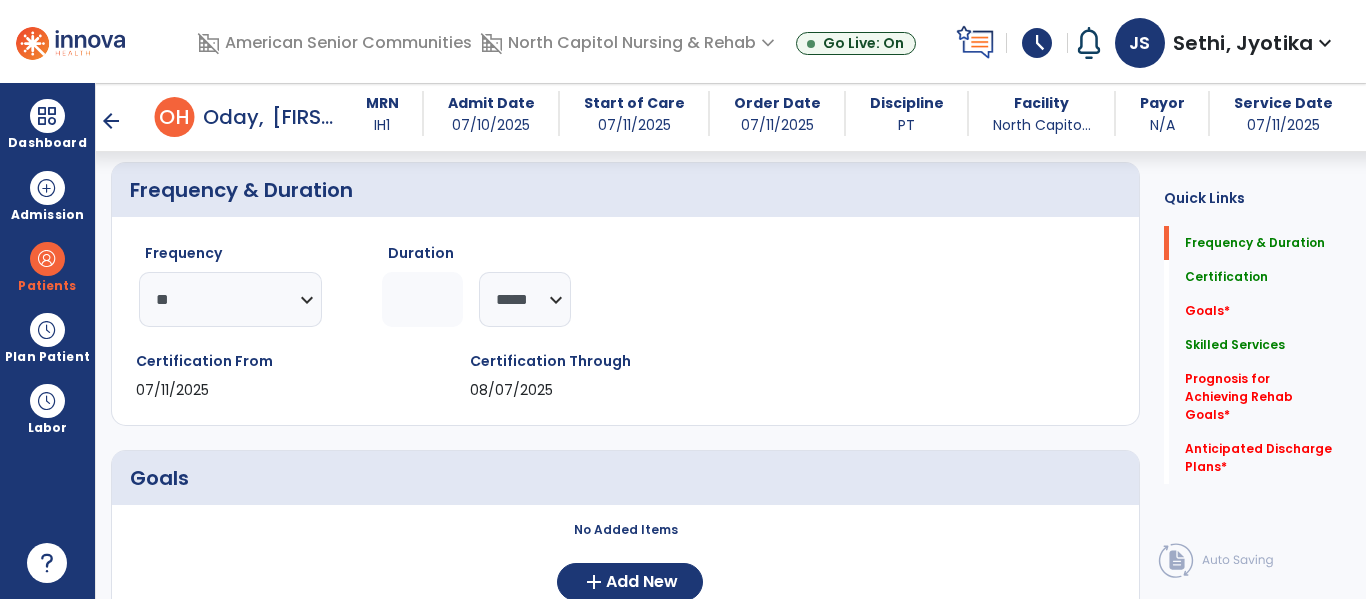 scroll, scrollTop: 198, scrollLeft: 0, axis: vertical 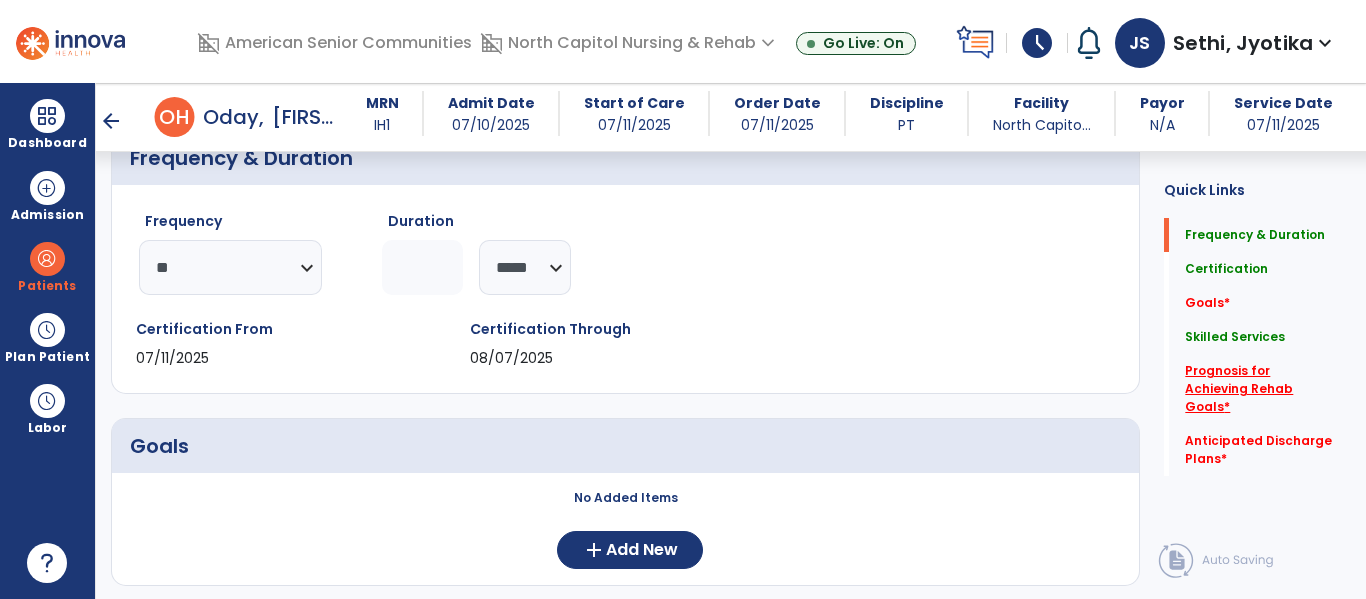 click on "Prognosis for Achieving Rehab Goals   *" 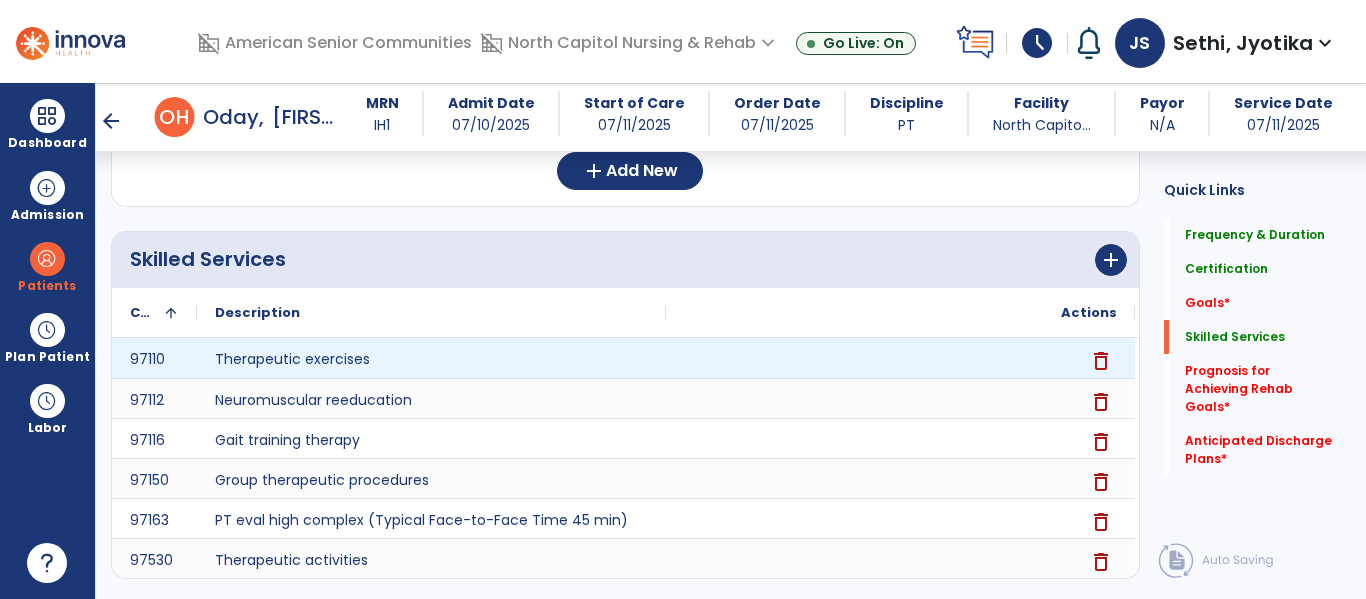 scroll, scrollTop: 840, scrollLeft: 0, axis: vertical 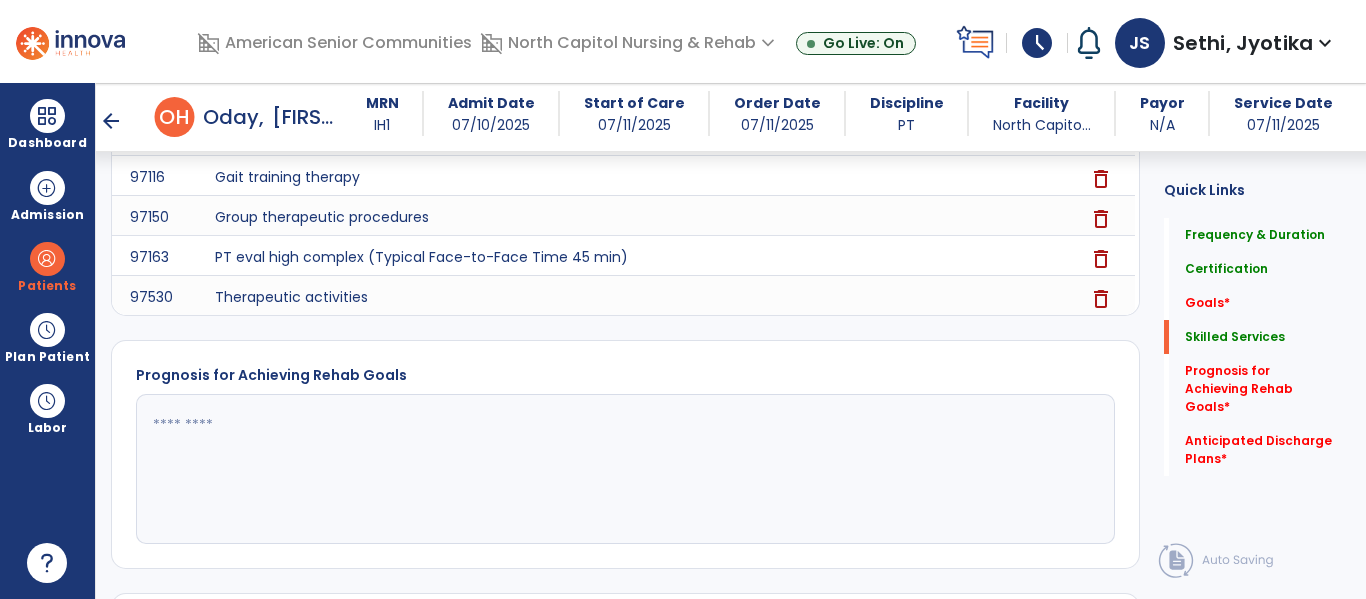 click 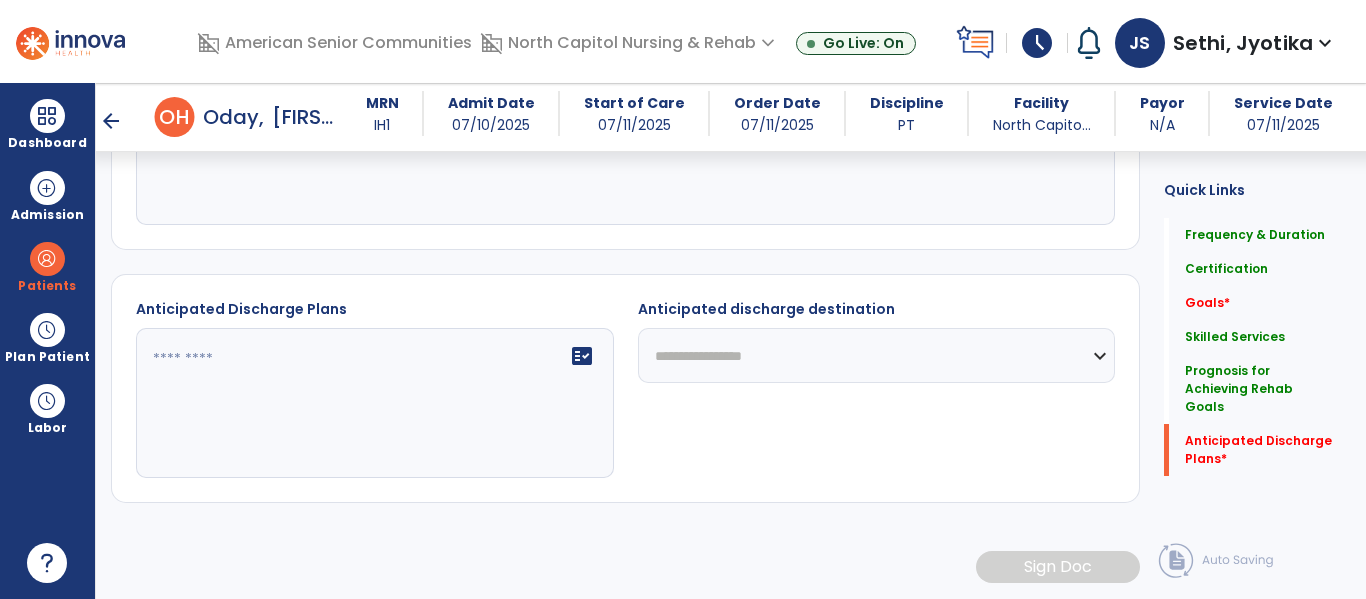type on "****" 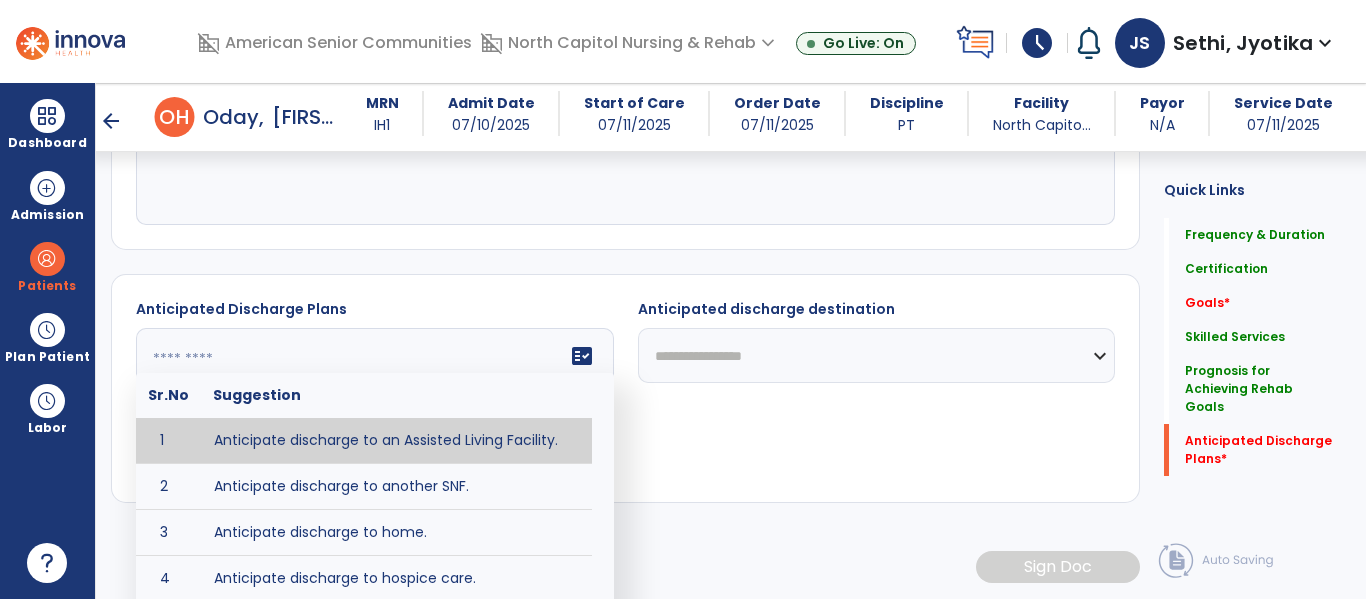 click 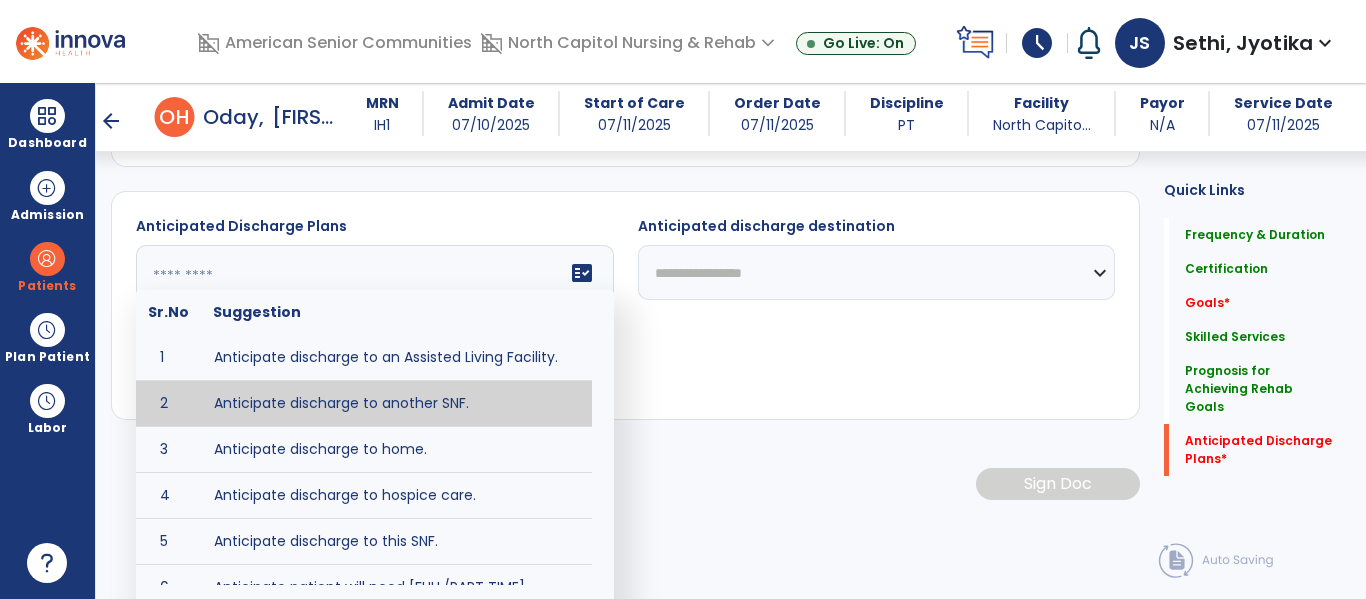 scroll, scrollTop: 1244, scrollLeft: 0, axis: vertical 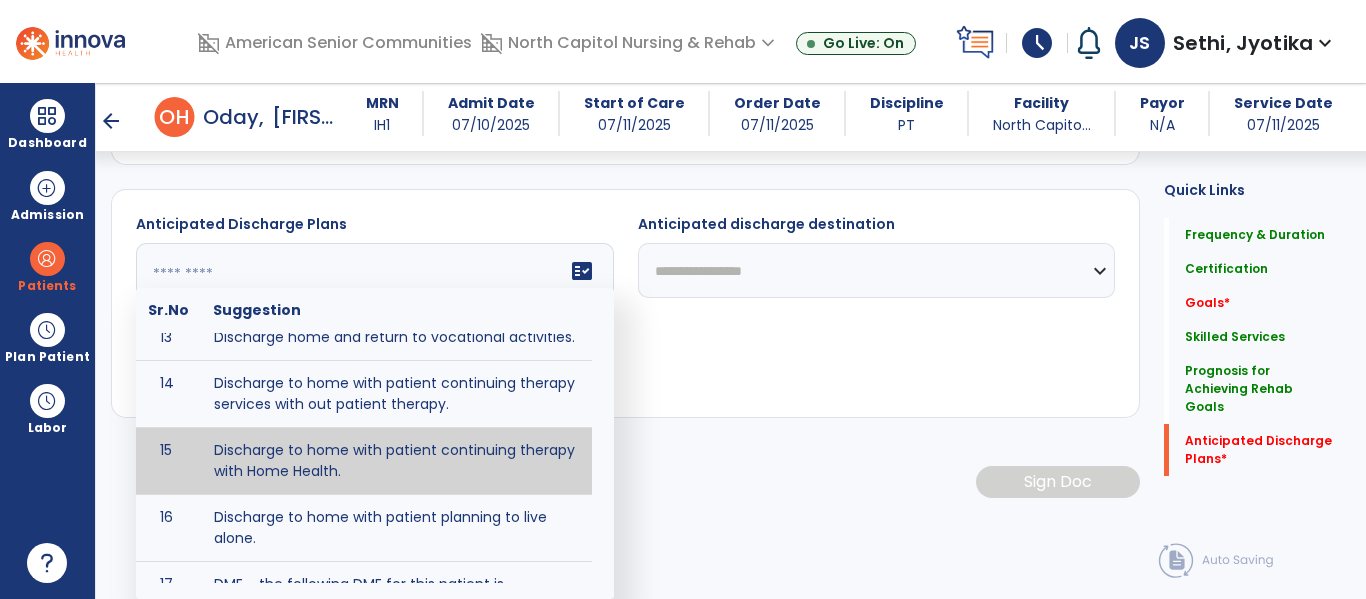 type on "**********" 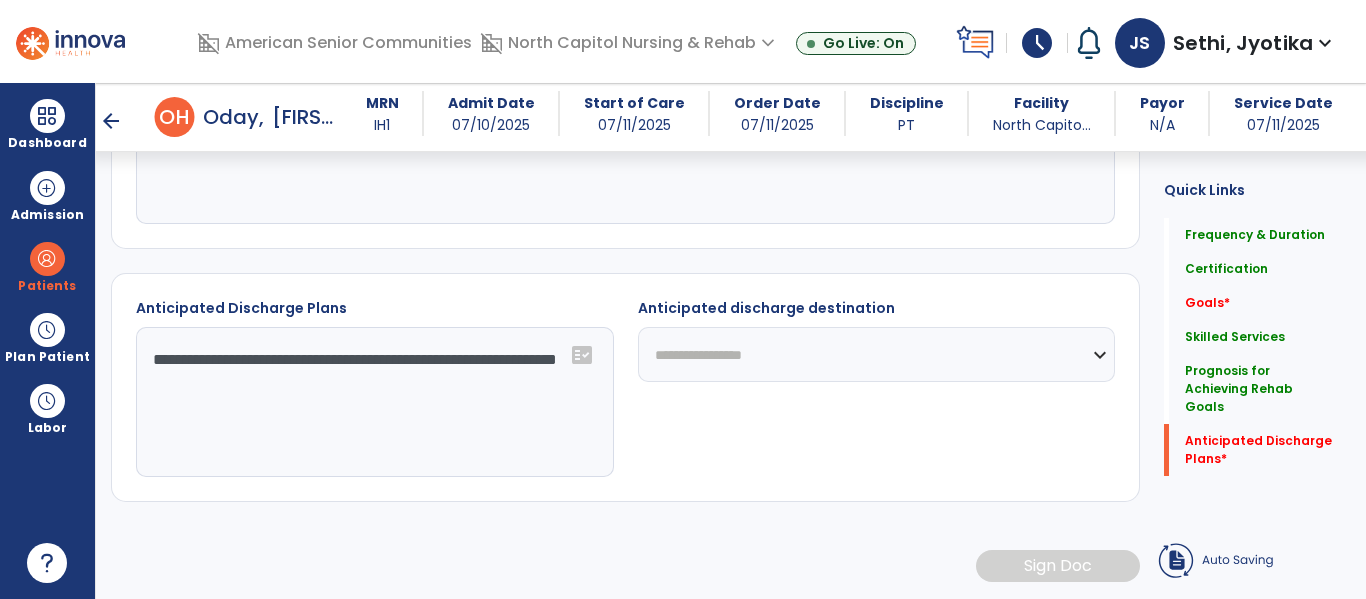 scroll, scrollTop: 1160, scrollLeft: 0, axis: vertical 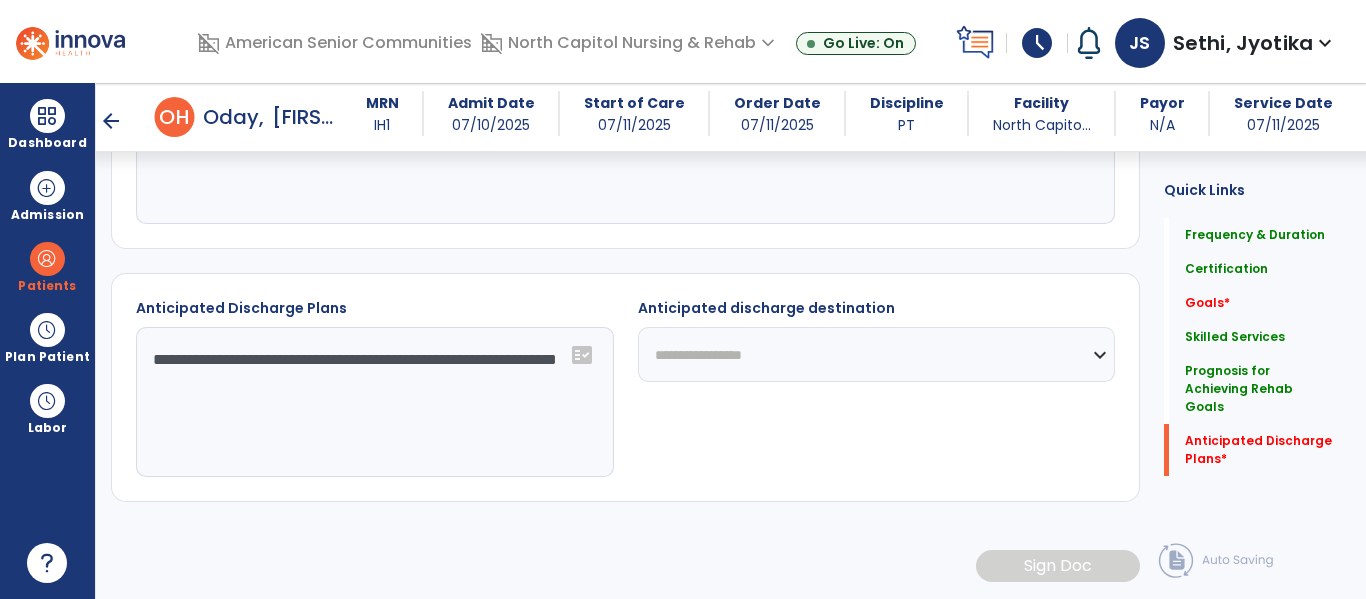 click on "**********" 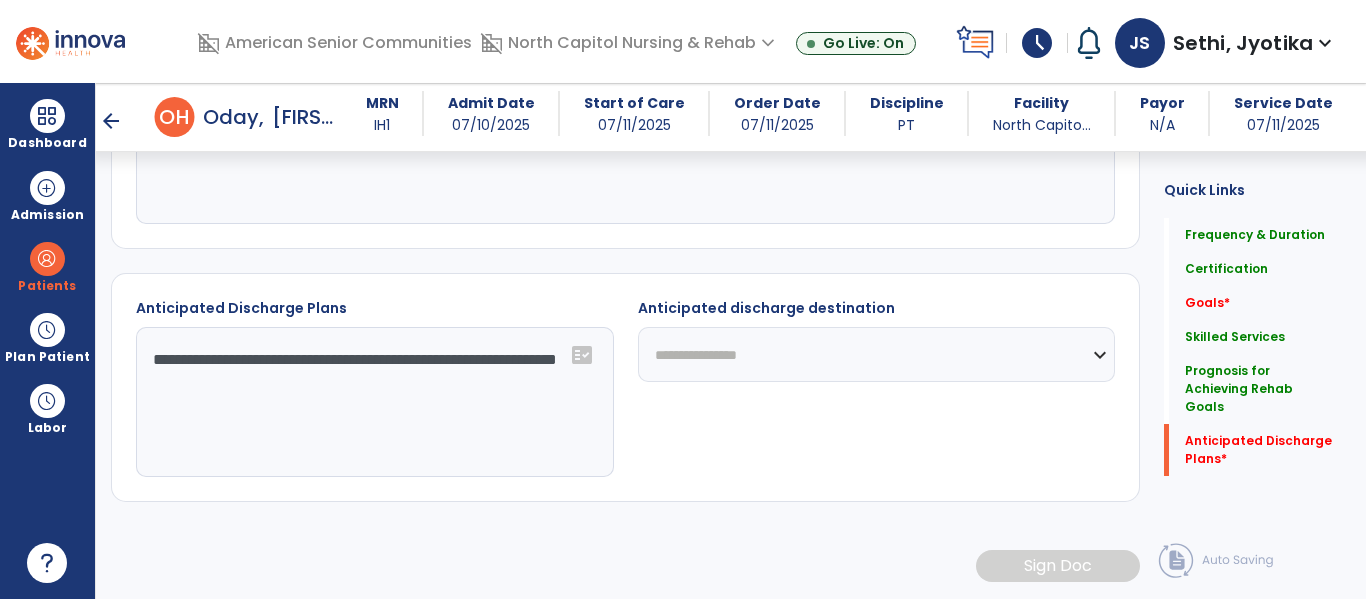 click on "**********" 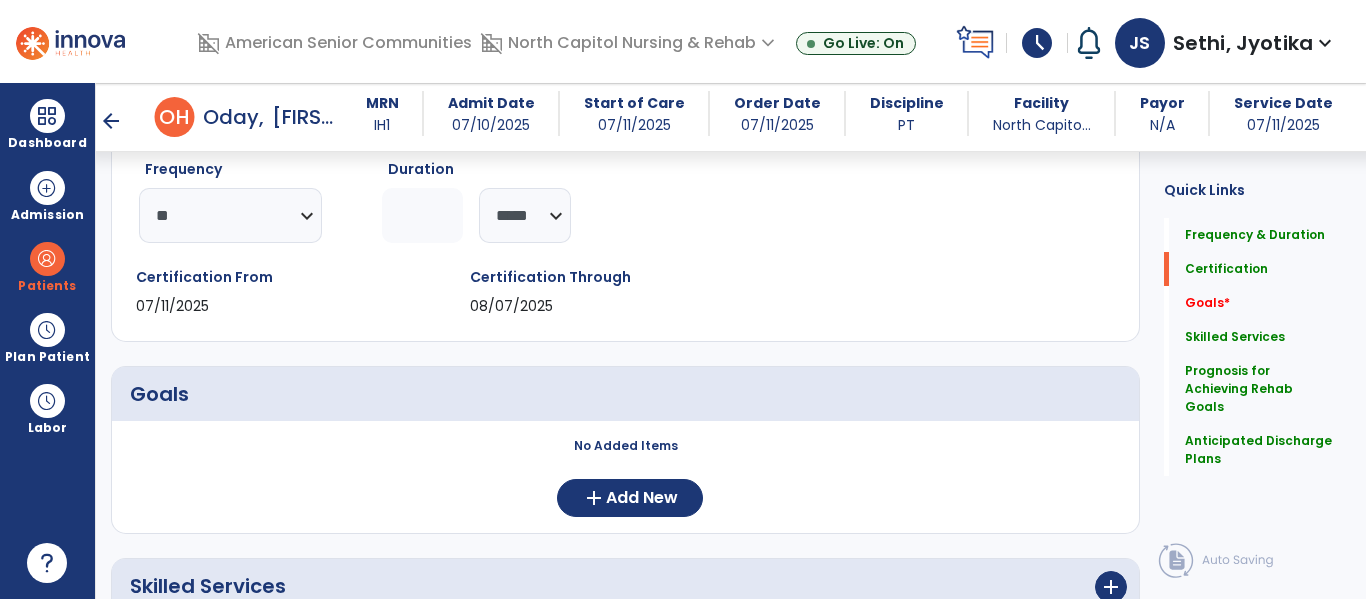 scroll, scrollTop: 0, scrollLeft: 0, axis: both 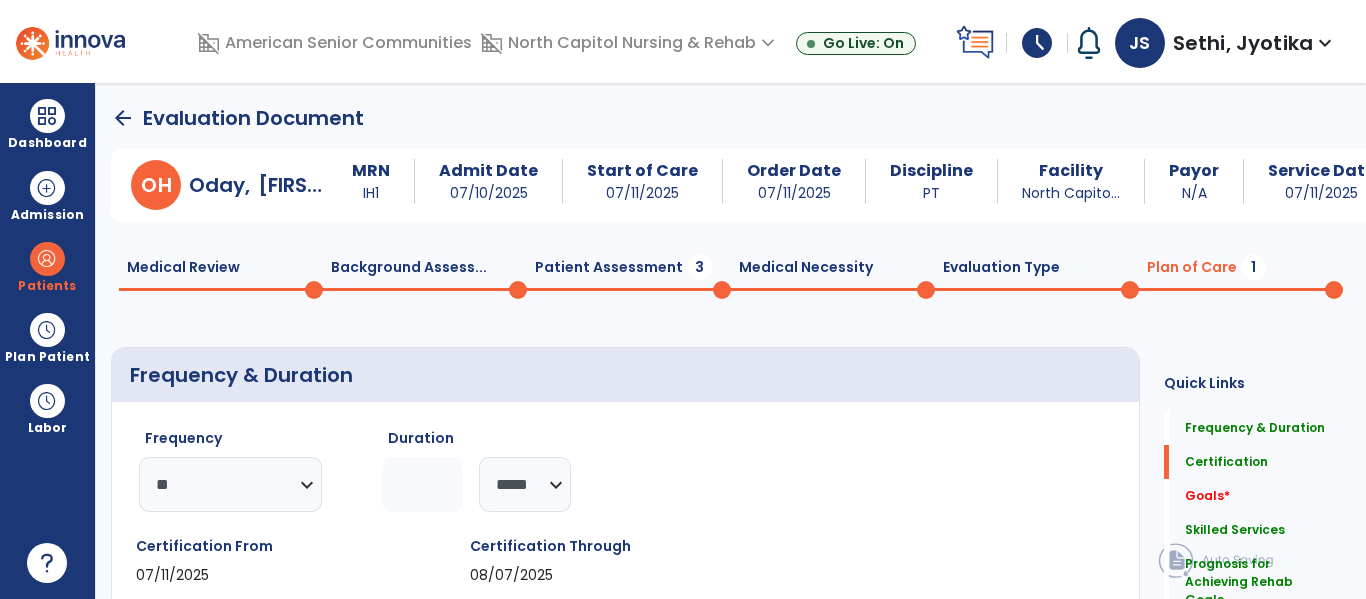 click on "Patient Assessment  3" 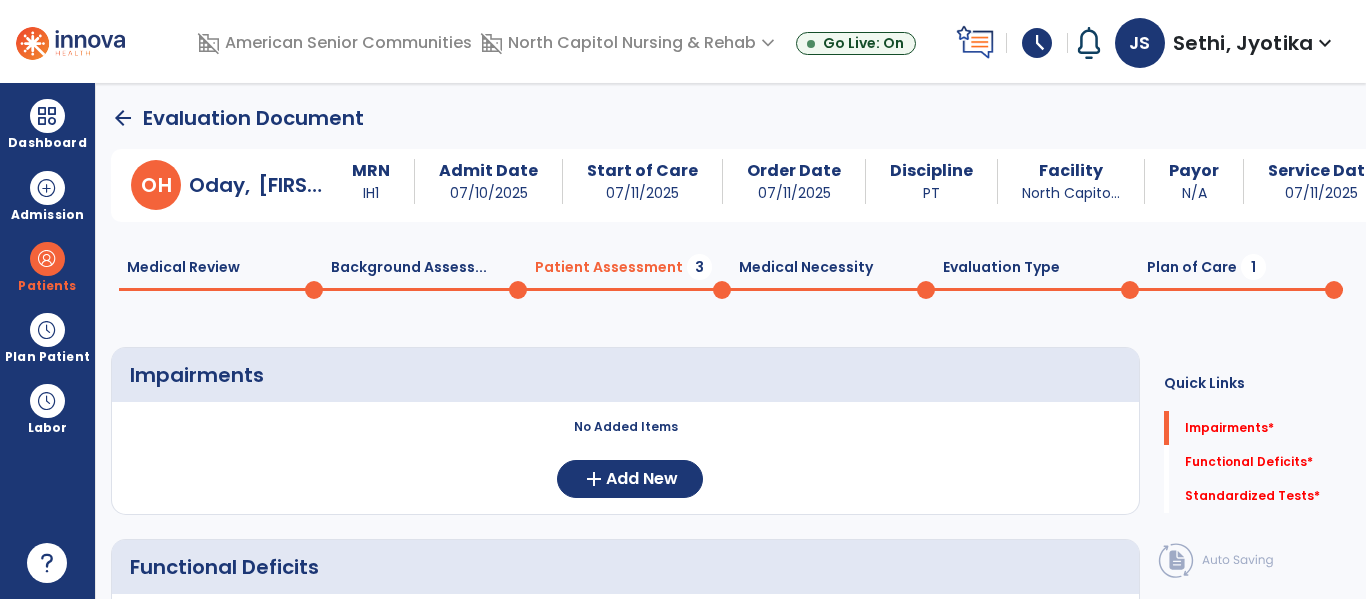 scroll, scrollTop: 351, scrollLeft: 0, axis: vertical 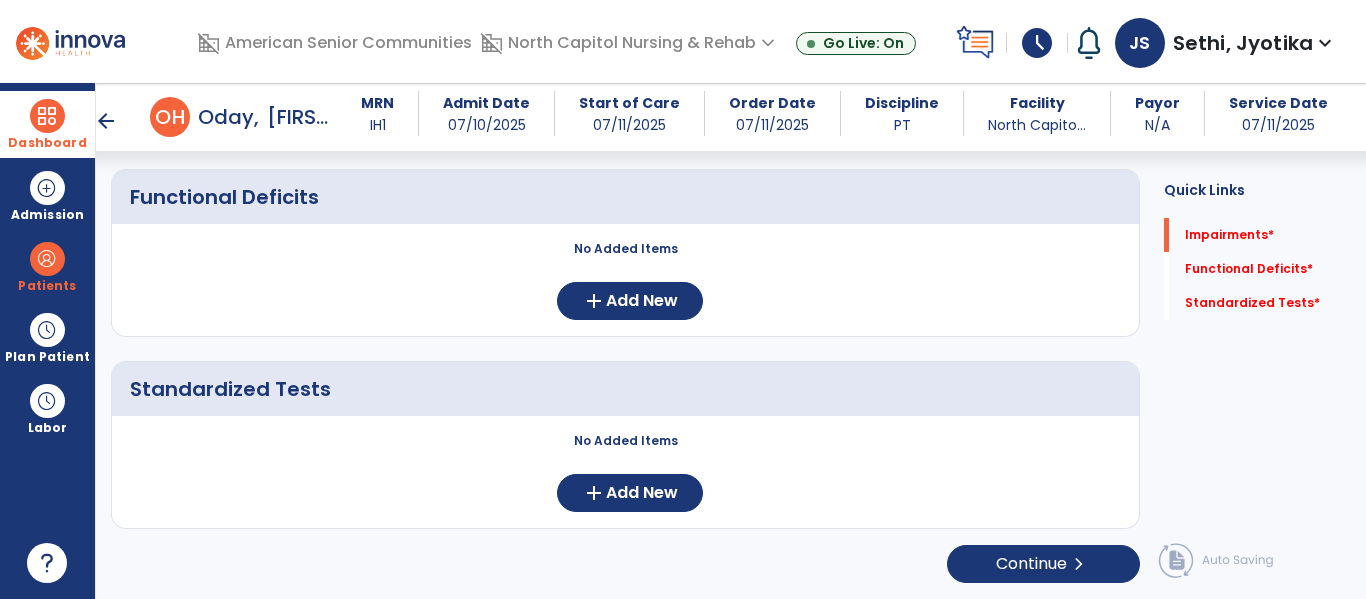 click on "Dashboard" at bounding box center [47, 124] 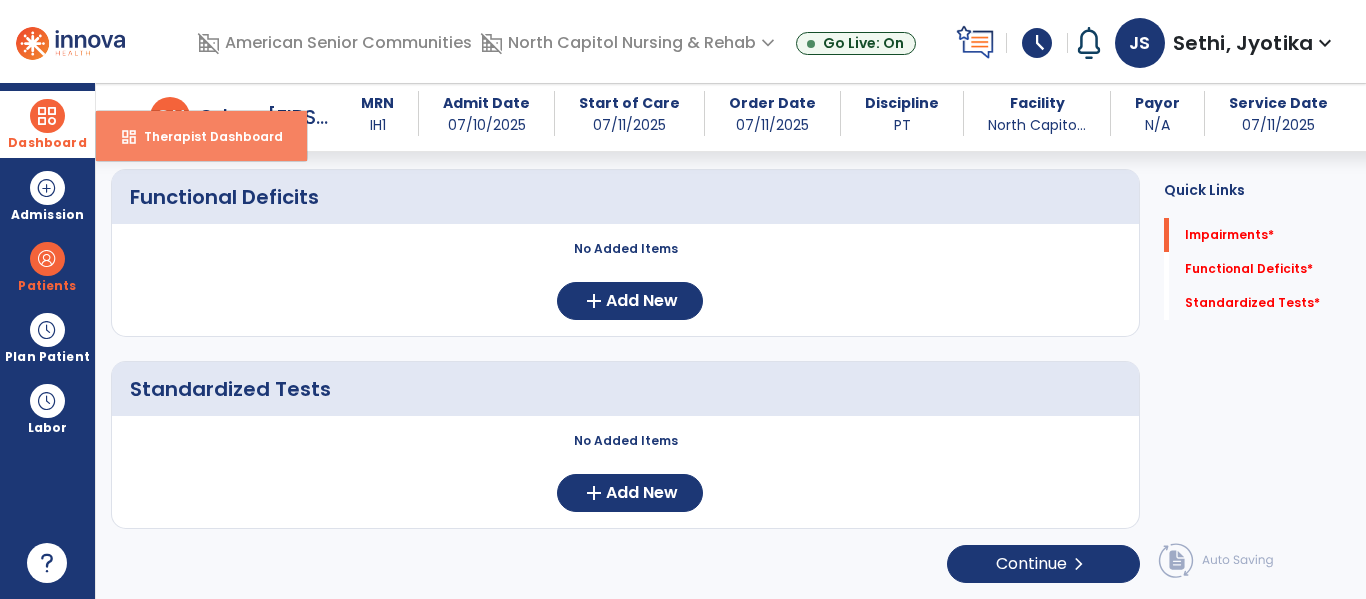 click on "Therapist Dashboard" at bounding box center (205, 136) 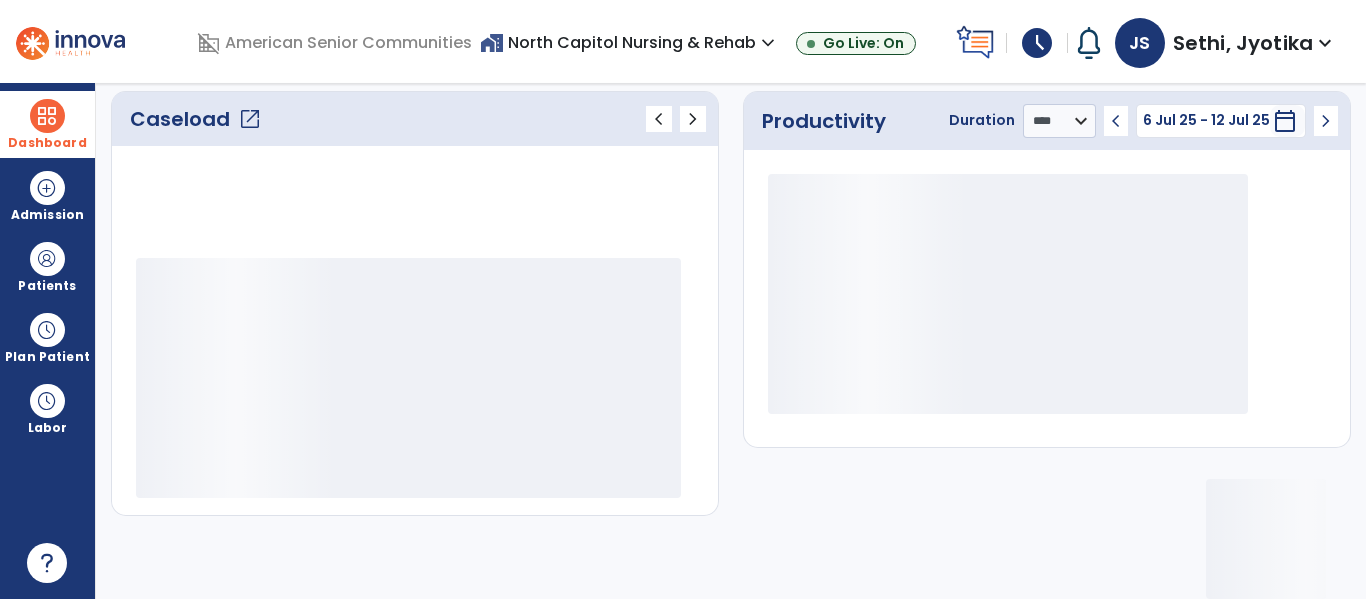 scroll, scrollTop: 278, scrollLeft: 0, axis: vertical 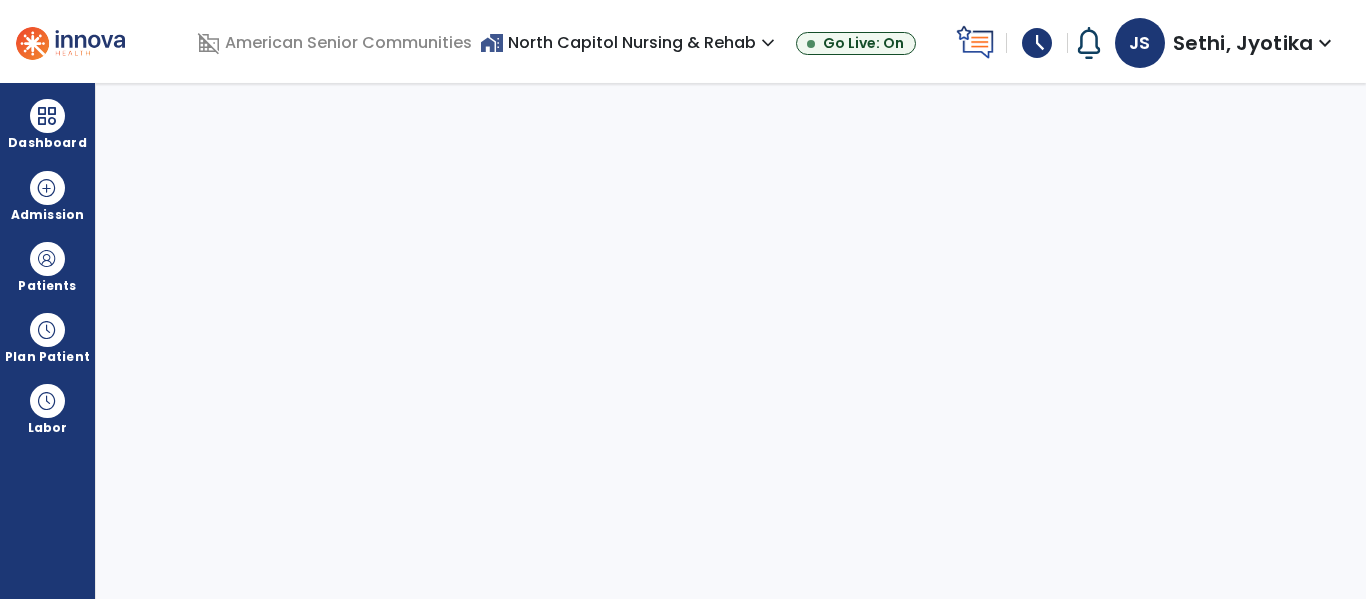 select on "****" 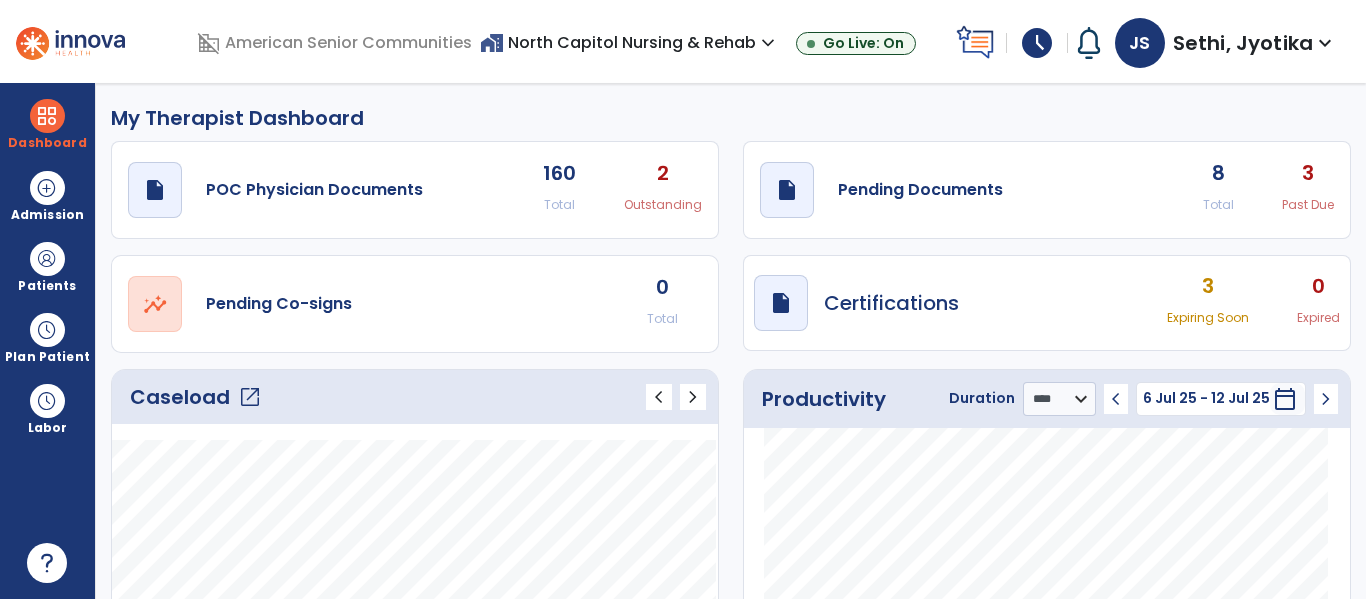 click on "open_in_new" 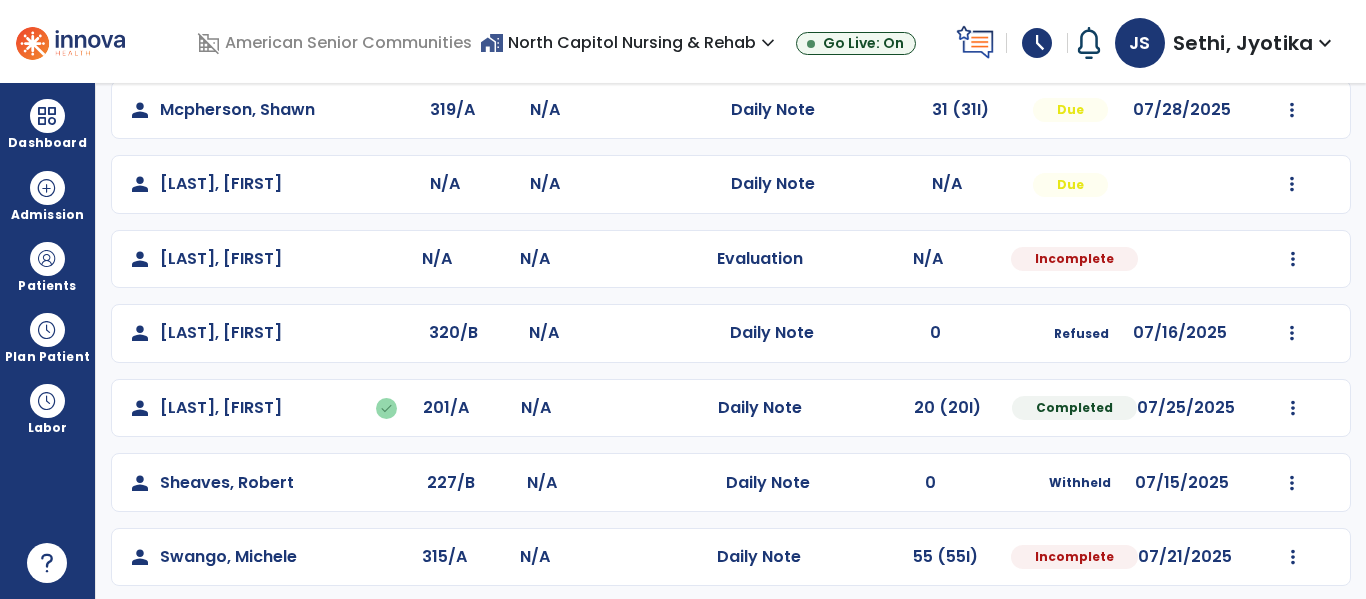 scroll, scrollTop: 472, scrollLeft: 0, axis: vertical 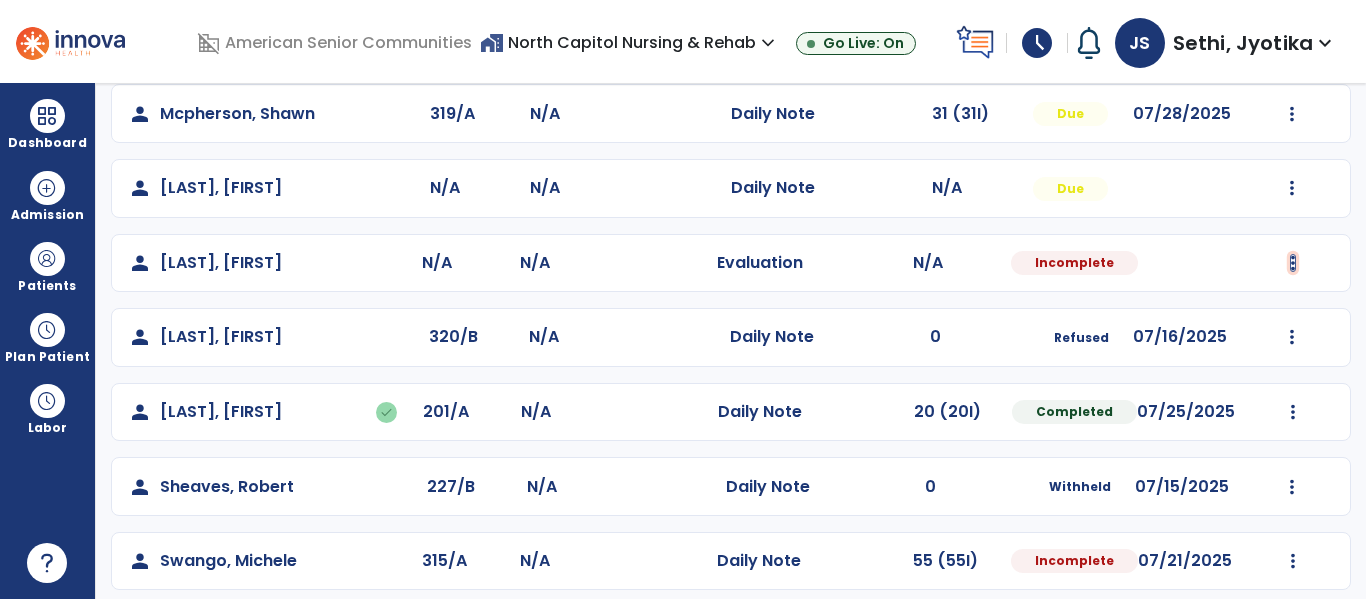 click at bounding box center (1293, -110) 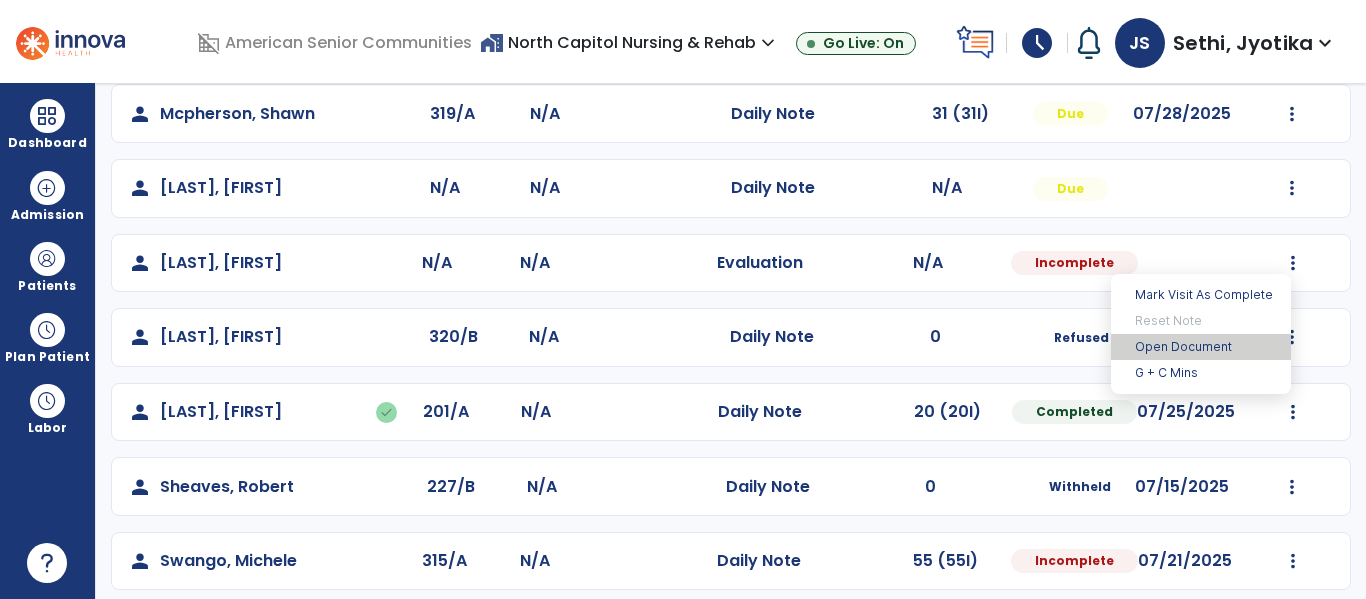 click on "Open Document" at bounding box center (1201, 347) 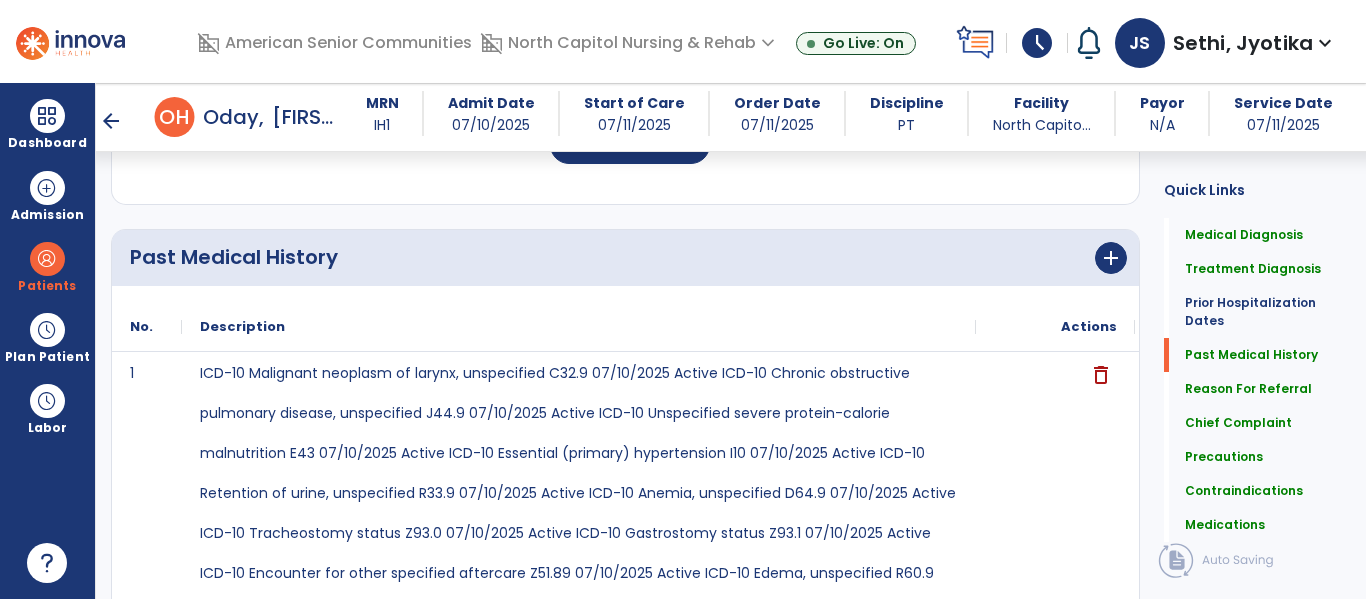 scroll, scrollTop: 0, scrollLeft: 0, axis: both 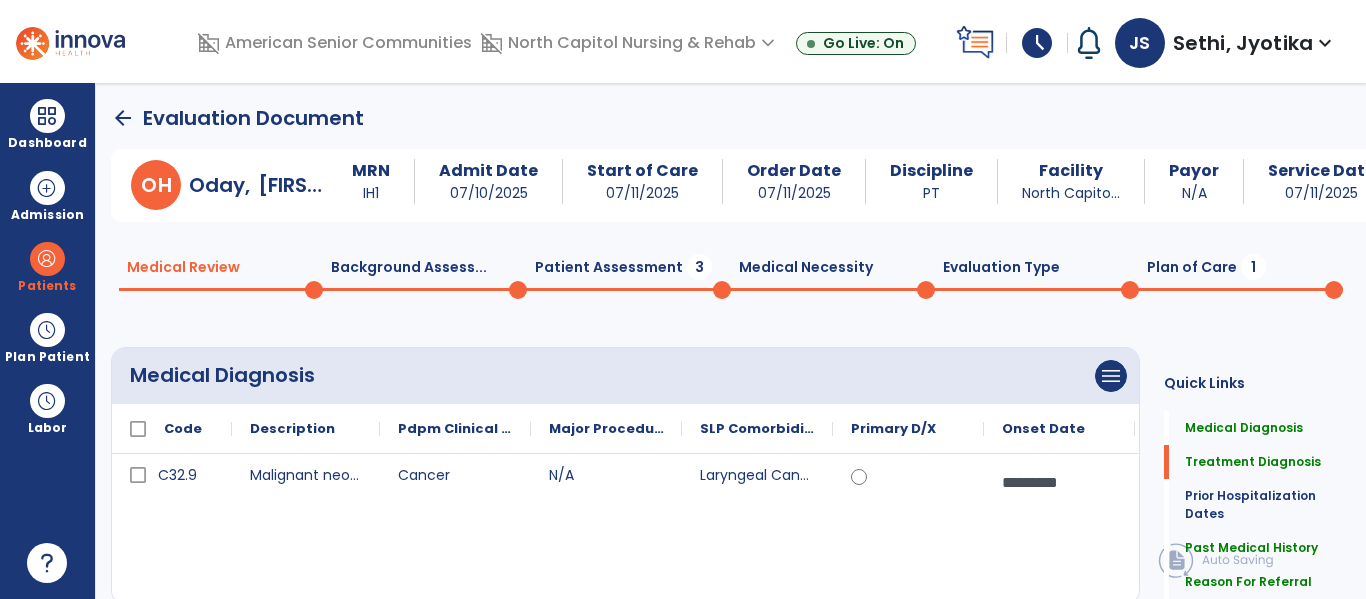 click on "Patient Assessment  3" 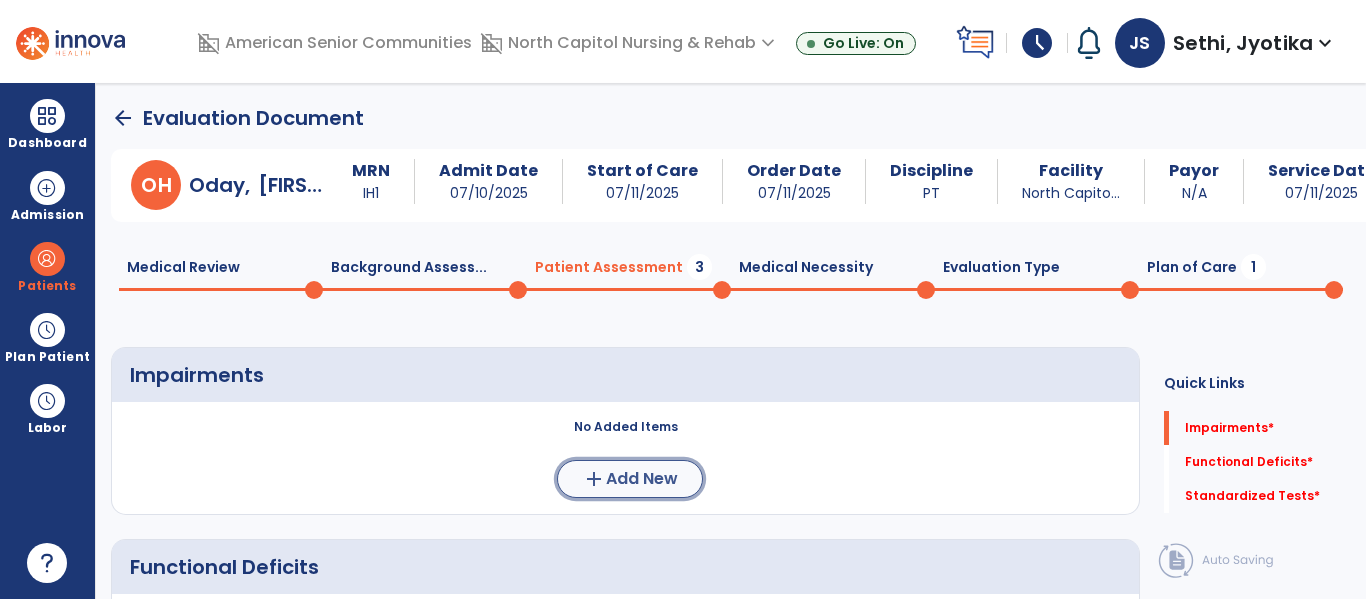 click on "add  Add New" 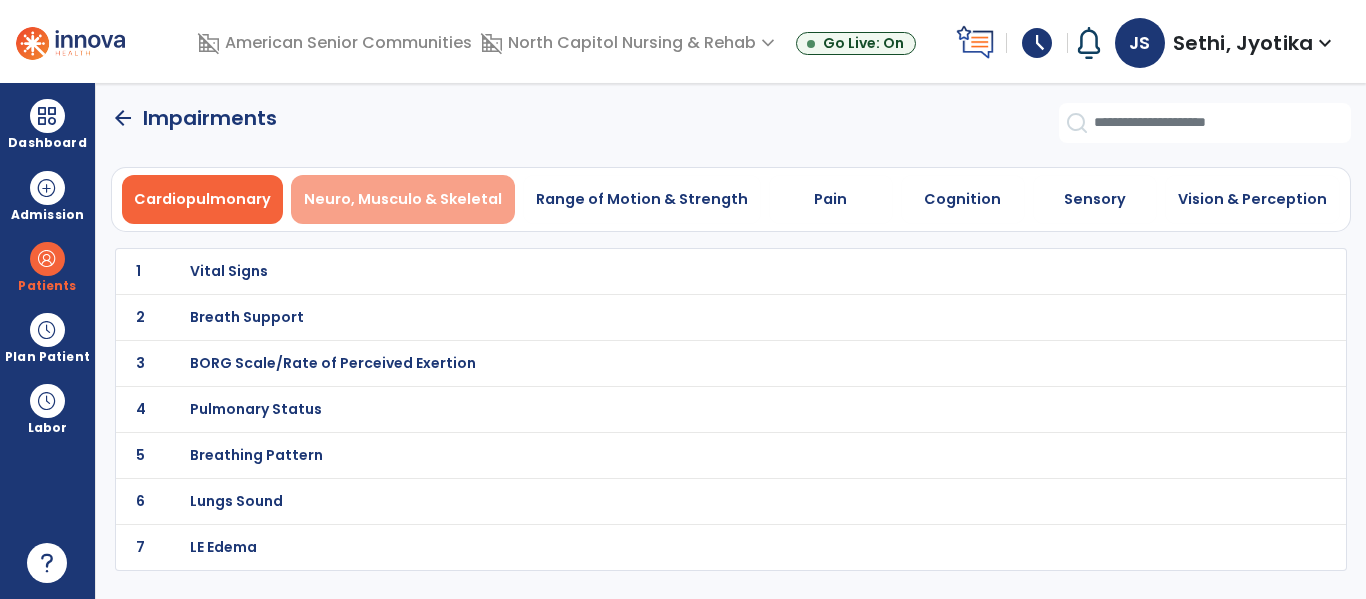 click on "Neuro, Musculo & Skeletal" at bounding box center (403, 199) 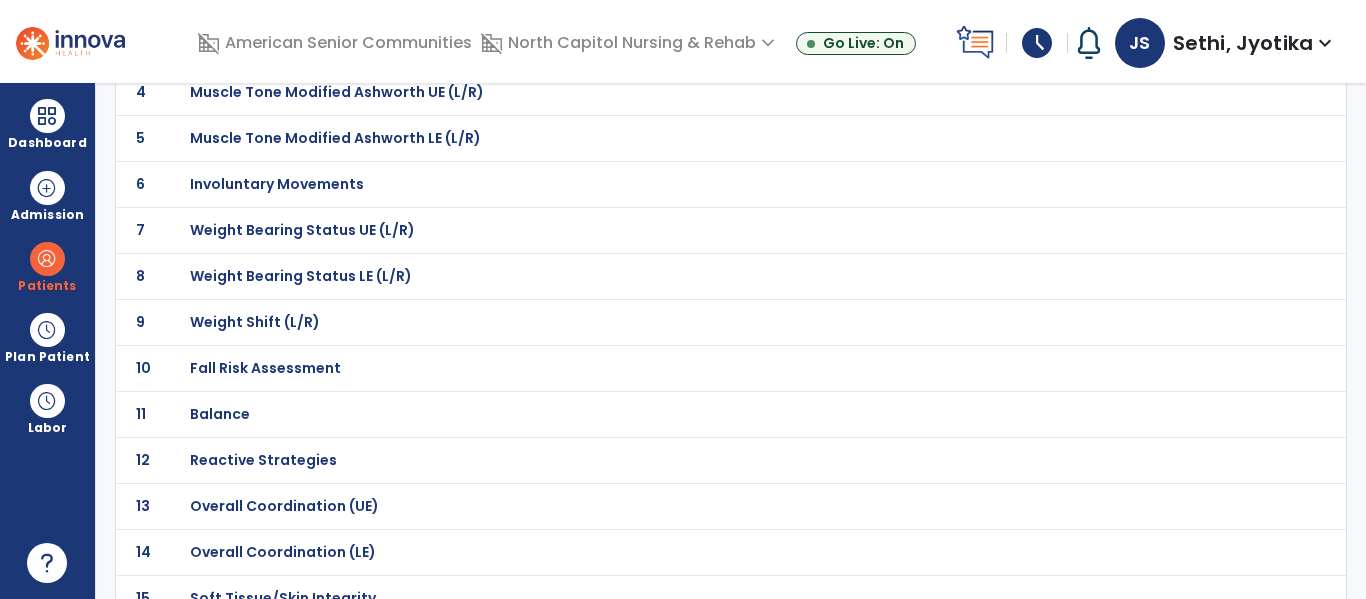 scroll, scrollTop: 322, scrollLeft: 0, axis: vertical 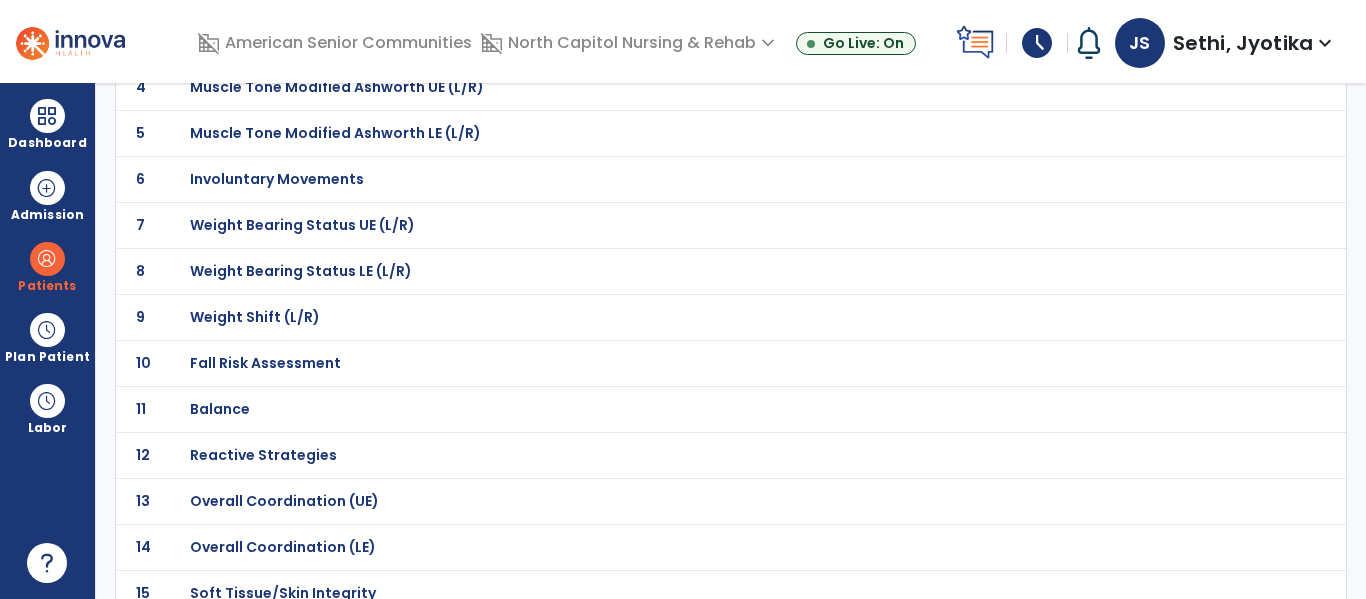 click on "Balance" at bounding box center (687, -51) 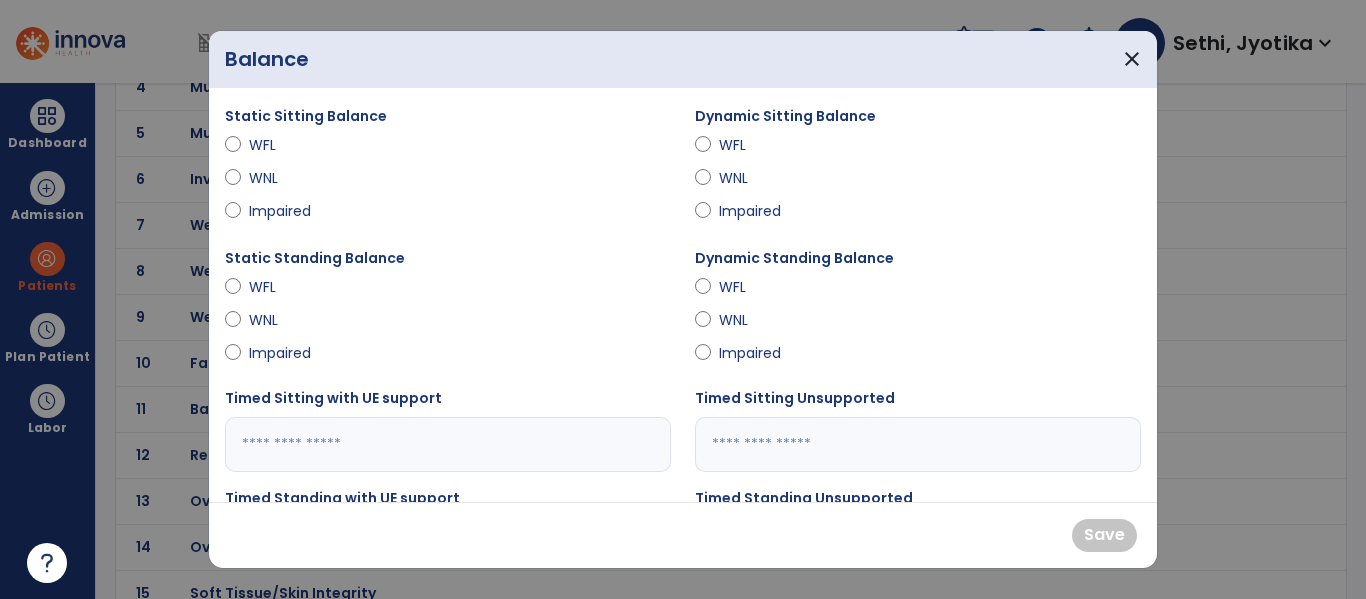 click on "WFL" at bounding box center [284, 145] 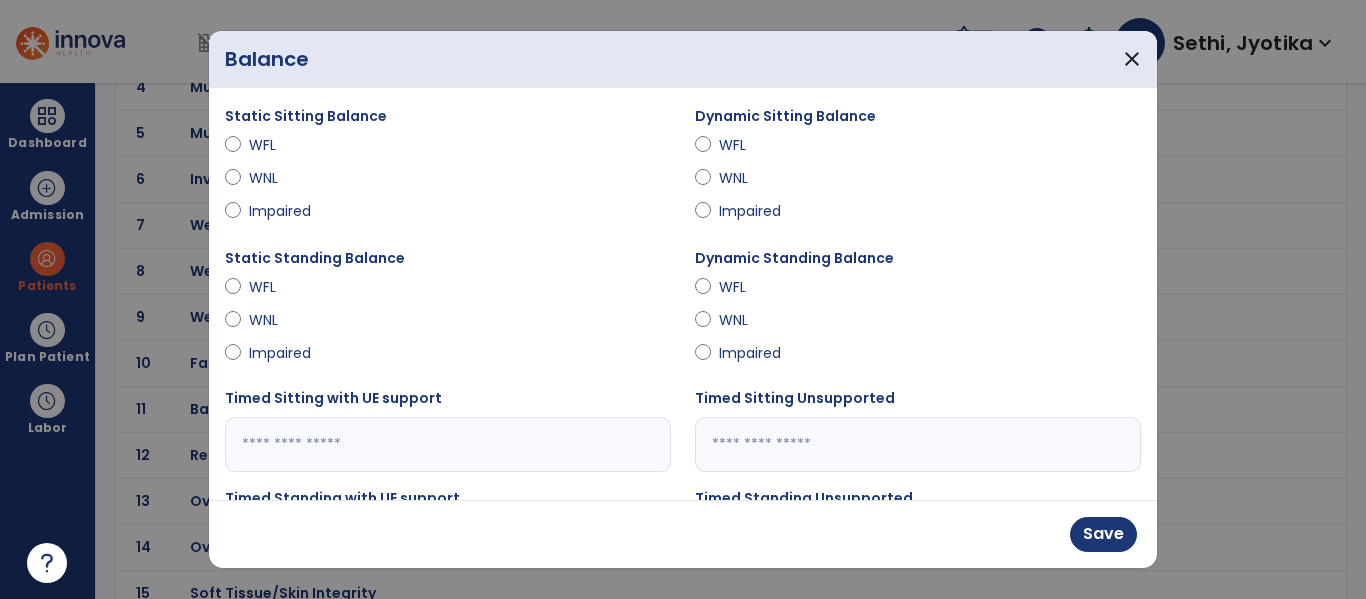 click on "WFL" at bounding box center (754, 145) 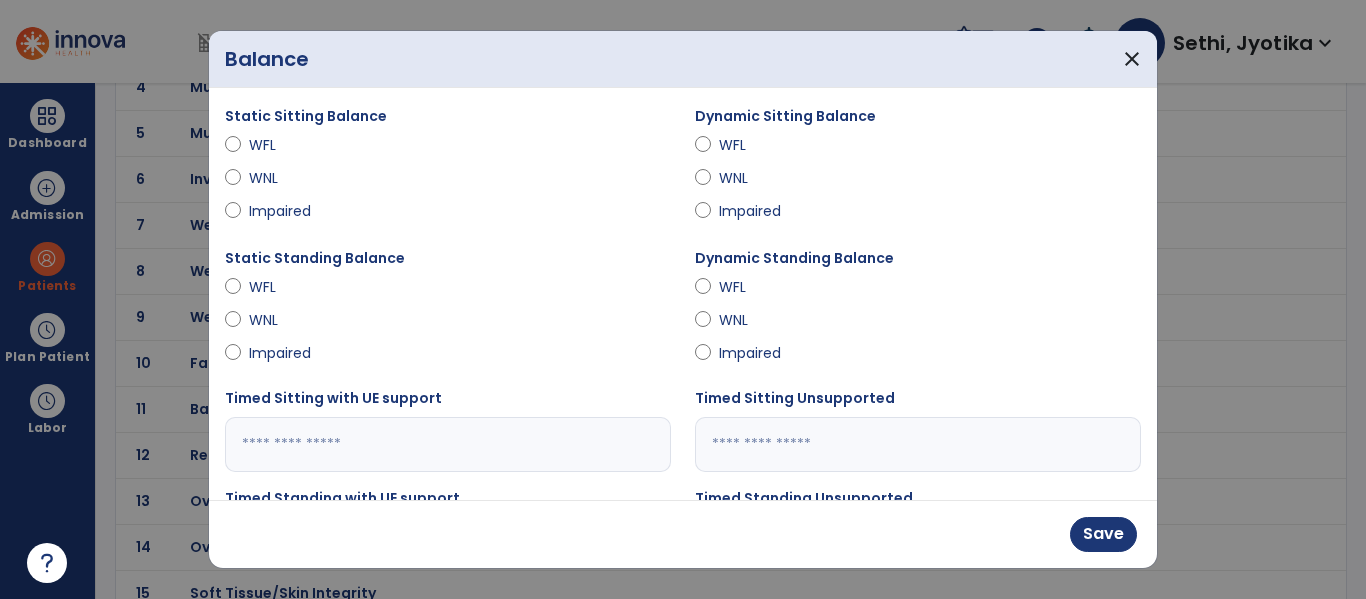 scroll, scrollTop: 33, scrollLeft: 0, axis: vertical 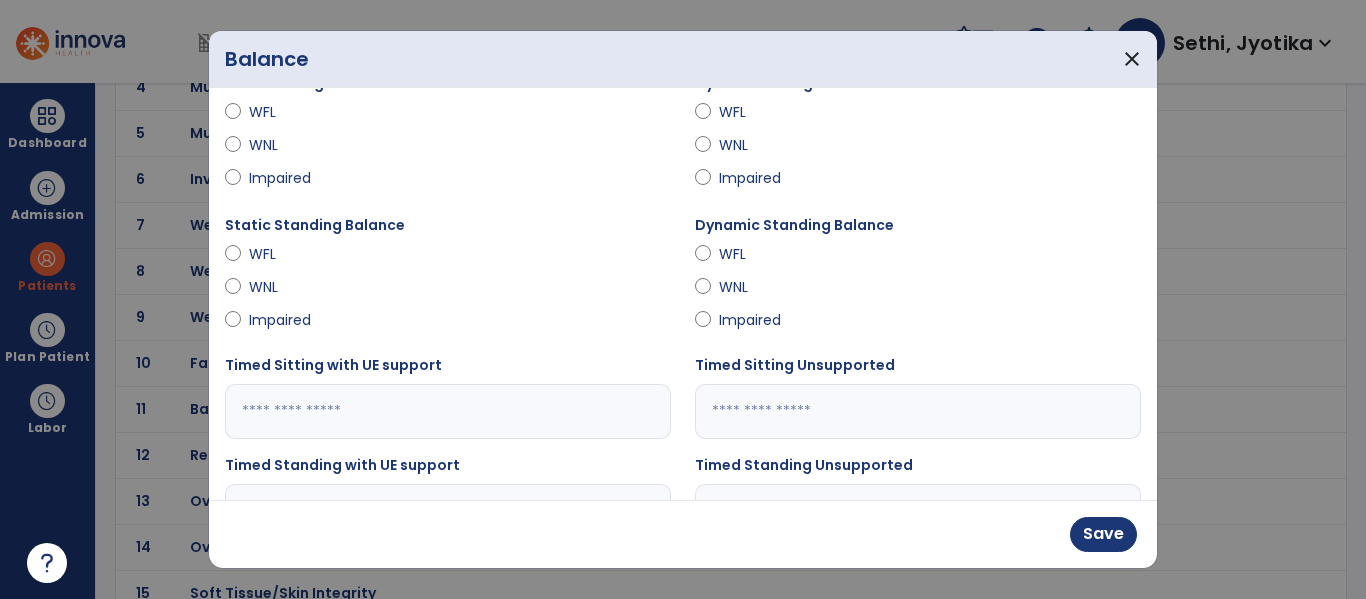 click on "Impaired" at bounding box center (284, 320) 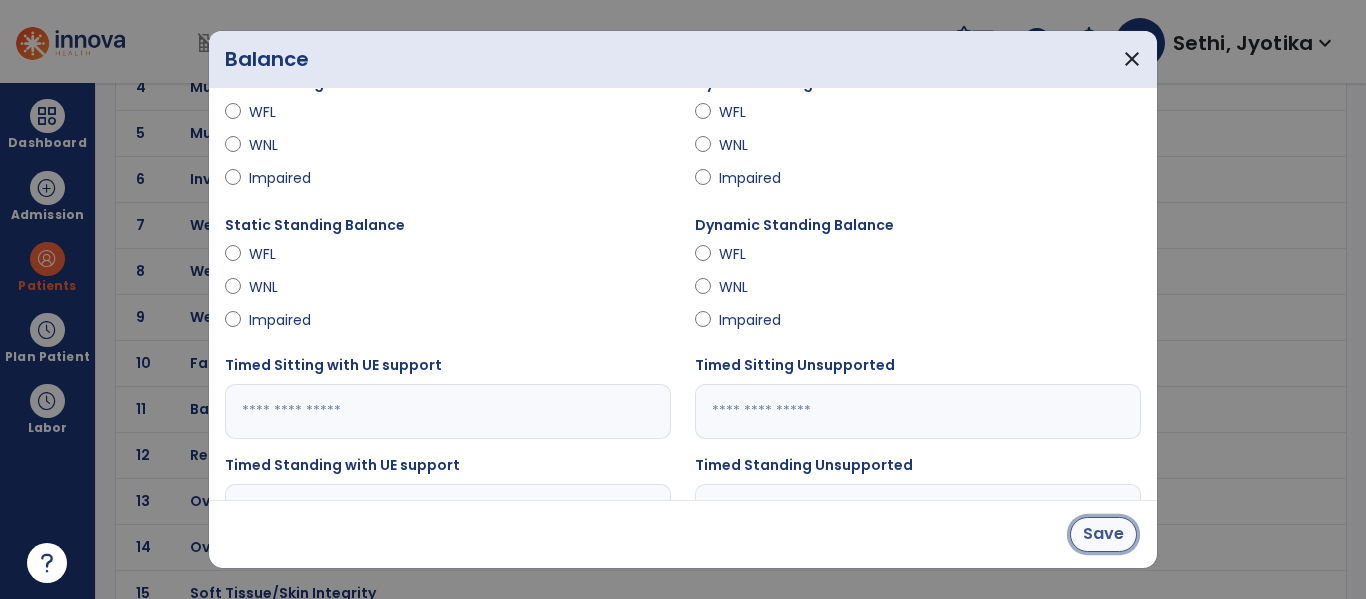 click on "Save" at bounding box center (1103, 534) 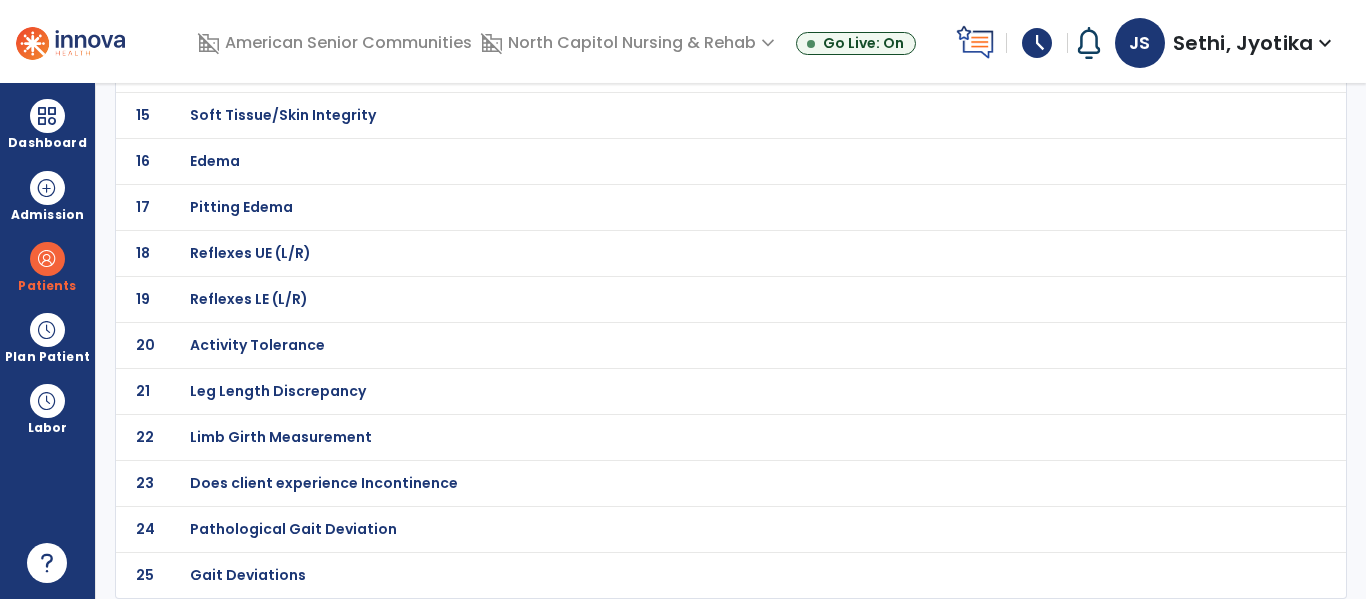 scroll, scrollTop: 0, scrollLeft: 0, axis: both 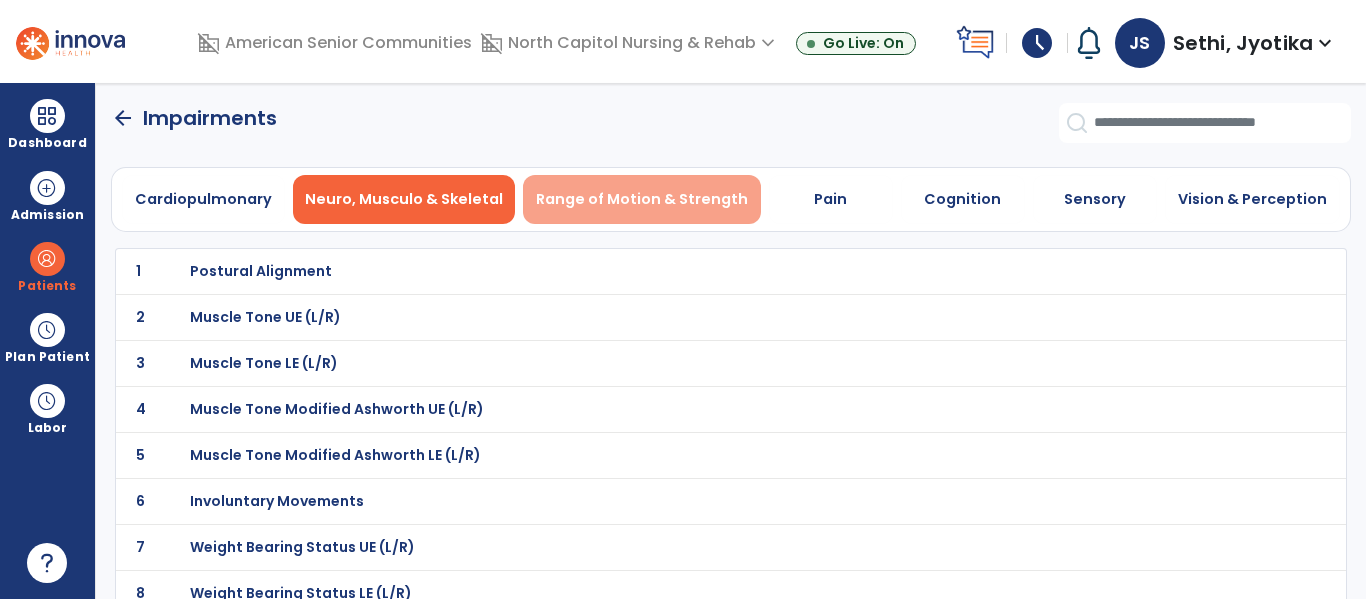 click on "Range of Motion & Strength" at bounding box center (642, 199) 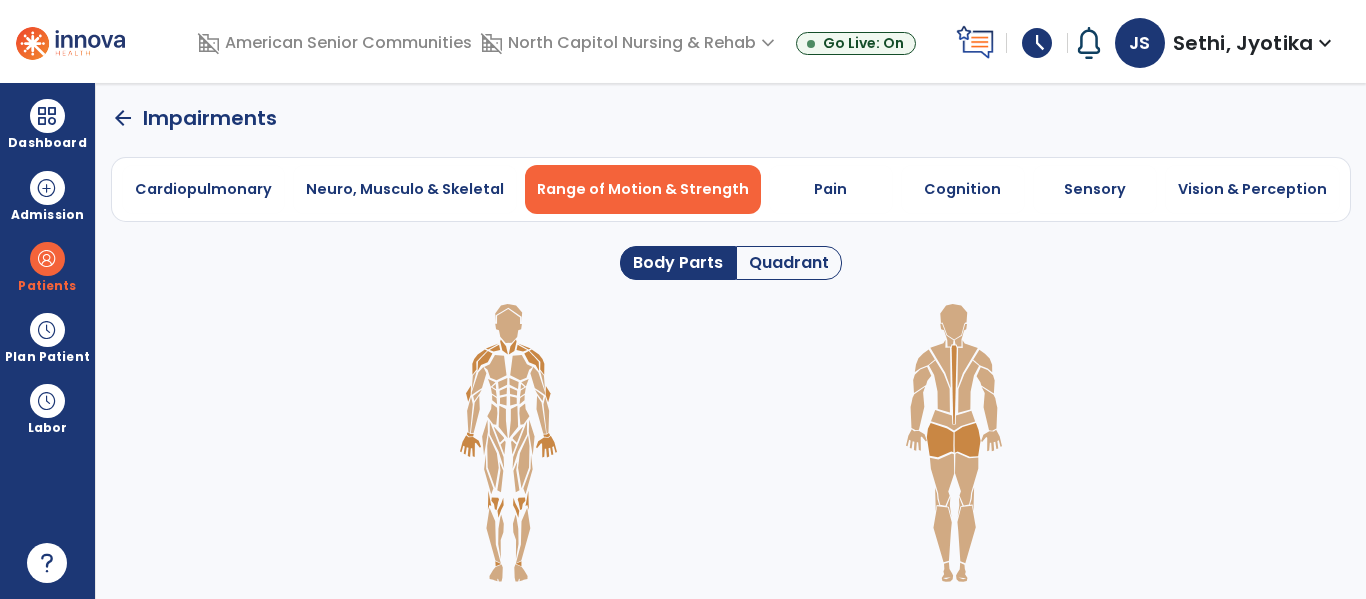click on "Quadrant" 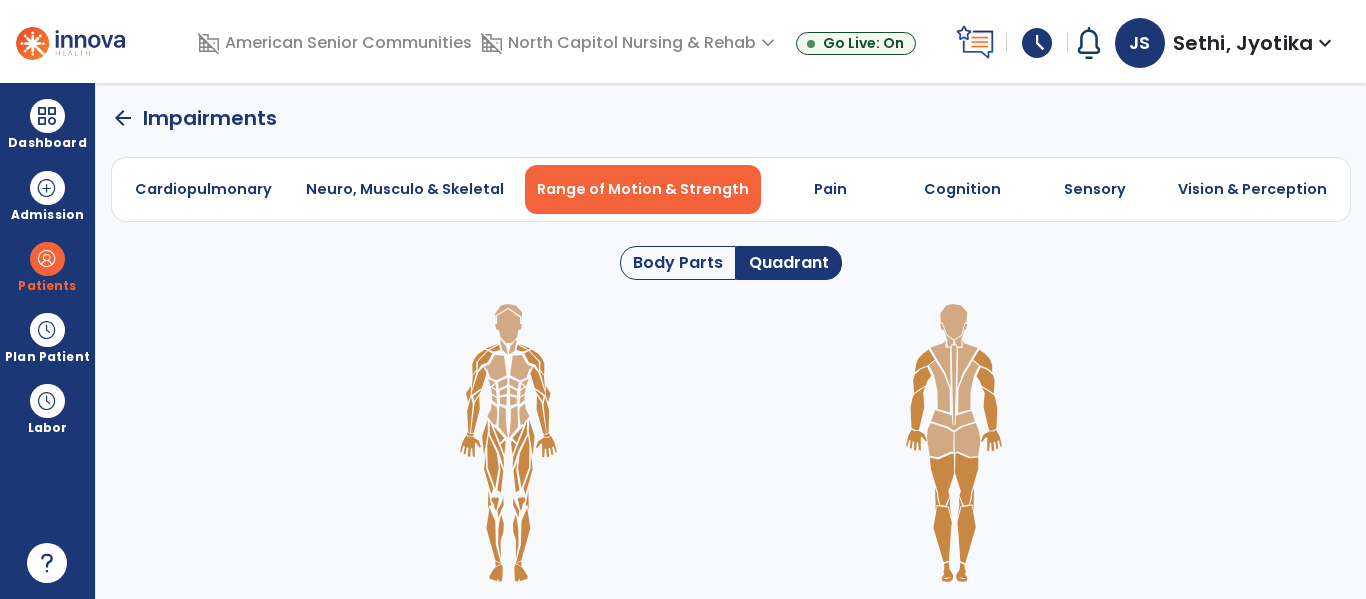 click 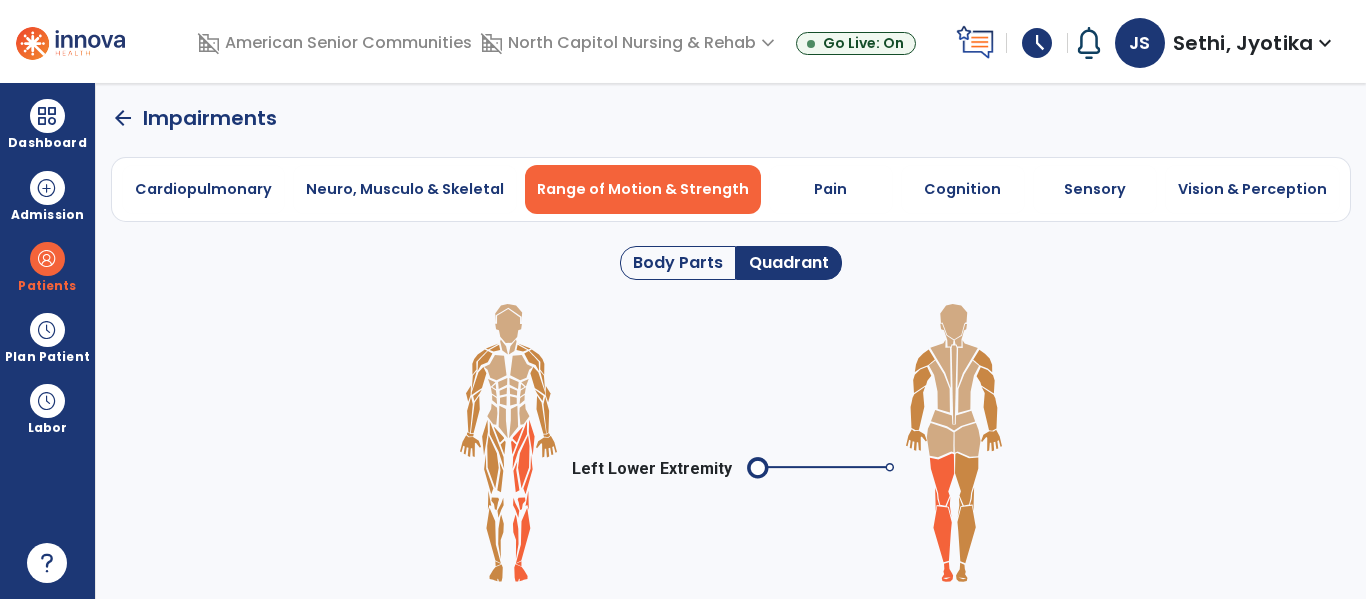 click 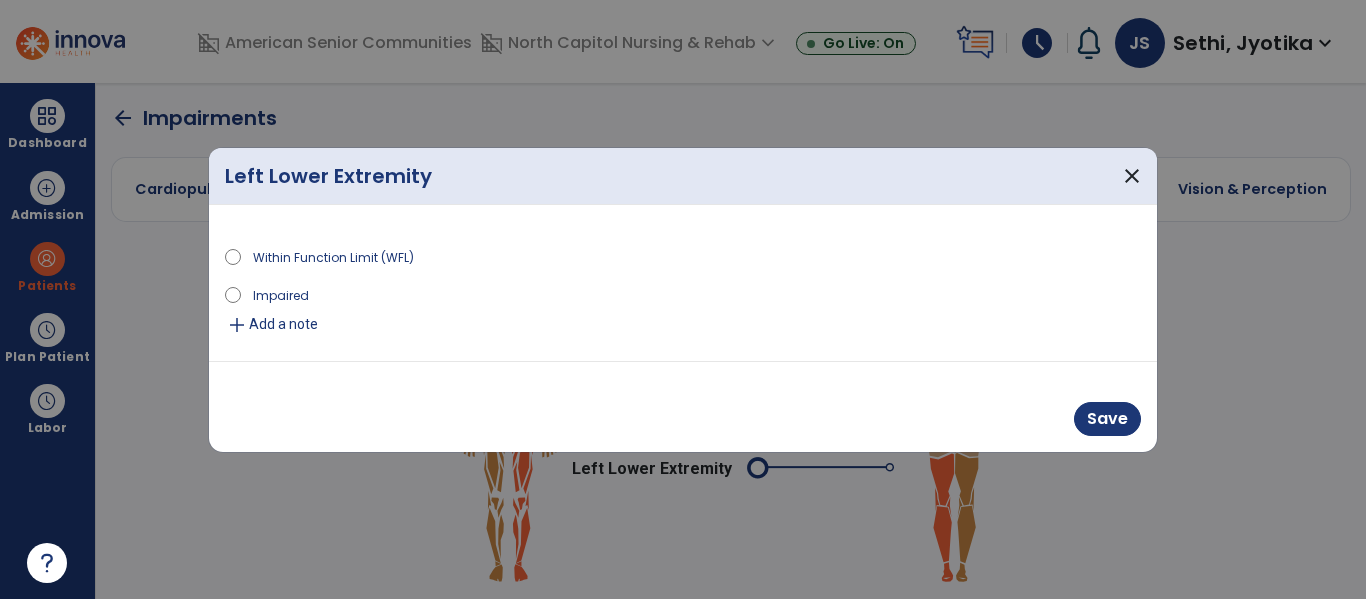 click on "Impaired" at bounding box center [281, 294] 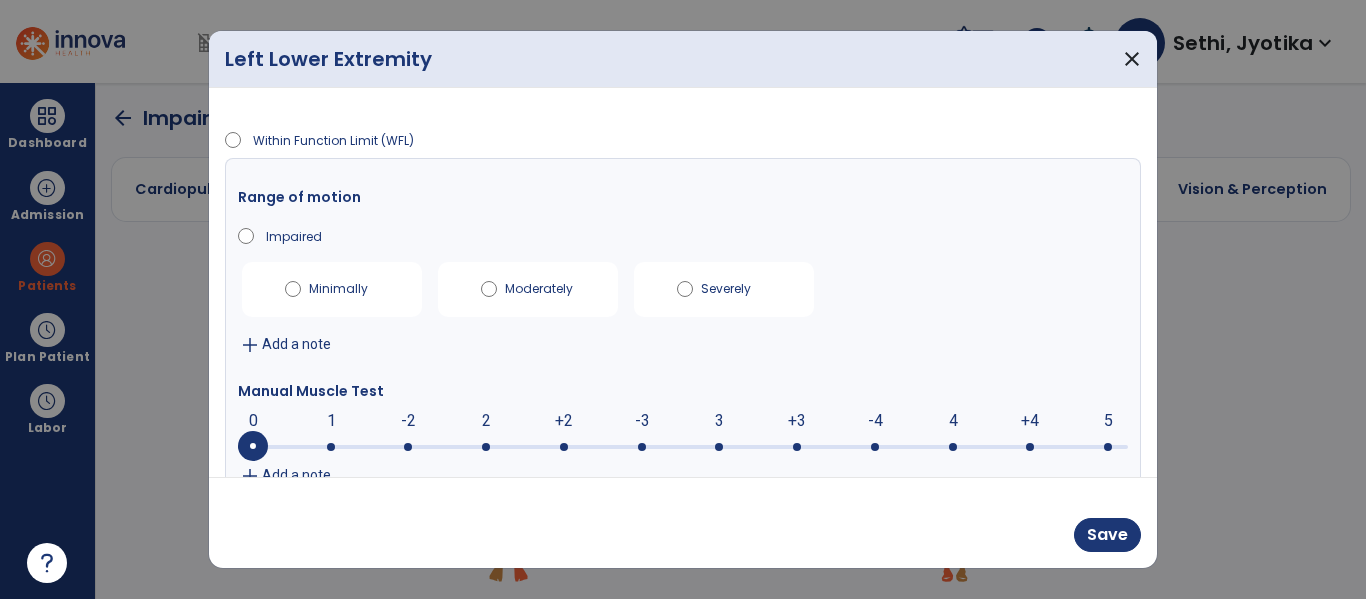 click on "+3" at bounding box center (797, 421) 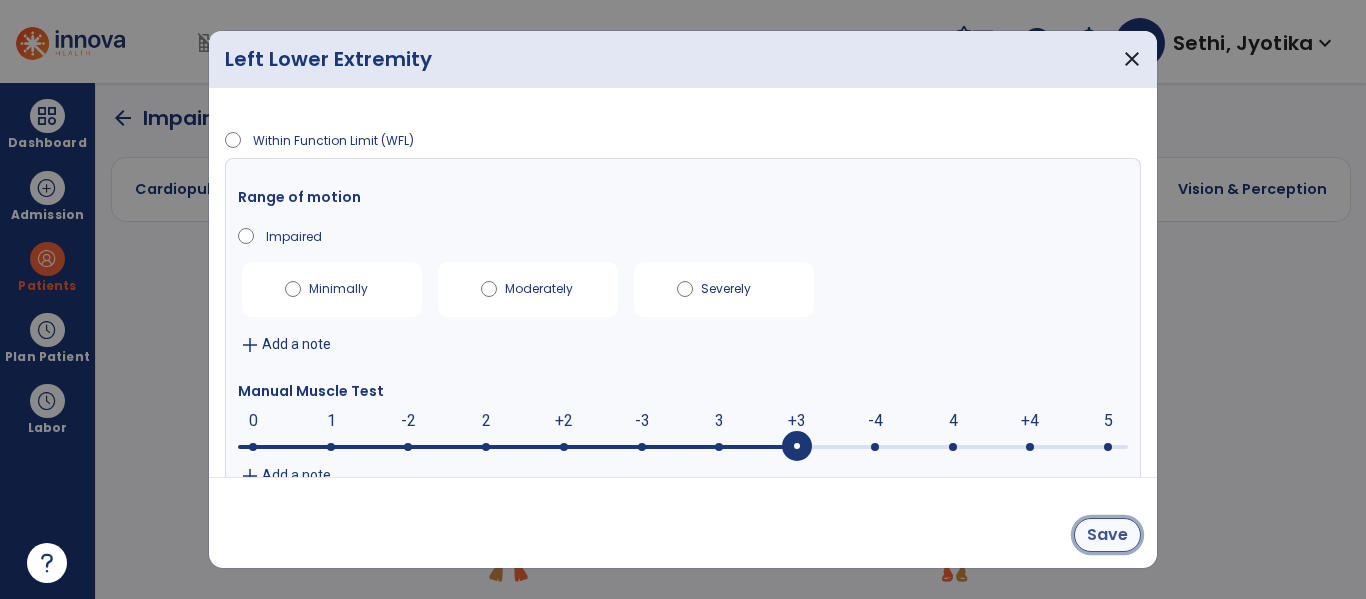 click on "Save" at bounding box center (1107, 535) 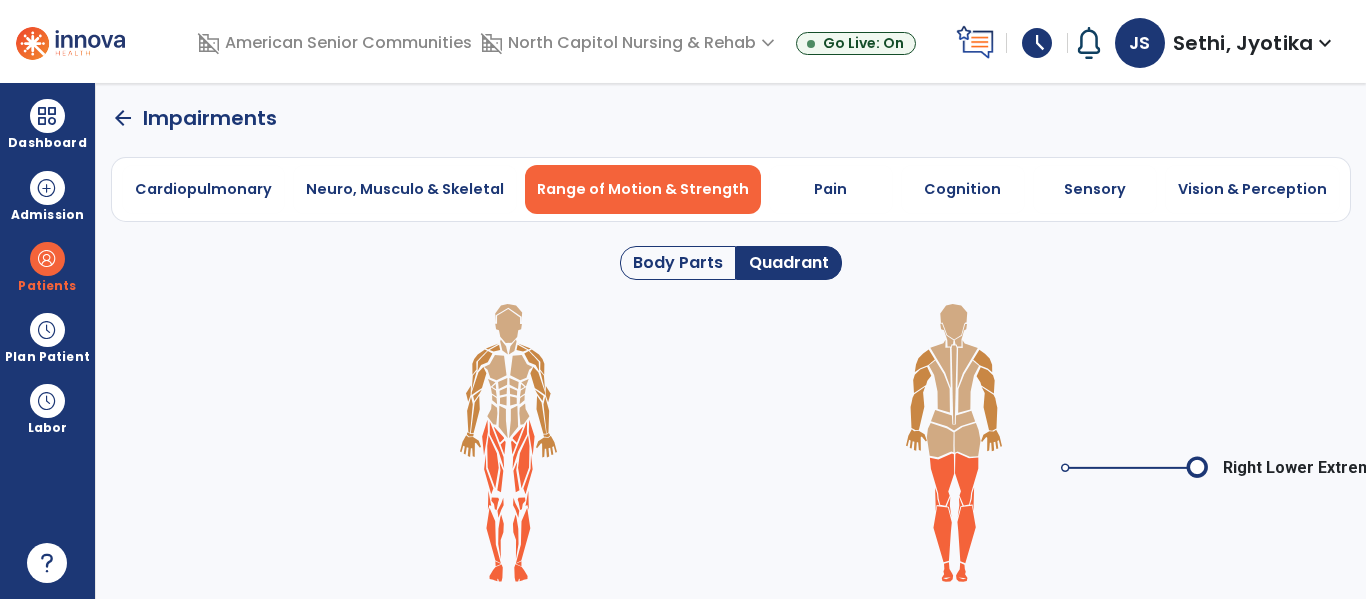click 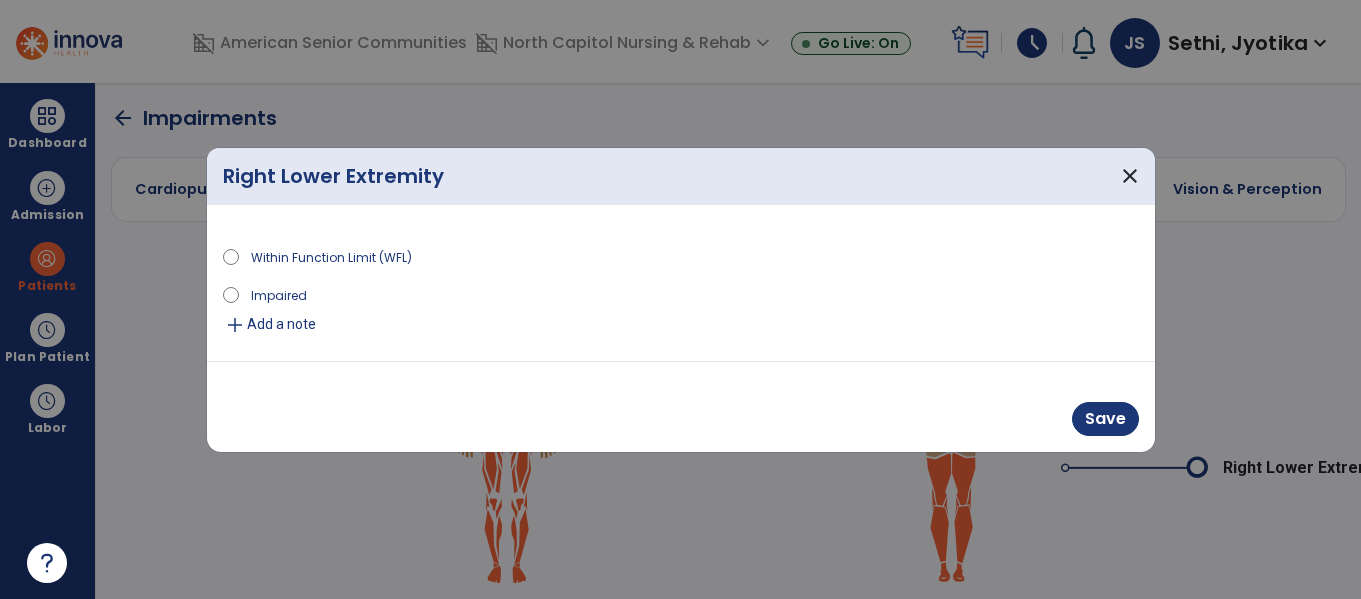 click on "Impaired" at bounding box center [279, 294] 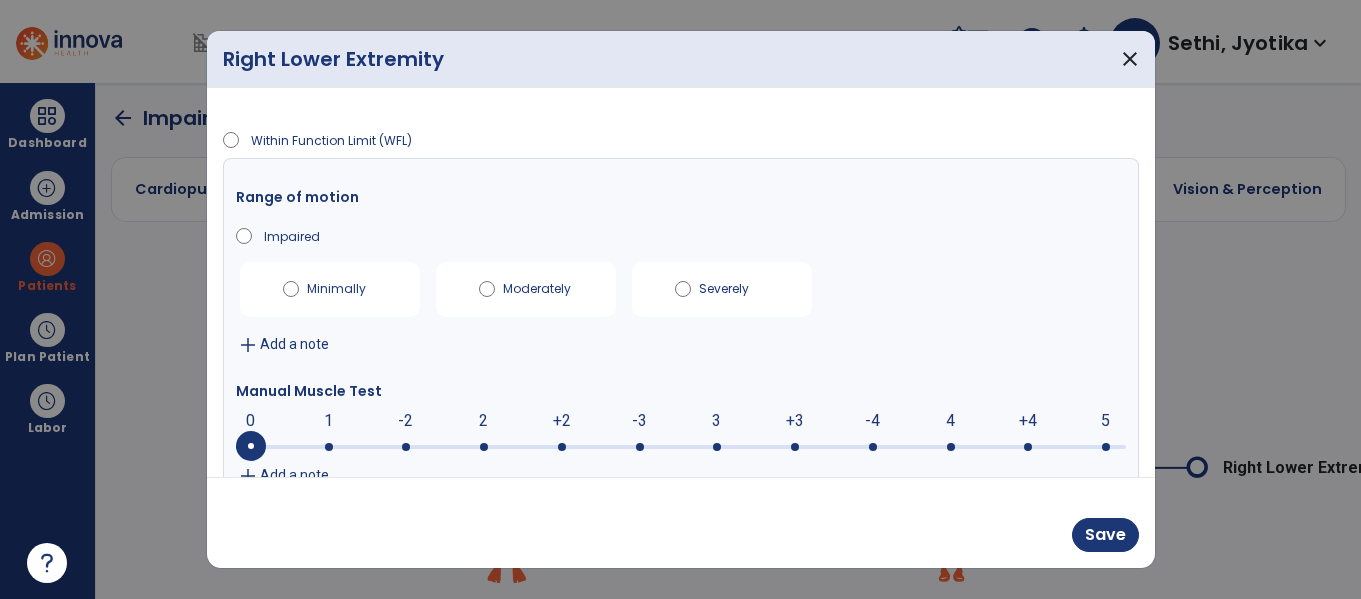 click on "+3" at bounding box center (795, 421) 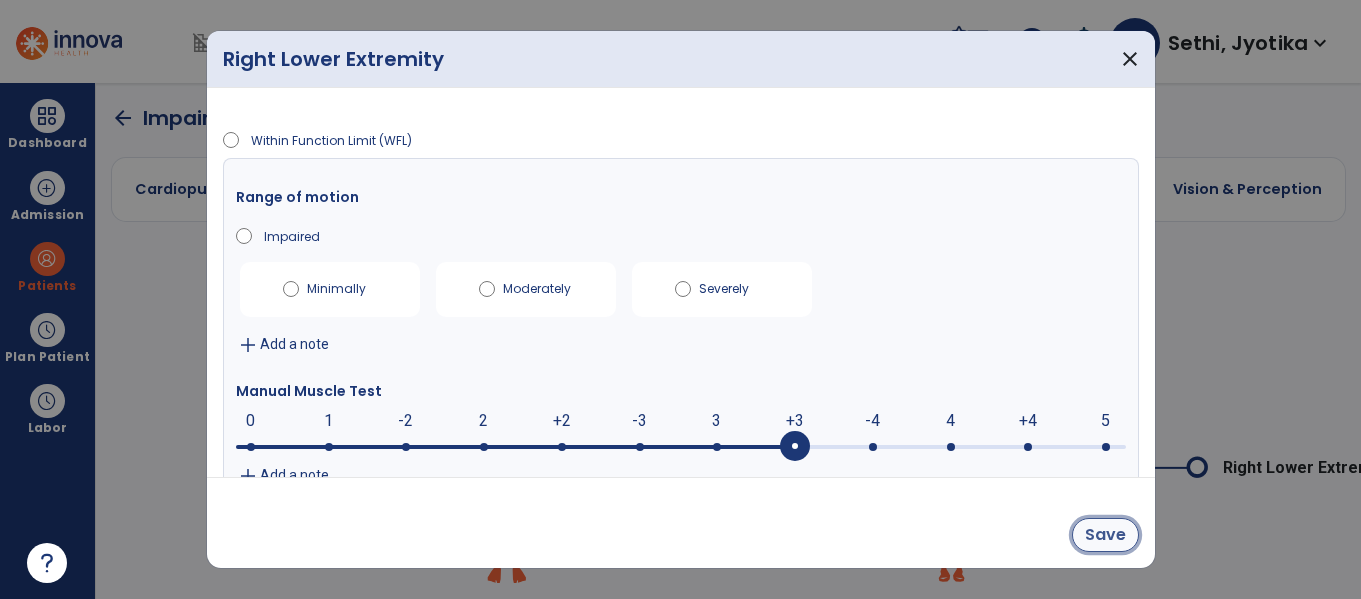 click on "Save" at bounding box center [1105, 535] 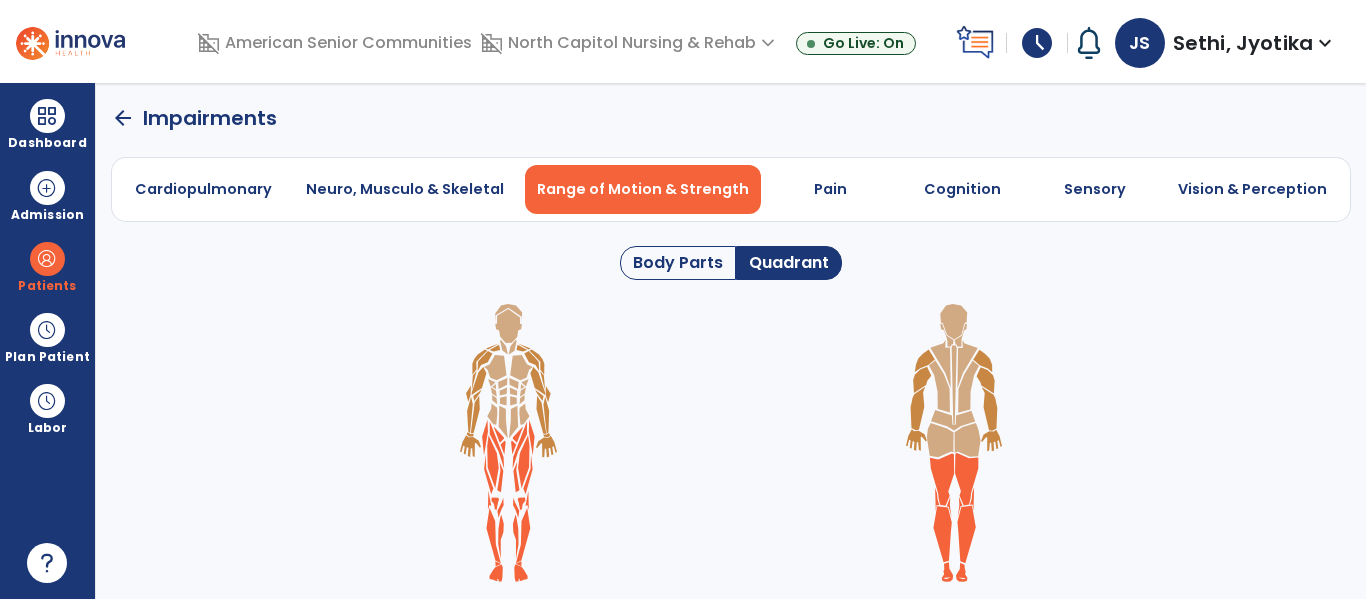 click on "arrow_back" 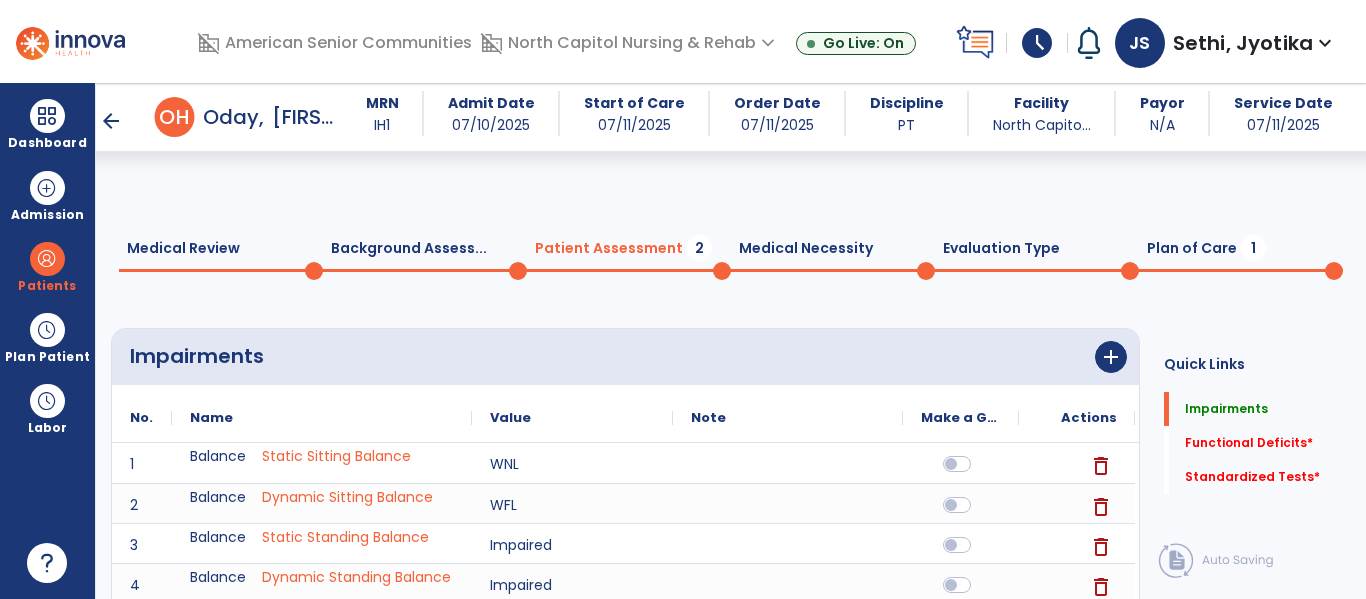 scroll, scrollTop: 619, scrollLeft: 0, axis: vertical 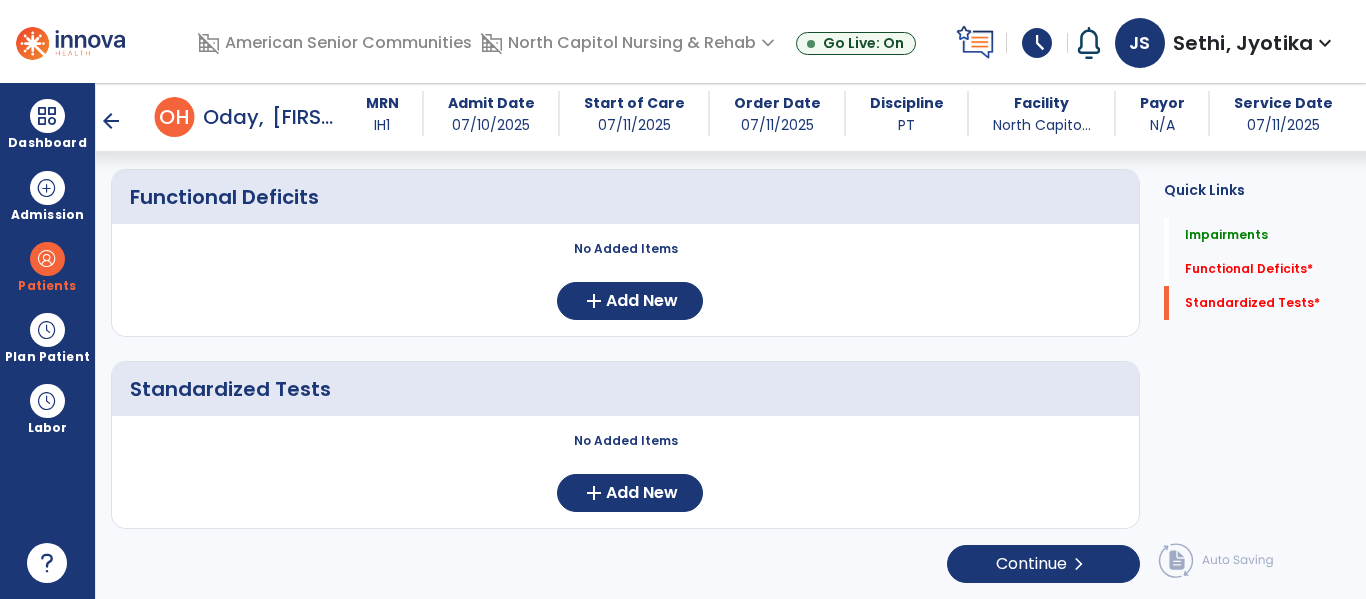 click on "No Added Items  add  Add New" 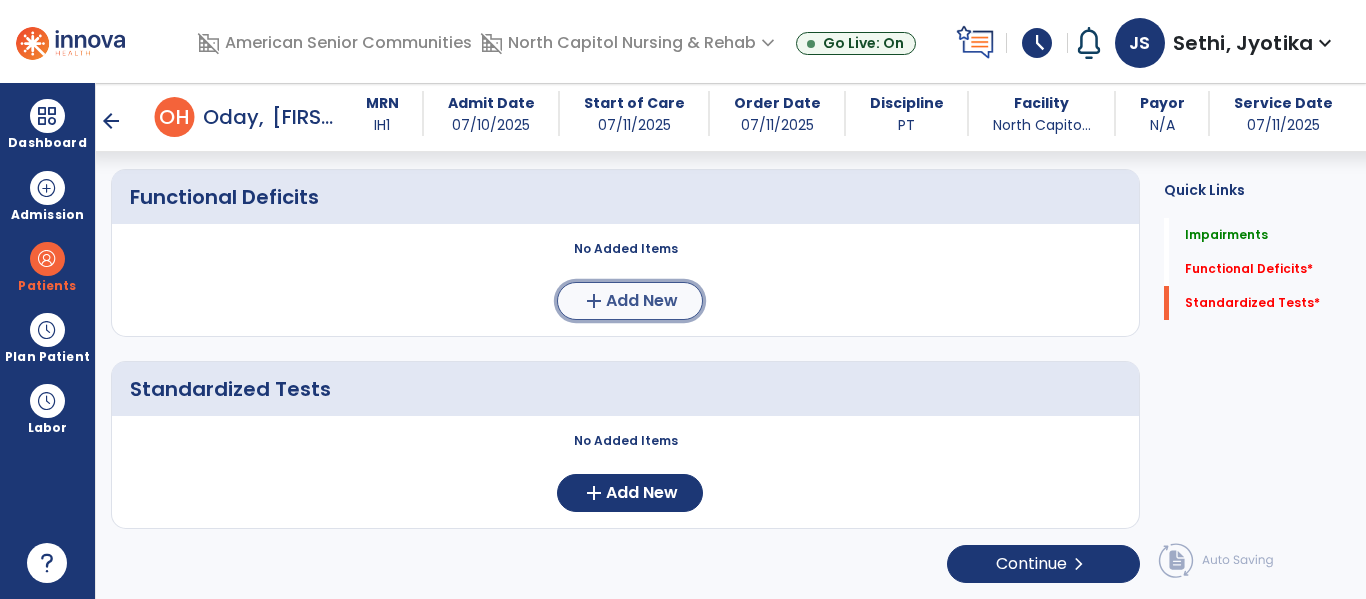 click on "Add New" 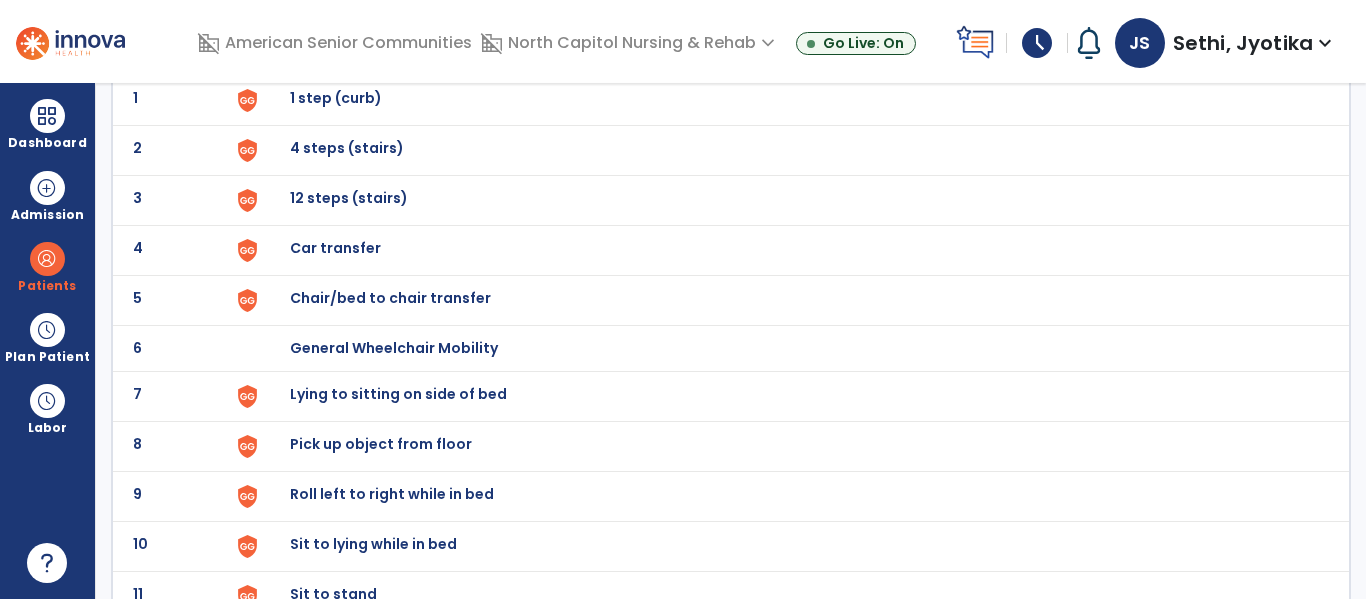 scroll, scrollTop: 172, scrollLeft: 0, axis: vertical 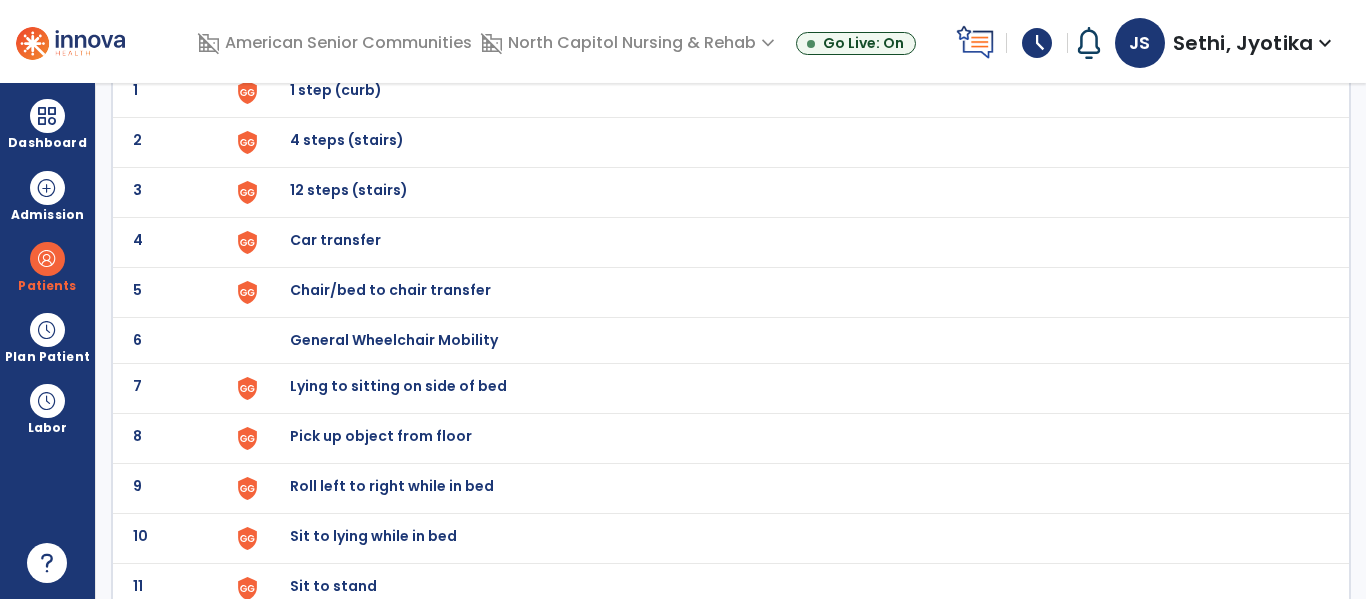click on "Chair/bed to chair transfer" at bounding box center [336, 90] 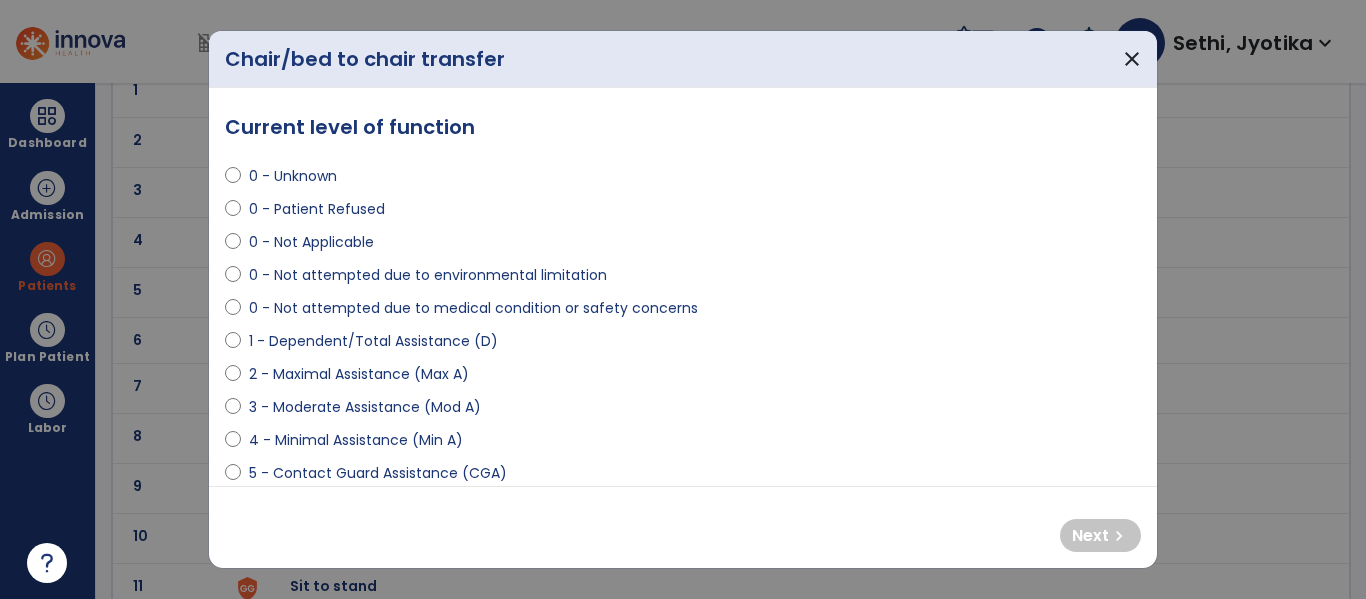 click on "0 - Not attempted due to medical condition or safety concerns" at bounding box center (473, 308) 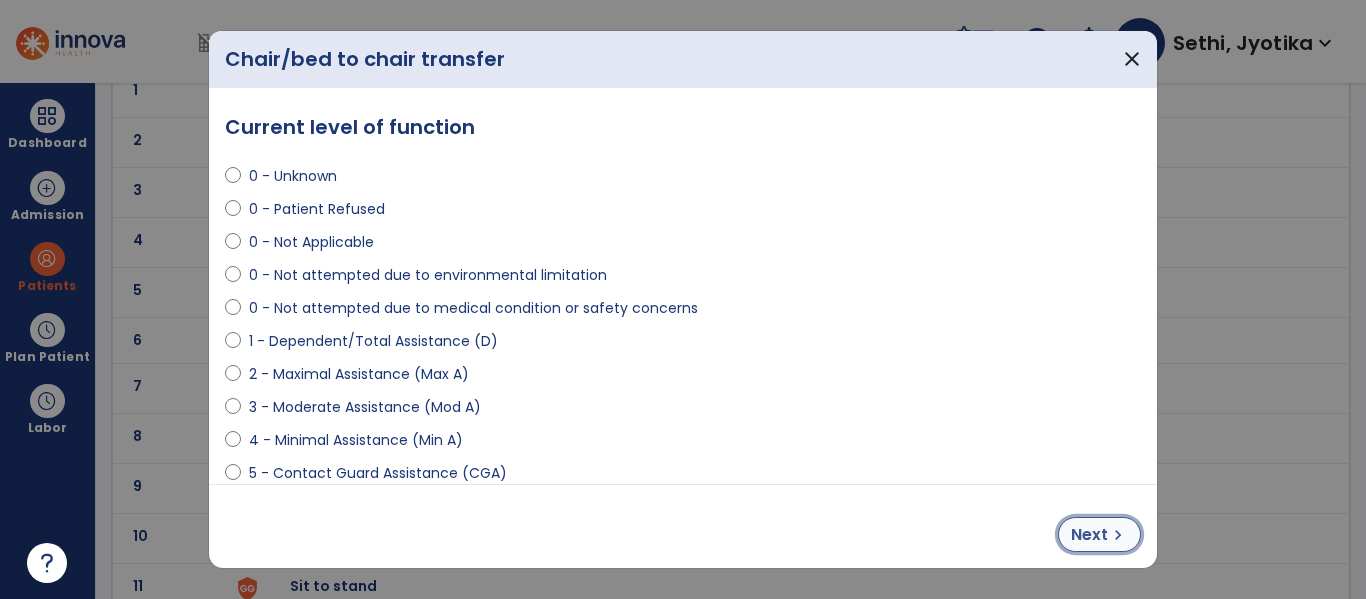 click on "Next" at bounding box center (1089, 535) 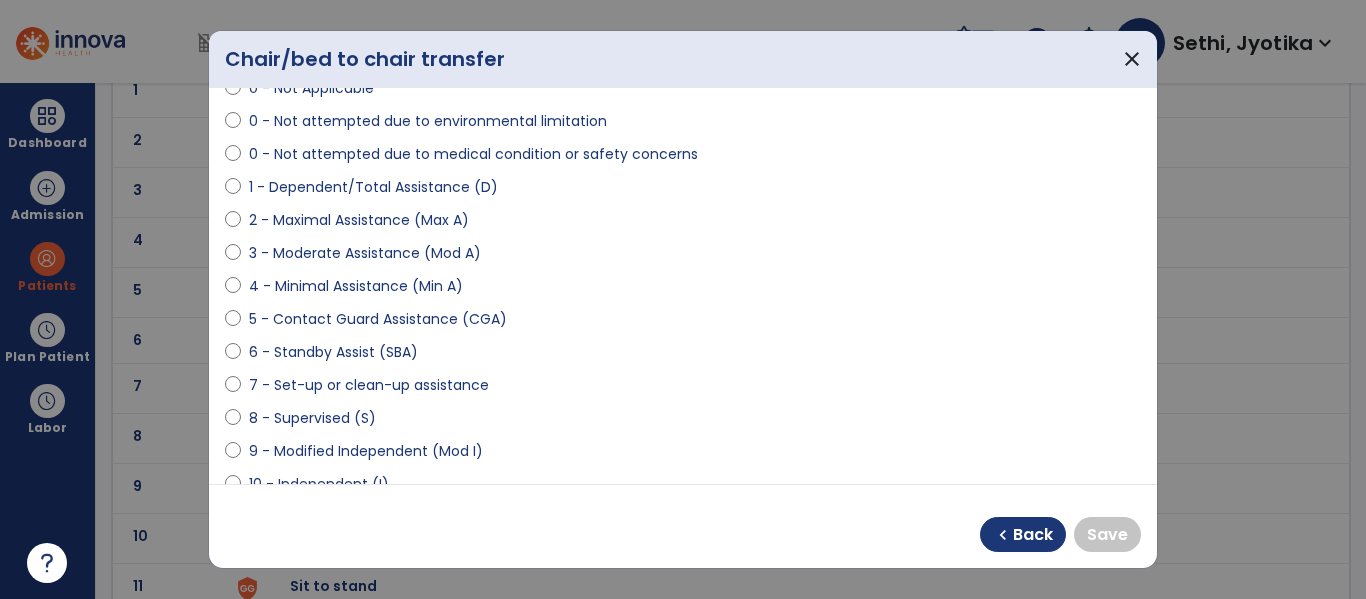 scroll, scrollTop: 203, scrollLeft: 0, axis: vertical 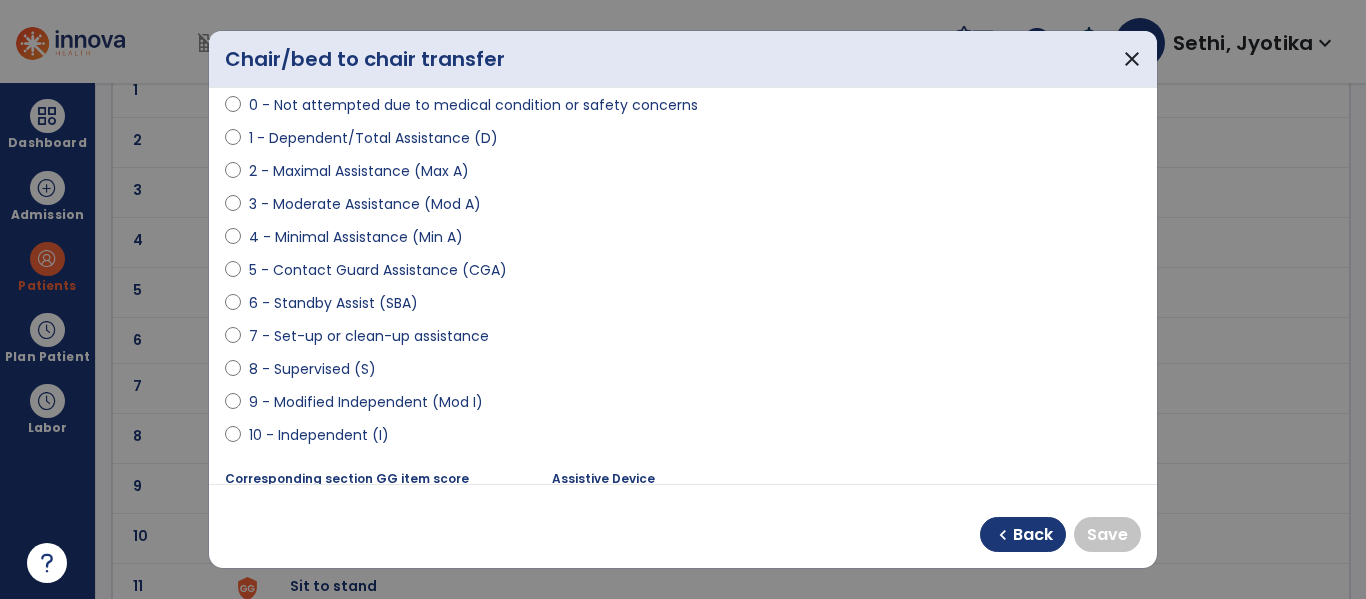 click on "10 - Independent (I)" at bounding box center [319, 435] 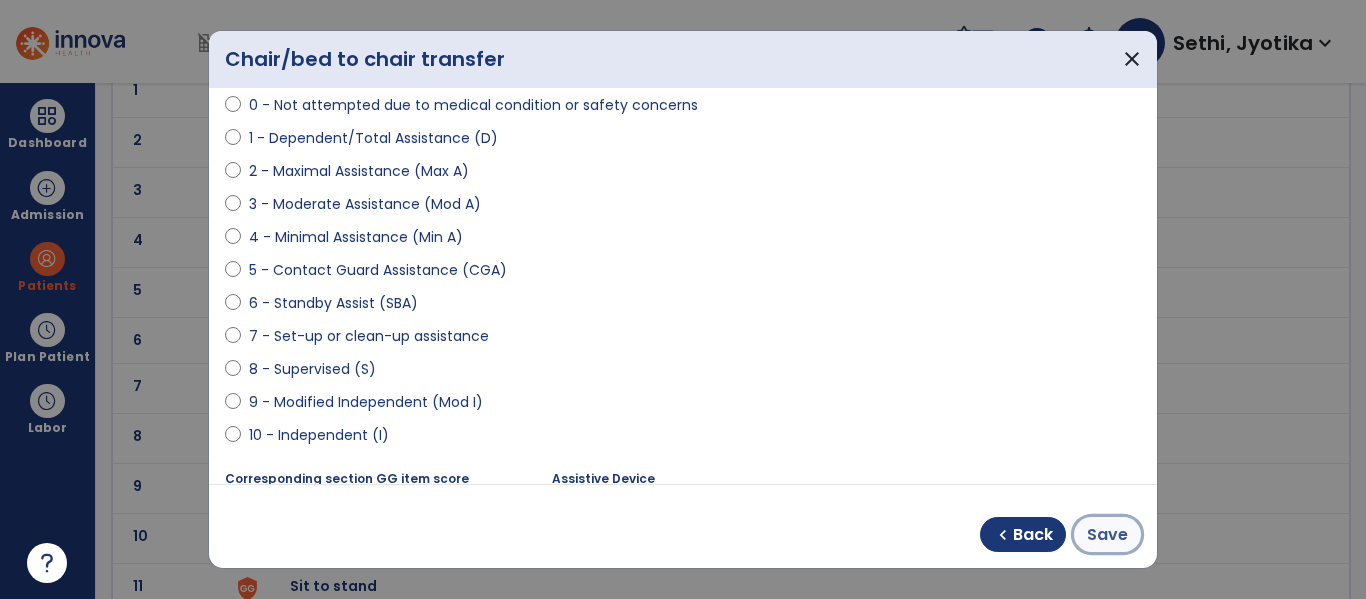 click on "Save" at bounding box center [1107, 535] 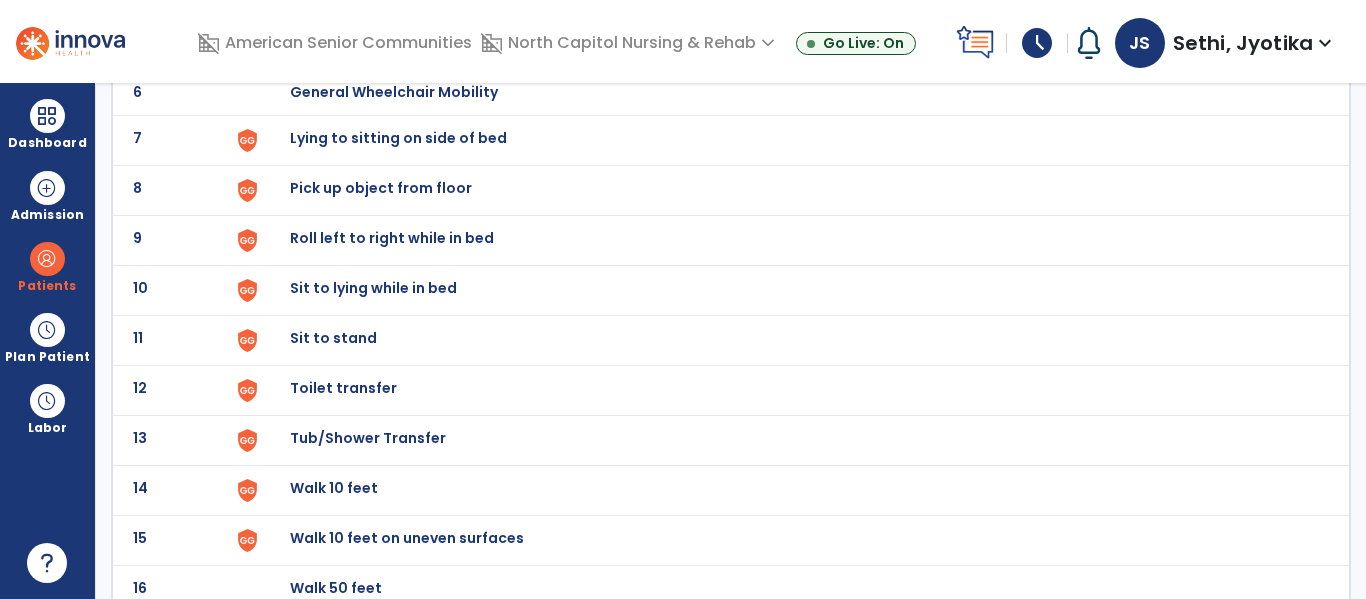 scroll, scrollTop: 438, scrollLeft: 0, axis: vertical 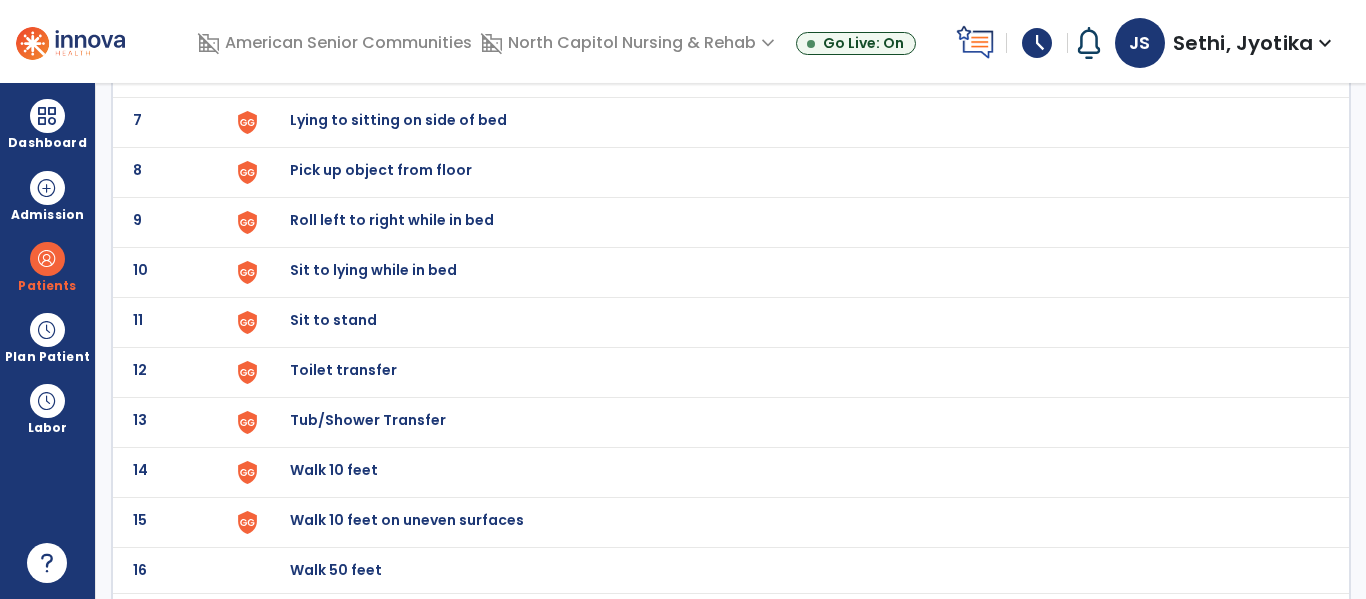 click on "Lying to sitting on side of bed" at bounding box center (789, -174) 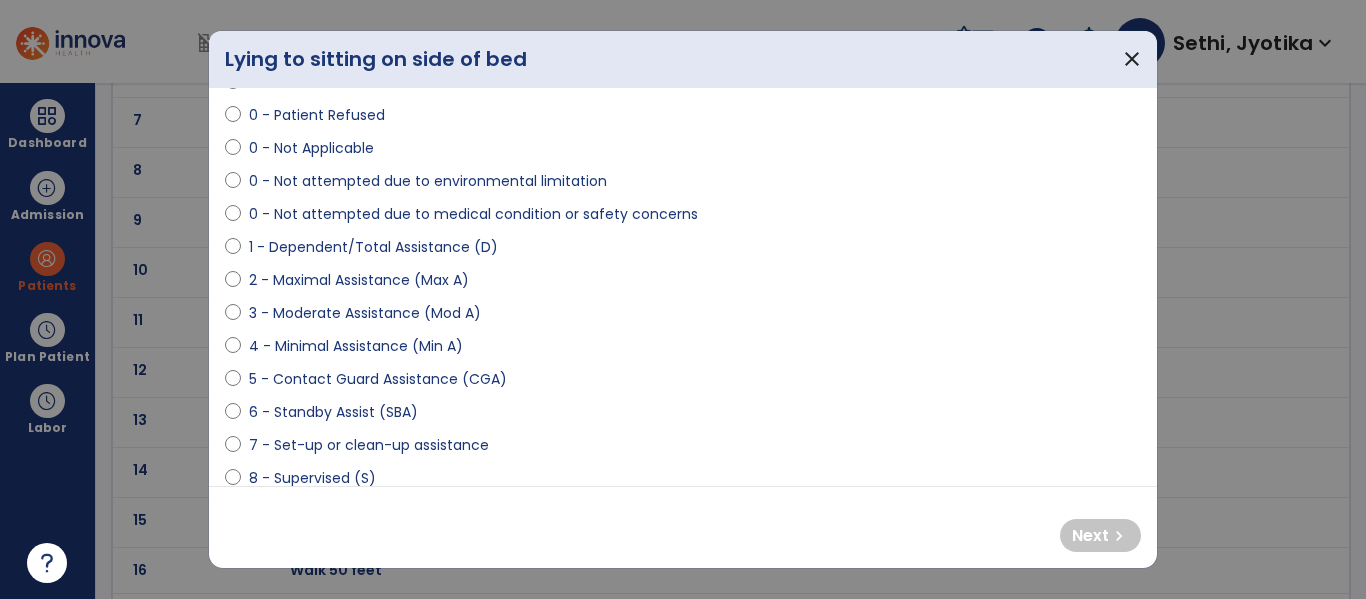 scroll, scrollTop: 100, scrollLeft: 0, axis: vertical 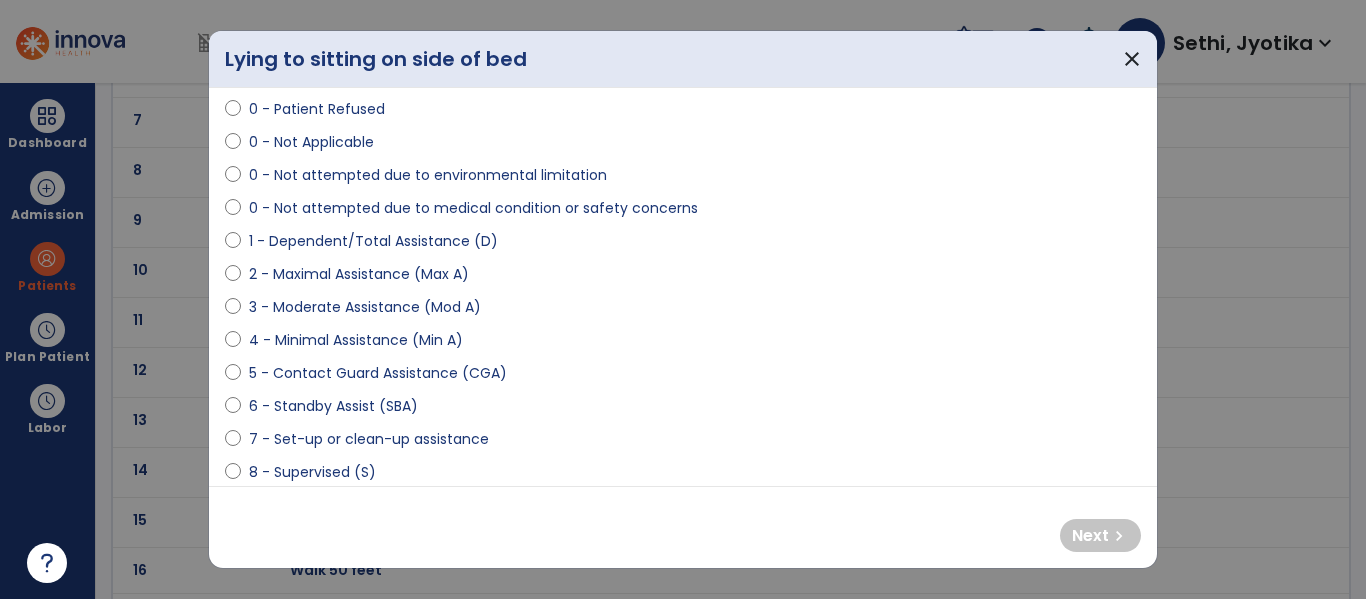 click on "4 - Minimal Assistance (Min A)" at bounding box center [356, 340] 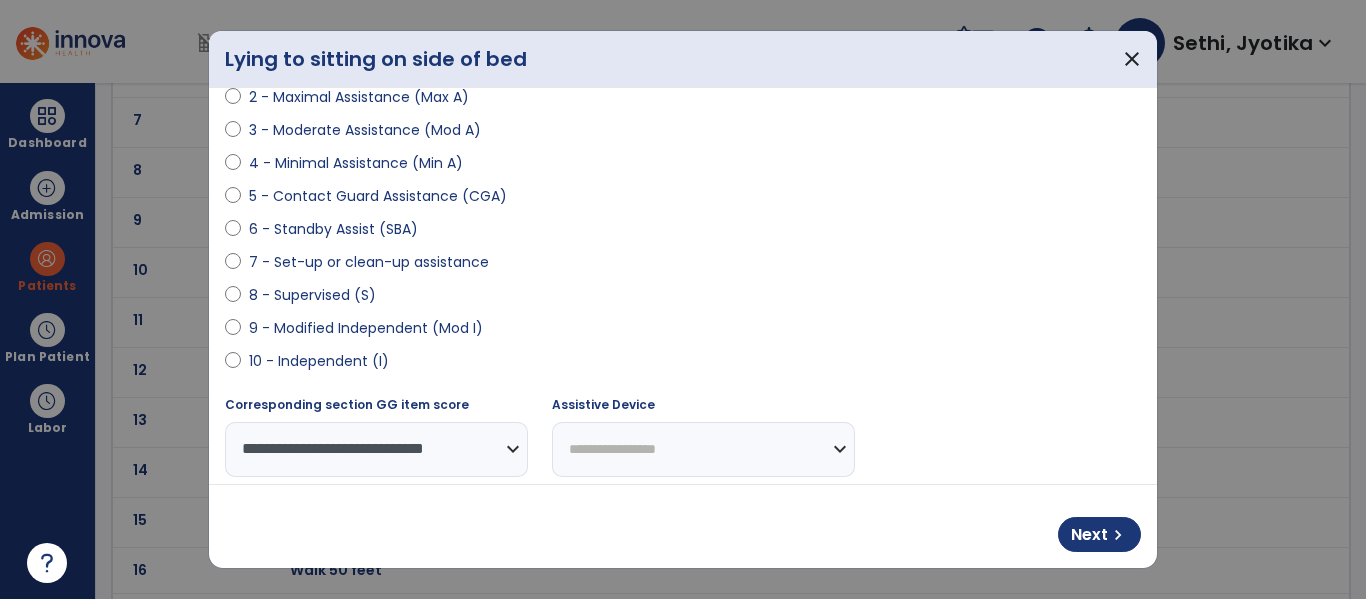scroll, scrollTop: 302, scrollLeft: 0, axis: vertical 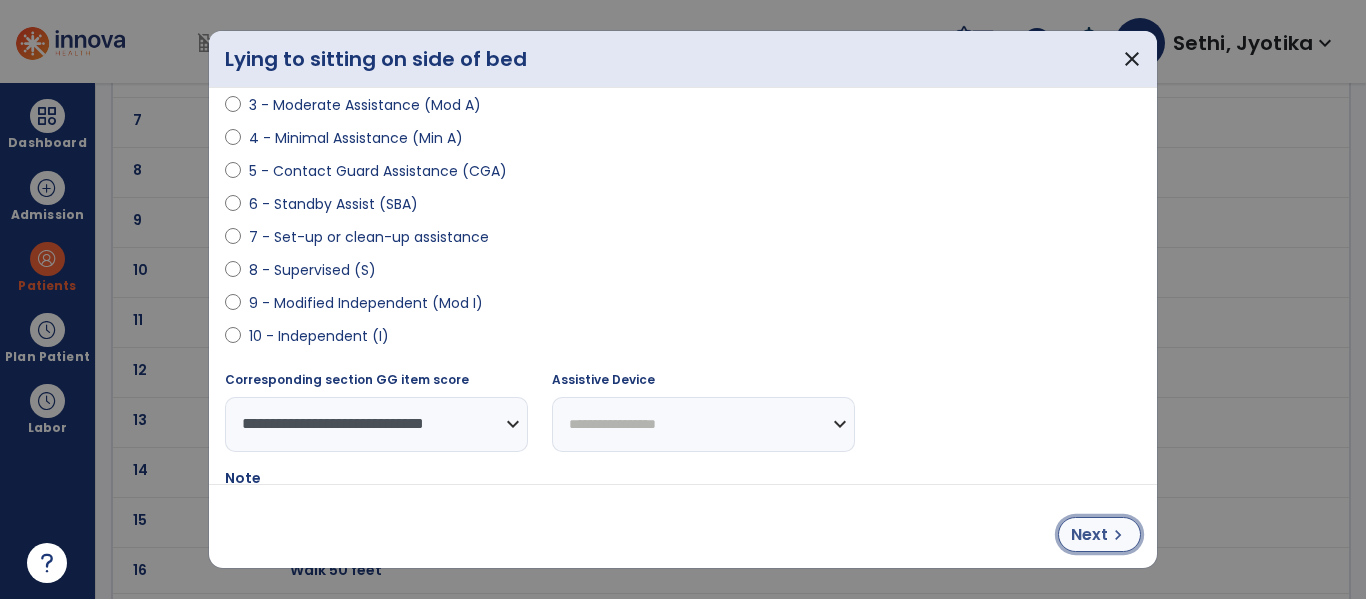 click on "Next" at bounding box center (1089, 535) 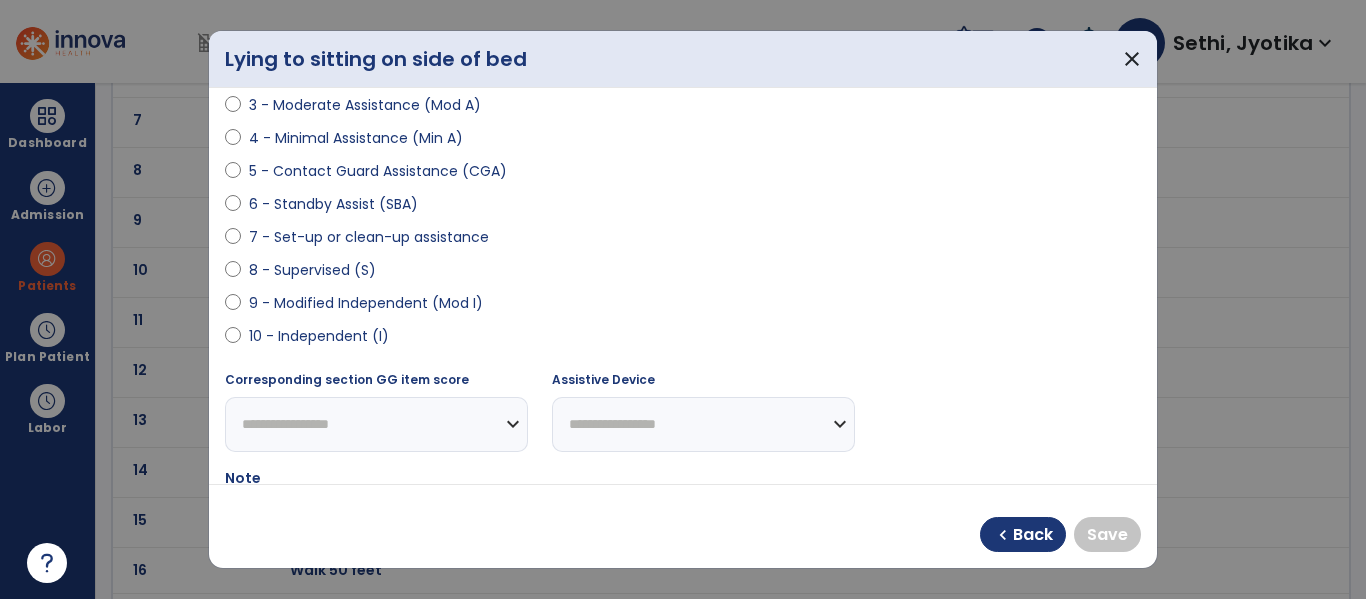 click on "10 - Independent (I)" at bounding box center [319, 336] 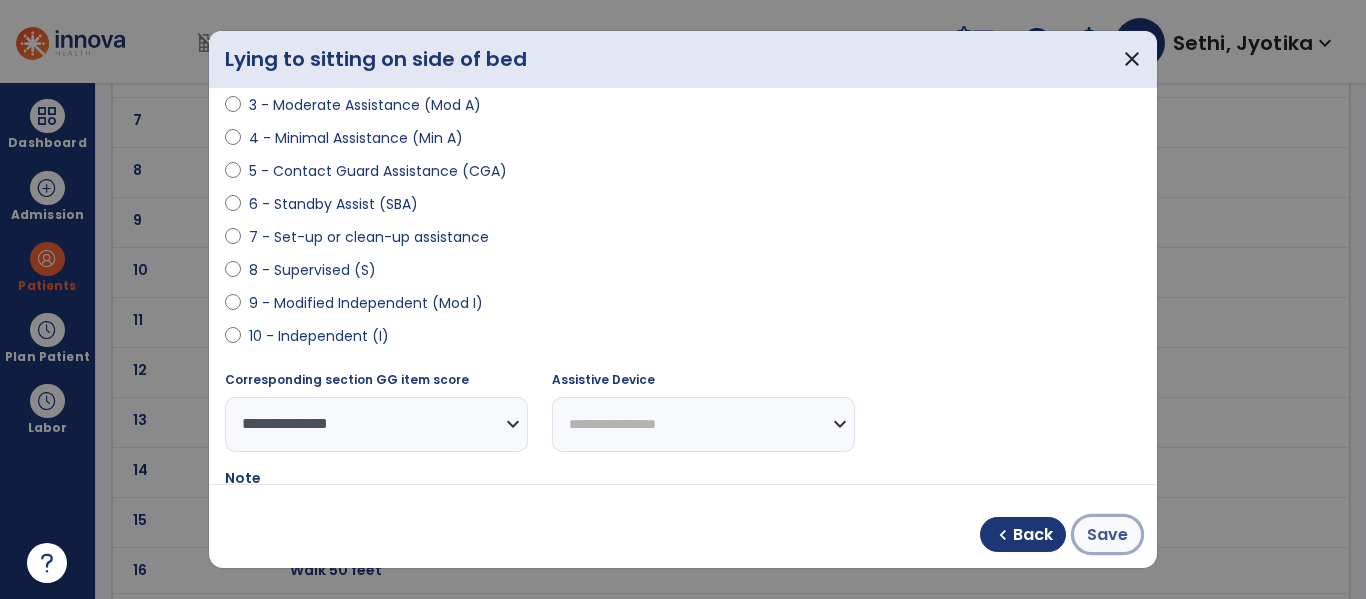 click on "Save" at bounding box center [1107, 535] 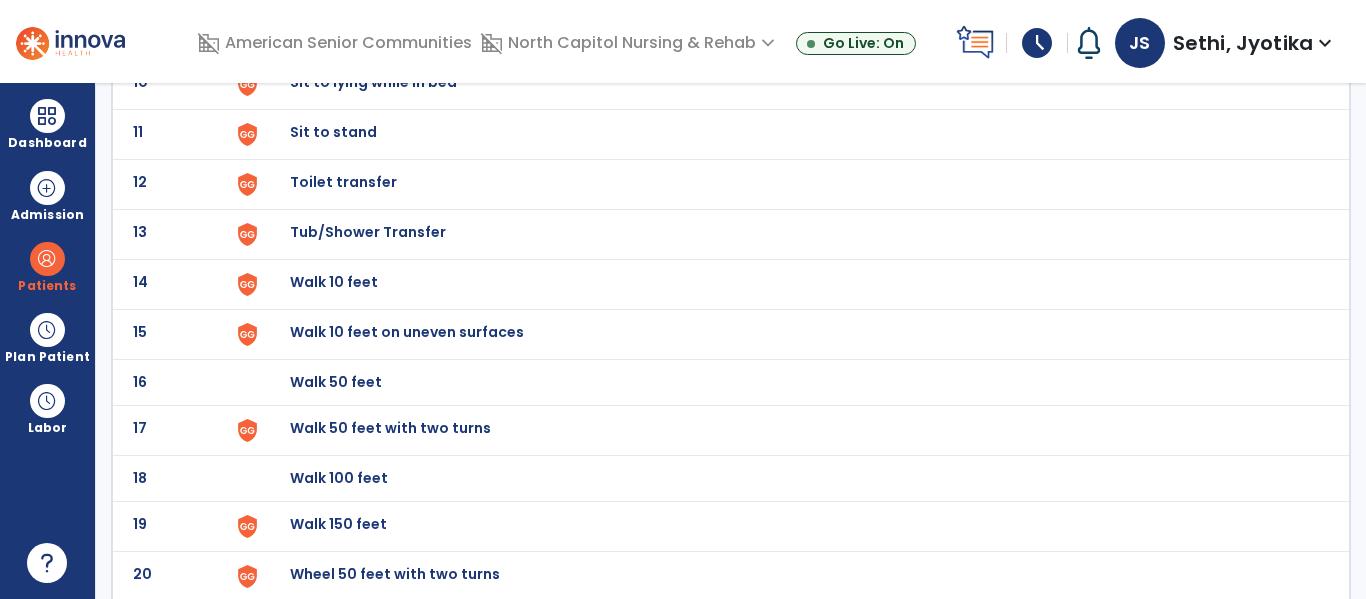 scroll, scrollTop: 628, scrollLeft: 0, axis: vertical 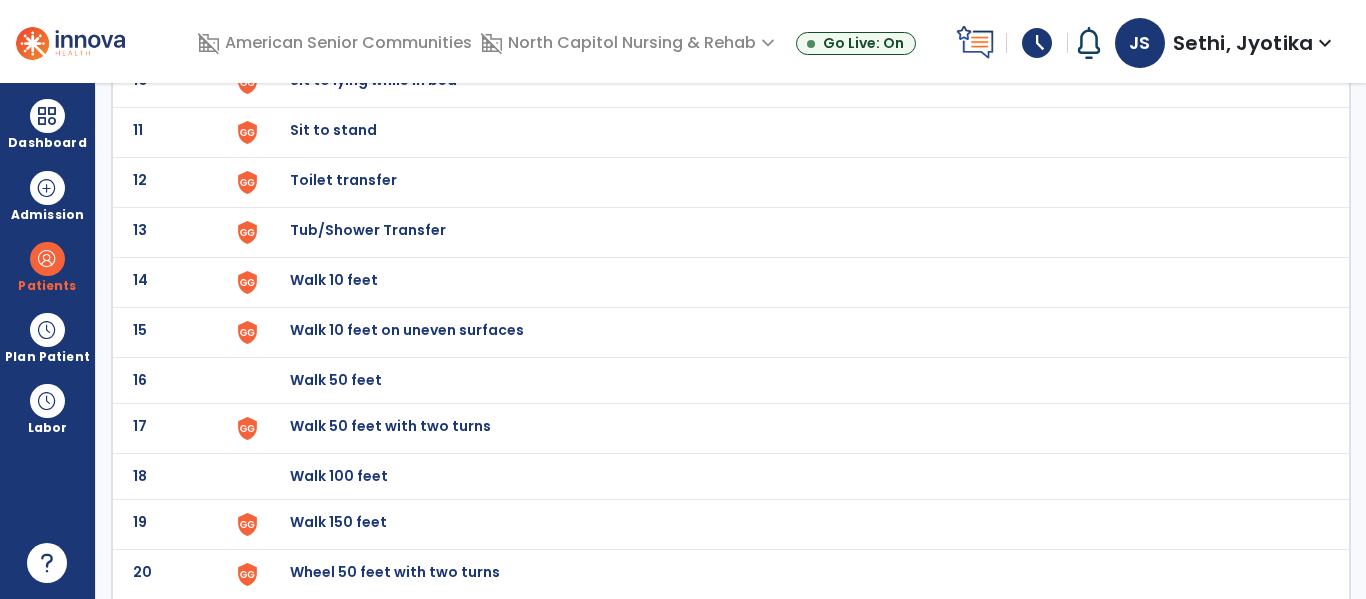 click on "Walk 10 feet" at bounding box center (789, -364) 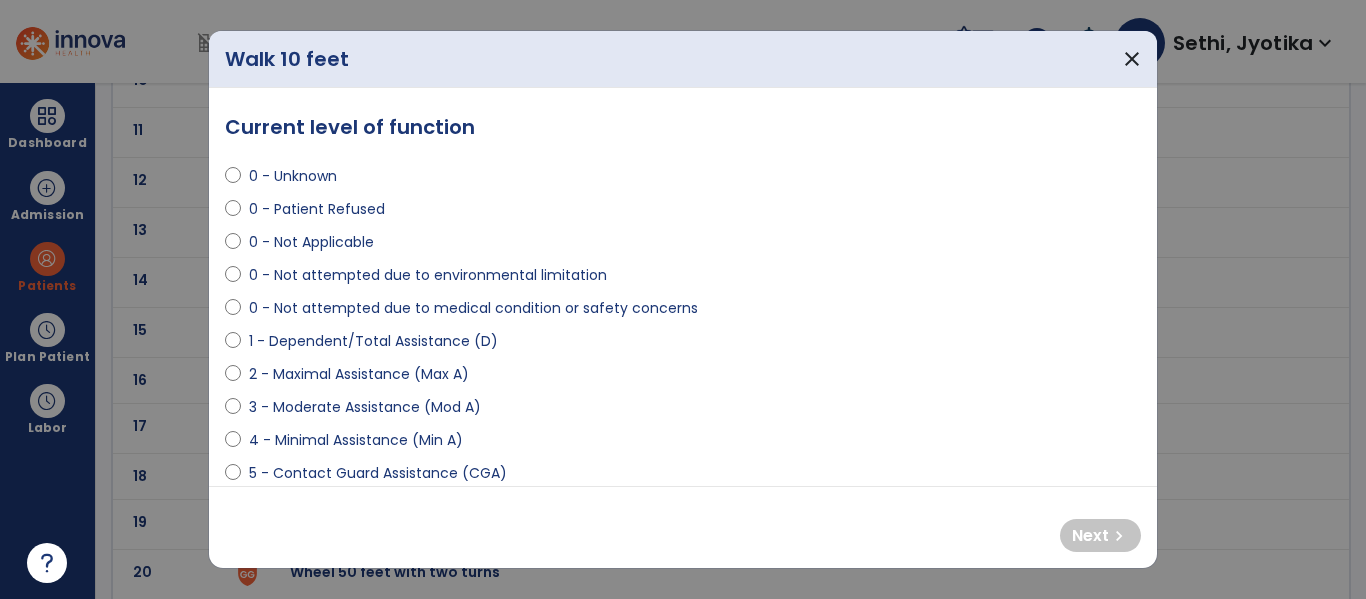 click on "0 - Not attempted due to medical condition or safety concerns" at bounding box center [473, 308] 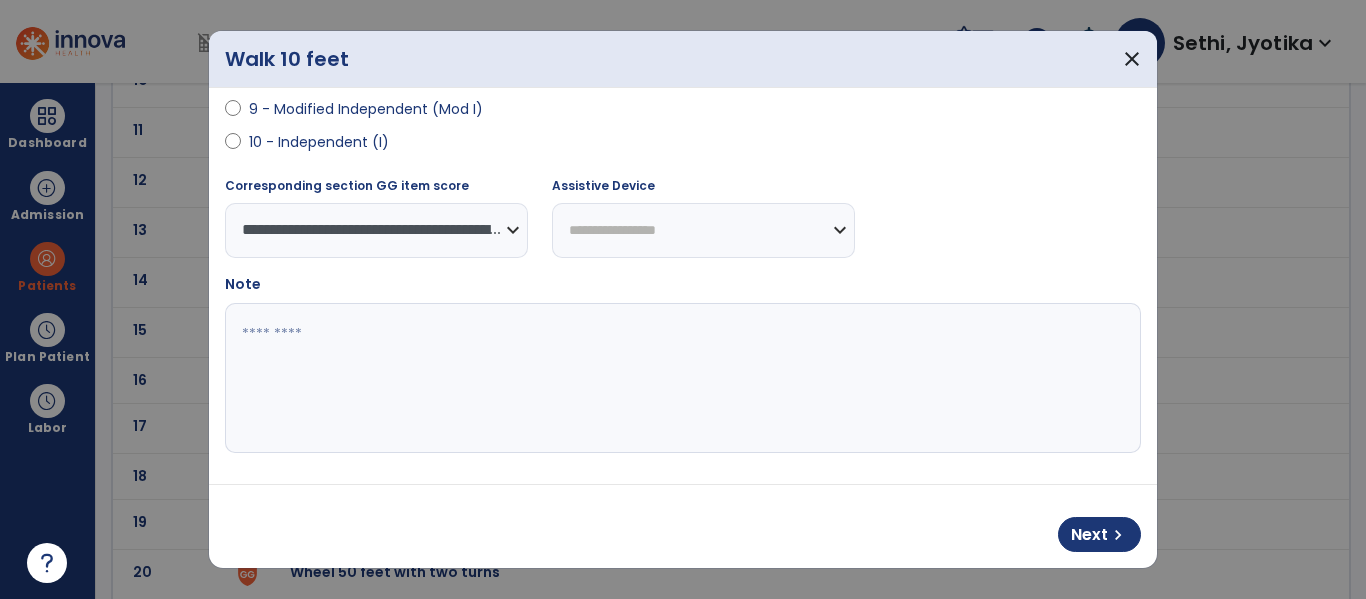 scroll, scrollTop: 495, scrollLeft: 0, axis: vertical 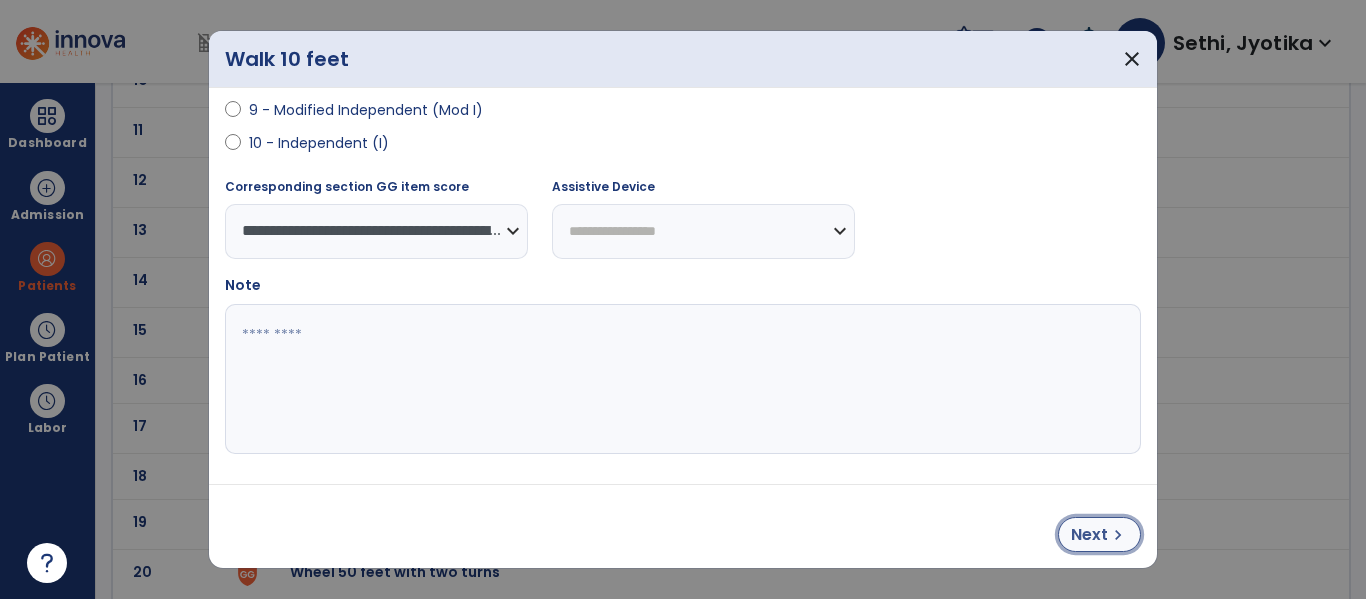 click on "Next" at bounding box center [1089, 535] 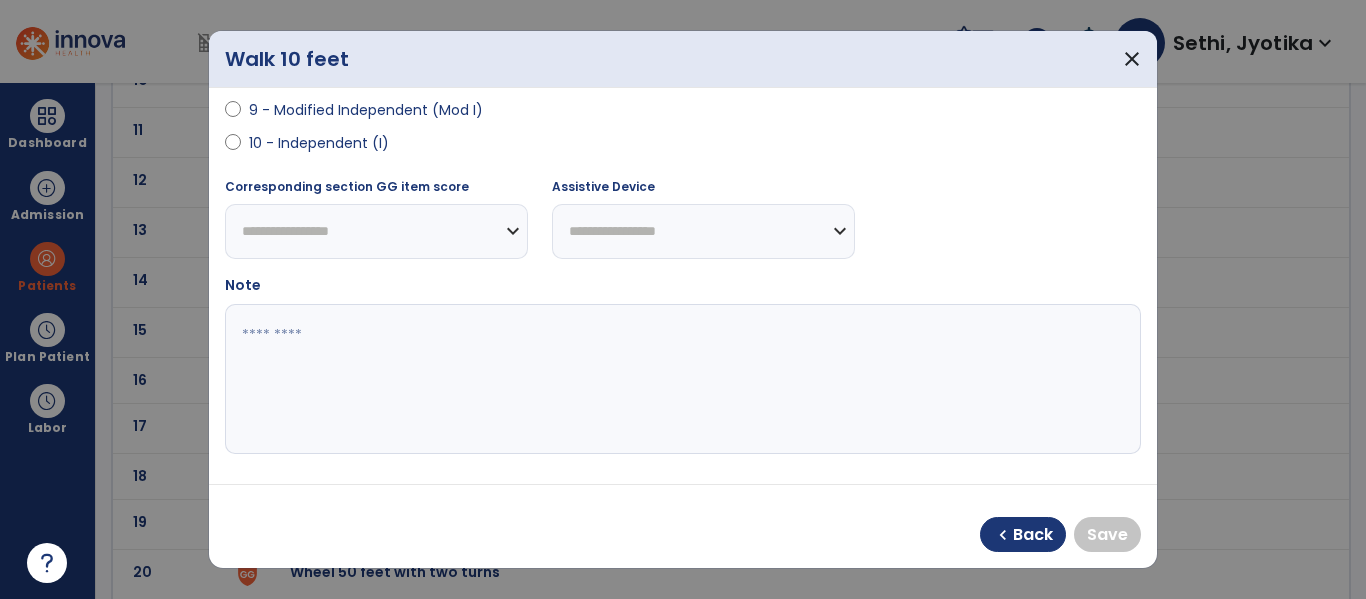 click on "10 - Independent (I)" at bounding box center [319, 143] 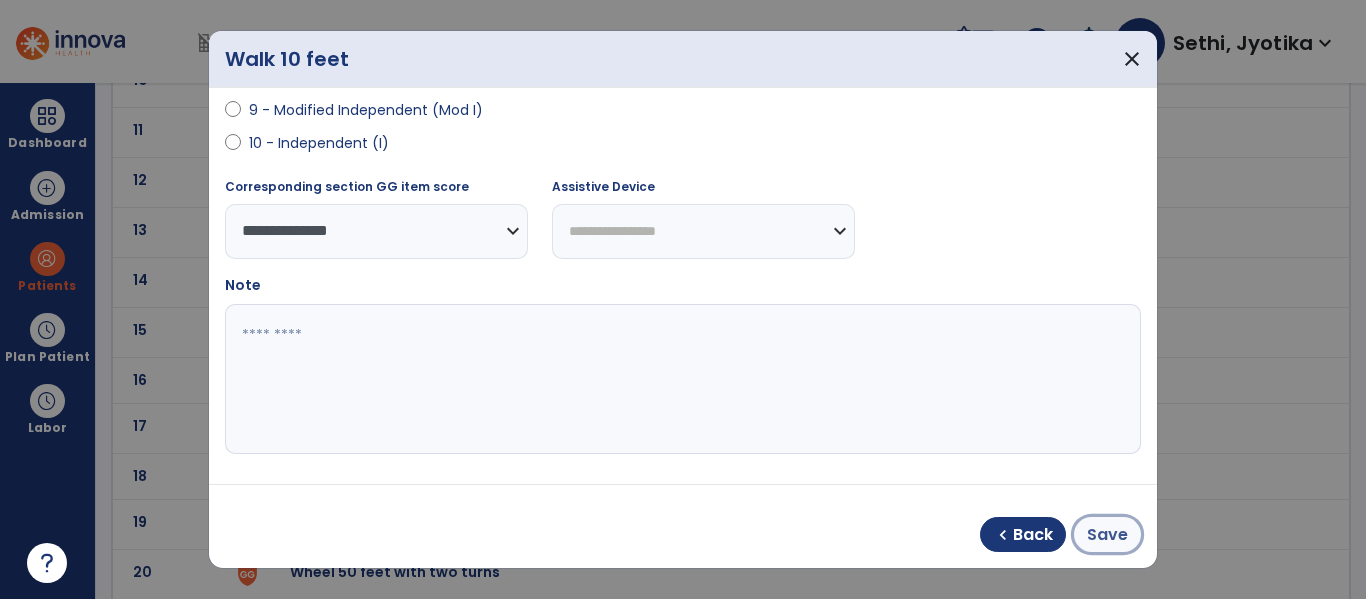 click on "Save" at bounding box center (1107, 535) 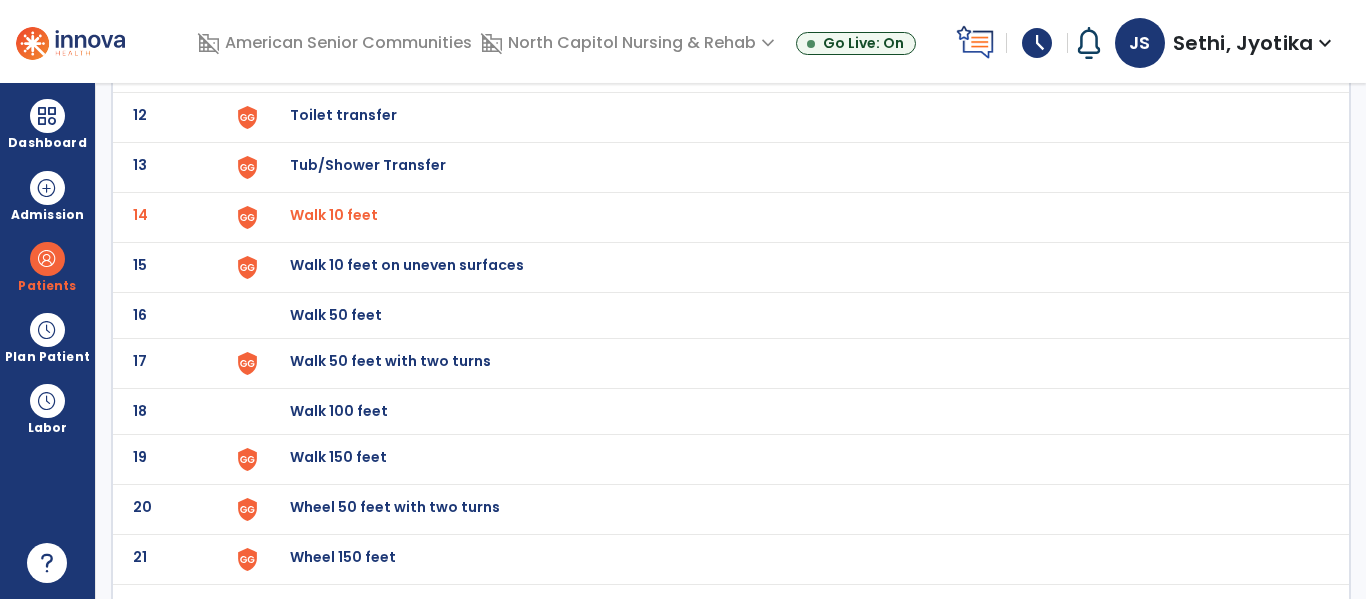 scroll, scrollTop: 690, scrollLeft: 0, axis: vertical 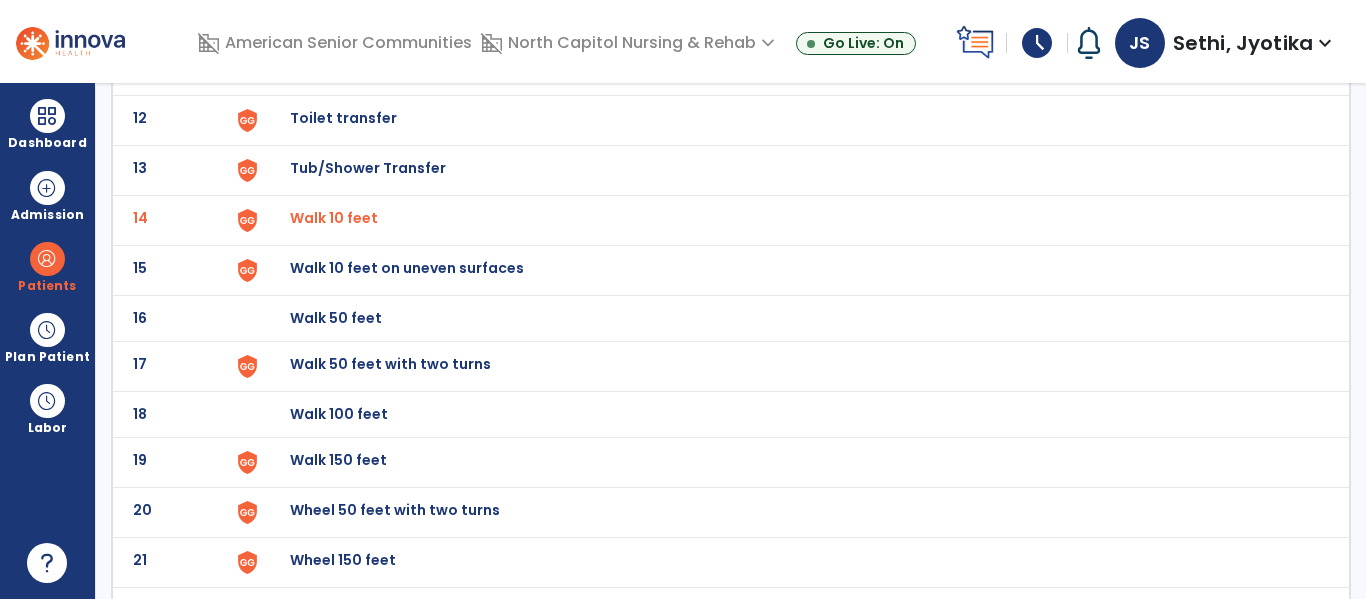 click on "Walk 50 feet with two turns" at bounding box center [336, -428] 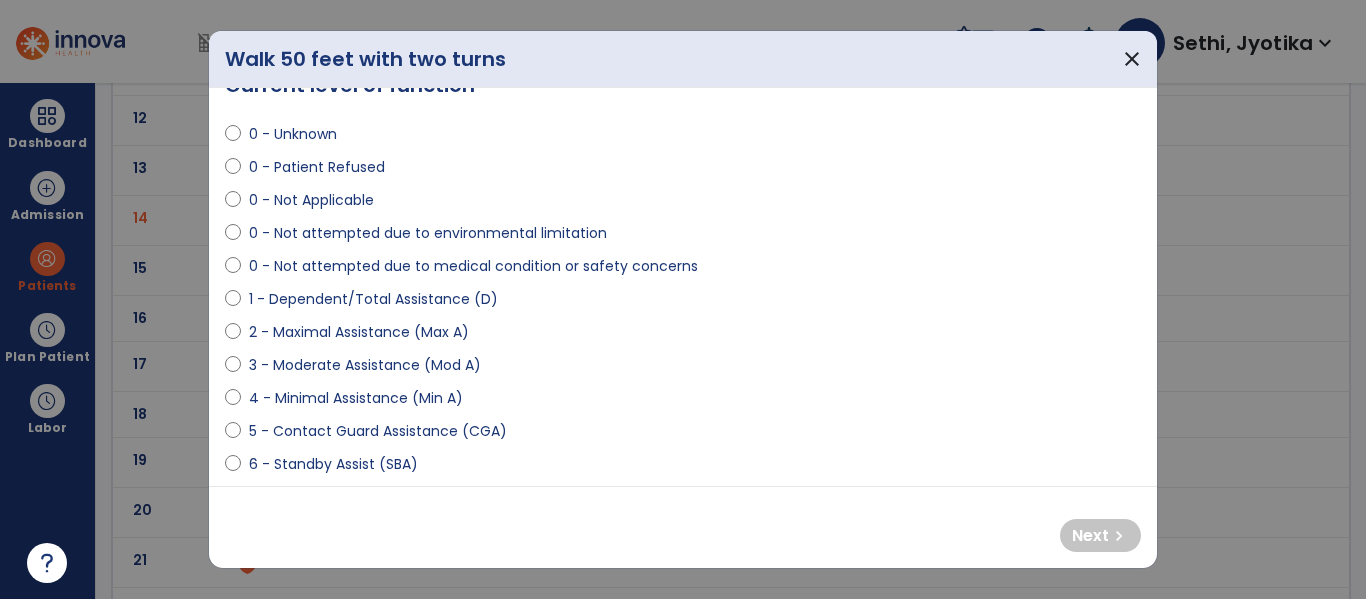 scroll, scrollTop: 45, scrollLeft: 0, axis: vertical 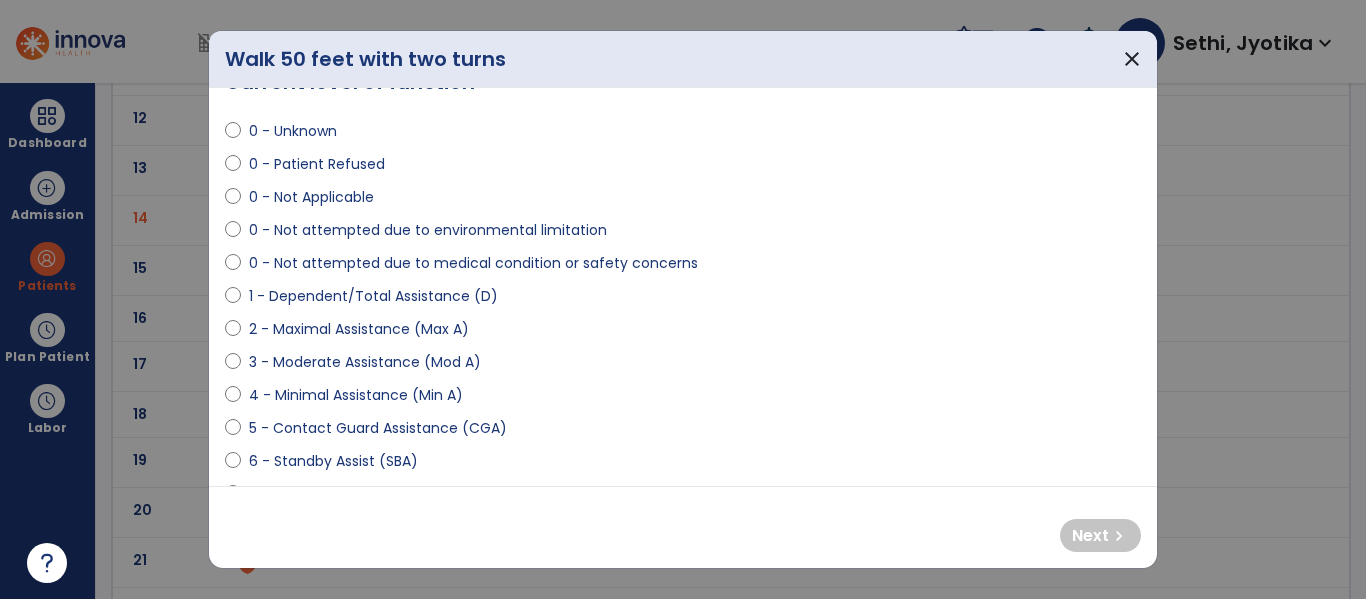 click on "0 - Not attempted due to medical condition or safety concerns" at bounding box center [473, 263] 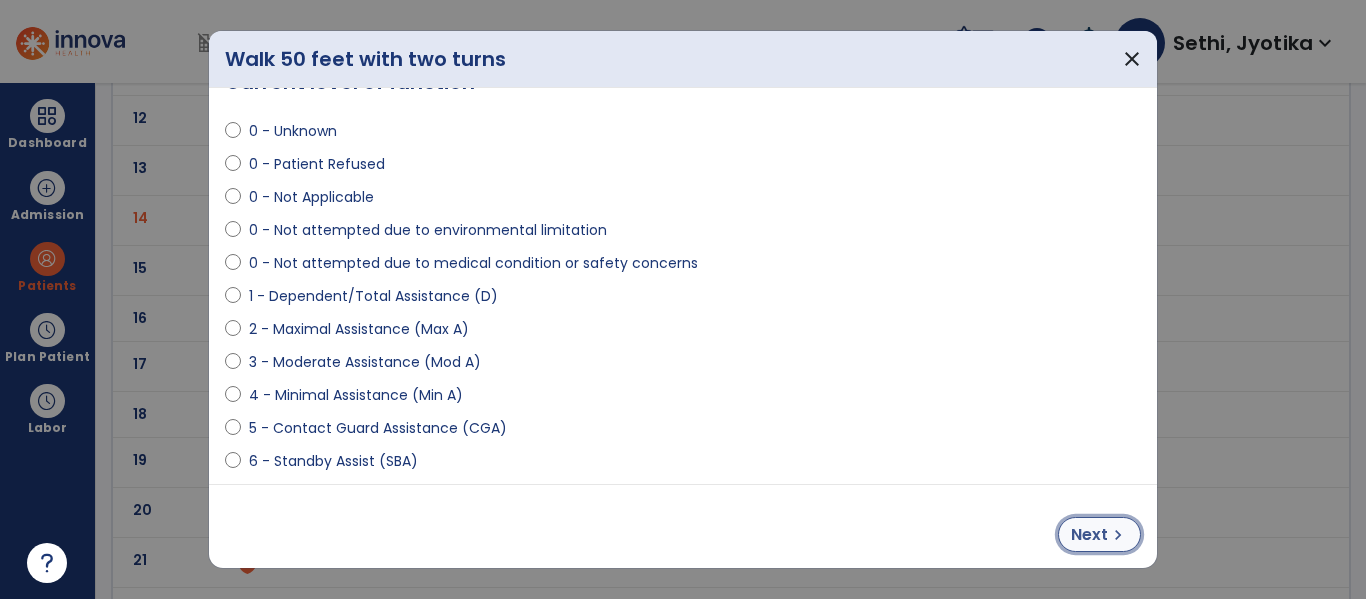 click on "Next" at bounding box center (1089, 535) 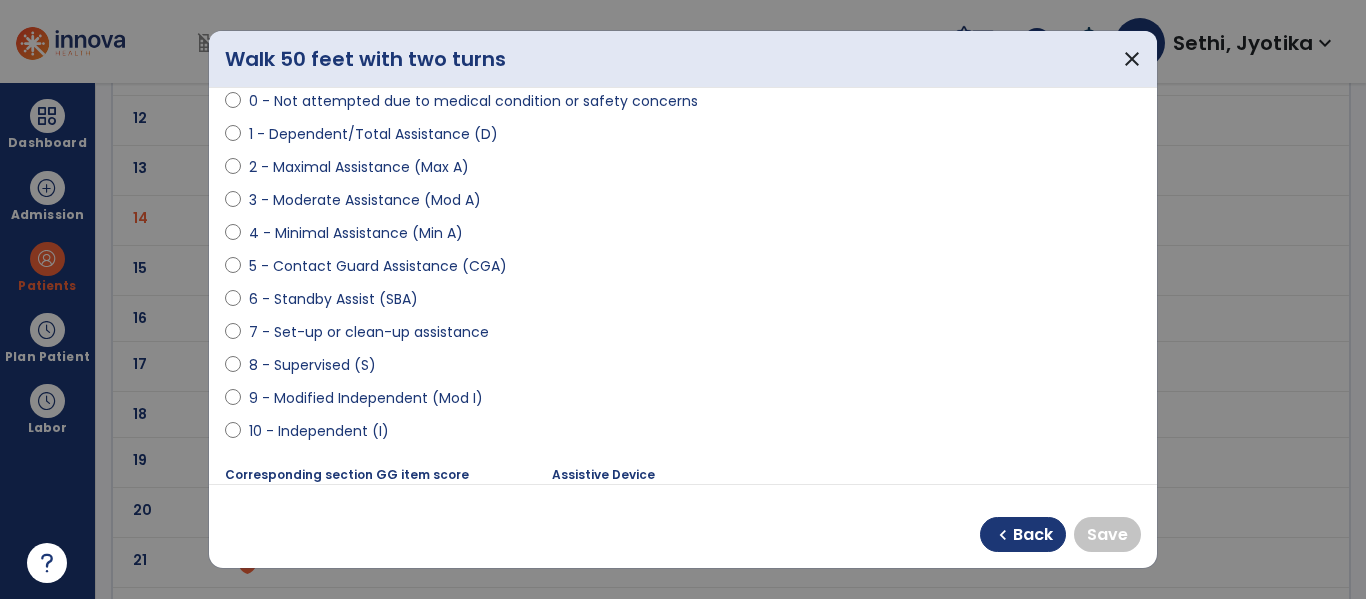 scroll, scrollTop: 206, scrollLeft: 0, axis: vertical 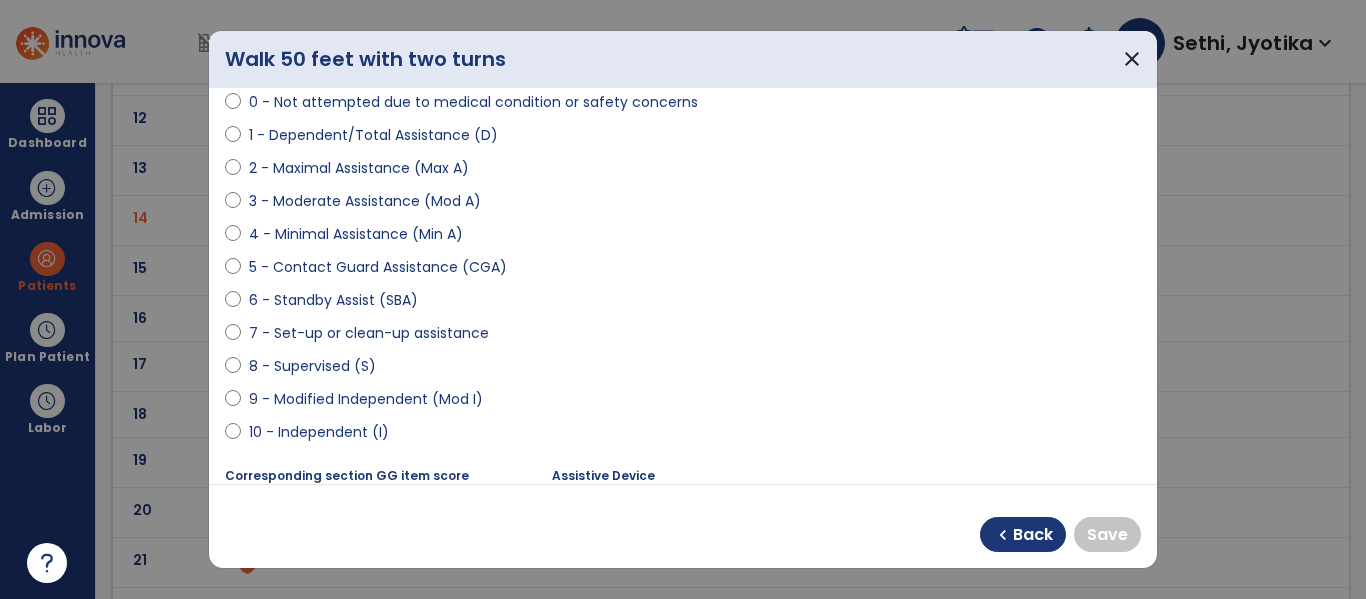 click on "10 - Independent (I)" at bounding box center [319, 432] 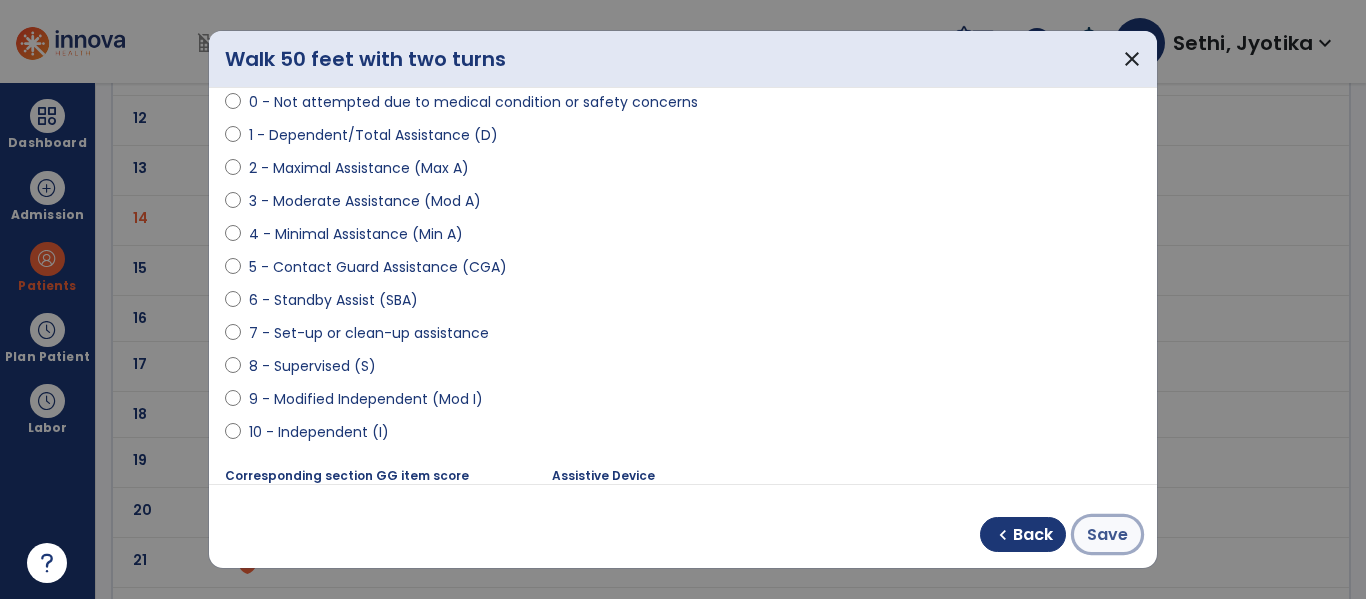 click on "Save" at bounding box center [1107, 535] 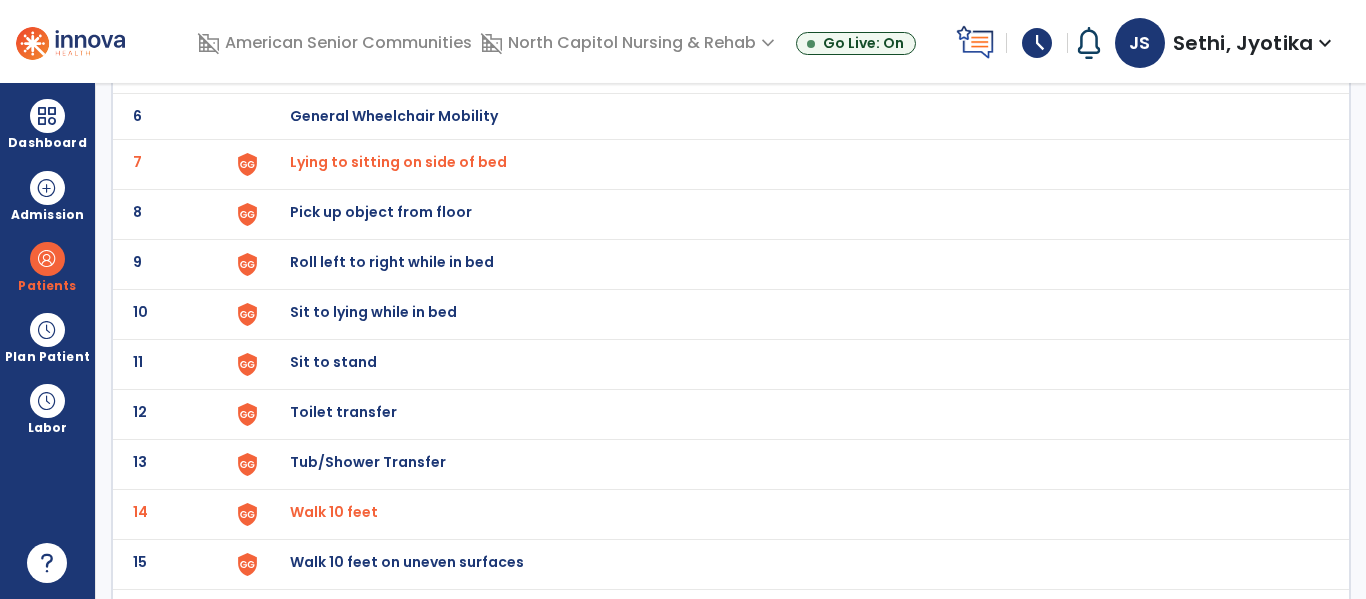 scroll, scrollTop: 391, scrollLeft: 0, axis: vertical 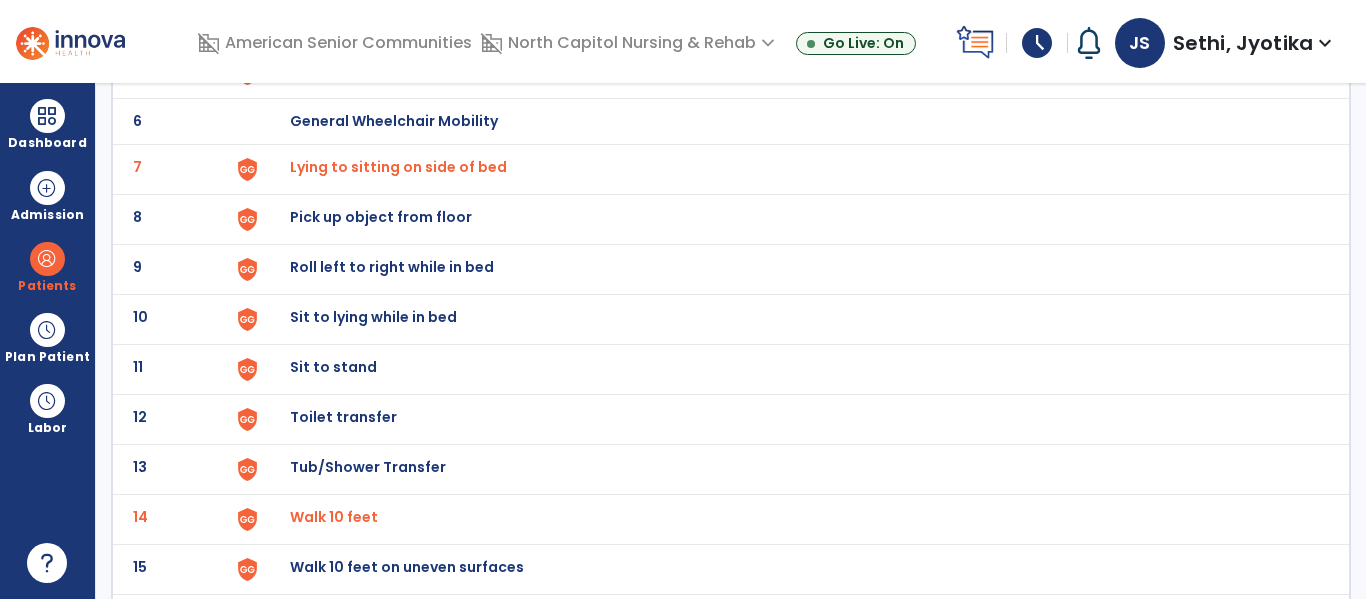 click on "Sit to lying while in bed" at bounding box center (789, -127) 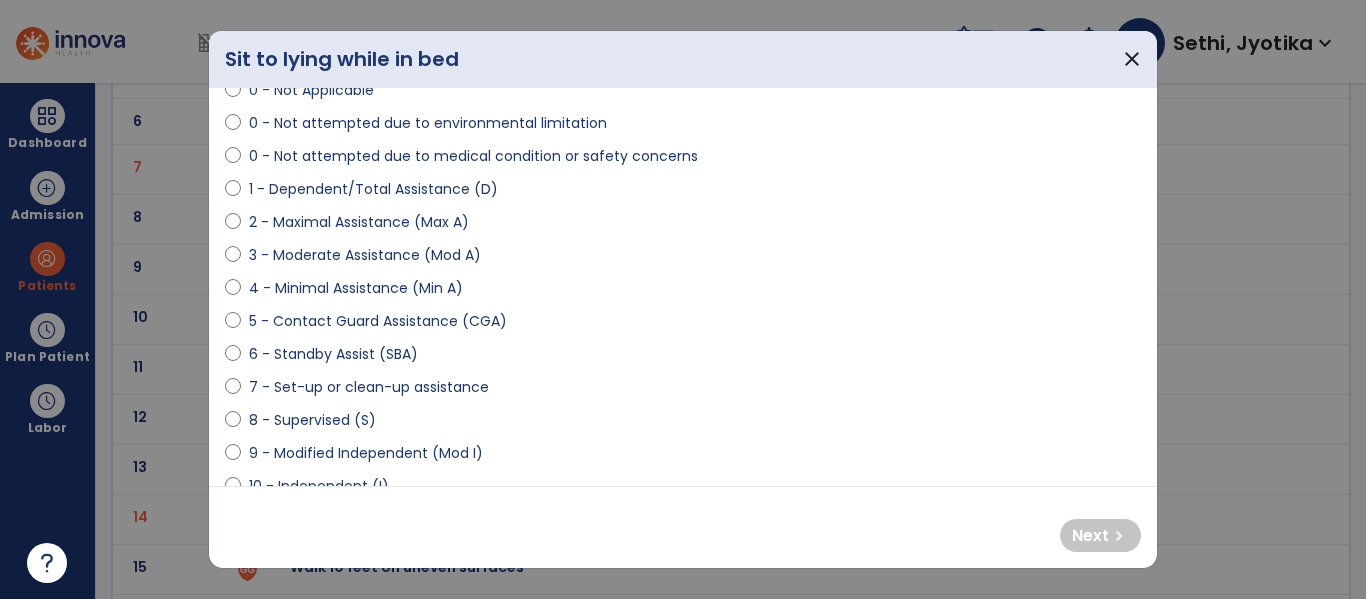 scroll, scrollTop: 158, scrollLeft: 0, axis: vertical 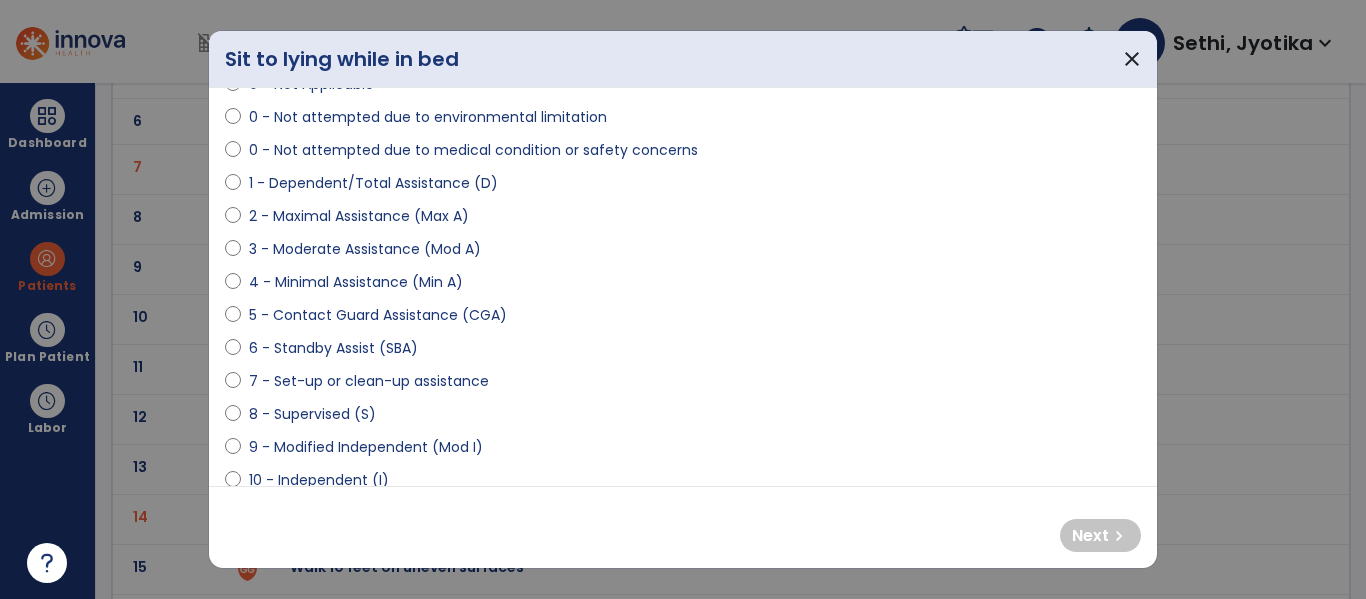click on "4 - Minimal Assistance (Min A)" at bounding box center (356, 282) 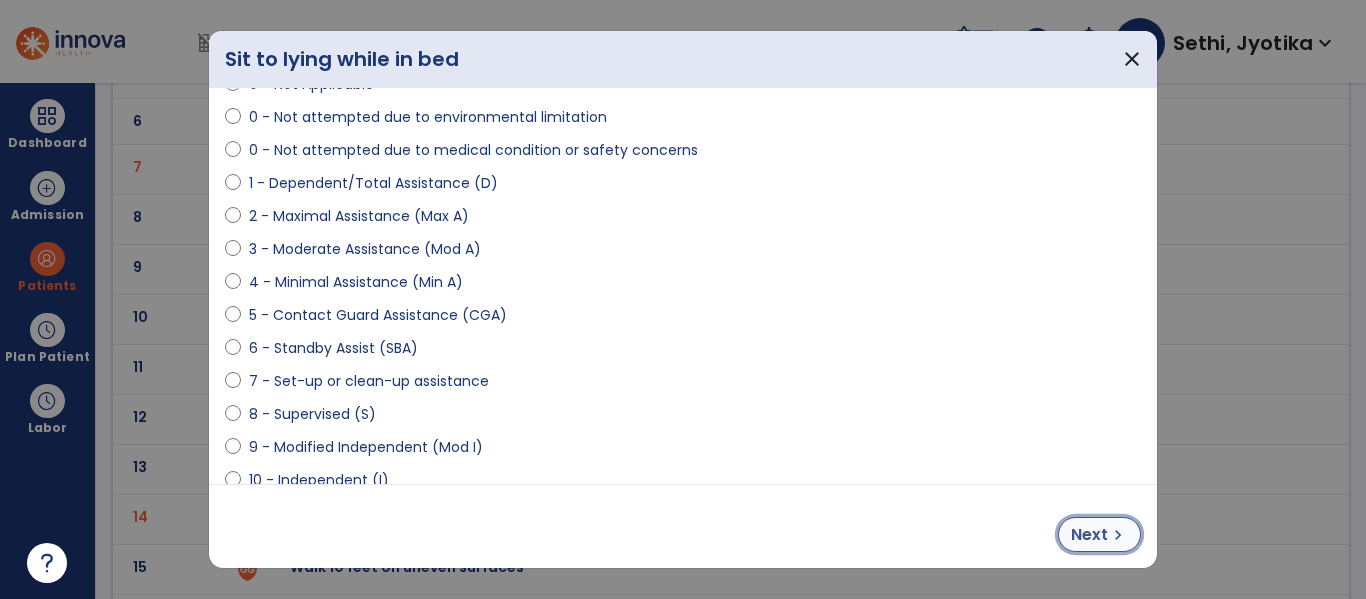 click on "Next" at bounding box center (1089, 535) 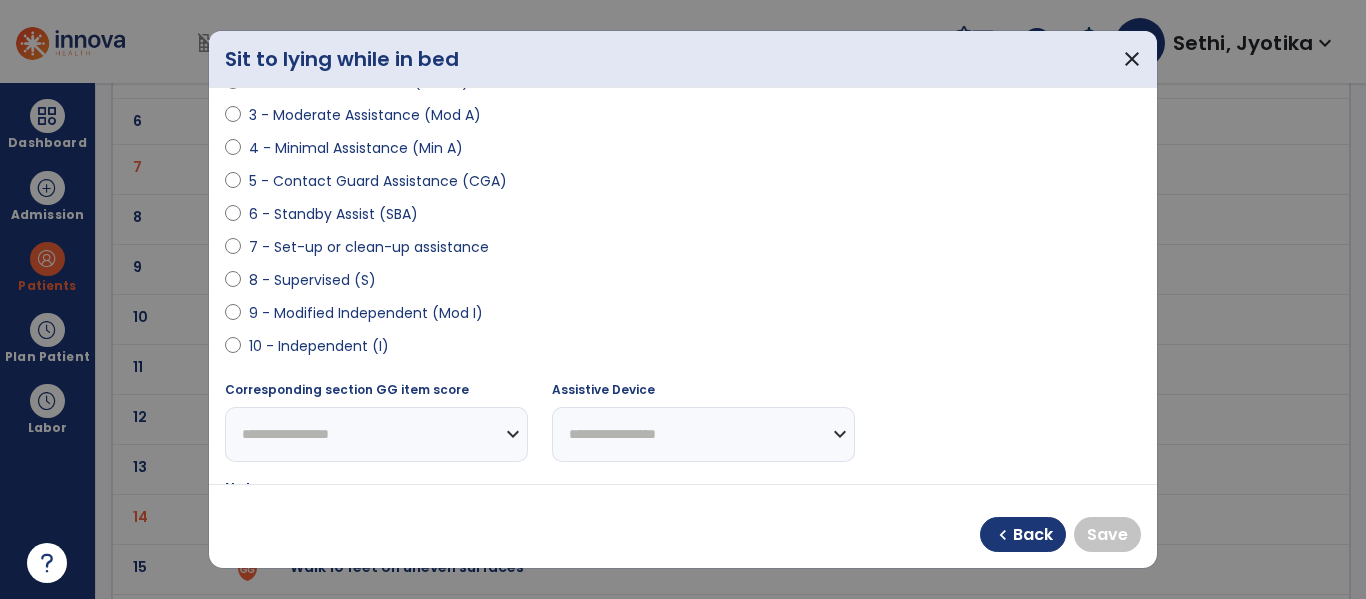 scroll, scrollTop: 291, scrollLeft: 0, axis: vertical 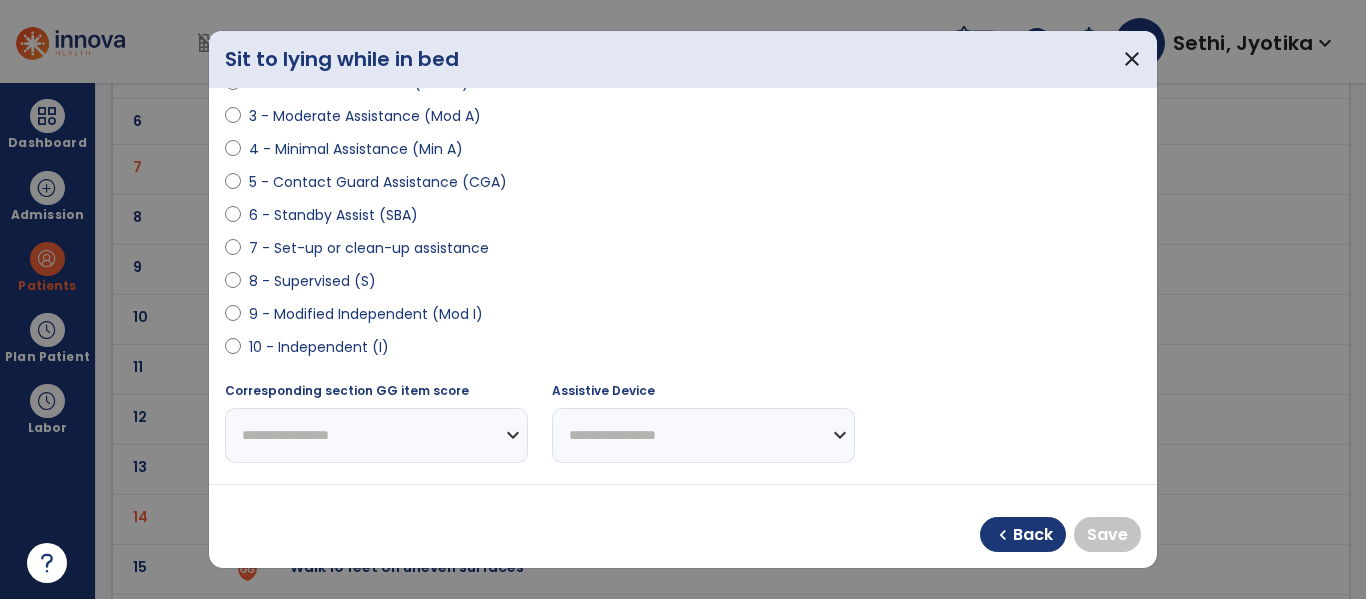 click on "10 - Independent (I)" at bounding box center (319, 347) 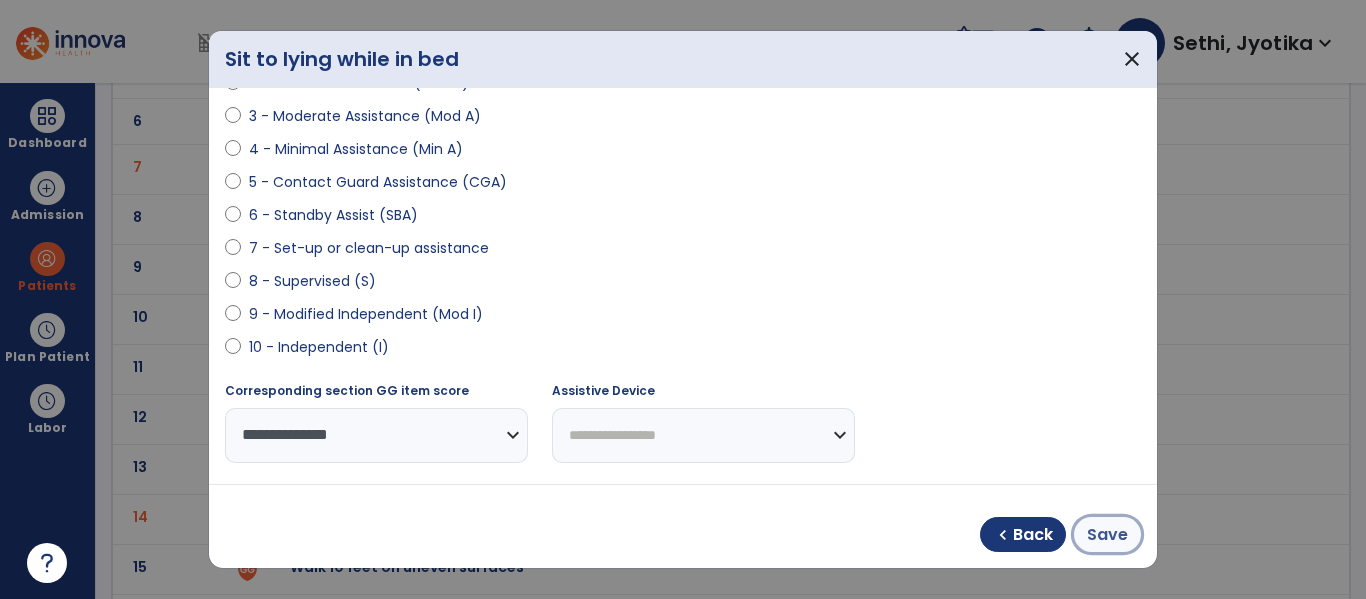 click on "Save" at bounding box center [1107, 535] 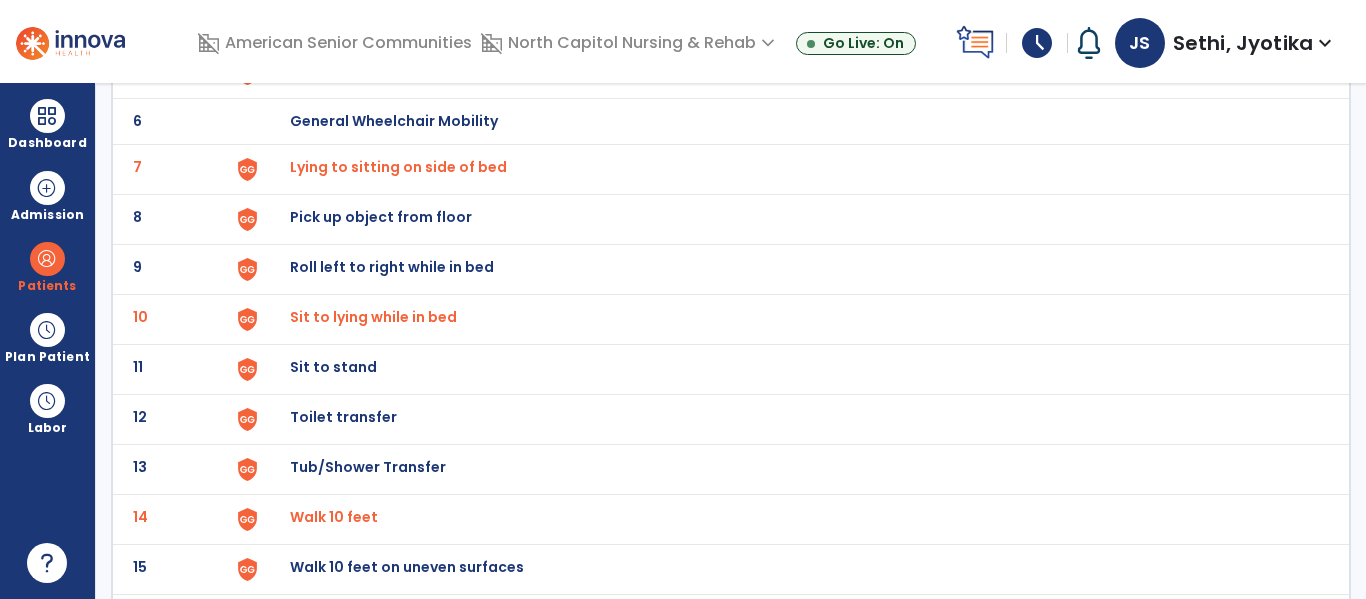 click on "Sit to stand" at bounding box center (789, -127) 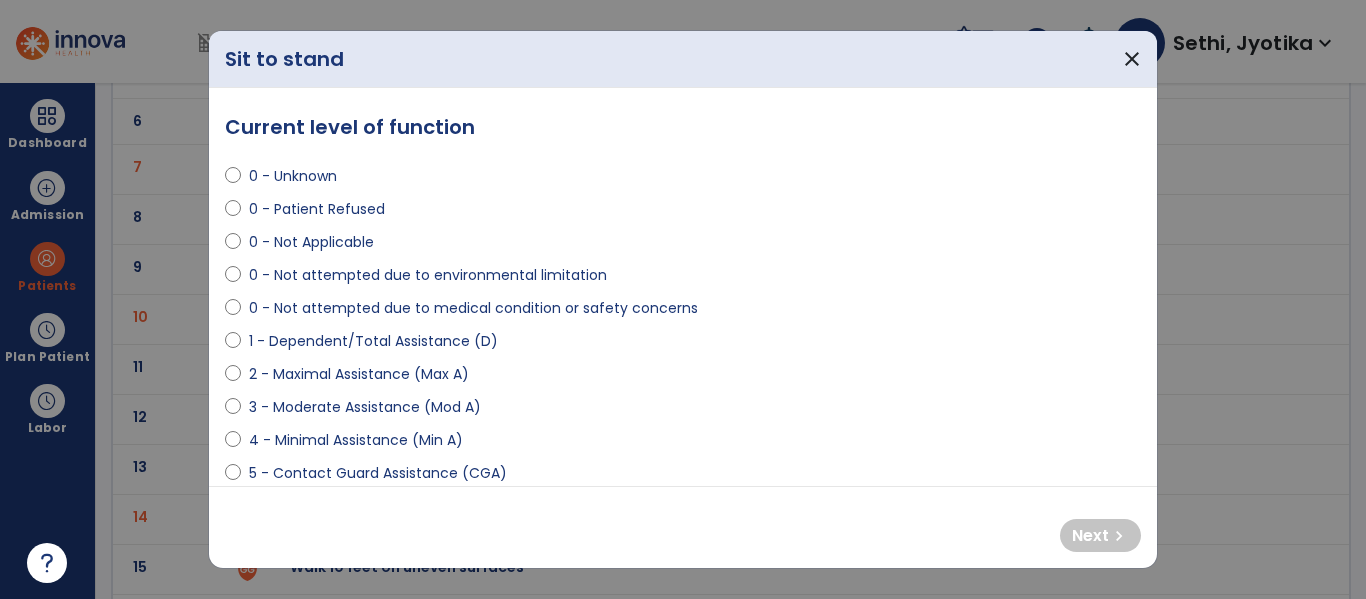scroll, scrollTop: 43, scrollLeft: 0, axis: vertical 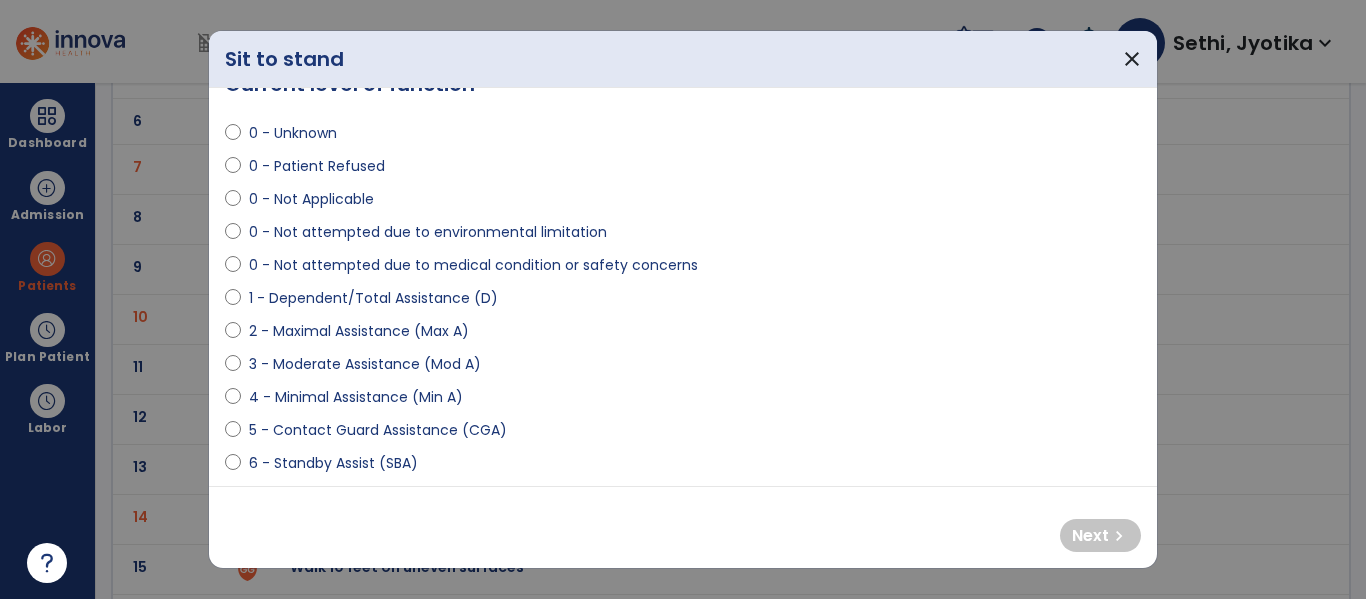 click on "4 - Minimal Assistance (Min A)" at bounding box center [356, 397] 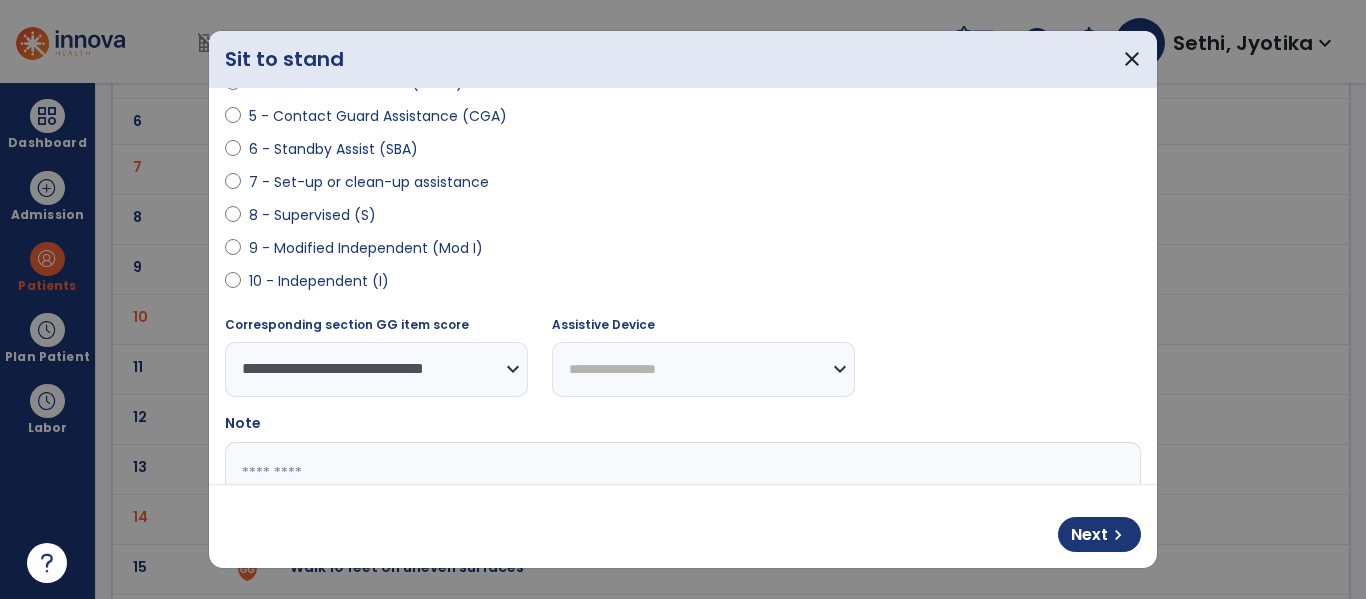 scroll, scrollTop: 356, scrollLeft: 0, axis: vertical 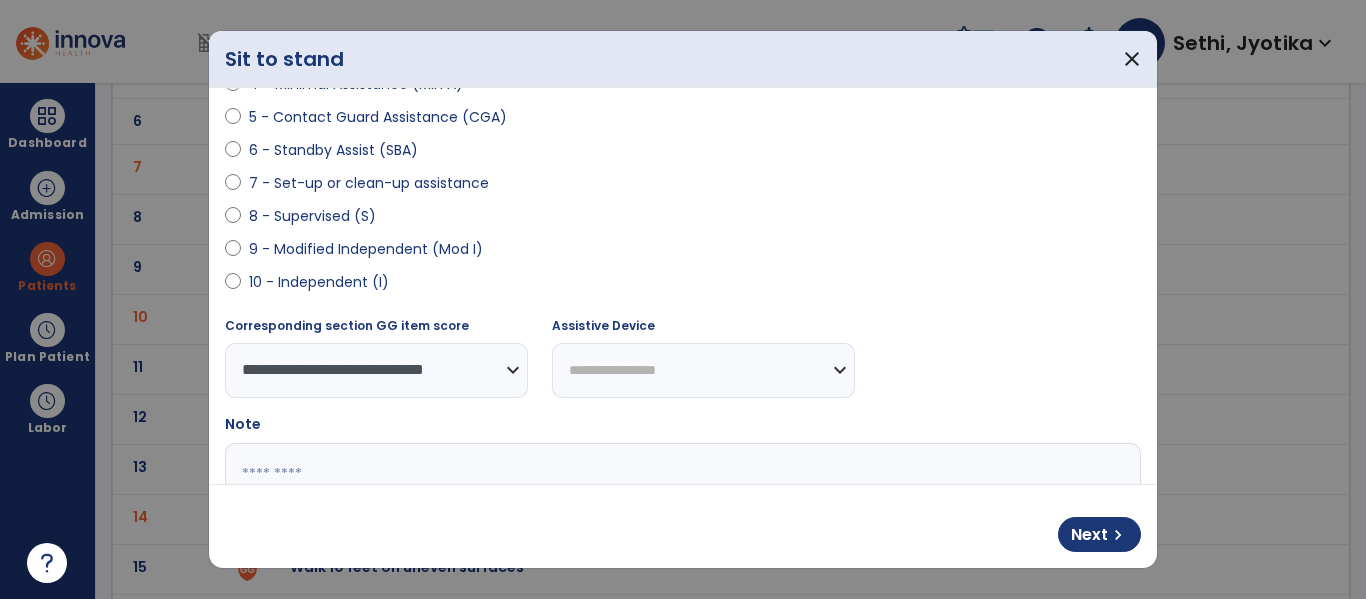 click on "**********" at bounding box center [703, 370] 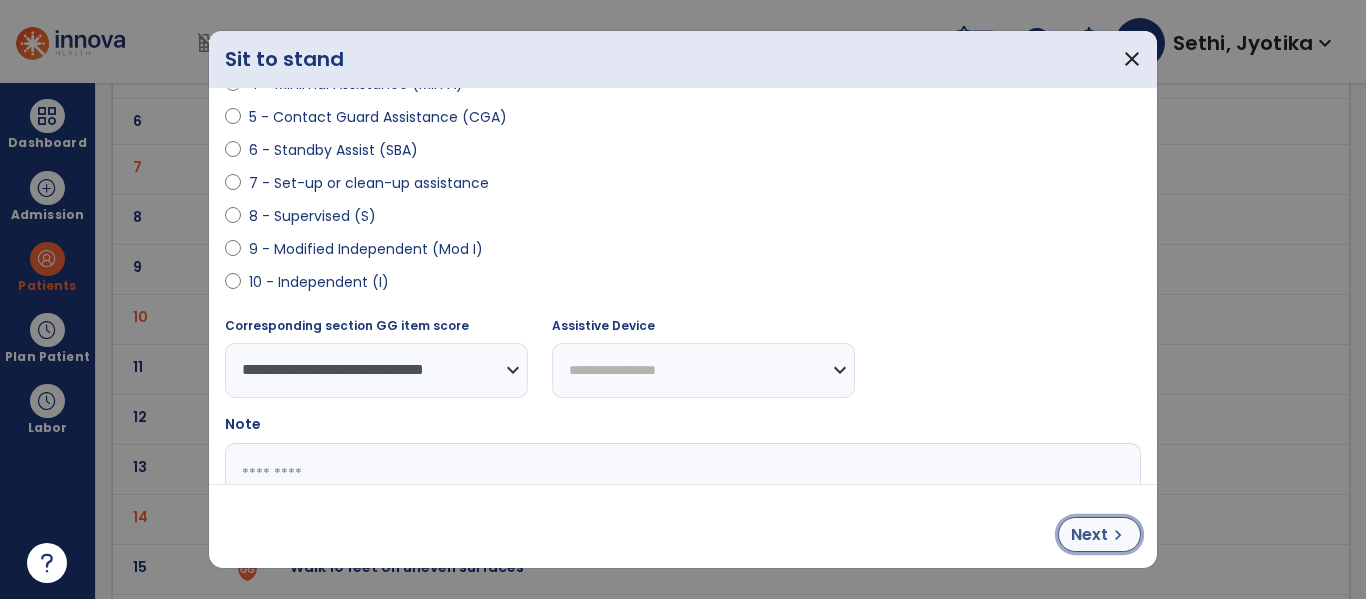 click on "Next" at bounding box center (1089, 535) 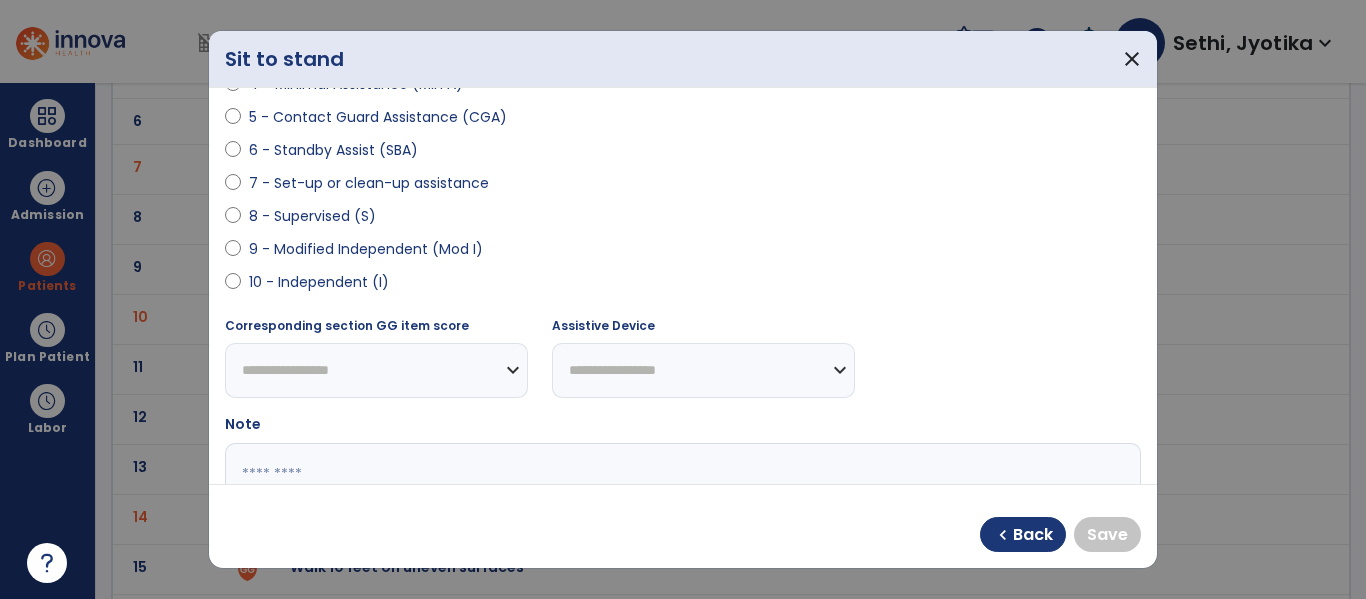 click on "10 - Independent (I)" at bounding box center (319, 282) 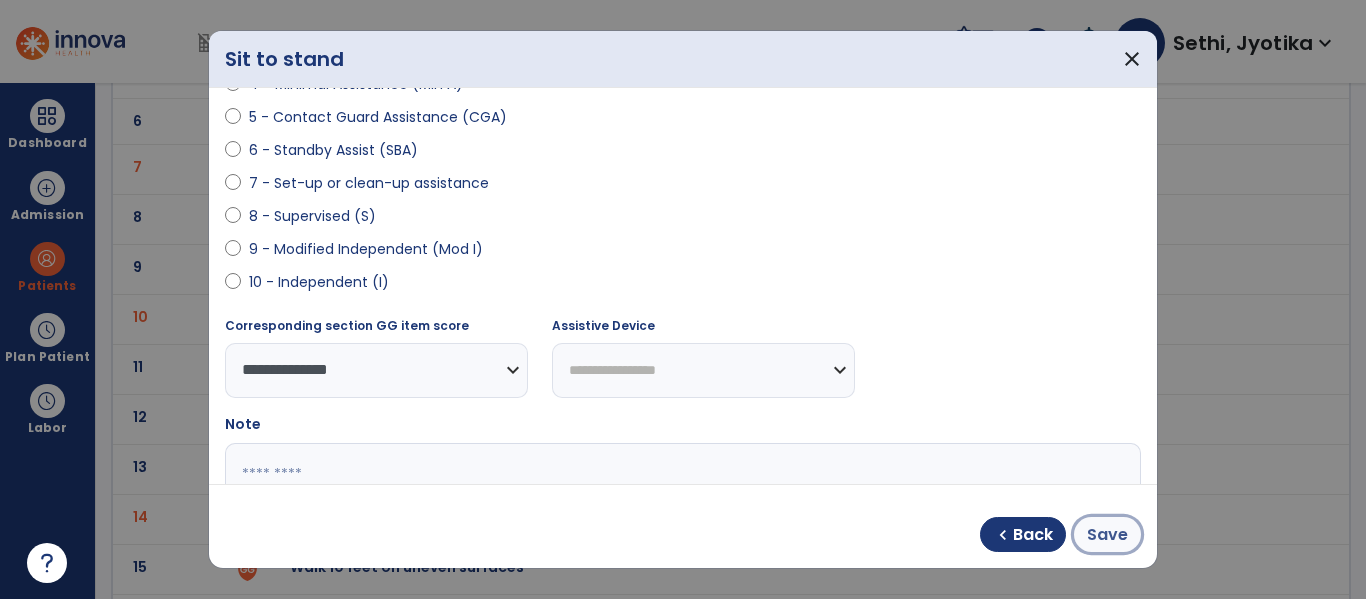 click on "Save" at bounding box center (1107, 535) 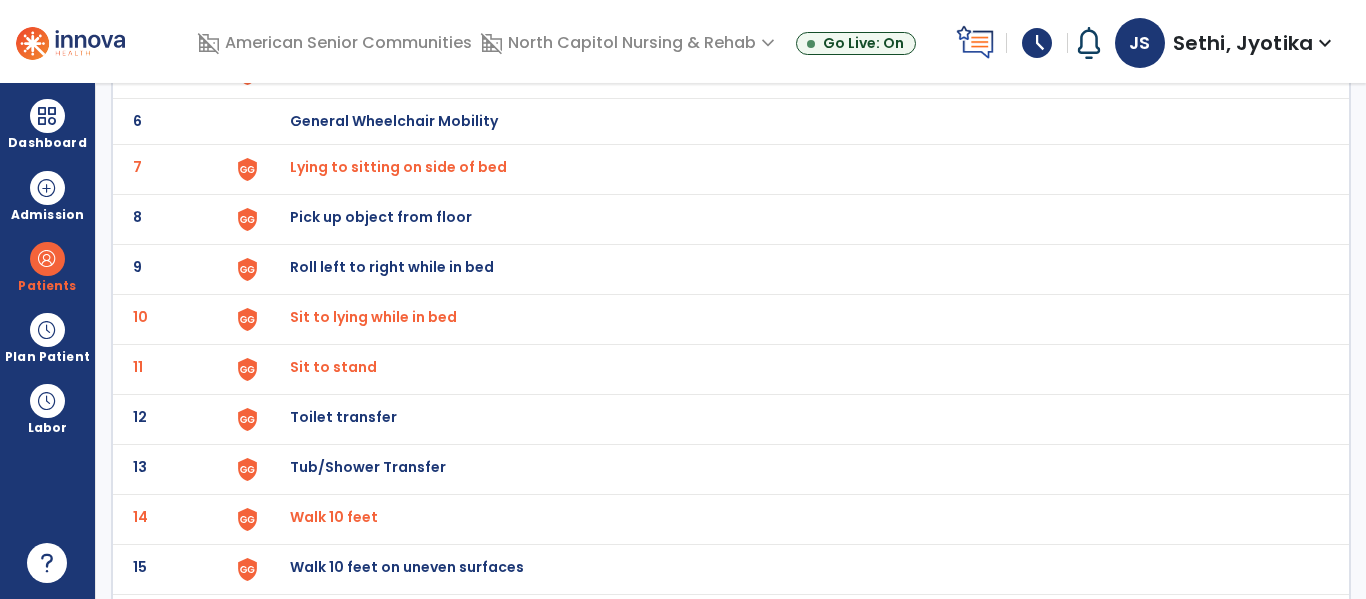 scroll, scrollTop: 0, scrollLeft: 0, axis: both 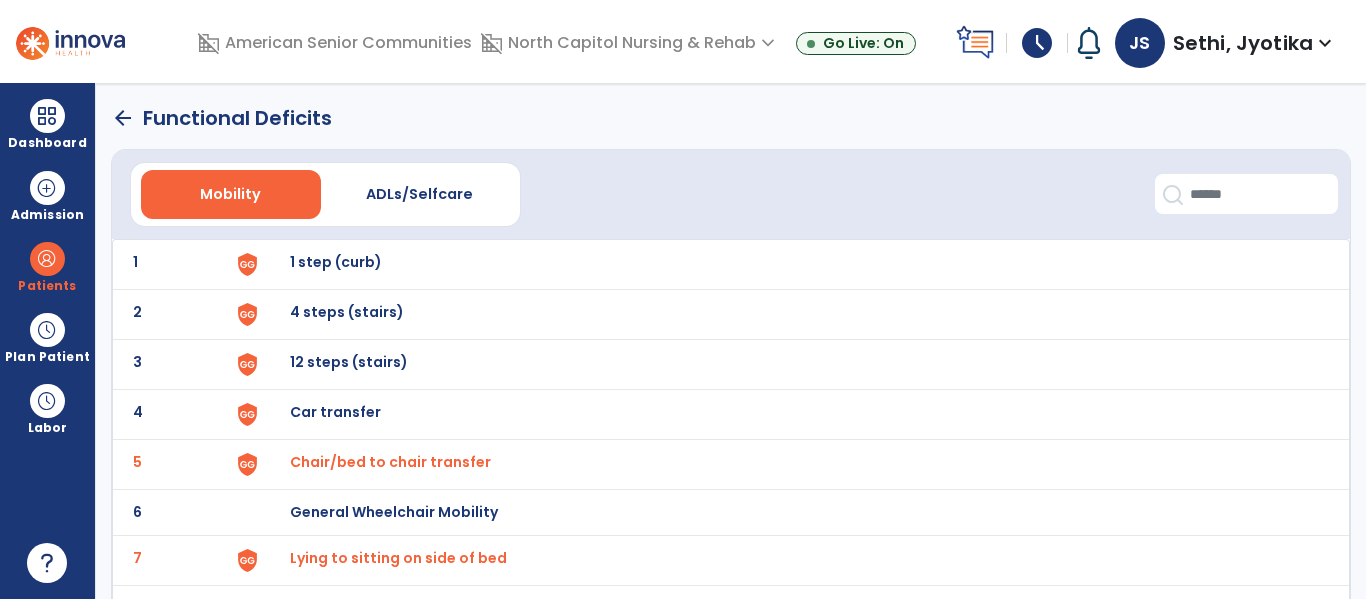 click on "arrow_back" 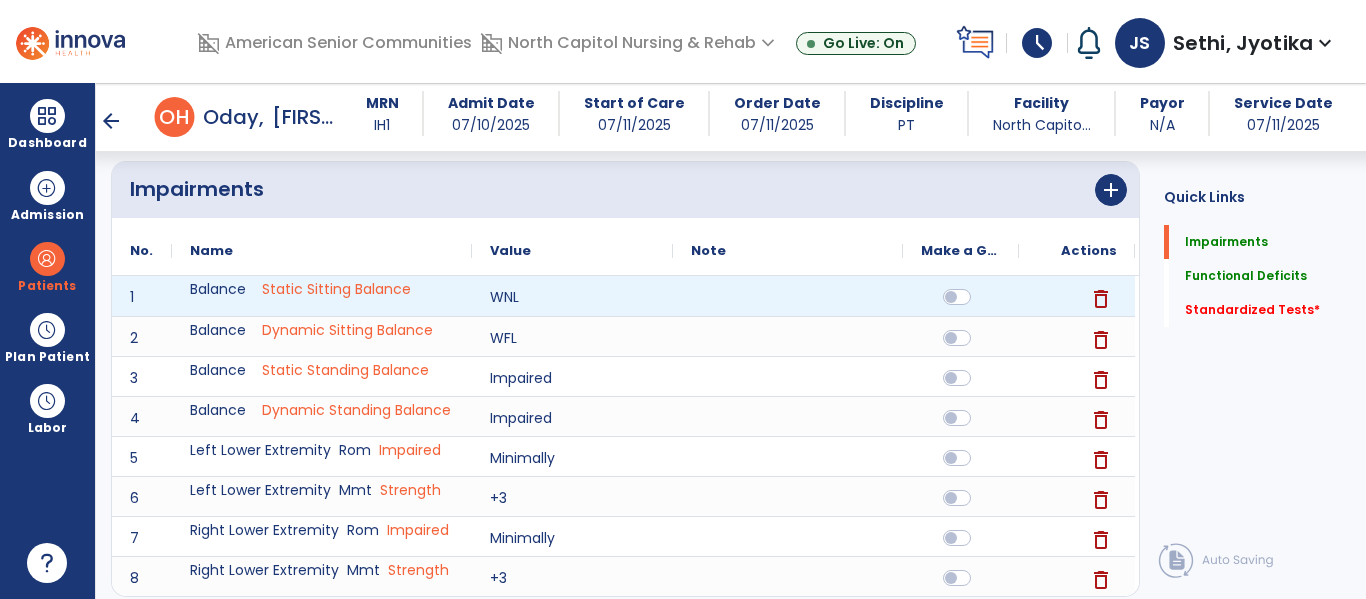 scroll, scrollTop: 183, scrollLeft: 0, axis: vertical 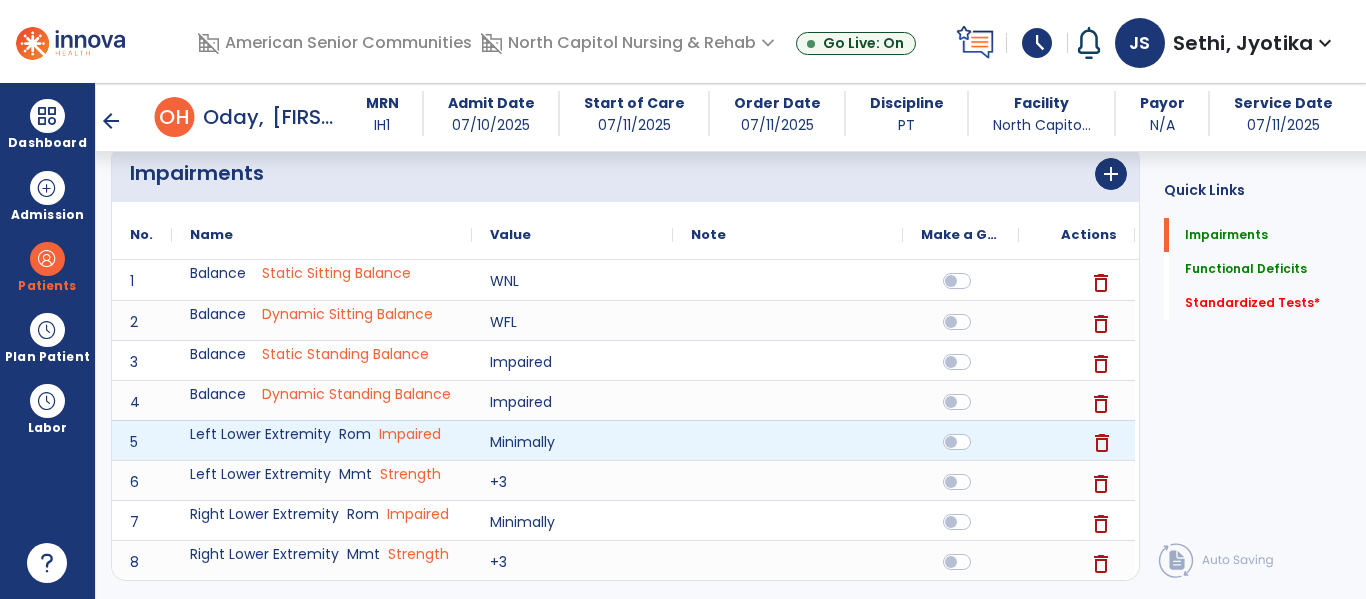 click on "delete" 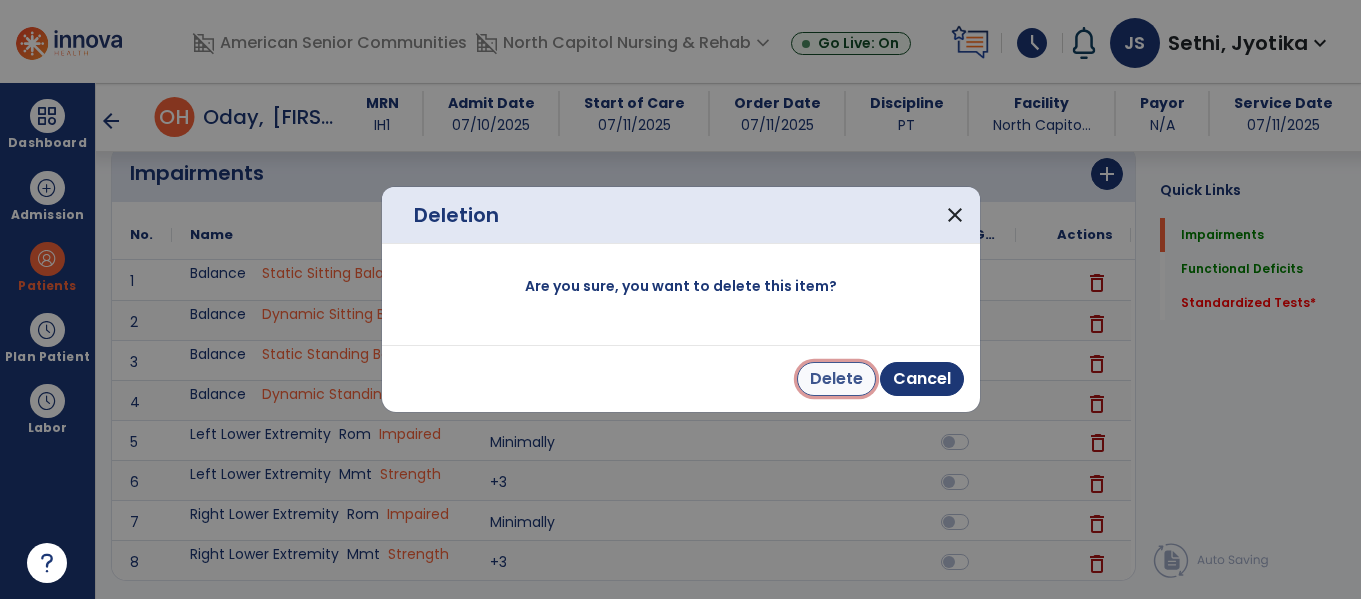 click on "Delete" at bounding box center [836, 379] 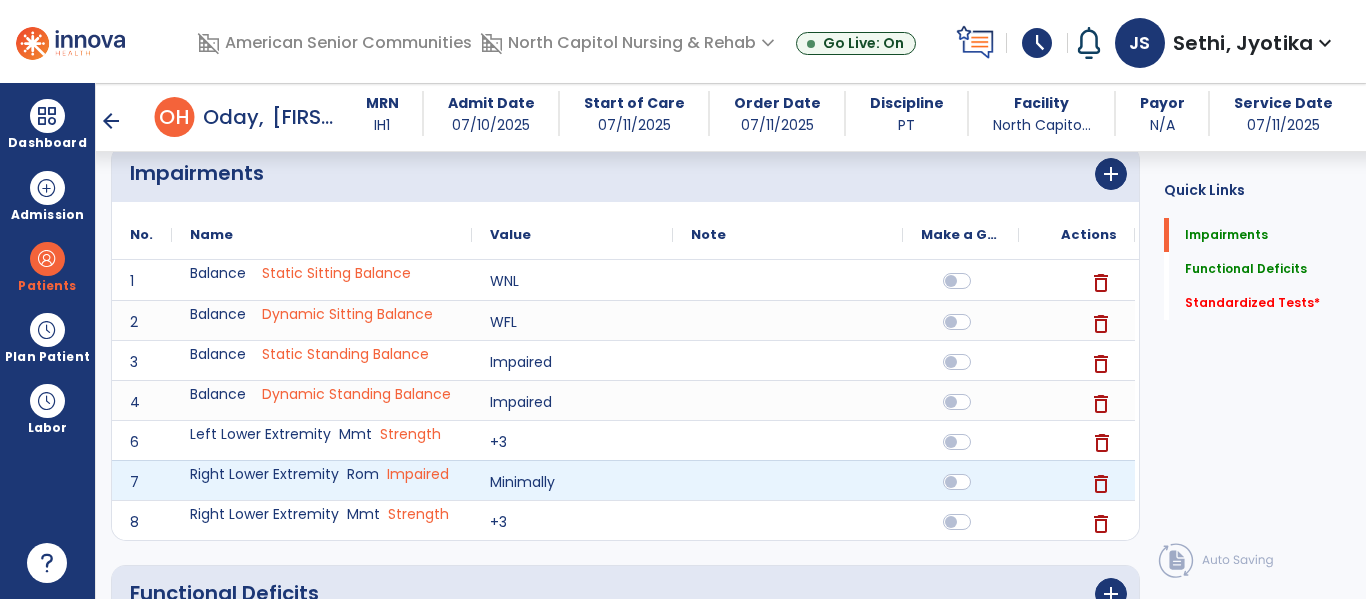 scroll, scrollTop: 287, scrollLeft: 0, axis: vertical 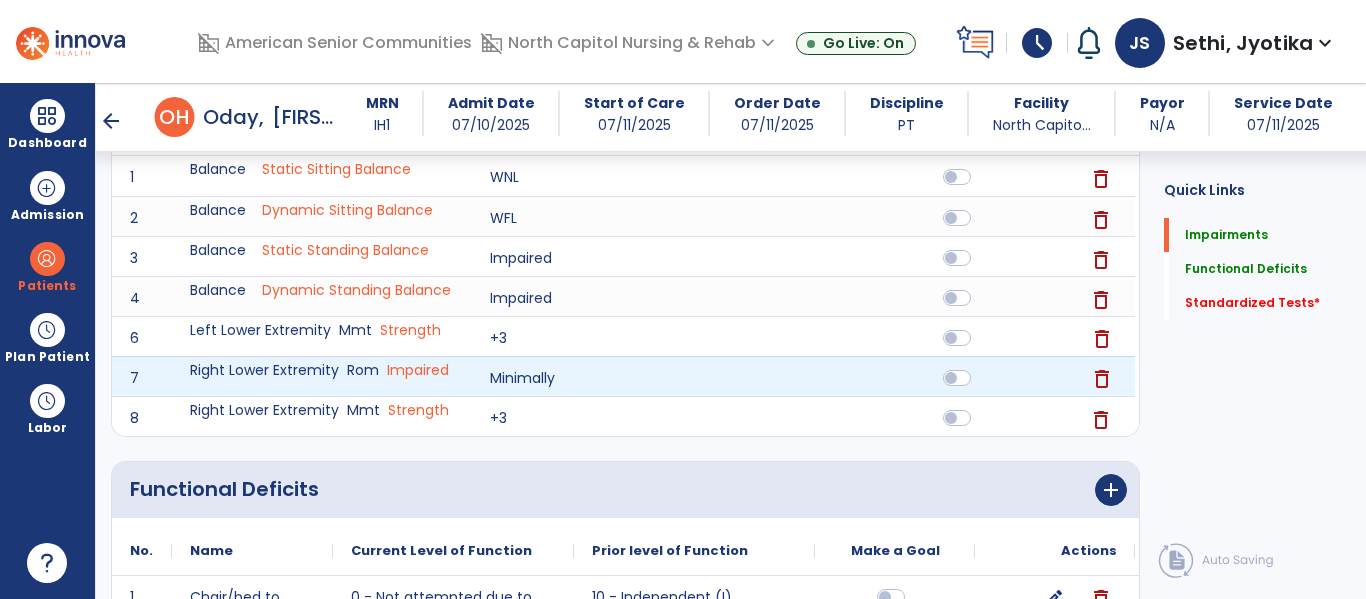 click on "delete" 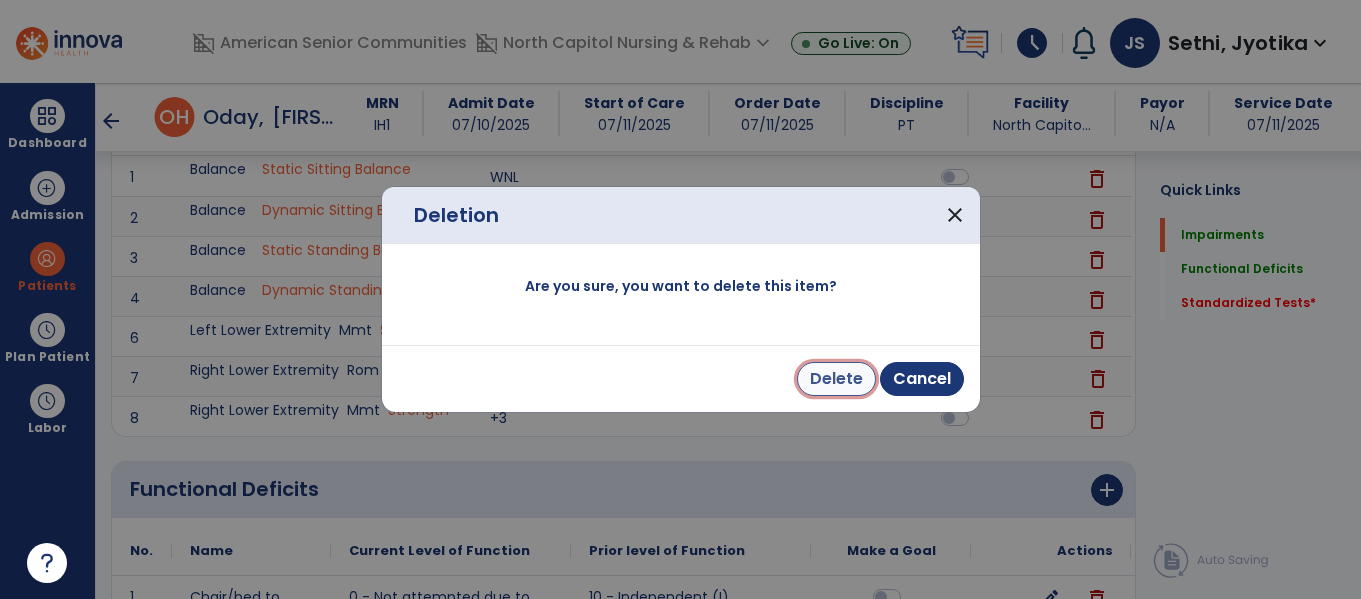 click on "Delete" at bounding box center (836, 379) 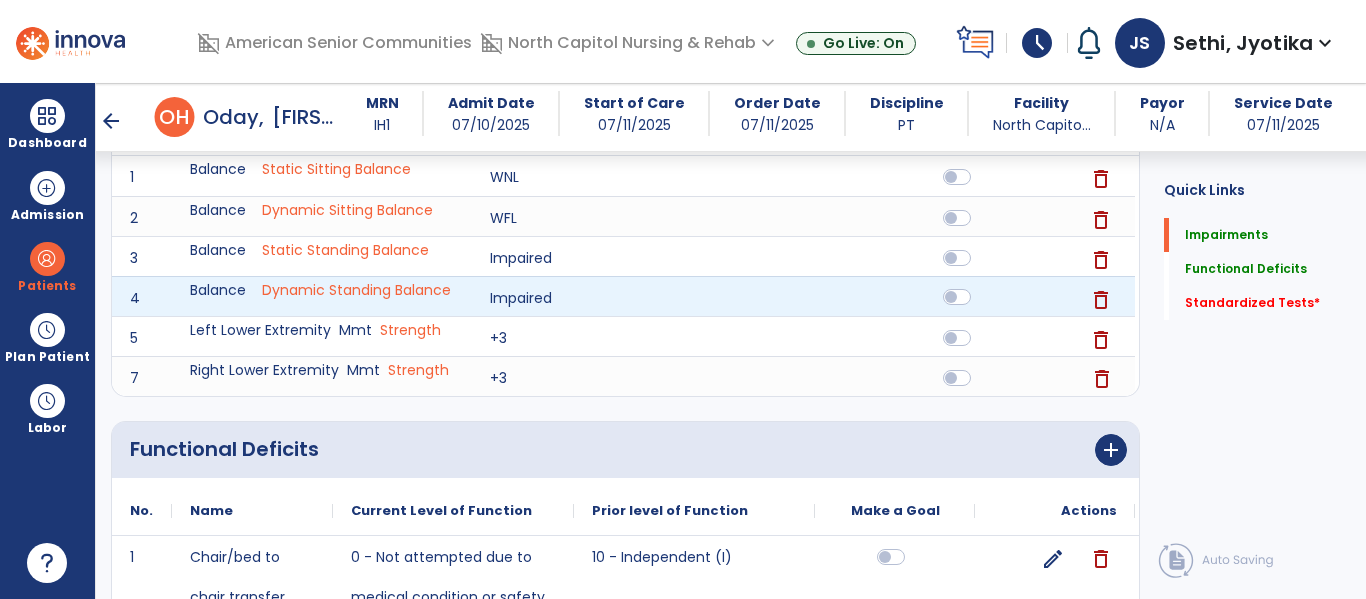 click 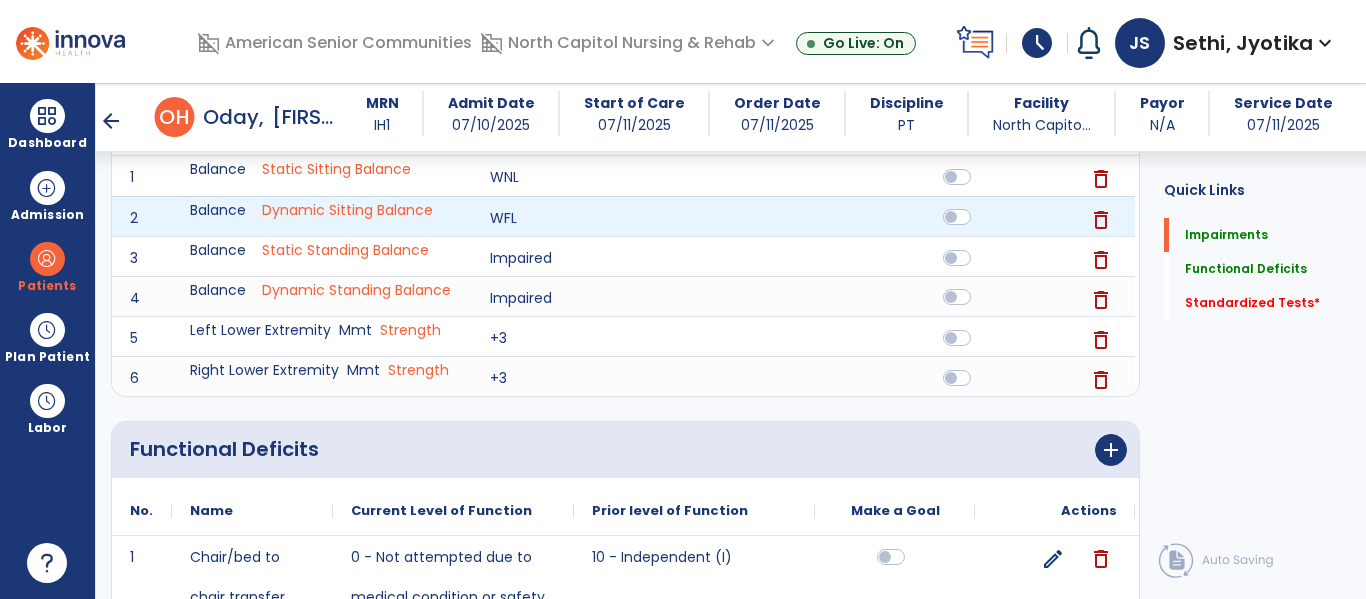 click 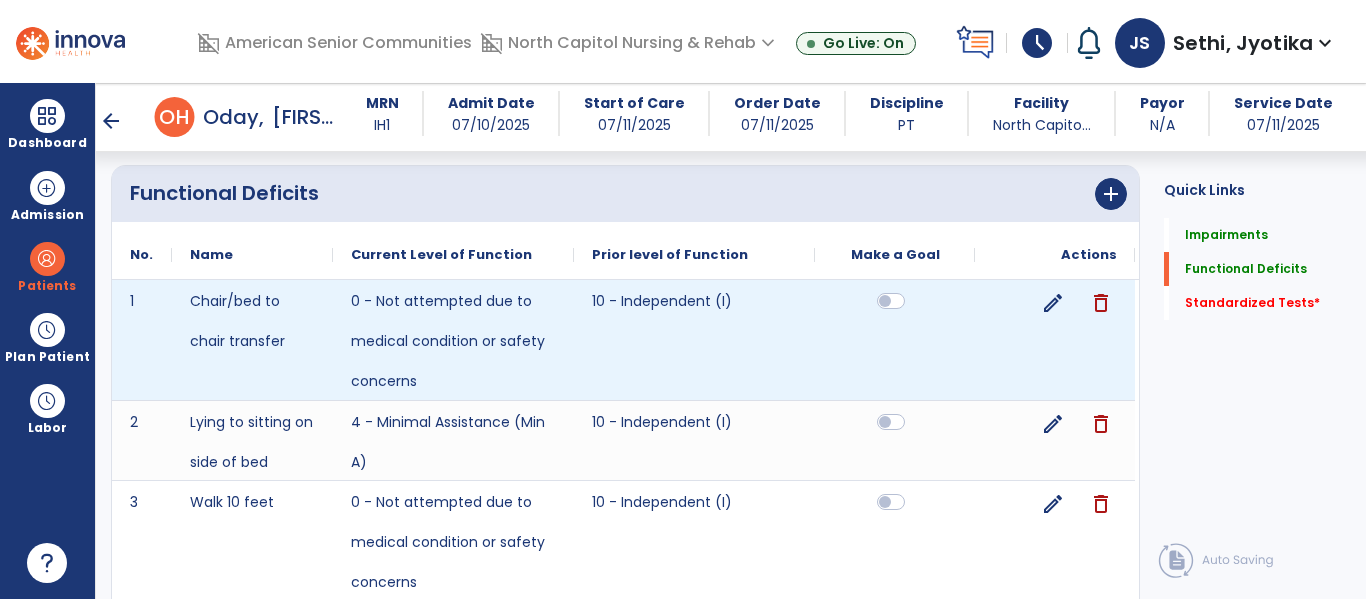 scroll, scrollTop: 542, scrollLeft: 0, axis: vertical 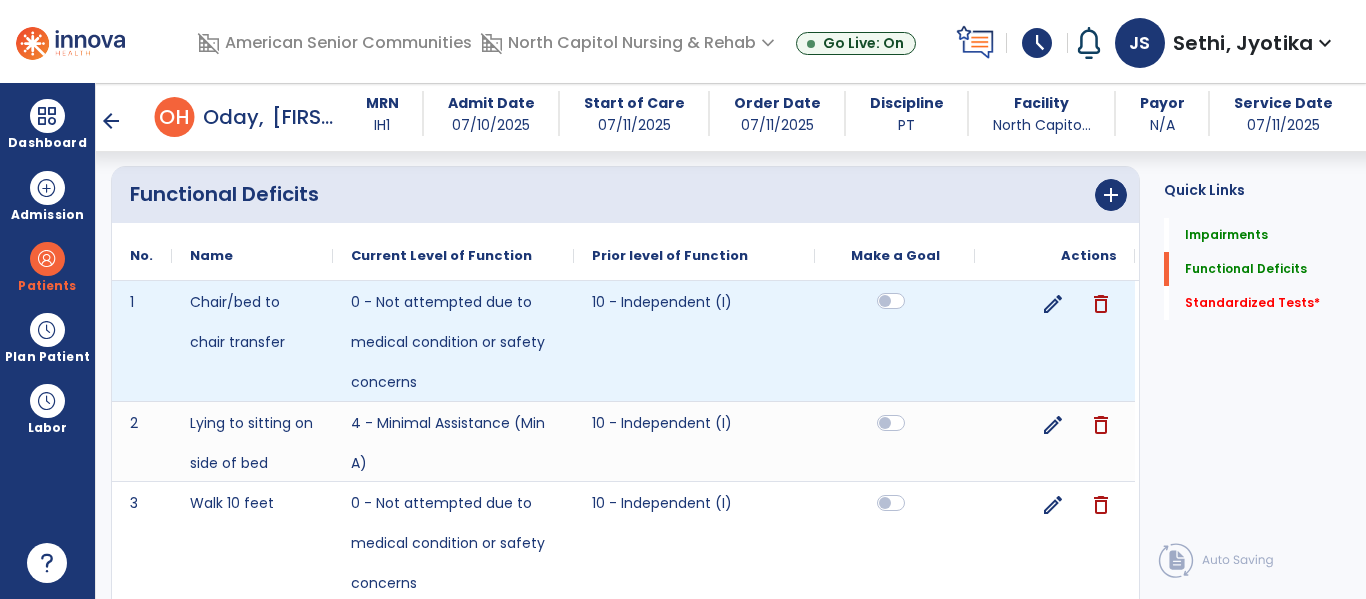 click 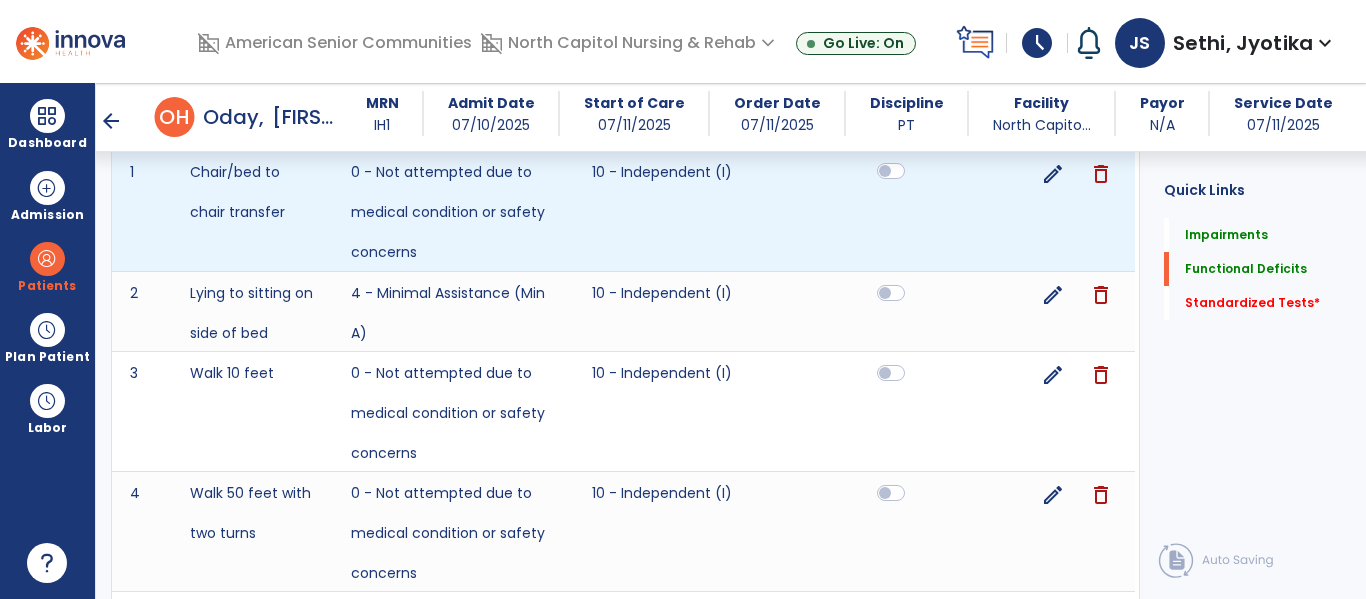 scroll, scrollTop: 681, scrollLeft: 0, axis: vertical 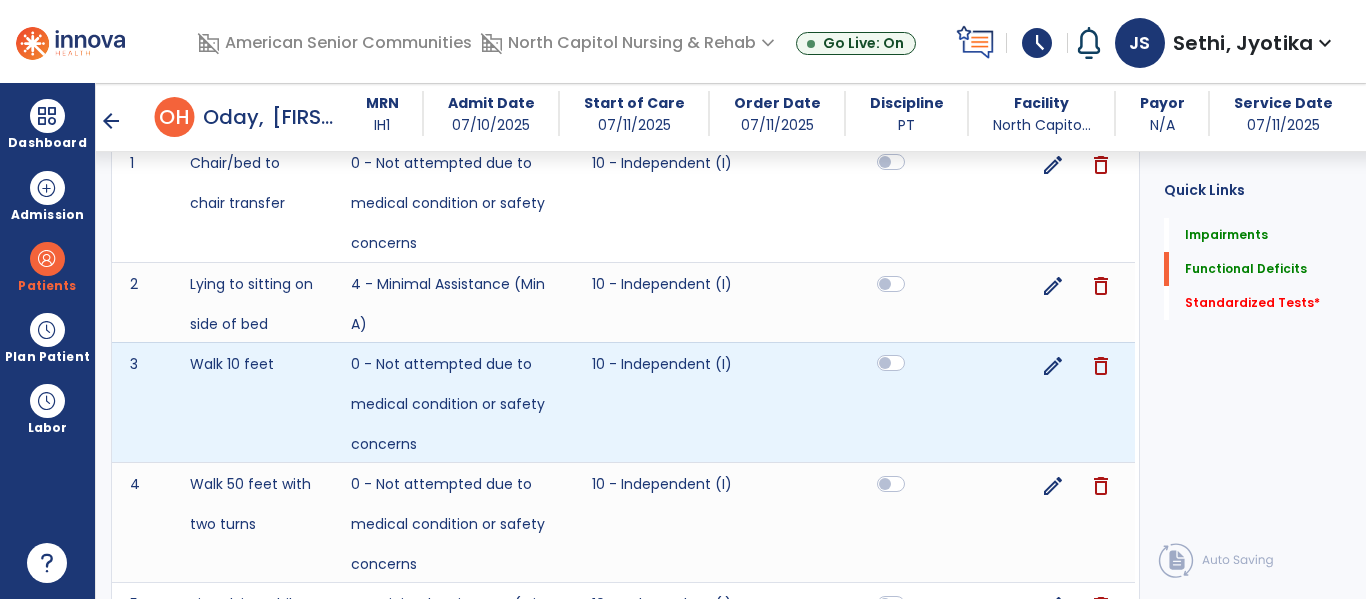 click 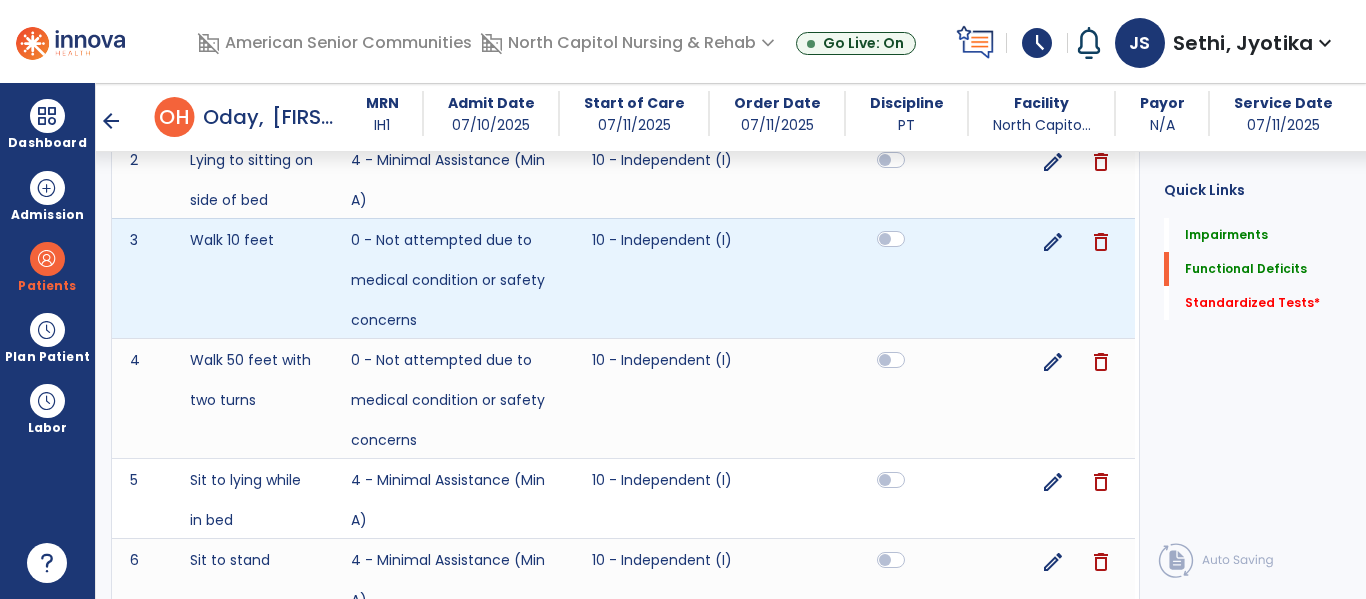 scroll, scrollTop: 809, scrollLeft: 0, axis: vertical 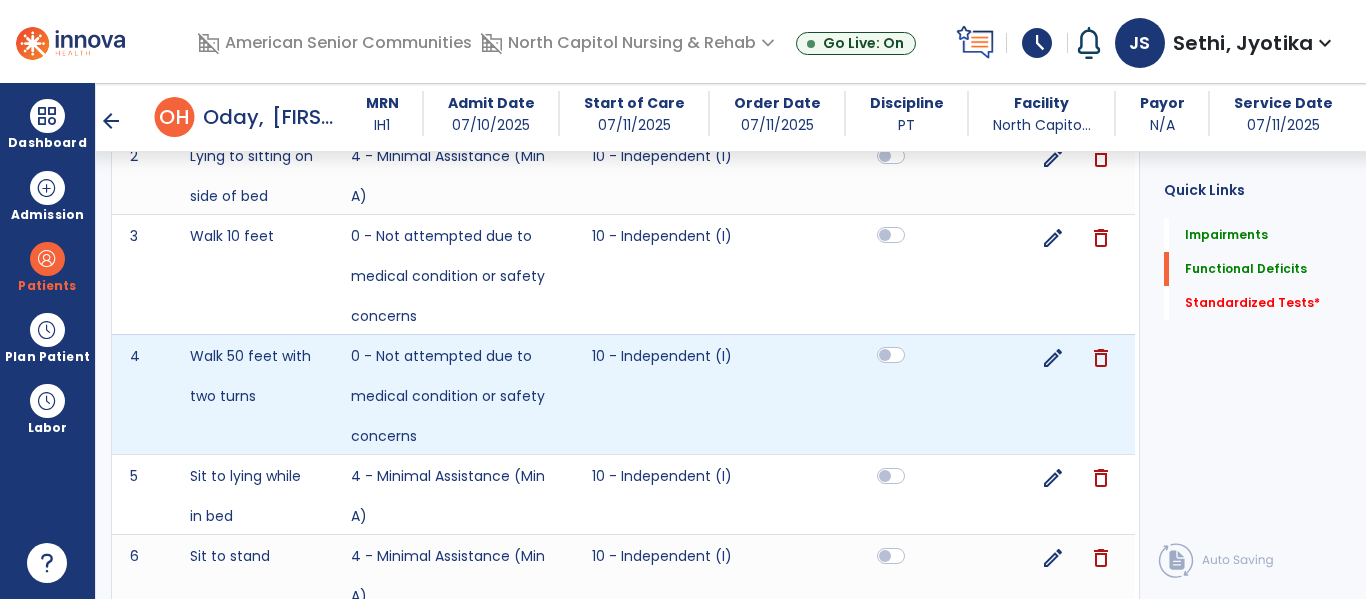 click 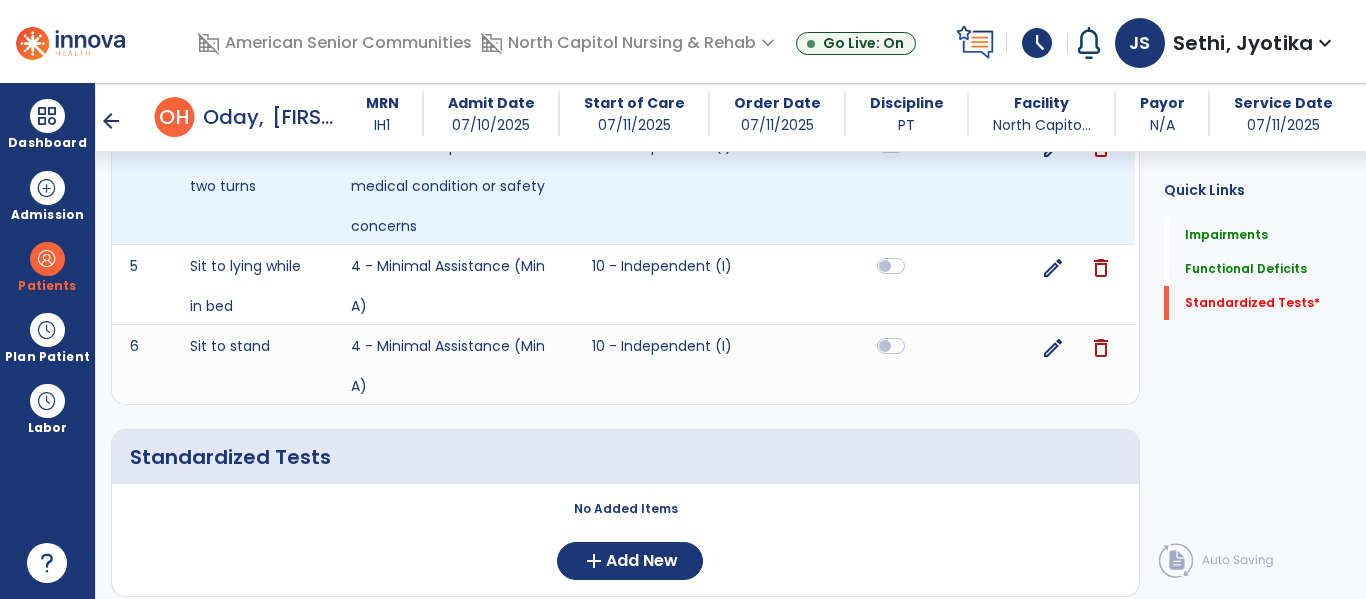 scroll, scrollTop: 1036, scrollLeft: 0, axis: vertical 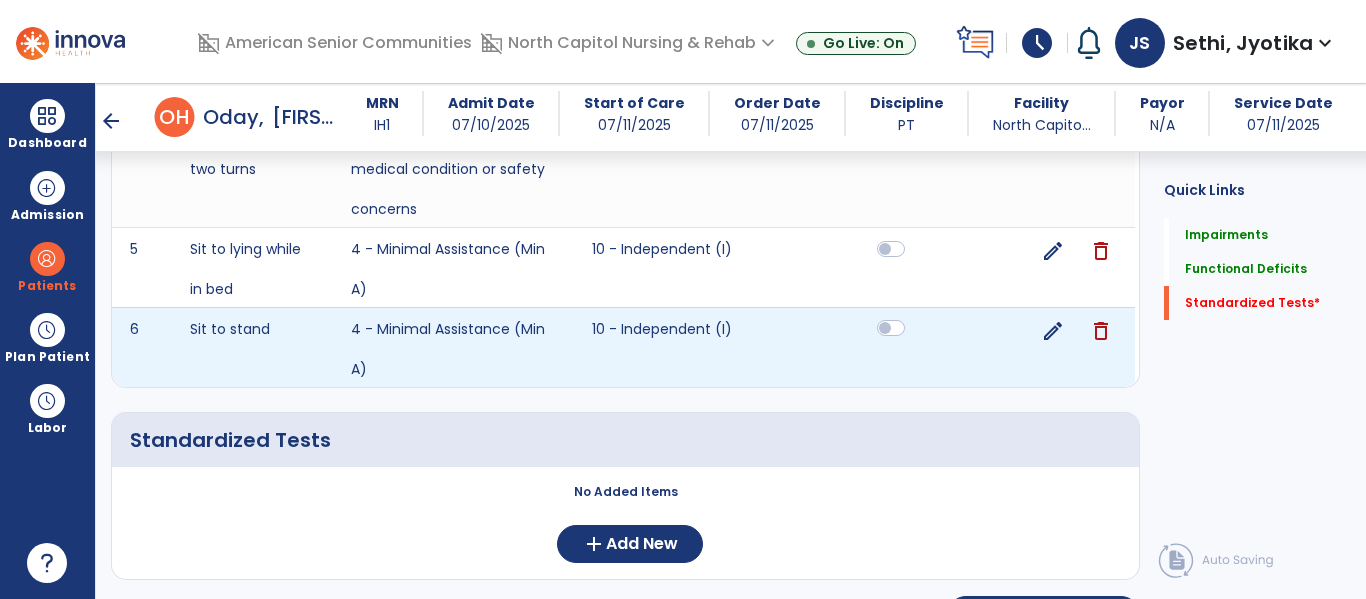 click 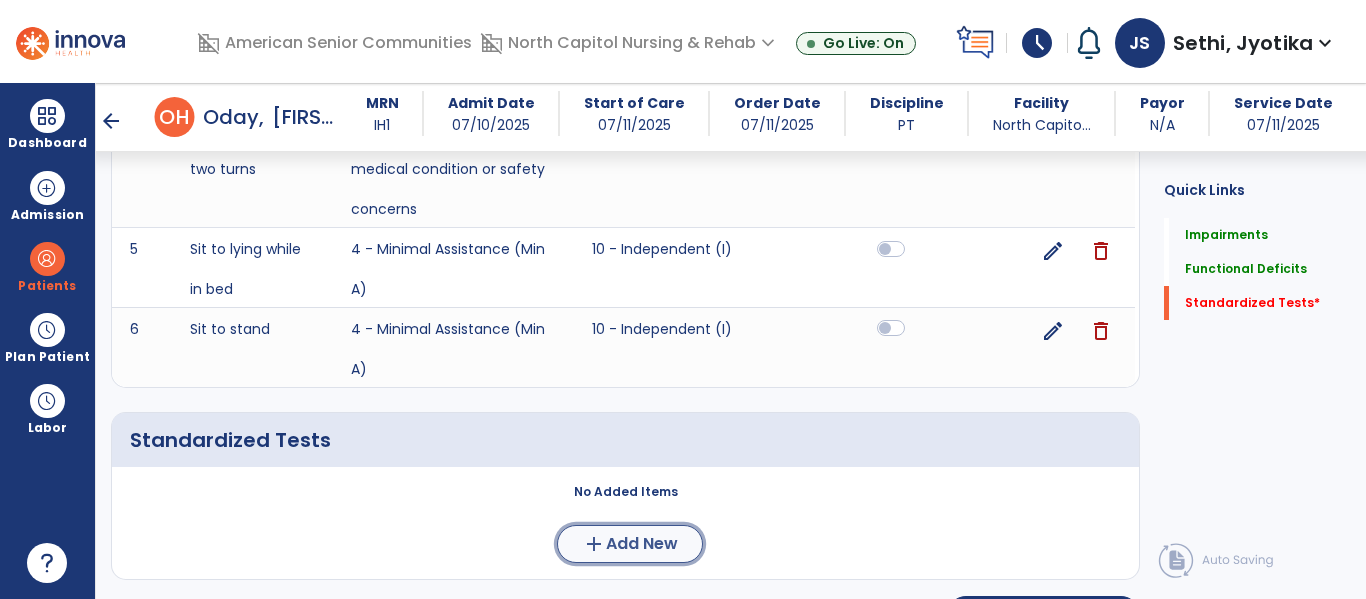 click on "Add New" 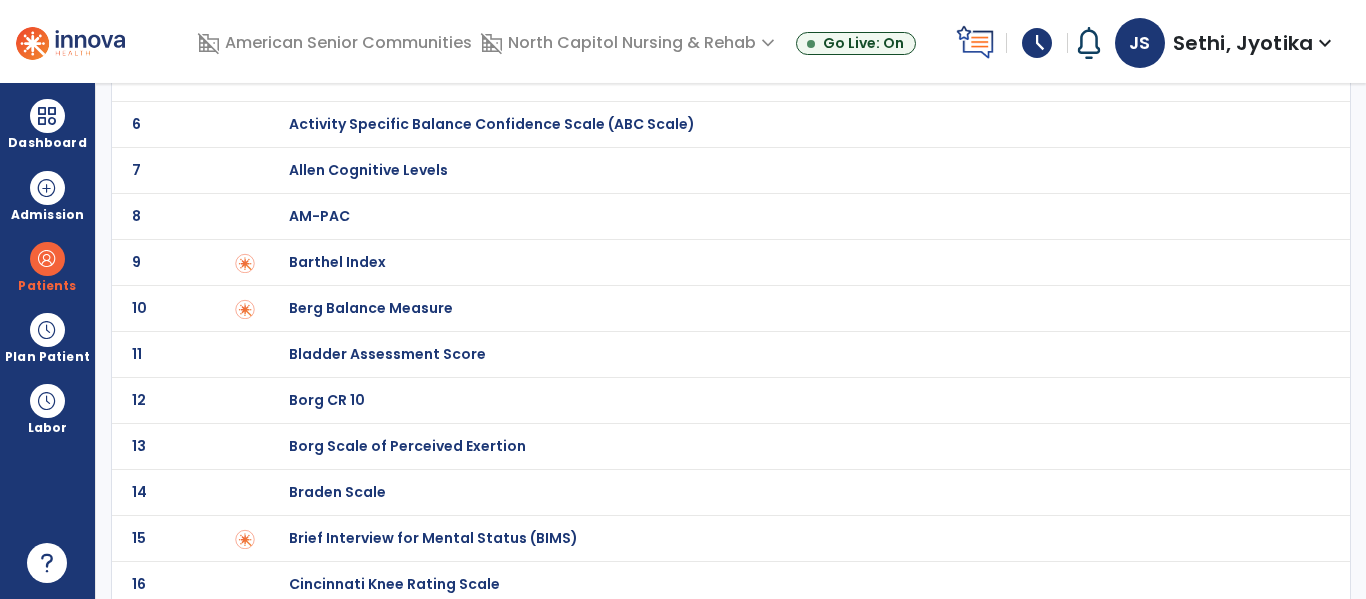 scroll, scrollTop: 304, scrollLeft: 0, axis: vertical 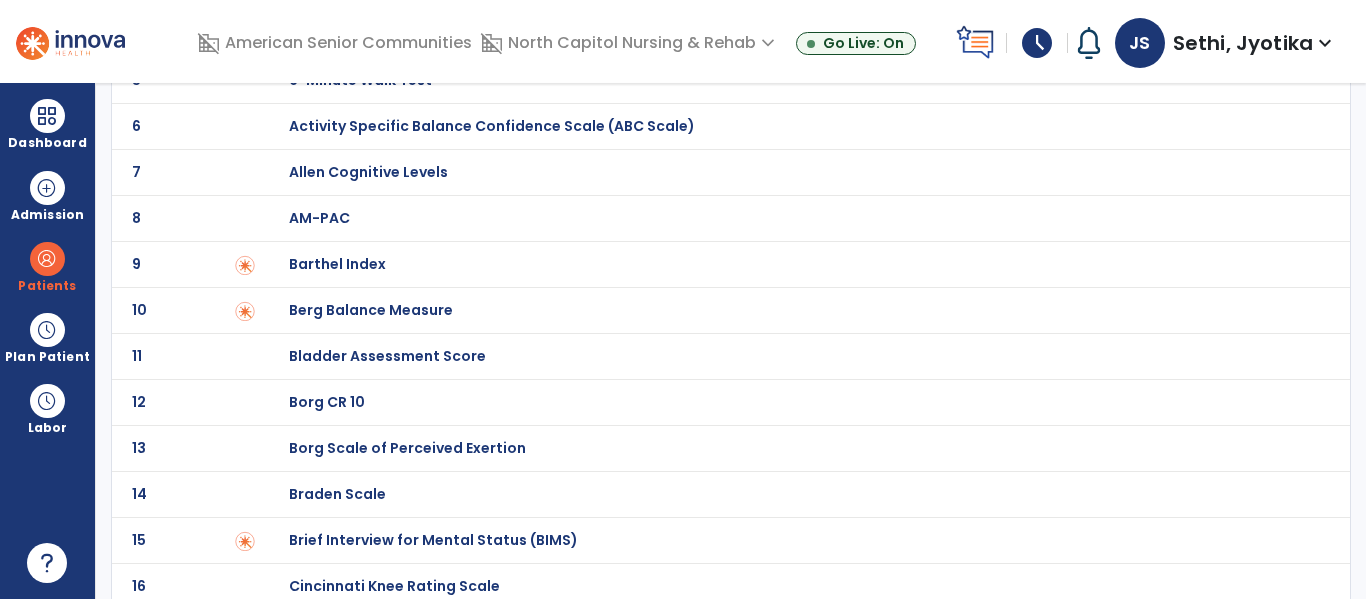 click on "Braden Scale" at bounding box center (789, -104) 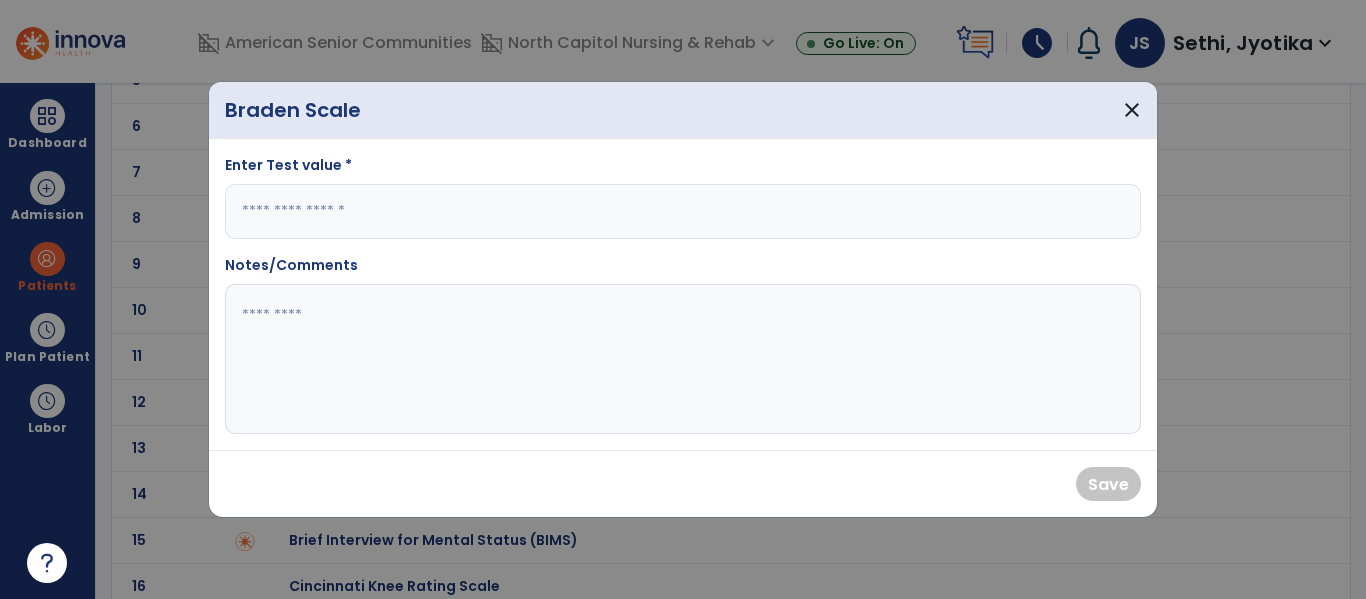 click at bounding box center [683, 211] 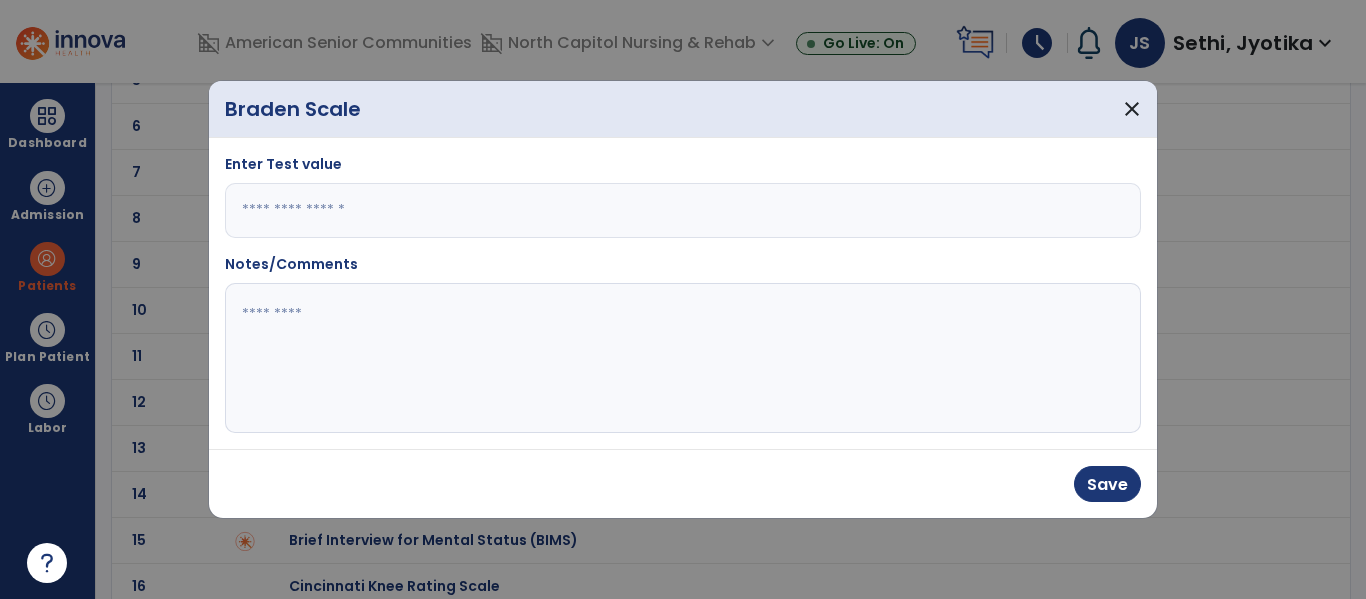 type on "**" 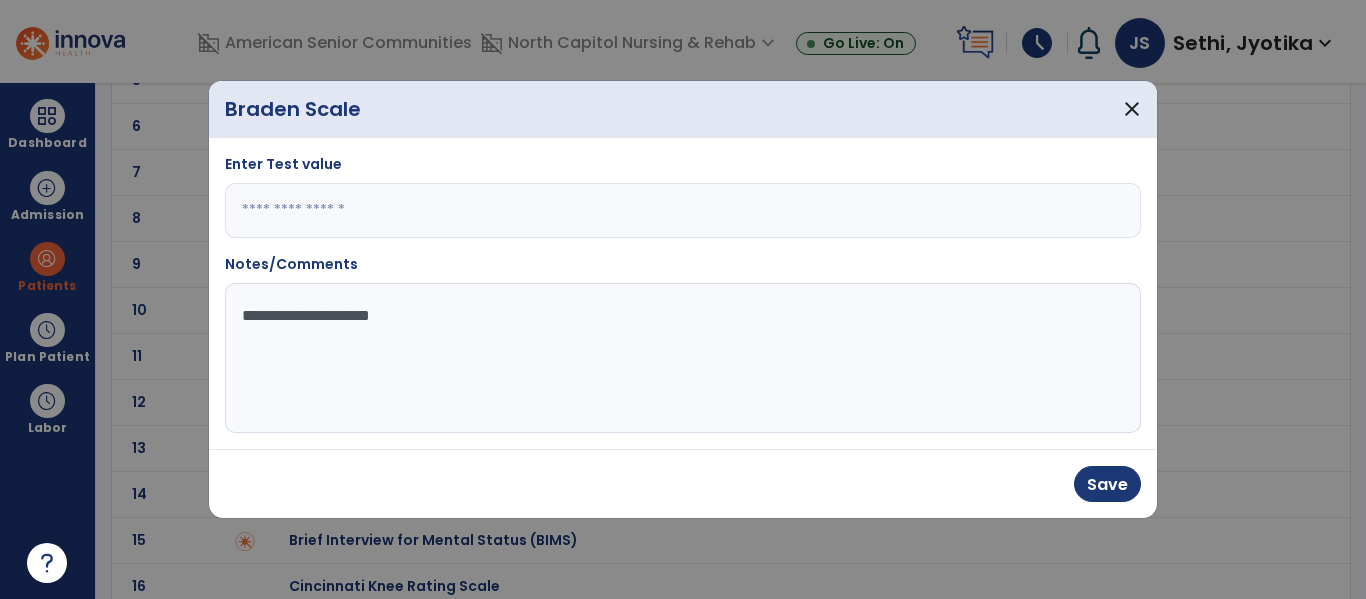 type on "**********" 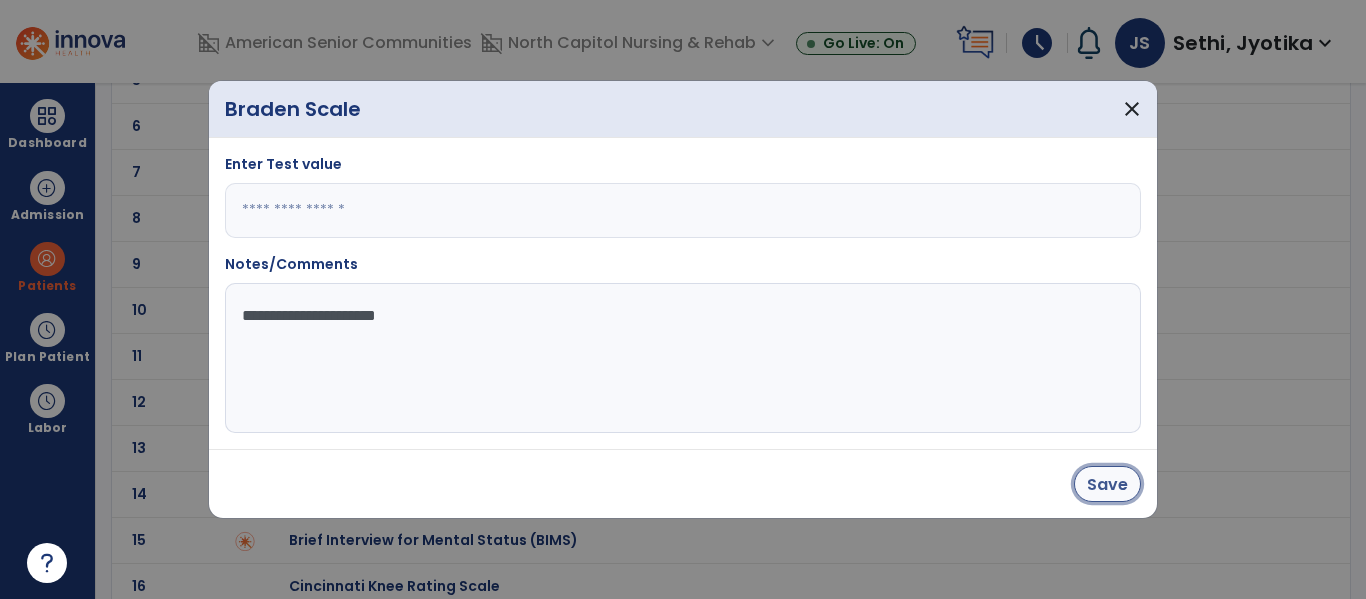 click on "Save" at bounding box center (1107, 484) 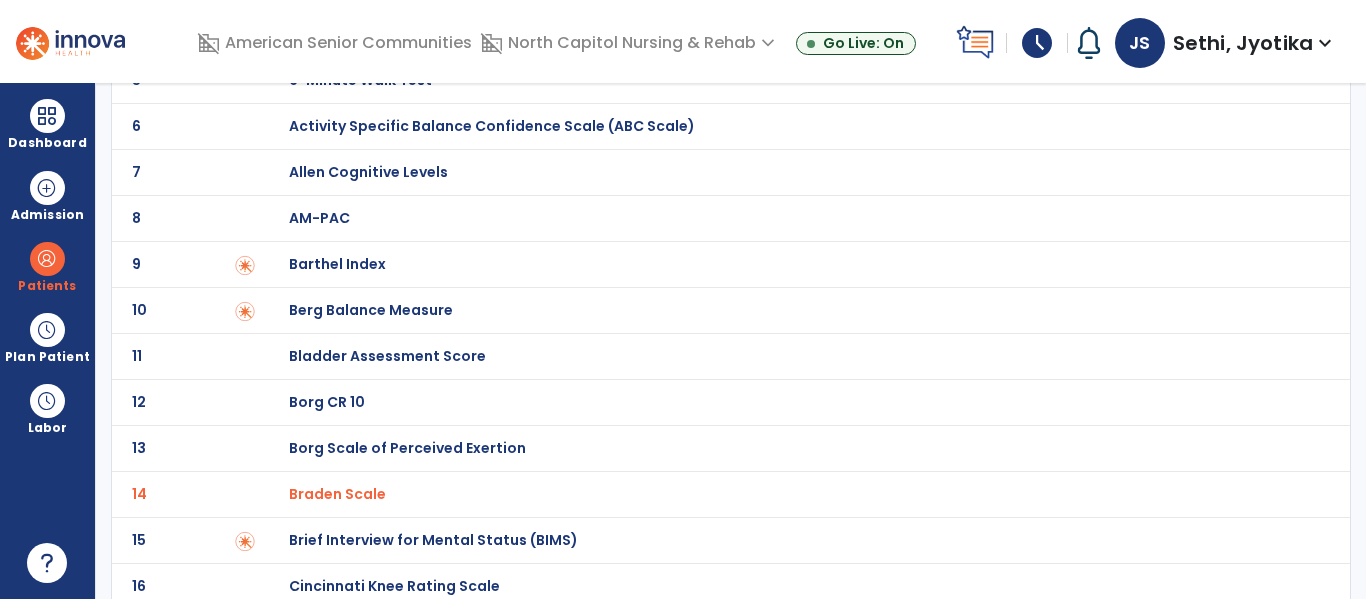 scroll, scrollTop: 0, scrollLeft: 0, axis: both 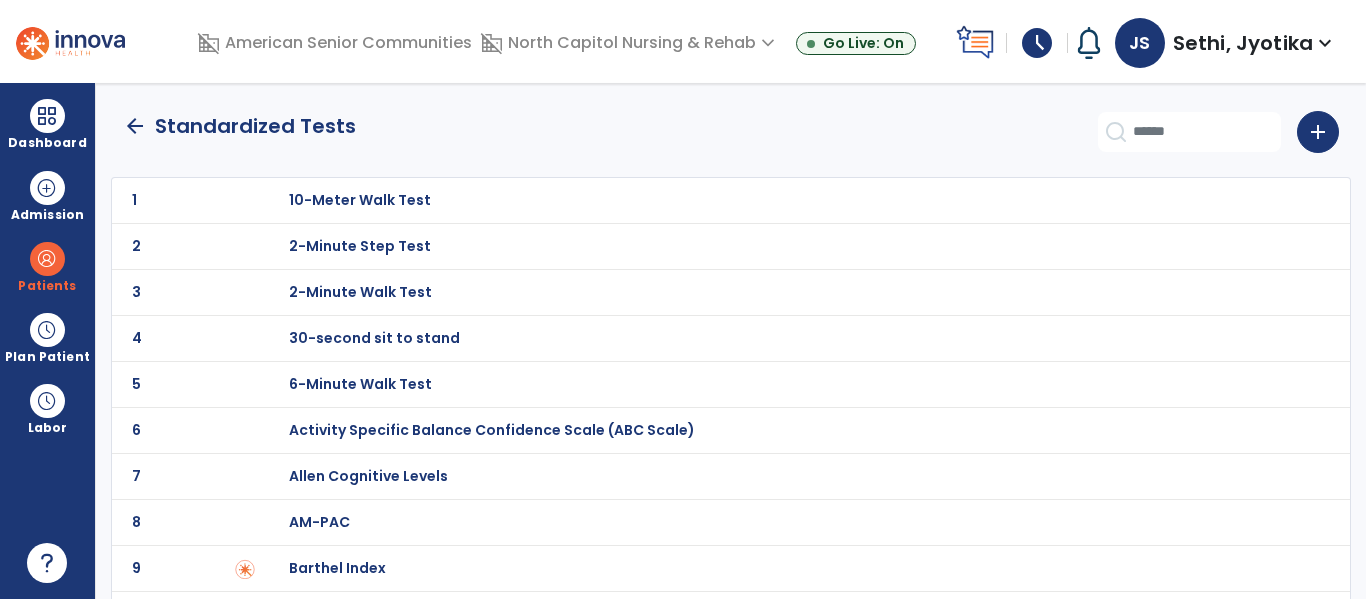 click on "arrow_back" 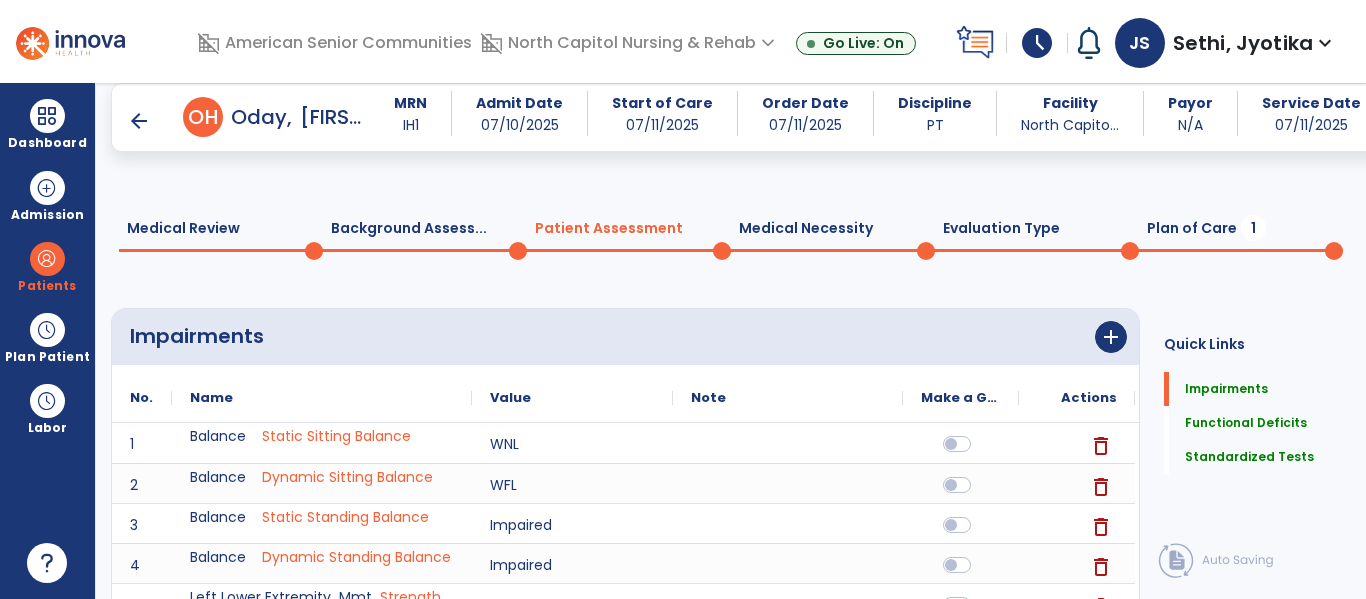 scroll, scrollTop: 1185, scrollLeft: 0, axis: vertical 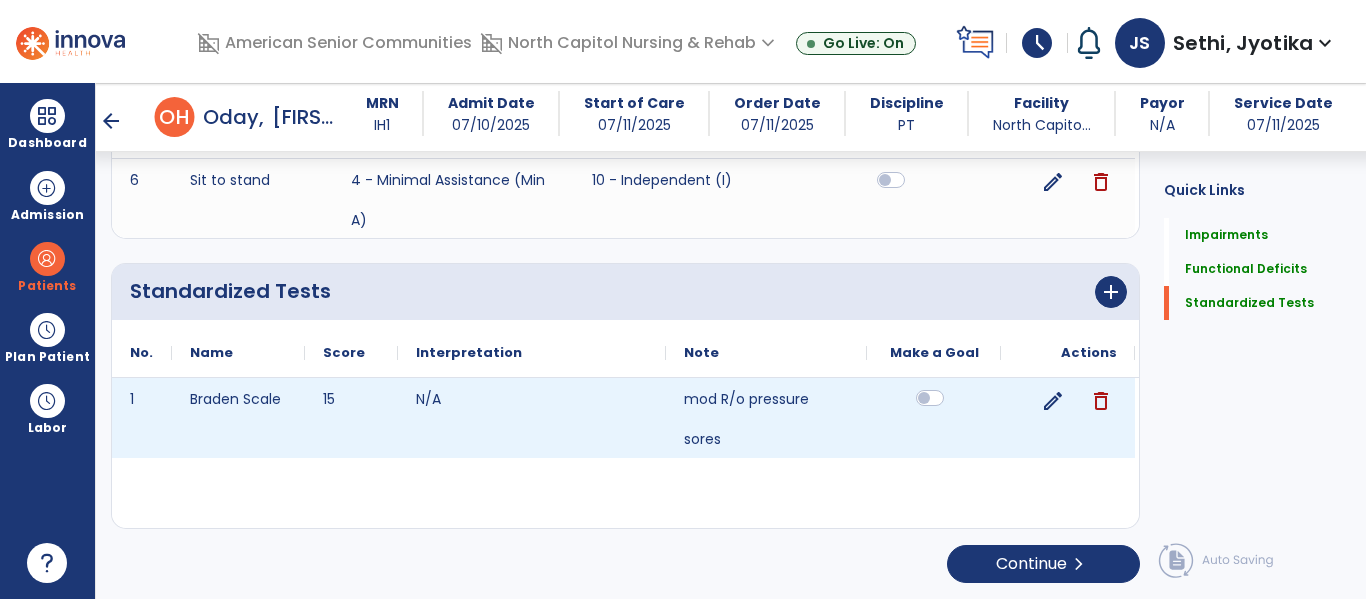 click 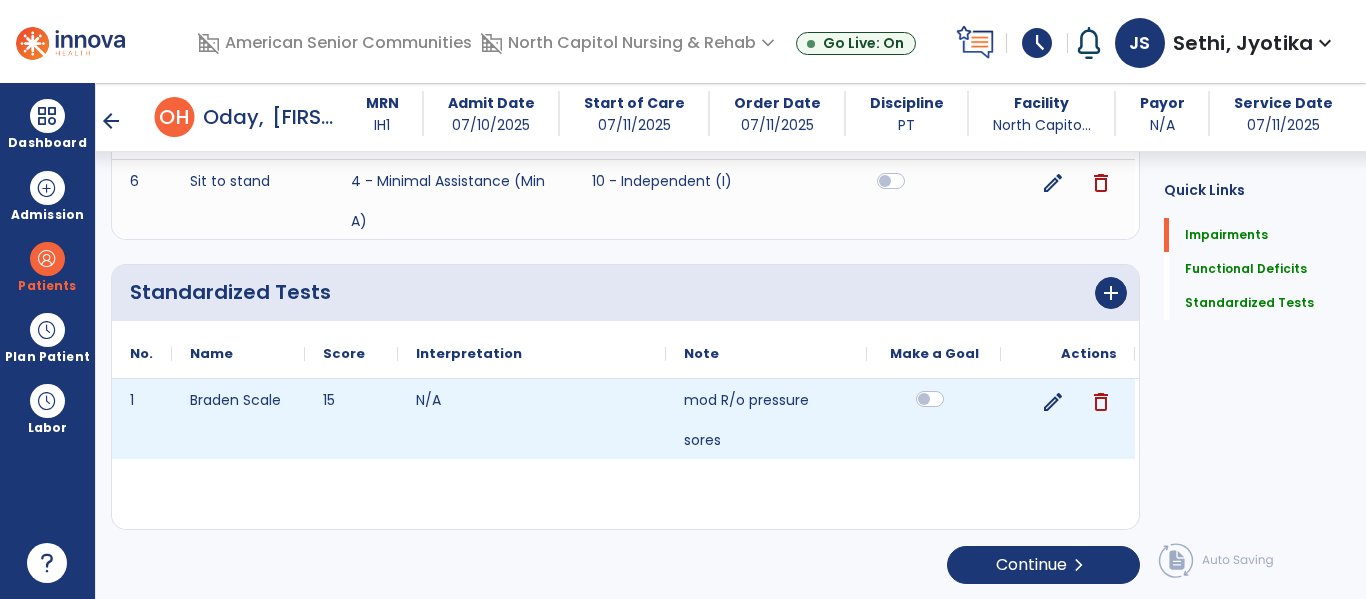 scroll, scrollTop: 22, scrollLeft: 0, axis: vertical 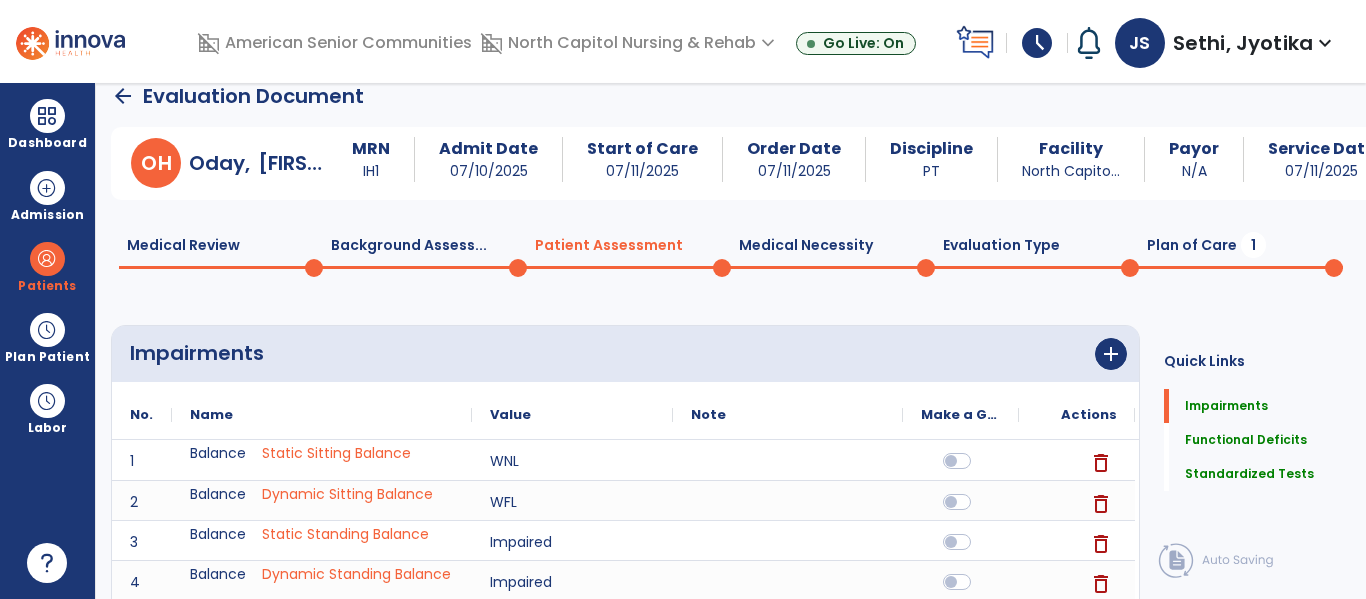 click on "Plan of Care  1" 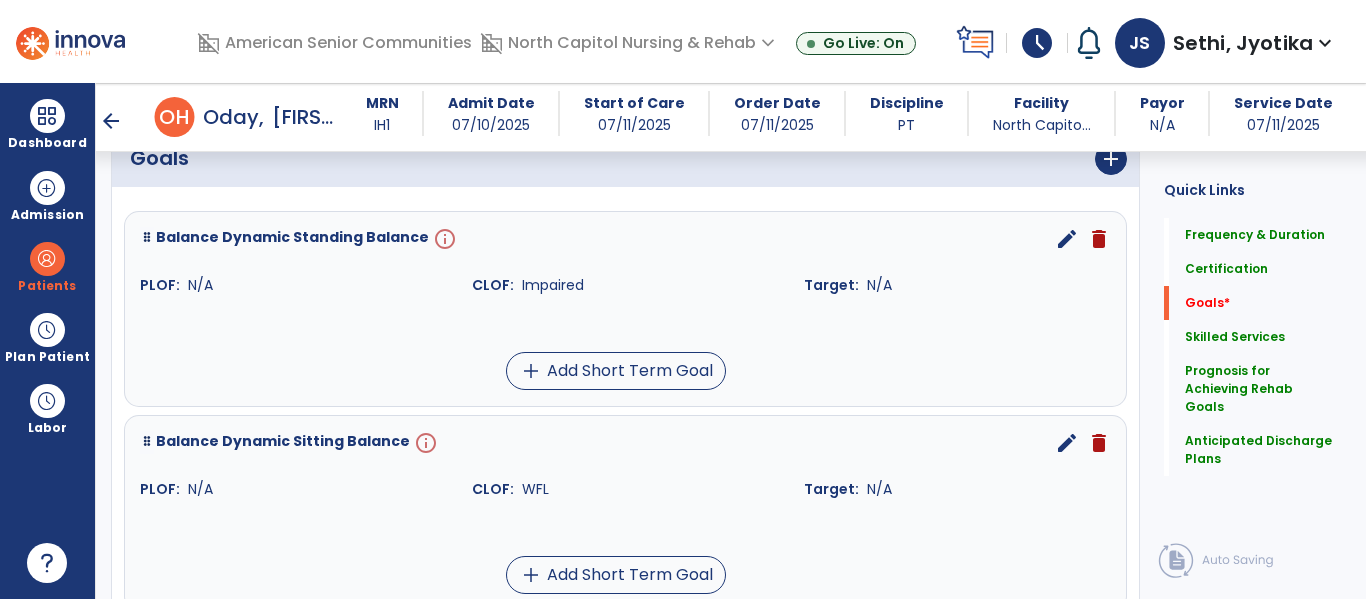 scroll, scrollTop: 481, scrollLeft: 0, axis: vertical 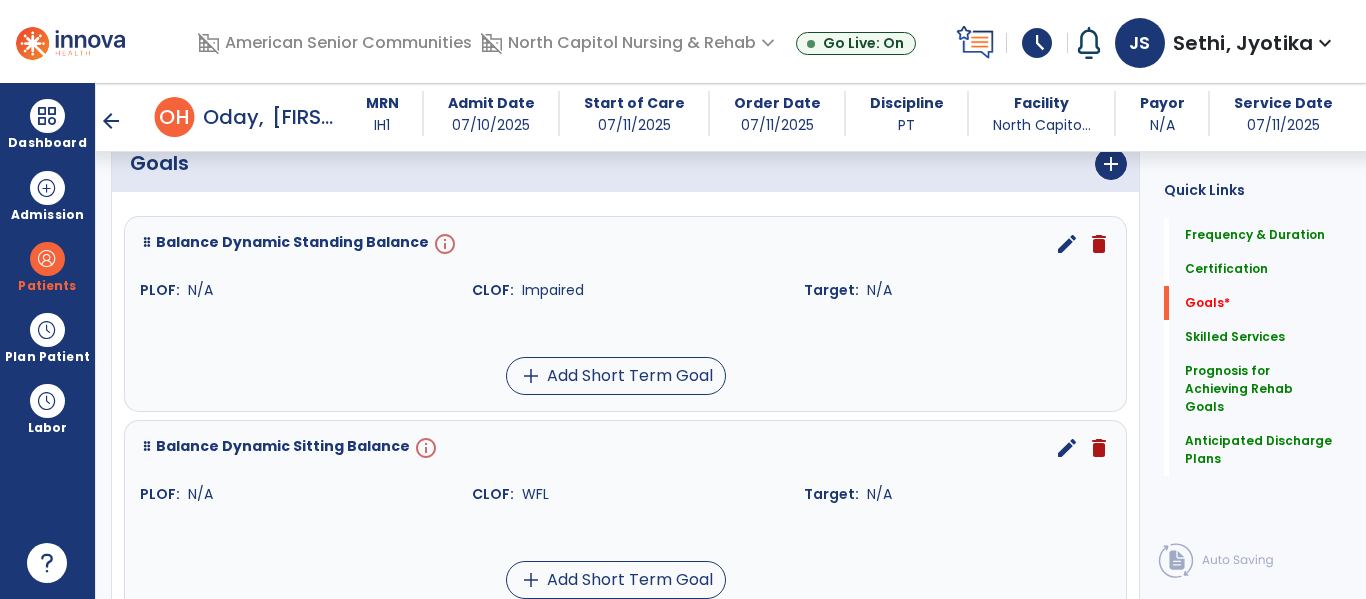 click at bounding box center (625, 321) 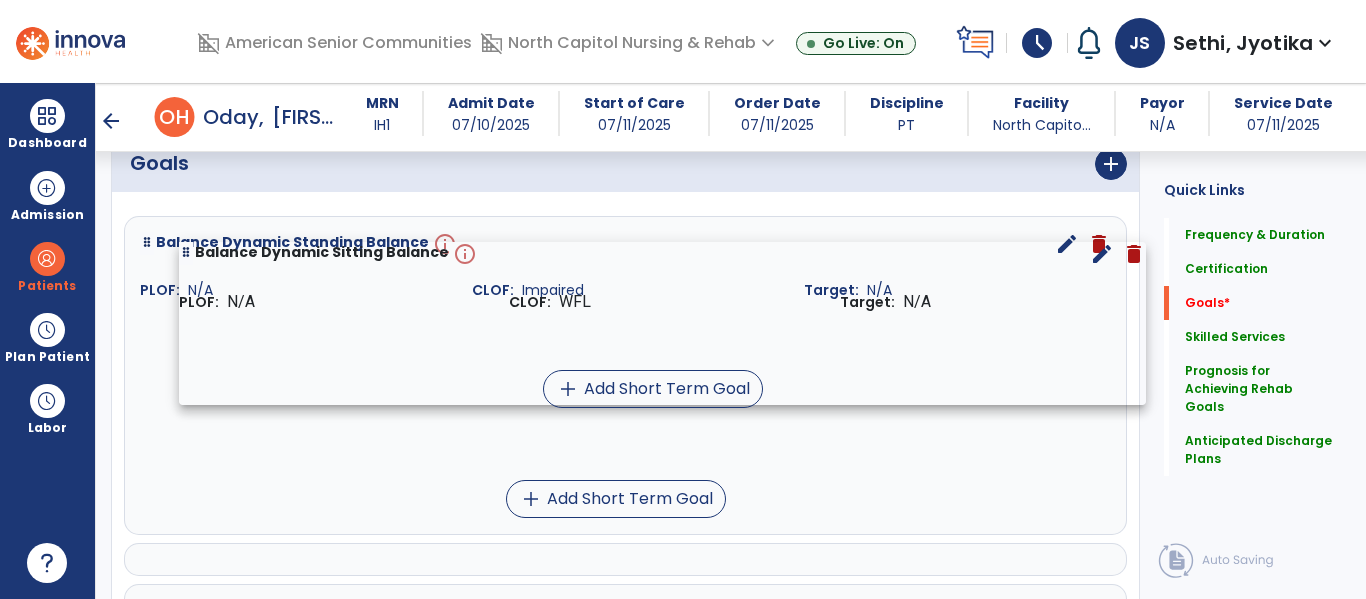 drag, startPoint x: 299, startPoint y: 470, endPoint x: 338, endPoint y: 278, distance: 195.9209 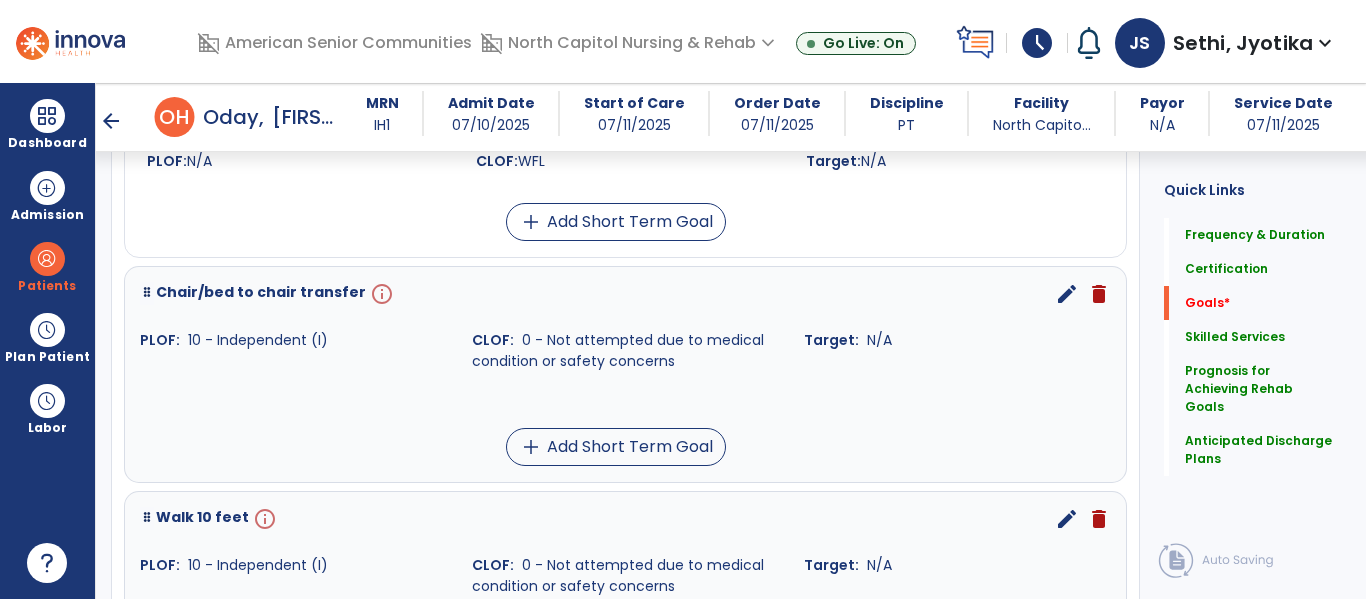 scroll, scrollTop: 718, scrollLeft: 0, axis: vertical 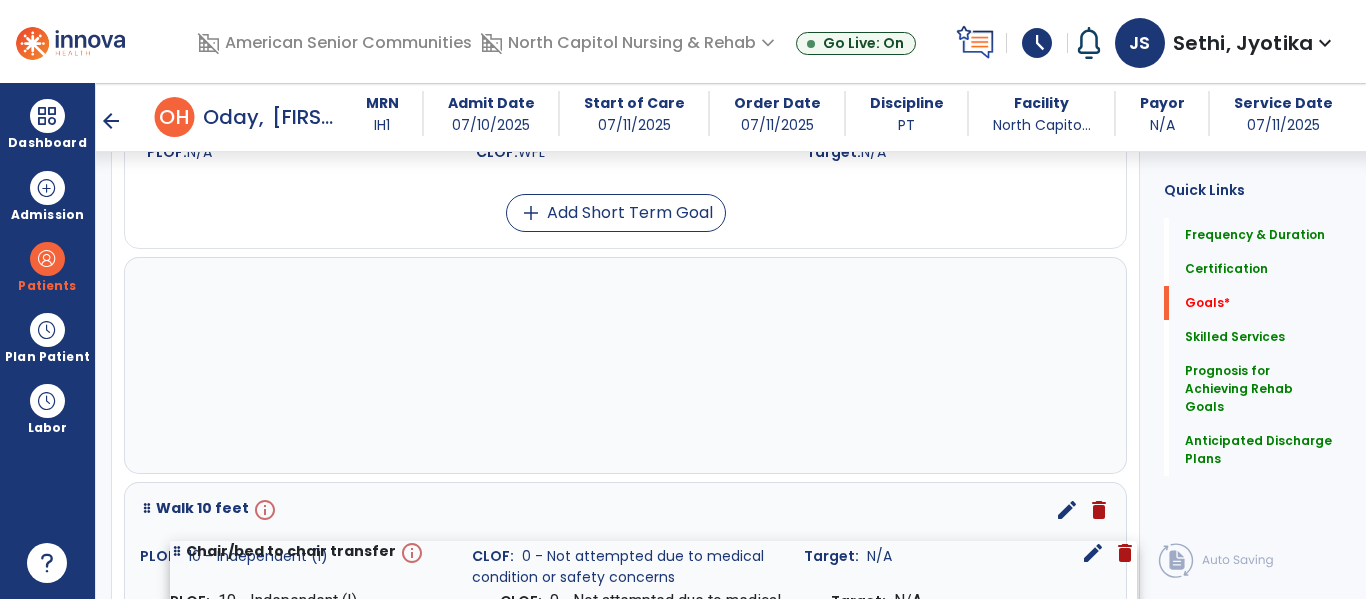 drag, startPoint x: 317, startPoint y: 375, endPoint x: 338, endPoint y: 625, distance: 250.88045 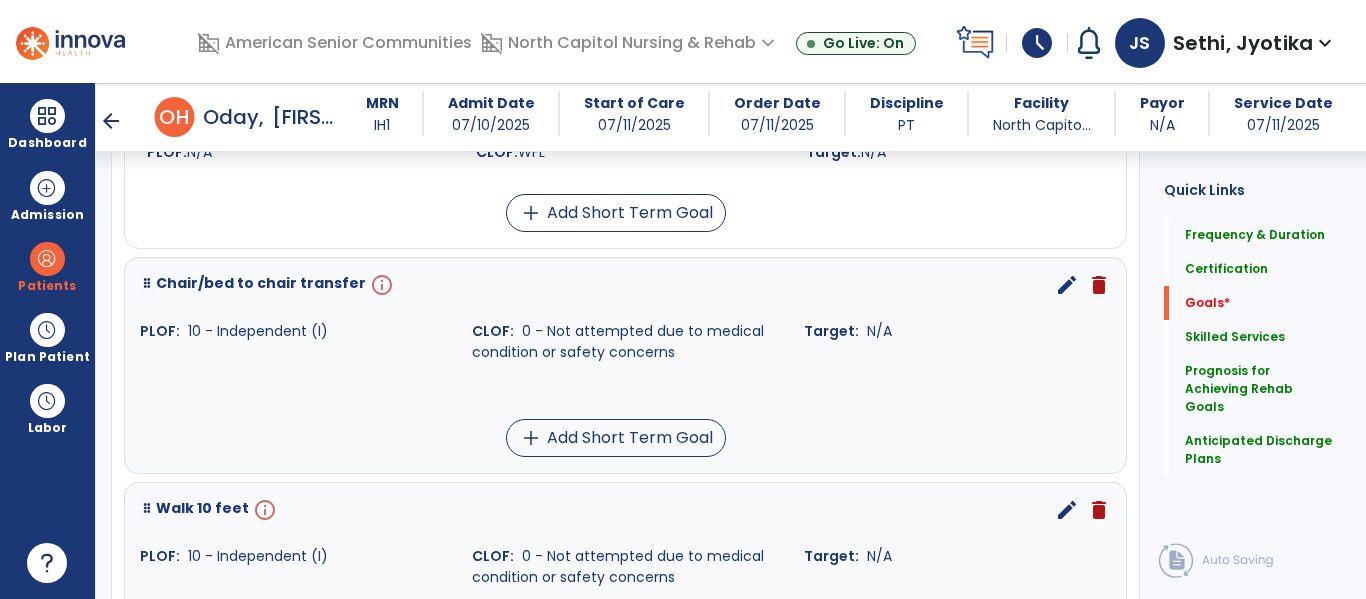 scroll, scrollTop: 895, scrollLeft: 0, axis: vertical 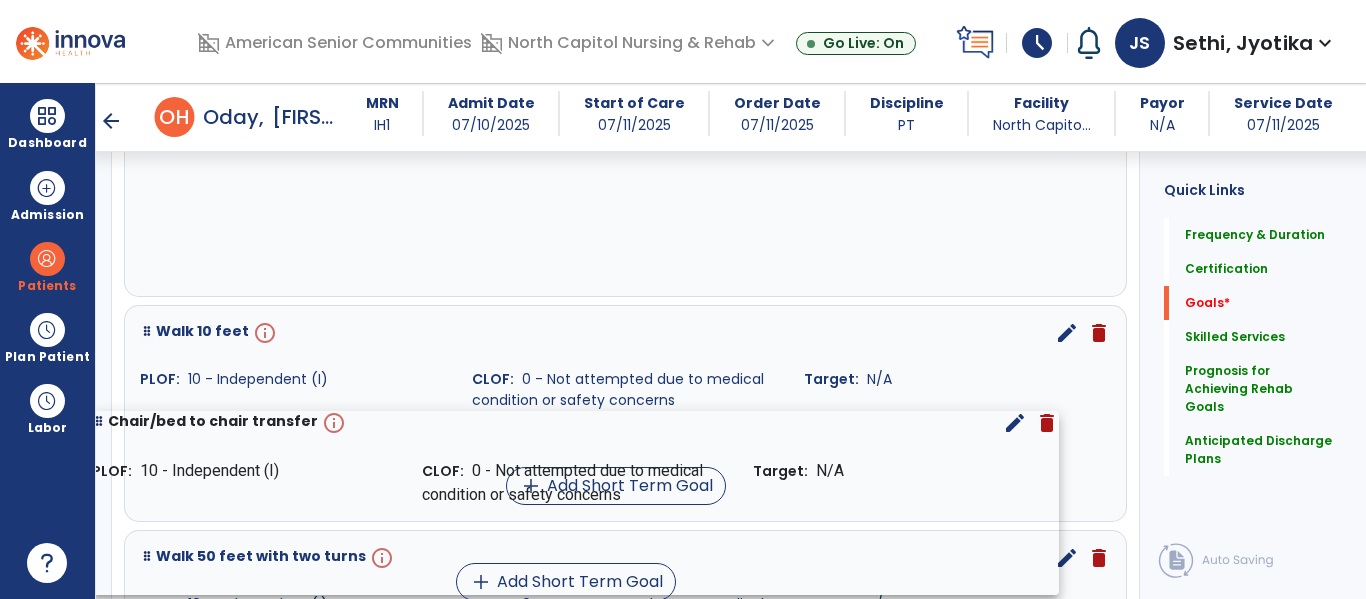 drag, startPoint x: 406, startPoint y: 270, endPoint x: 358, endPoint y: 585, distance: 318.63617 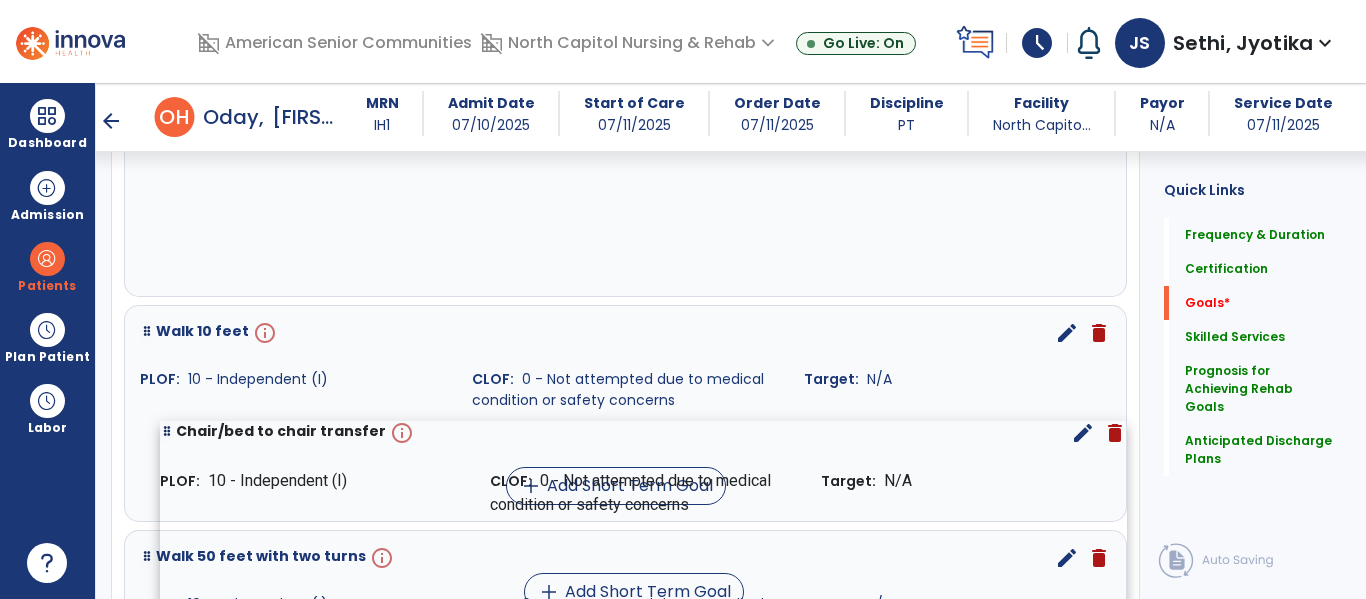 drag, startPoint x: 399, startPoint y: 256, endPoint x: 419, endPoint y: 583, distance: 327.61105 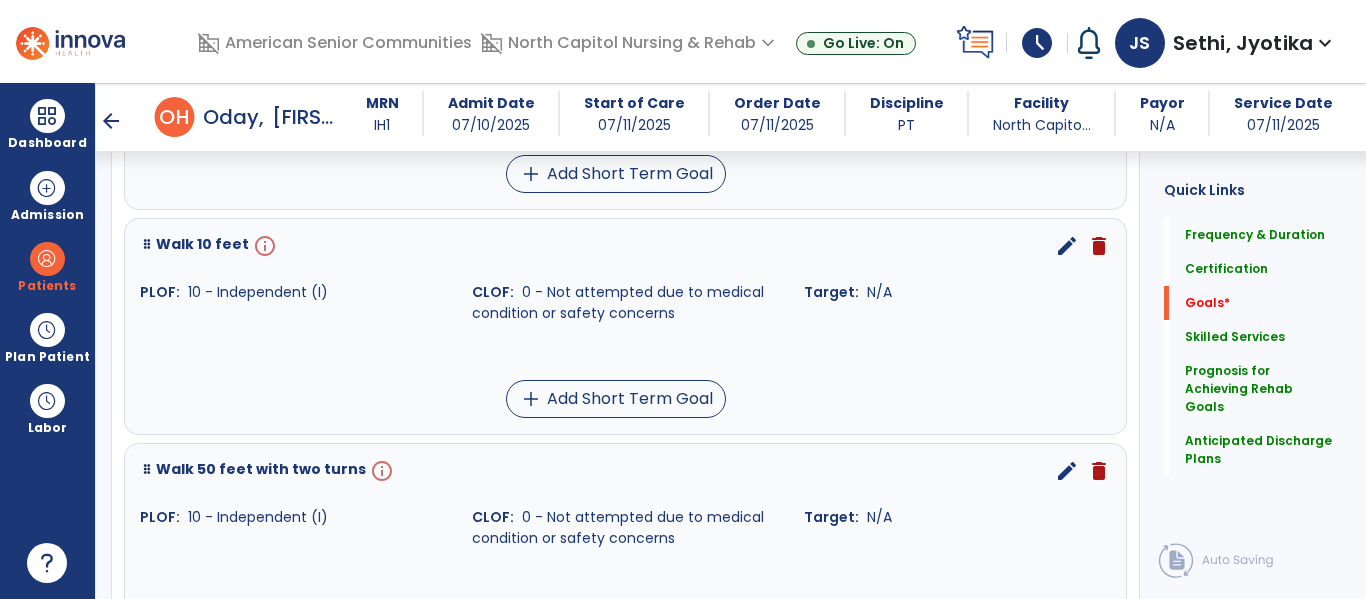 scroll, scrollTop: 993, scrollLeft: 0, axis: vertical 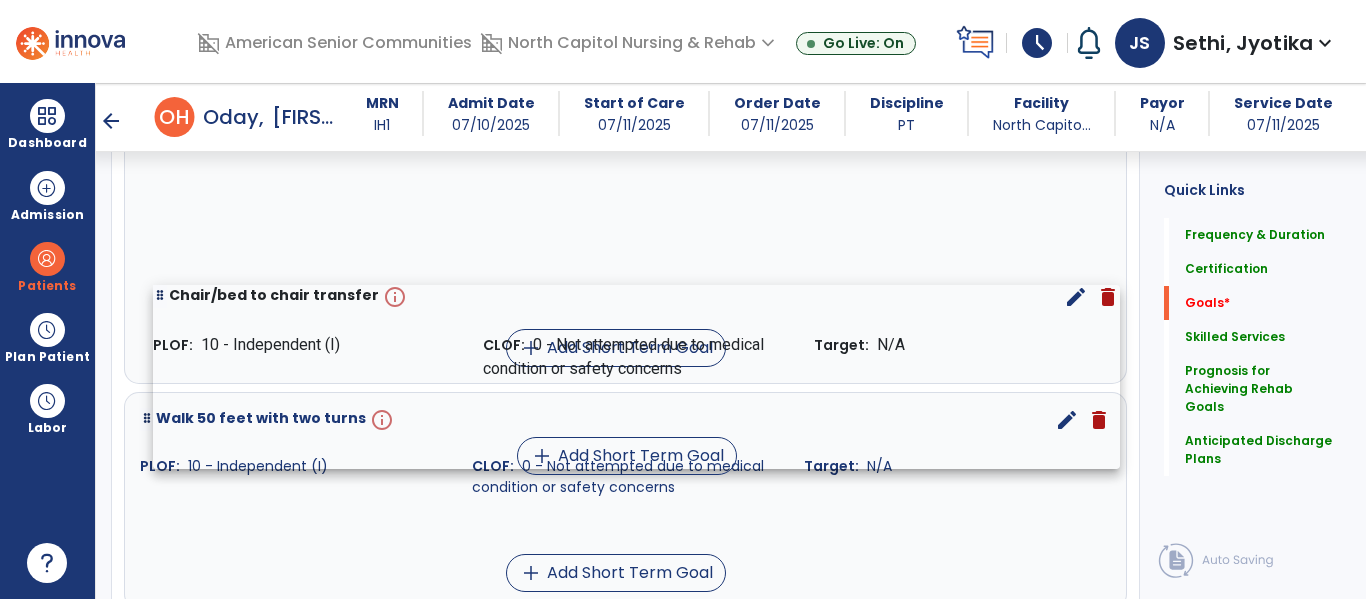 drag, startPoint x: 451, startPoint y: 176, endPoint x: 464, endPoint y: 461, distance: 285.29633 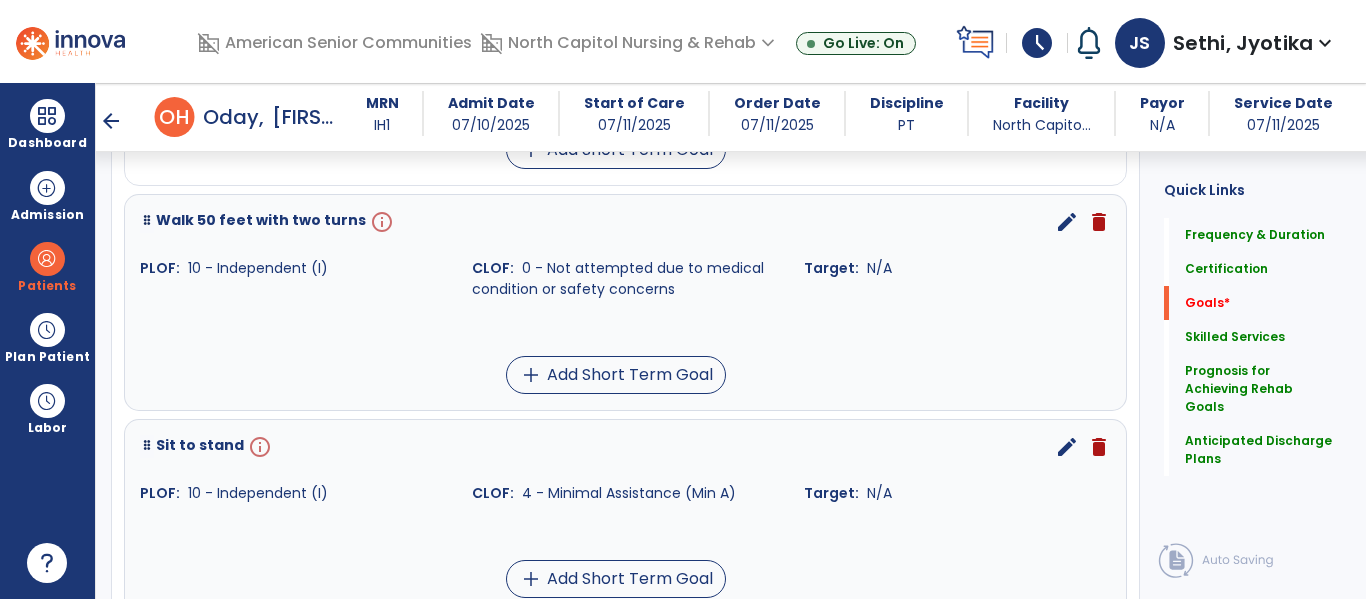 scroll, scrollTop: 1097, scrollLeft: 0, axis: vertical 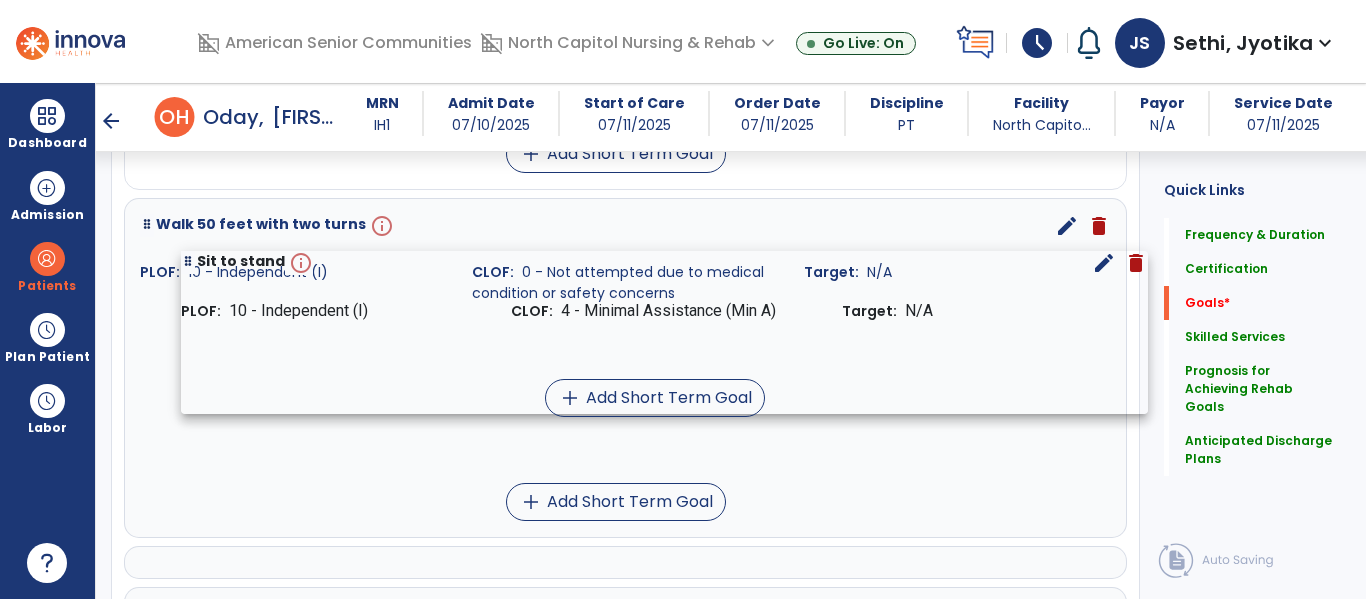 drag, startPoint x: 413, startPoint y: 485, endPoint x: 452, endPoint y: 297, distance: 192.00261 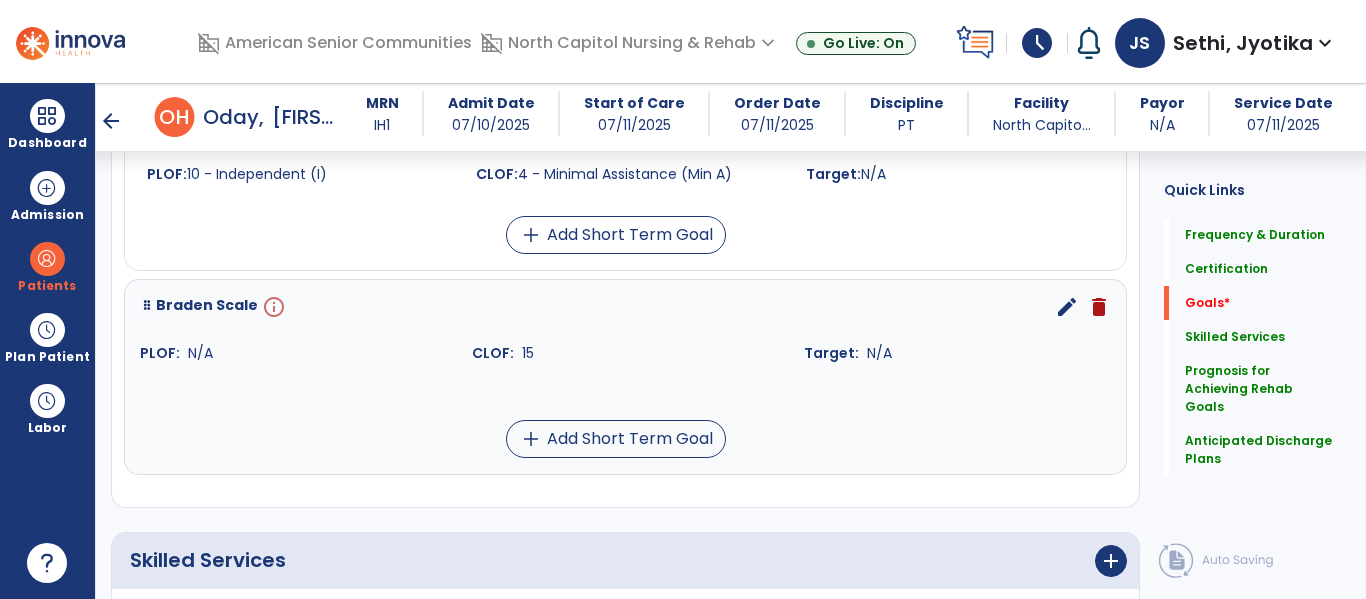 scroll, scrollTop: 1319, scrollLeft: 0, axis: vertical 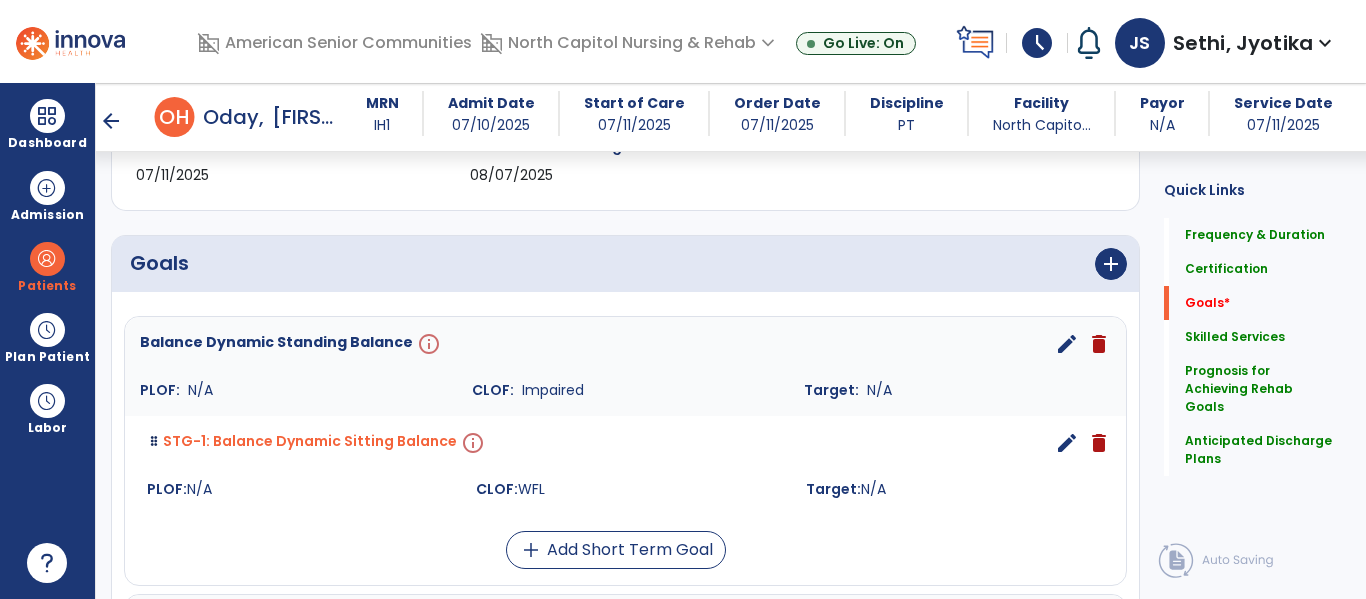 drag, startPoint x: 385, startPoint y: 344, endPoint x: 404, endPoint y: 204, distance: 141.2834 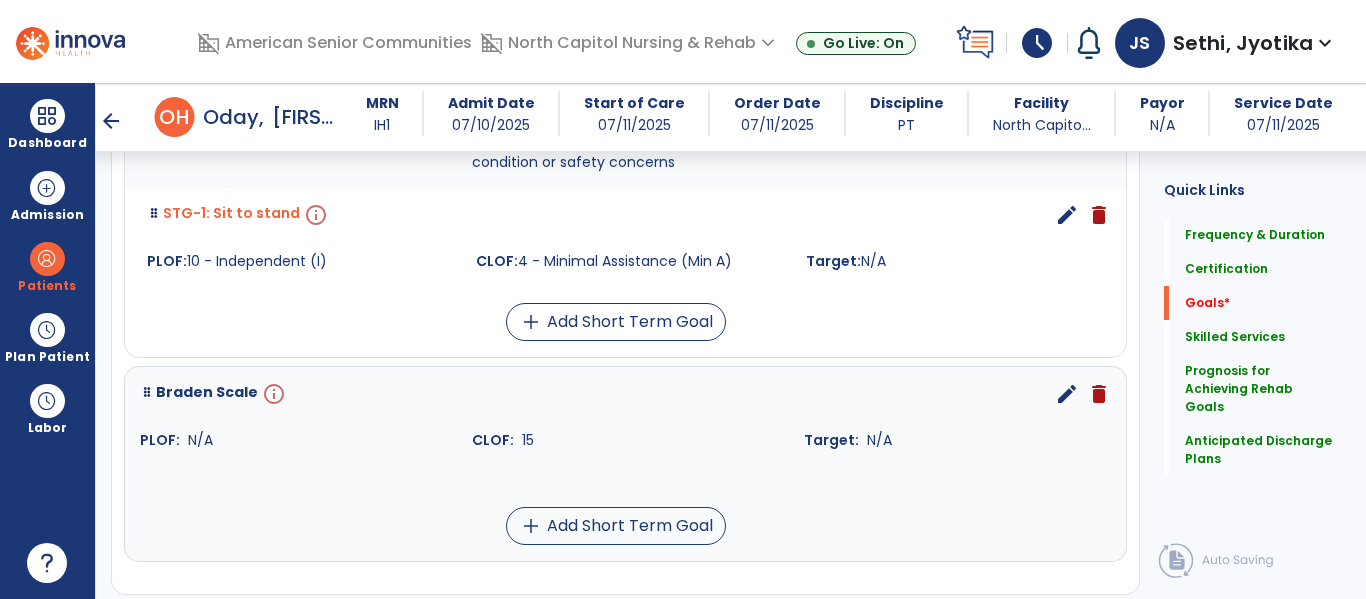 scroll, scrollTop: 1227, scrollLeft: 0, axis: vertical 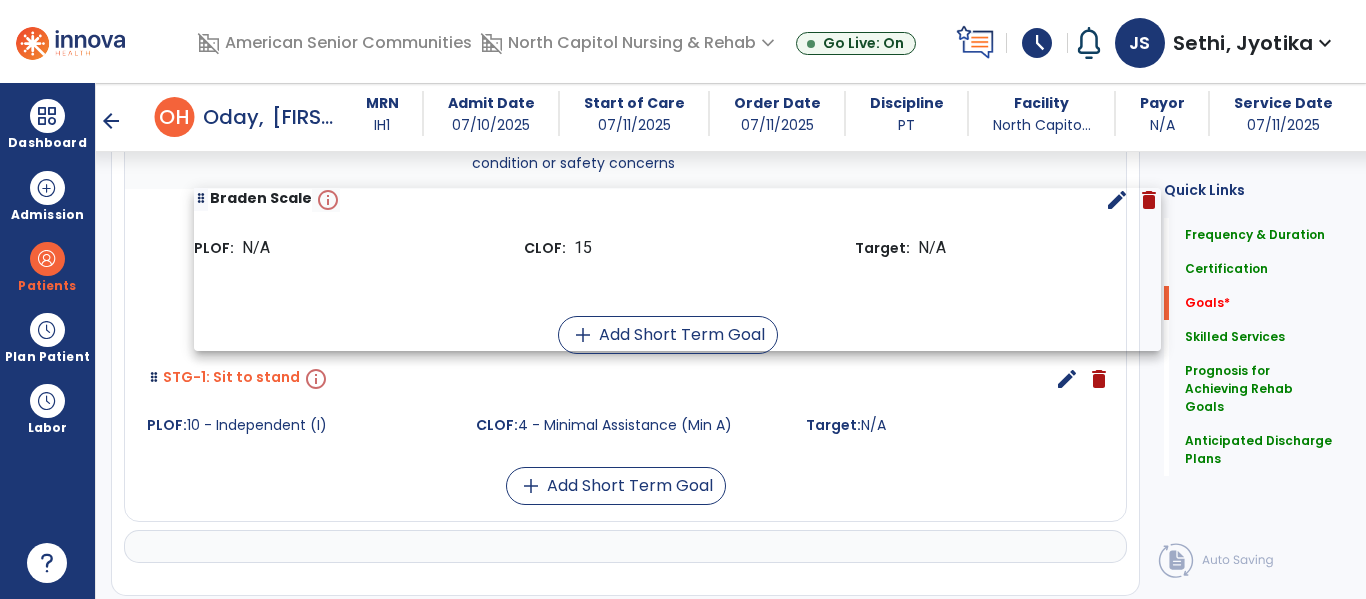 drag, startPoint x: 314, startPoint y: 414, endPoint x: 369, endPoint y: 222, distance: 199.7223 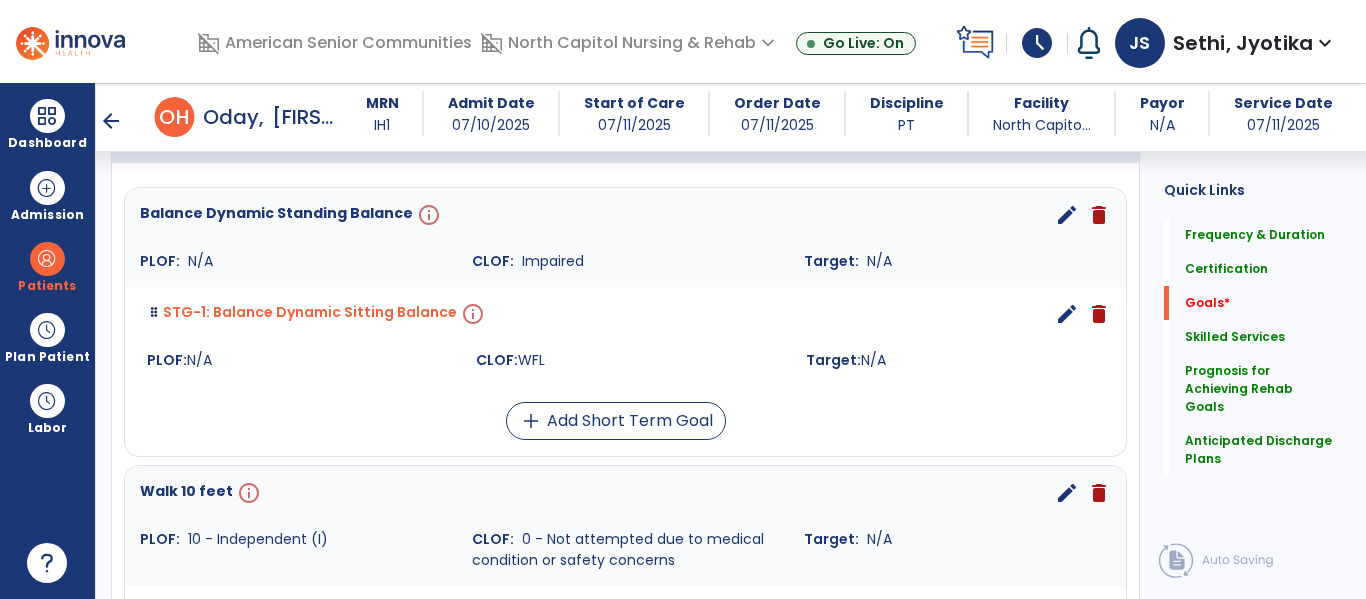 scroll, scrollTop: 509, scrollLeft: 0, axis: vertical 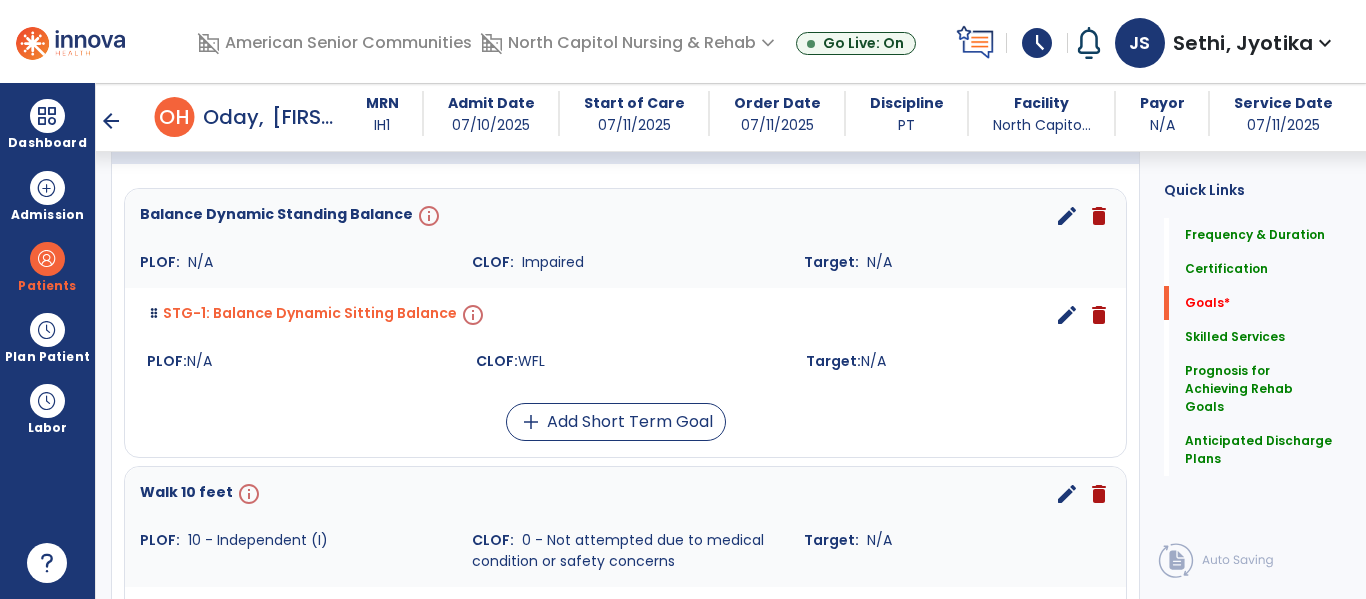 click on "edit" at bounding box center (1067, 216) 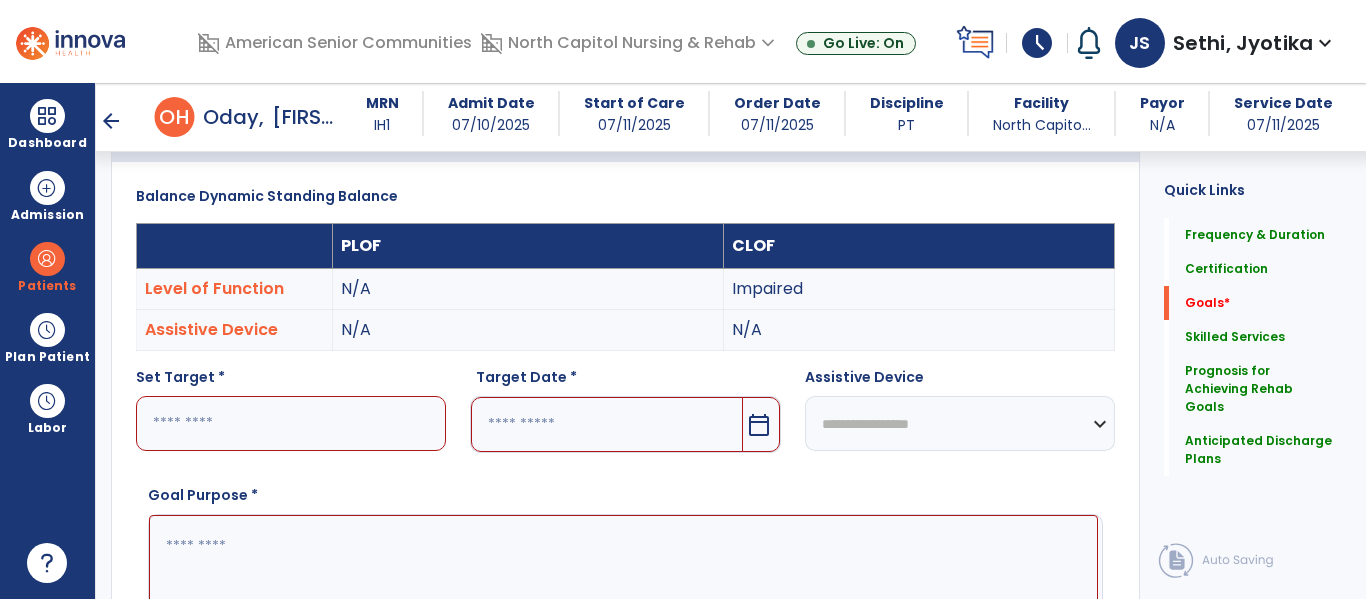 scroll, scrollTop: 534, scrollLeft: 0, axis: vertical 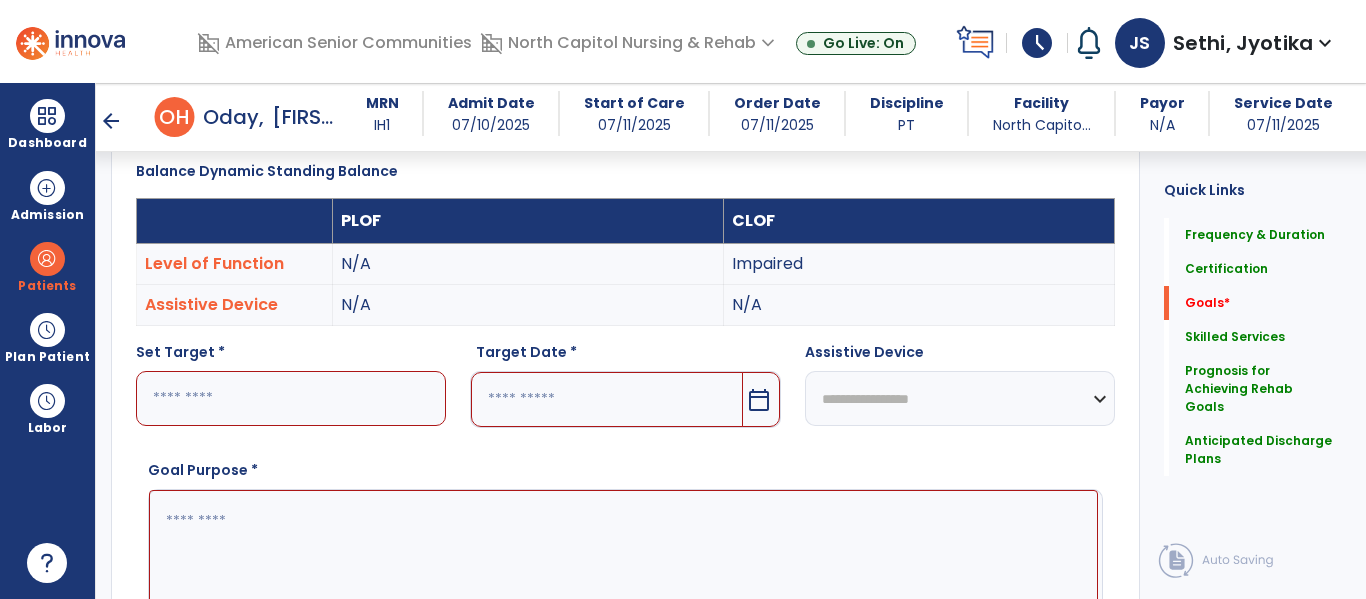 click on "calendar_today" at bounding box center [761, 399] 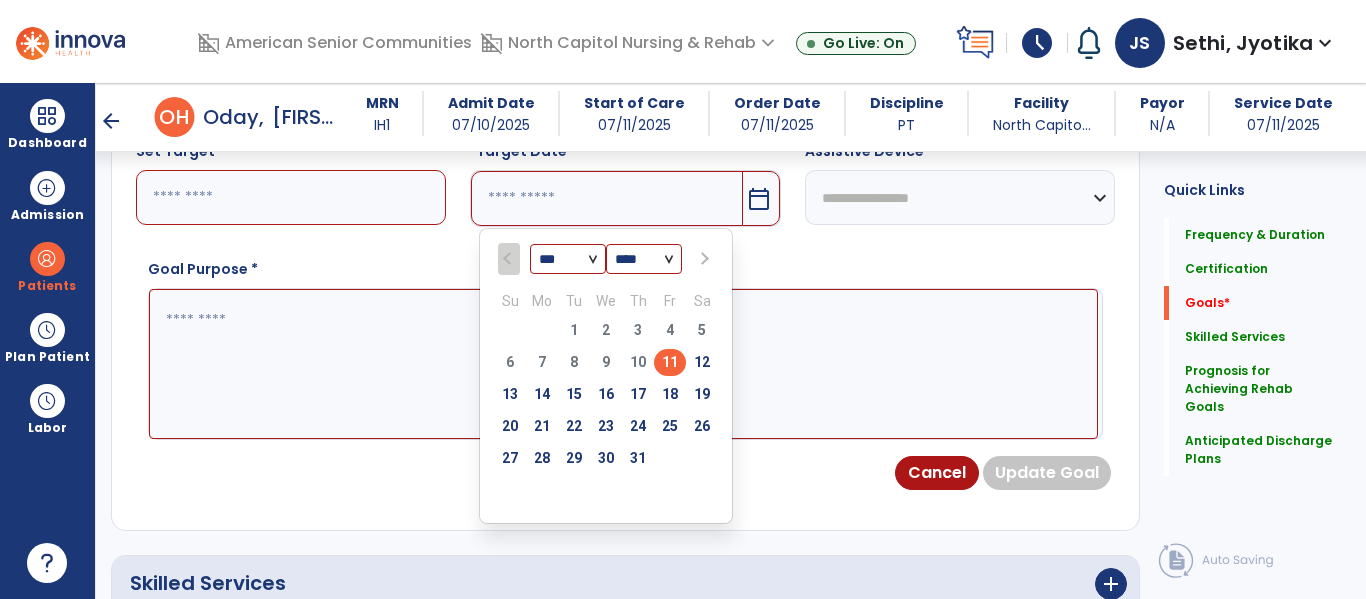 scroll, scrollTop: 747, scrollLeft: 0, axis: vertical 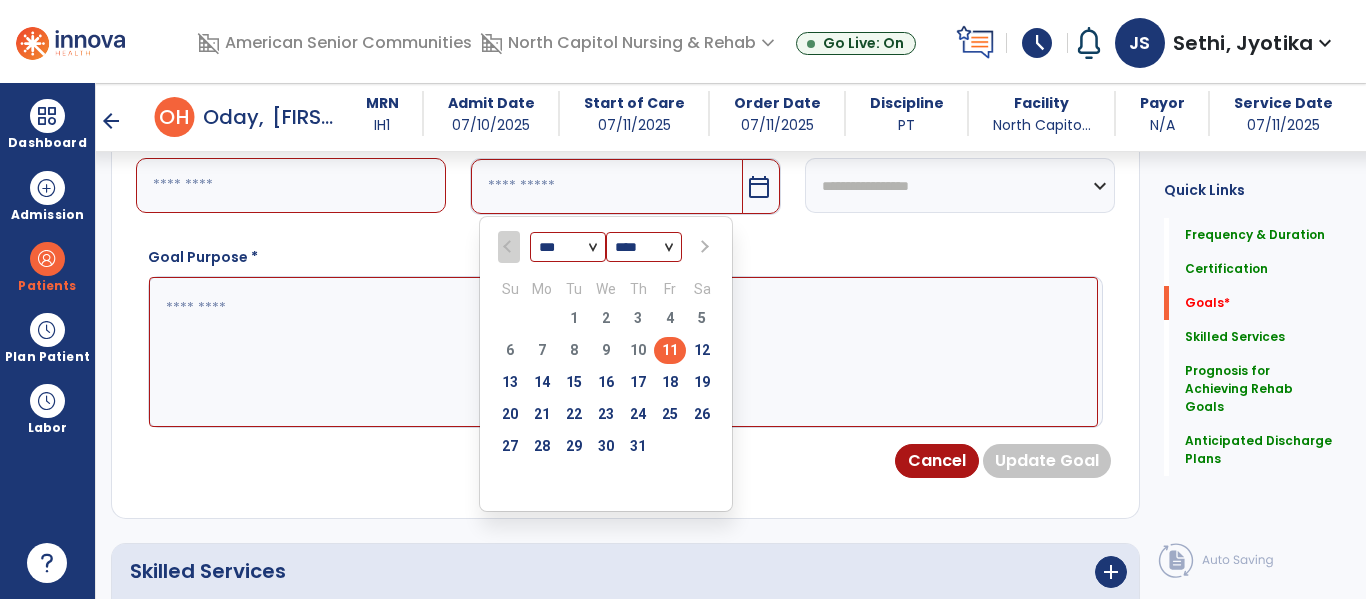 click at bounding box center (704, 247) 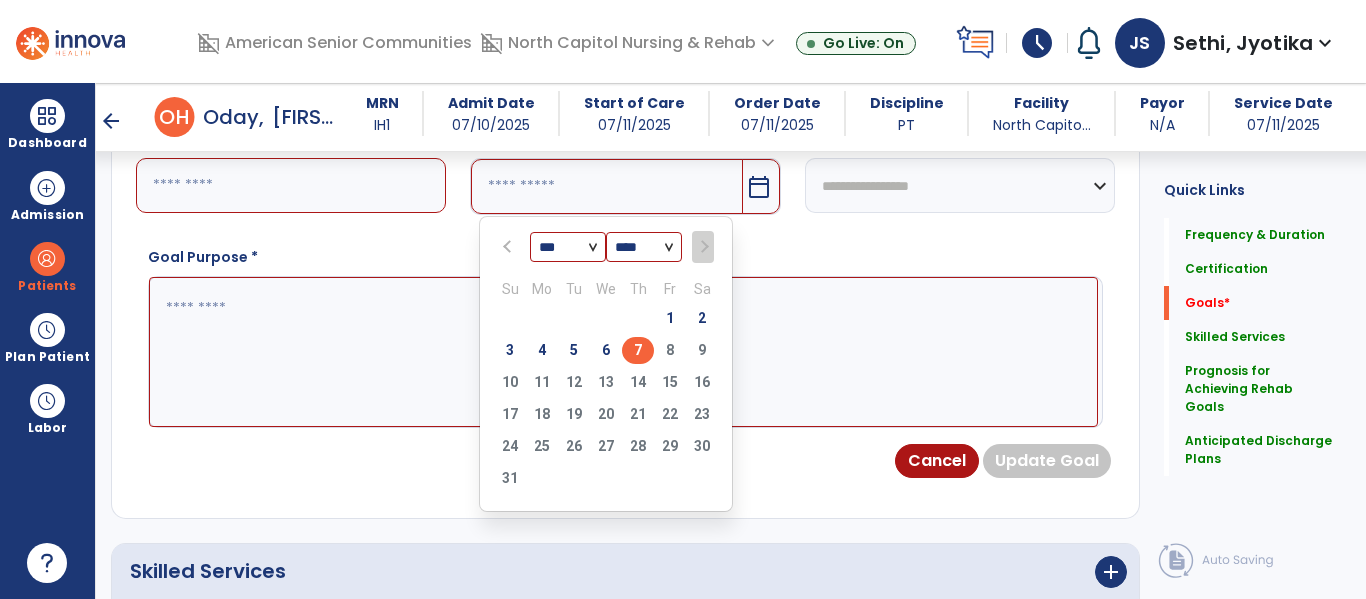 click on "7" at bounding box center [638, 350] 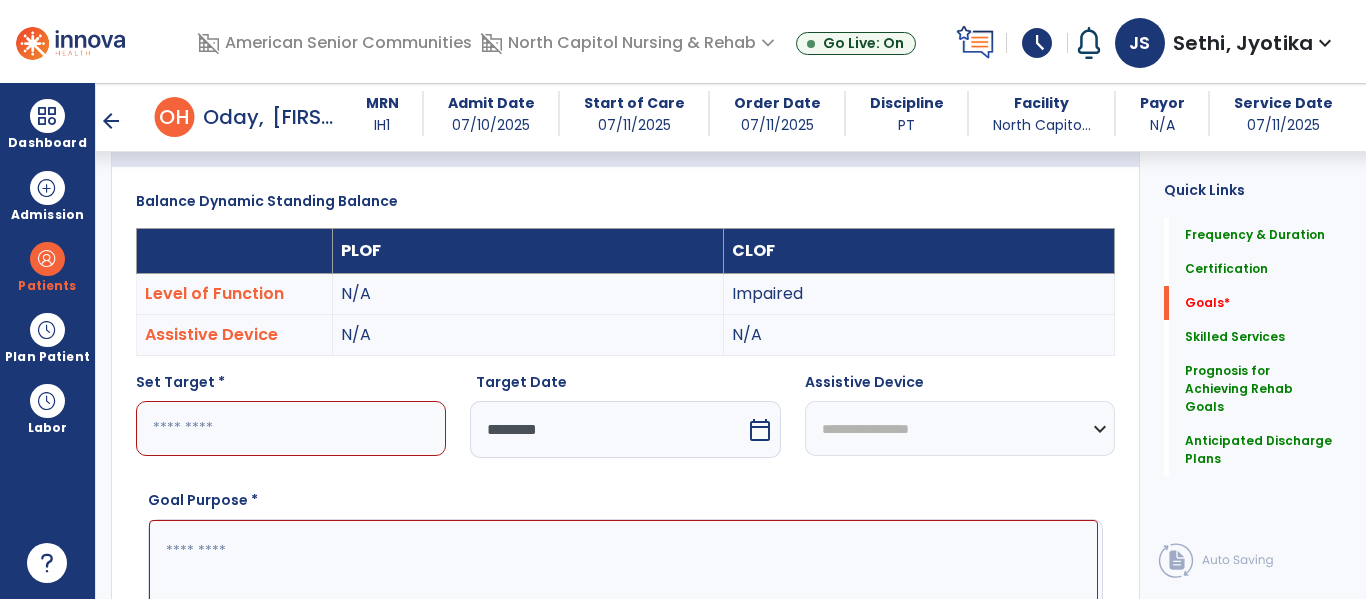 scroll, scrollTop: 503, scrollLeft: 0, axis: vertical 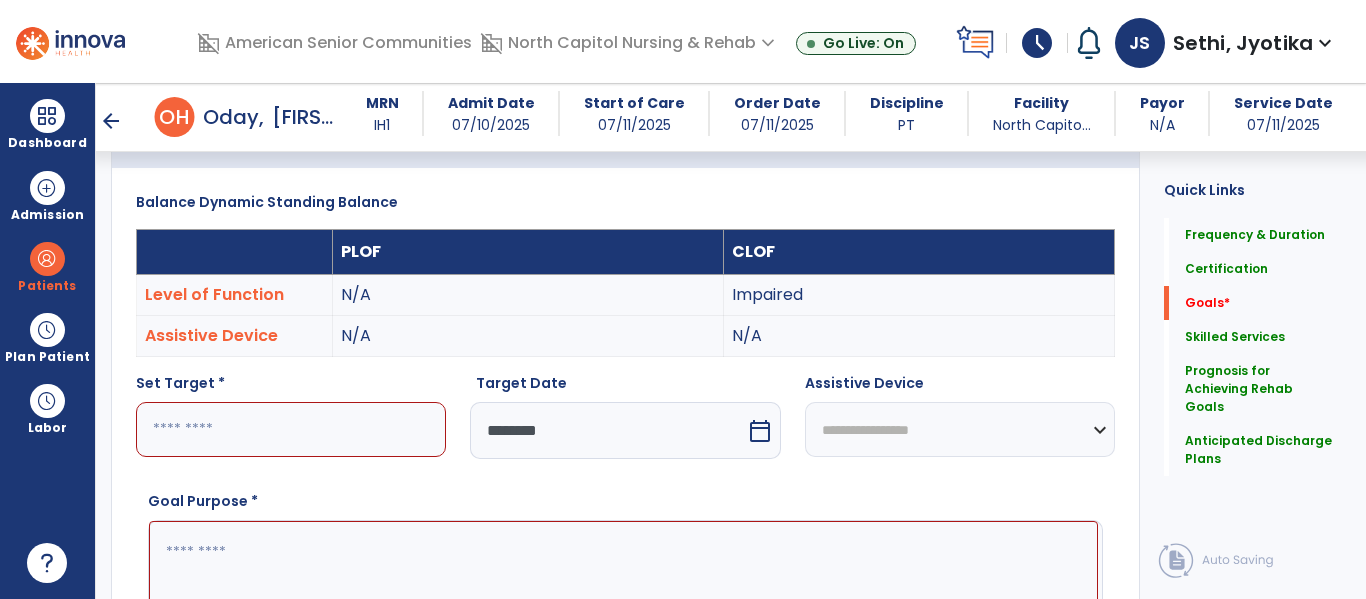 click at bounding box center (291, 429) 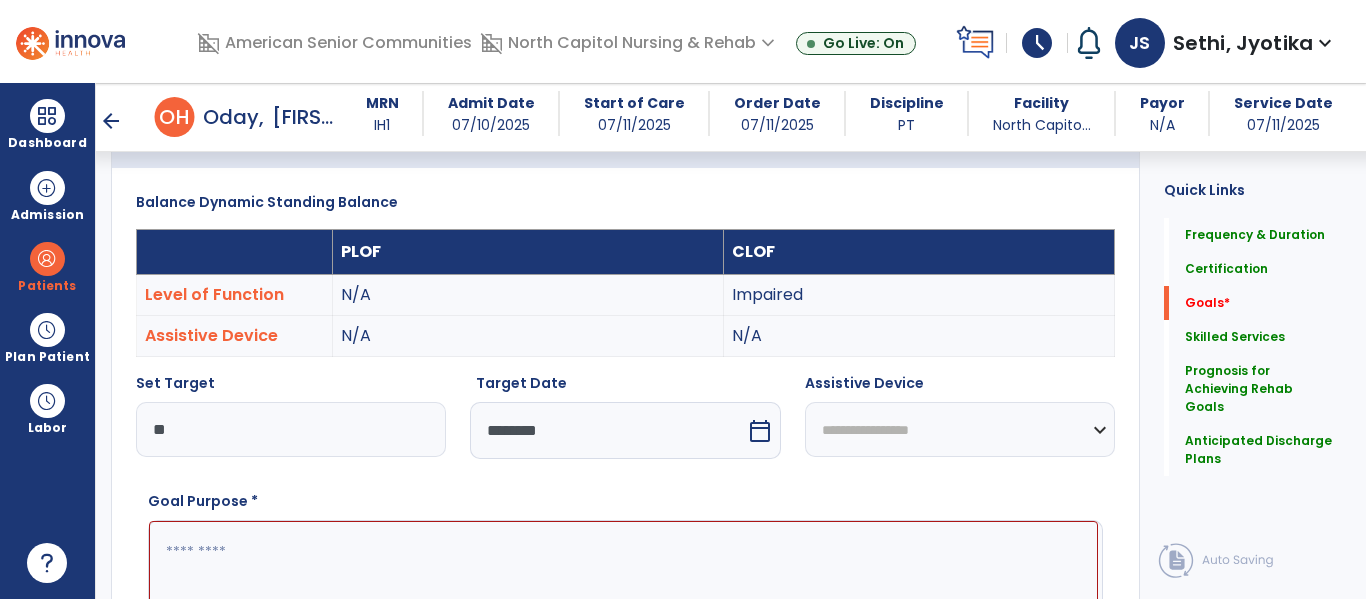 type on "**" 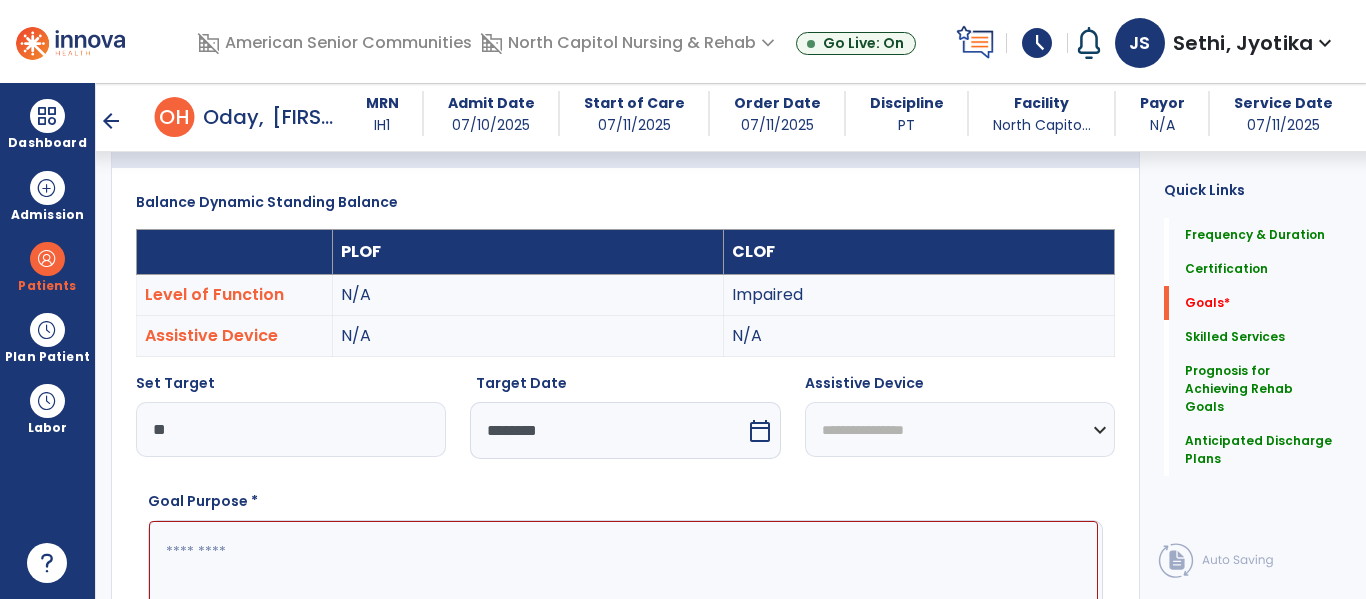 click on "**********" at bounding box center [960, 429] 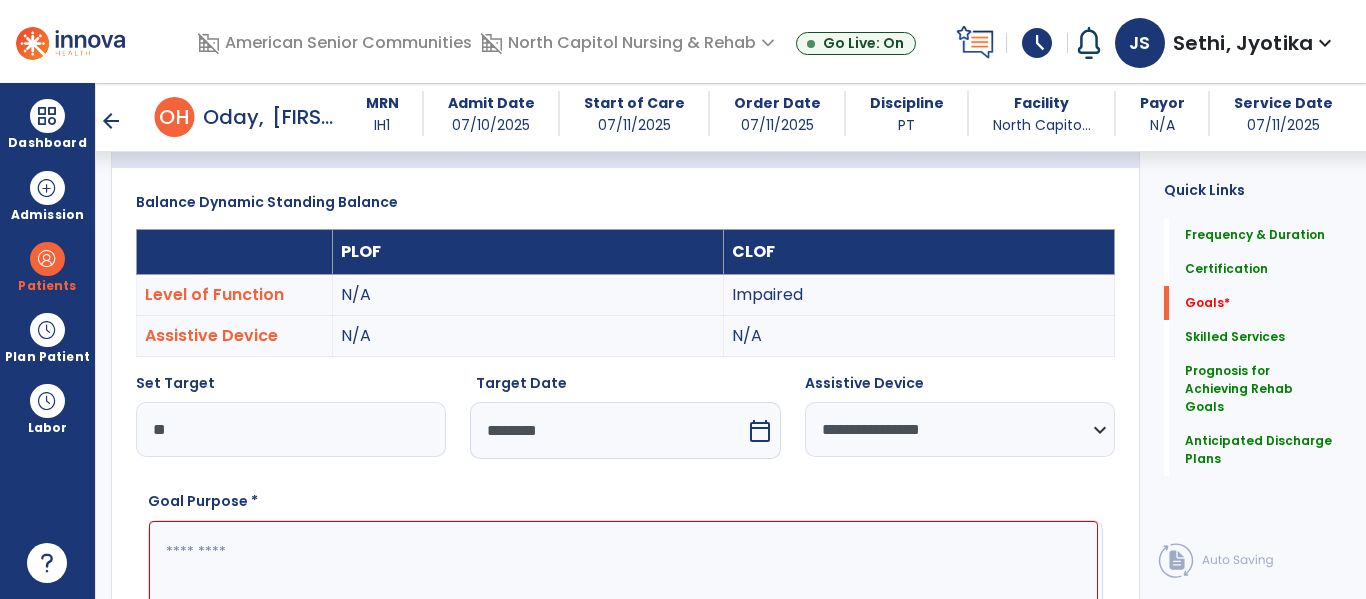 click at bounding box center [623, 596] 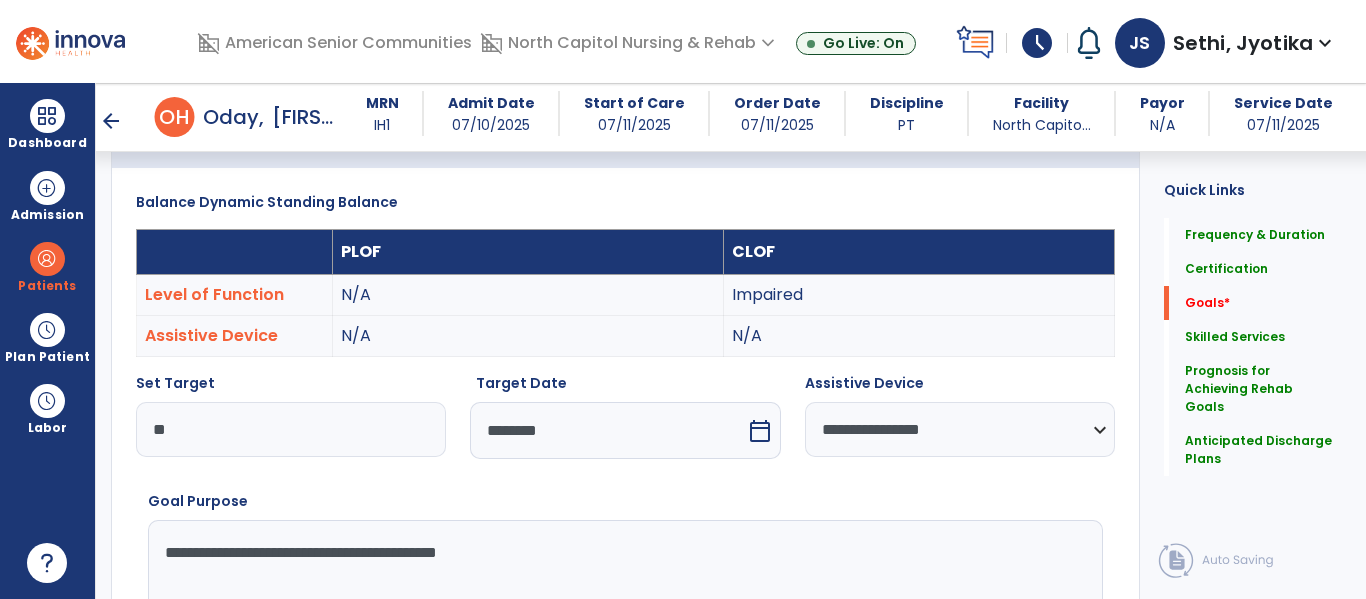 type on "**********" 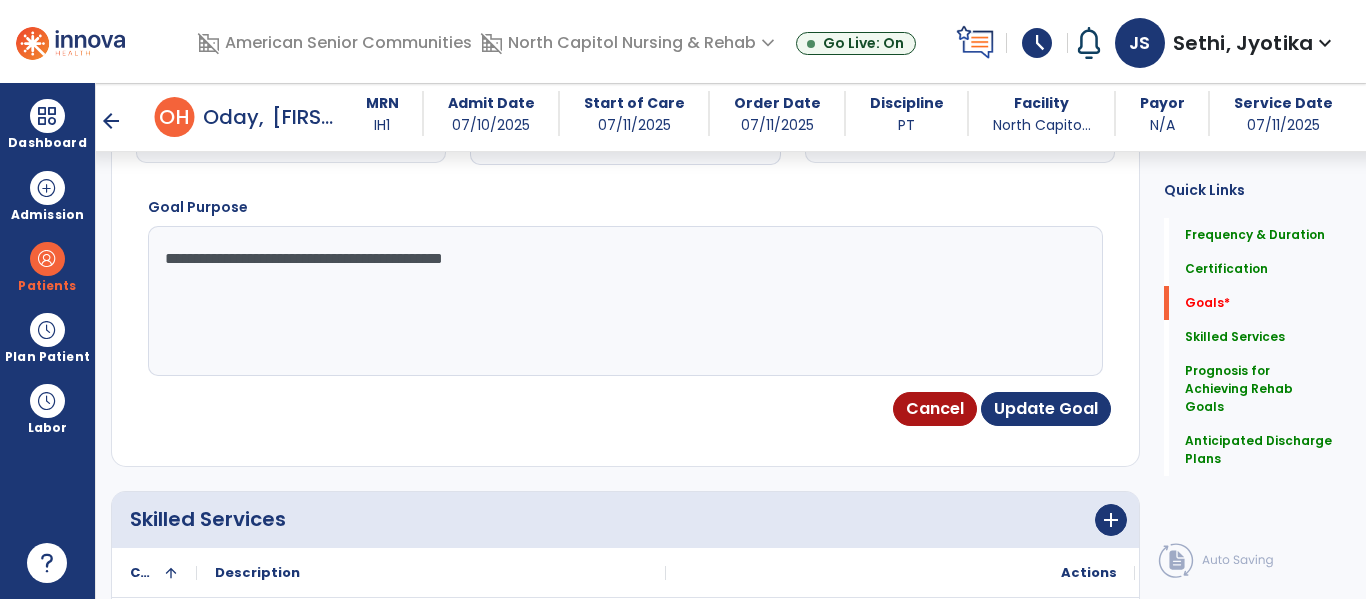 scroll, scrollTop: 798, scrollLeft: 0, axis: vertical 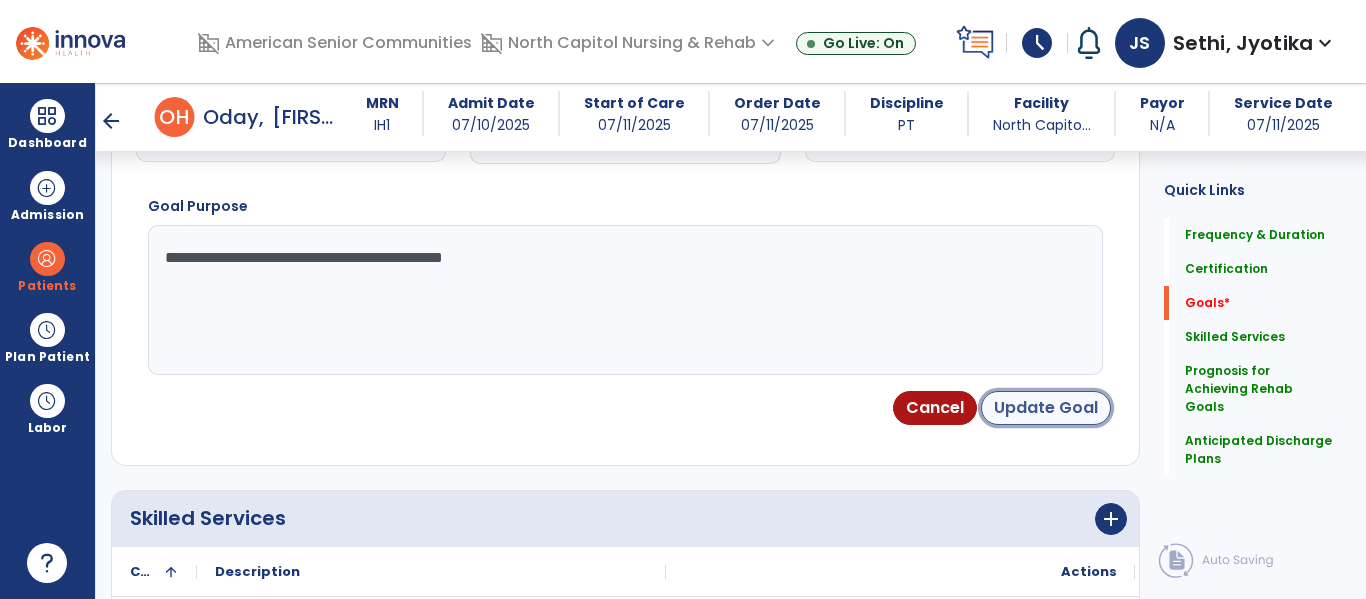 click on "Update Goal" at bounding box center (1046, 408) 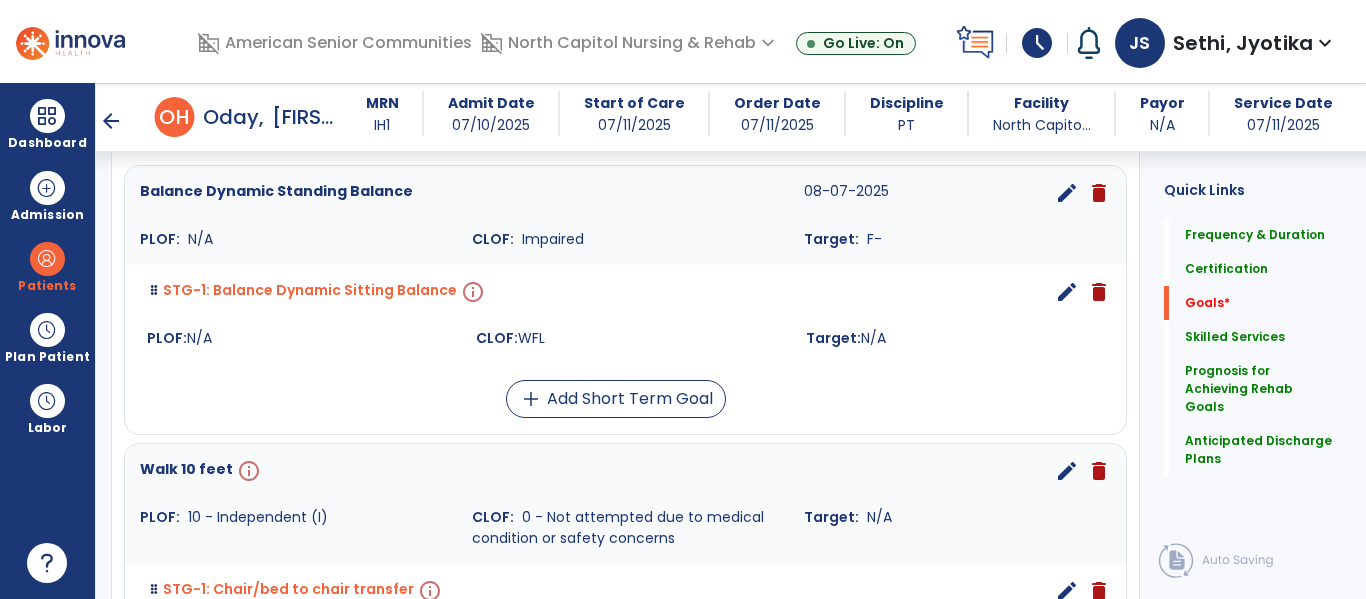 scroll, scrollTop: 526, scrollLeft: 0, axis: vertical 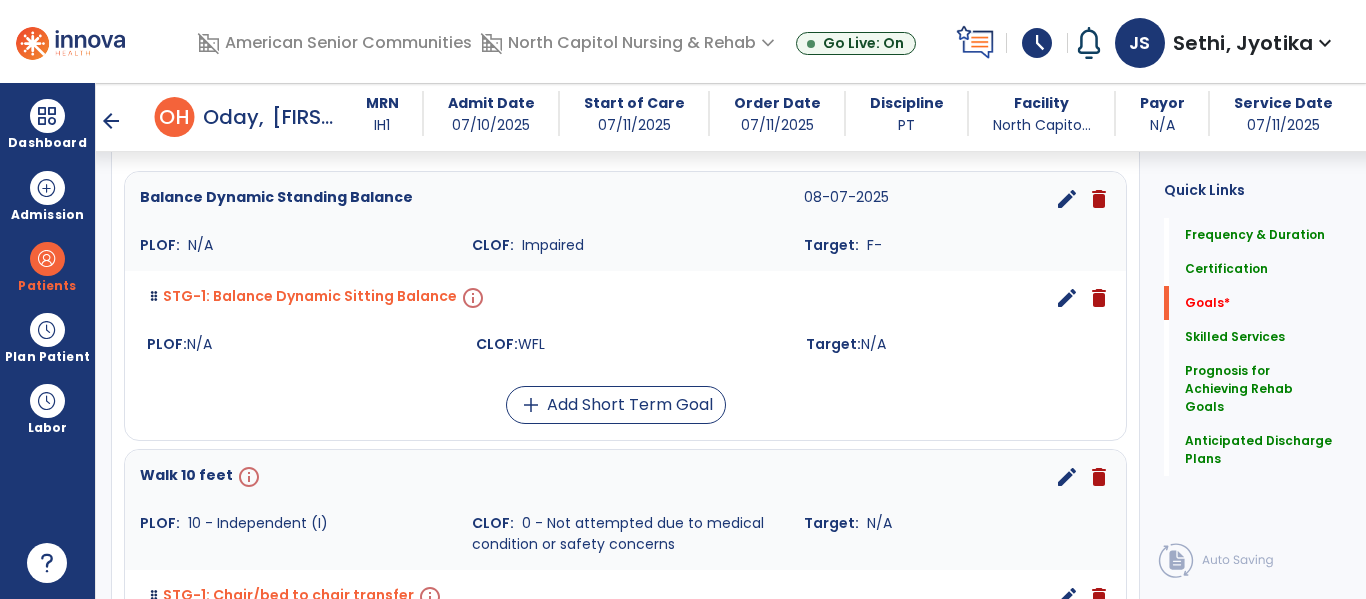 click on "edit" at bounding box center [1067, 298] 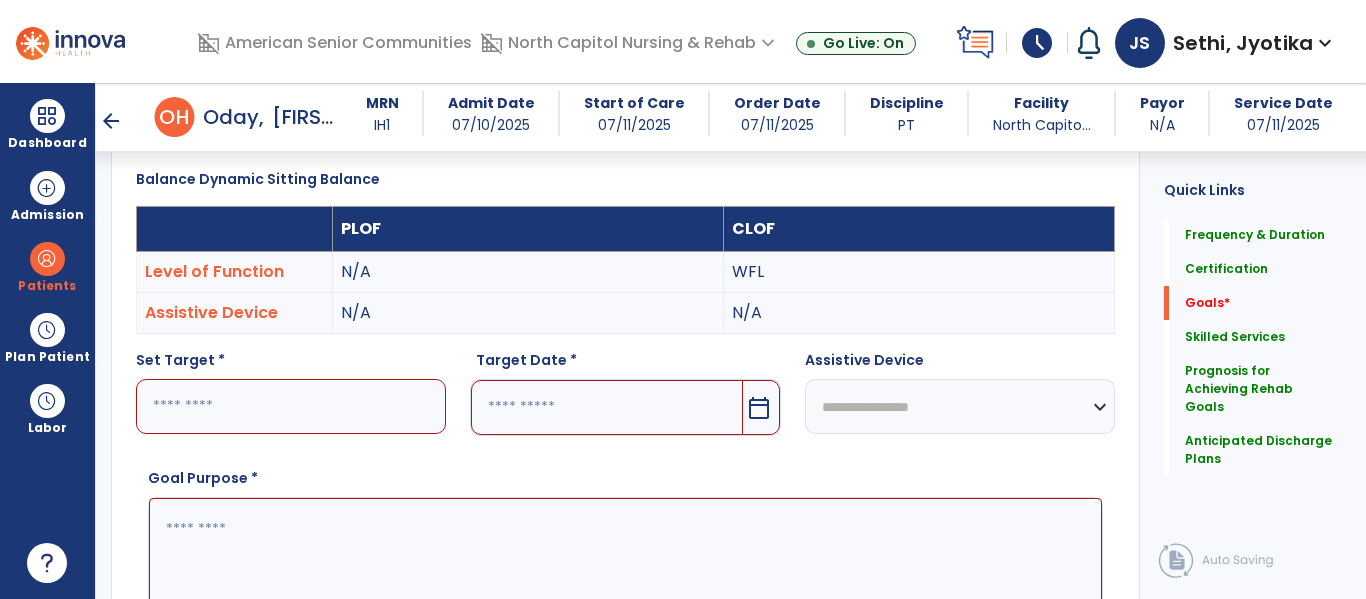 scroll, scrollTop: 534, scrollLeft: 0, axis: vertical 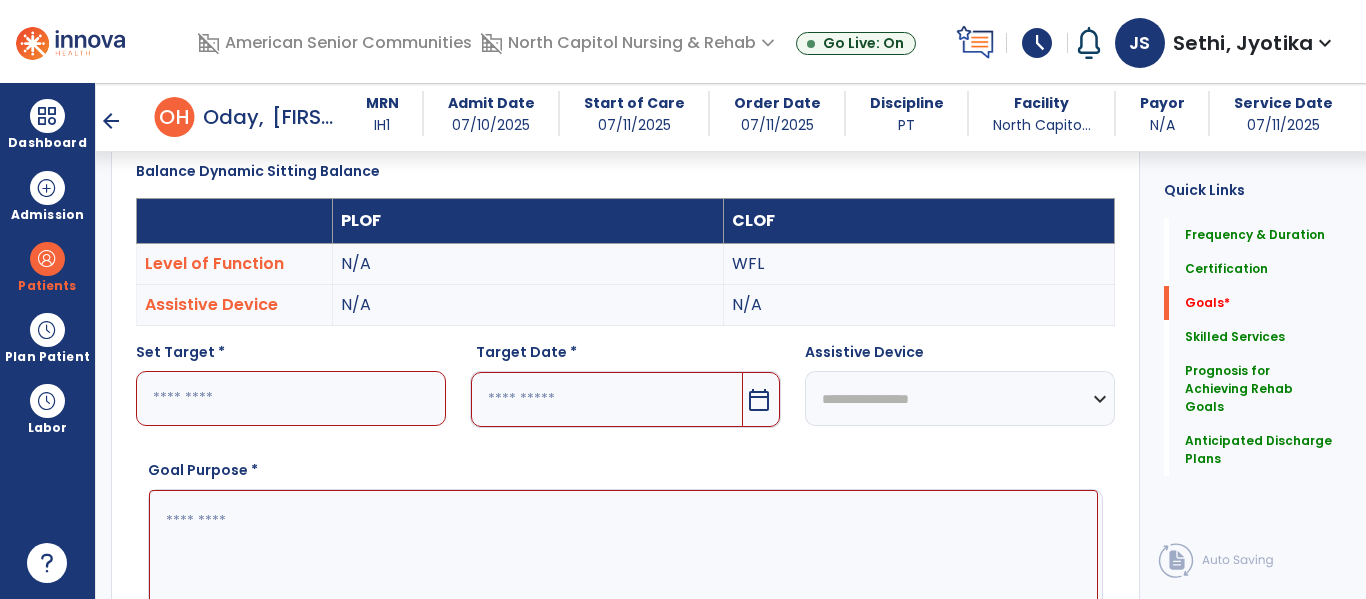 click on "calendar_today" at bounding box center (759, 400) 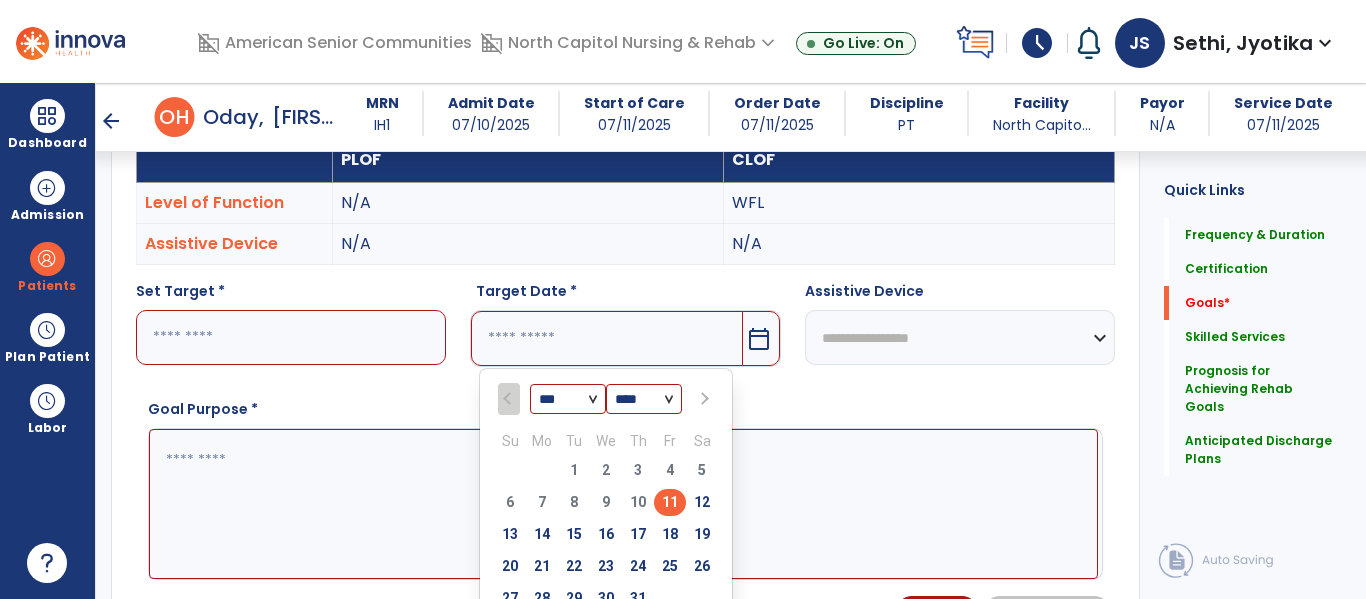 scroll, scrollTop: 692, scrollLeft: 0, axis: vertical 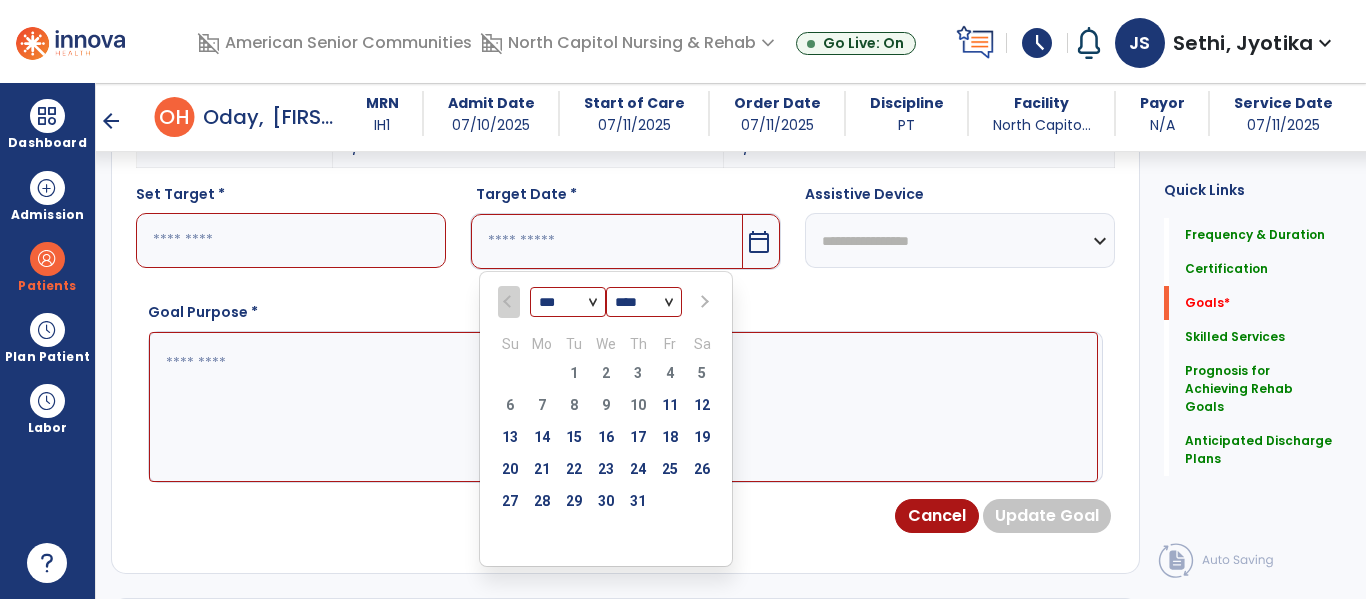 click at bounding box center [704, 302] 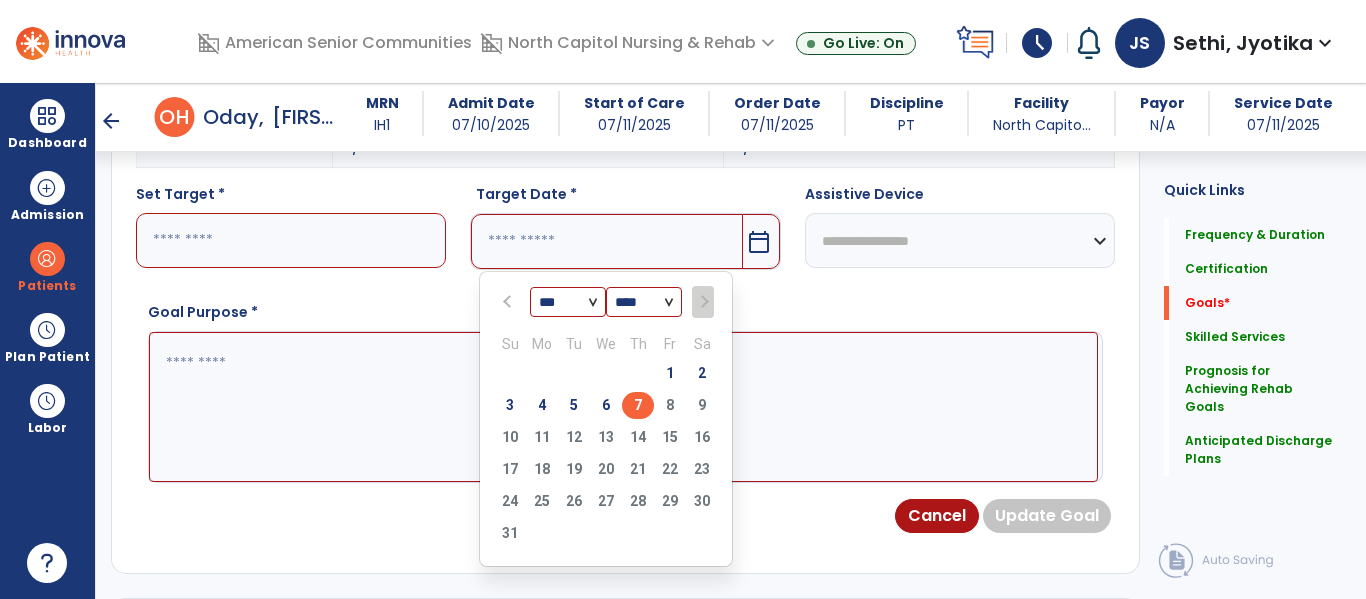 click on "7" at bounding box center [638, 405] 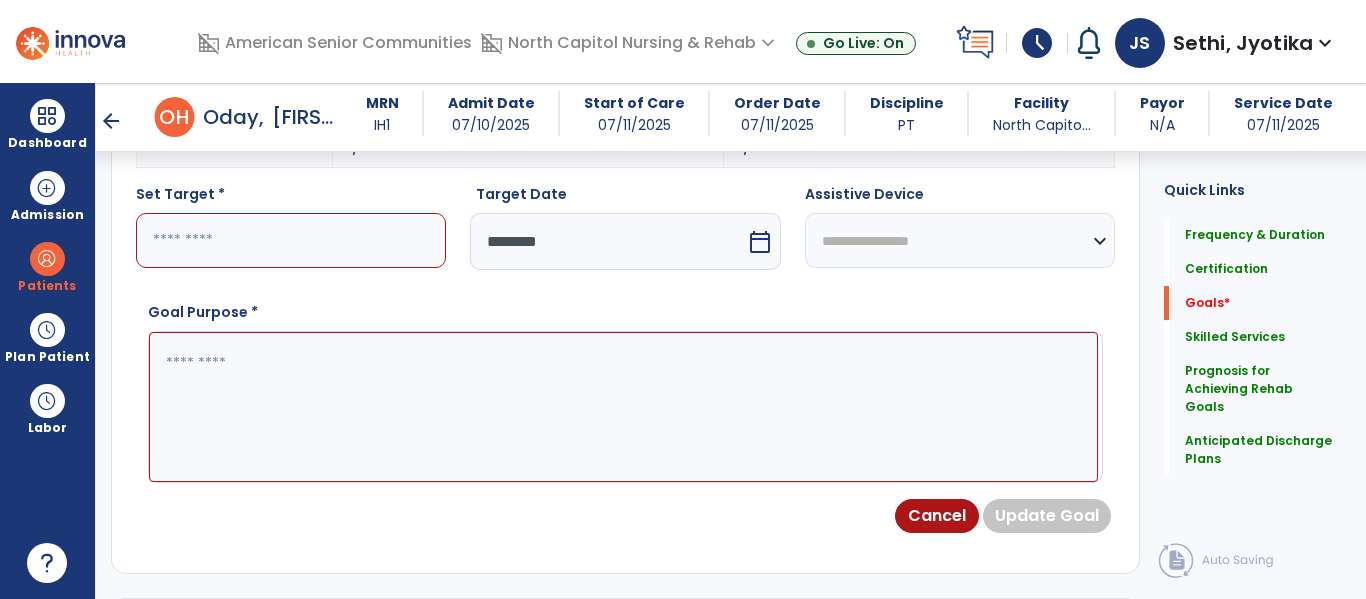 click at bounding box center (291, 240) 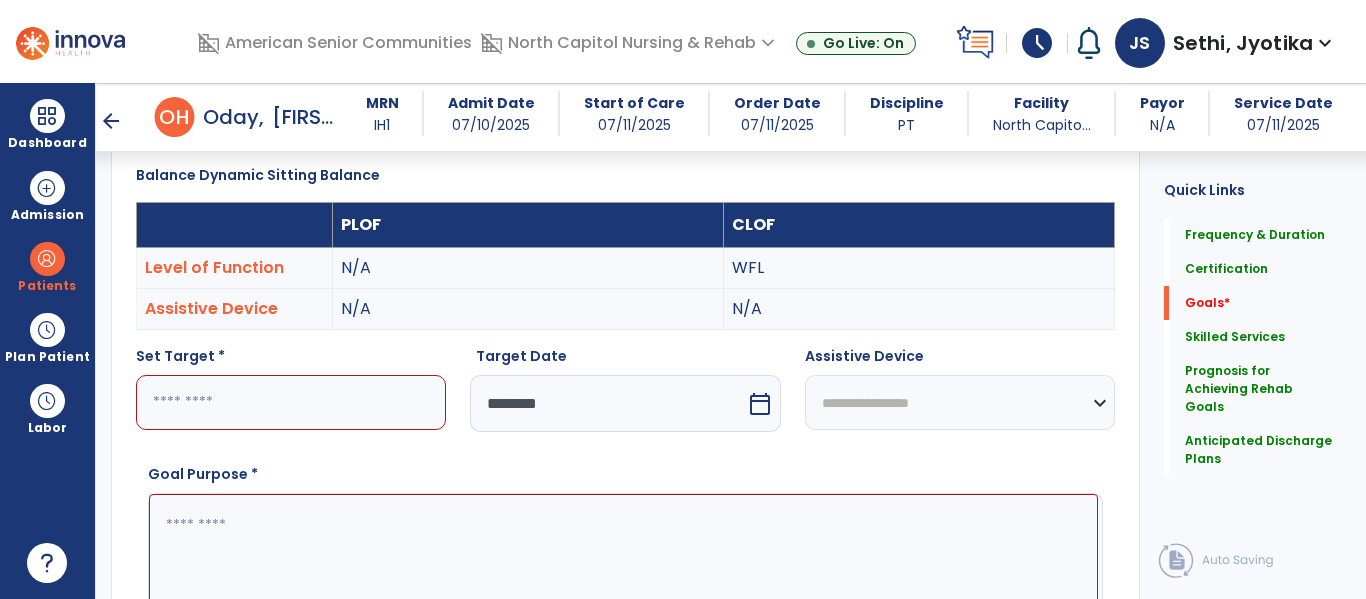 scroll, scrollTop: 531, scrollLeft: 0, axis: vertical 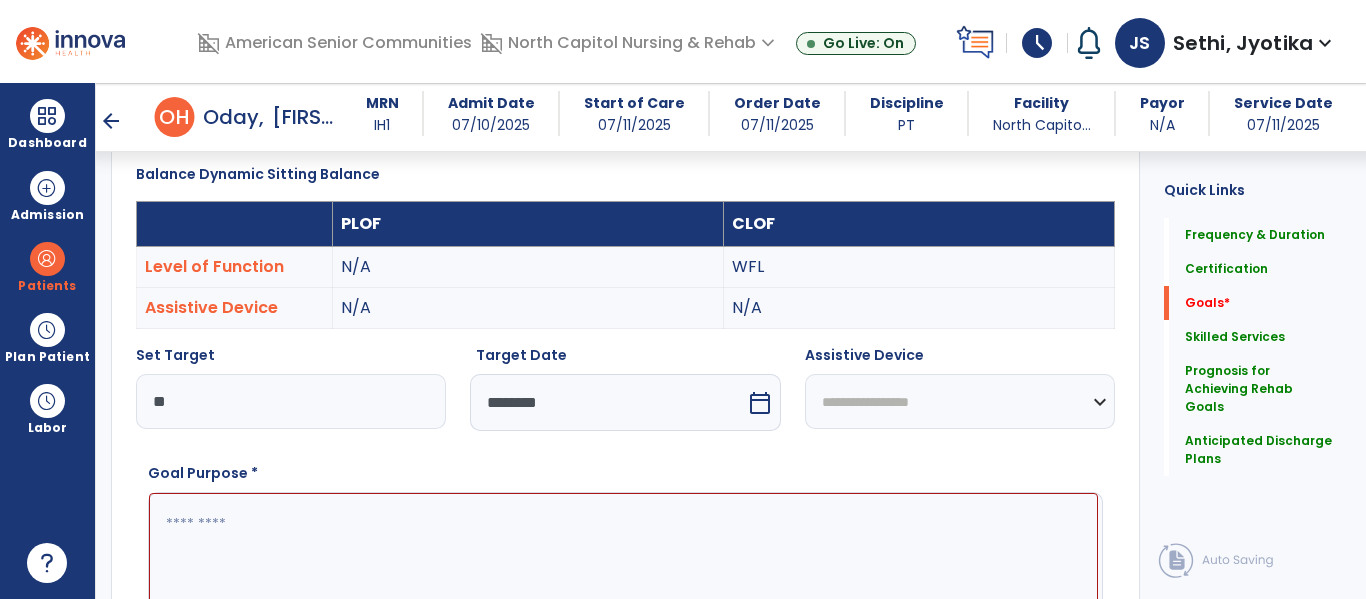 click at bounding box center [623, 568] 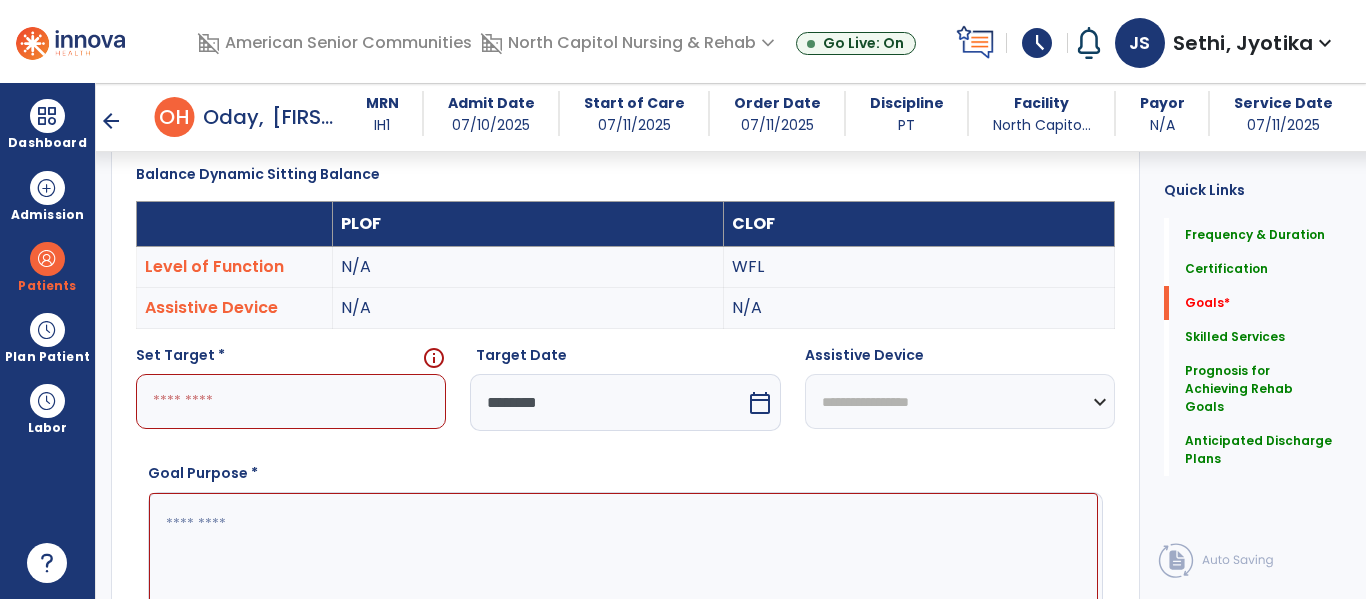 type on "*" 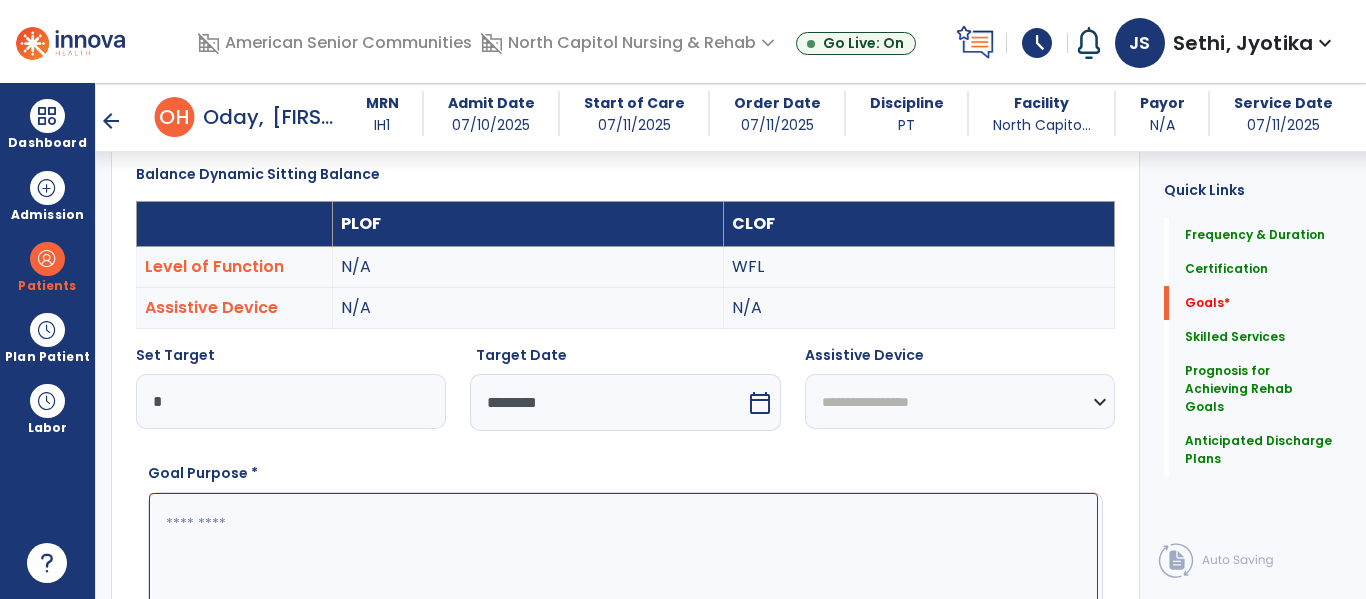 type on "*" 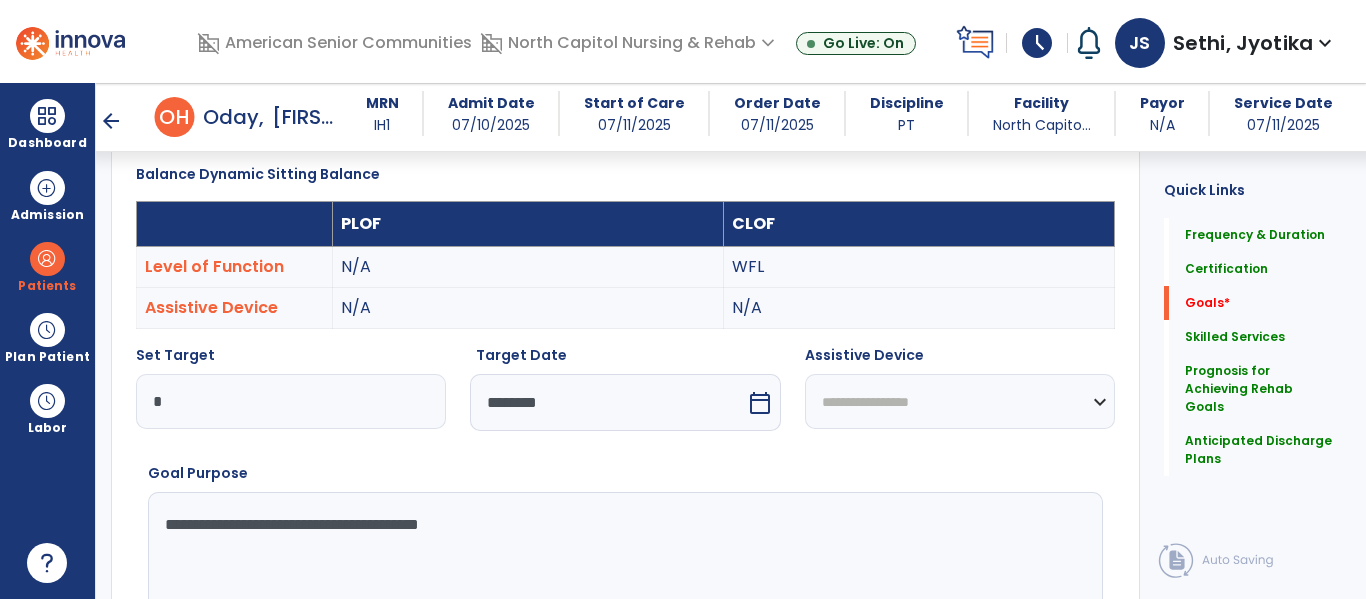 drag, startPoint x: 539, startPoint y: 529, endPoint x: 0, endPoint y: 507, distance: 539.4488 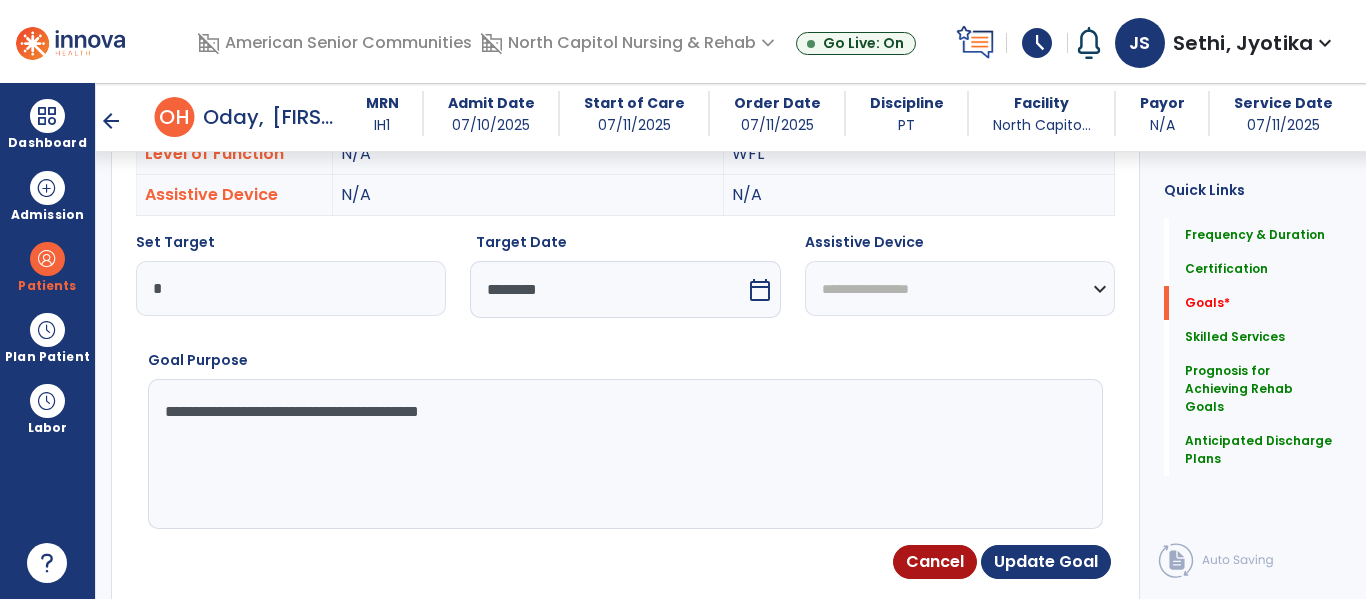 scroll, scrollTop: 727, scrollLeft: 0, axis: vertical 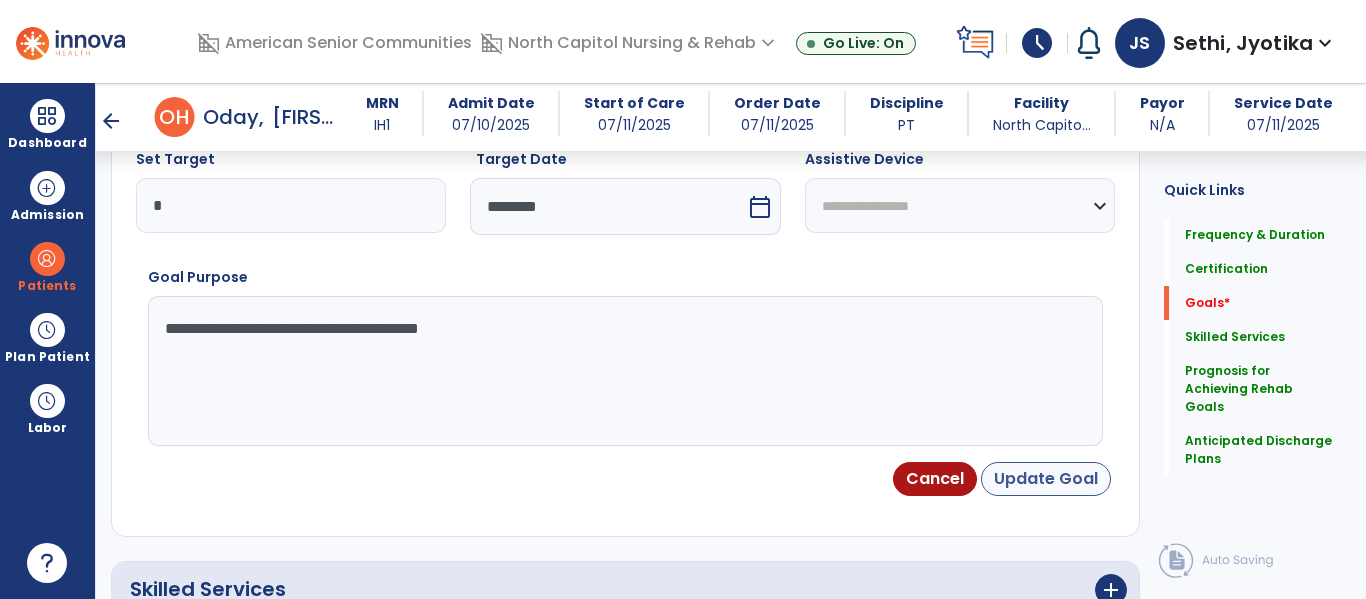 type on "**********" 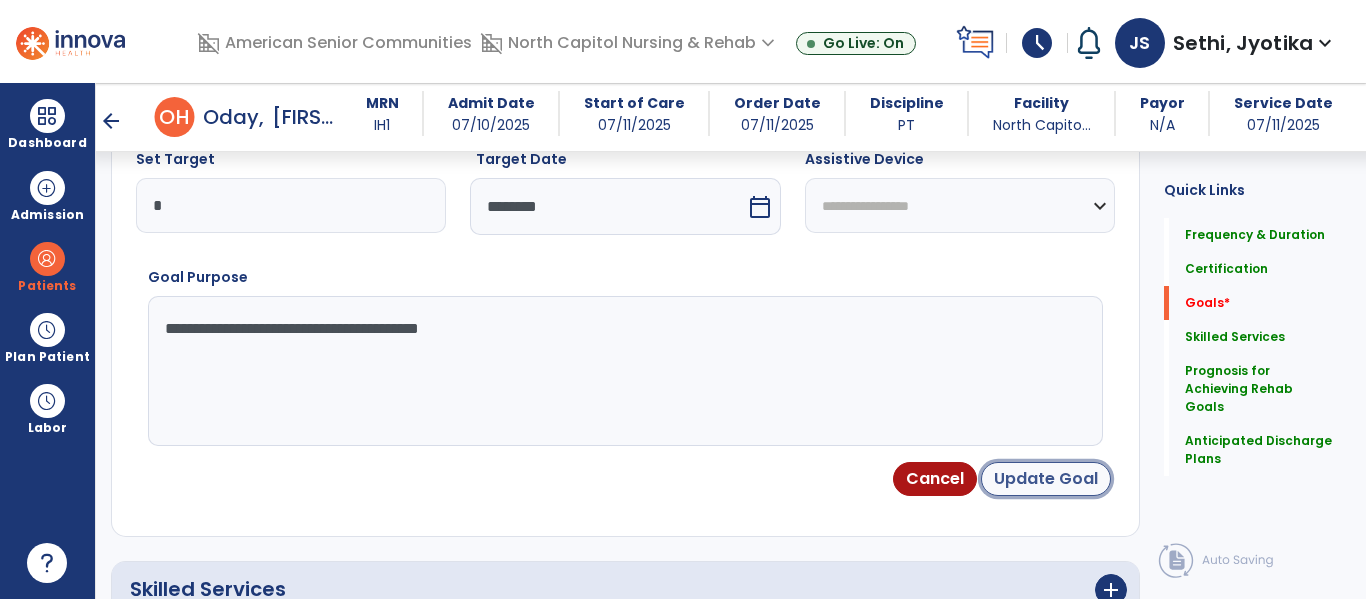 click on "Update Goal" at bounding box center (1046, 479) 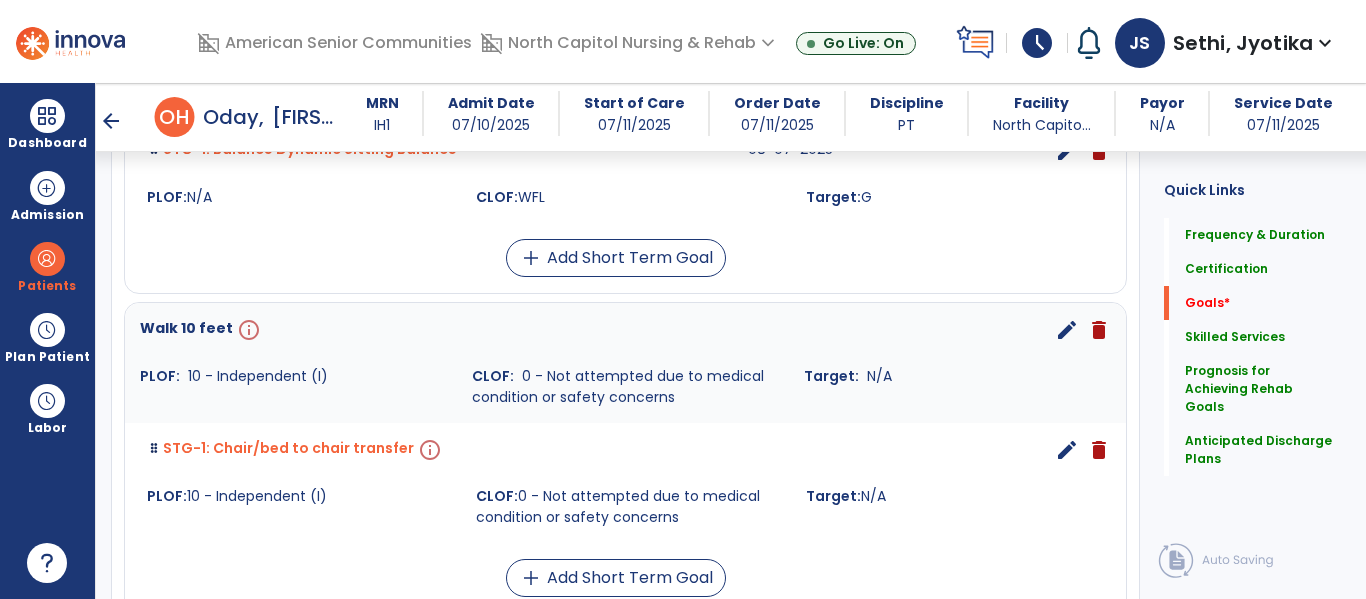 scroll, scrollTop: 674, scrollLeft: 0, axis: vertical 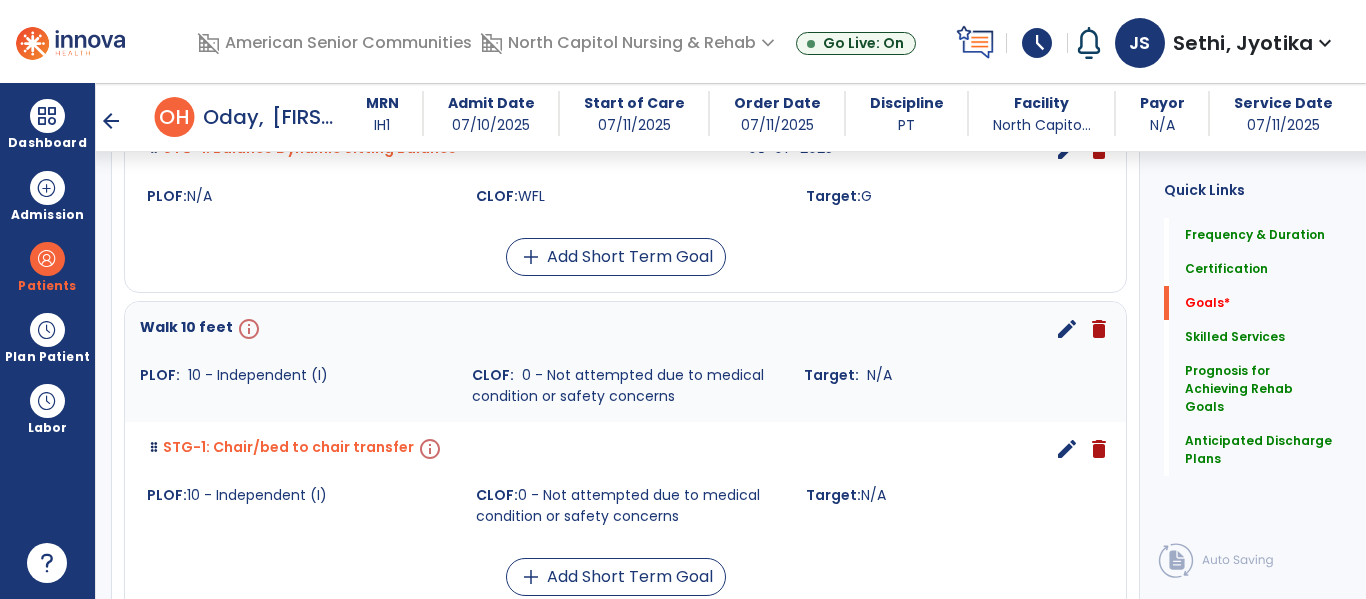 click on "edit" at bounding box center (1067, 329) 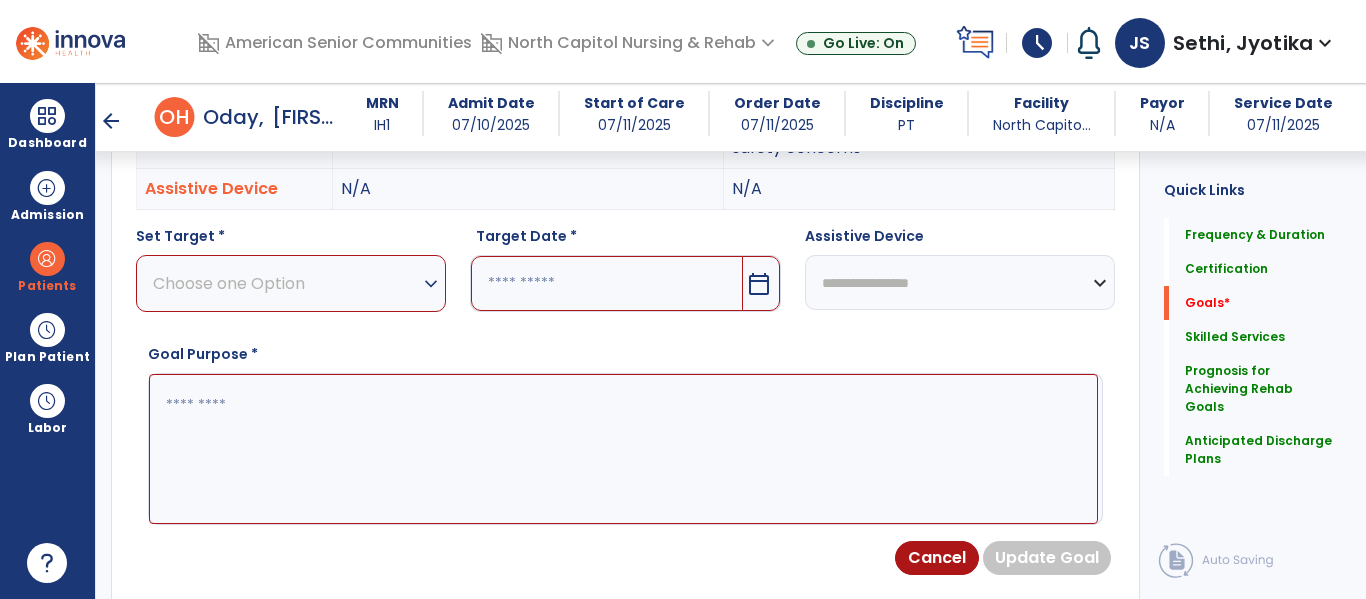 scroll, scrollTop: 534, scrollLeft: 0, axis: vertical 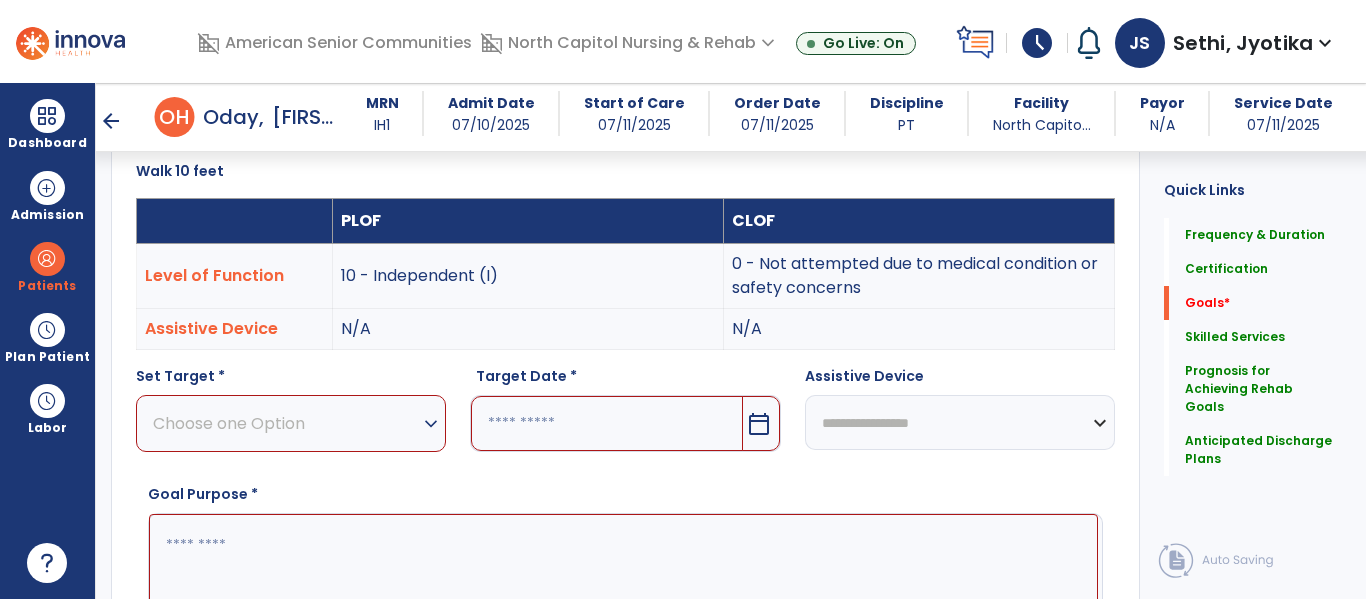 click on "calendar_today" at bounding box center (759, 424) 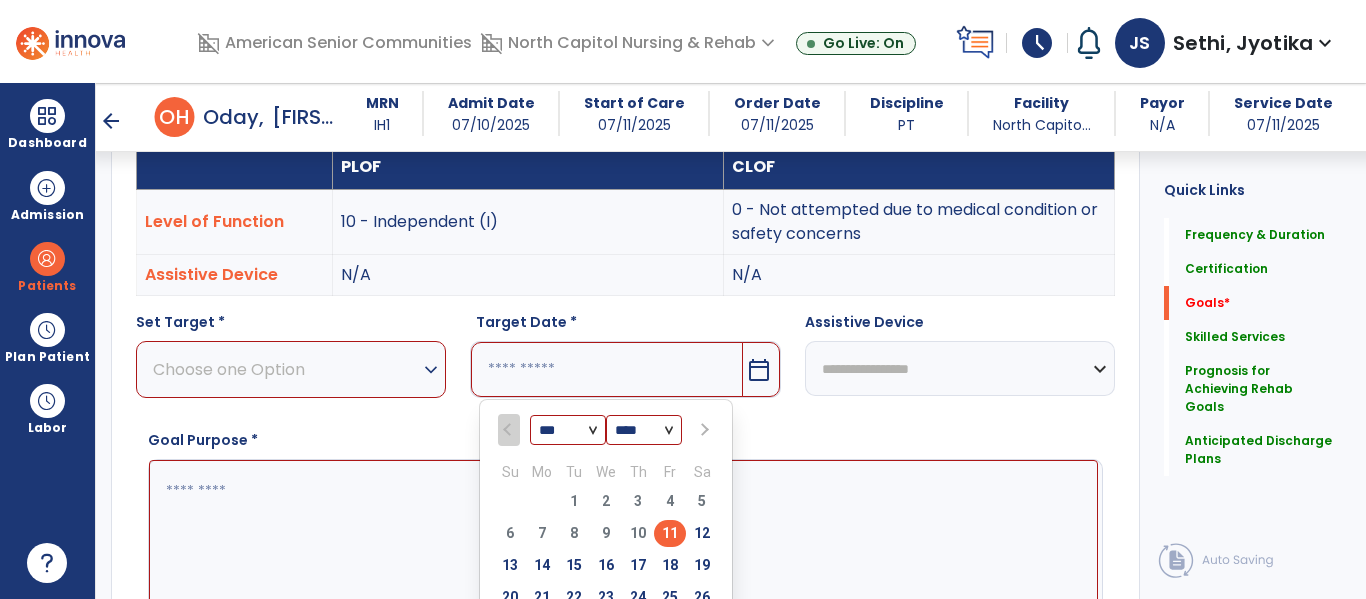 scroll, scrollTop: 634, scrollLeft: 0, axis: vertical 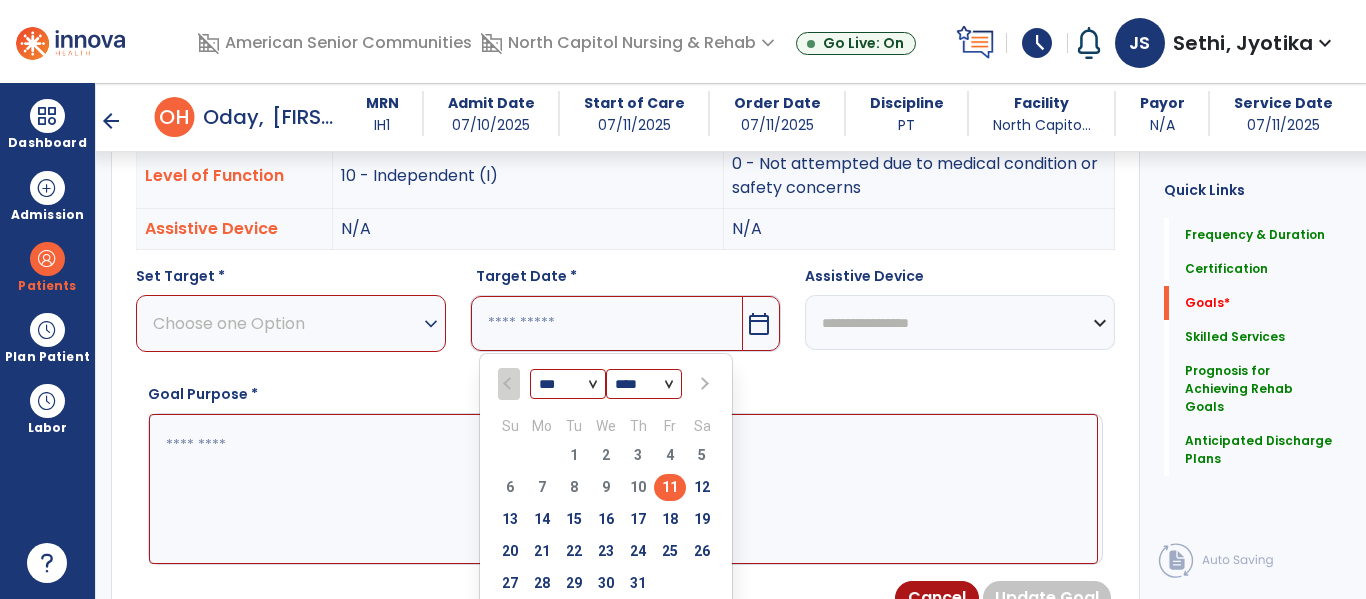 click at bounding box center [703, 384] 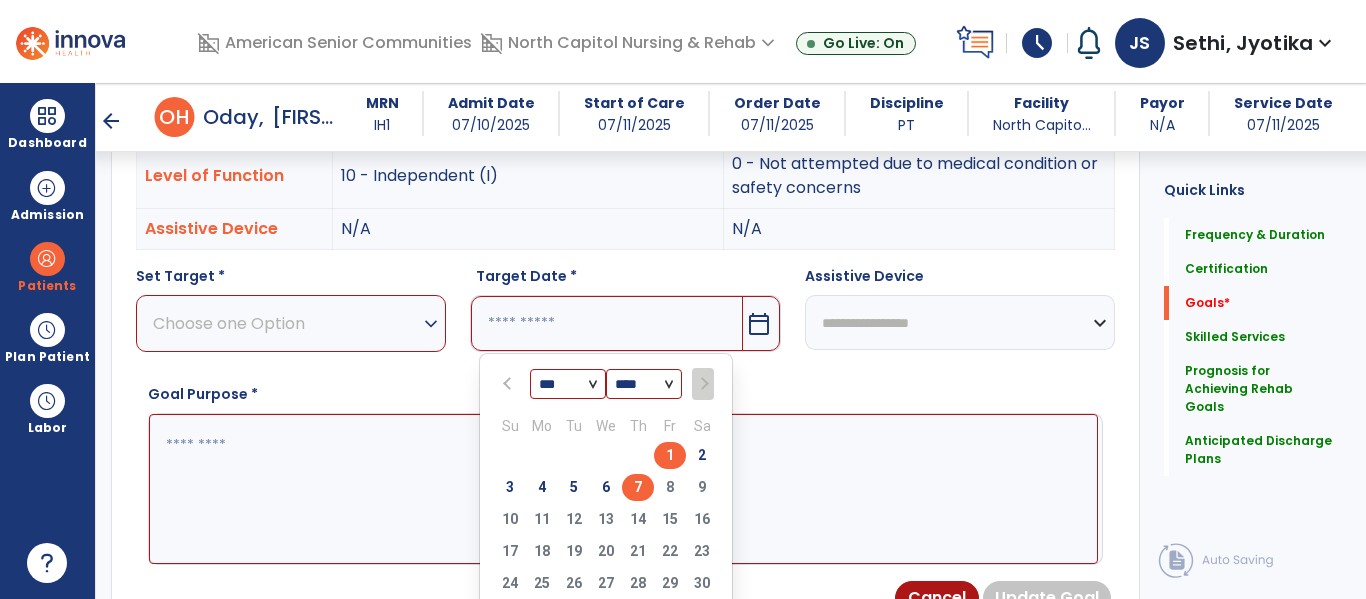 click on "7" at bounding box center (638, 487) 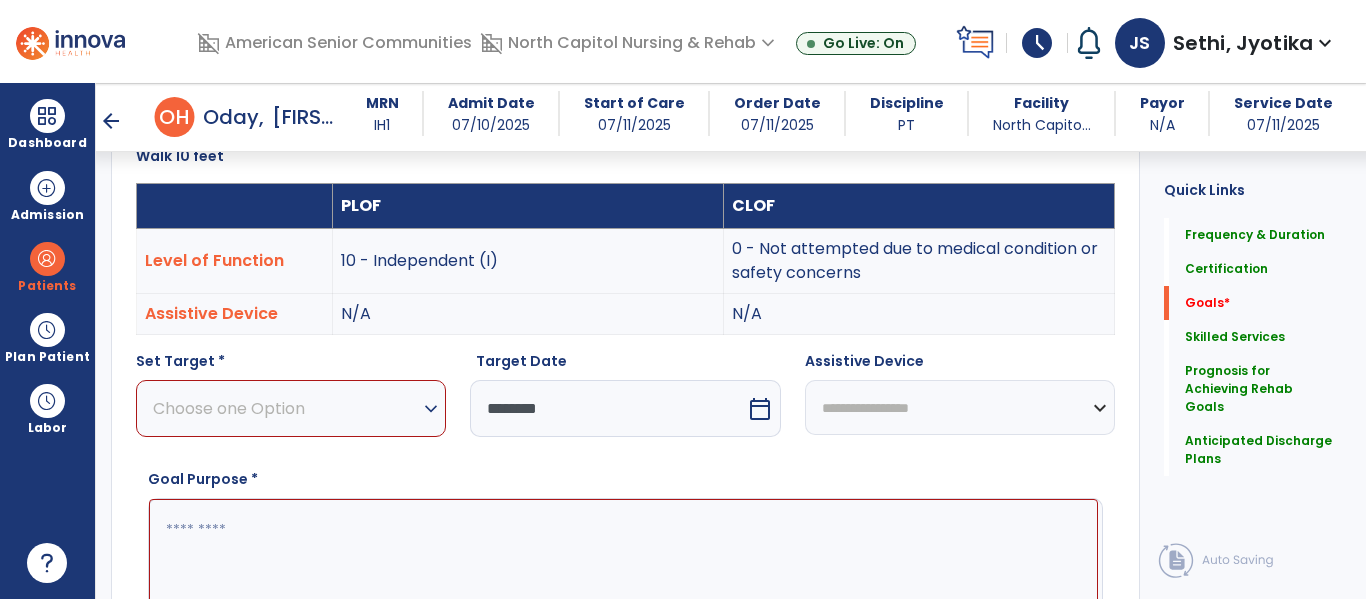 scroll, scrollTop: 543, scrollLeft: 0, axis: vertical 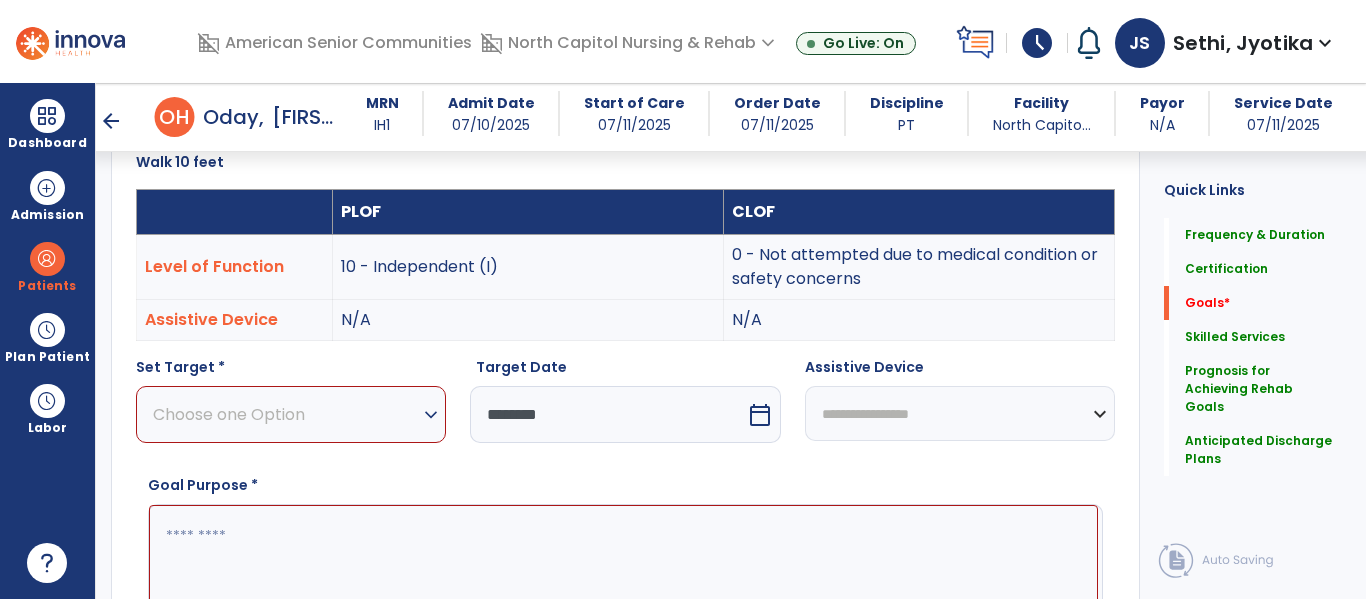 click on "Choose one Option" at bounding box center [286, 414] 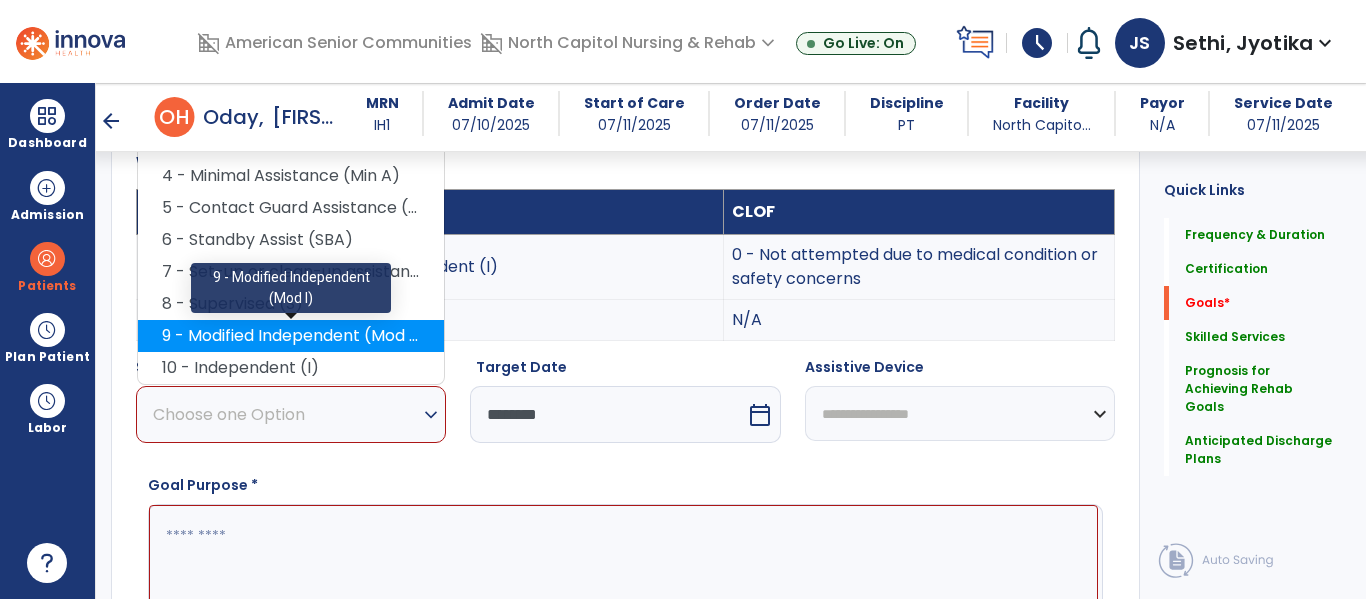 click on "9 - Modified Independent (Mod I)" at bounding box center (291, 336) 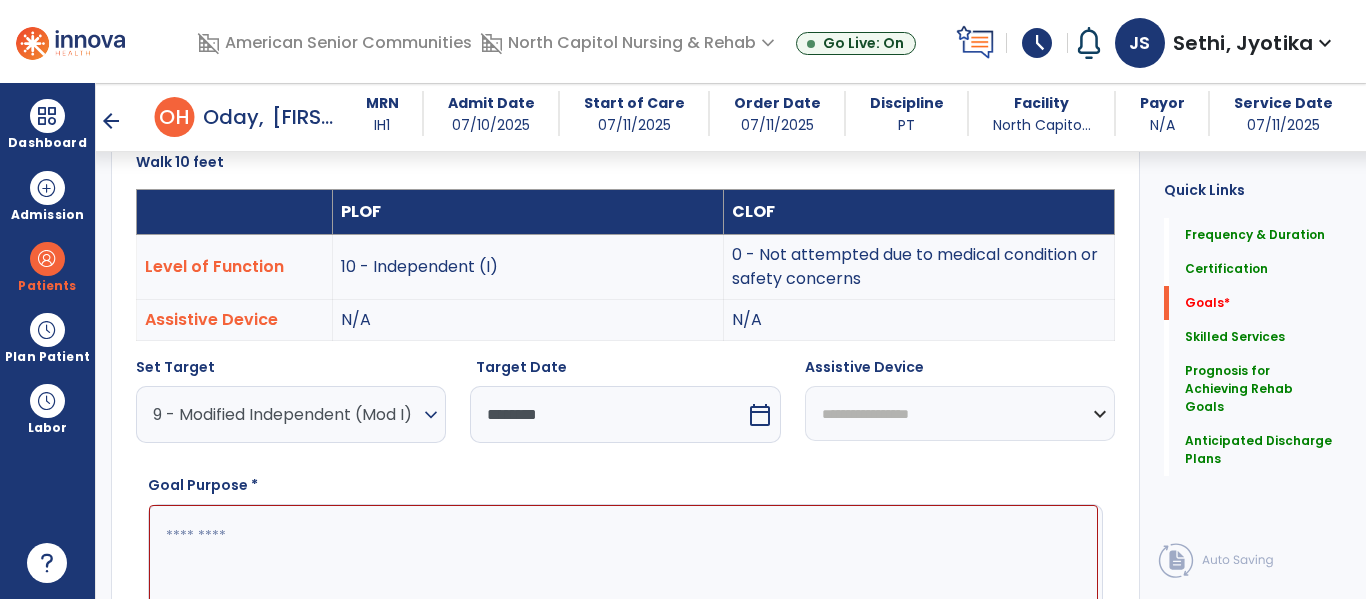 click at bounding box center (623, 580) 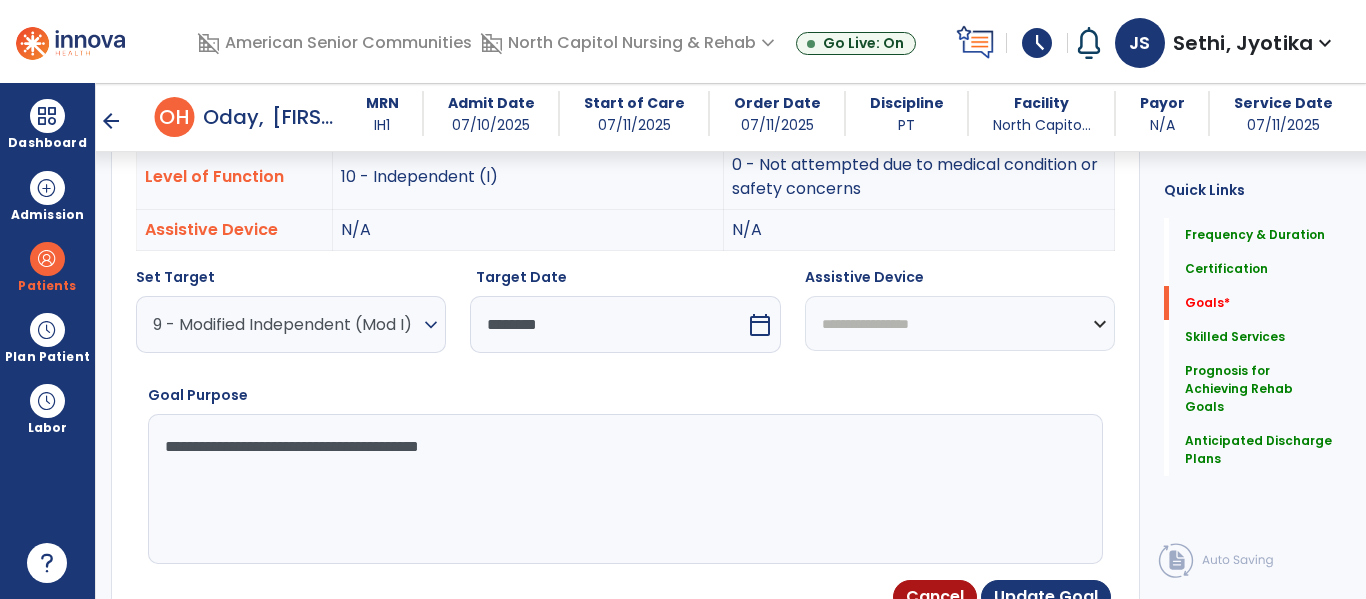 scroll, scrollTop: 639, scrollLeft: 0, axis: vertical 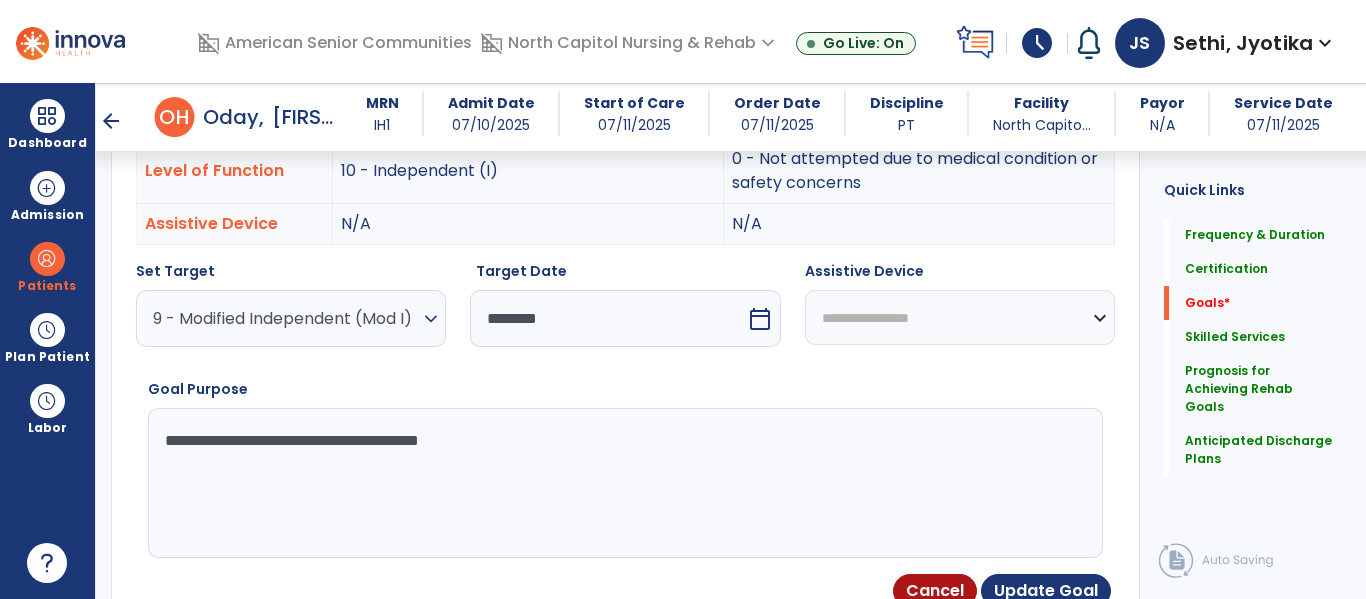 type on "**********" 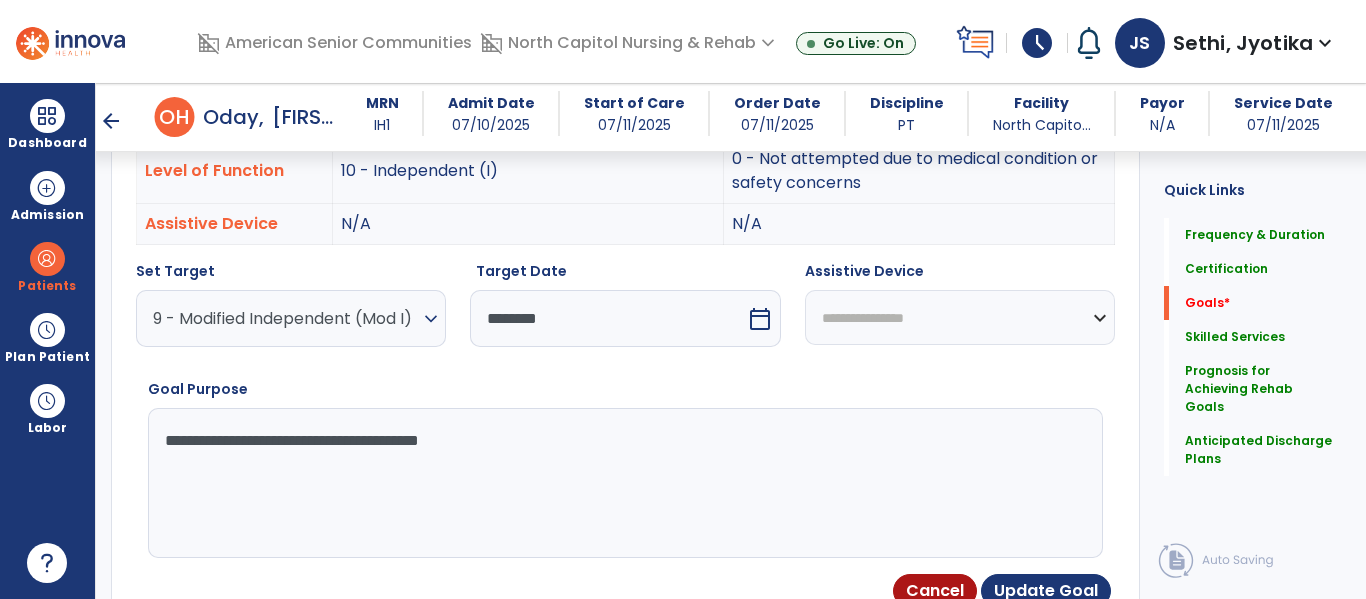 click on "**********" at bounding box center (960, 317) 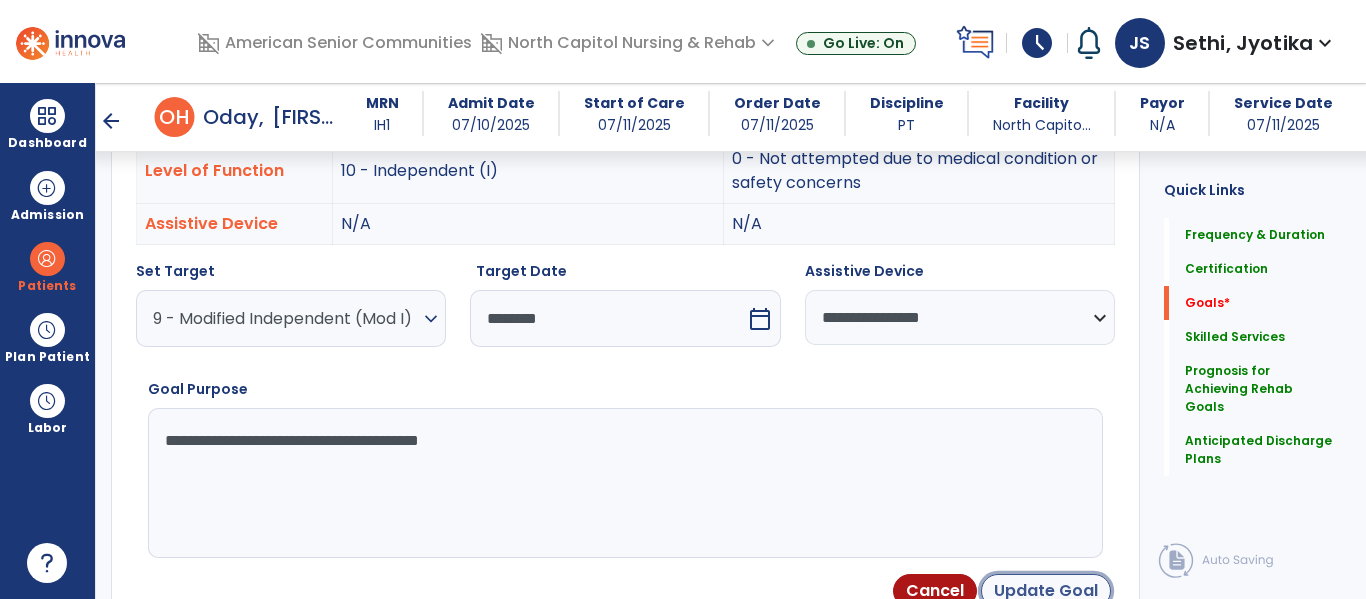 click on "Update Goal" at bounding box center (1046, 591) 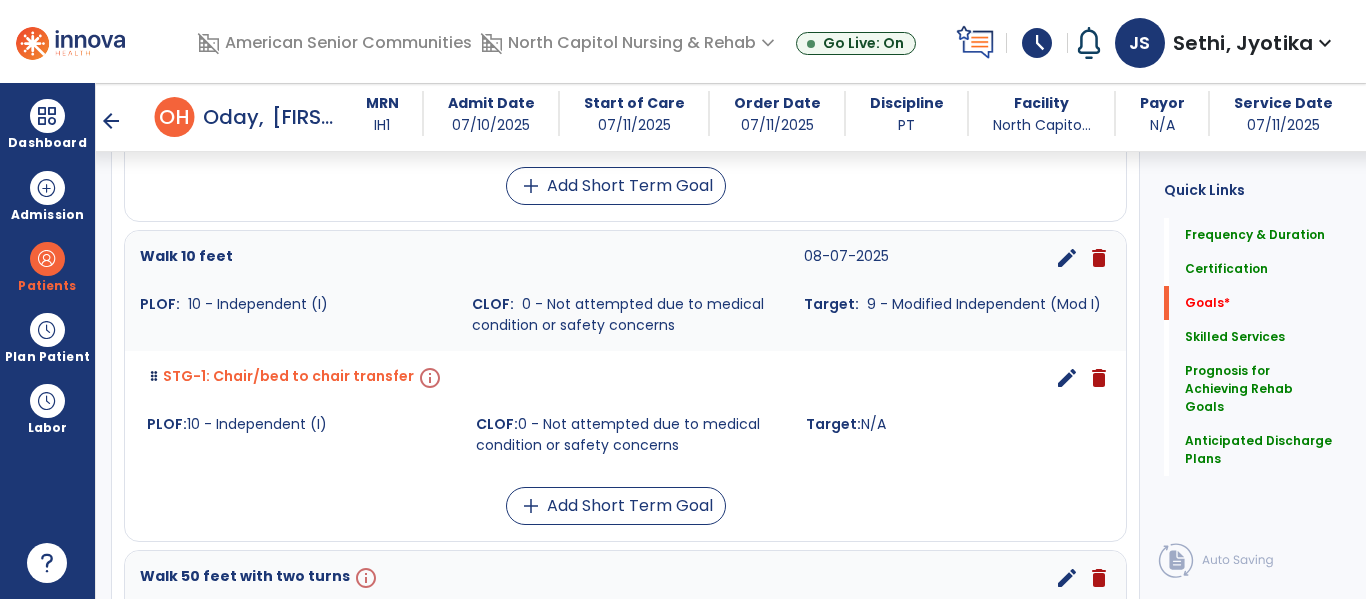 click on "edit" at bounding box center (1067, 378) 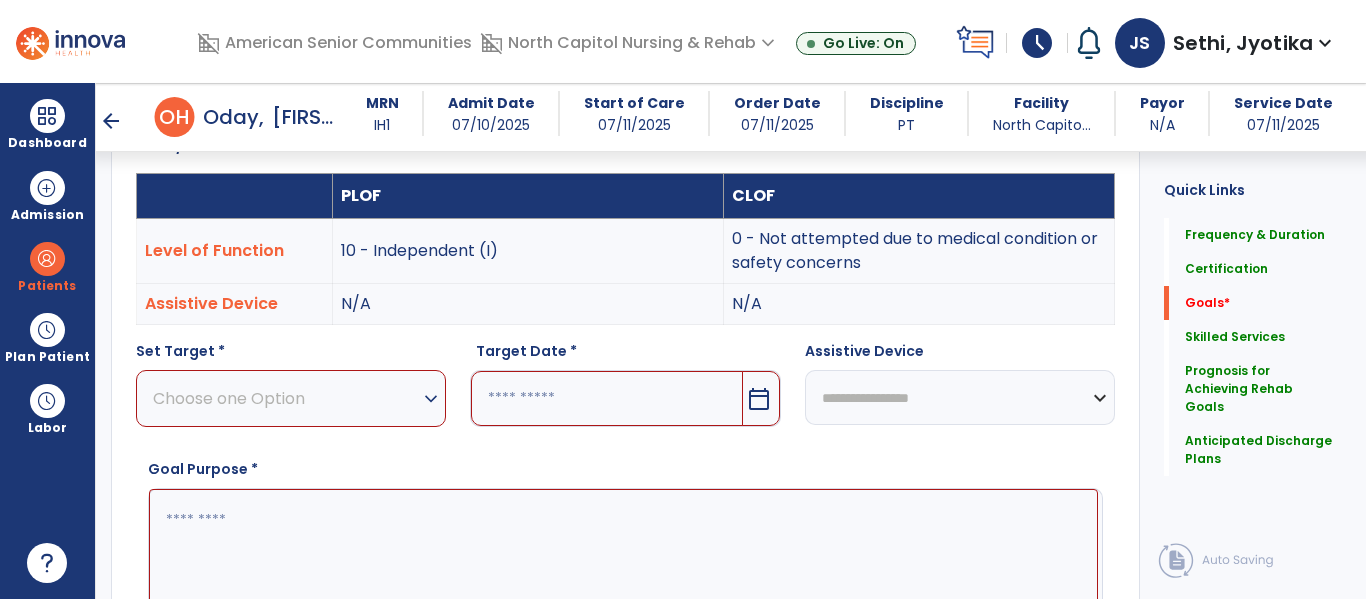 scroll, scrollTop: 534, scrollLeft: 0, axis: vertical 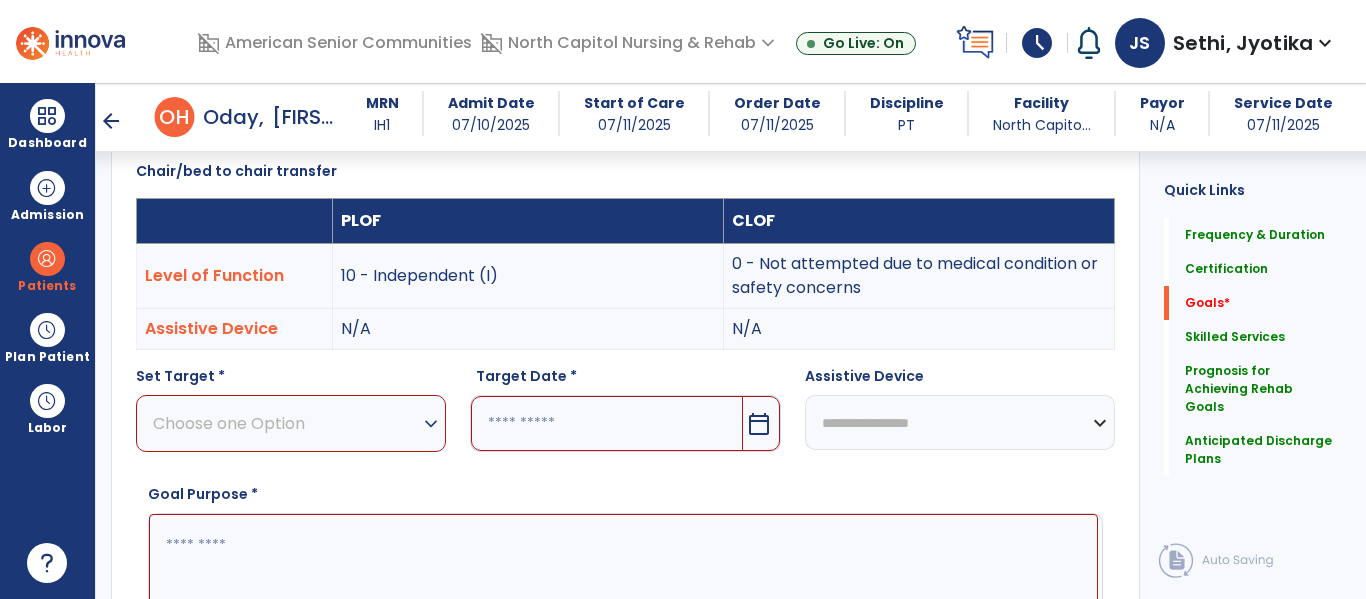 click on "calendar_today" at bounding box center [759, 424] 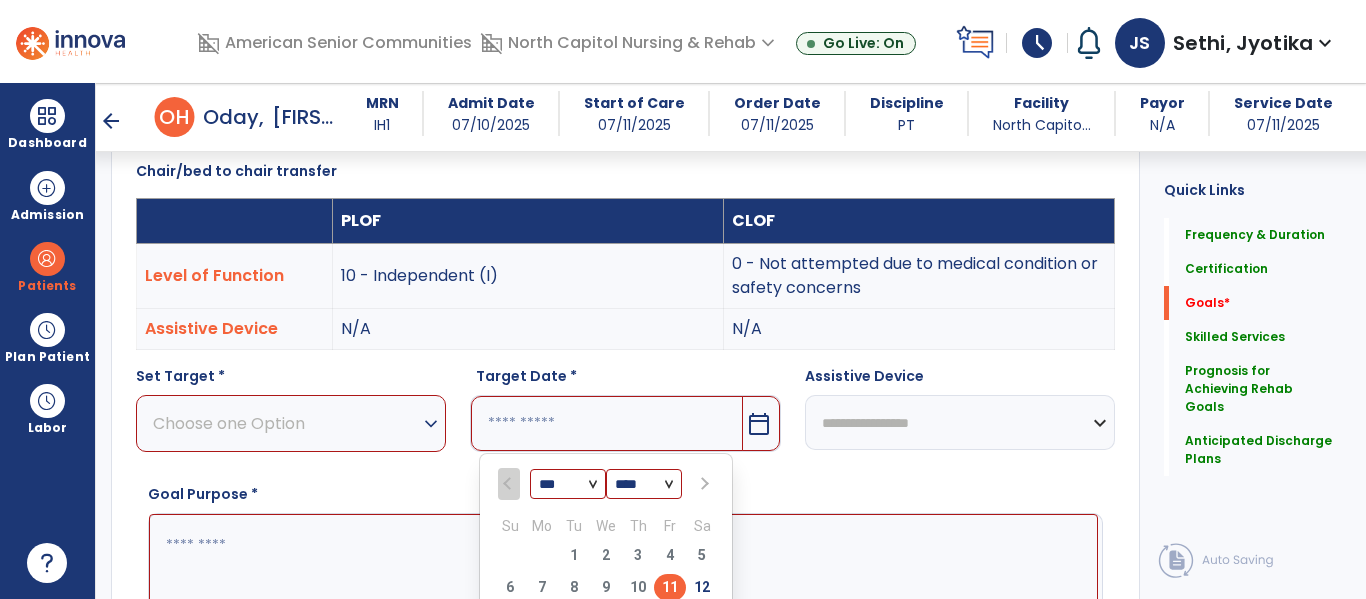 scroll, scrollTop: 541, scrollLeft: 0, axis: vertical 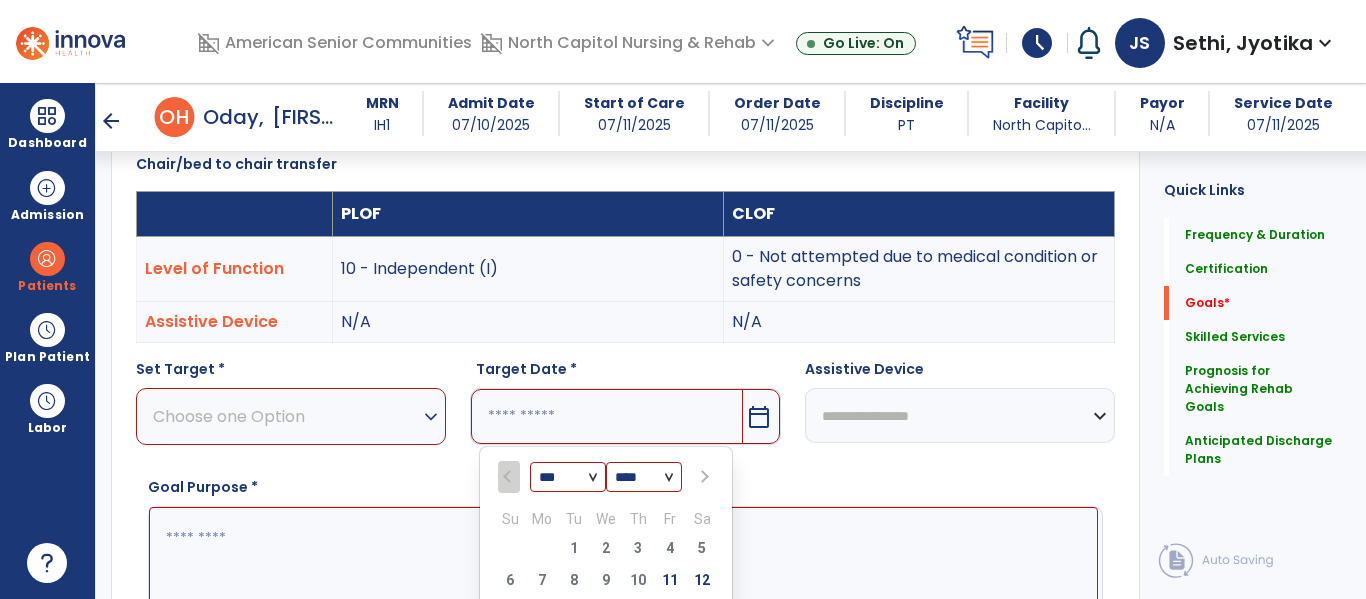 click at bounding box center (704, 477) 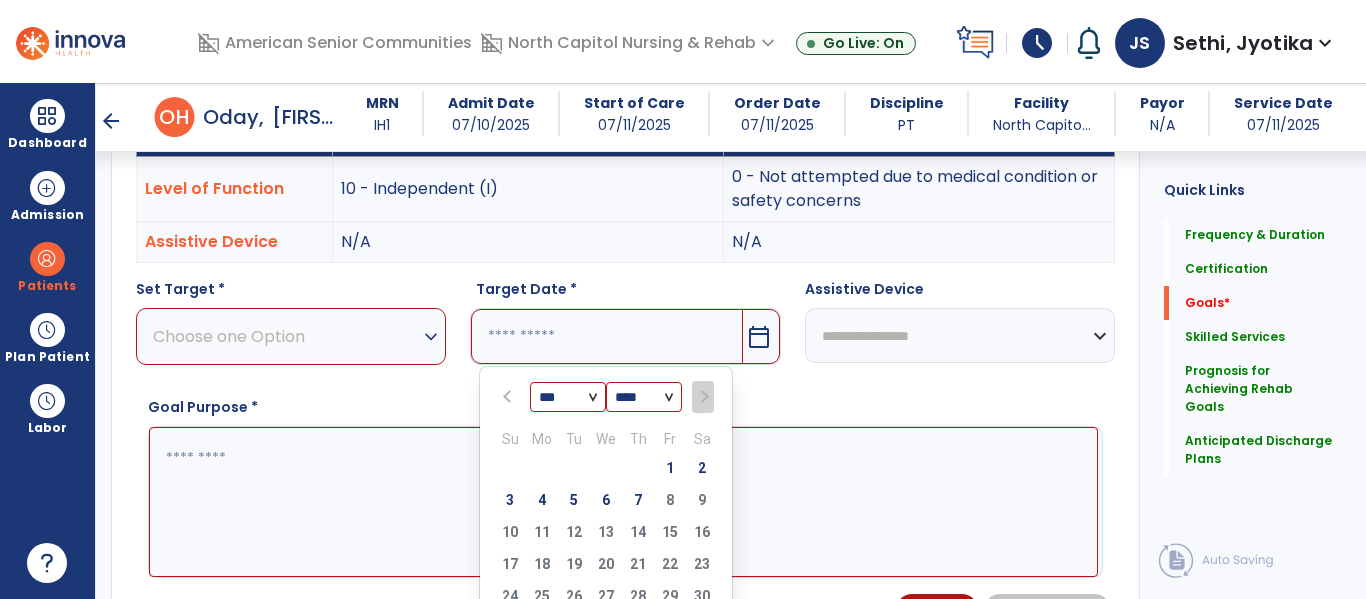 scroll, scrollTop: 623, scrollLeft: 0, axis: vertical 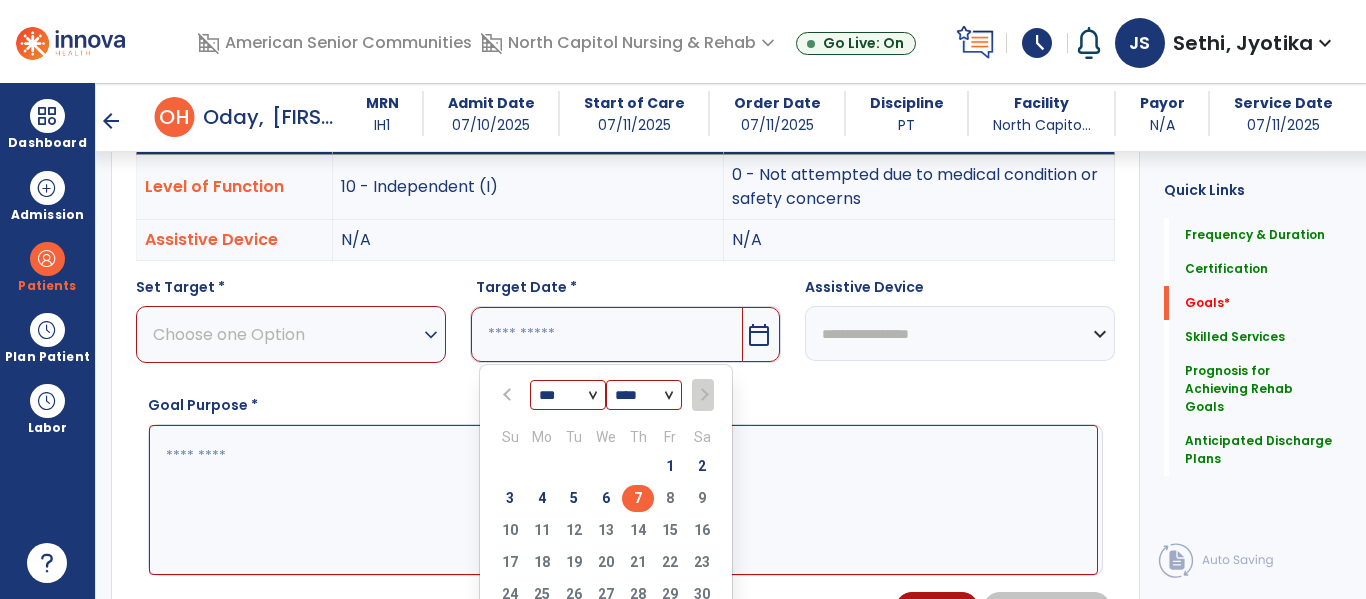 click on "7" at bounding box center (638, 498) 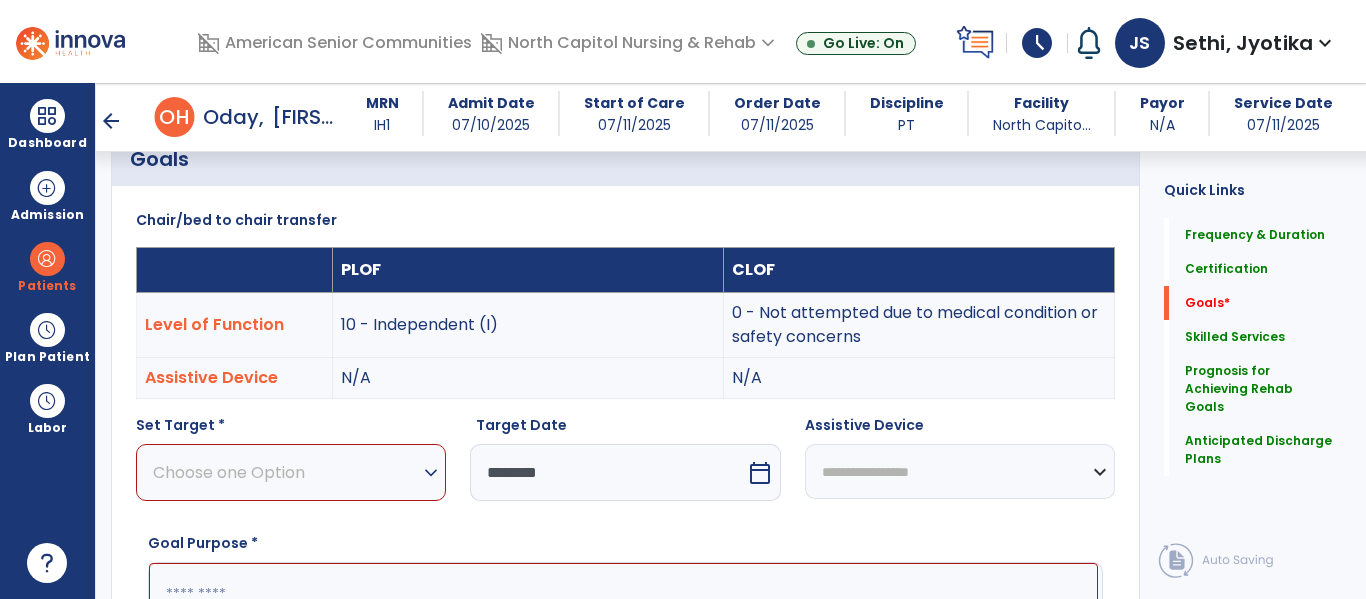 scroll, scrollTop: 477, scrollLeft: 0, axis: vertical 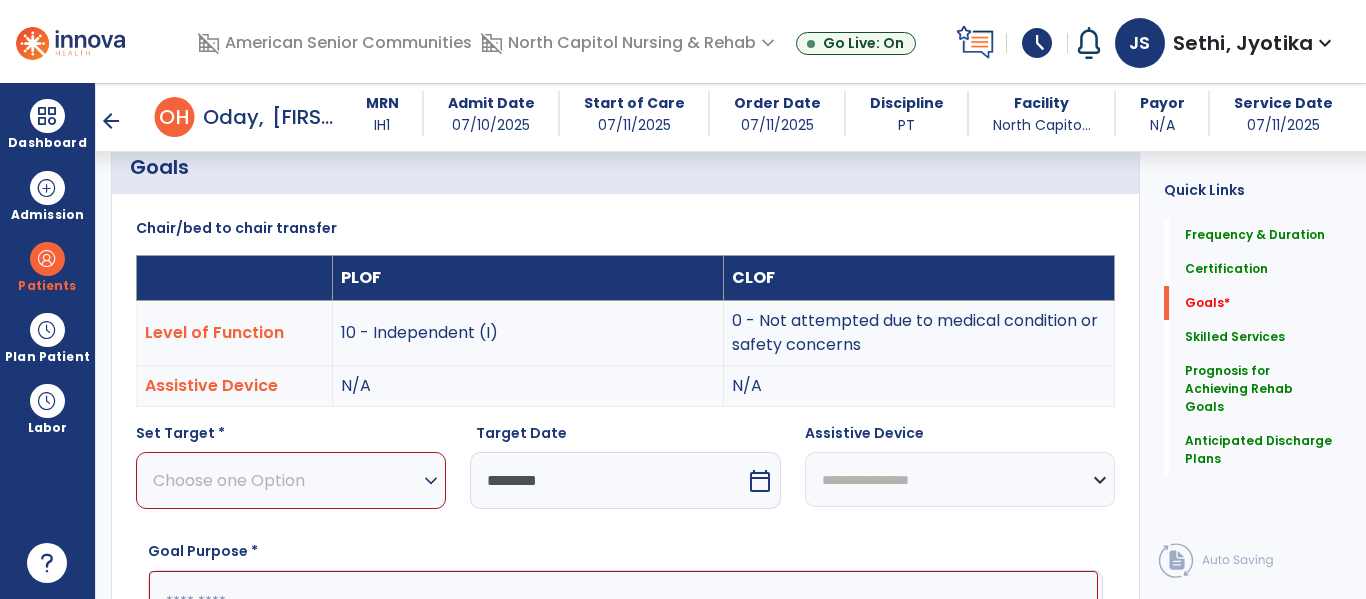 click on "Choose one Option" at bounding box center (286, 480) 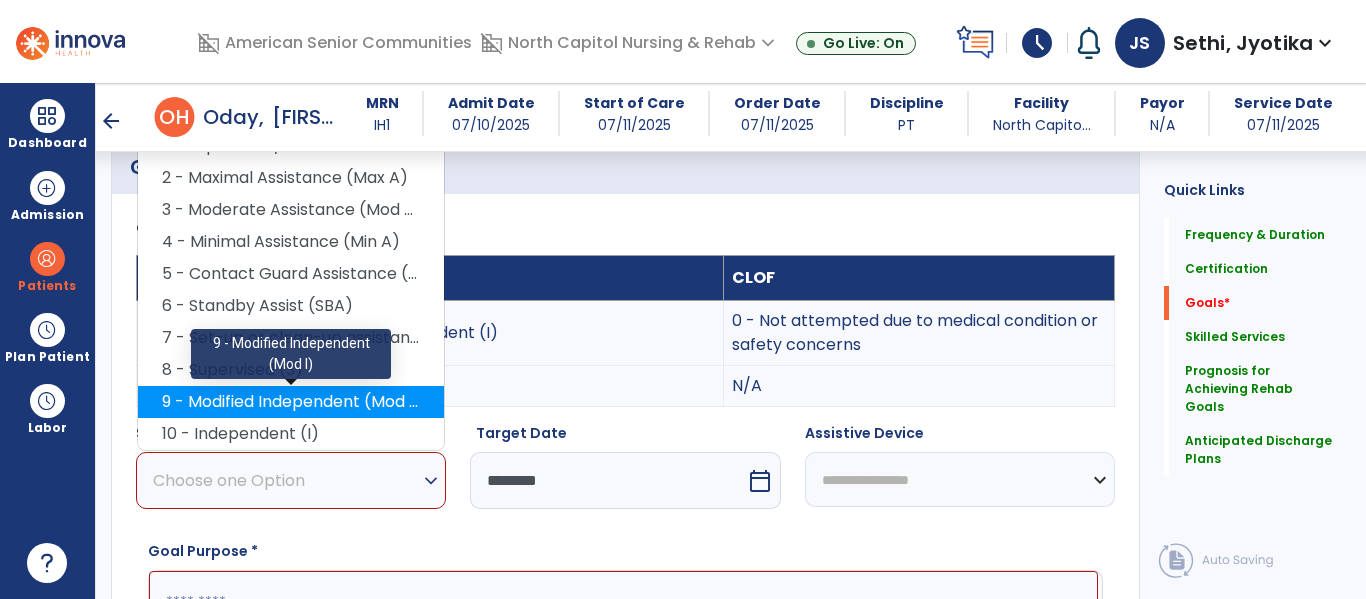 click on "9 - Modified Independent (Mod I)" at bounding box center (291, 402) 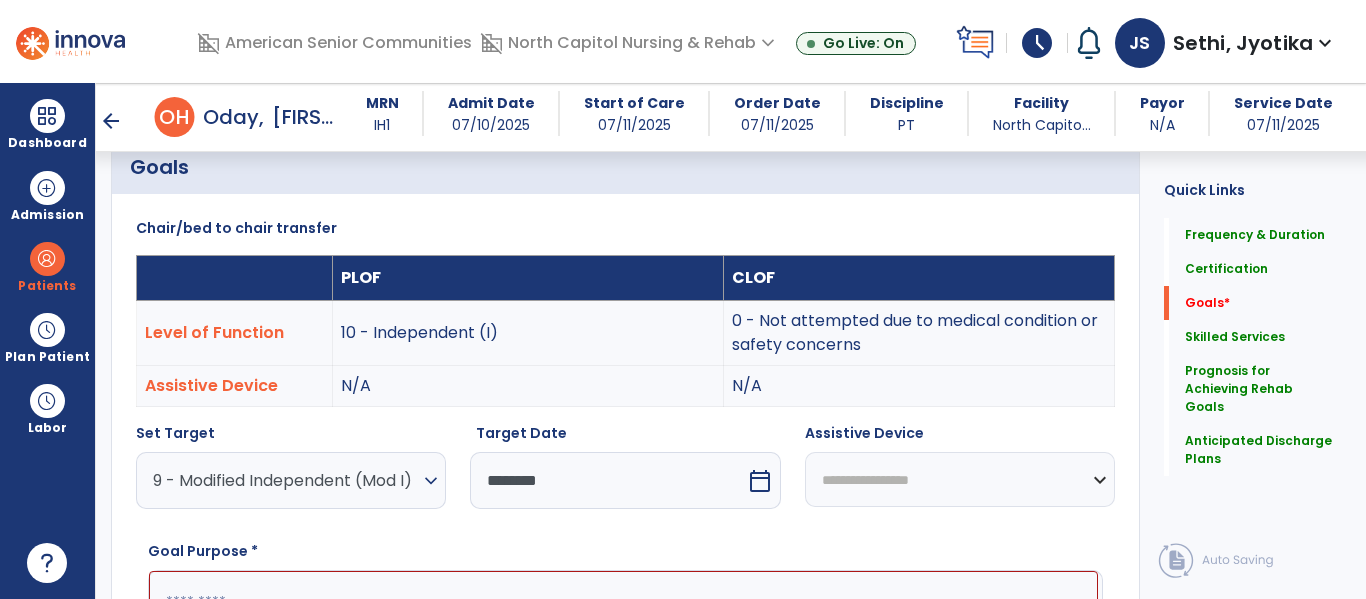 click on "**********" at bounding box center (960, 479) 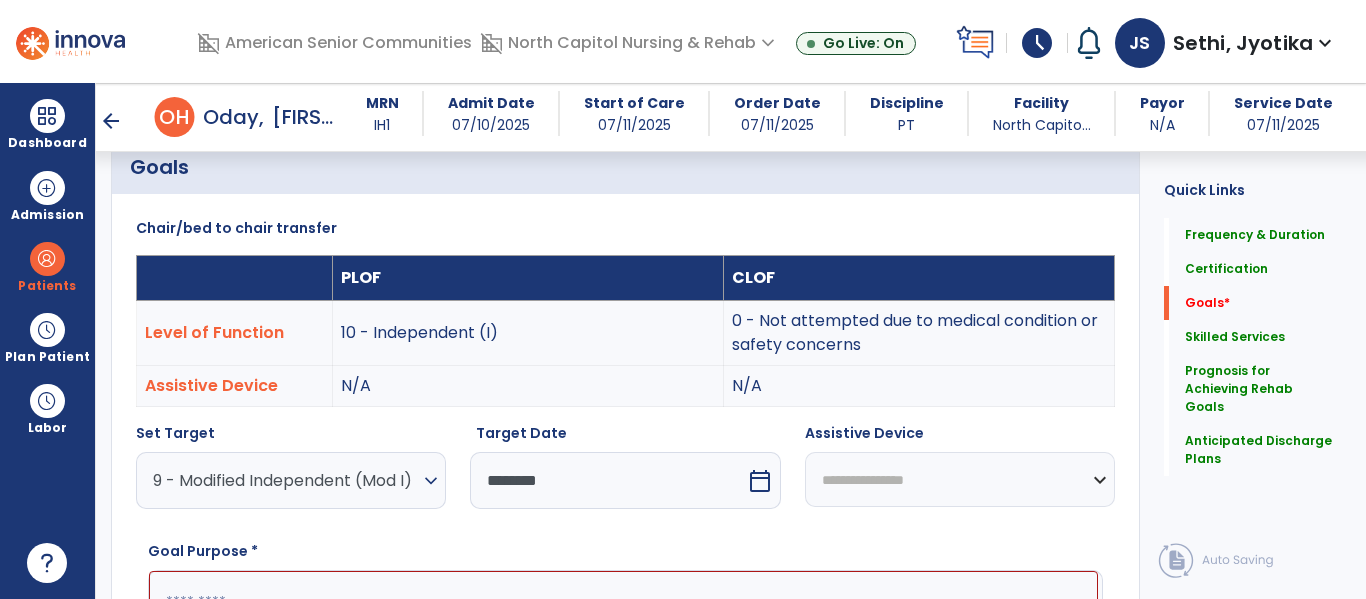 click on "**********" at bounding box center (960, 479) 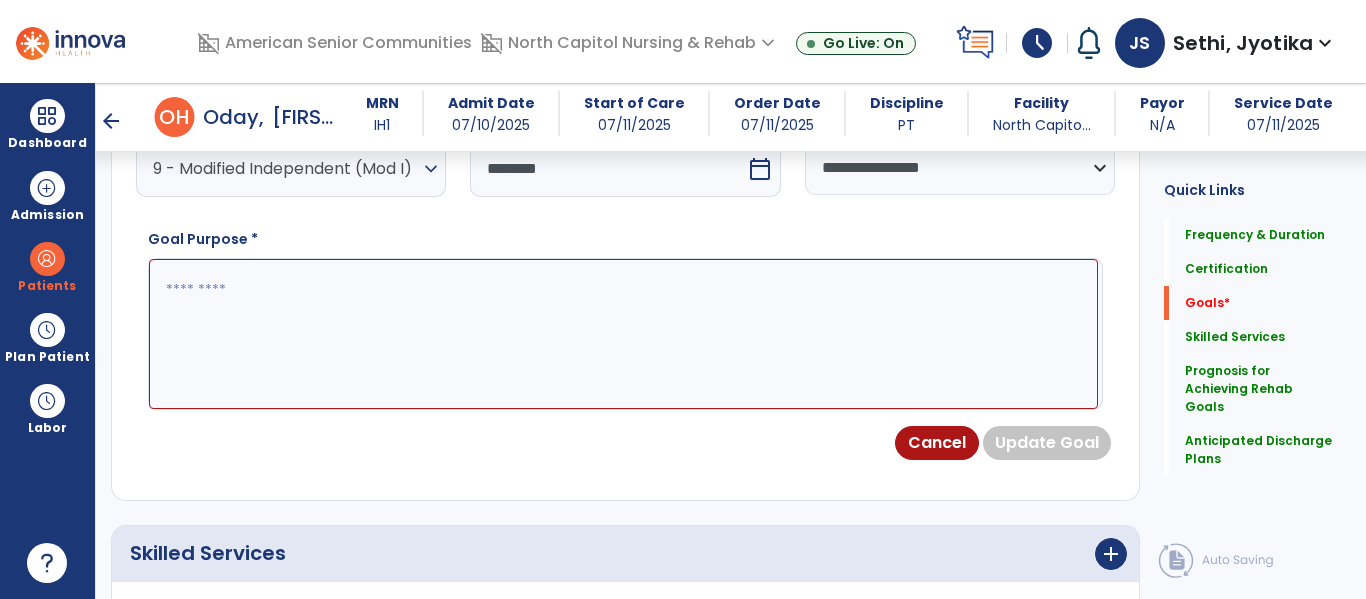 scroll, scrollTop: 808, scrollLeft: 0, axis: vertical 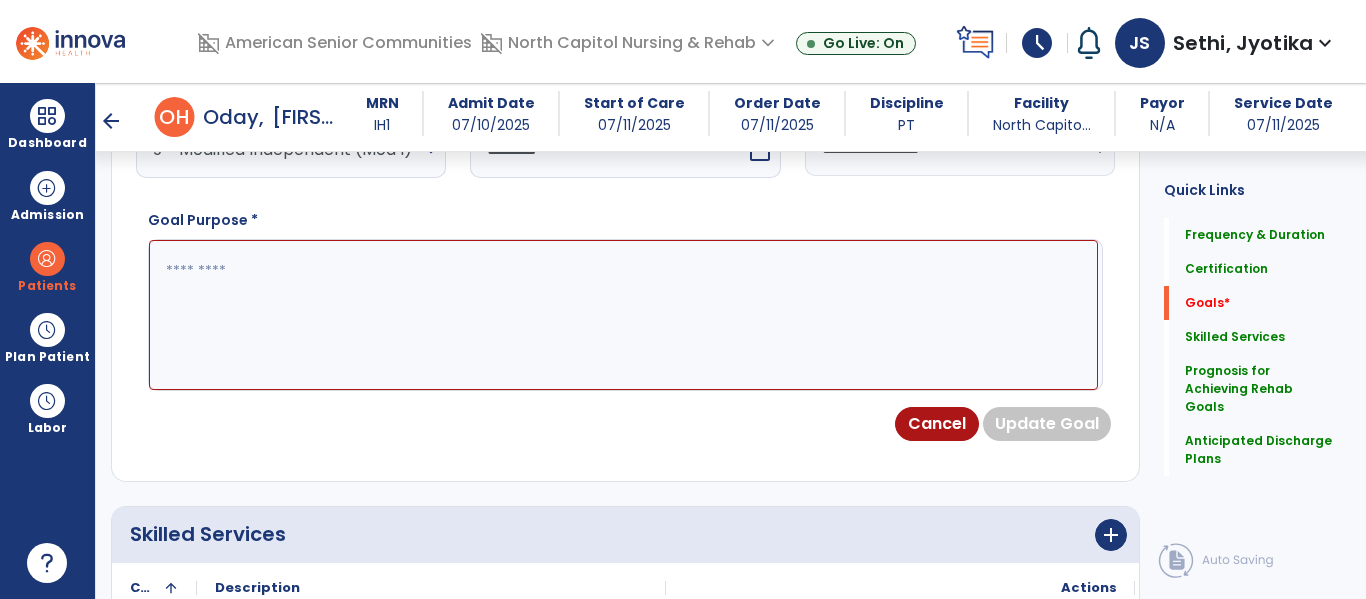 click at bounding box center (623, 315) 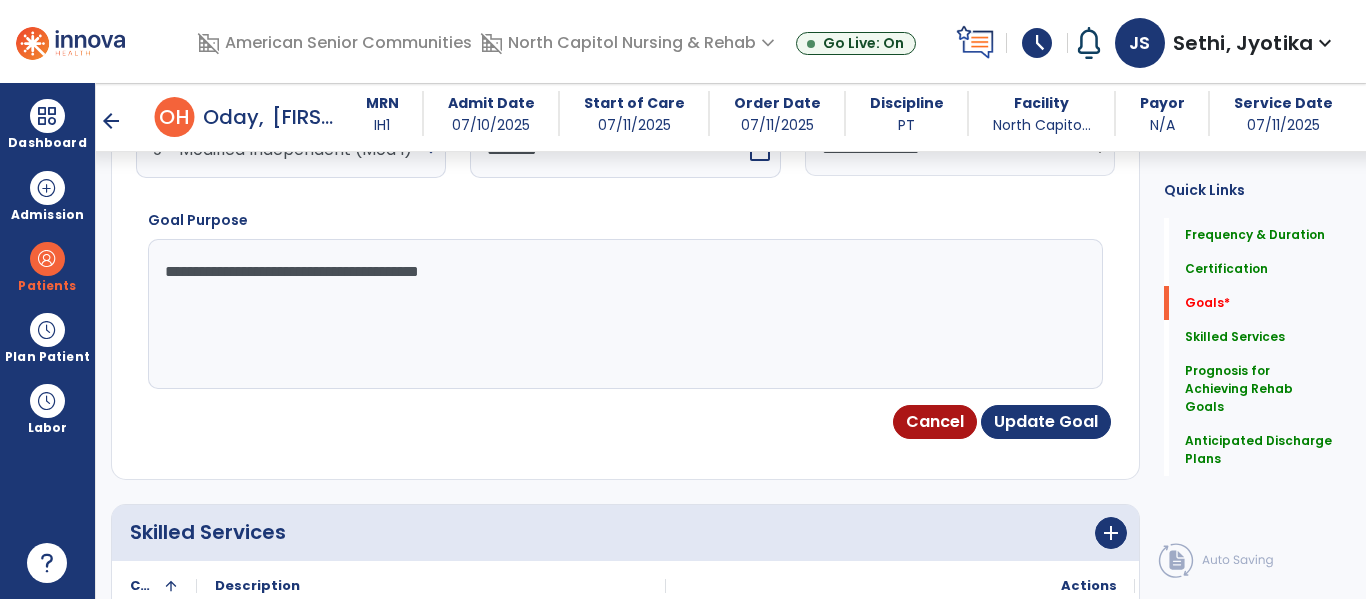 type on "**********" 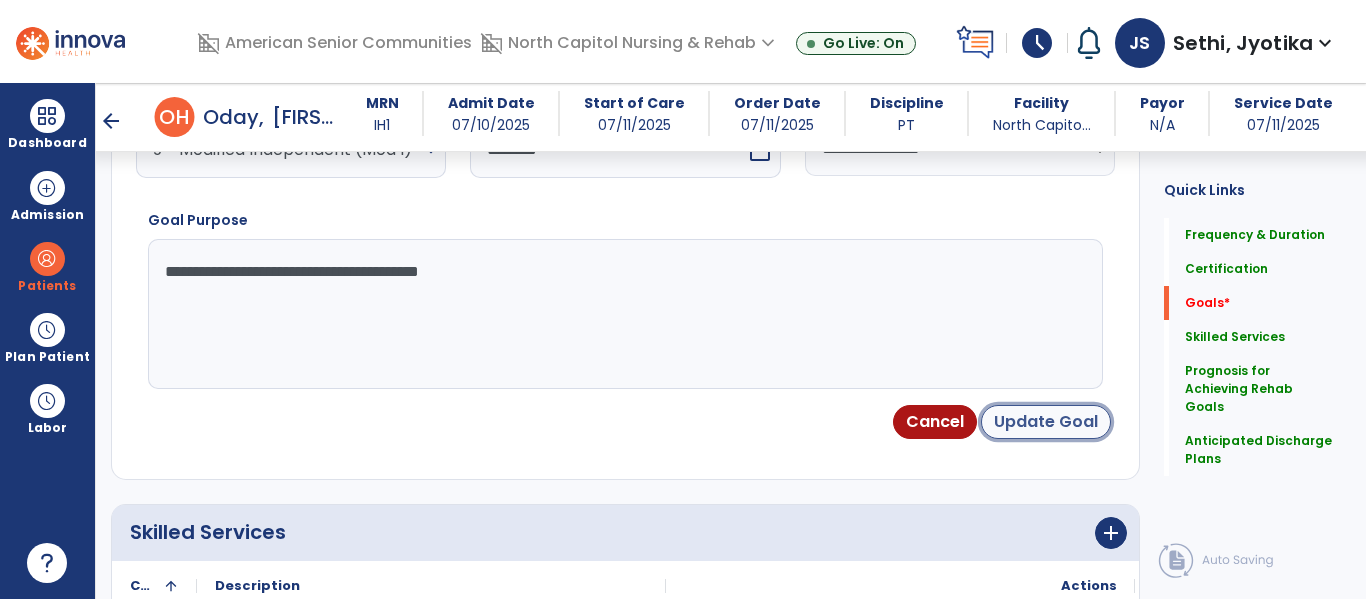 click on "Update Goal" at bounding box center (1046, 422) 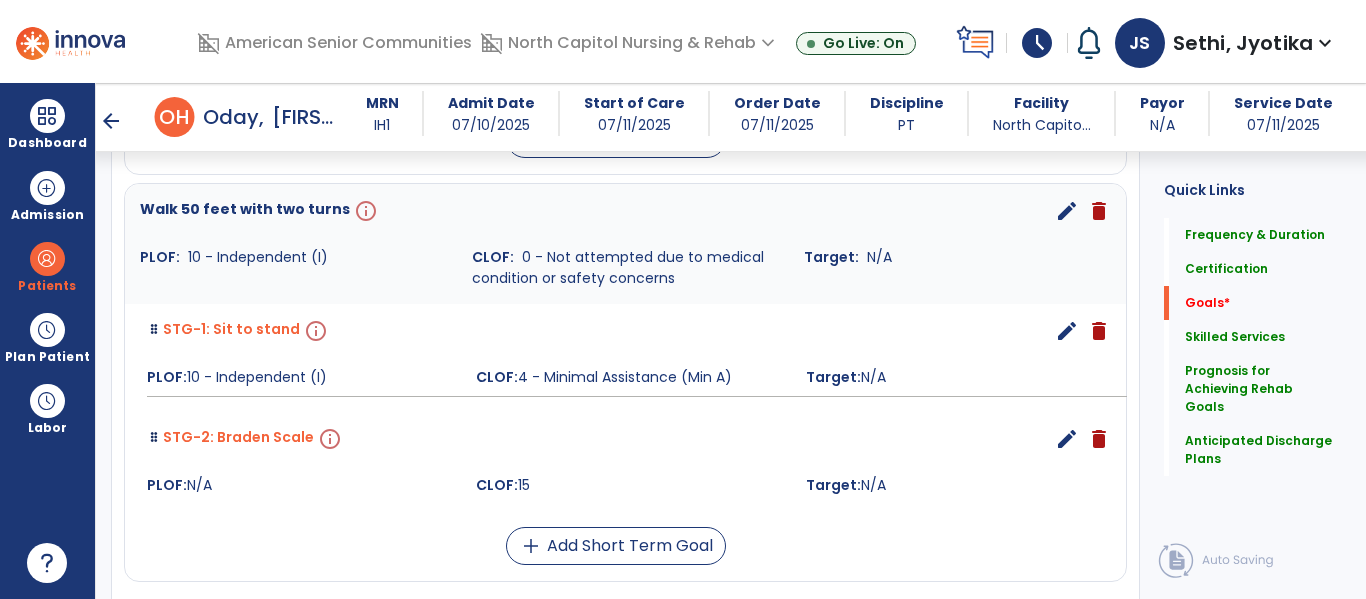 scroll, scrollTop: 1120, scrollLeft: 0, axis: vertical 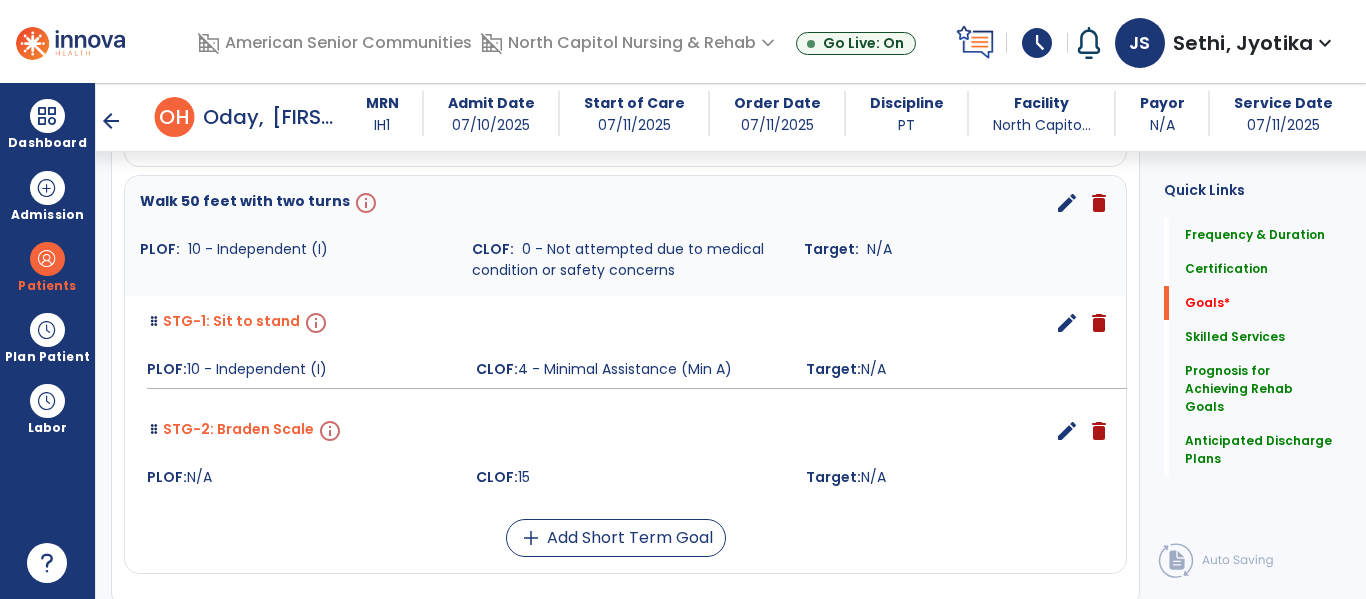 click on "edit" at bounding box center (1067, 323) 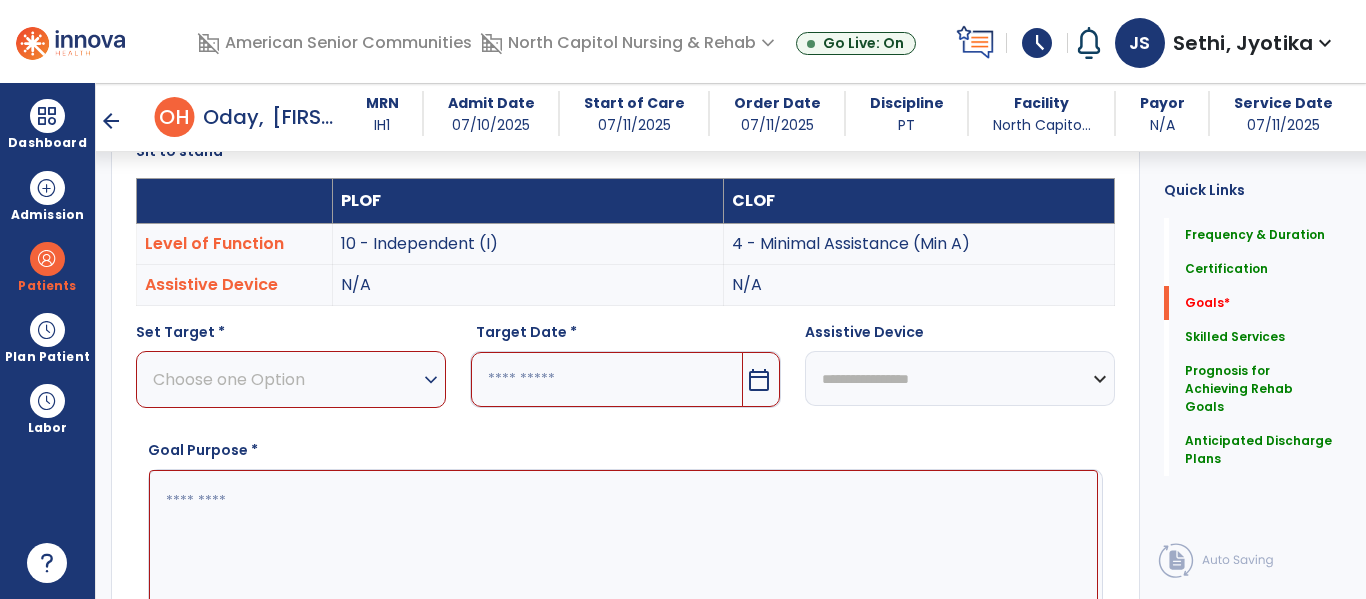 scroll, scrollTop: 534, scrollLeft: 0, axis: vertical 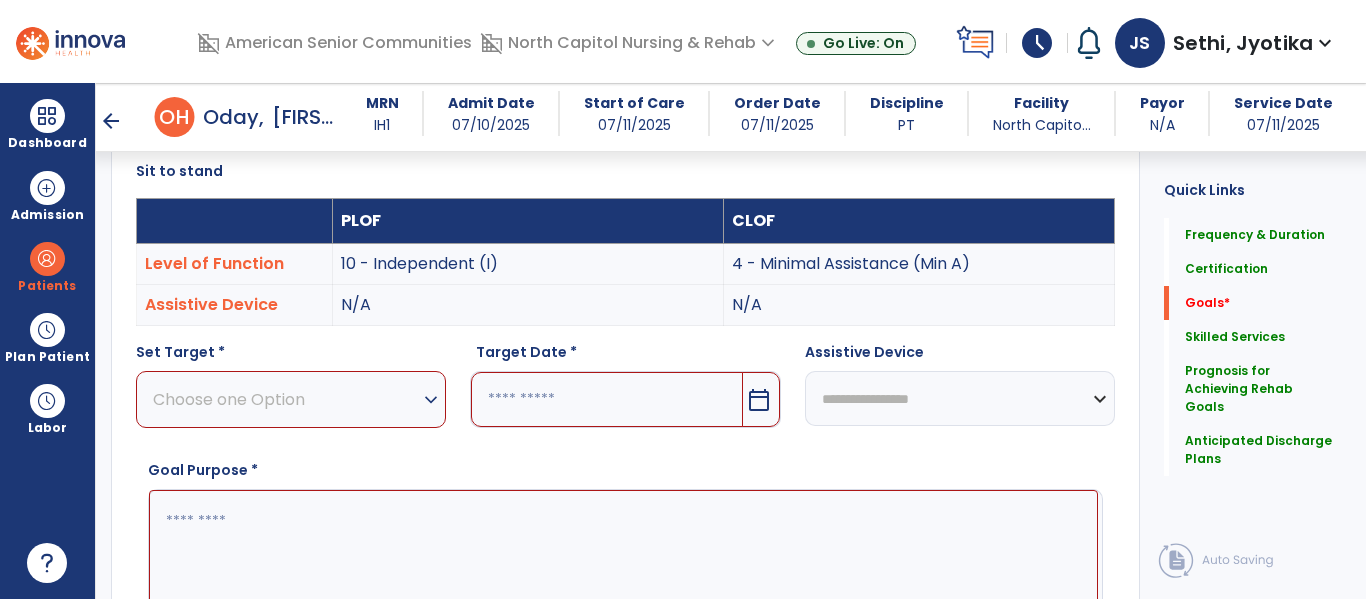 click on "calendar_today" at bounding box center [761, 399] 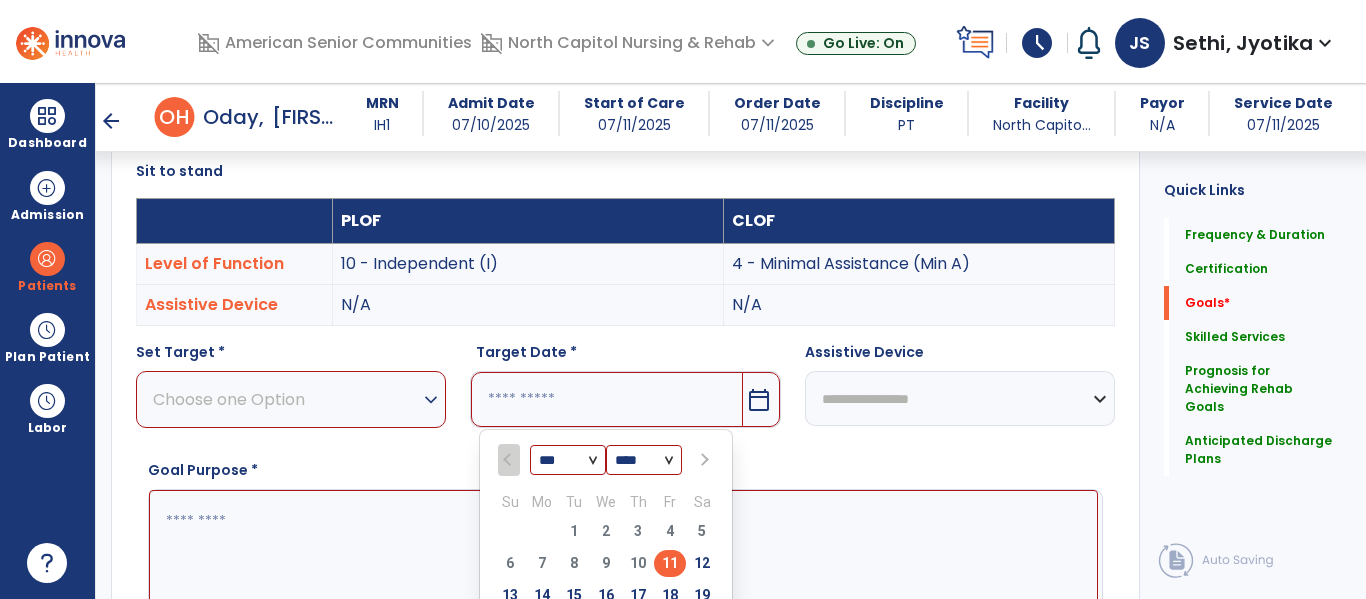 click at bounding box center [703, 460] 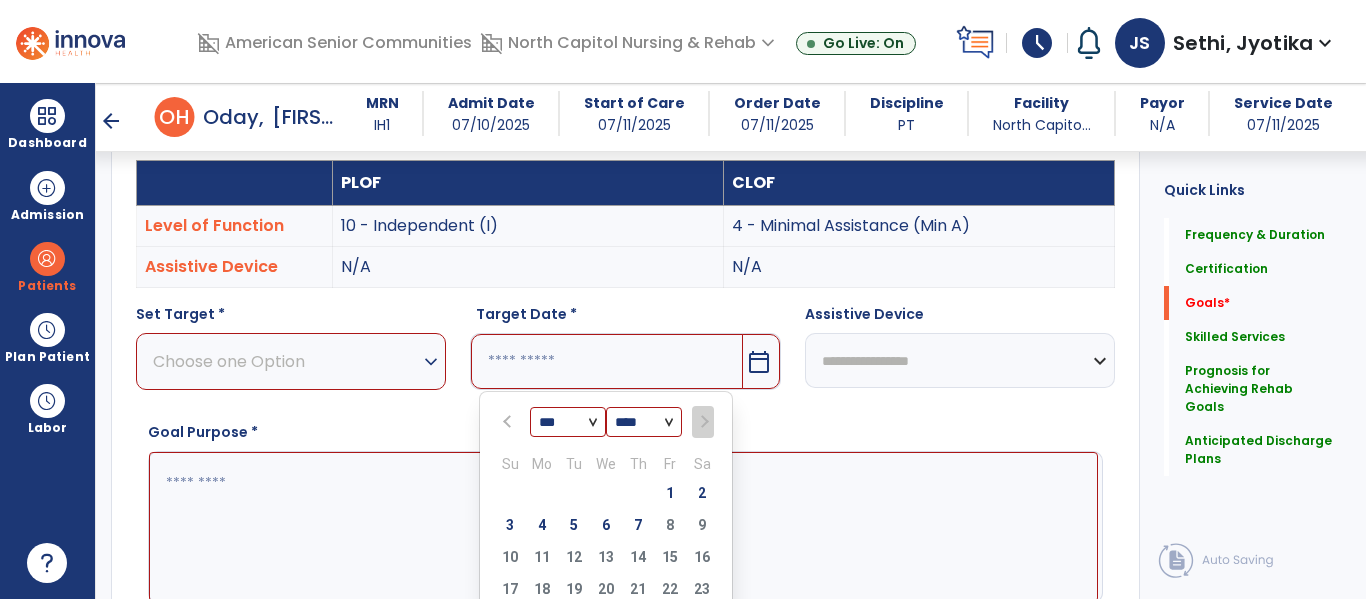 scroll, scrollTop: 592, scrollLeft: 0, axis: vertical 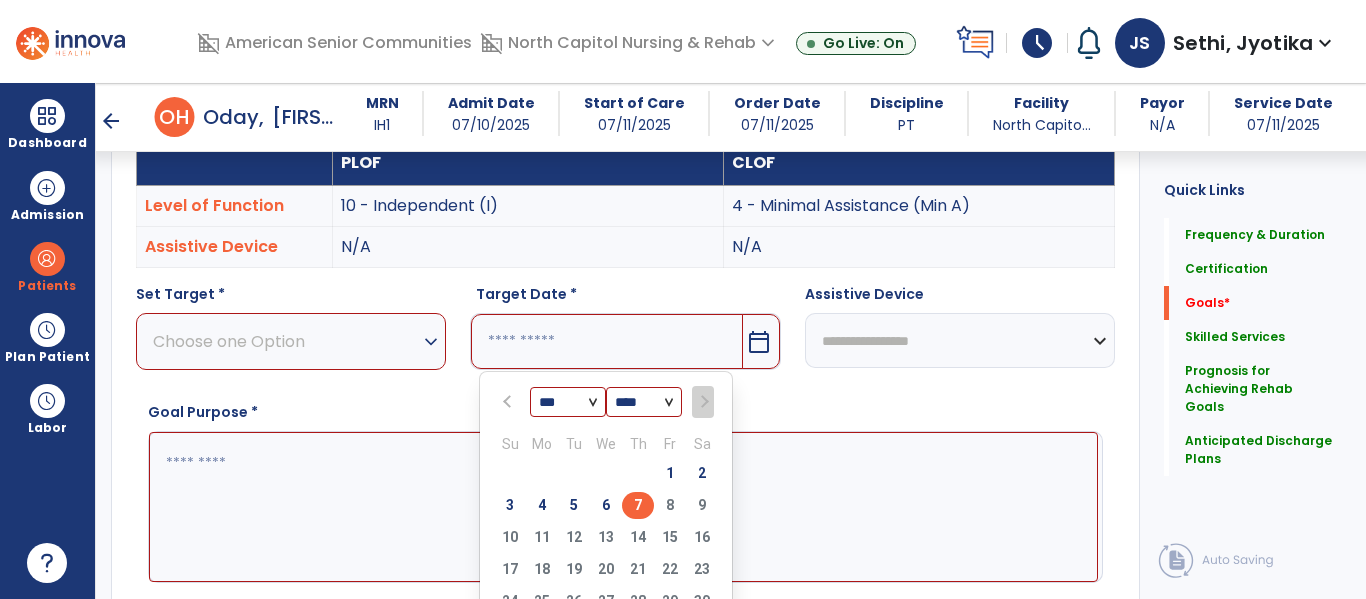 click on "7" at bounding box center [638, 505] 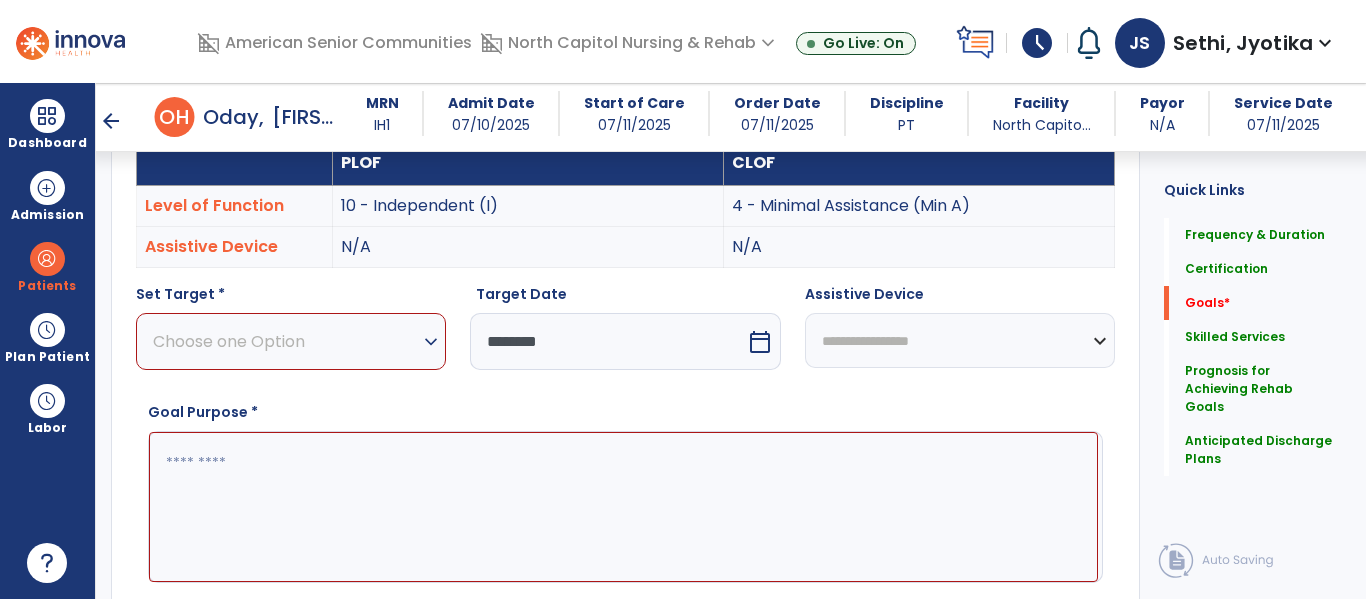 click on "Choose one Option" at bounding box center [286, 341] 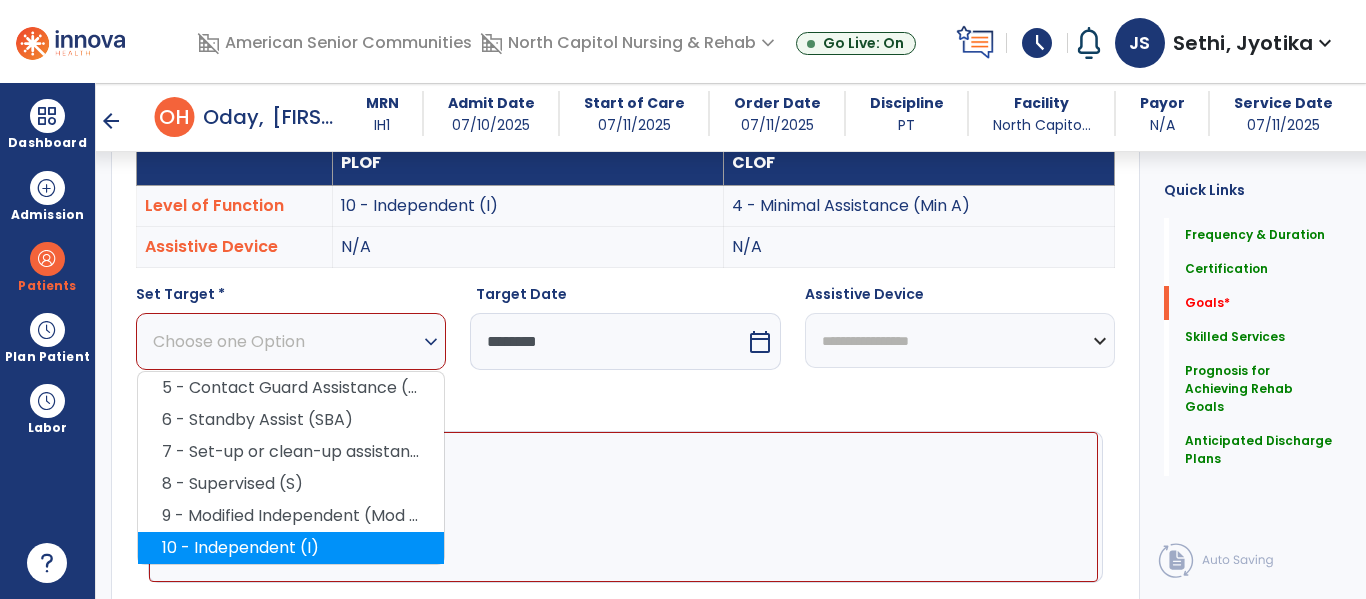 click on "10 - Independent (I)" at bounding box center (291, 548) 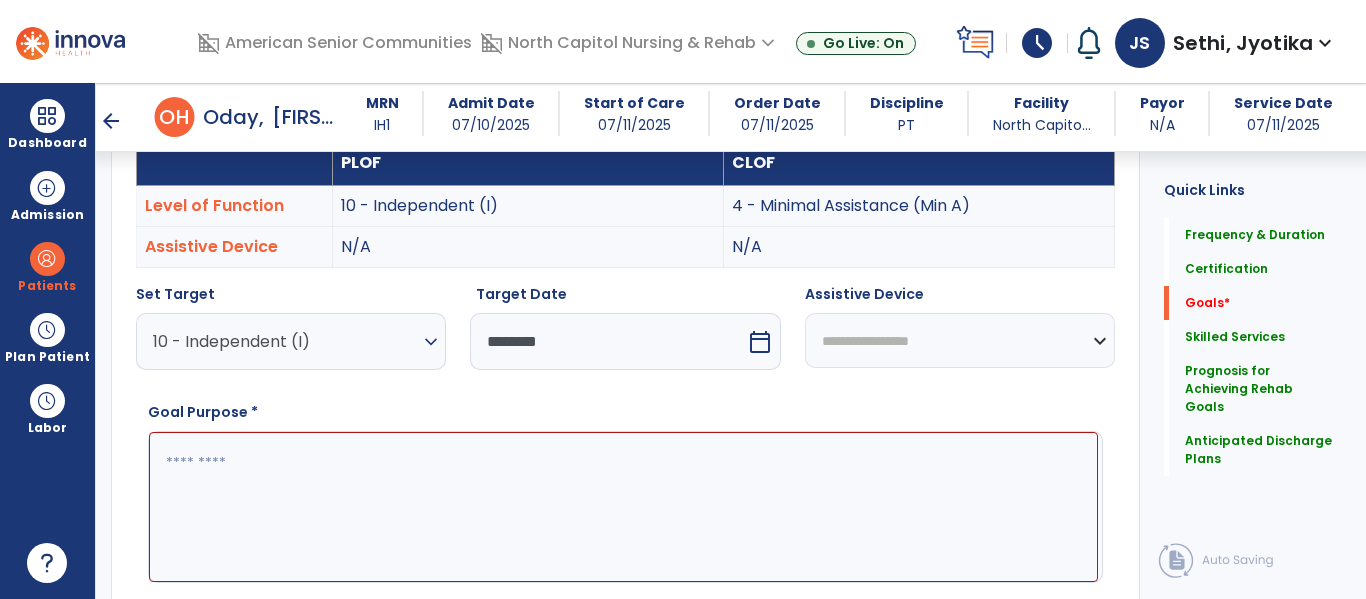 click on "10 - Independent (I)" at bounding box center (286, 341) 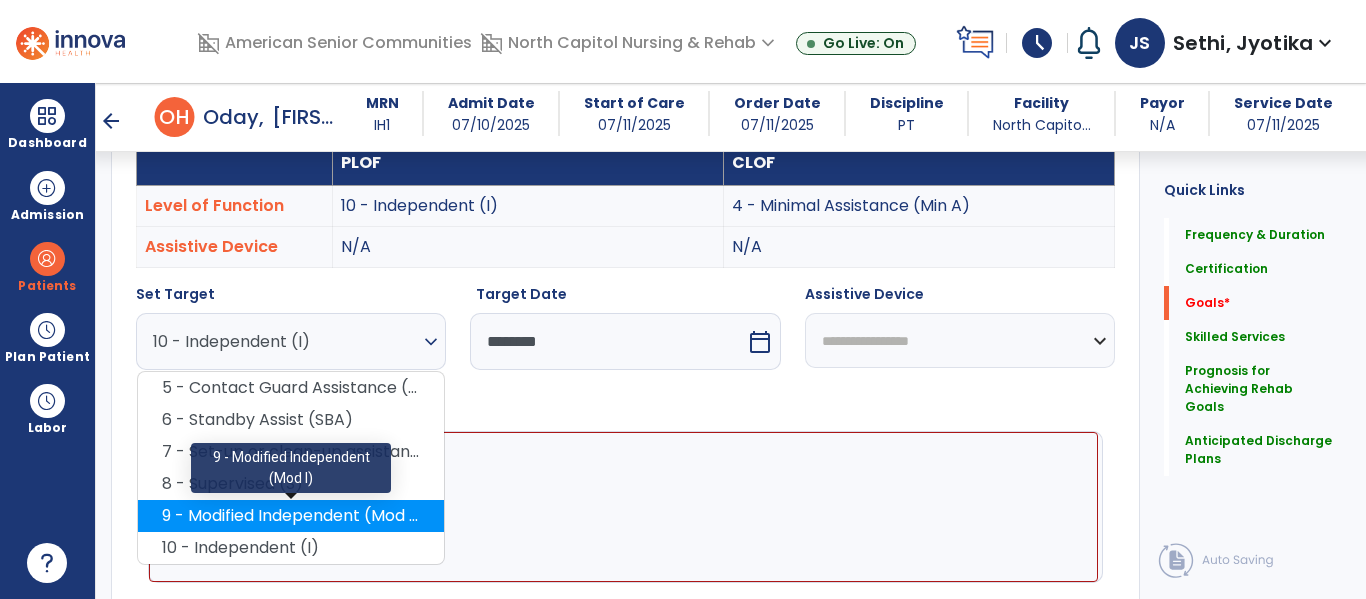 click on "9 - Modified Independent (Mod I)" at bounding box center (291, 516) 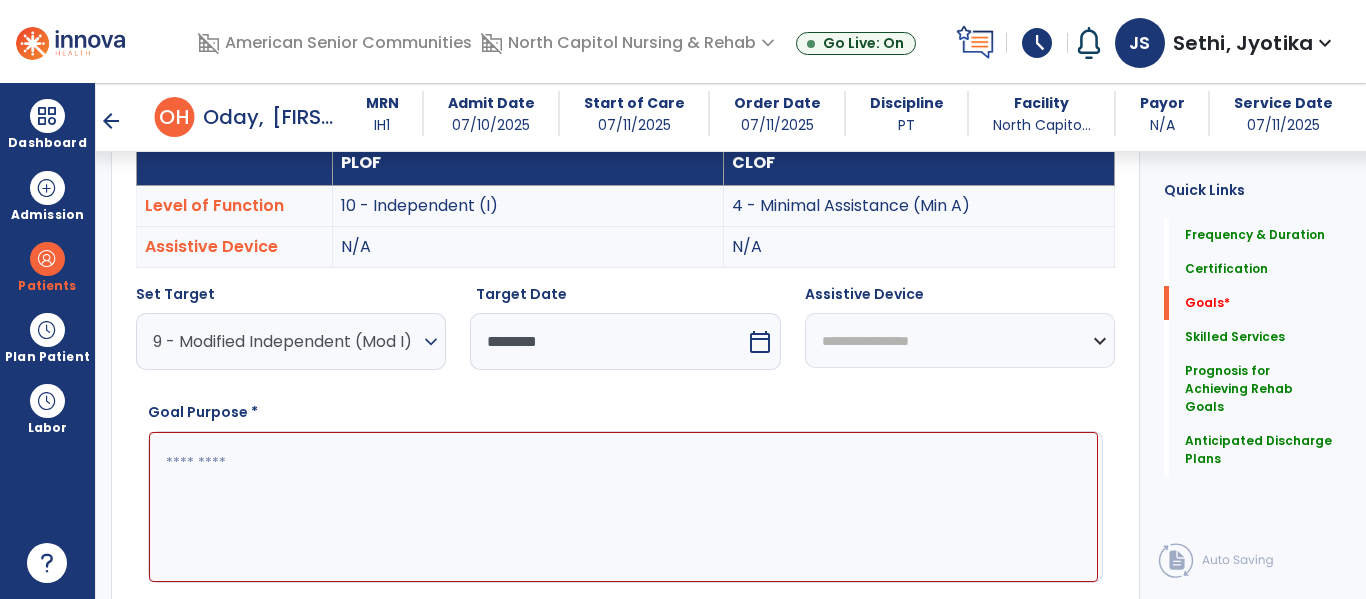 click on "**********" at bounding box center [960, 340] 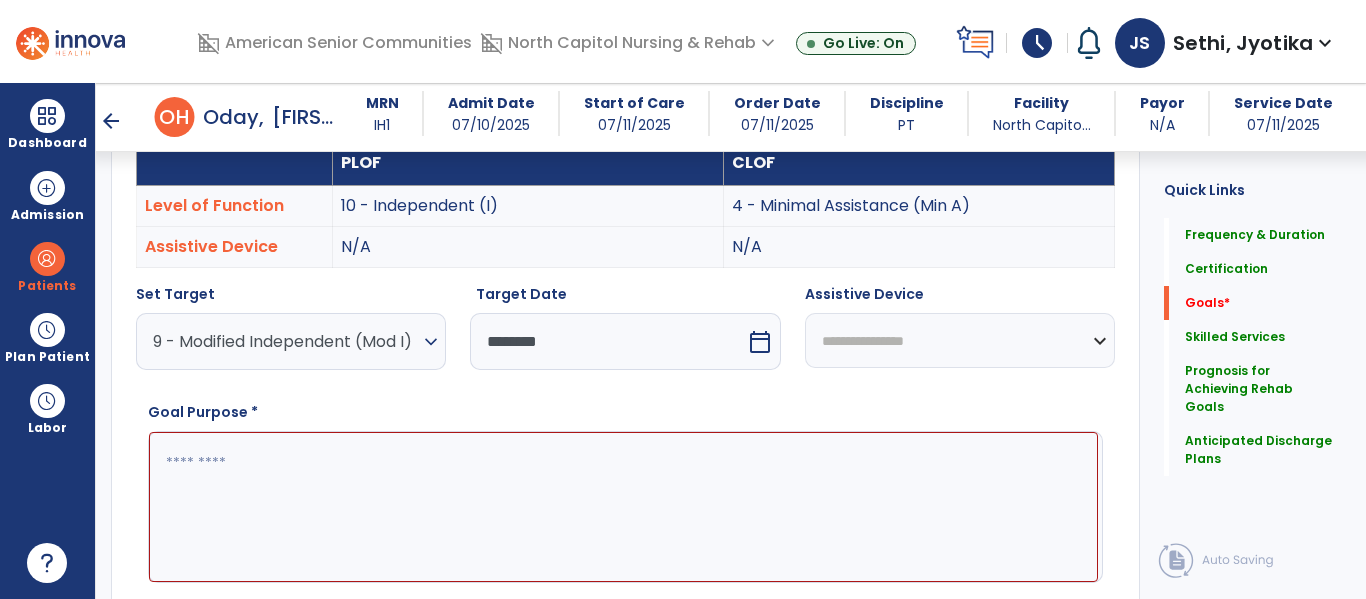 click on "**********" at bounding box center [960, 340] 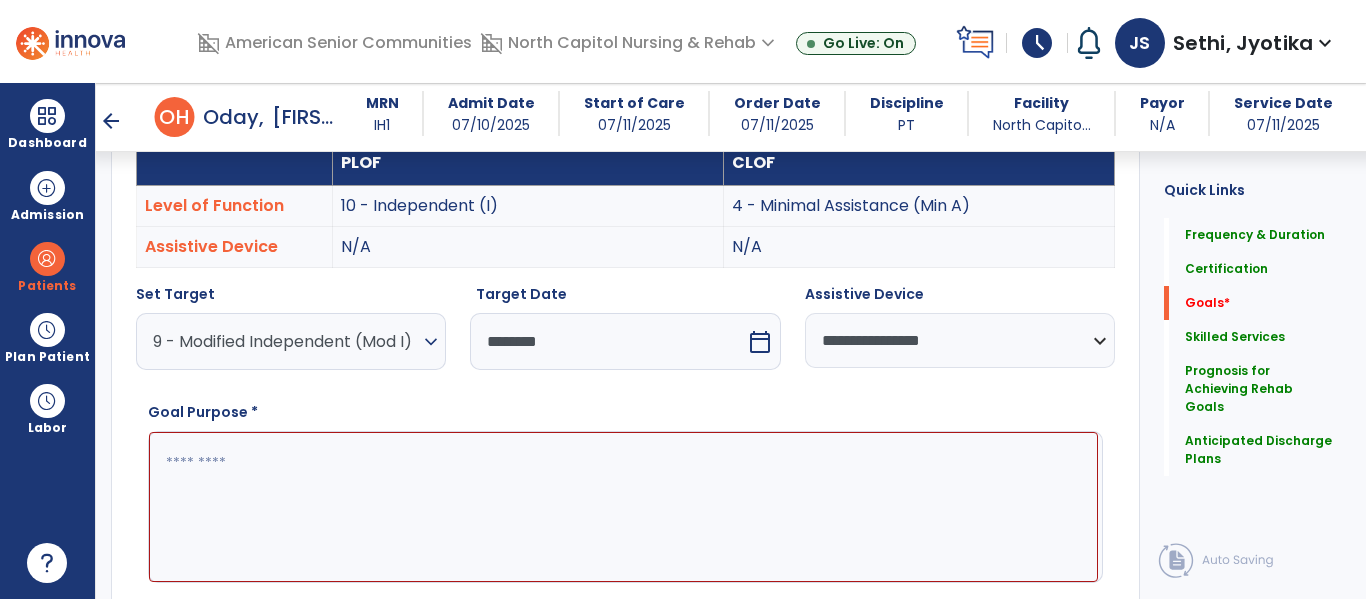 click at bounding box center (623, 507) 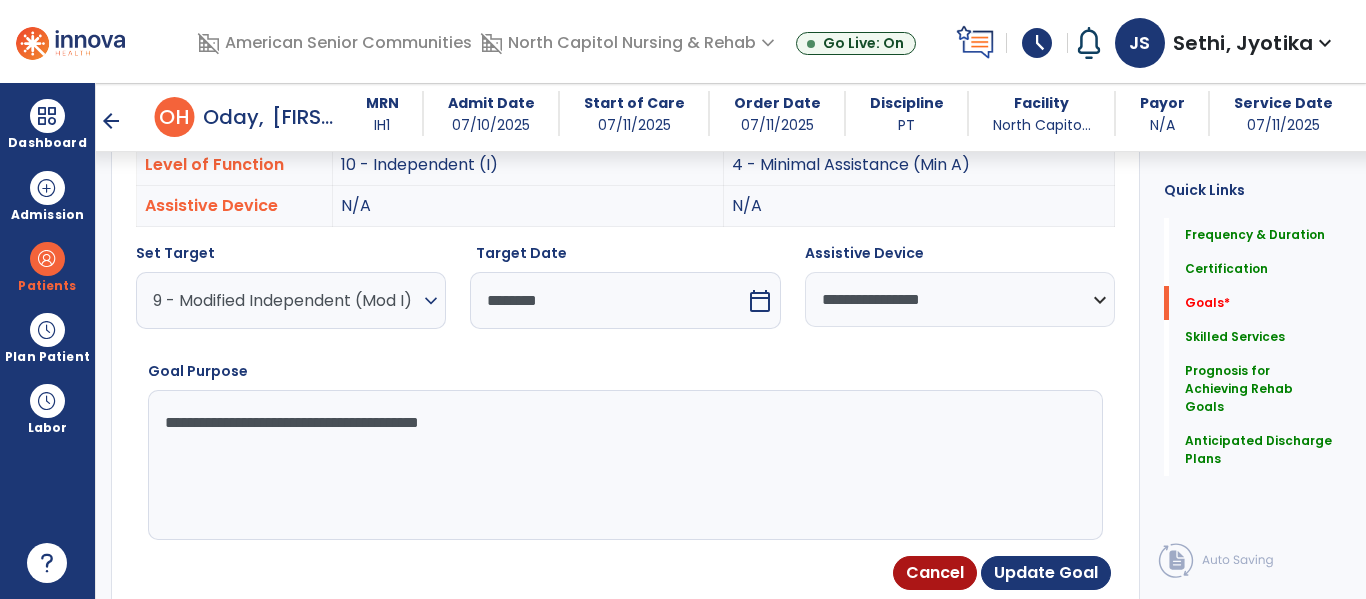 scroll, scrollTop: 664, scrollLeft: 0, axis: vertical 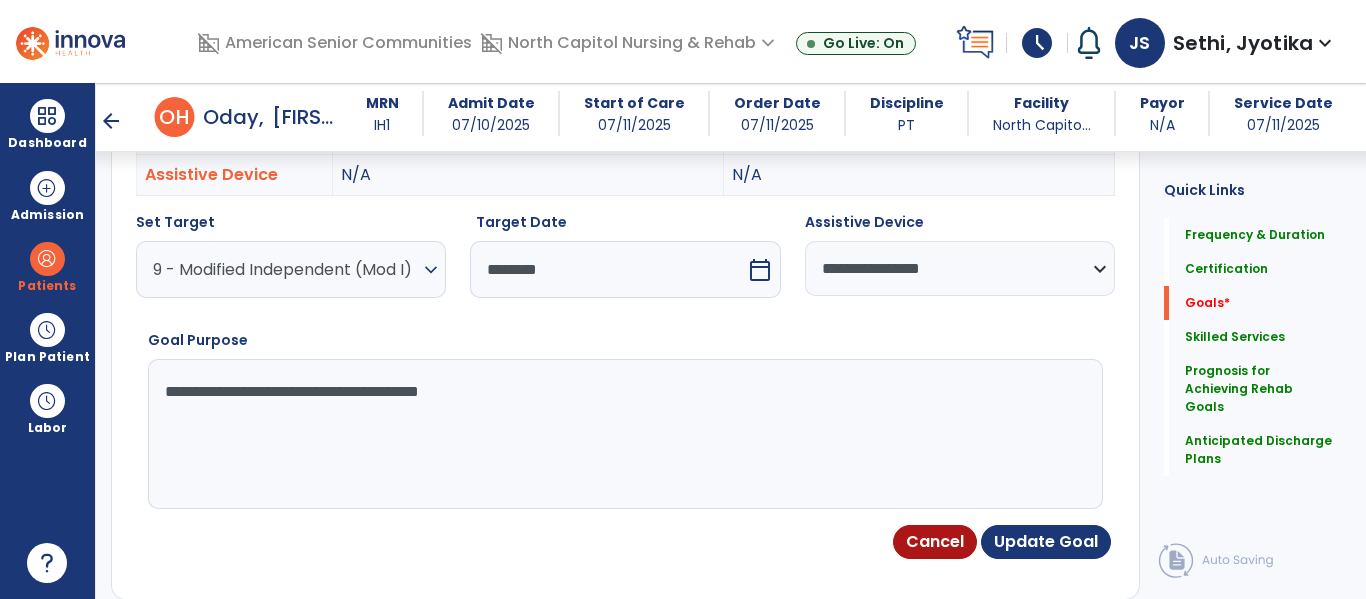 type on "**********" 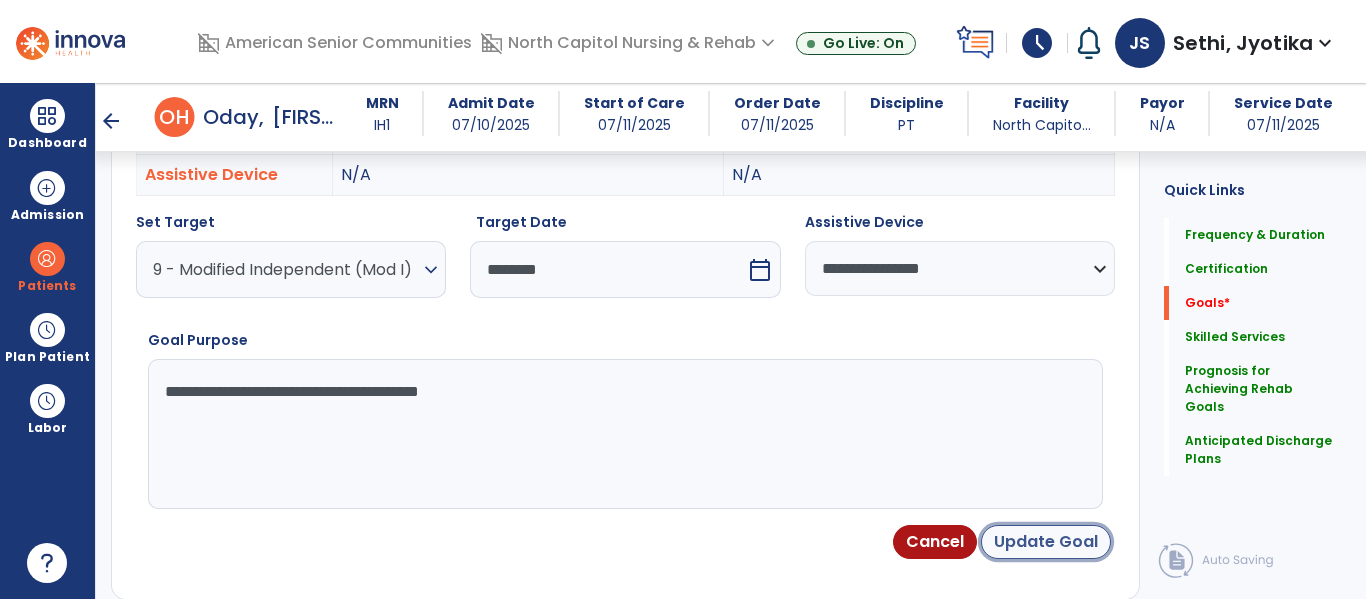click on "Update Goal" at bounding box center (1046, 542) 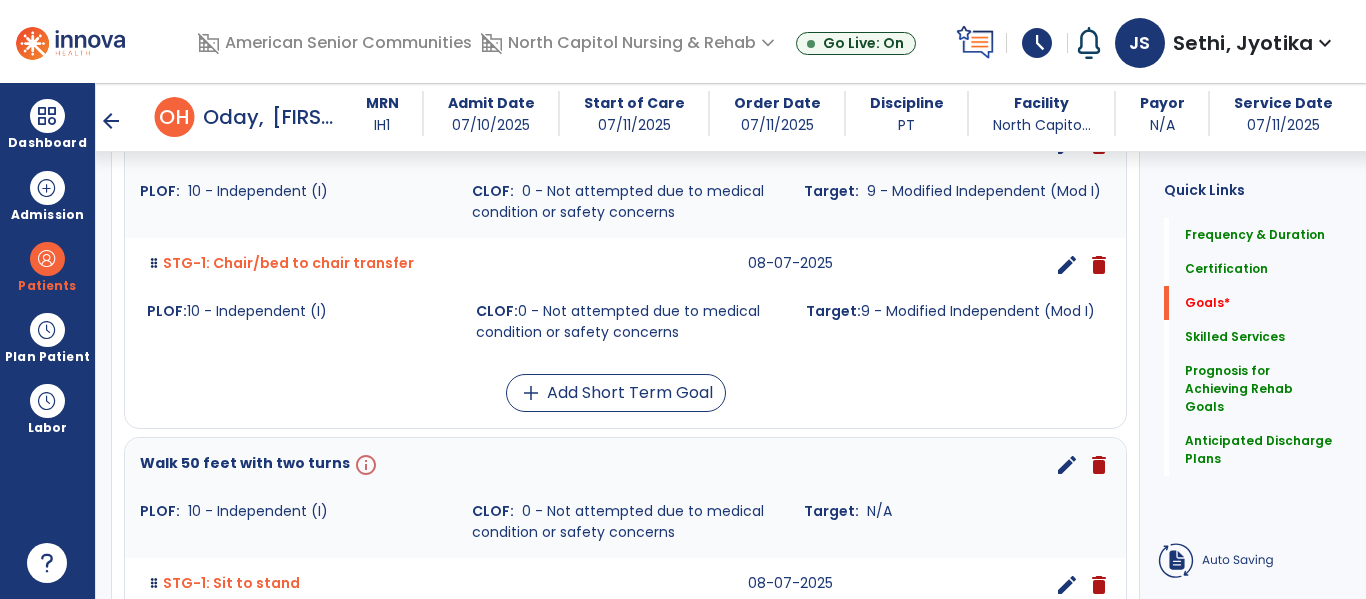 scroll, scrollTop: 892, scrollLeft: 0, axis: vertical 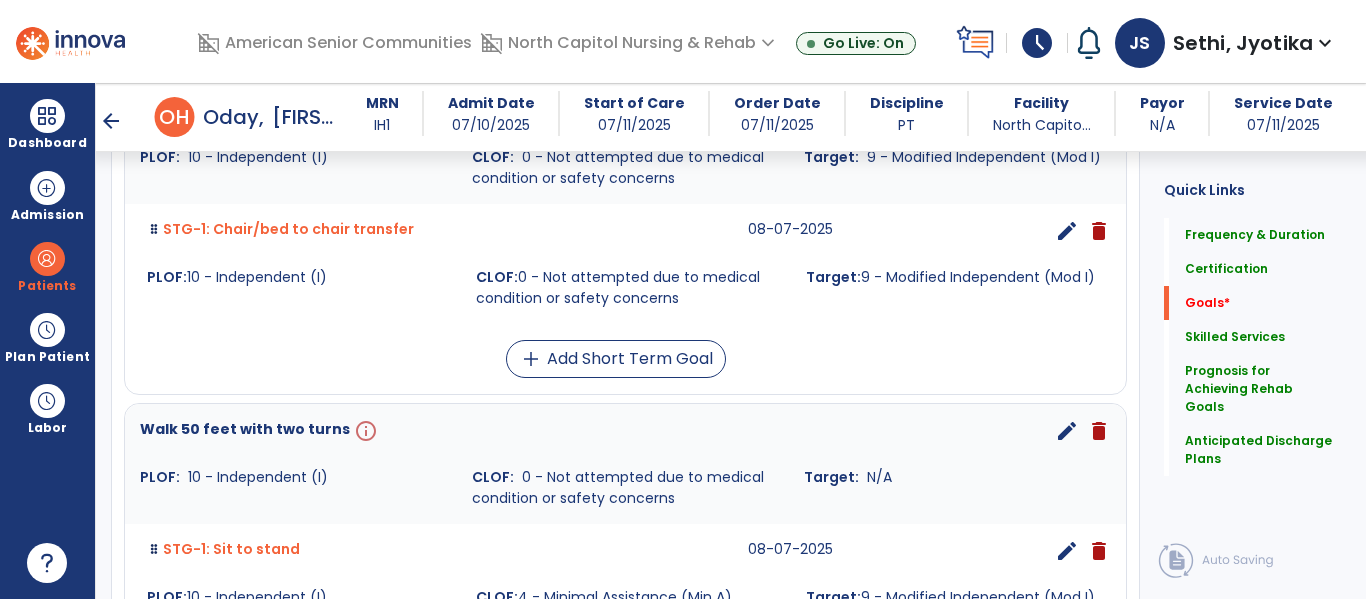click on "edit" at bounding box center [1067, 431] 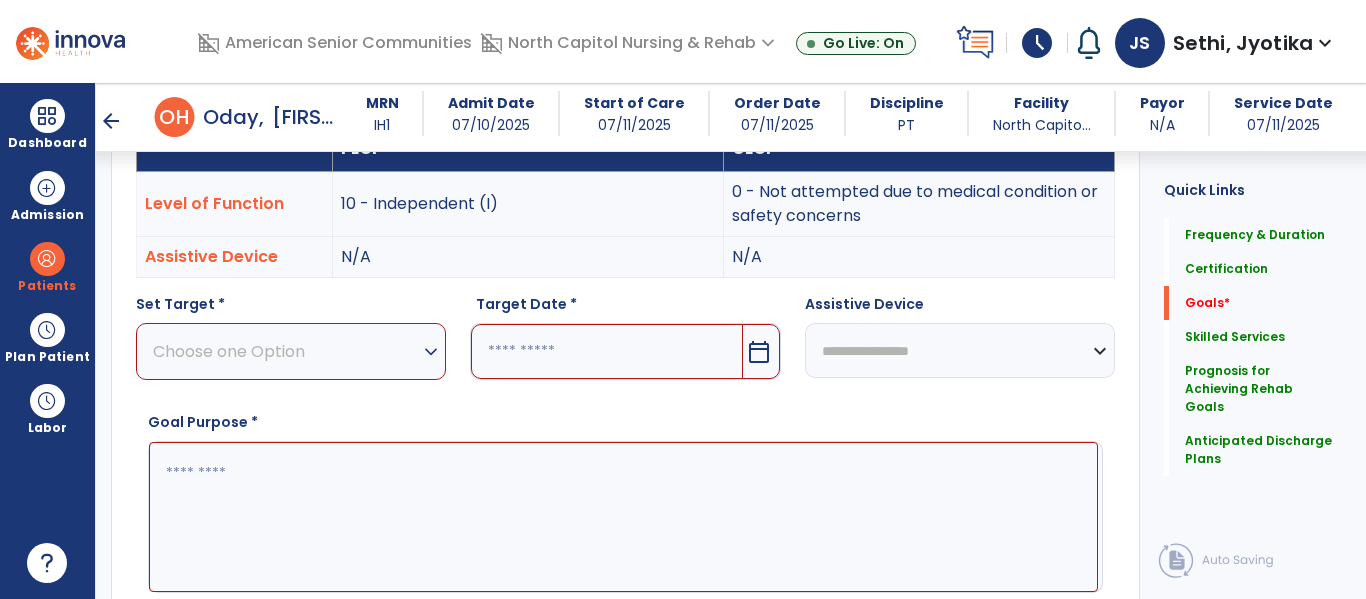 scroll, scrollTop: 534, scrollLeft: 0, axis: vertical 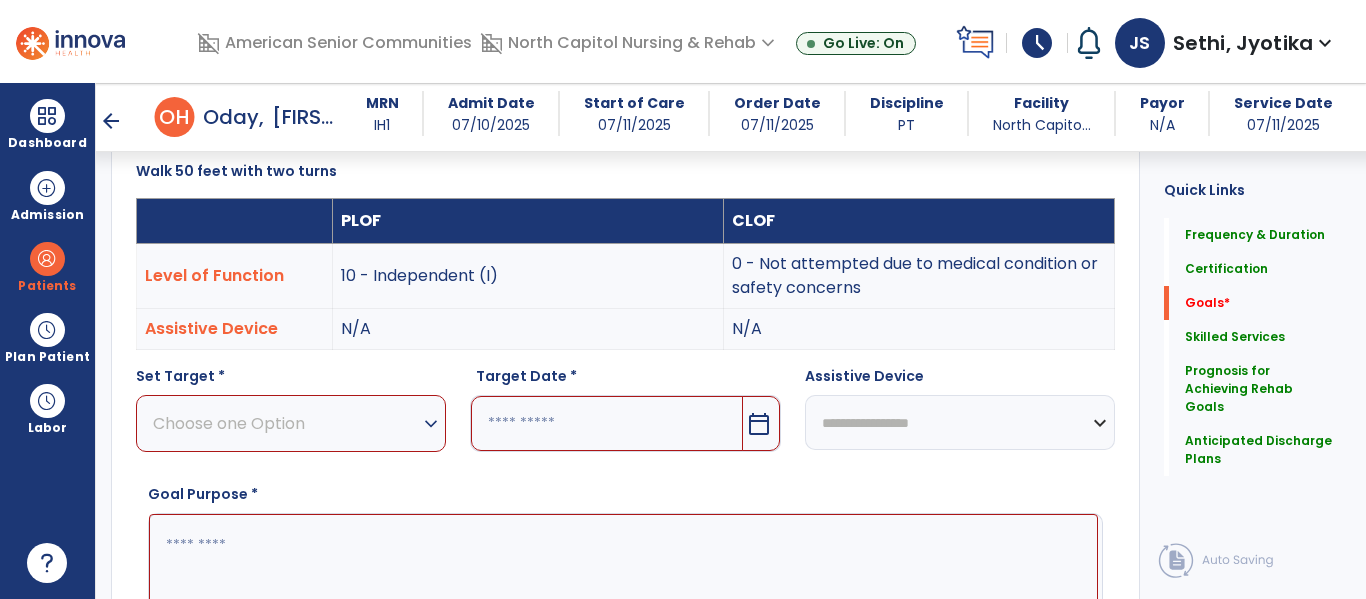 click on "calendar_today" at bounding box center [761, 423] 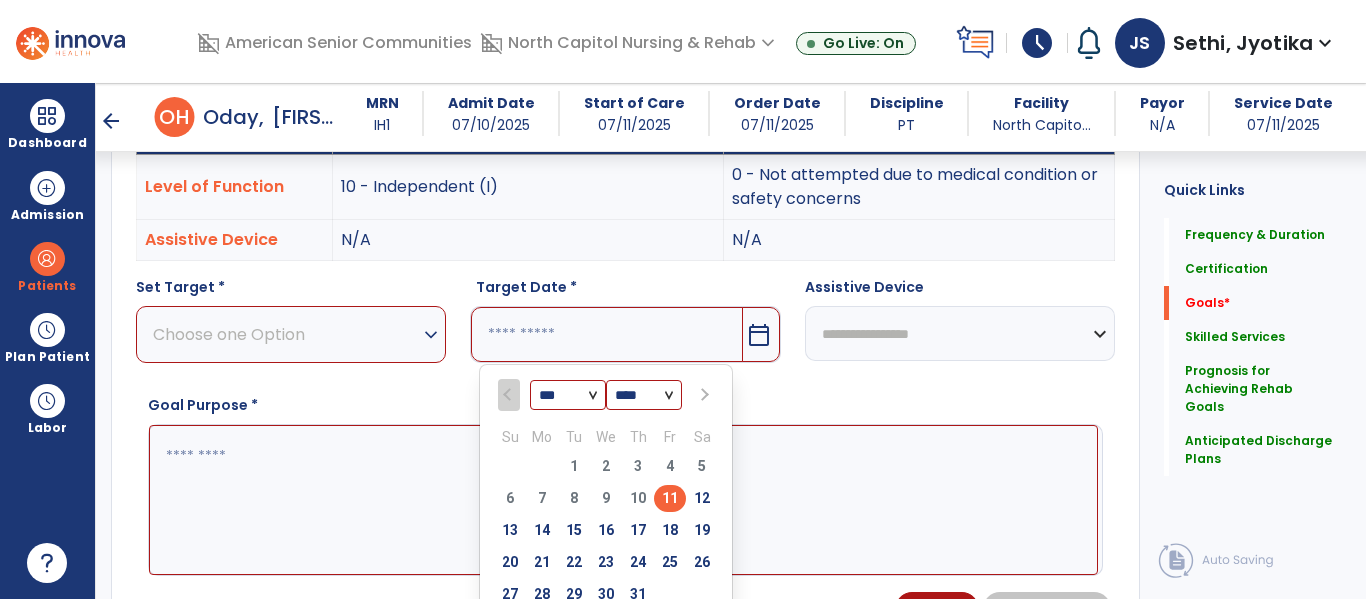 scroll, scrollTop: 632, scrollLeft: 0, axis: vertical 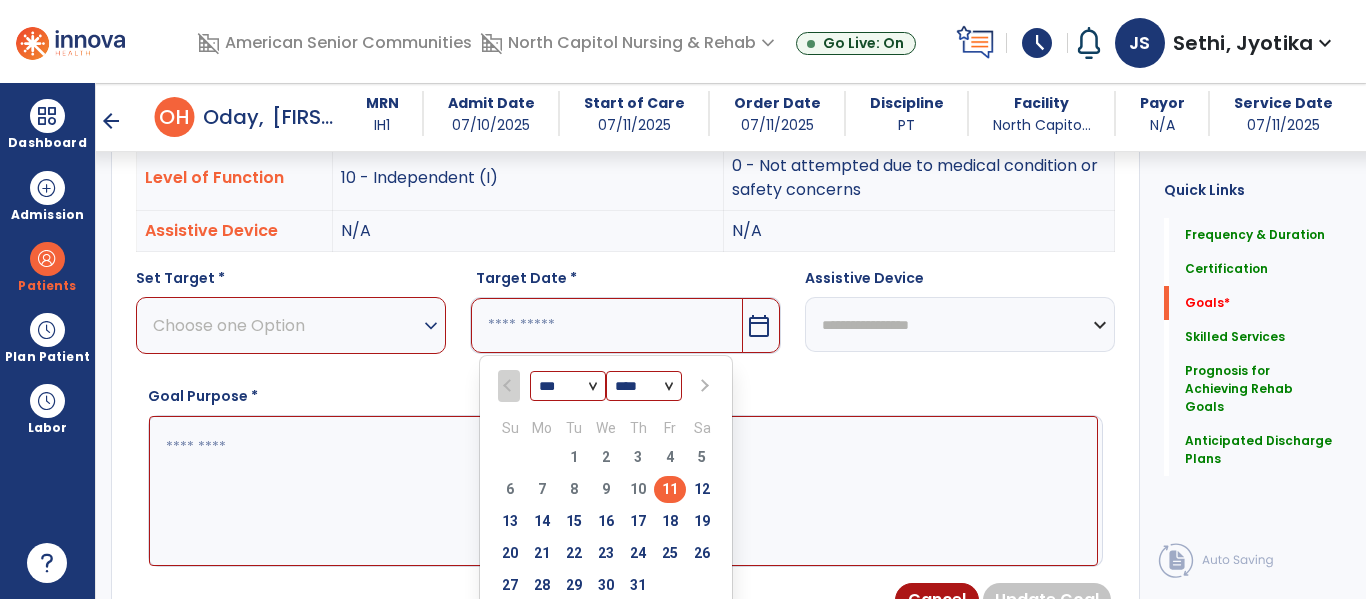 click at bounding box center (703, 386) 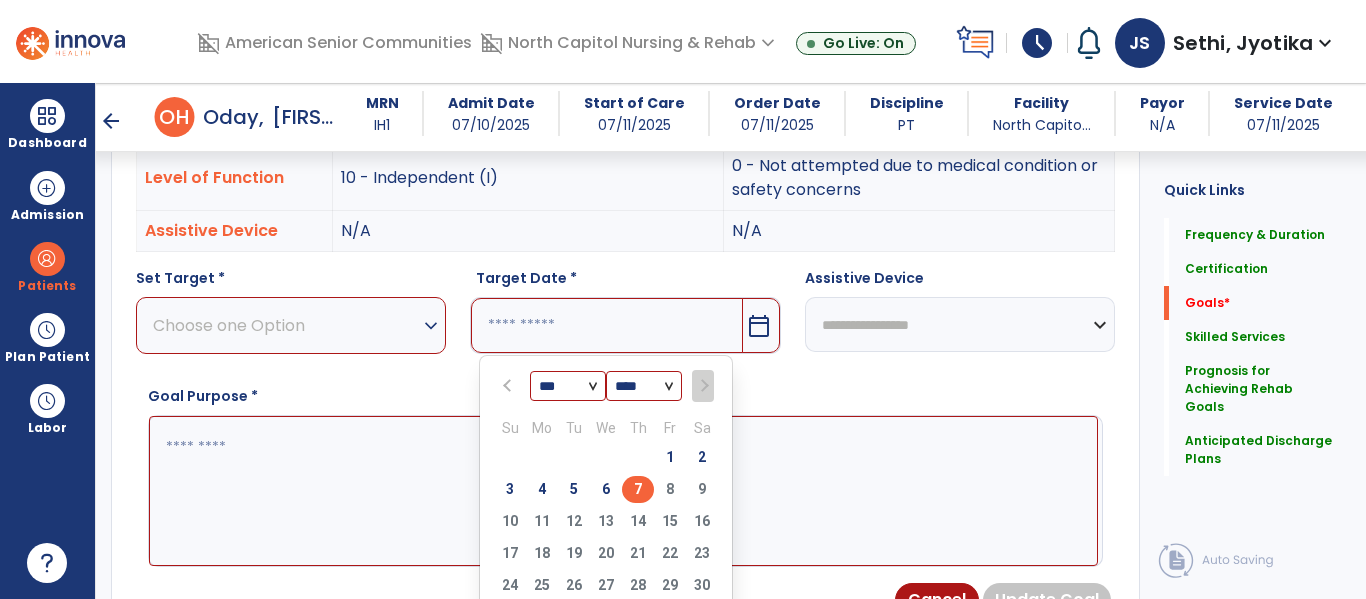 click on "7" at bounding box center (638, 489) 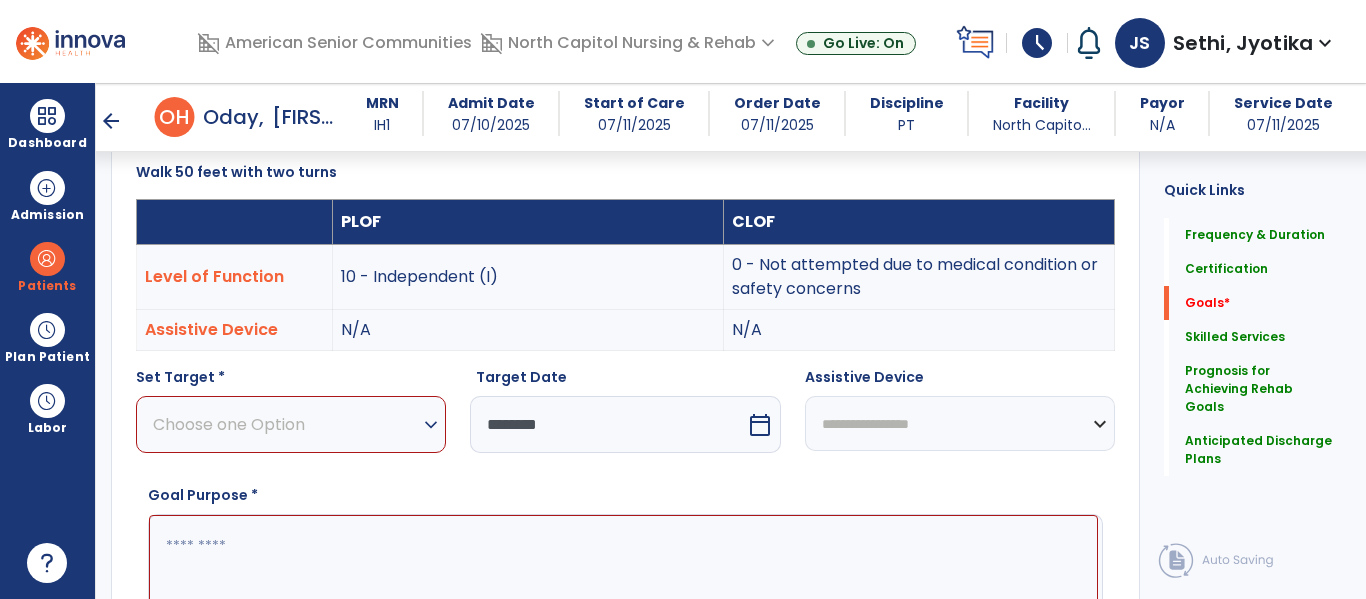 scroll, scrollTop: 527, scrollLeft: 0, axis: vertical 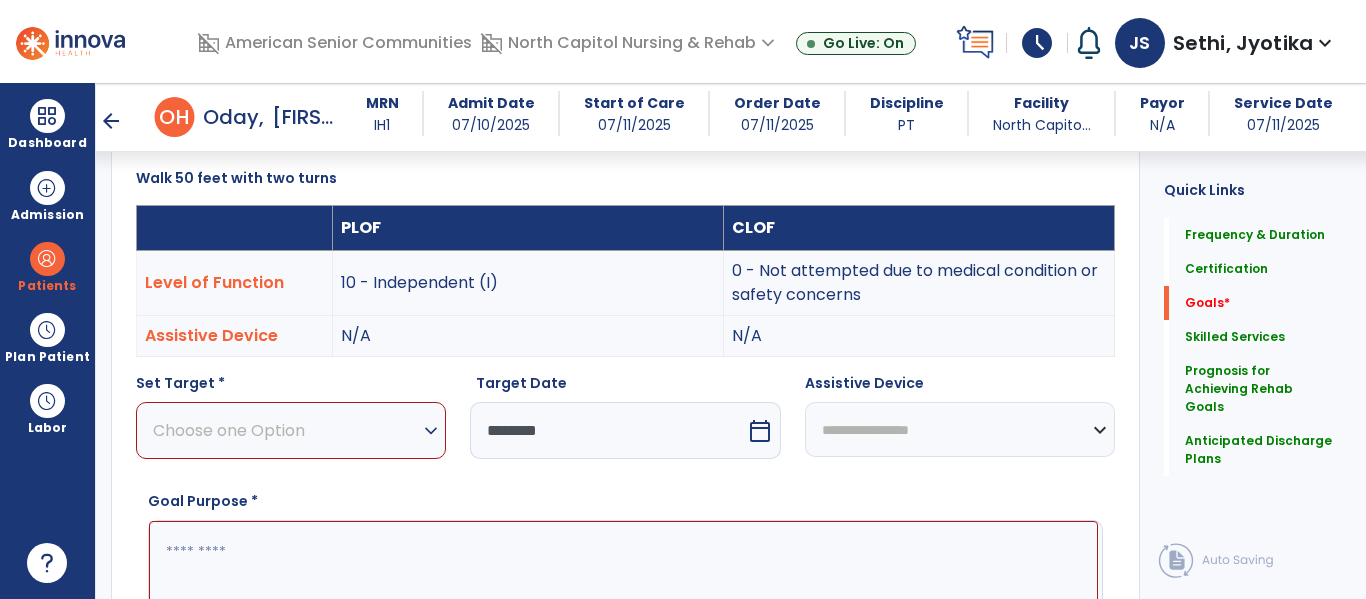 click on "Choose one Option" at bounding box center [286, 430] 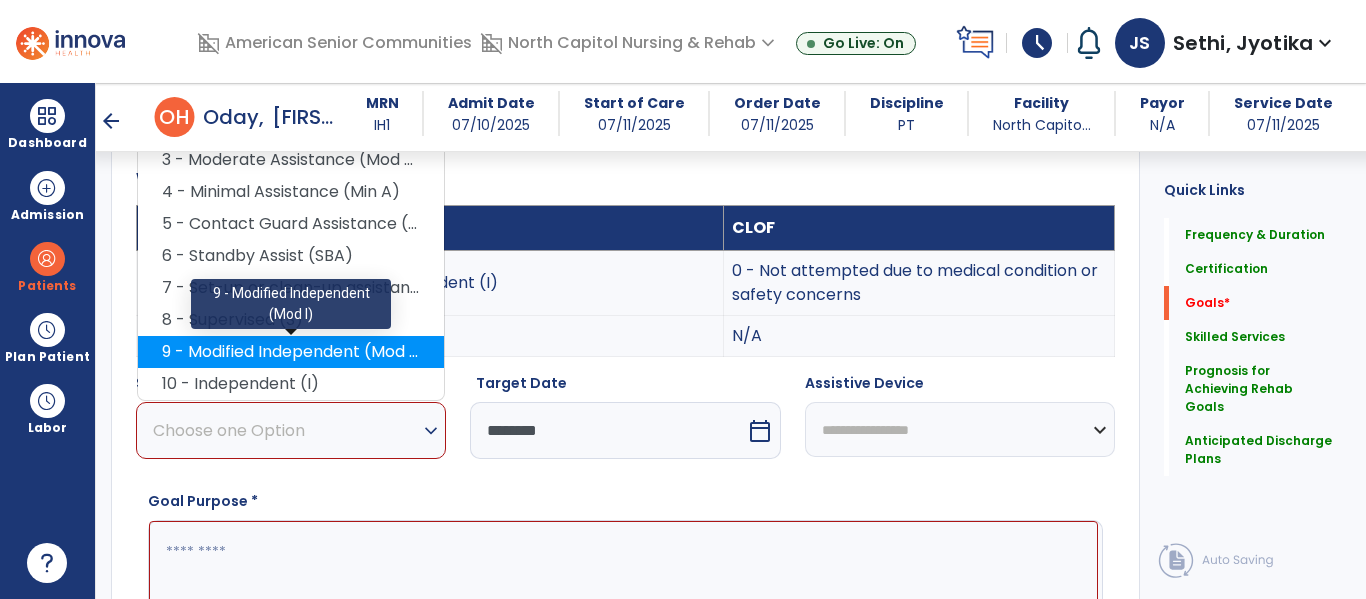click on "9 - Modified Independent (Mod I)" at bounding box center [291, 352] 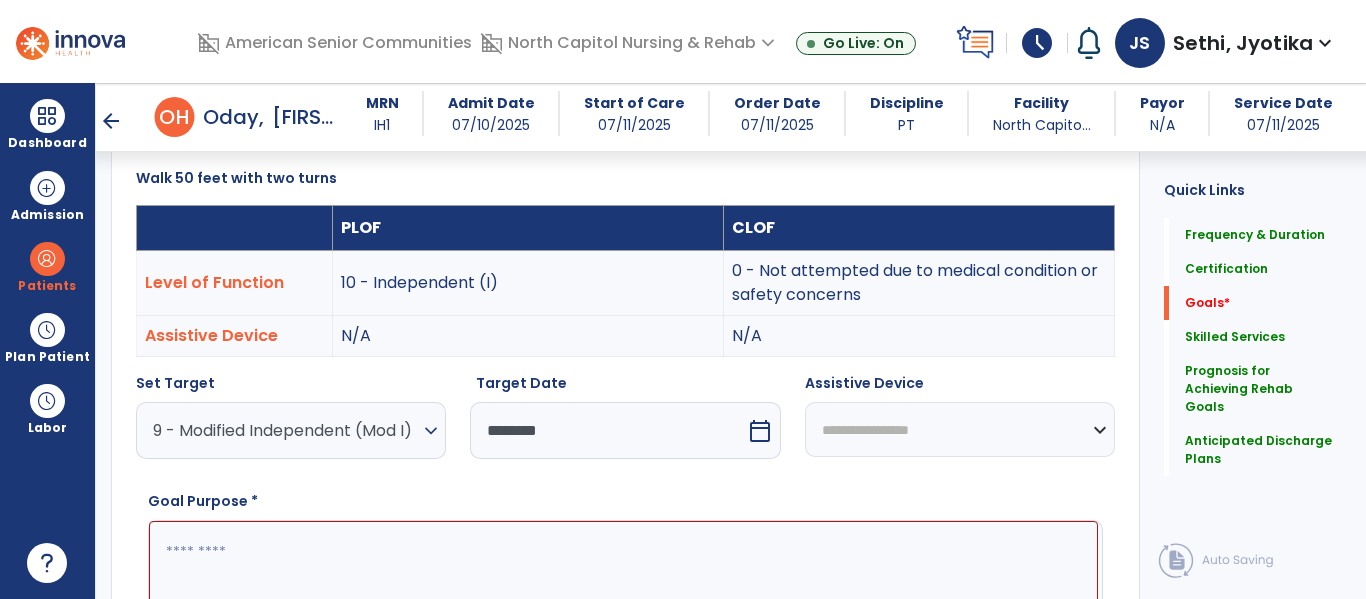 click on "**********" at bounding box center (960, 429) 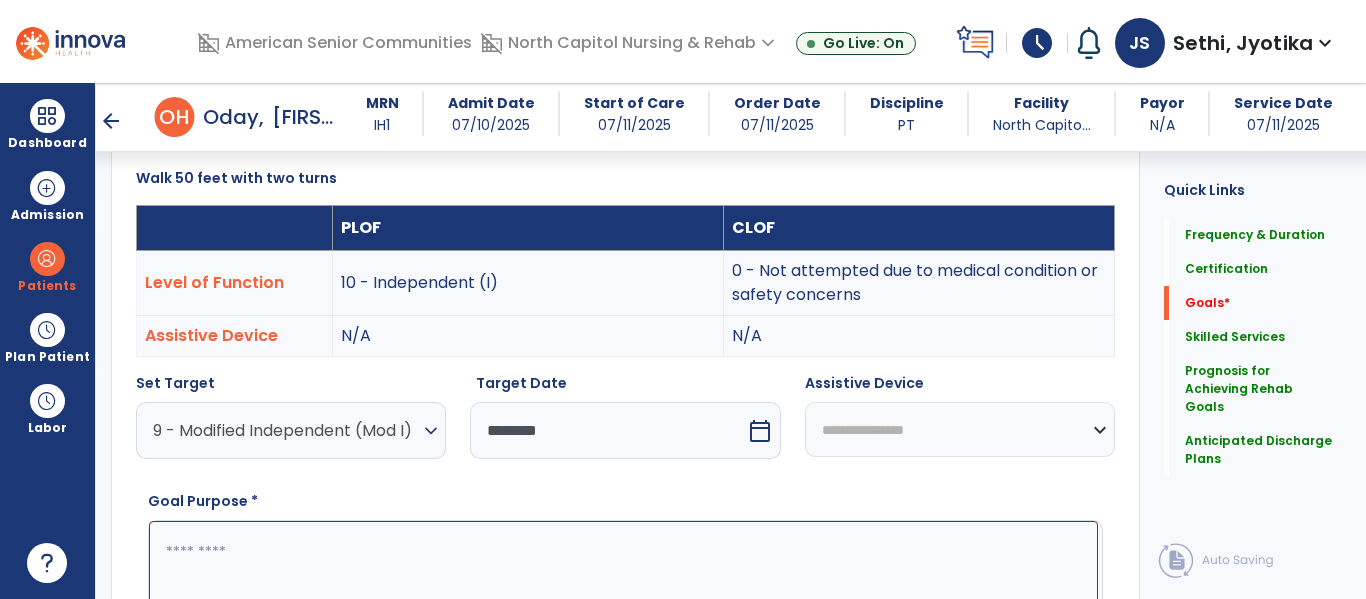 click on "**********" at bounding box center [960, 429] 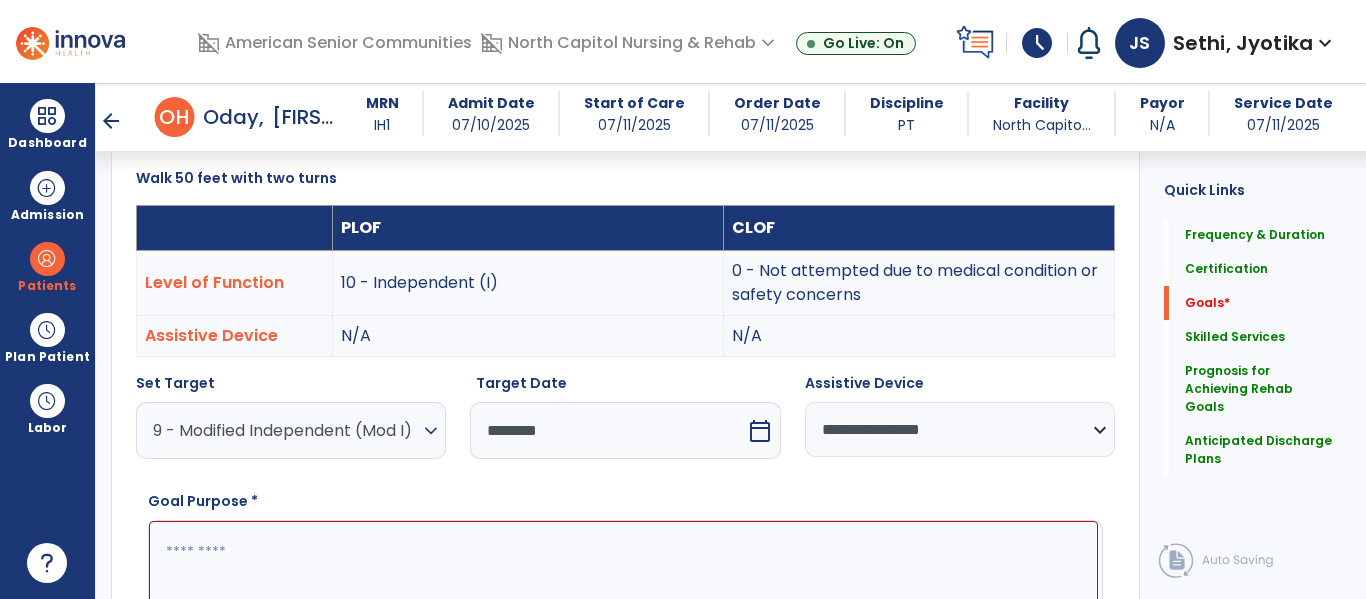 click at bounding box center (623, 596) 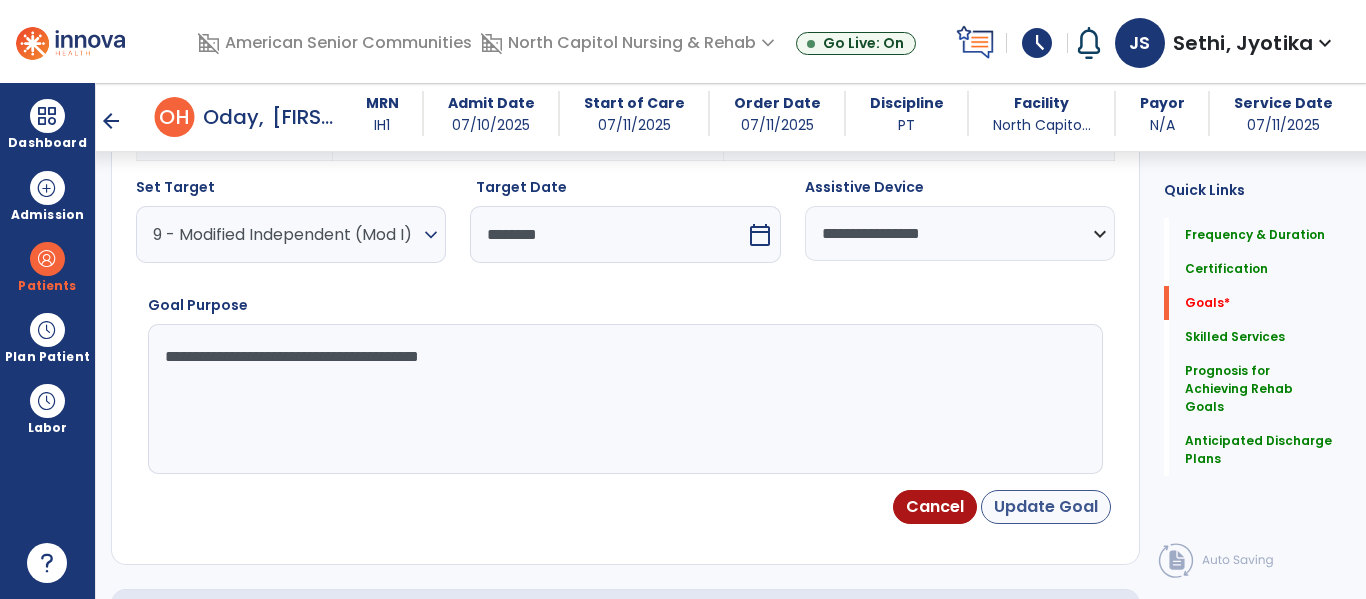 type on "**********" 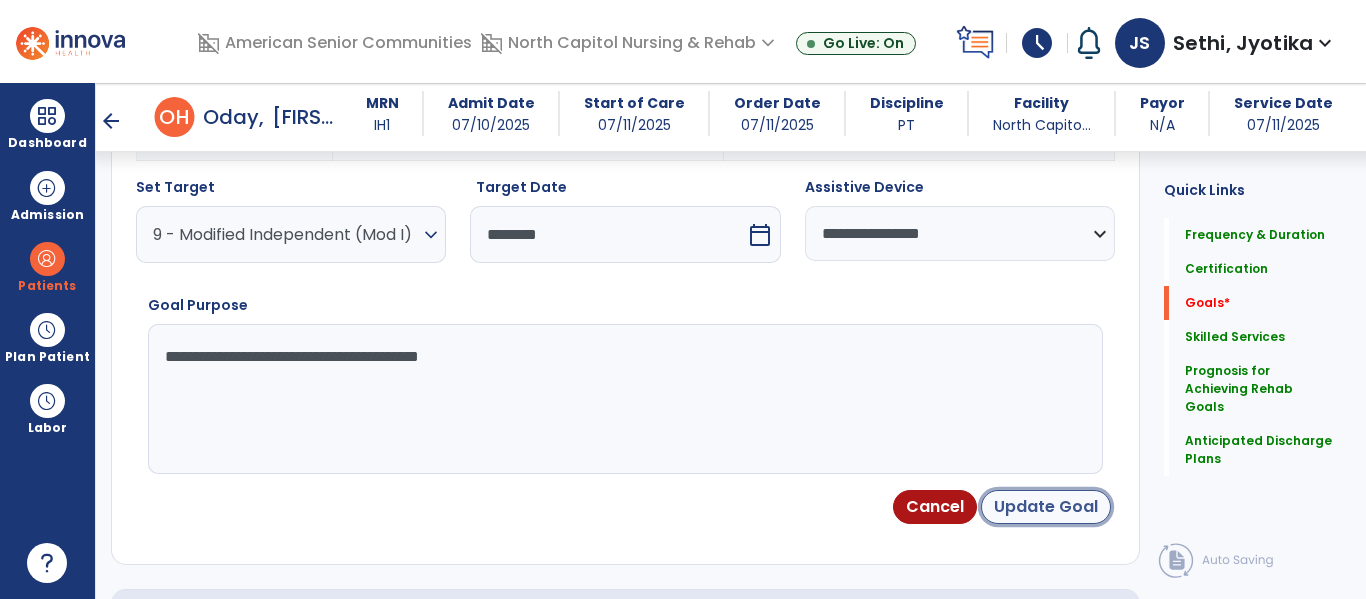 click on "Update Goal" at bounding box center [1046, 507] 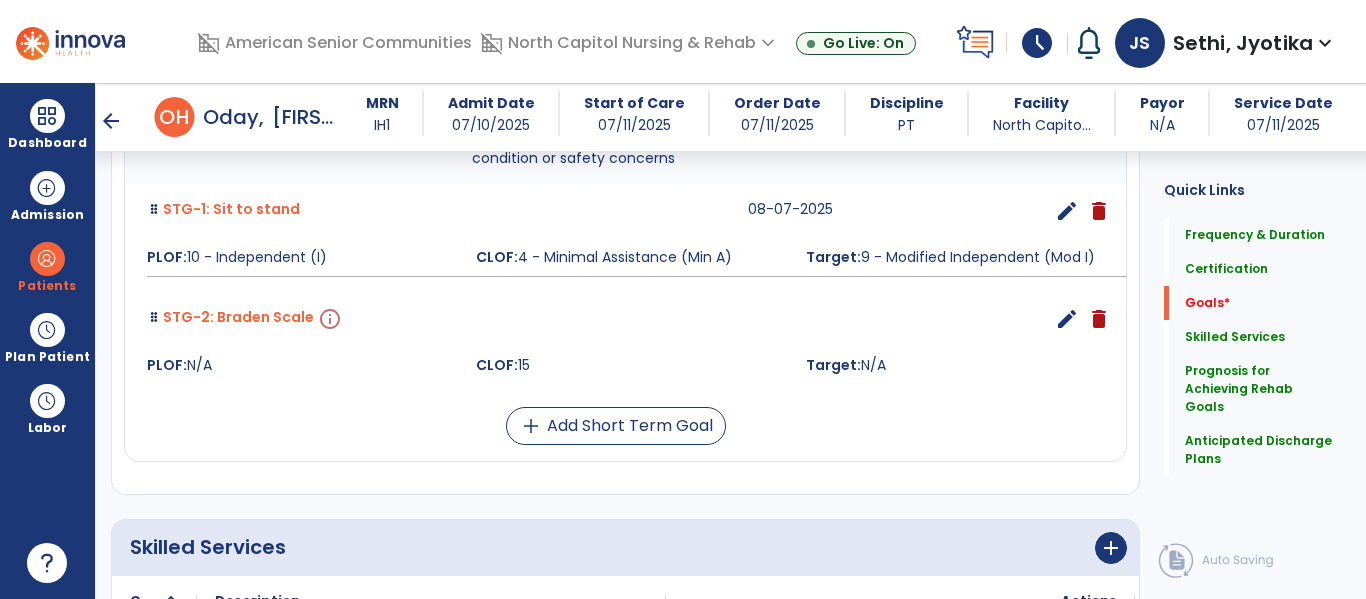 scroll, scrollTop: 1240, scrollLeft: 0, axis: vertical 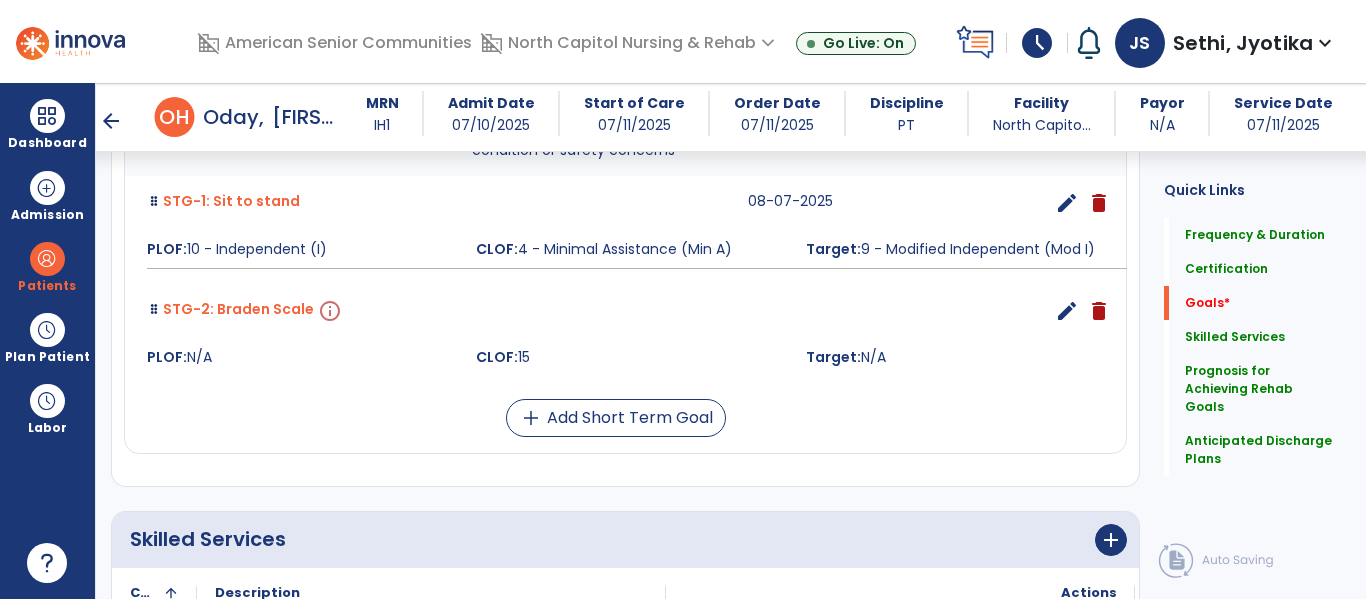 click on "edit" at bounding box center (1067, 311) 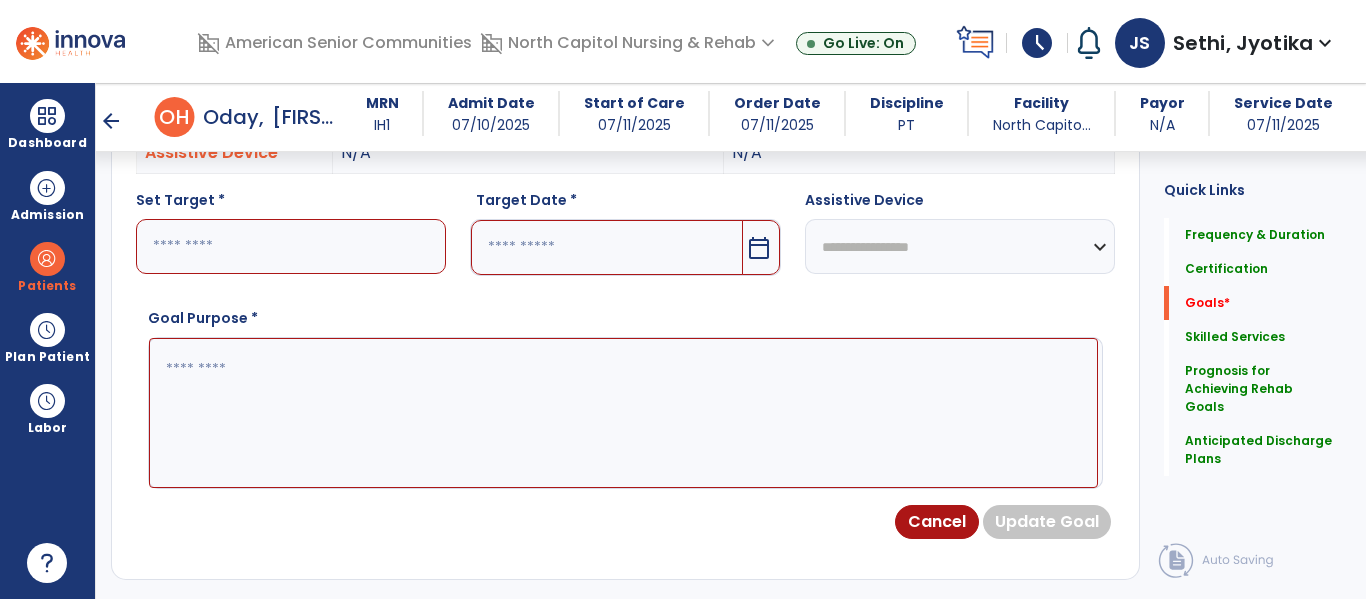 scroll, scrollTop: 534, scrollLeft: 0, axis: vertical 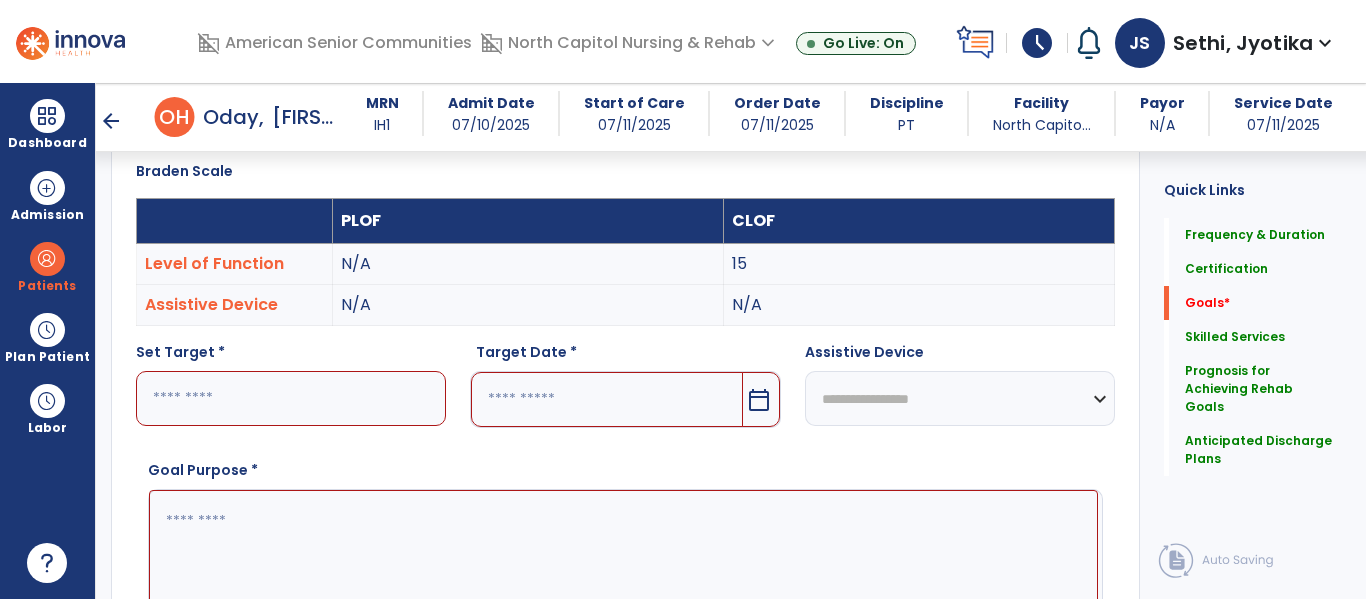 click on "calendar_today" at bounding box center (759, 400) 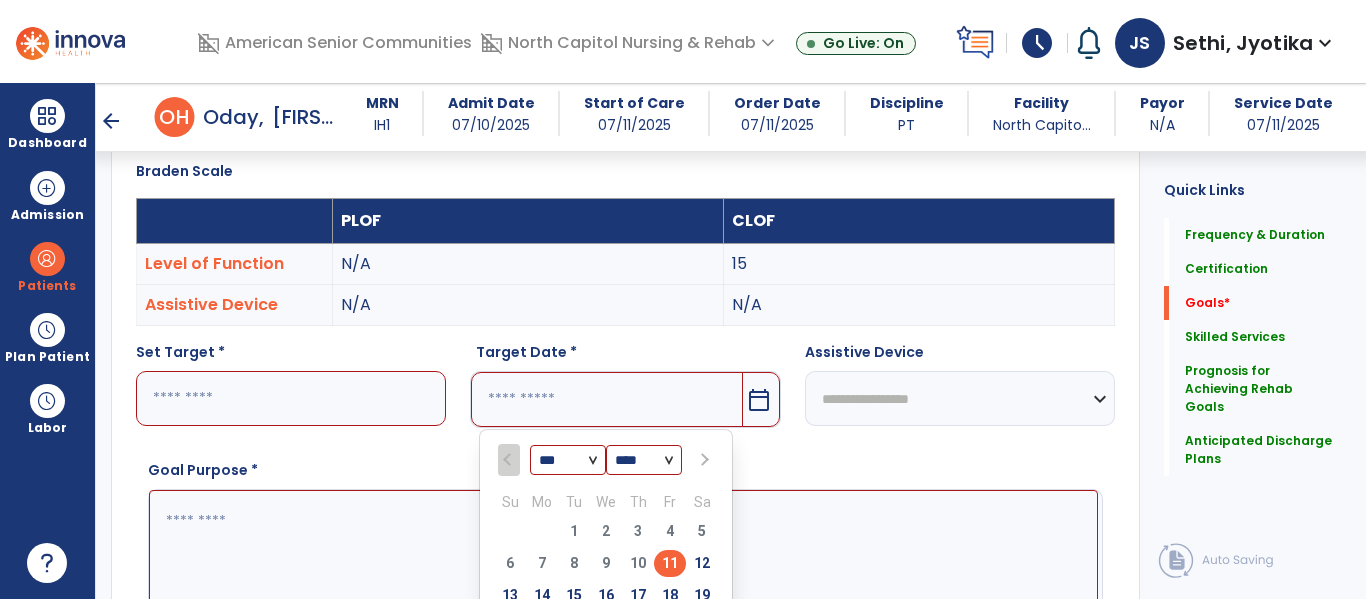 click at bounding box center [704, 460] 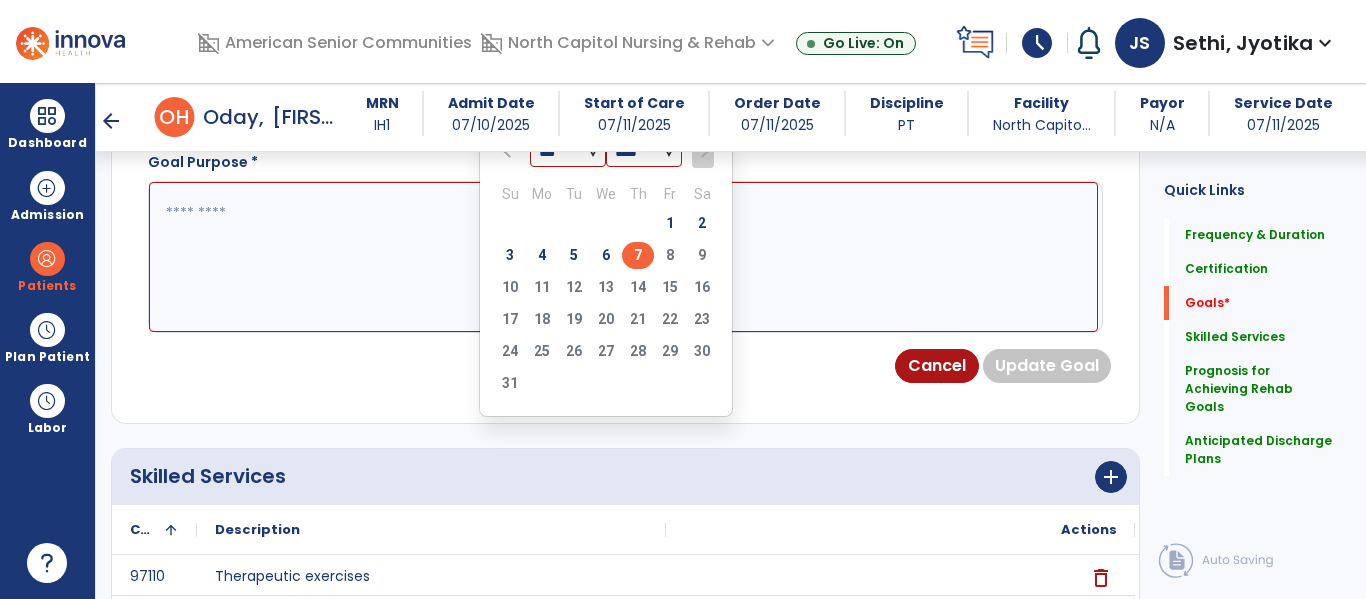 click on "7" at bounding box center (638, 255) 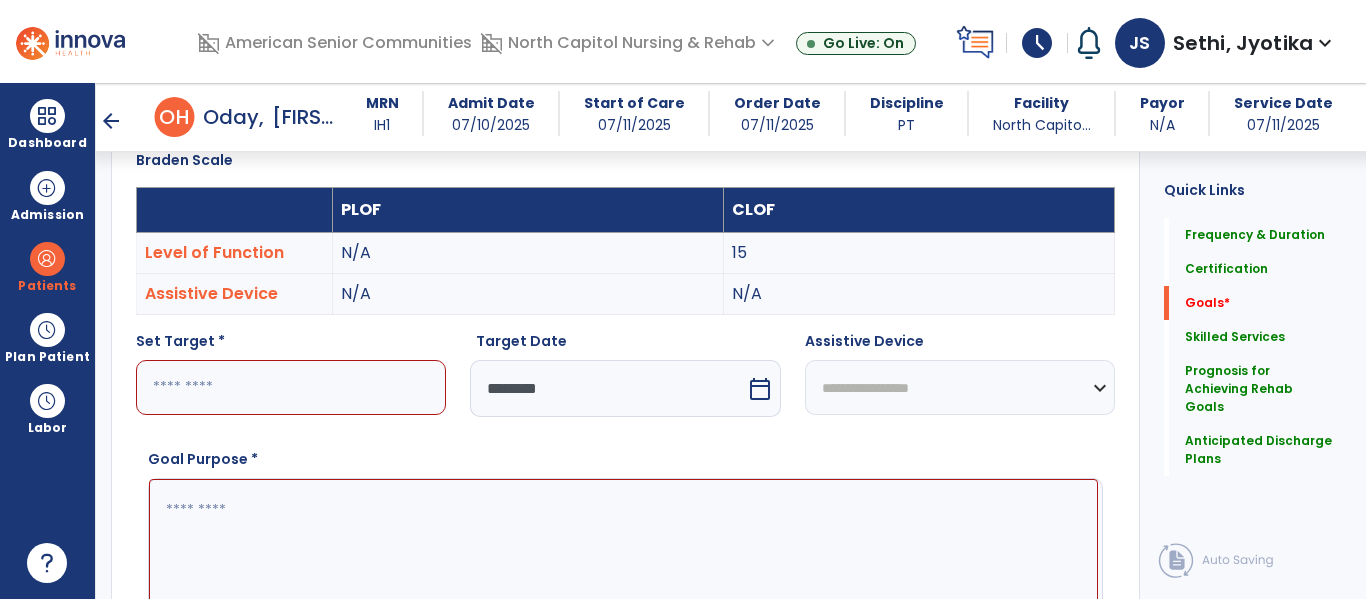 scroll, scrollTop: 708, scrollLeft: 0, axis: vertical 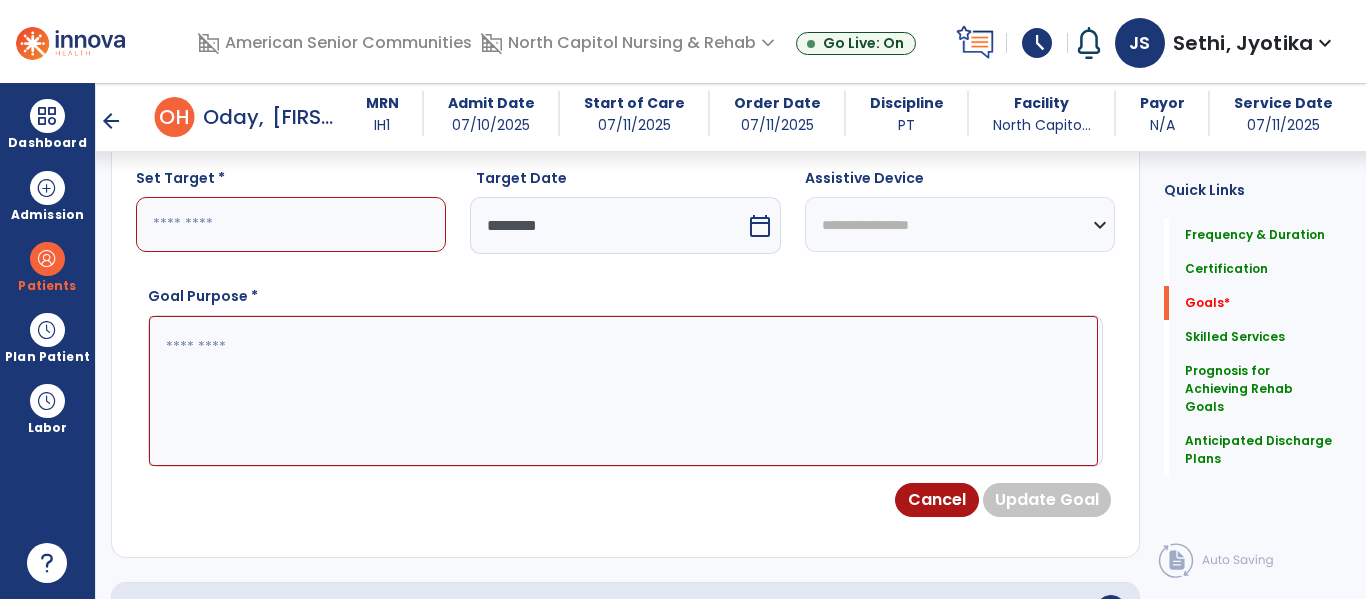 click at bounding box center (291, 224) 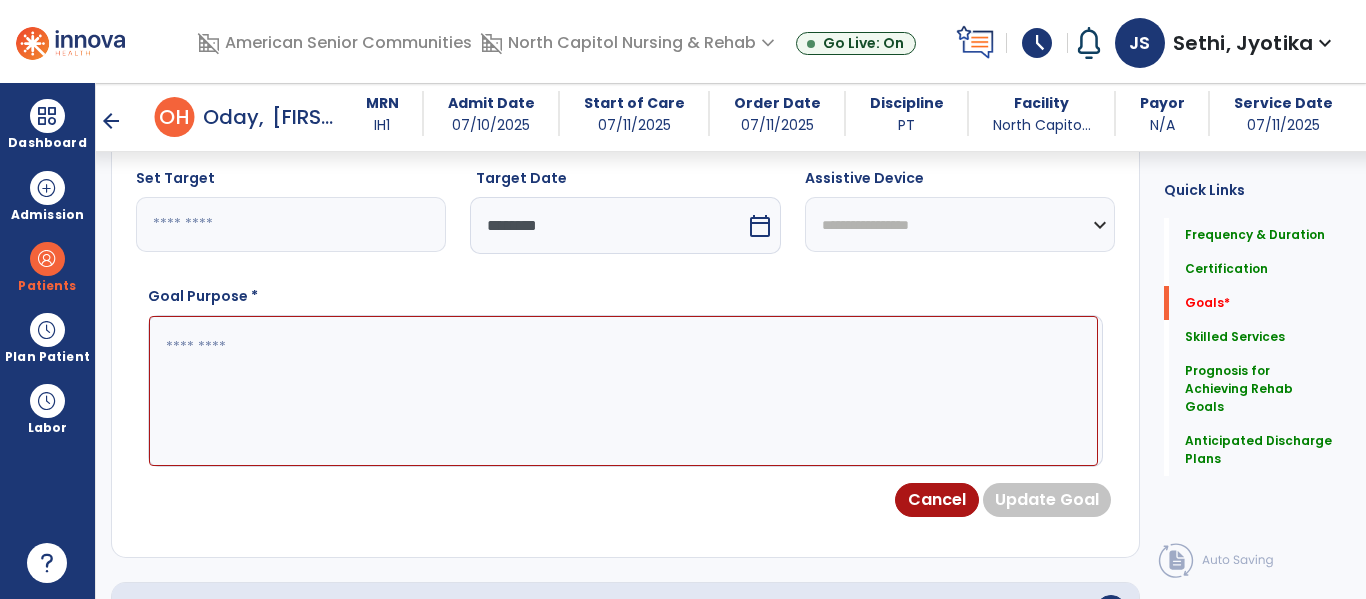 type on "**" 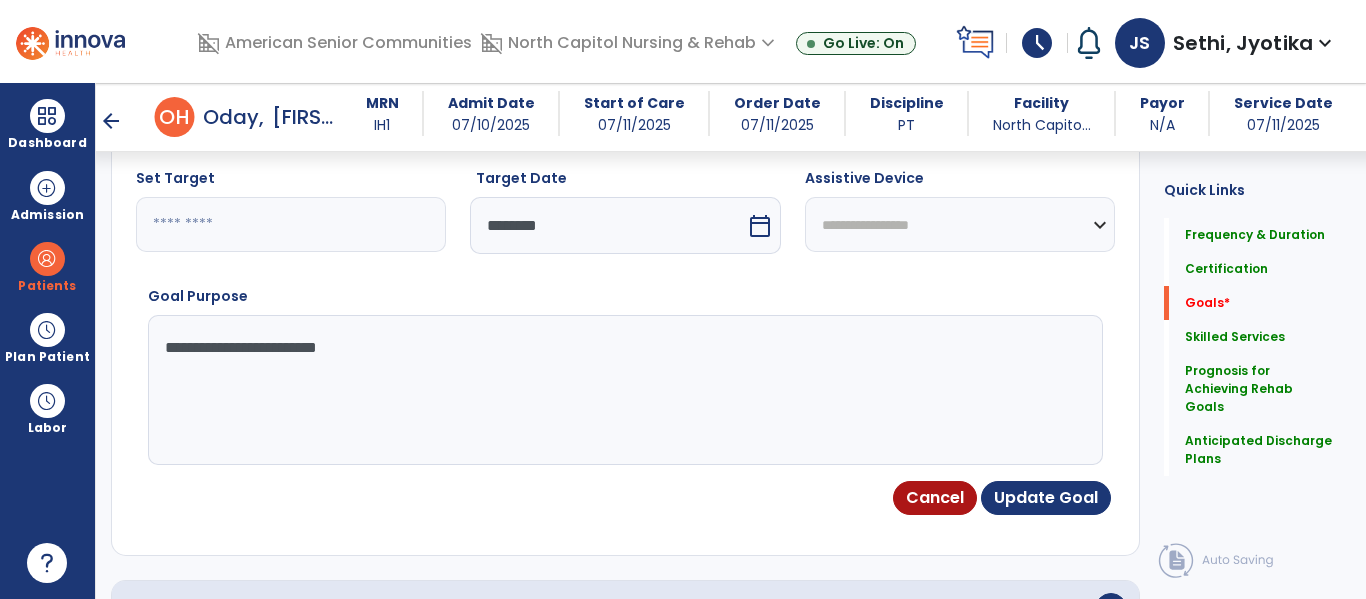 type on "**********" 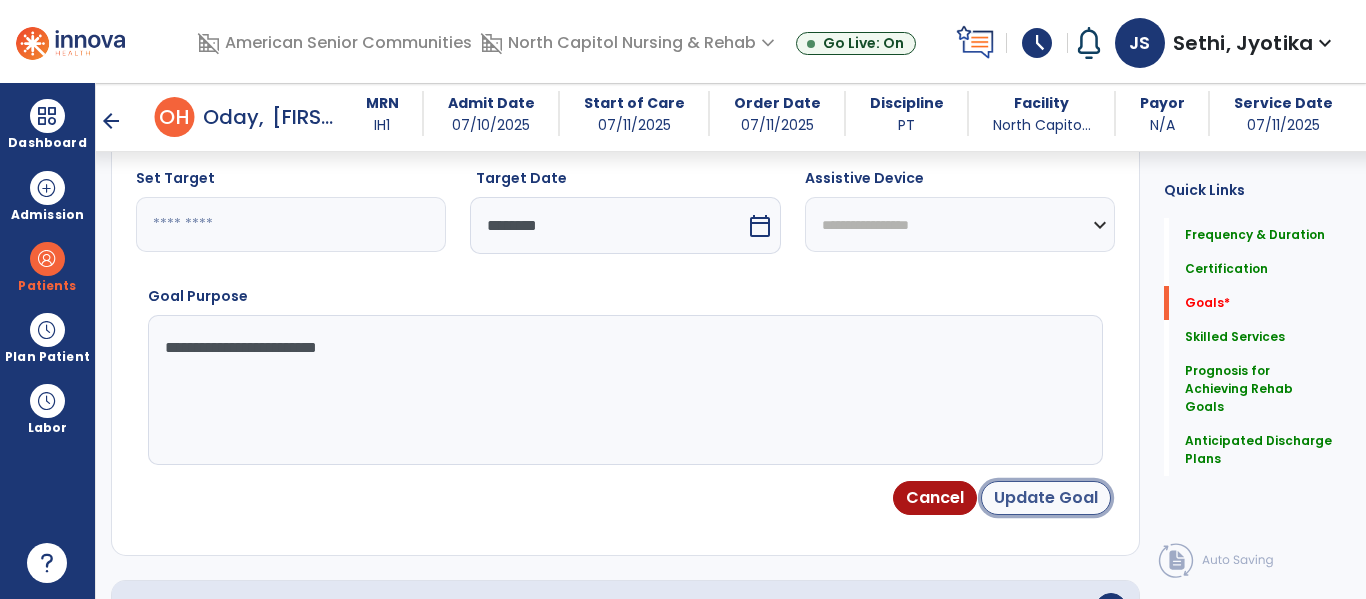 click on "Update Goal" at bounding box center [1046, 498] 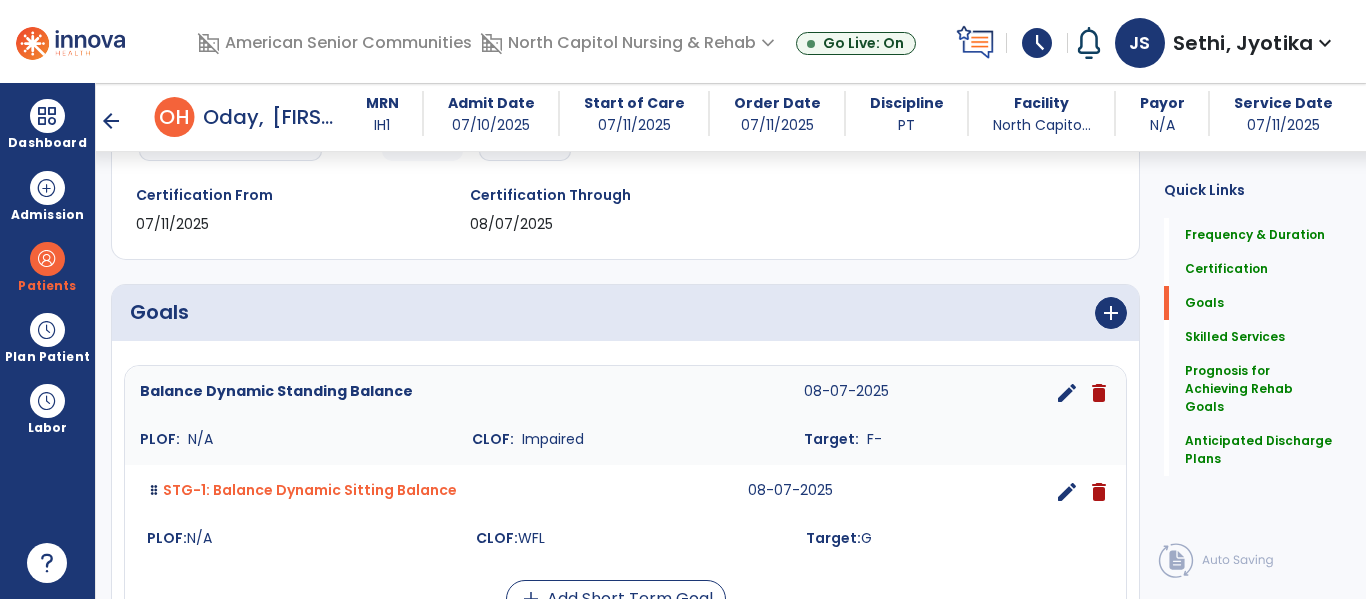 scroll, scrollTop: 584, scrollLeft: 0, axis: vertical 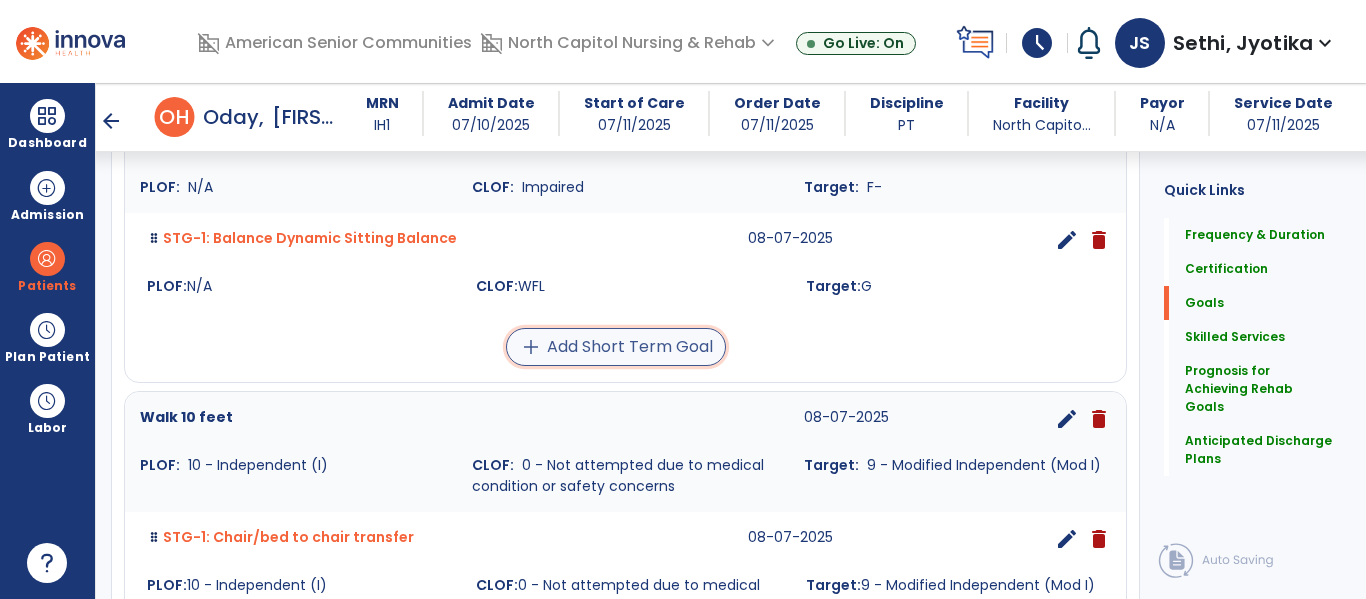 click on "add  Add Short Term Goal" at bounding box center (616, 347) 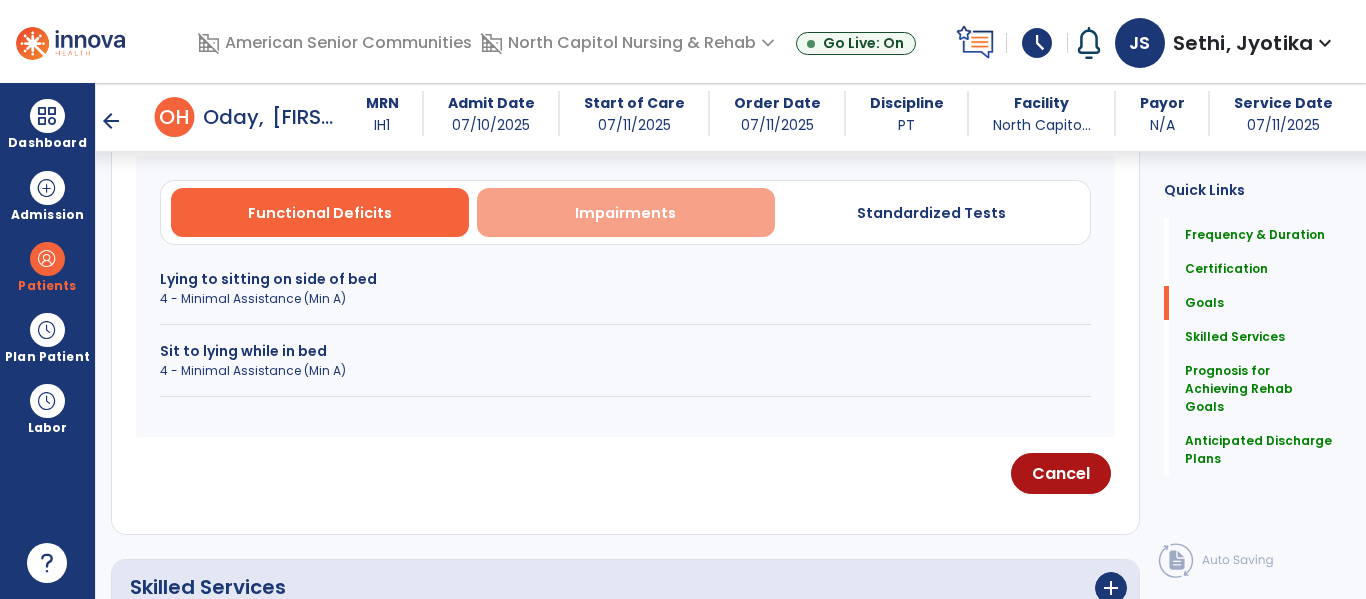 click on "Impairments" at bounding box center (625, 213) 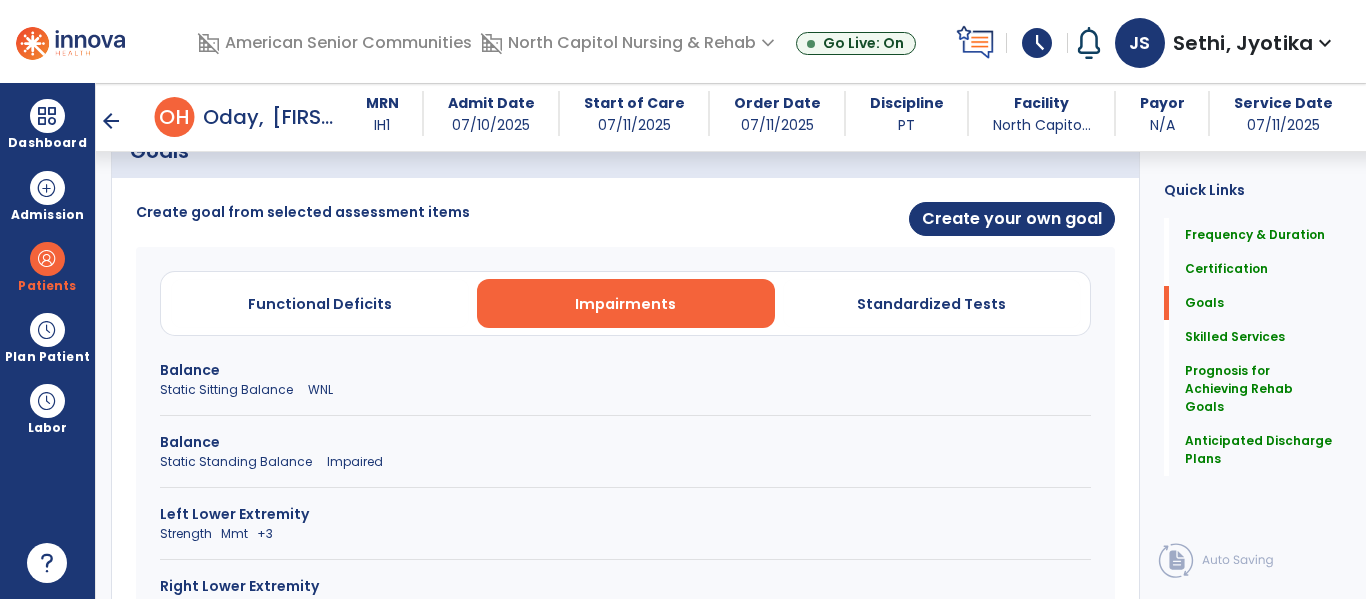 scroll, scrollTop: 490, scrollLeft: 0, axis: vertical 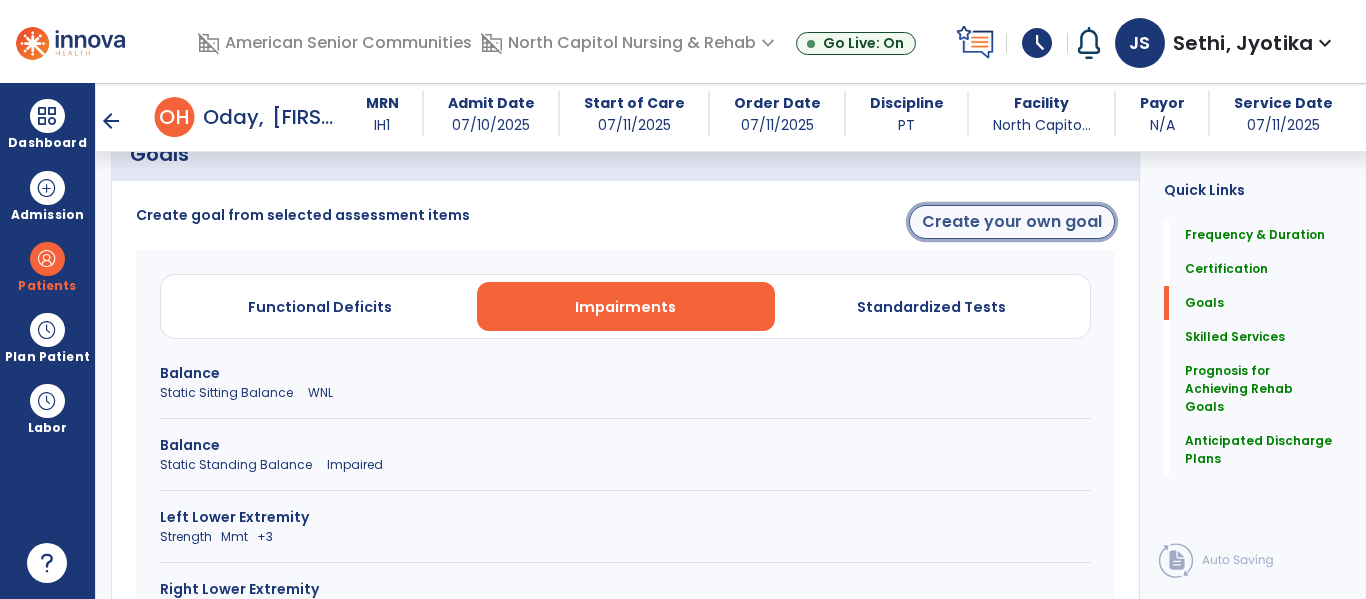 click on "Create your own goal" at bounding box center [1012, 222] 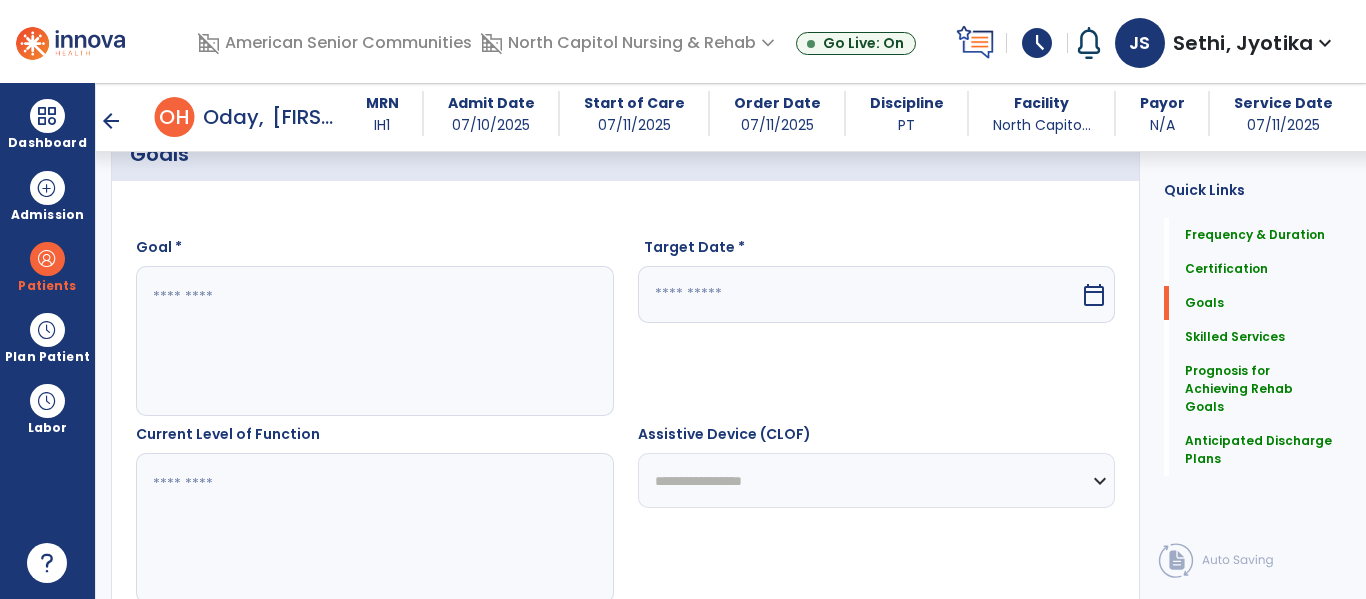 click at bounding box center (374, 341) 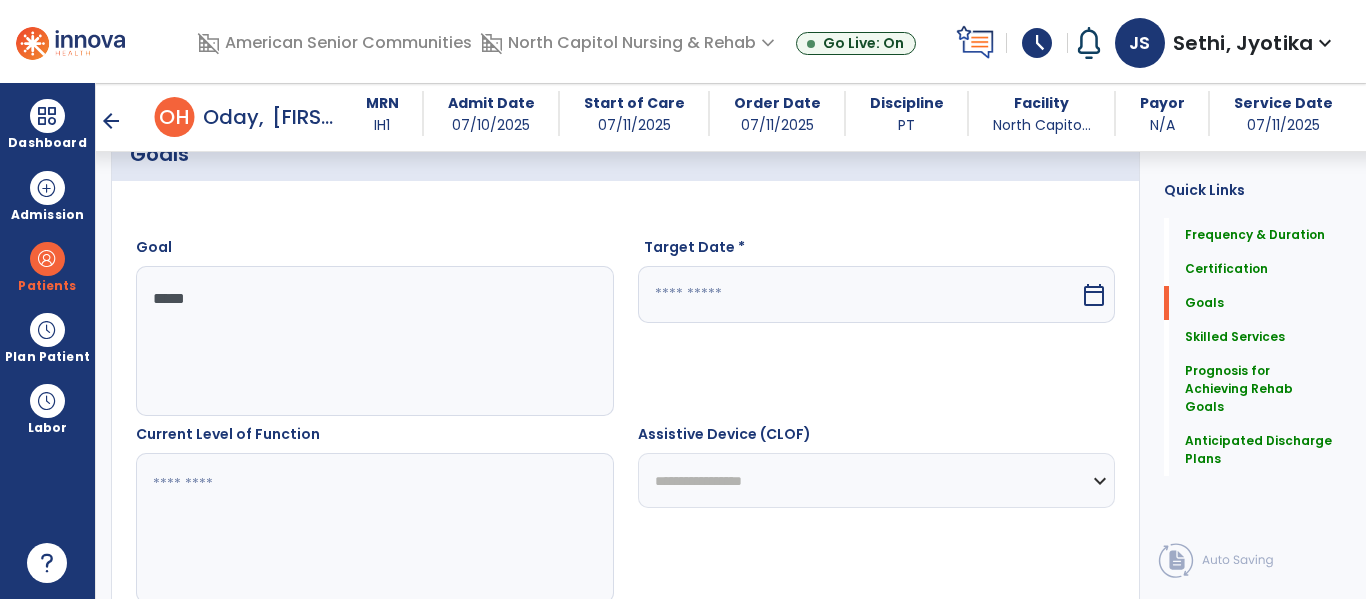 type on "******" 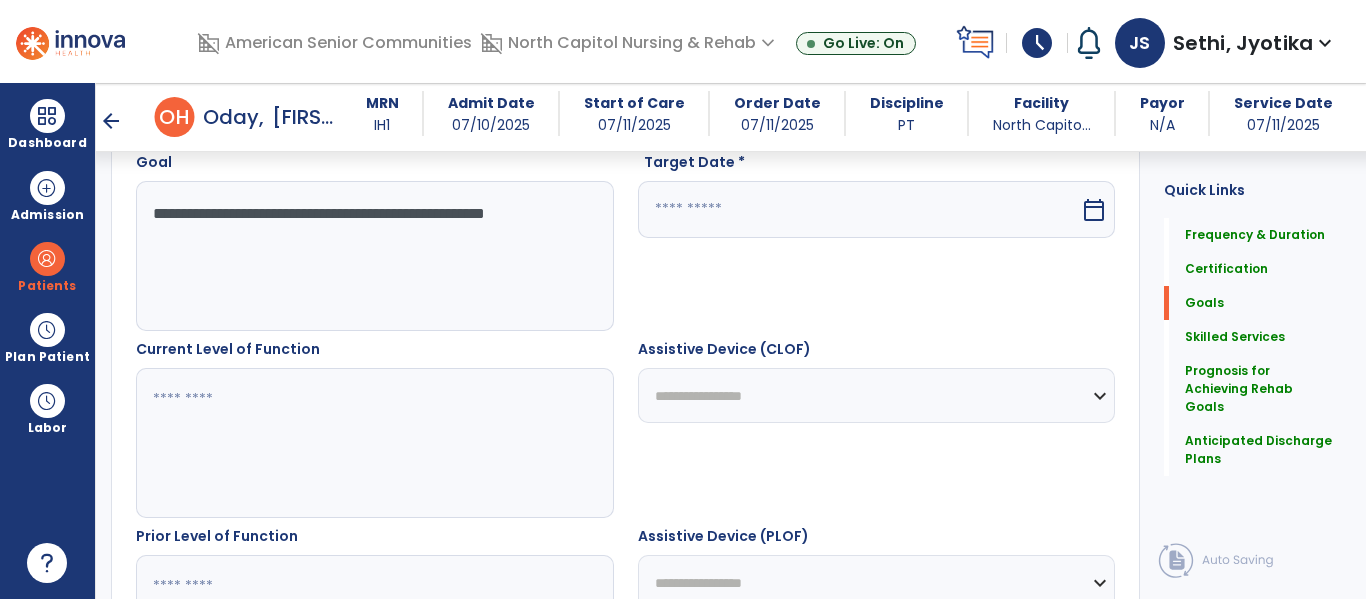 scroll, scrollTop: 571, scrollLeft: 0, axis: vertical 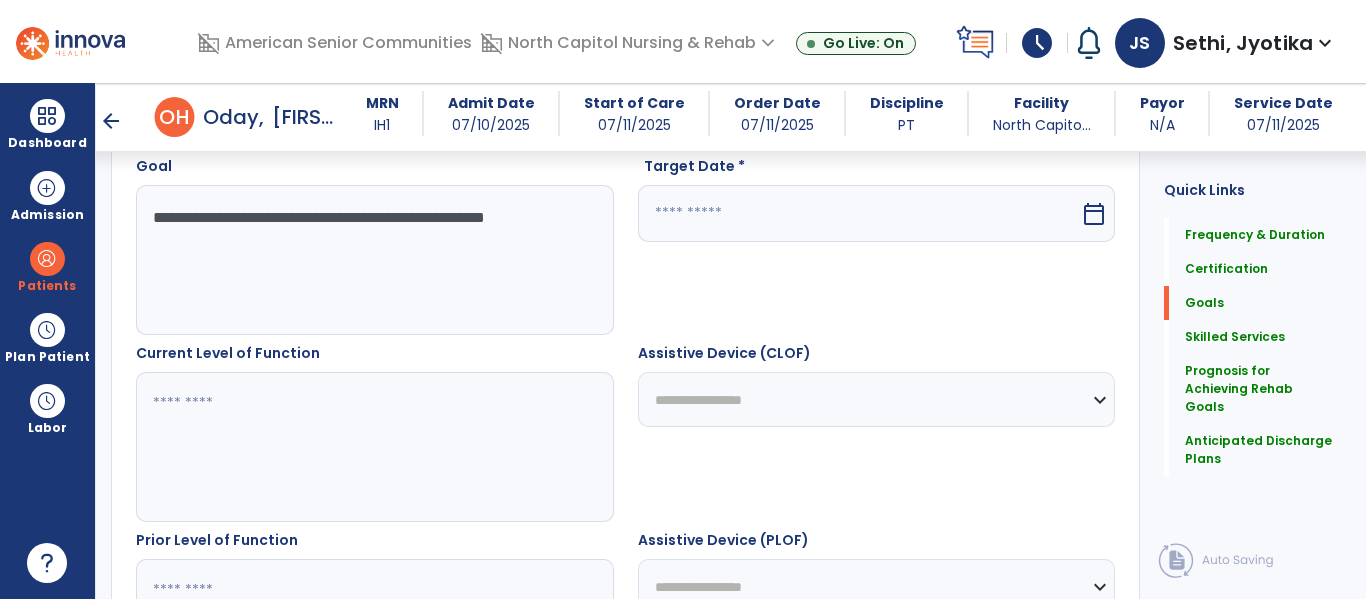 type on "**********" 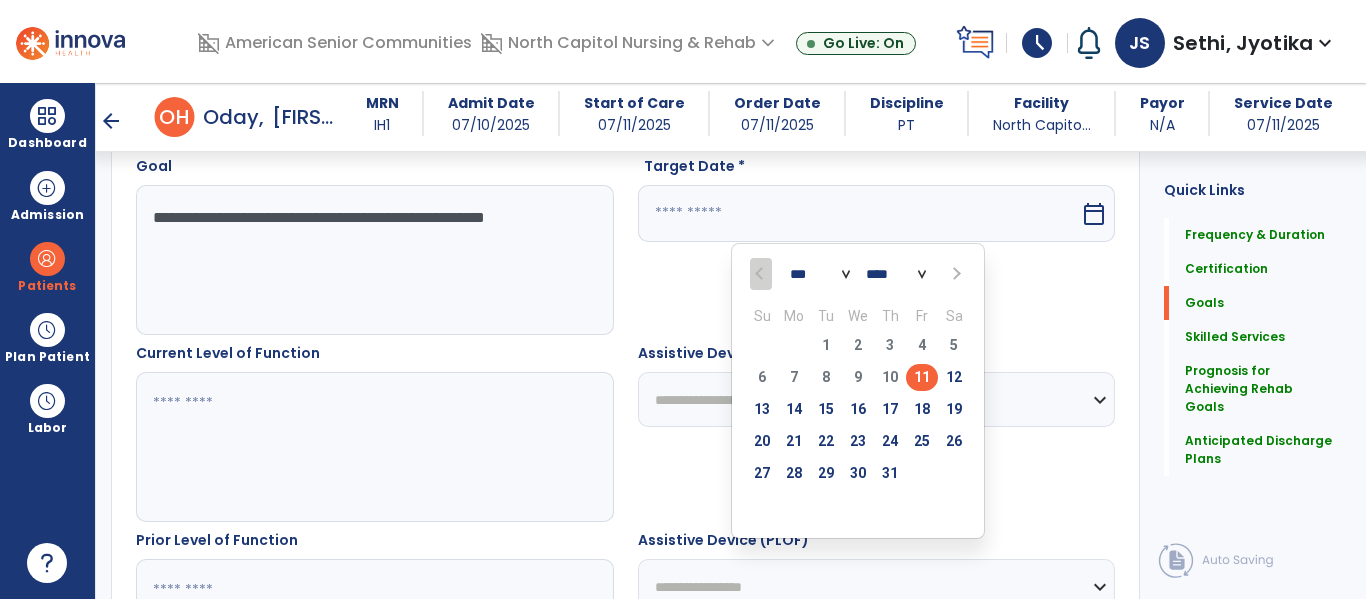 click at bounding box center [955, 274] 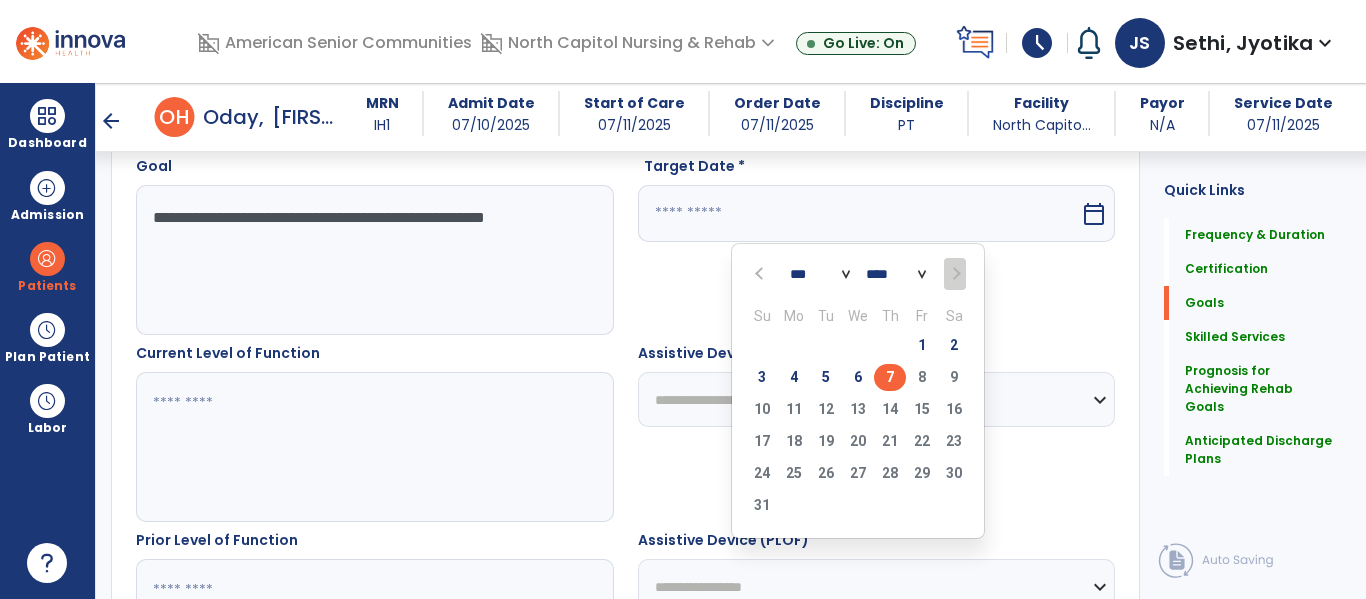 click on "7" at bounding box center [890, 377] 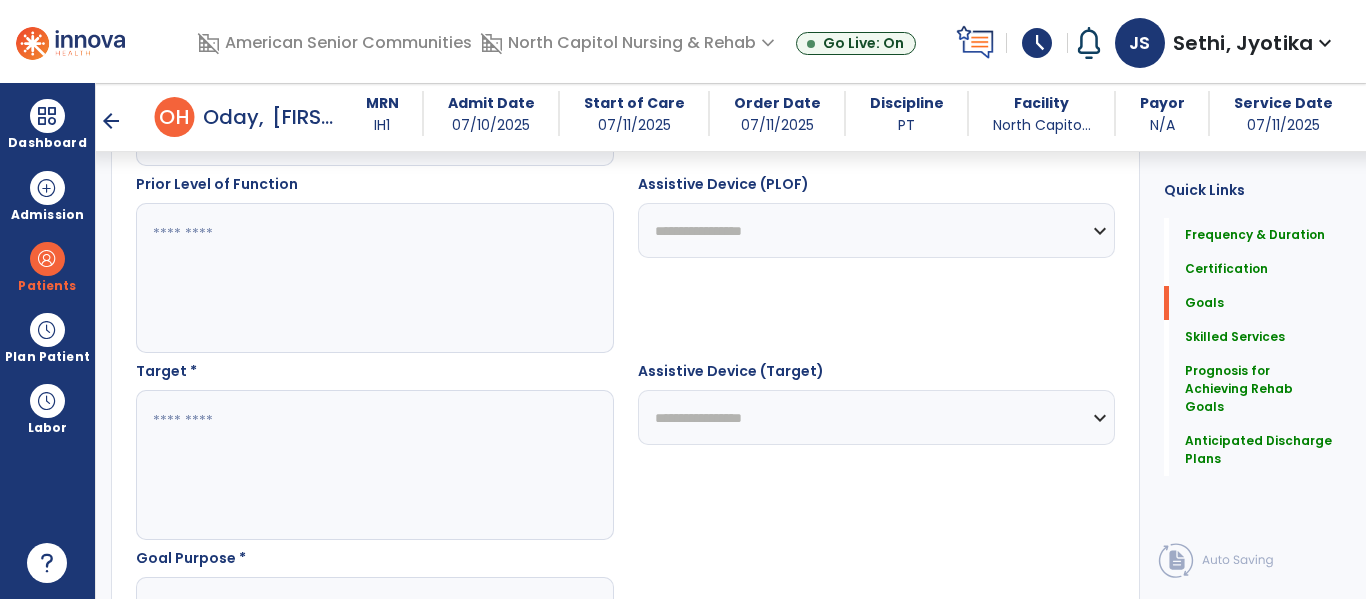 scroll, scrollTop: 950, scrollLeft: 0, axis: vertical 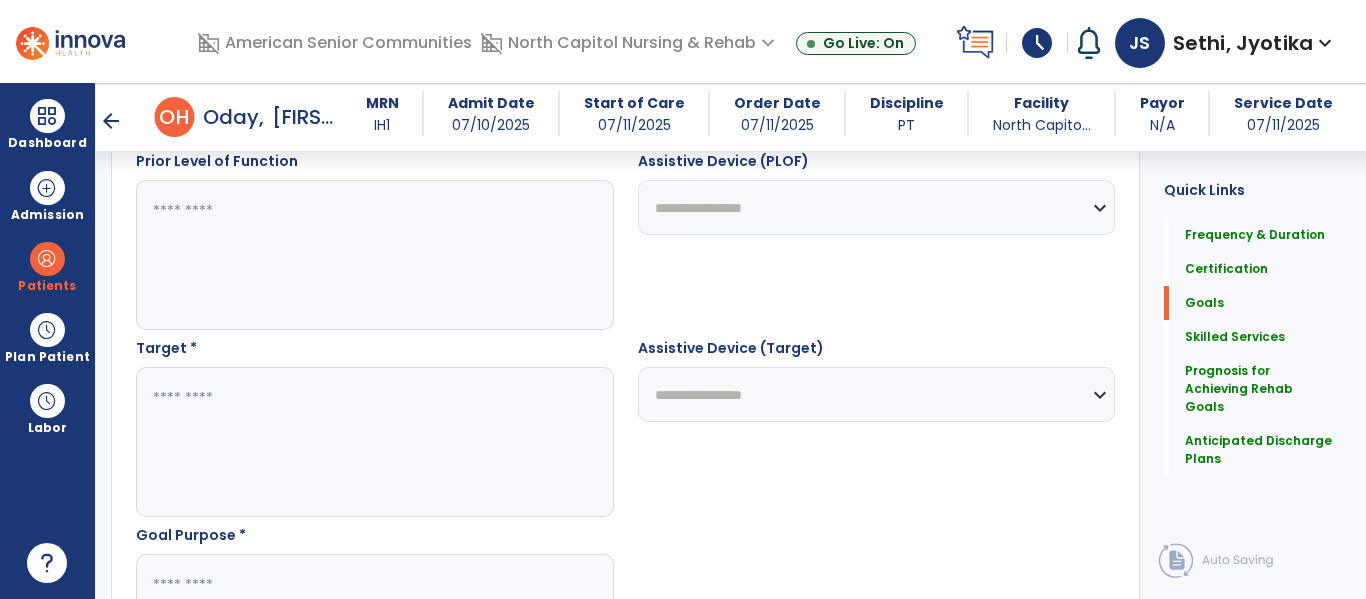 click at bounding box center (374, 442) 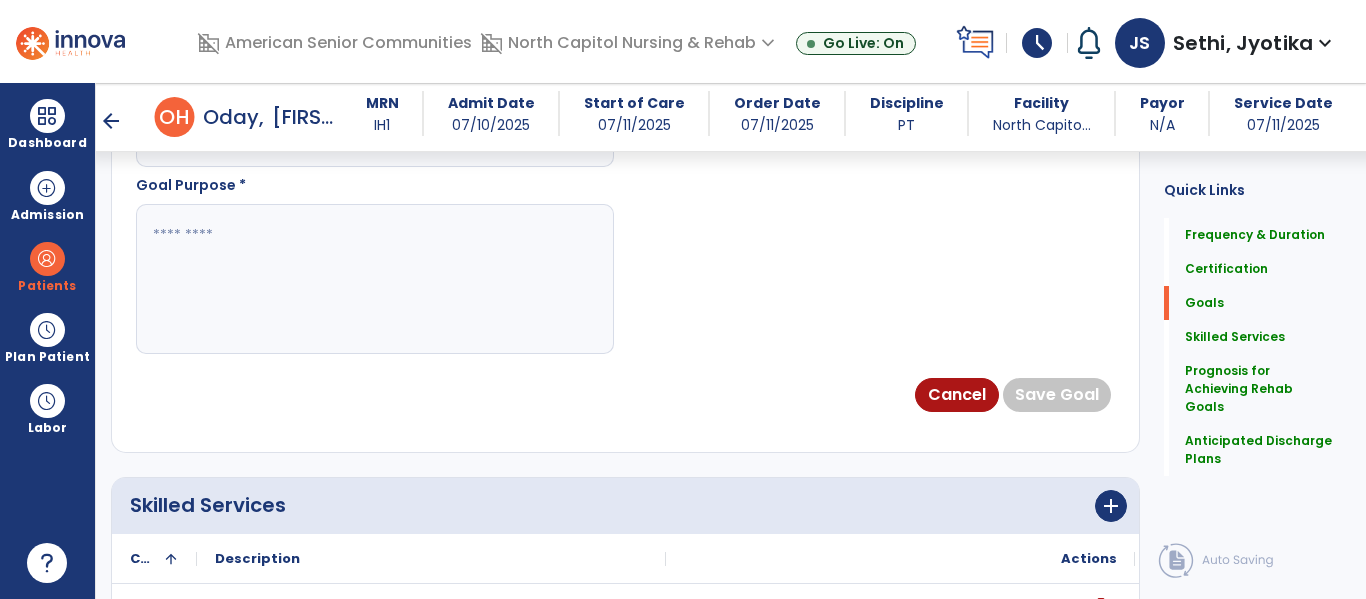 scroll, scrollTop: 1303, scrollLeft: 0, axis: vertical 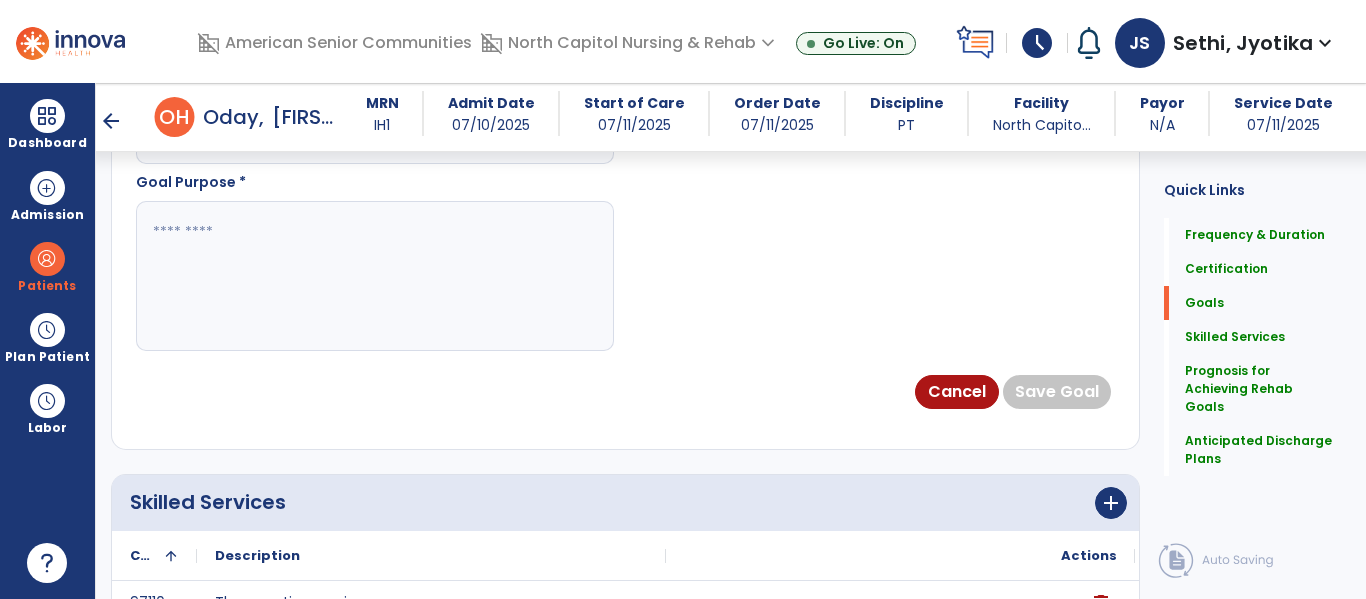 type on "***" 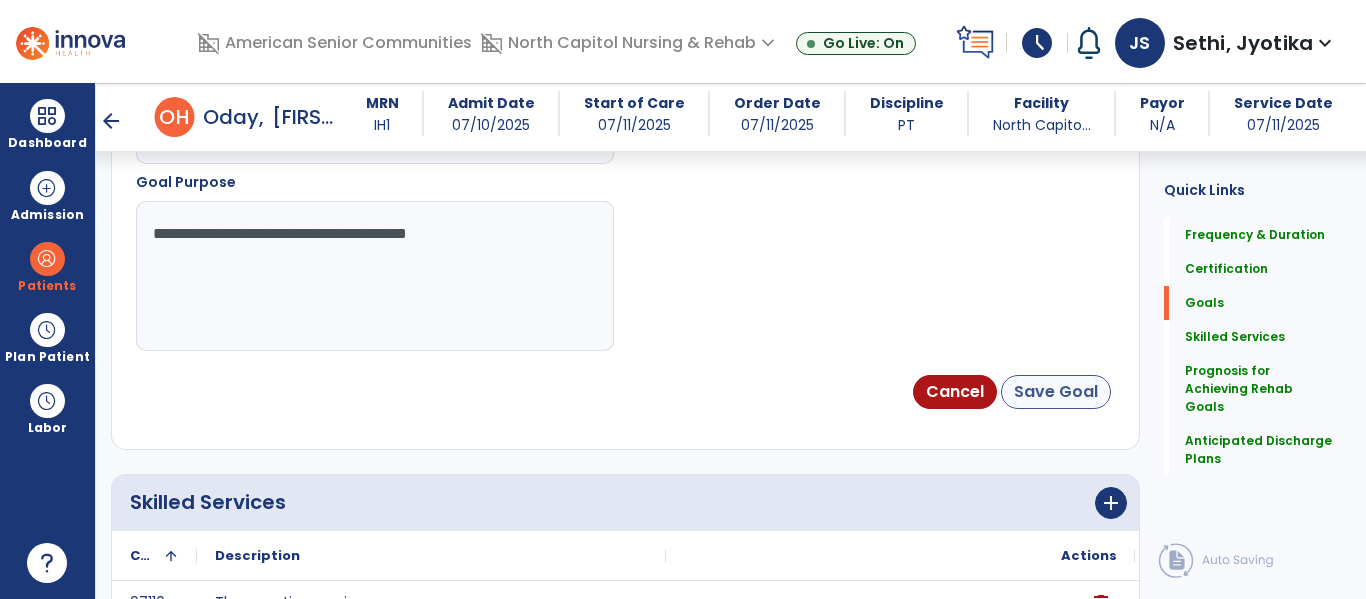 type on "**********" 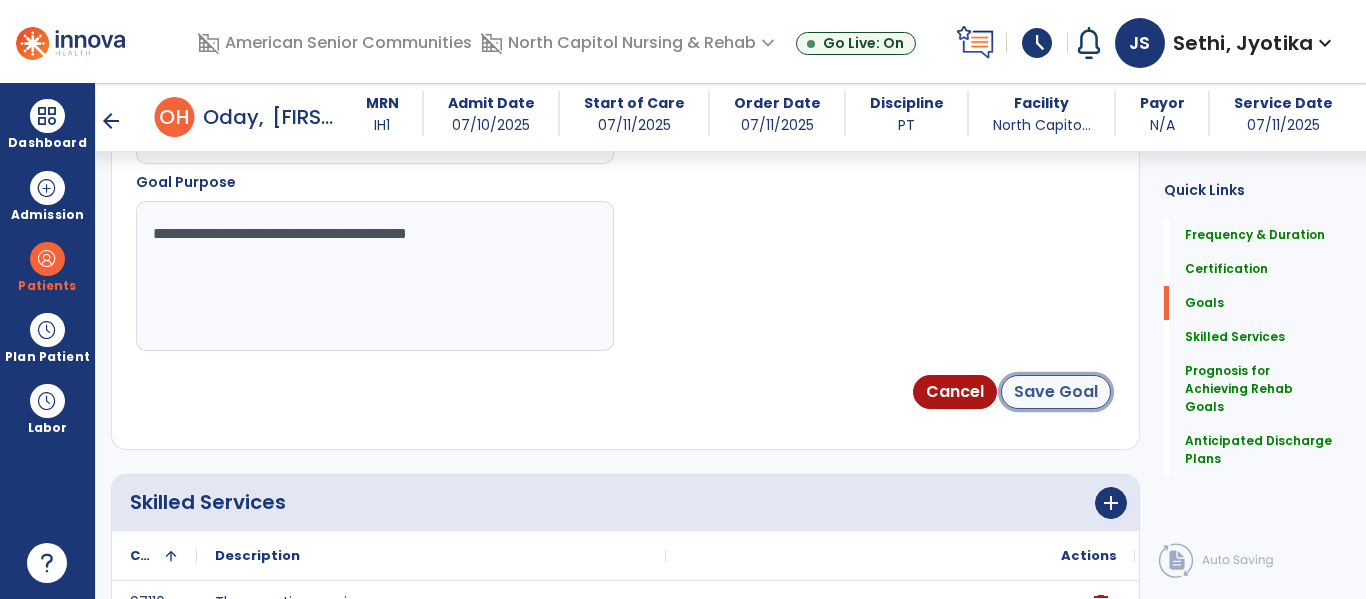 click on "Save Goal" at bounding box center (1056, 392) 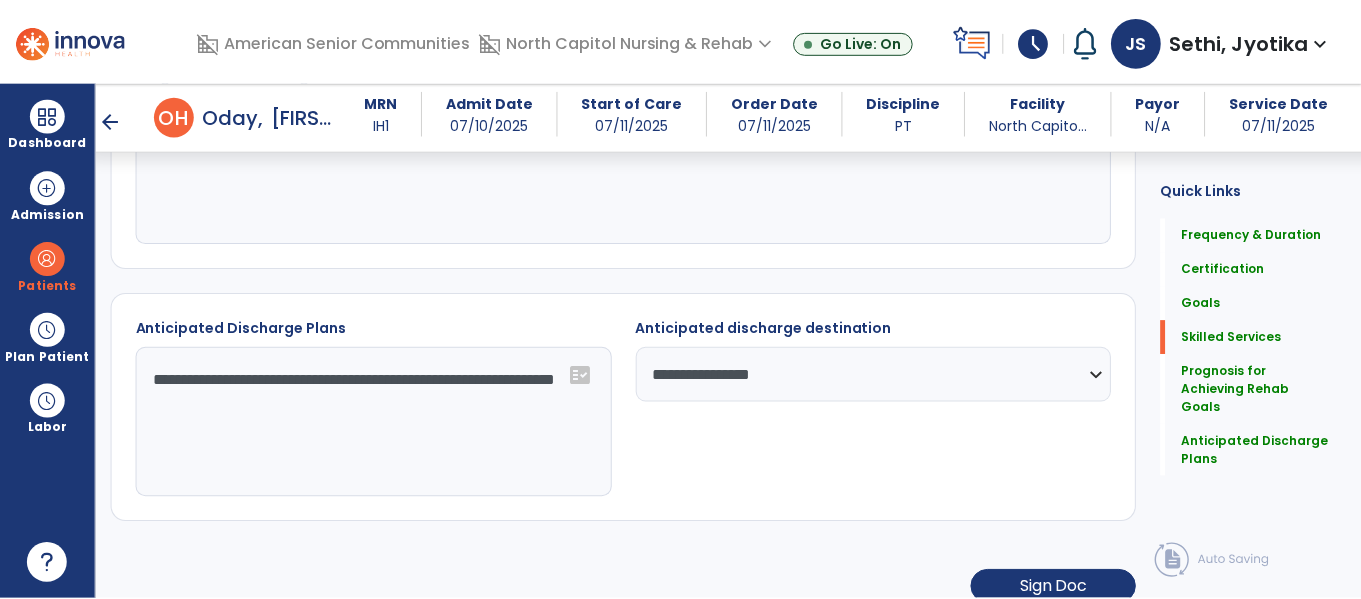 scroll, scrollTop: 2212, scrollLeft: 0, axis: vertical 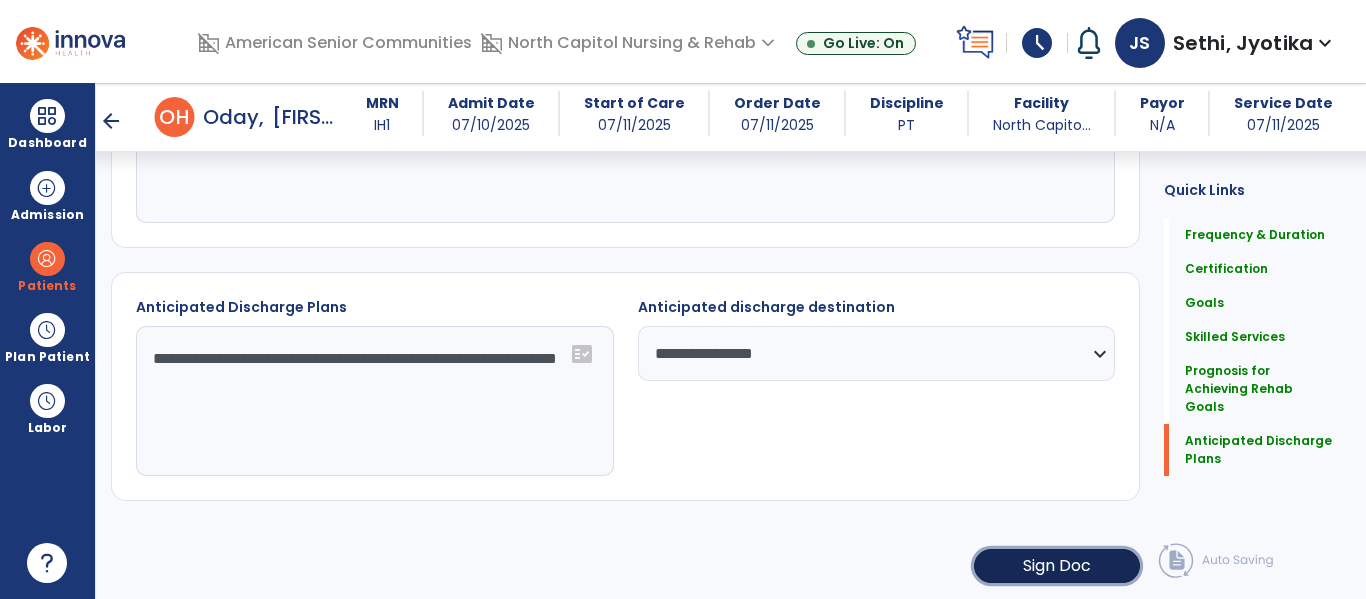 click on "Sign Doc" 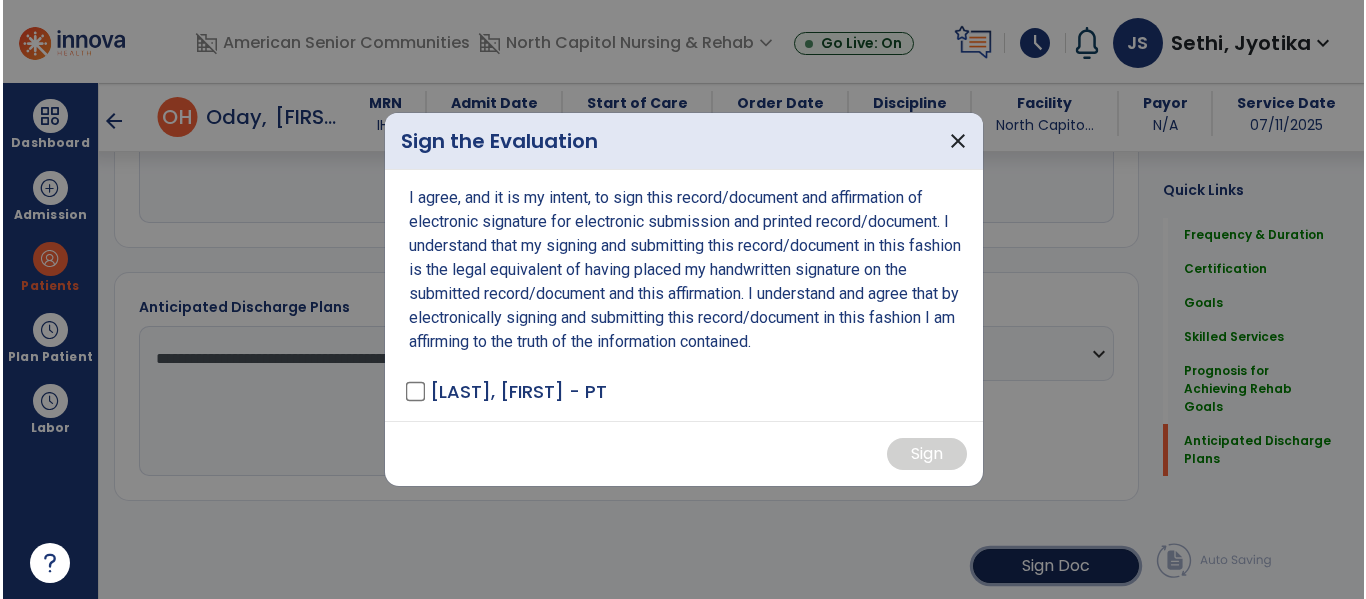 scroll, scrollTop: 2212, scrollLeft: 0, axis: vertical 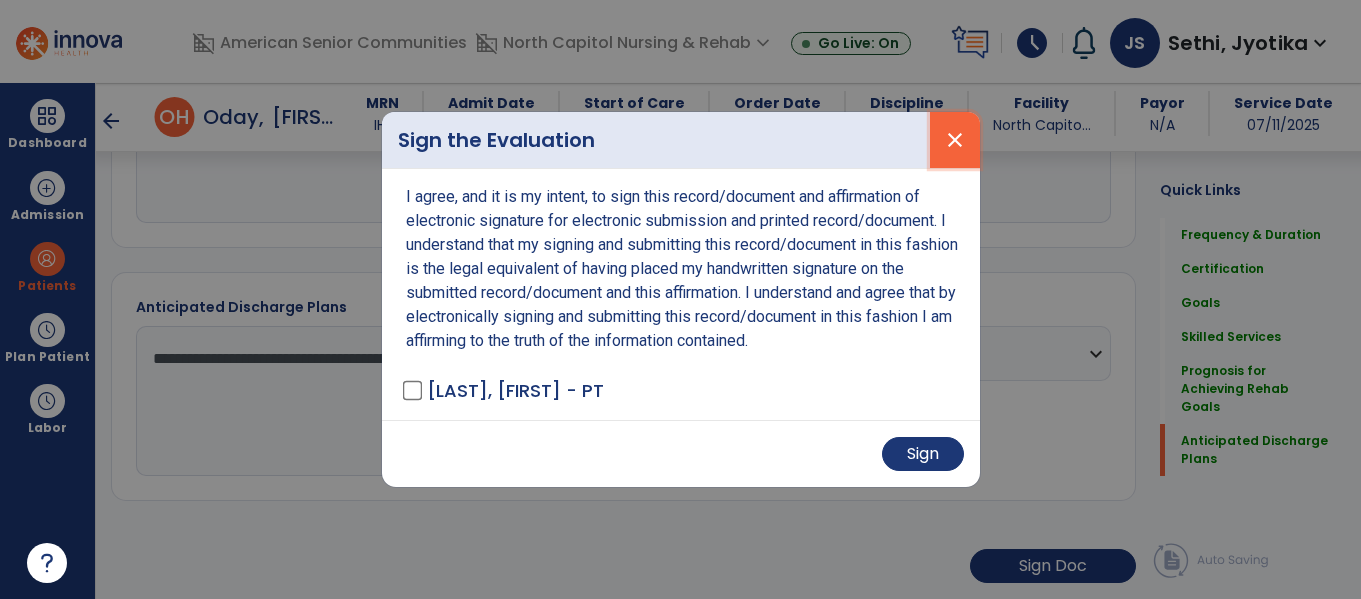click on "close" at bounding box center (955, 140) 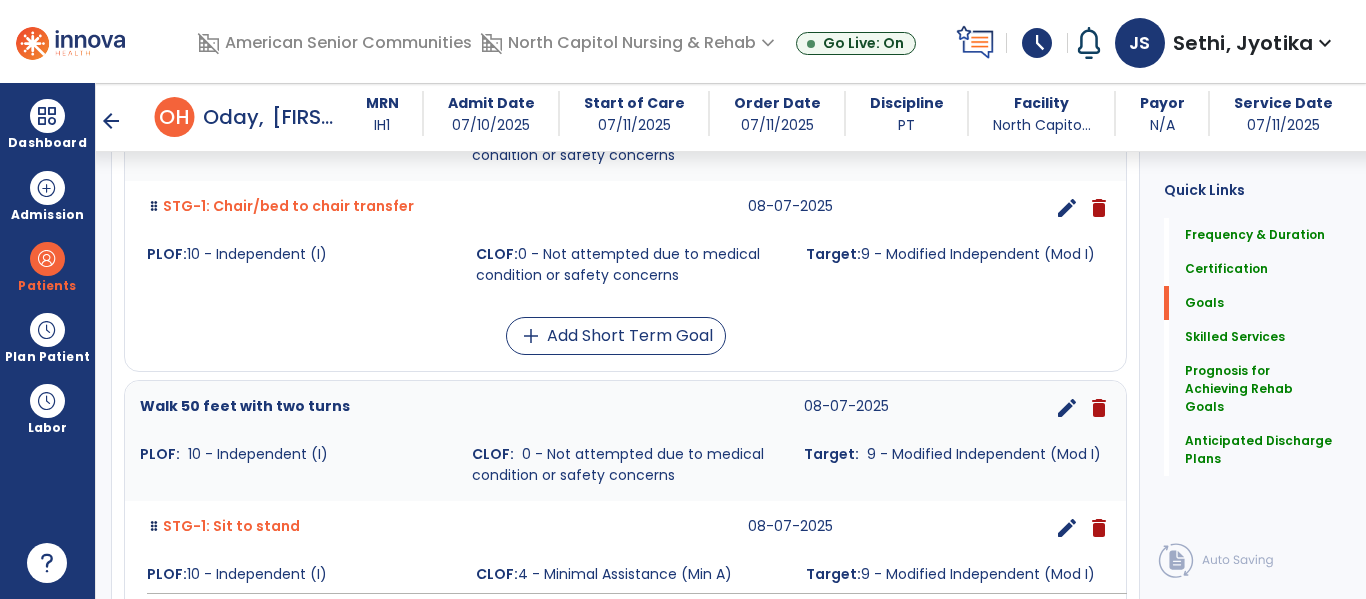 scroll, scrollTop: 0, scrollLeft: 0, axis: both 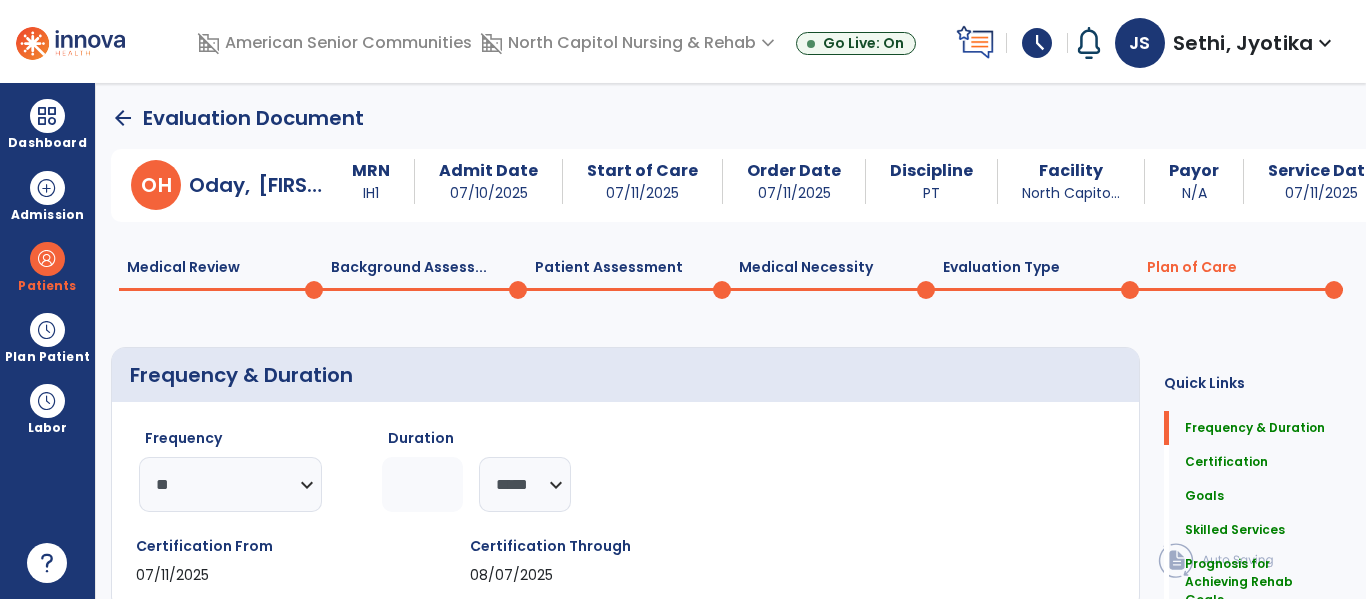 click on "Medical Review  0" 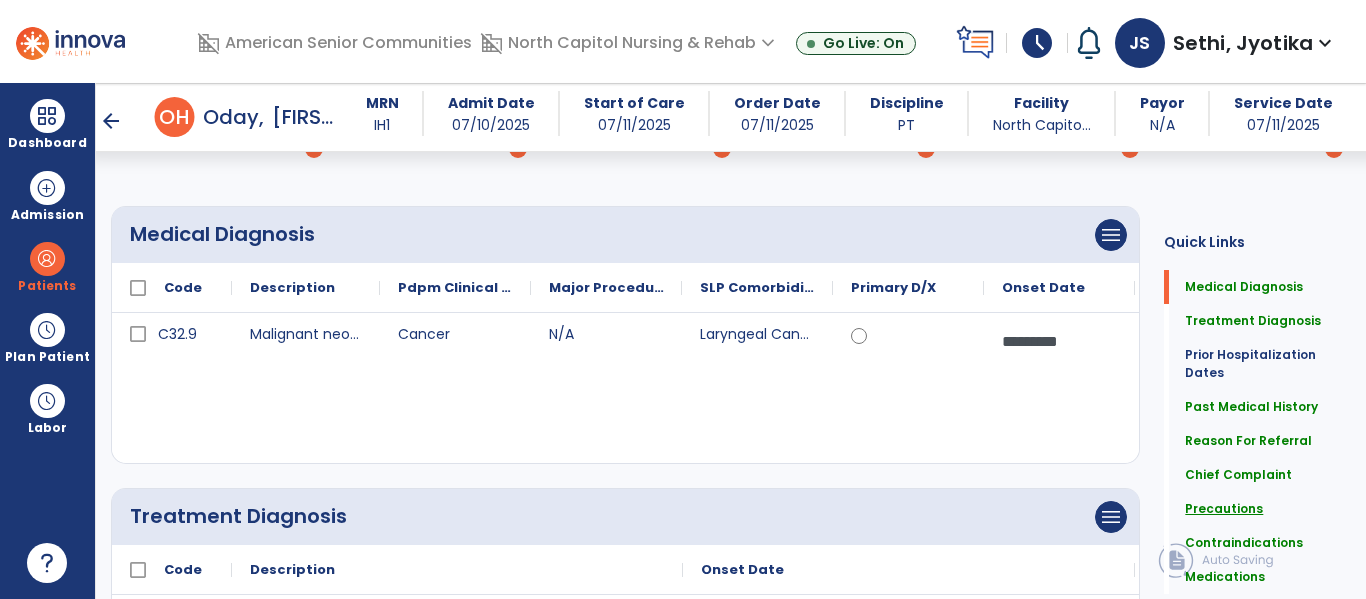 click on "Precautions" 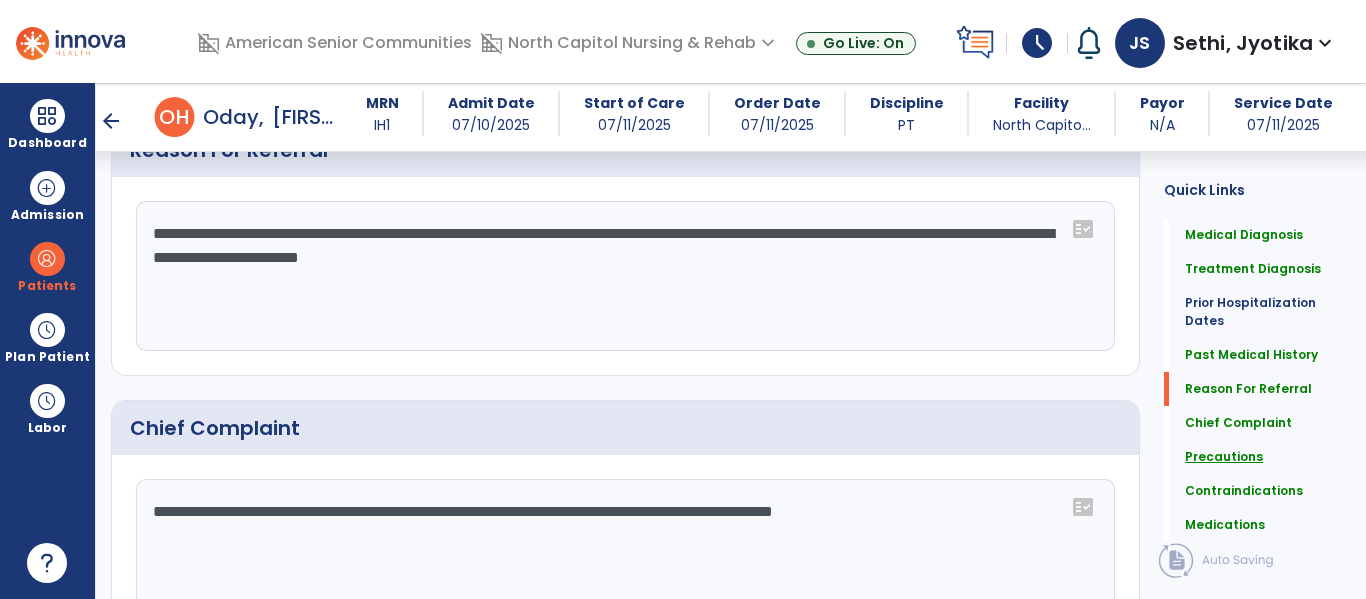 scroll, scrollTop: 1905, scrollLeft: 0, axis: vertical 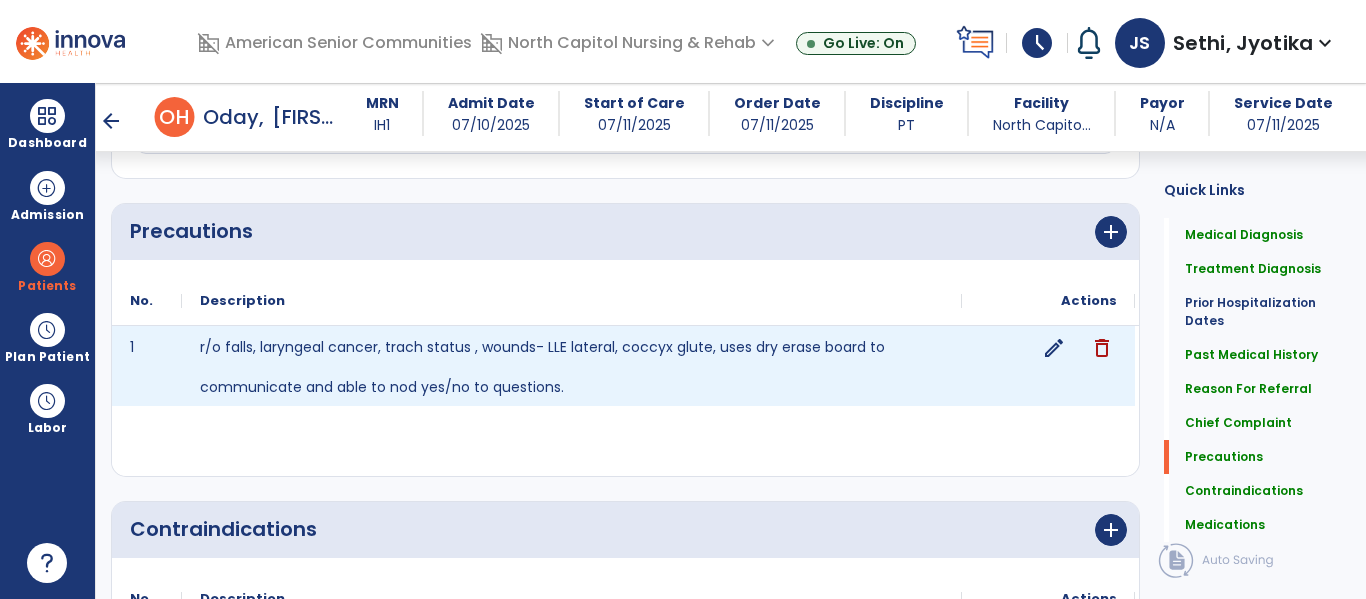 click on "edit" 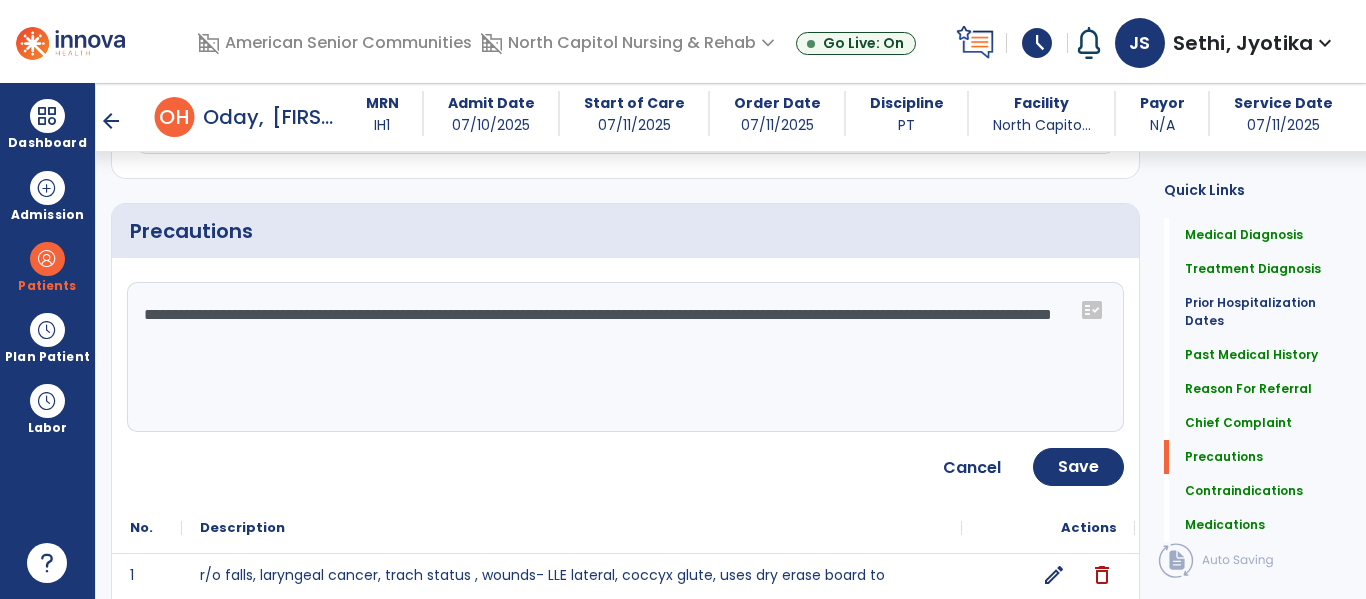 click on "**********" 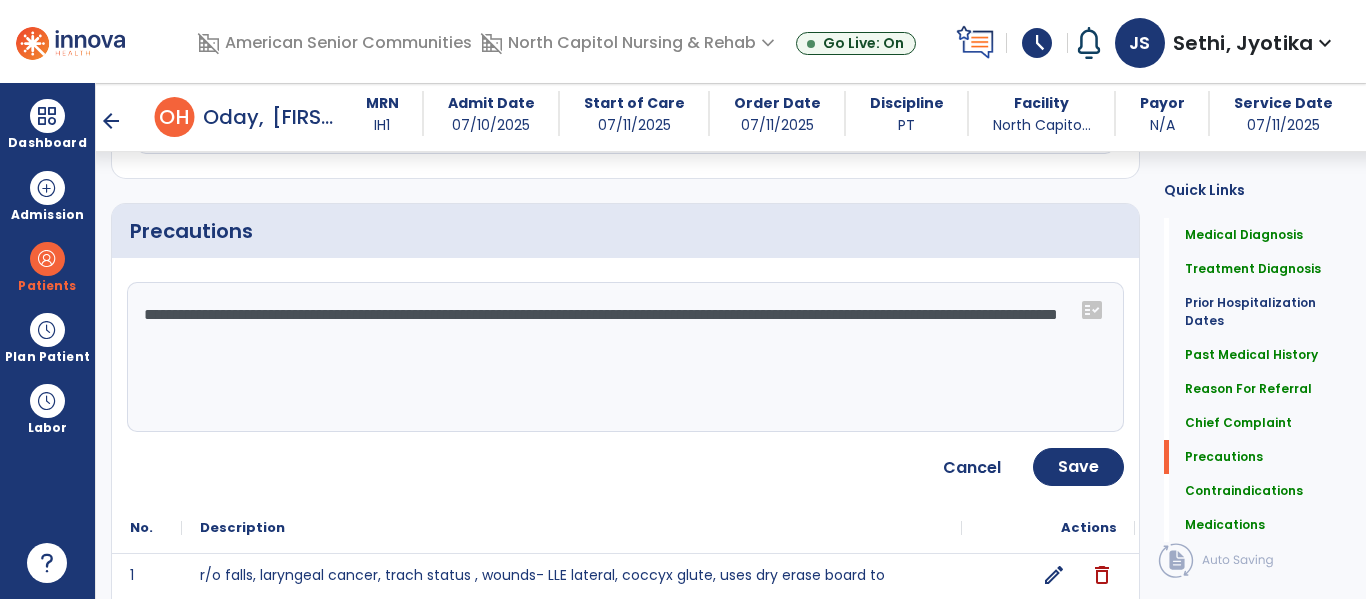 paste on "**********" 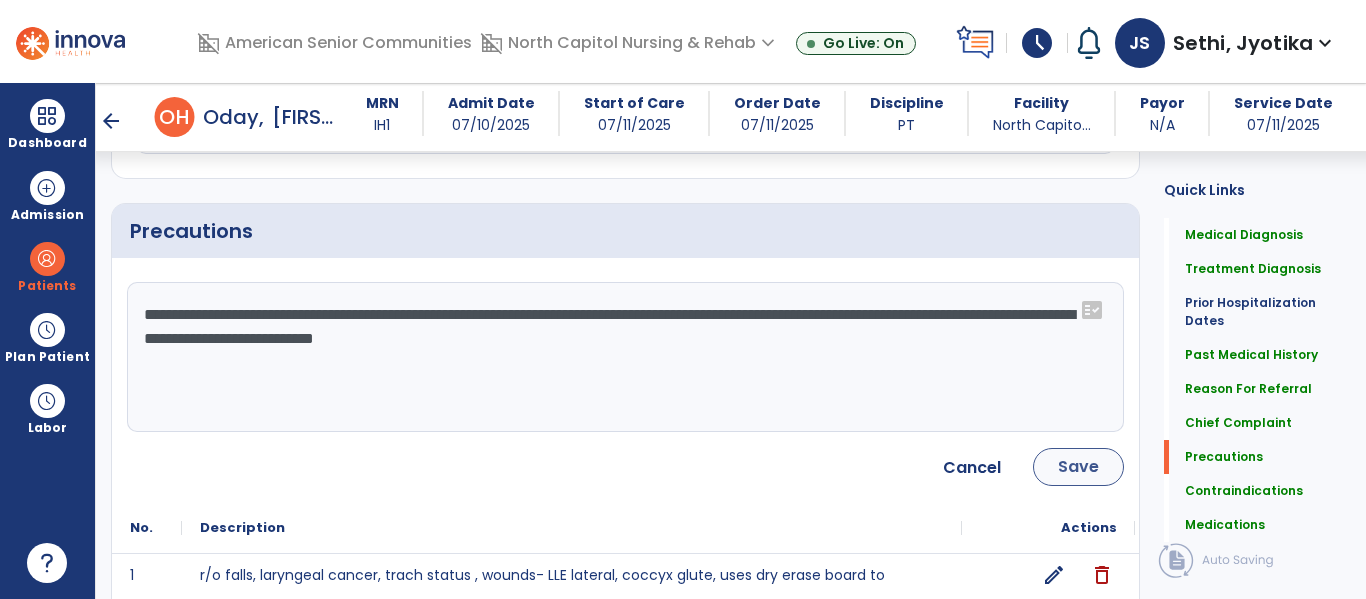 type on "**********" 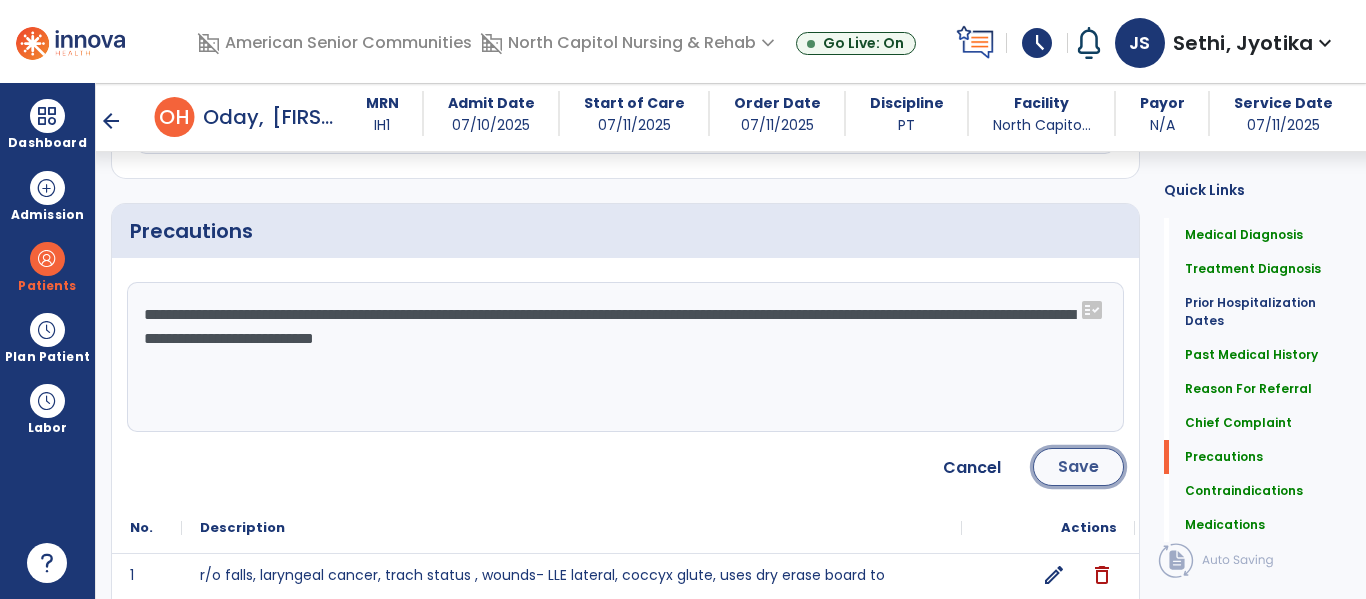 click on "Save" 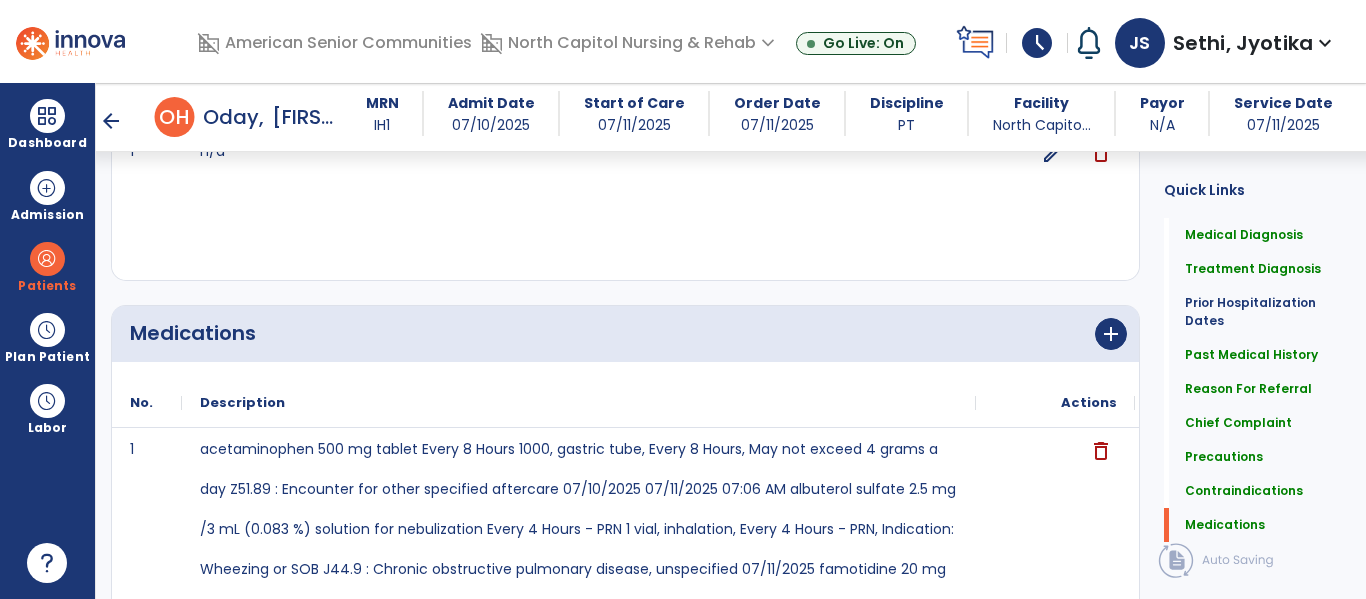 scroll, scrollTop: 2699, scrollLeft: 0, axis: vertical 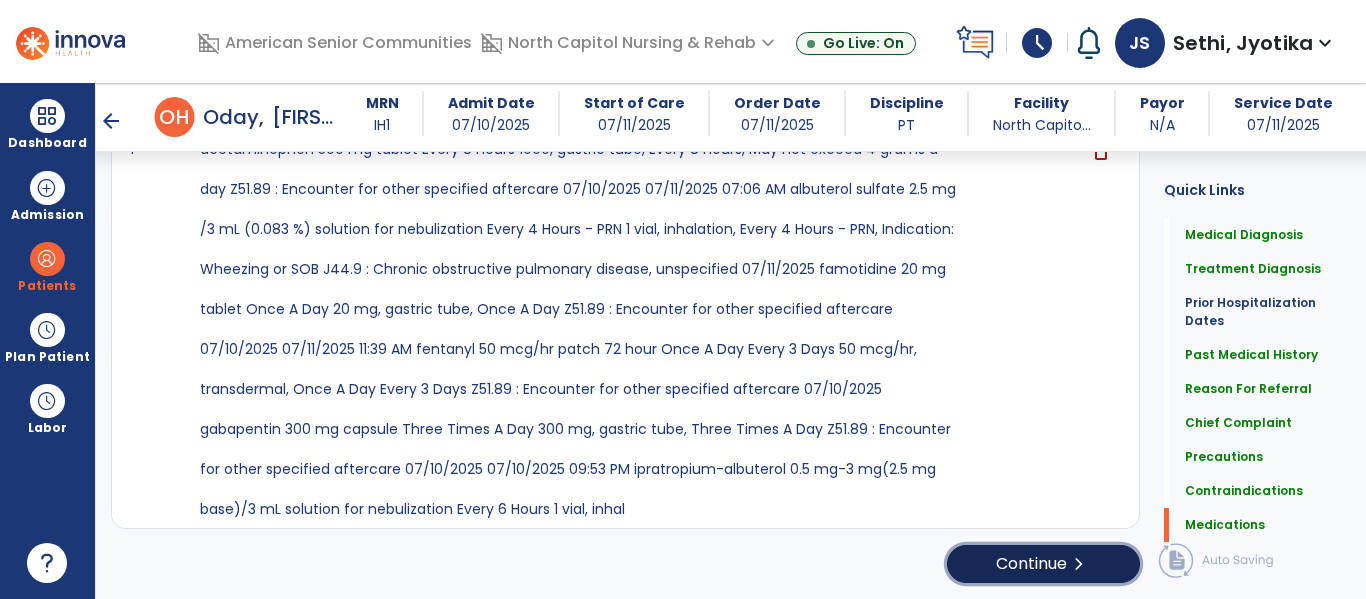 click on "Continue  chevron_right" 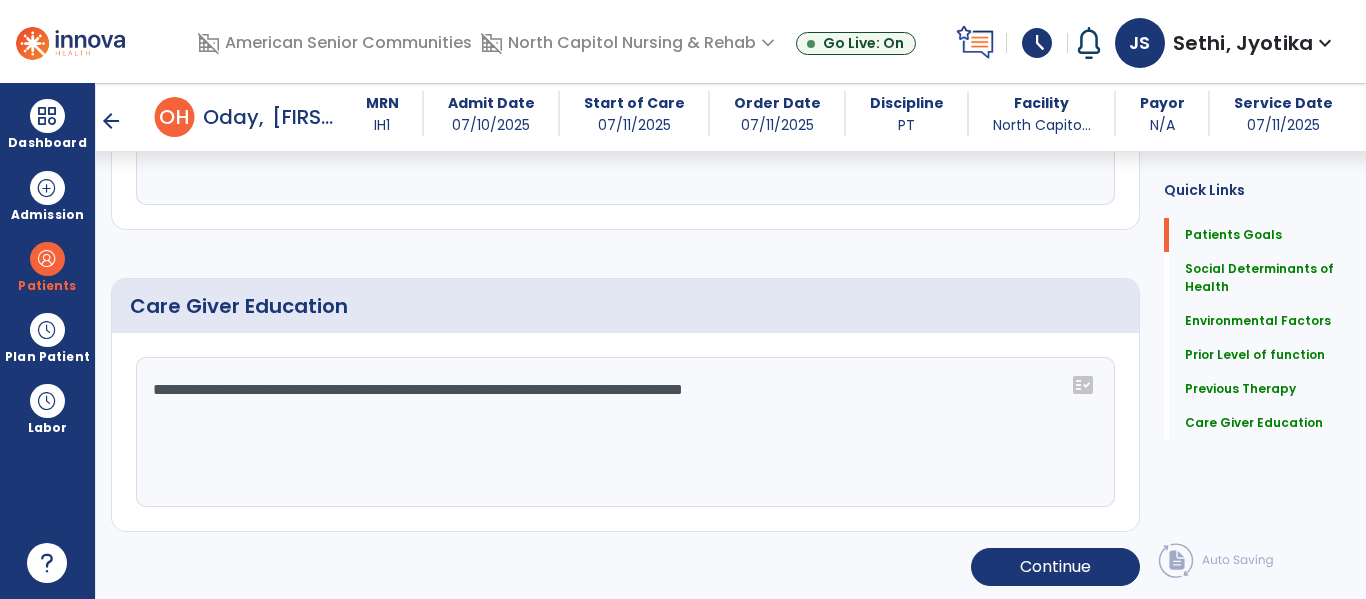 scroll, scrollTop: 1623, scrollLeft: 0, axis: vertical 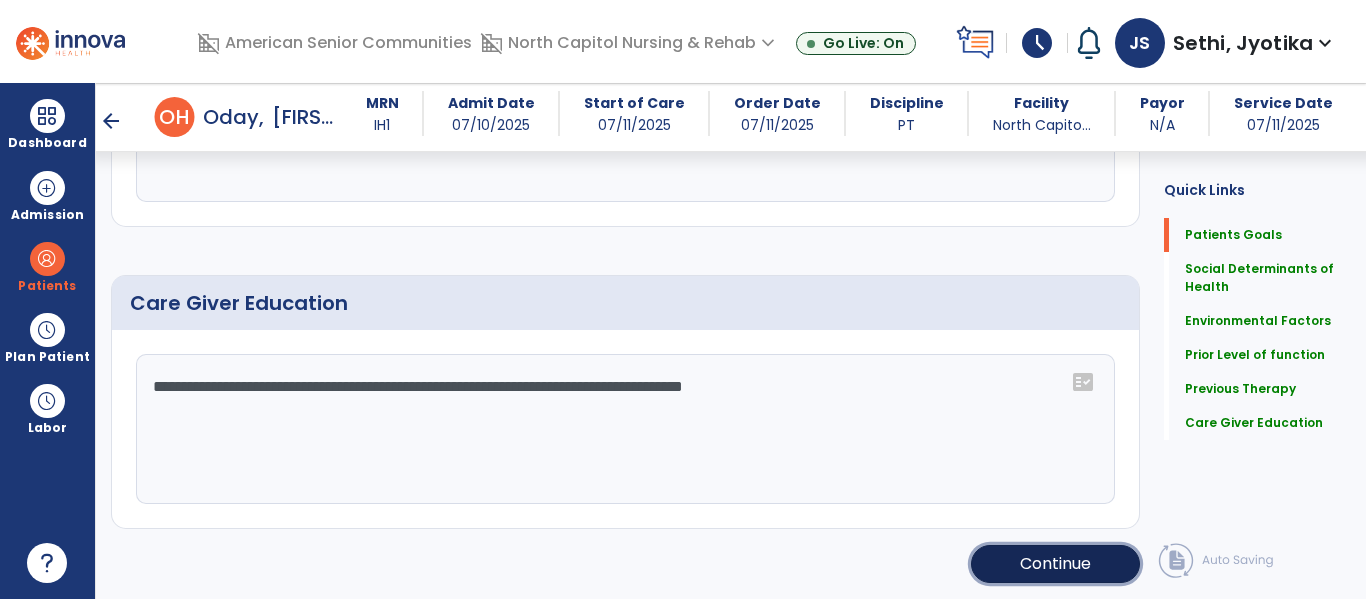 click on "Continue" 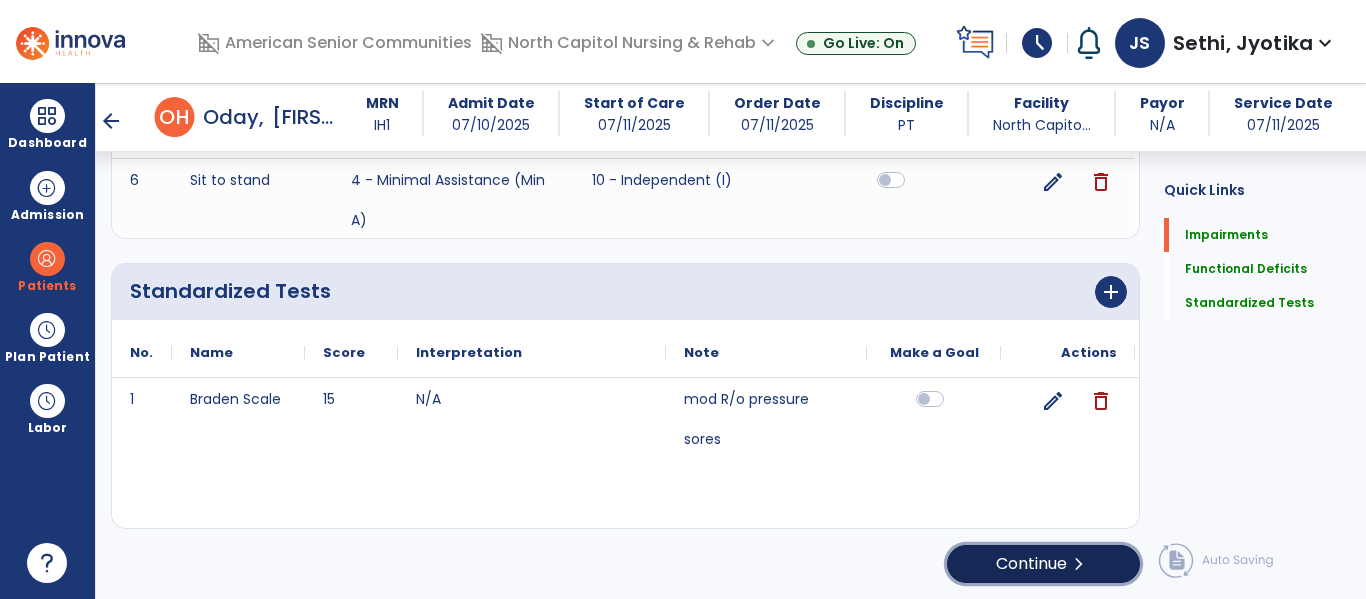 click on "Continue  chevron_right" 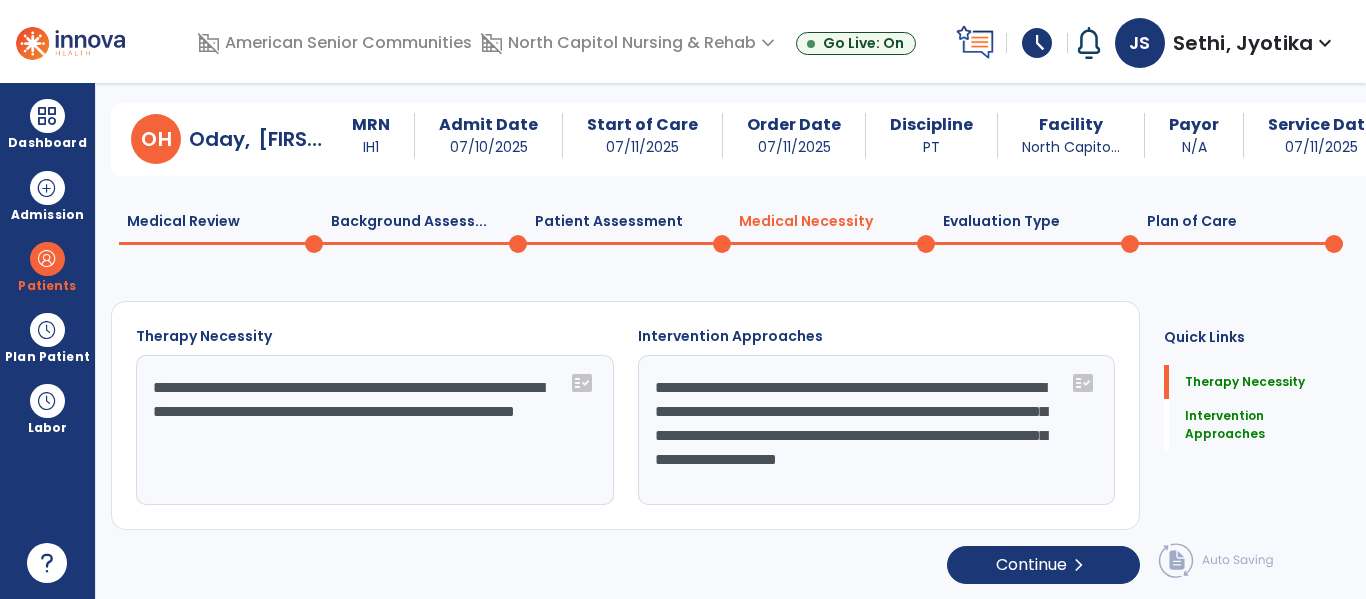 scroll, scrollTop: 47, scrollLeft: 0, axis: vertical 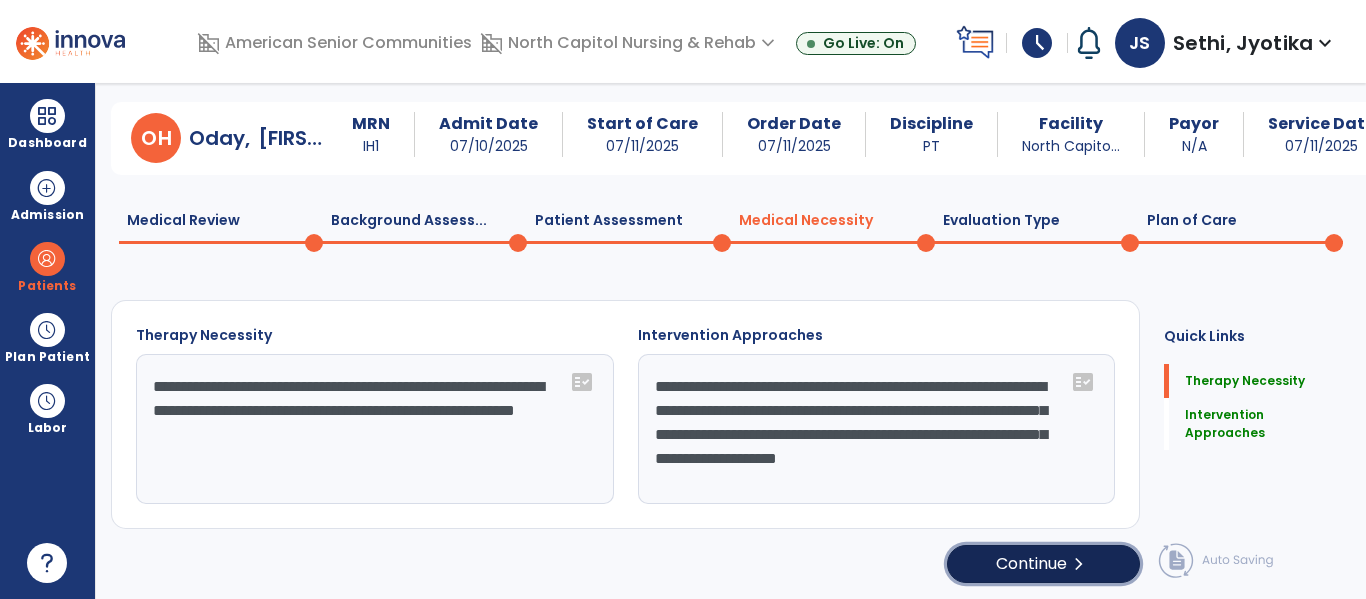 click on "Continue  chevron_right" 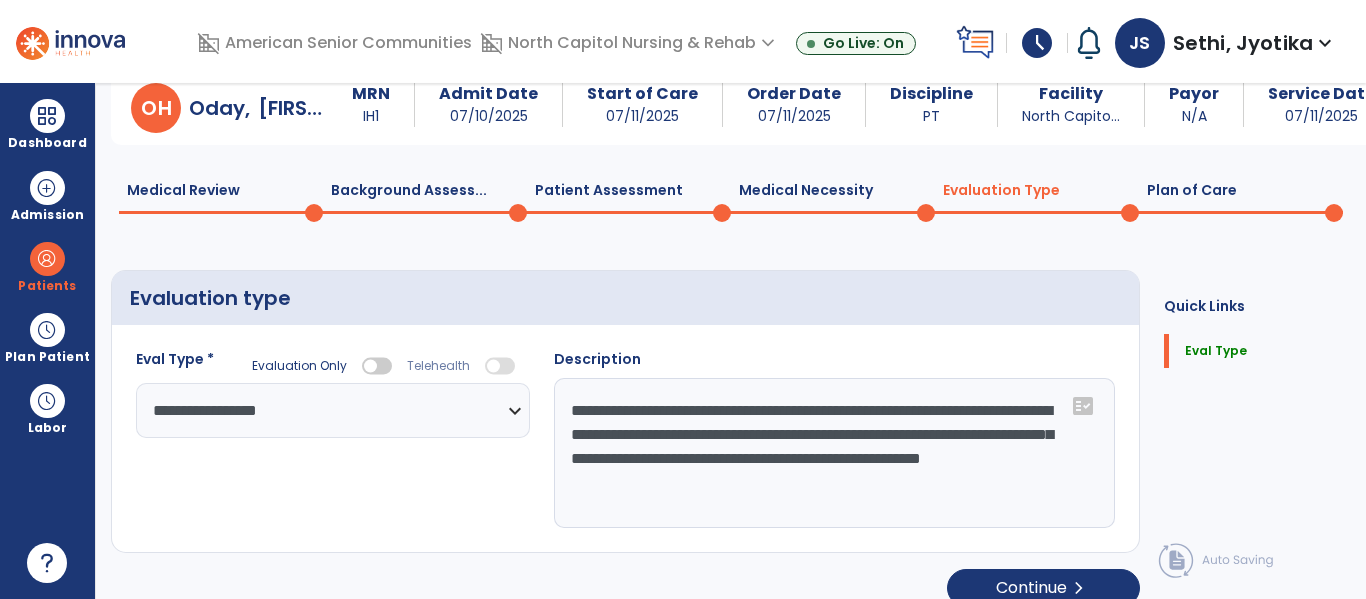 scroll, scrollTop: 82, scrollLeft: 0, axis: vertical 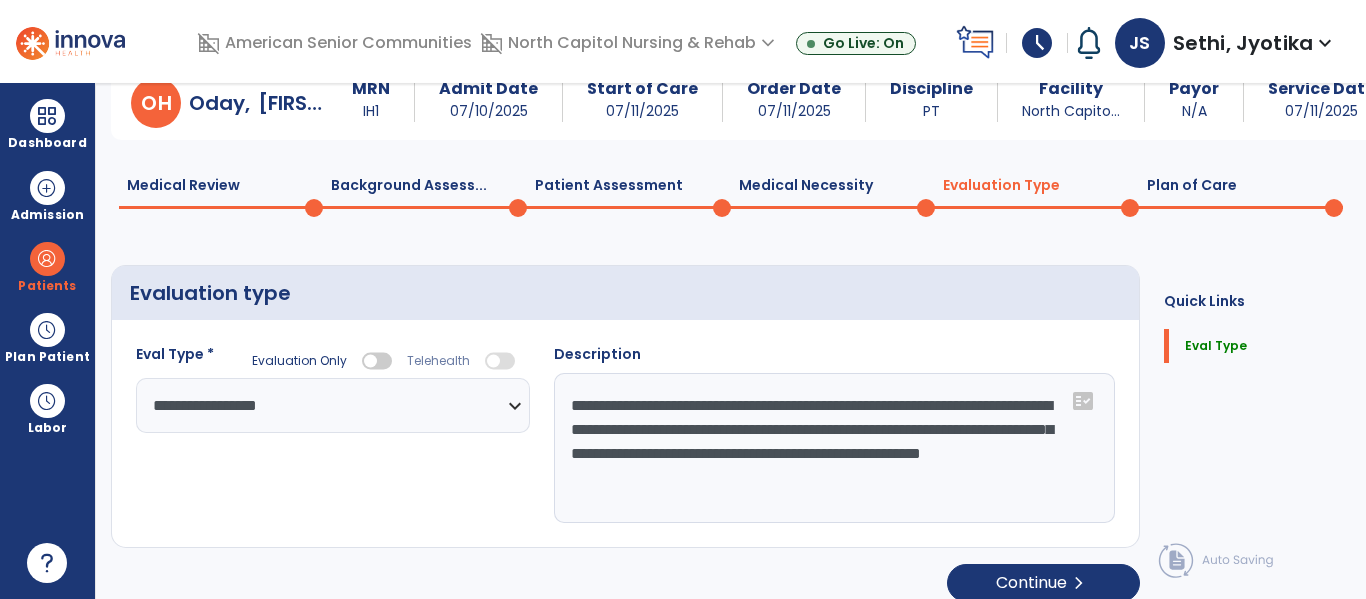 select on "**********" 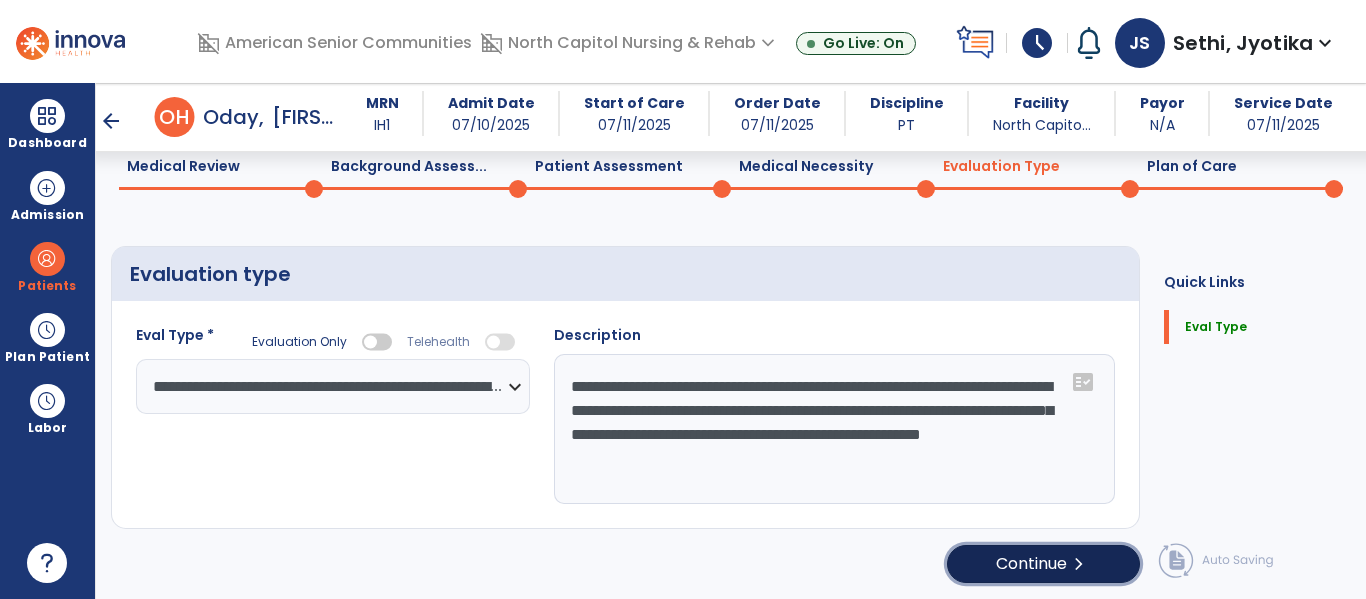 click on "Continue  chevron_right" 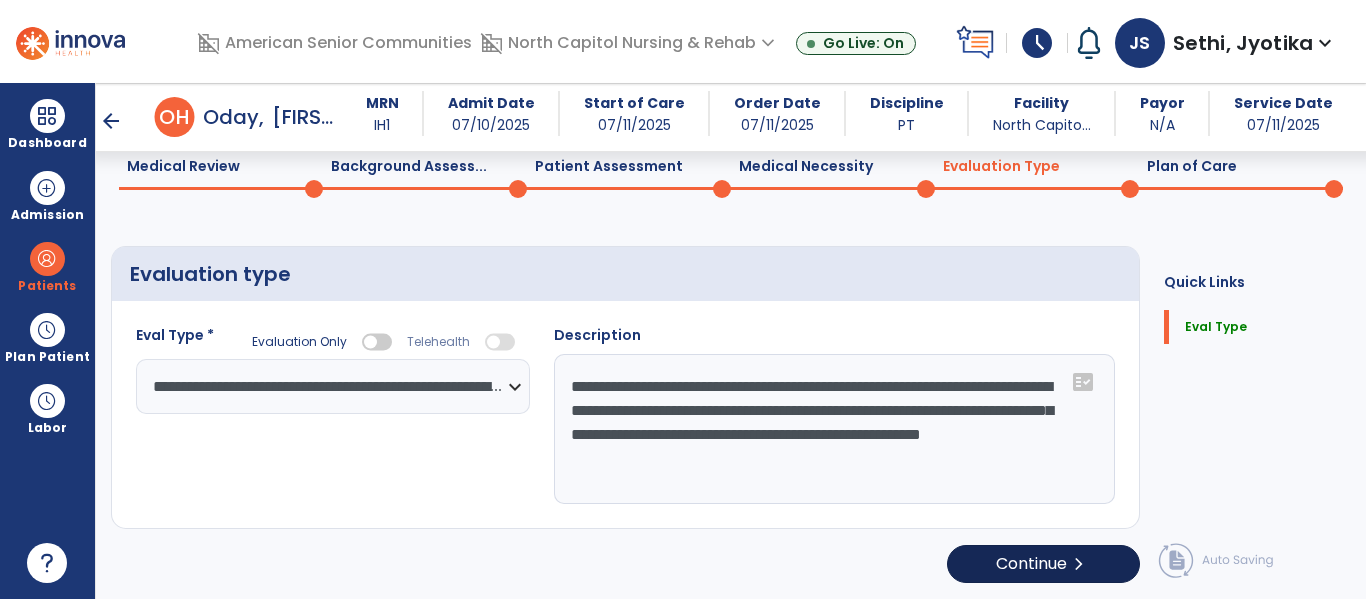 select on "**" 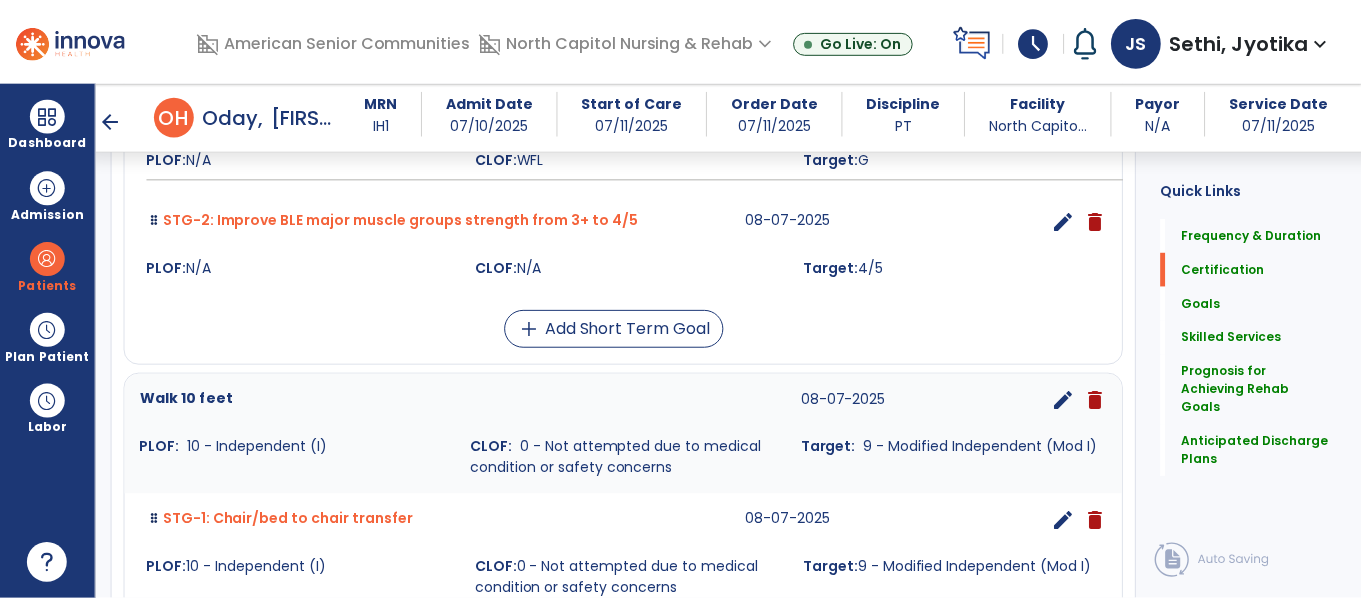 scroll, scrollTop: 2212, scrollLeft: 0, axis: vertical 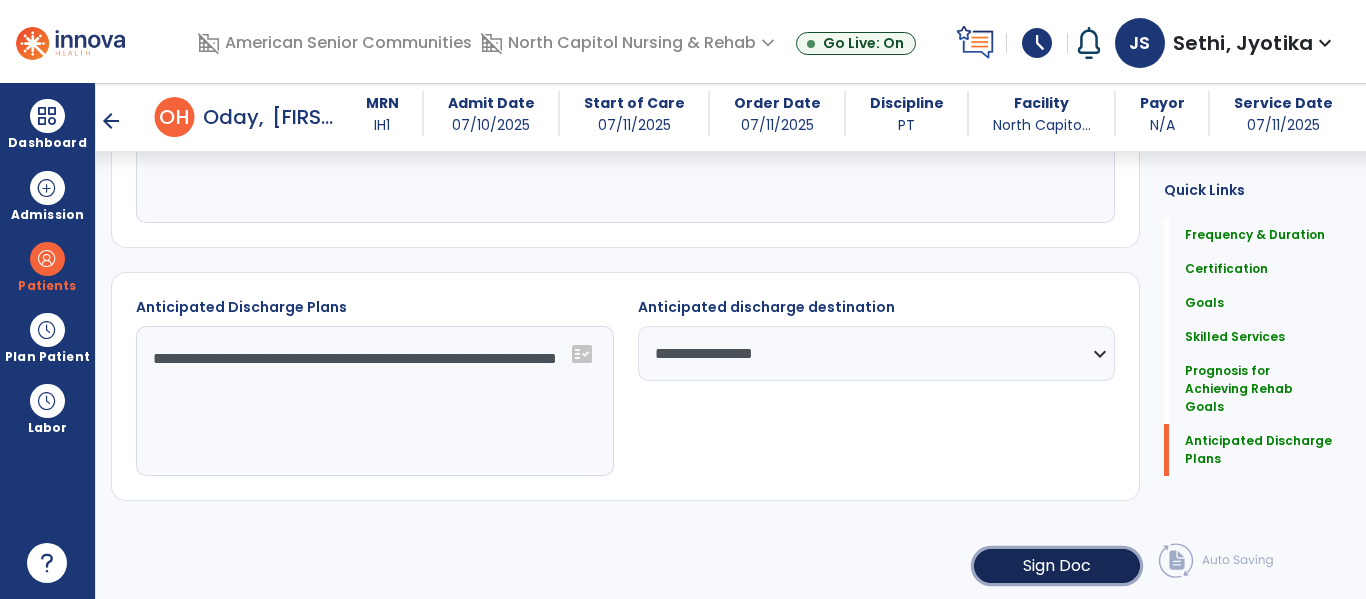 click on "Sign Doc" 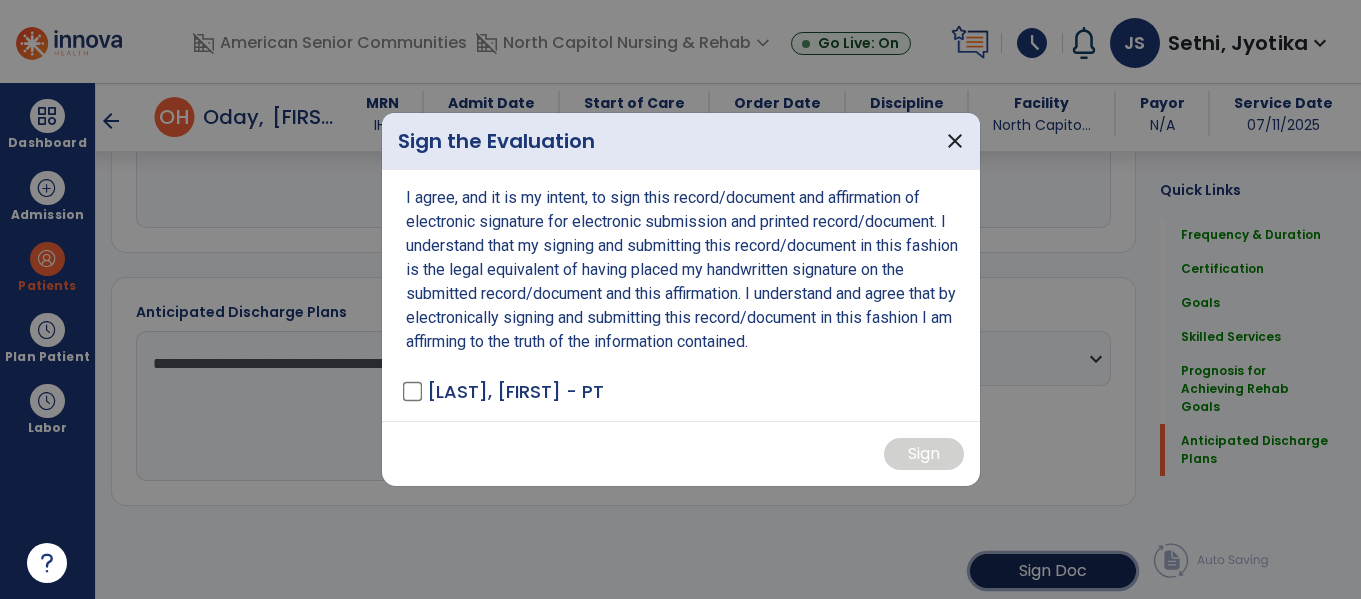 scroll, scrollTop: 2212, scrollLeft: 0, axis: vertical 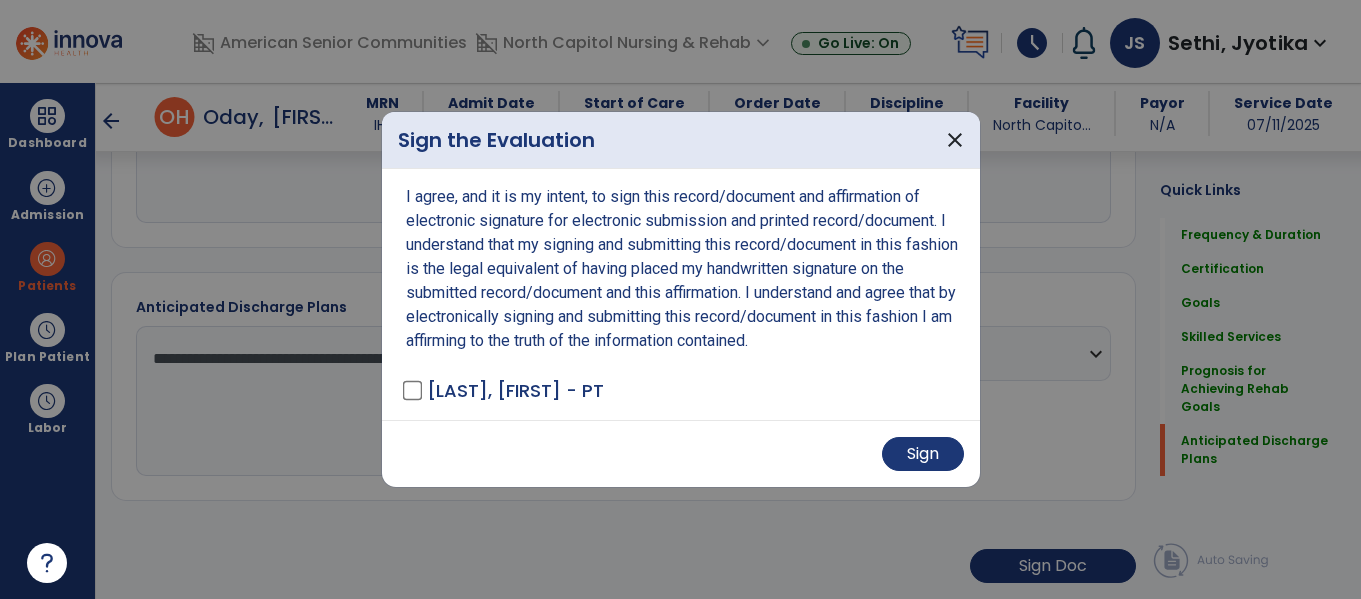 click on "Sign" at bounding box center [681, 453] 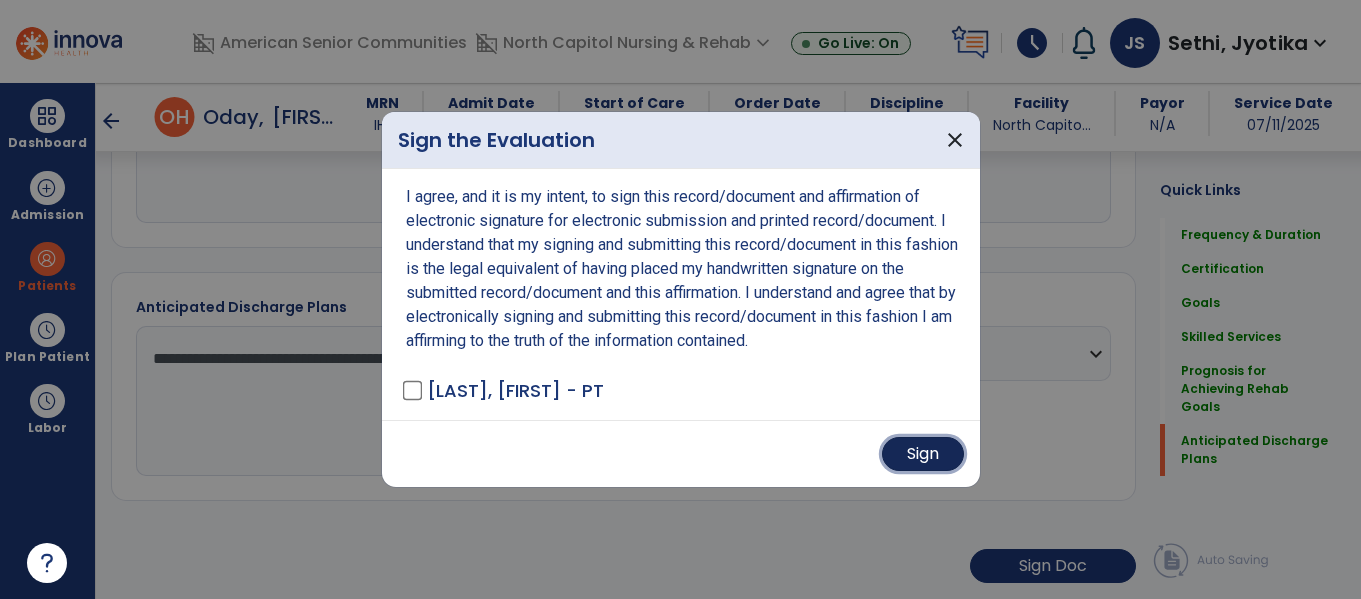 click on "Sign" at bounding box center (923, 454) 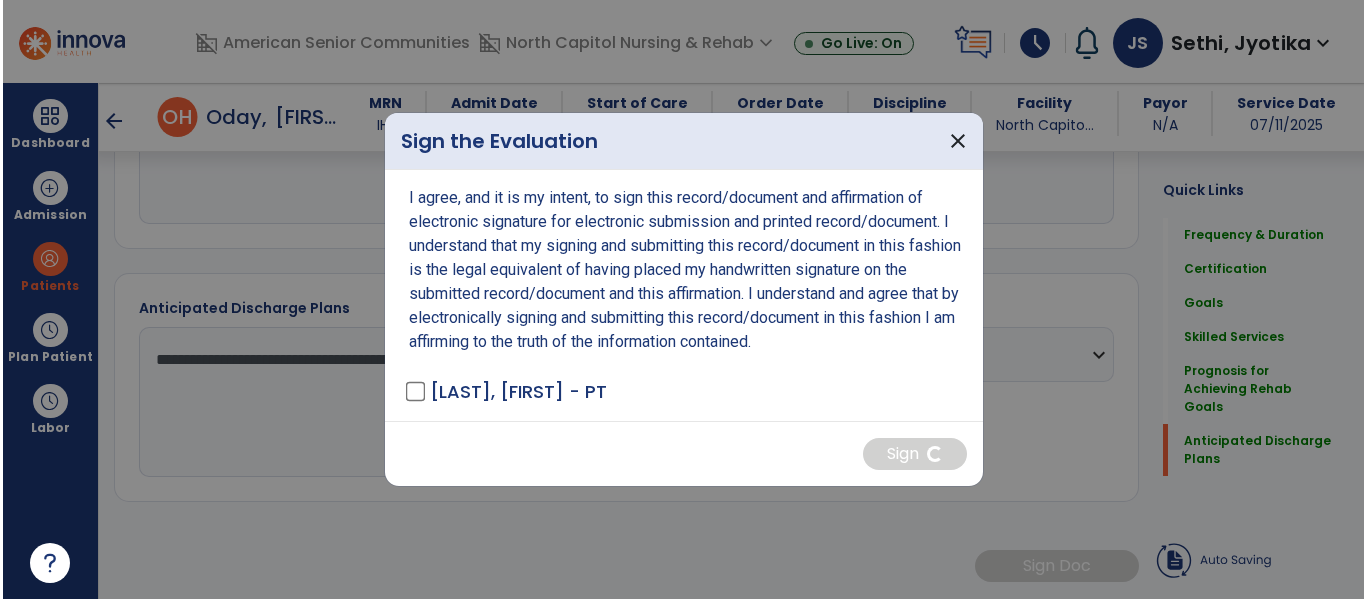 scroll, scrollTop: 2211, scrollLeft: 0, axis: vertical 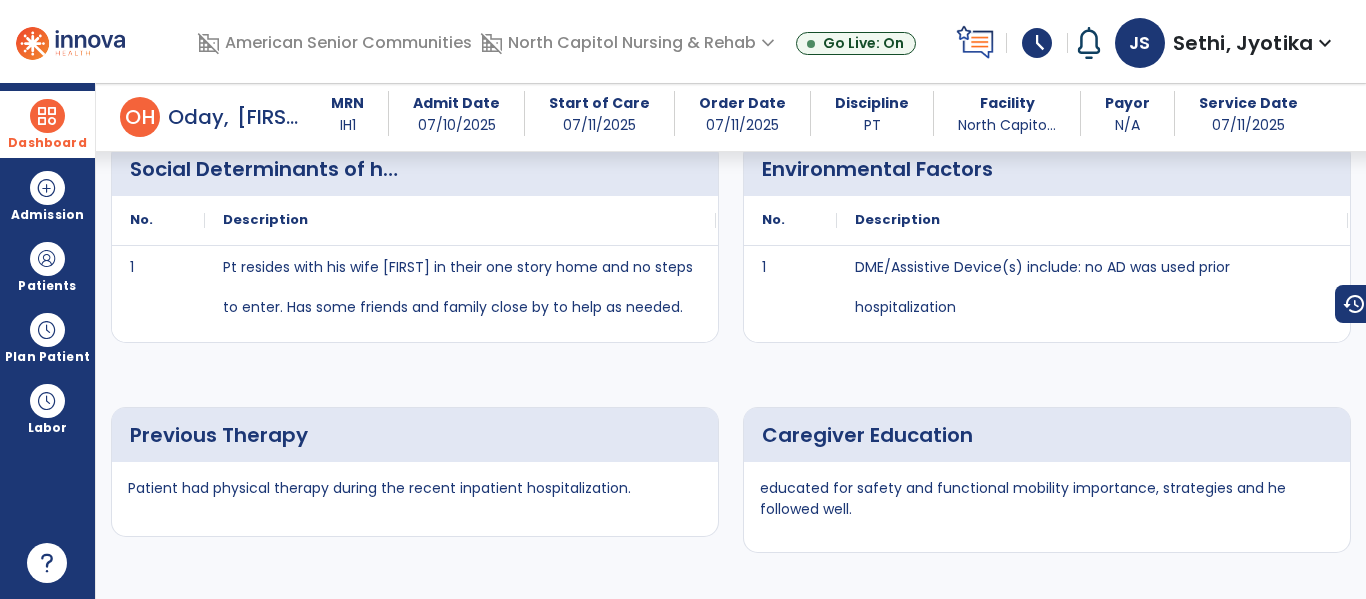 click at bounding box center [47, 116] 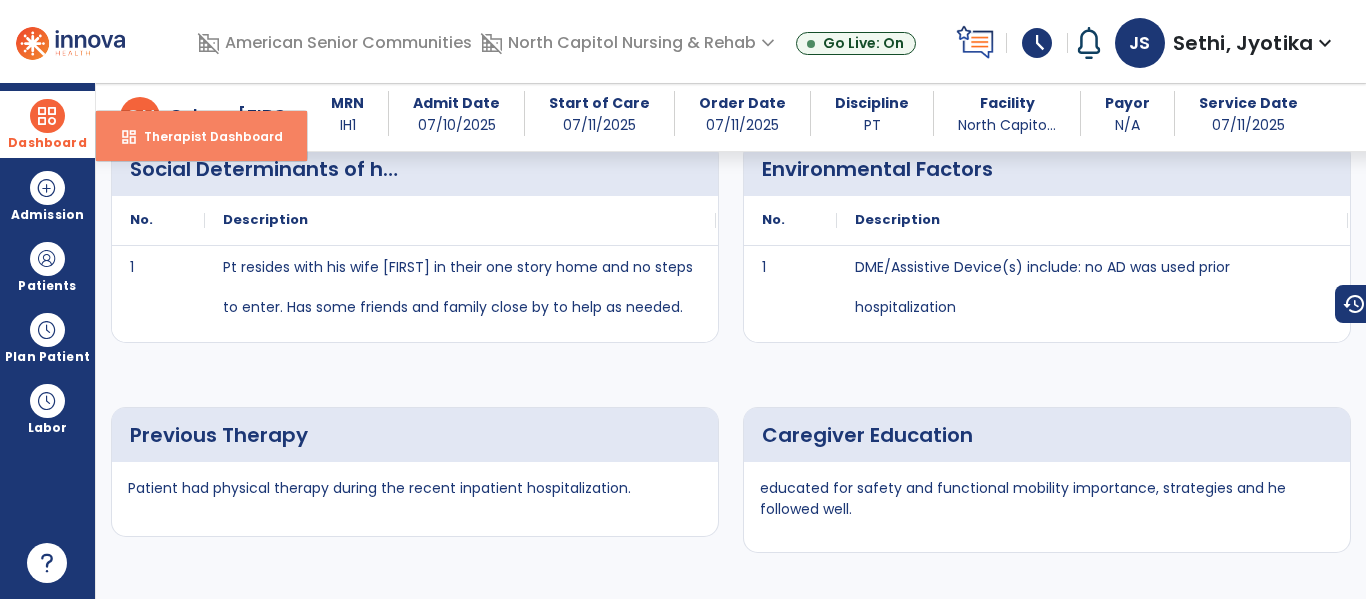 drag, startPoint x: 173, startPoint y: 137, endPoint x: 182, endPoint y: 131, distance: 10.816654 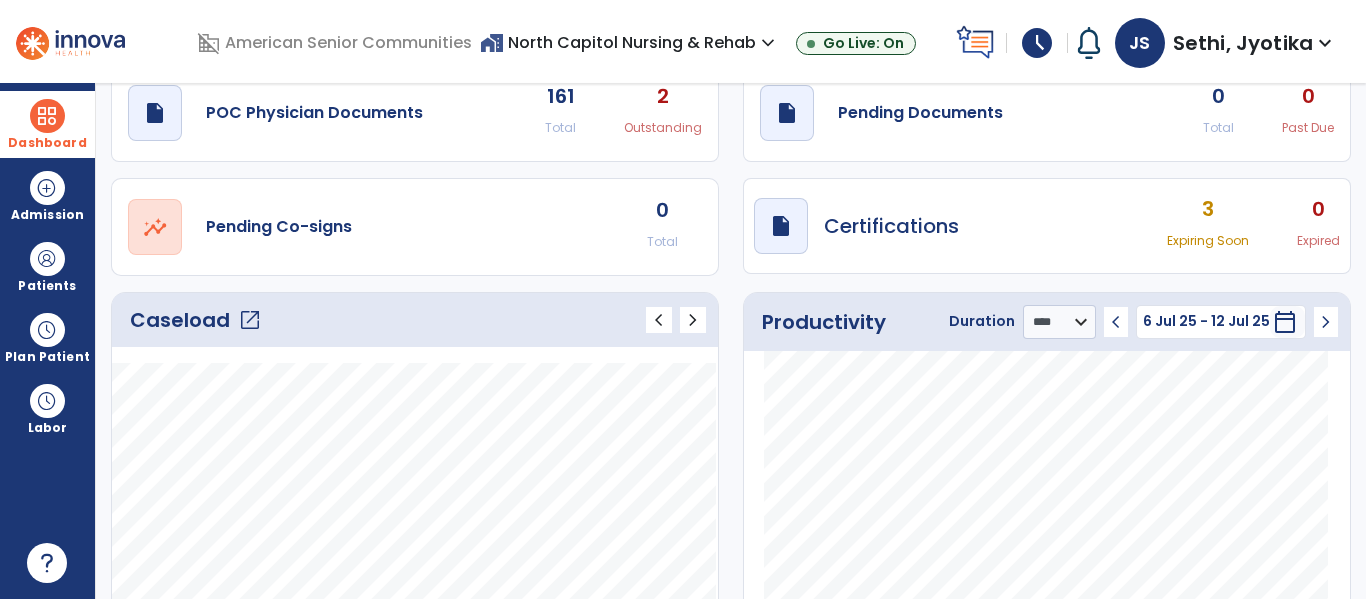 scroll, scrollTop: 0, scrollLeft: 0, axis: both 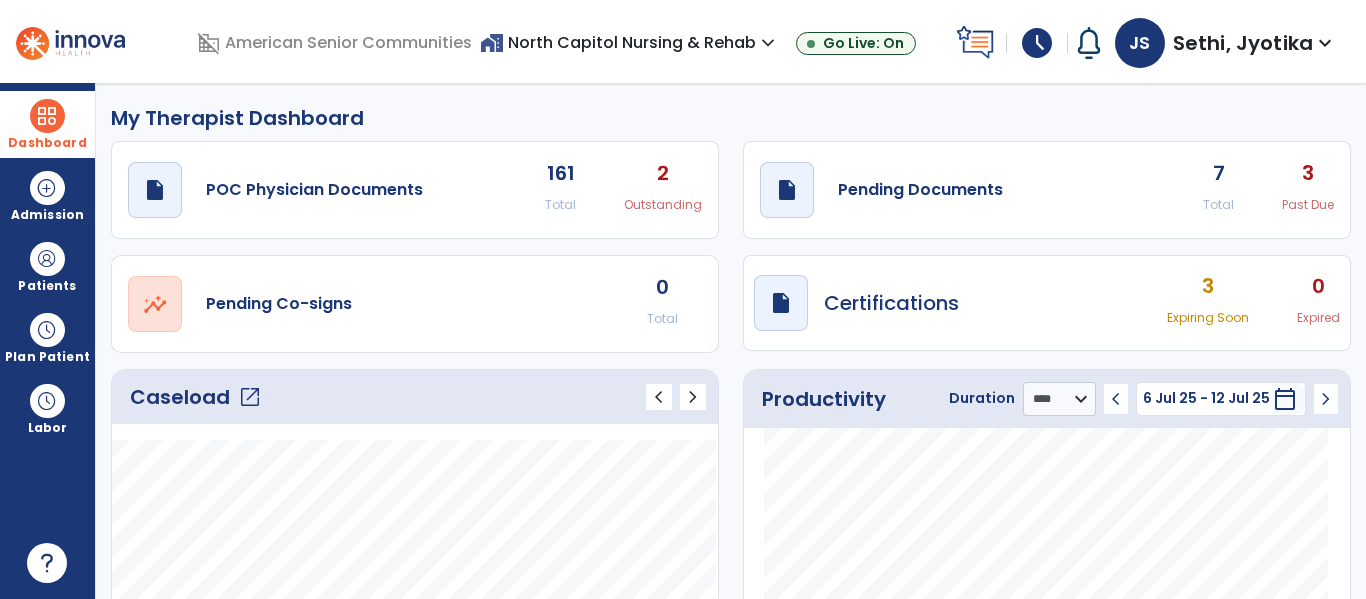 click on "draft   open_in_new  Pending Documents 7 Total 3 Past Due" 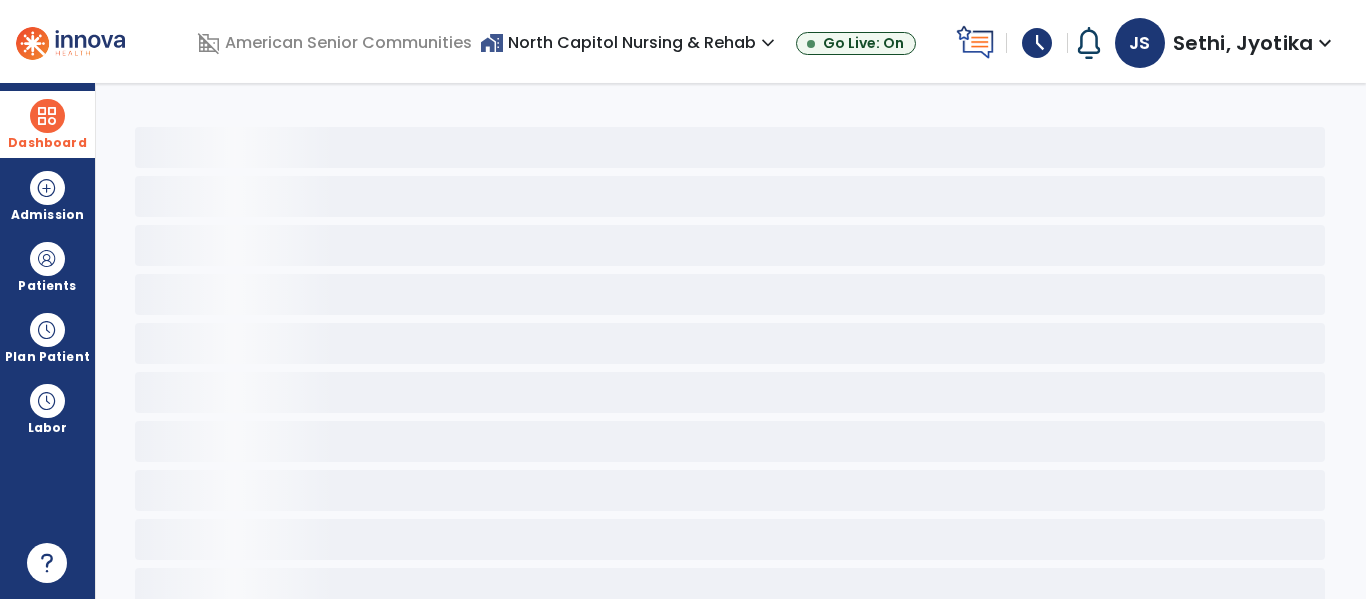 click 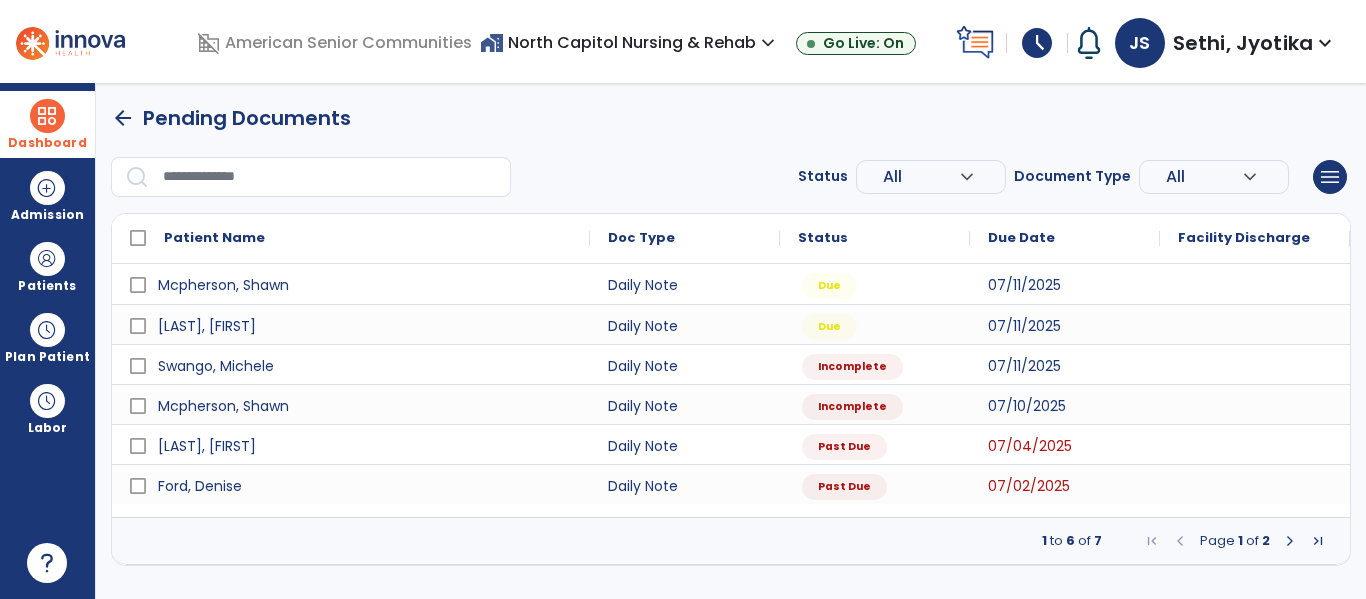 click on "1
to
6
of
7
Page
1
of
2" at bounding box center [731, 541] 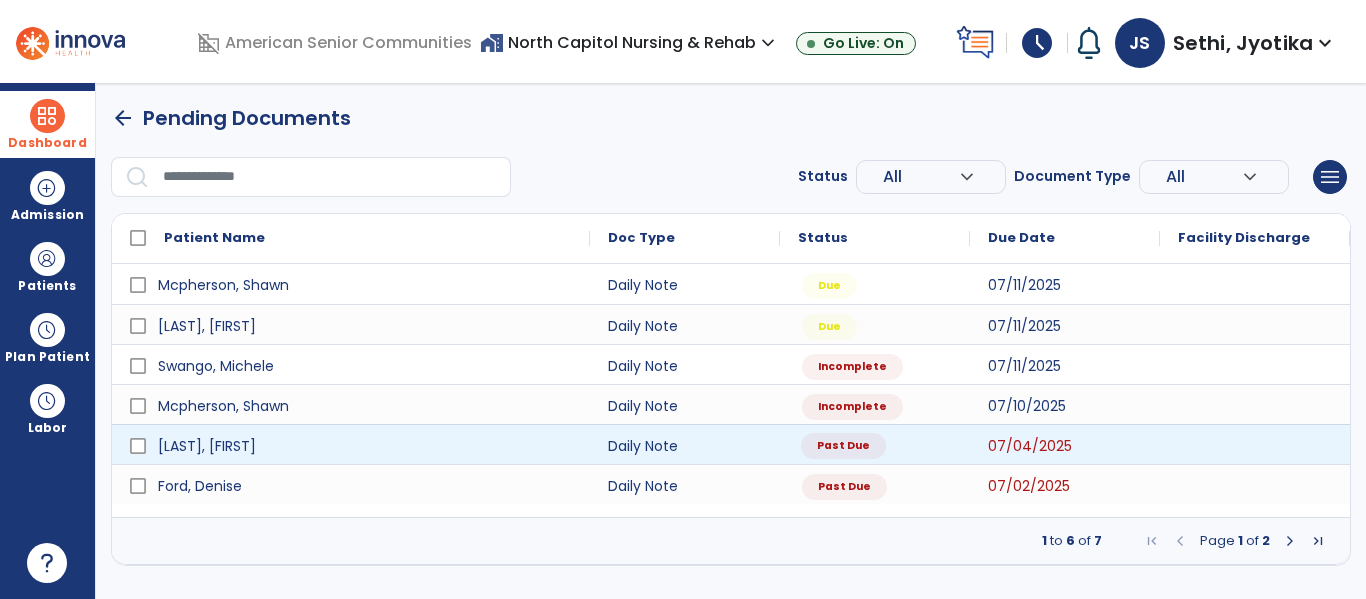 click on "Past Due" at bounding box center [843, 446] 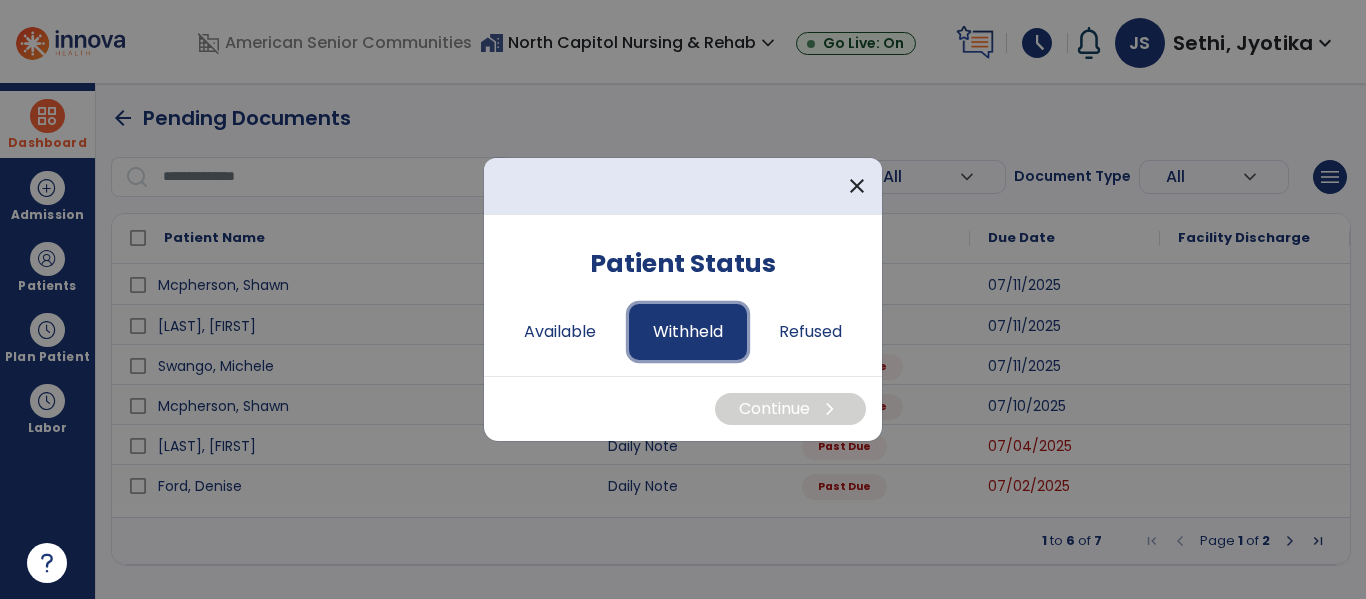 click on "Withheld" at bounding box center (688, 332) 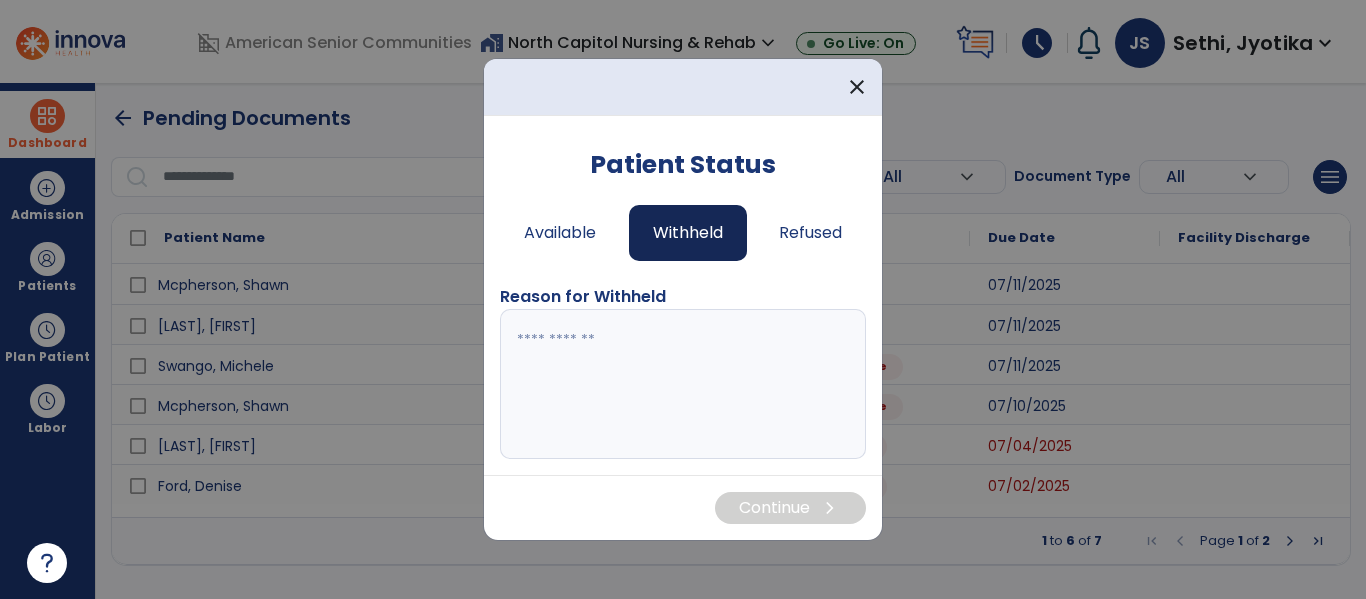 click at bounding box center [683, 384] 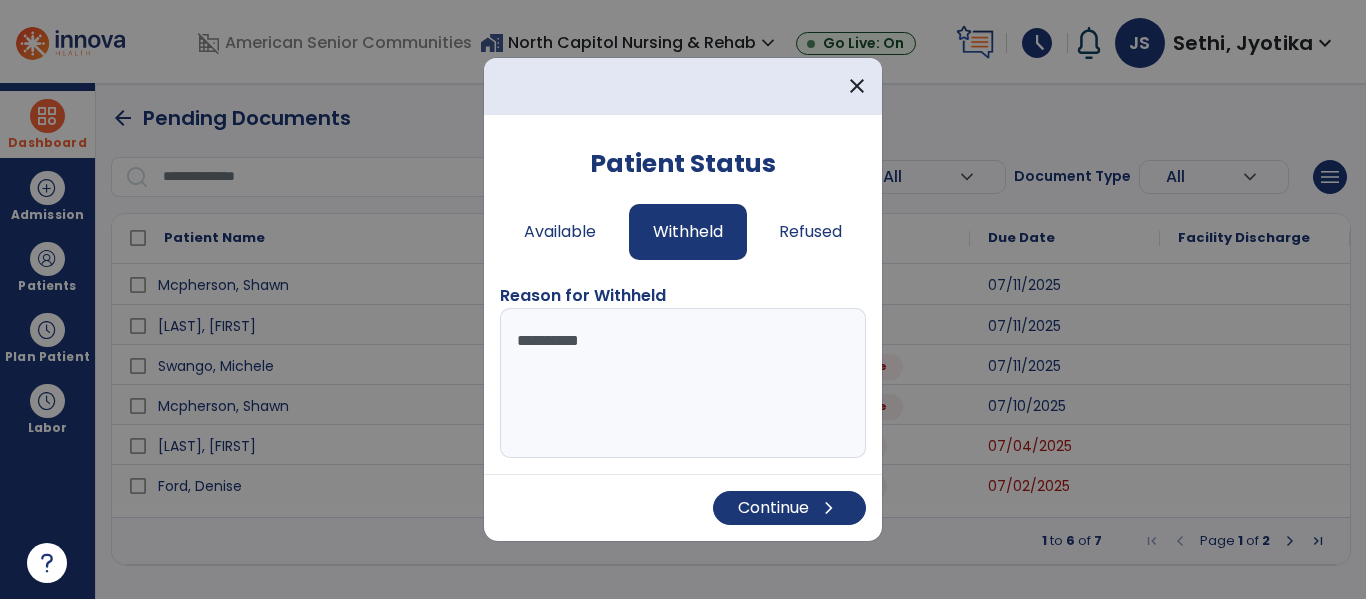 type on "**********" 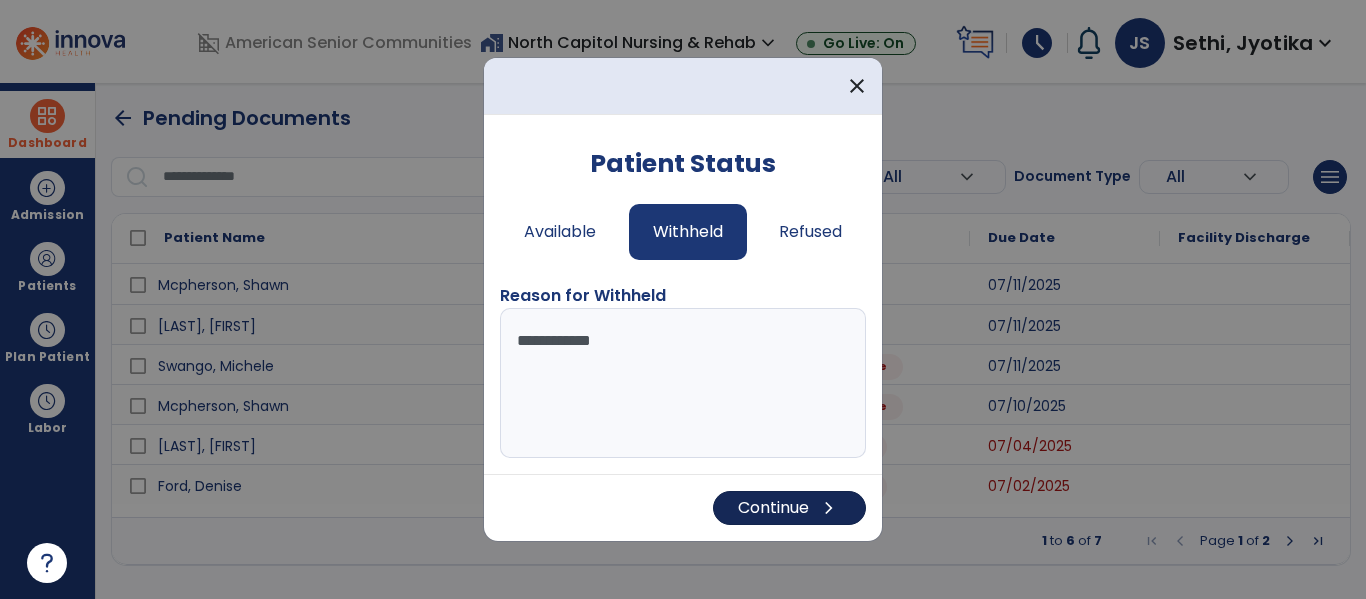 type on "**********" 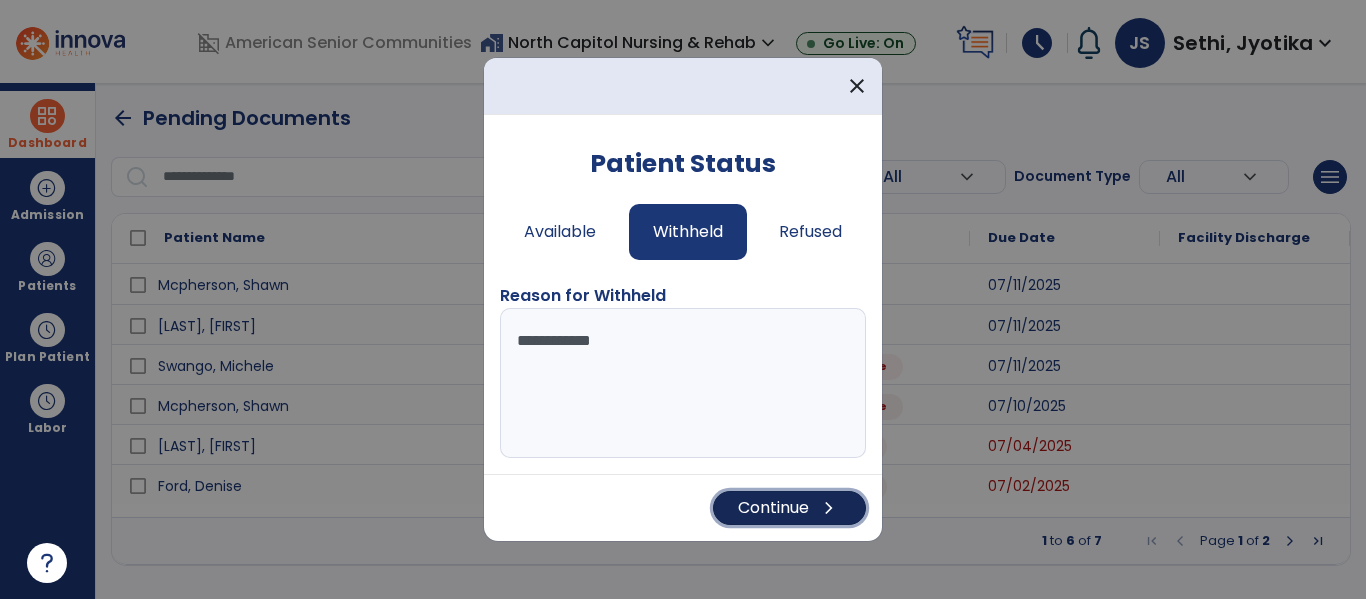 click on "Continue   chevron_right" at bounding box center [789, 508] 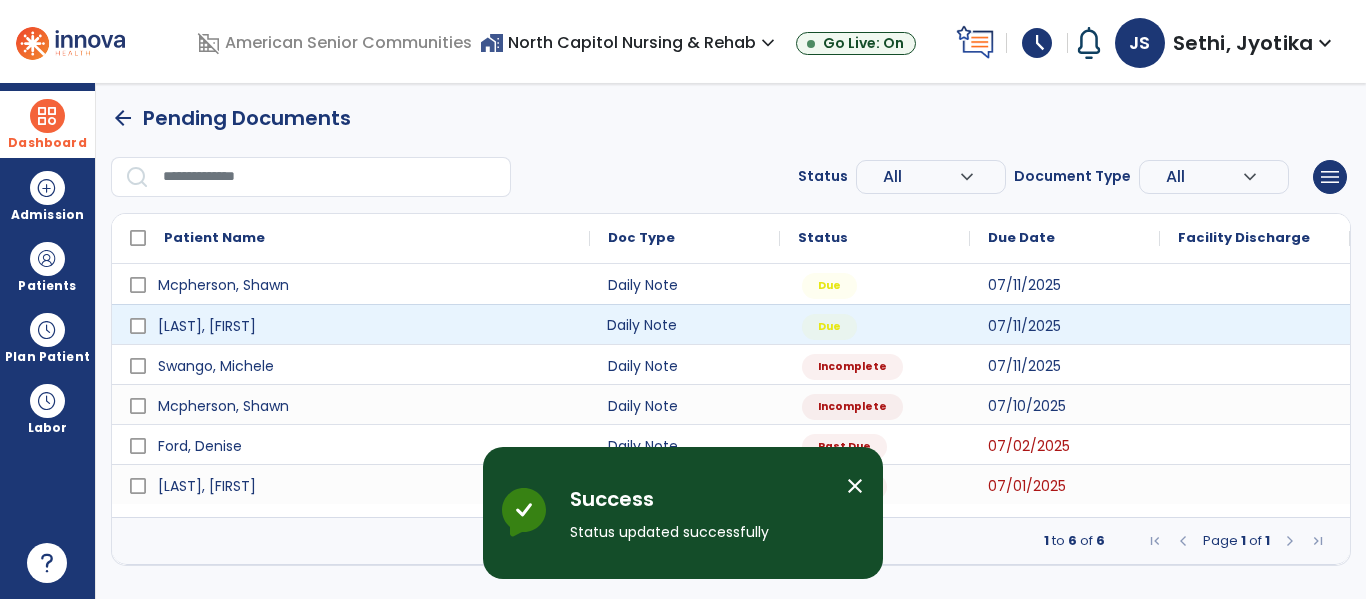 click on "Daily Note" at bounding box center (685, 324) 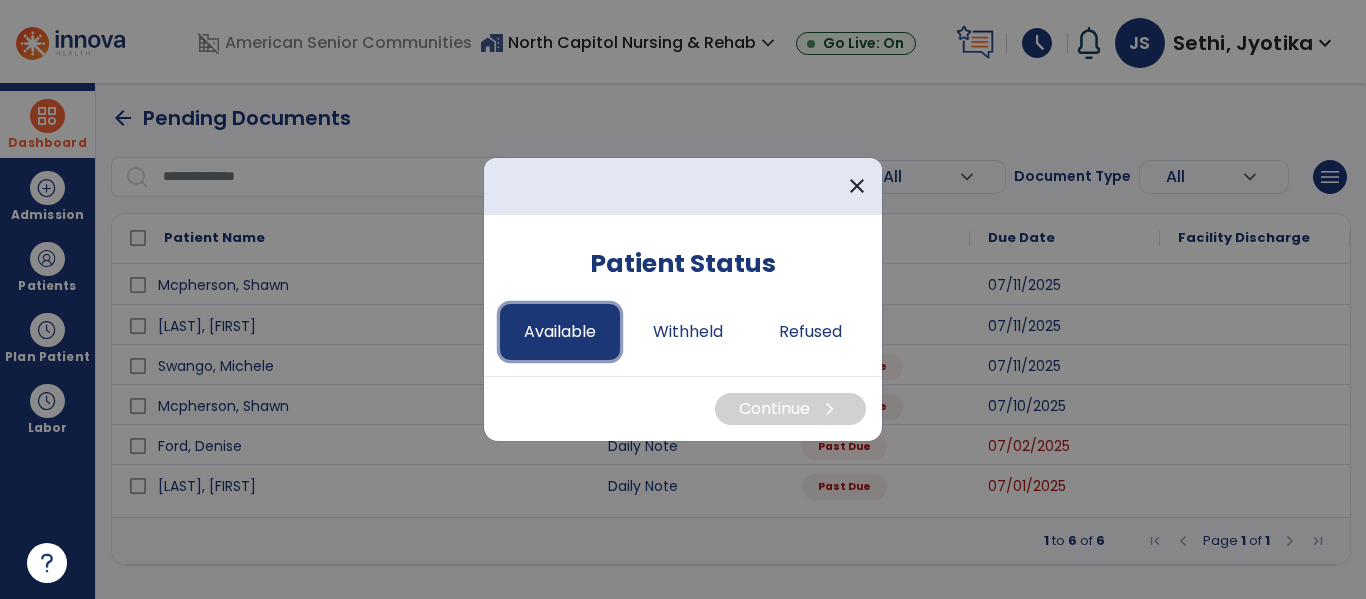 click on "Available" at bounding box center (560, 332) 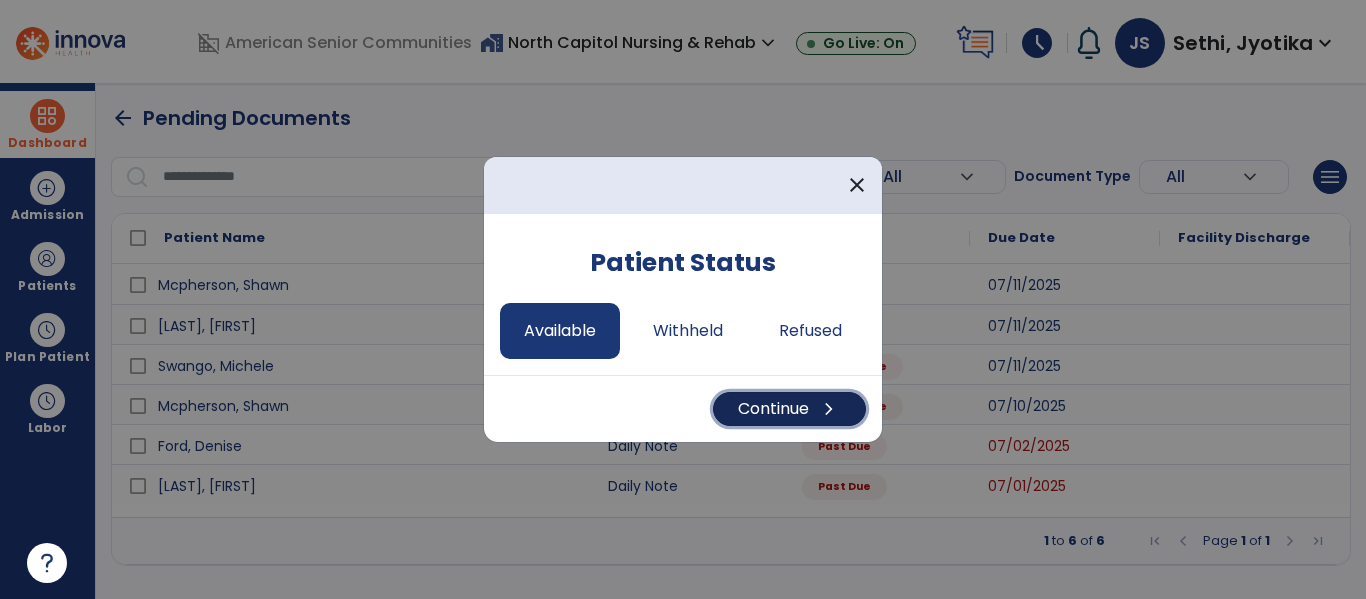click on "chevron_right" at bounding box center (829, 409) 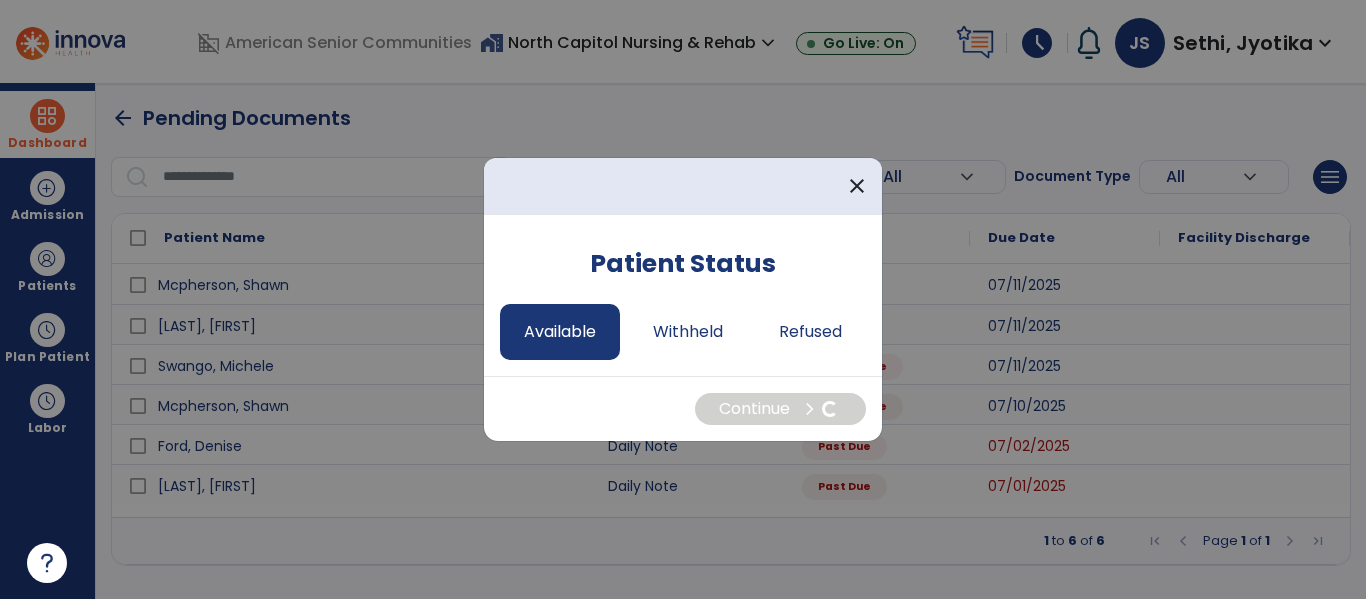 select on "*" 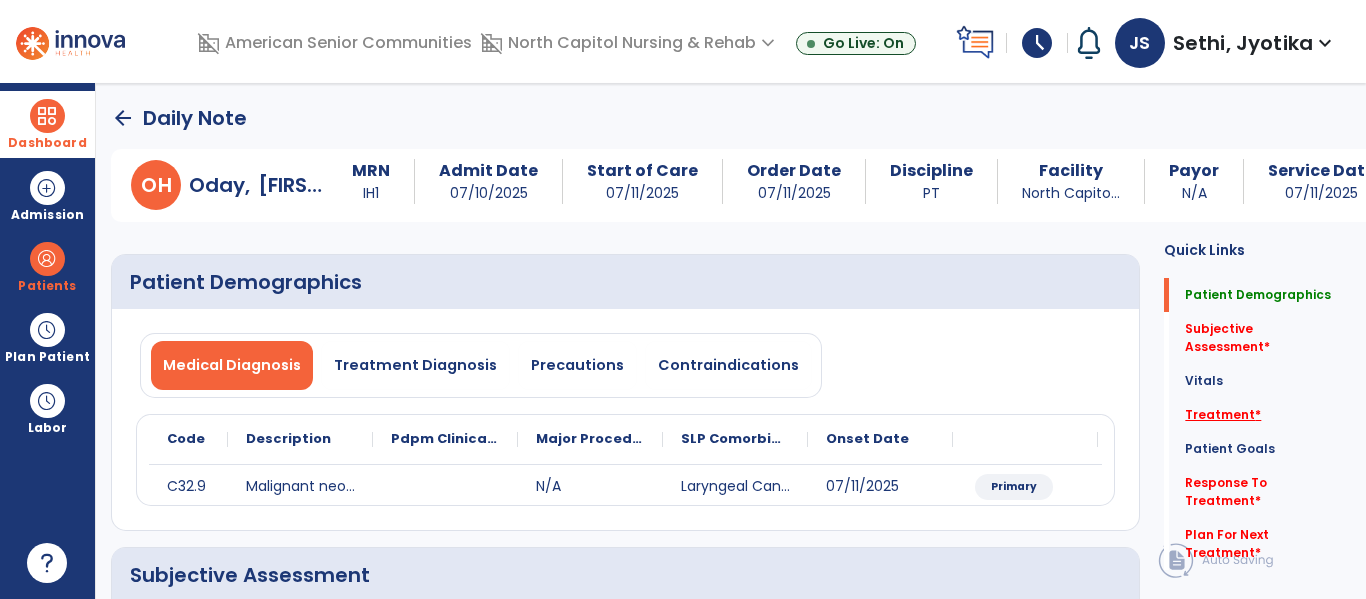 click on "Treatment   *" 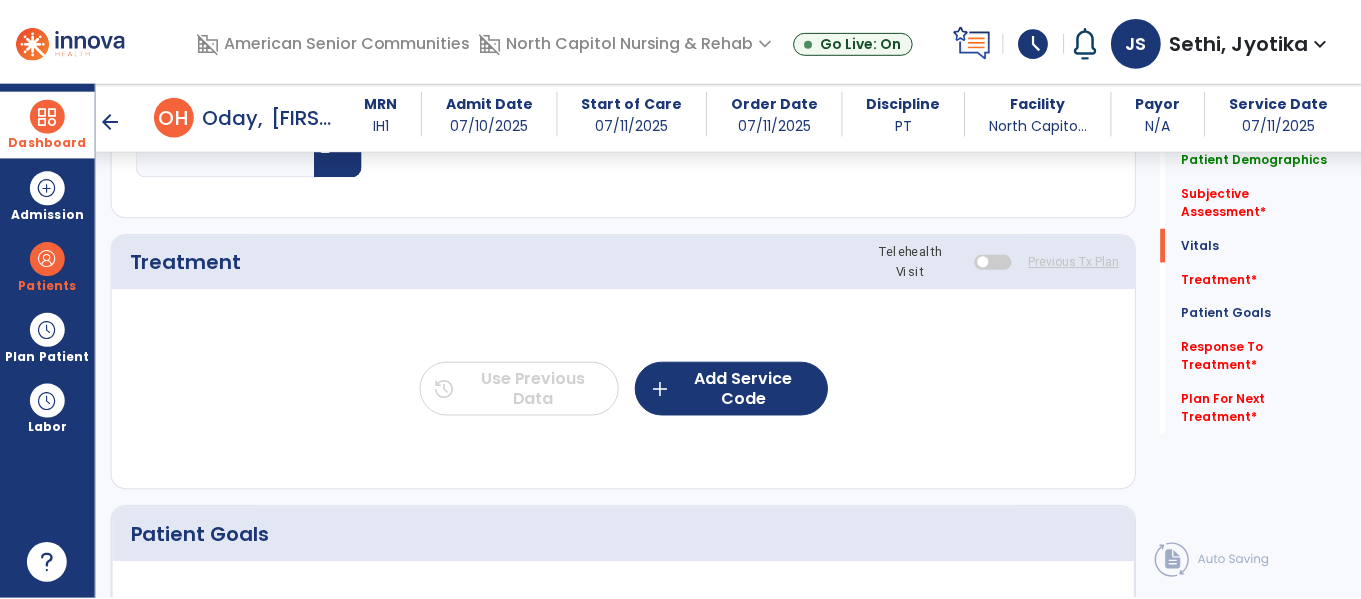 scroll, scrollTop: 1055, scrollLeft: 0, axis: vertical 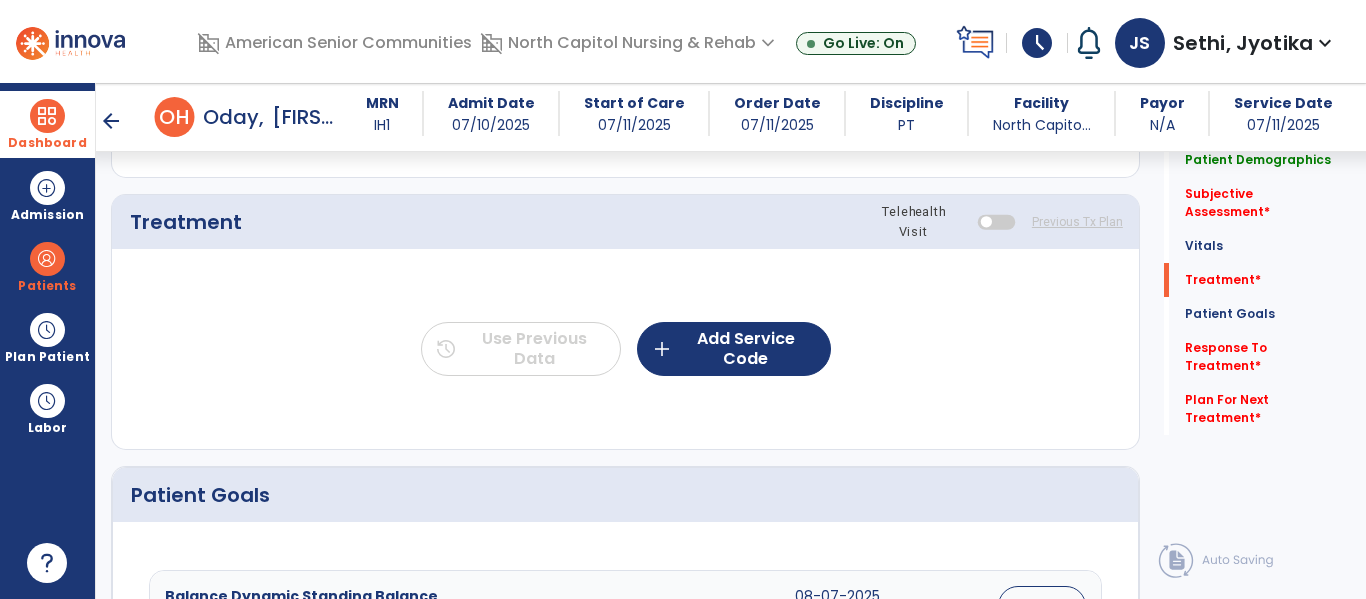 click on "history  Use Previous Data  add  Add Service Code" 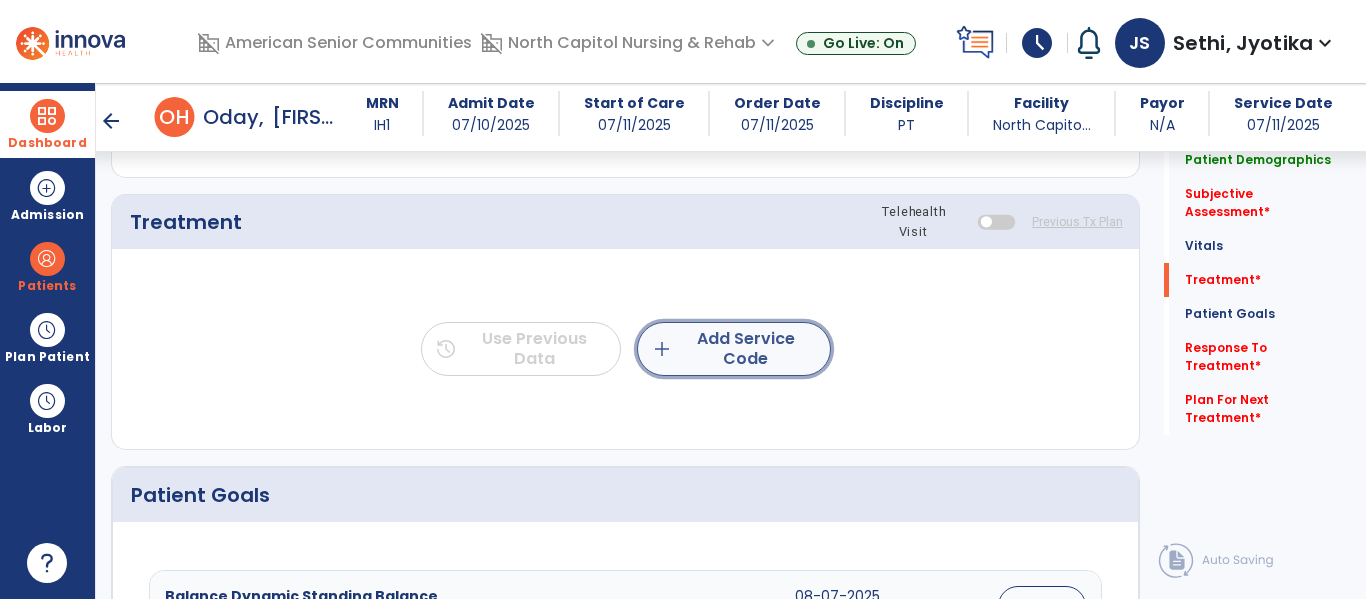 click on "add" 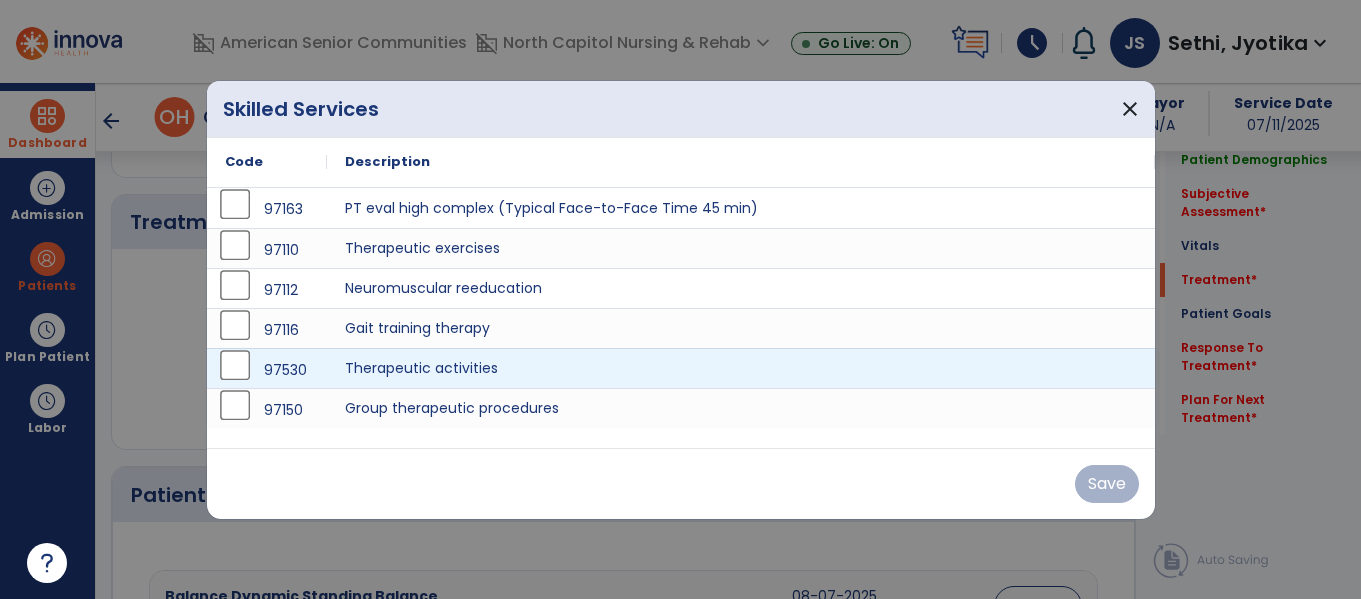 scroll, scrollTop: 1055, scrollLeft: 0, axis: vertical 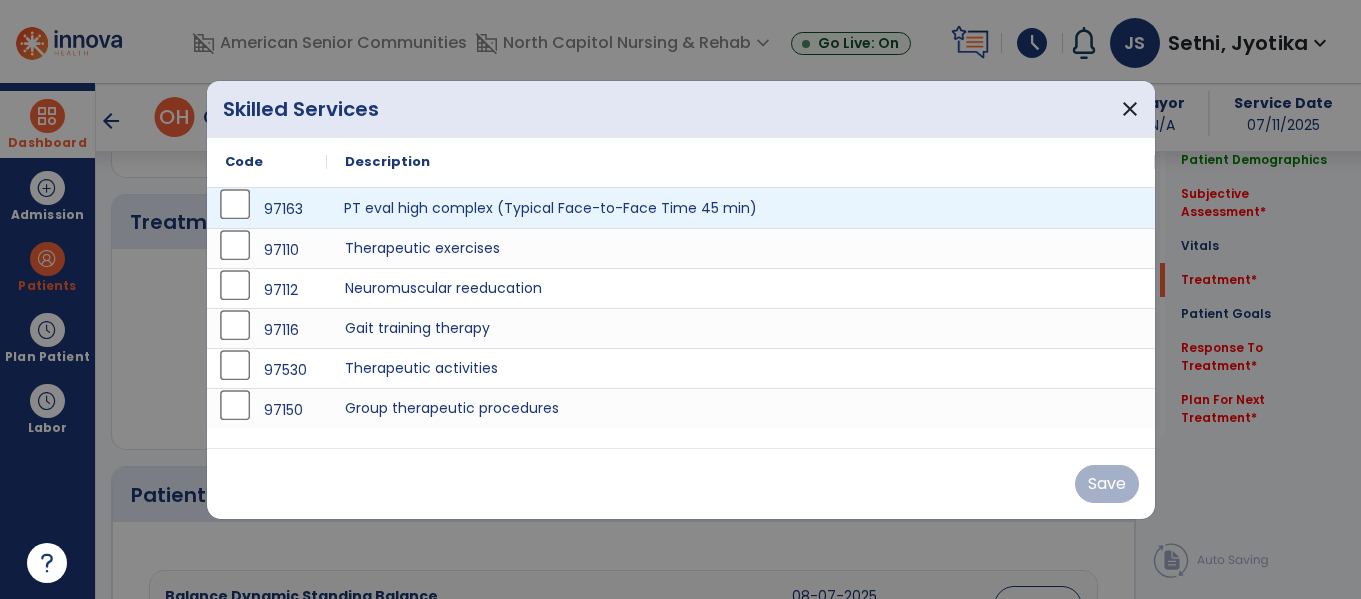 click on "PT eval high complex (Typical Face-to-Face Time 45 min)" at bounding box center (741, 208) 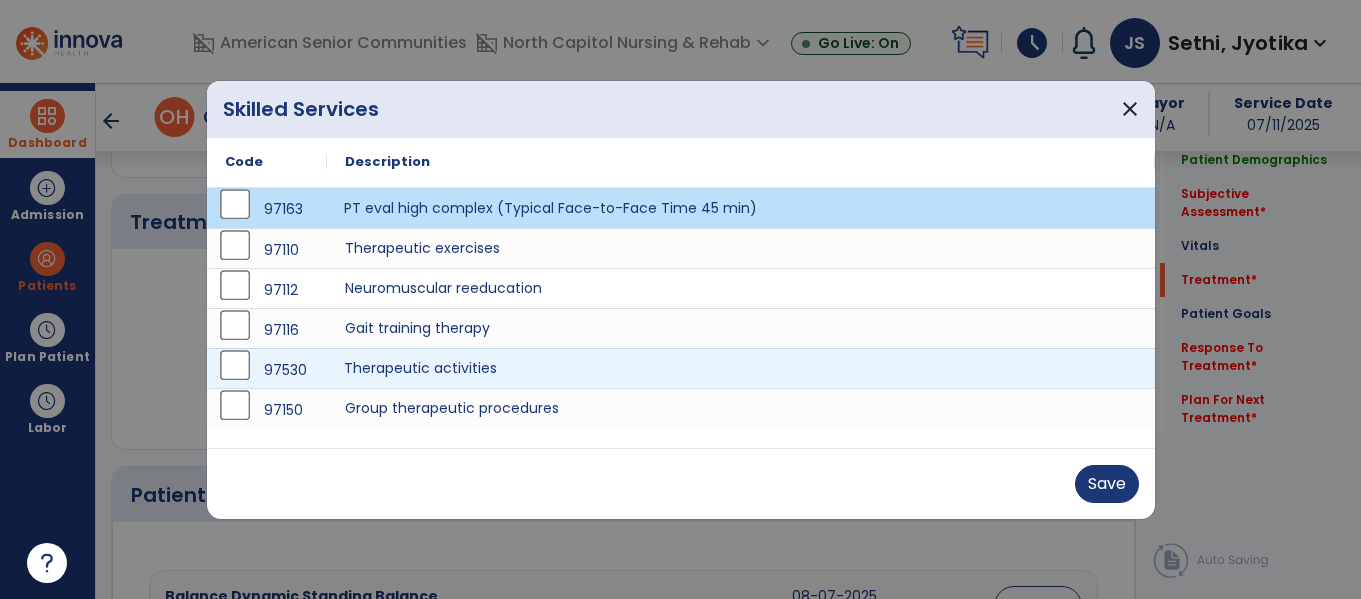 click on "Therapeutic activities" at bounding box center [741, 368] 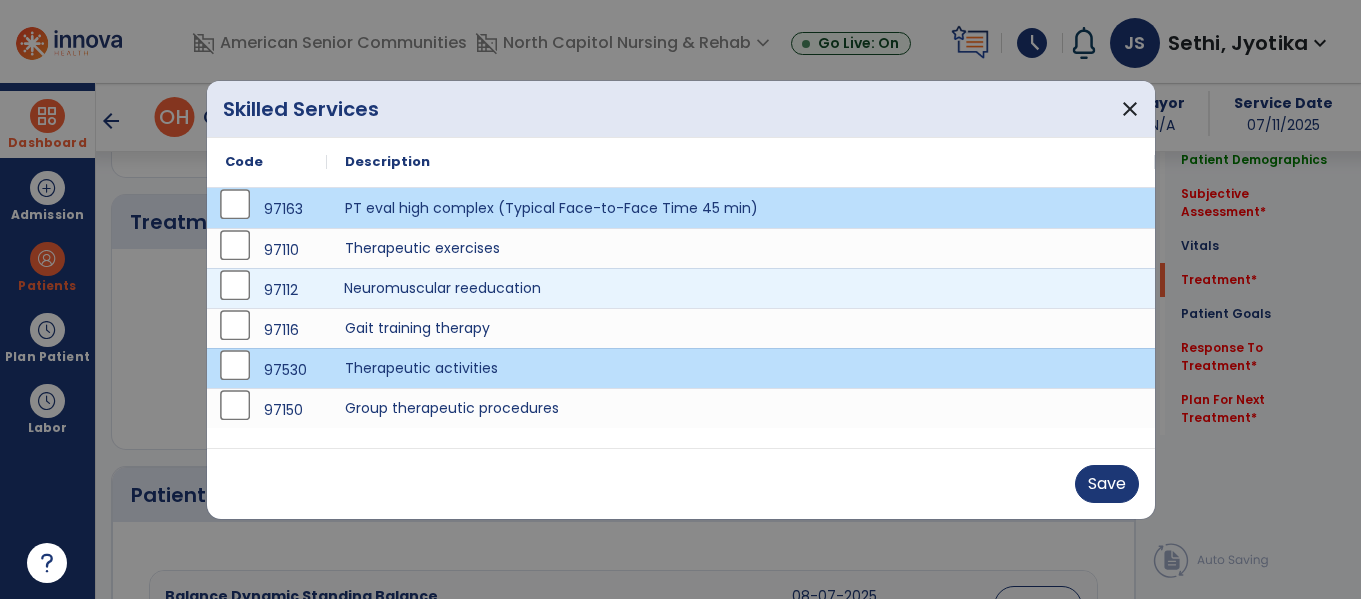 click on "Neuromuscular reeducation" at bounding box center [741, 288] 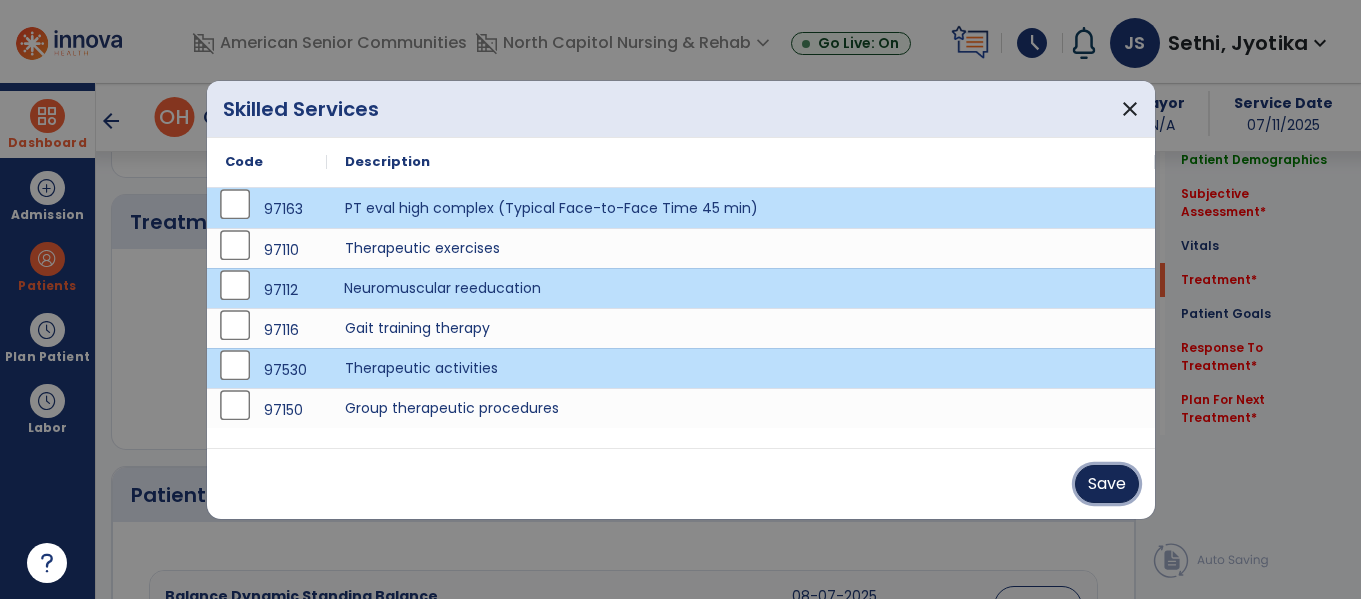 click on "Save" at bounding box center [1107, 484] 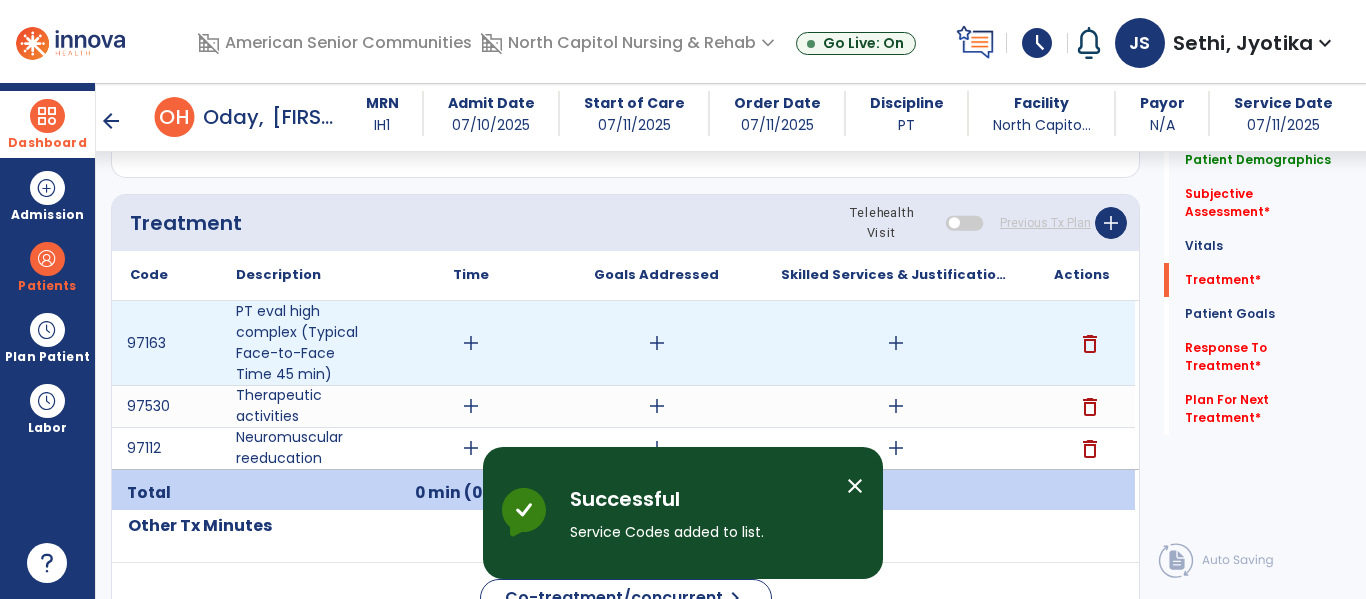 click on "add" at bounding box center [471, 343] 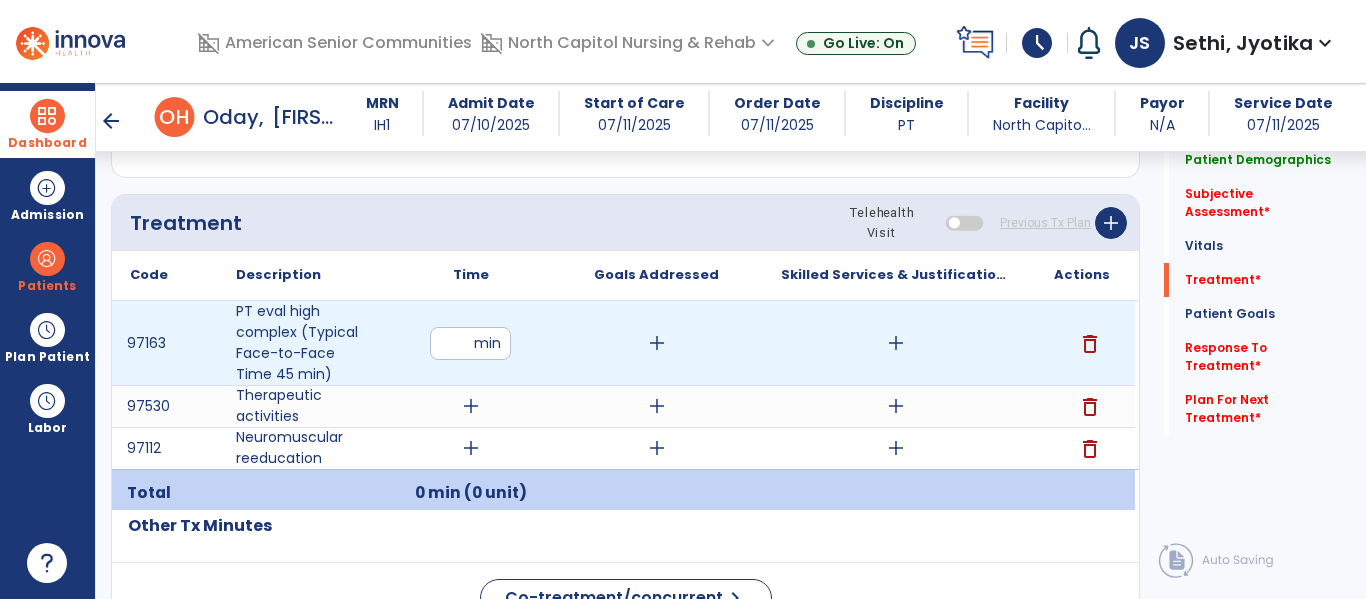type on "**" 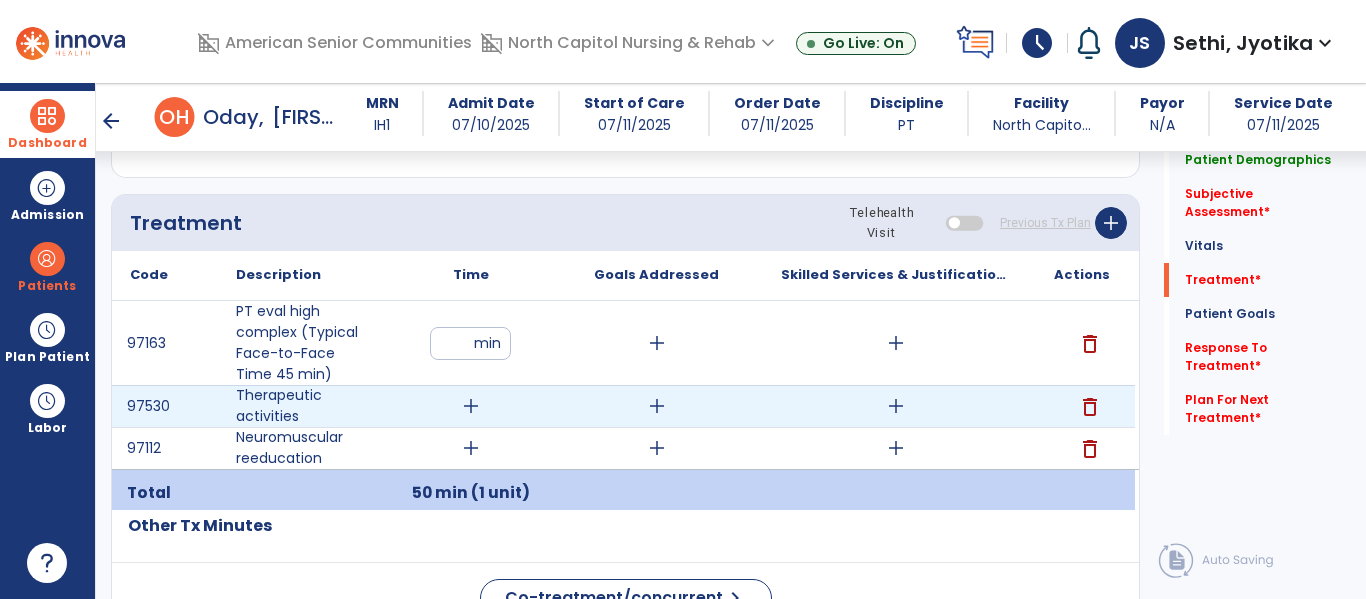 click on "add" at bounding box center (471, 406) 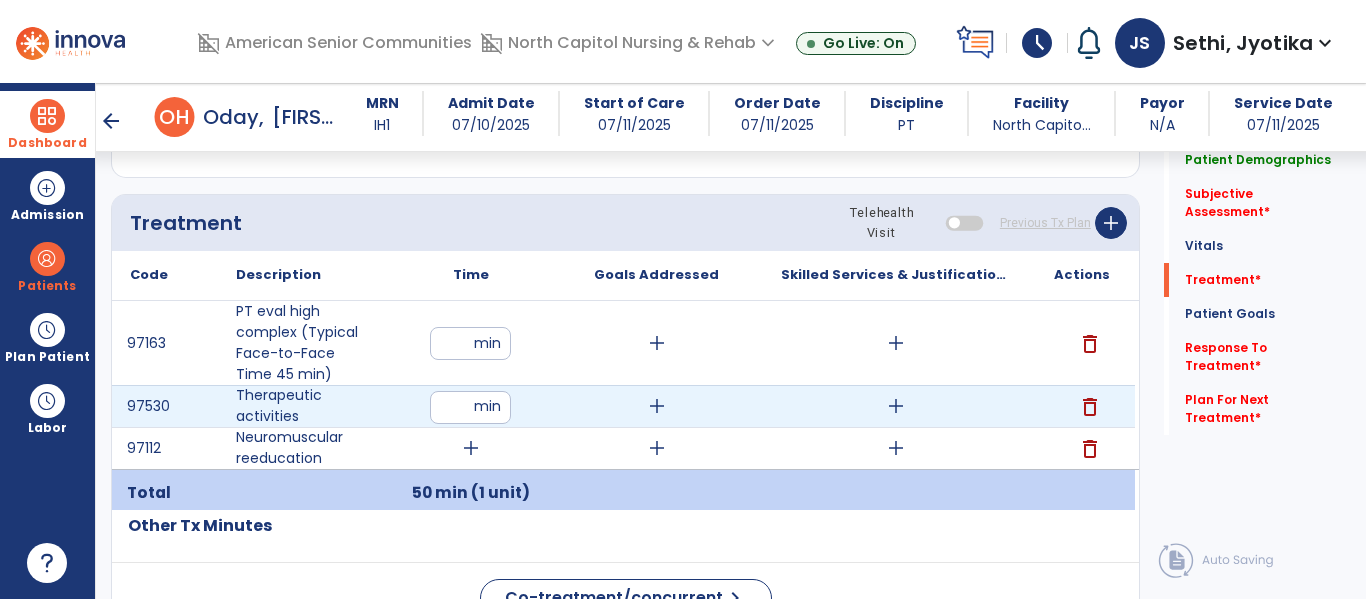 type on "**" 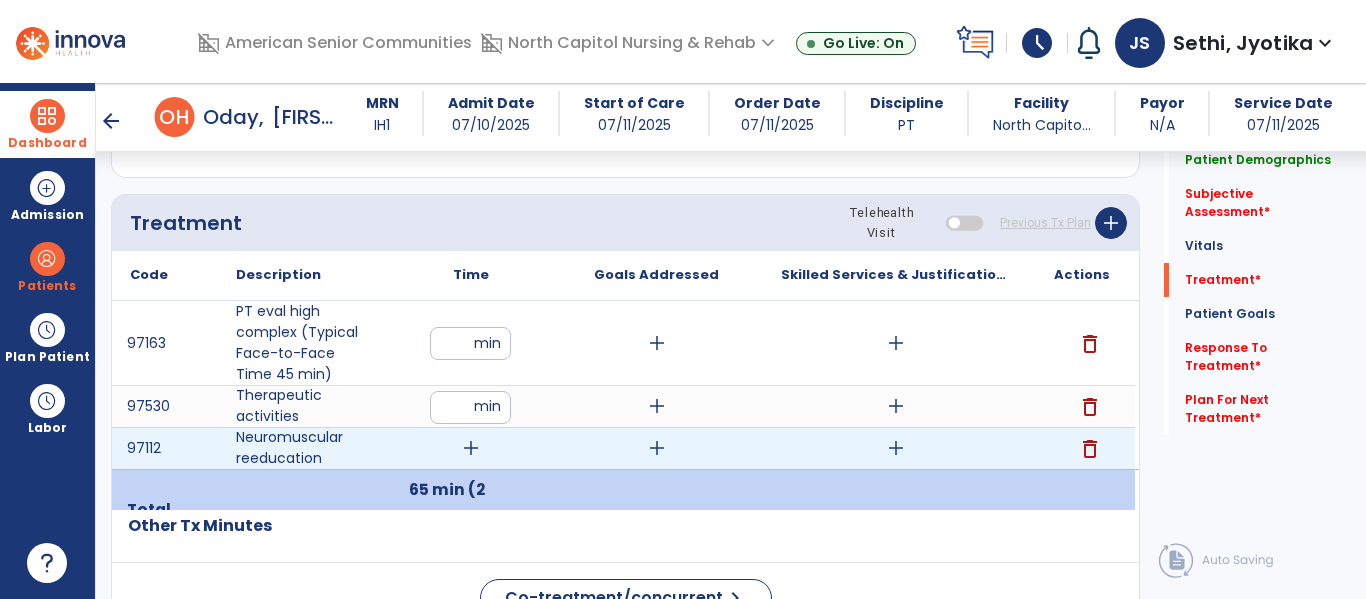 click on "add" at bounding box center (471, 448) 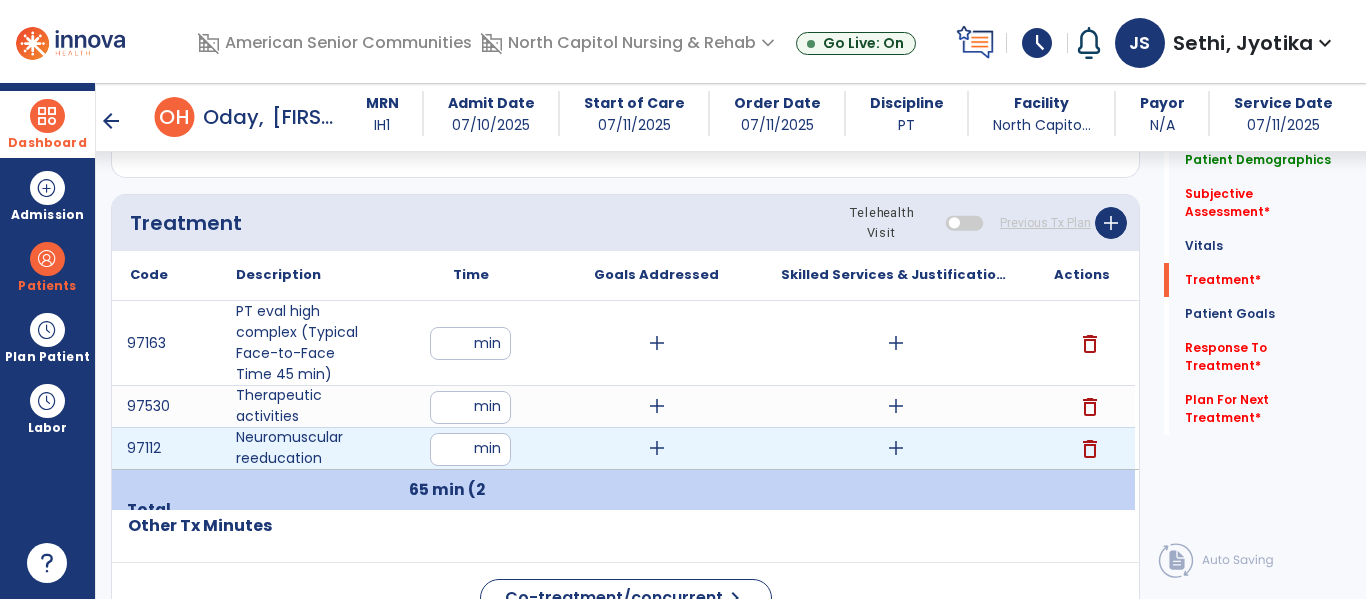 type on "**" 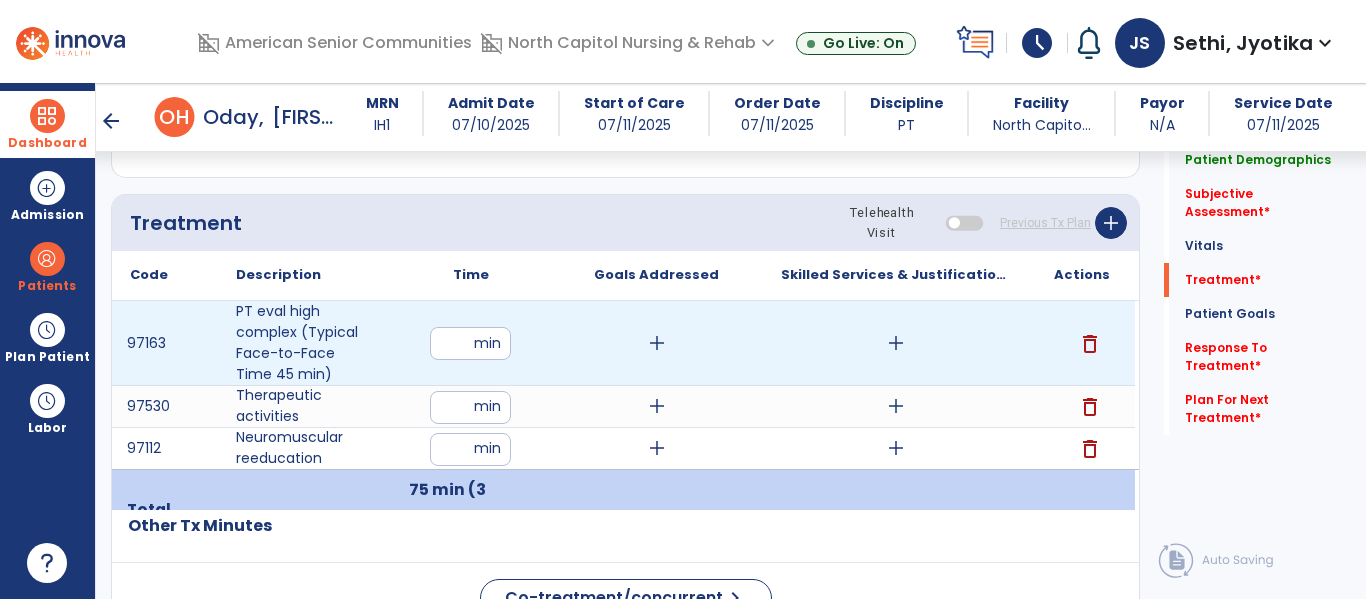 click on "add" at bounding box center [896, 343] 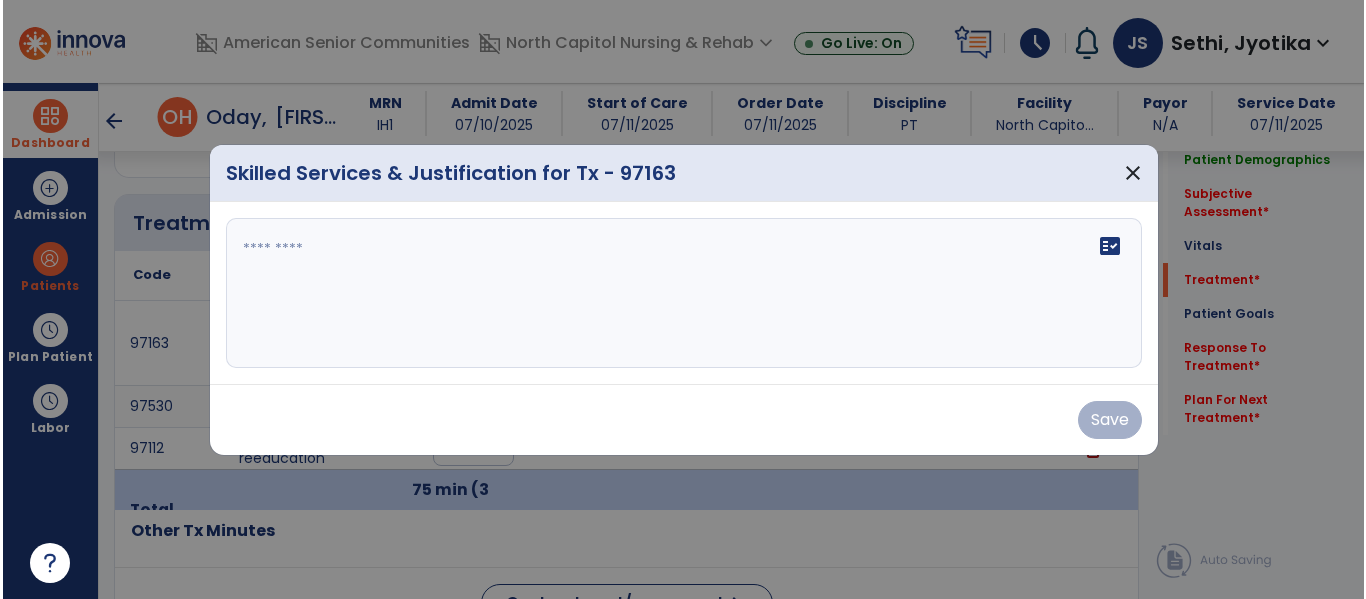 scroll, scrollTop: 1055, scrollLeft: 0, axis: vertical 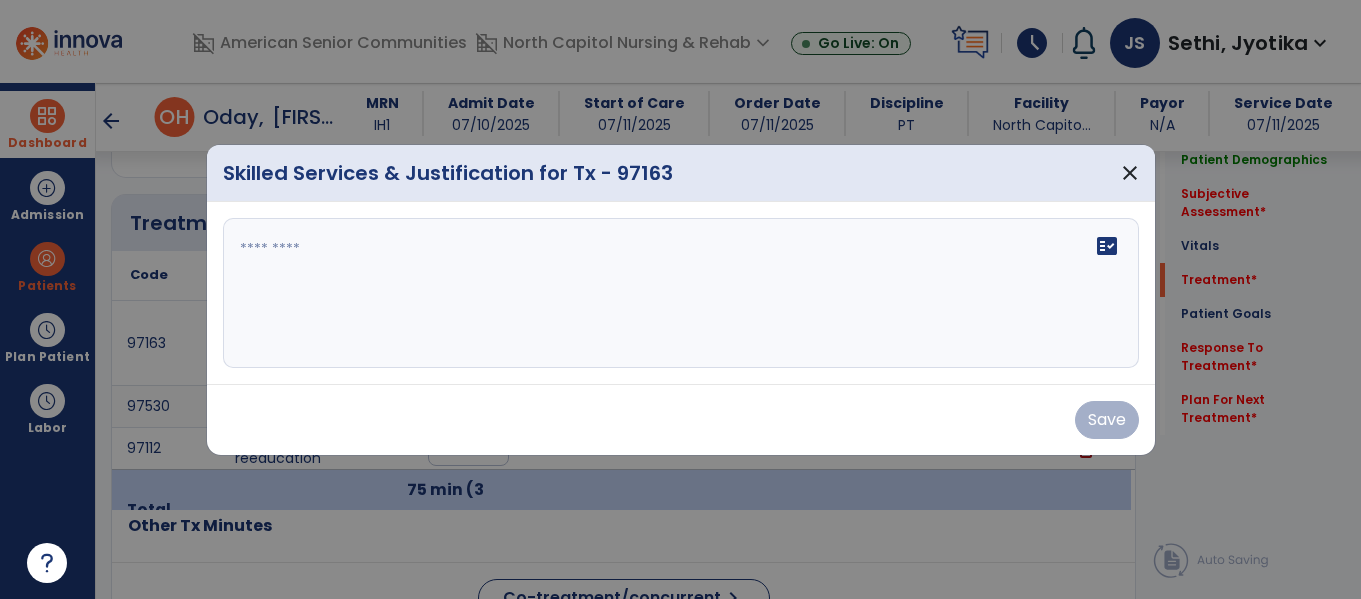 click on "fact_check" at bounding box center (681, 293) 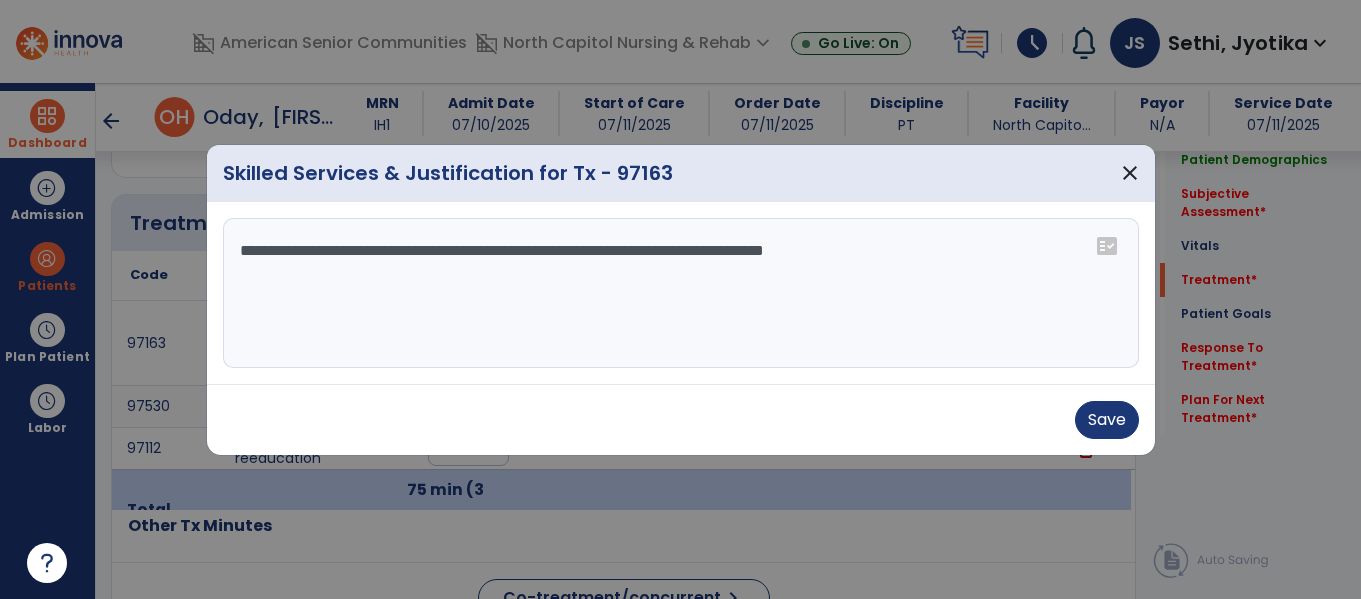 click on "**********" at bounding box center (681, 293) 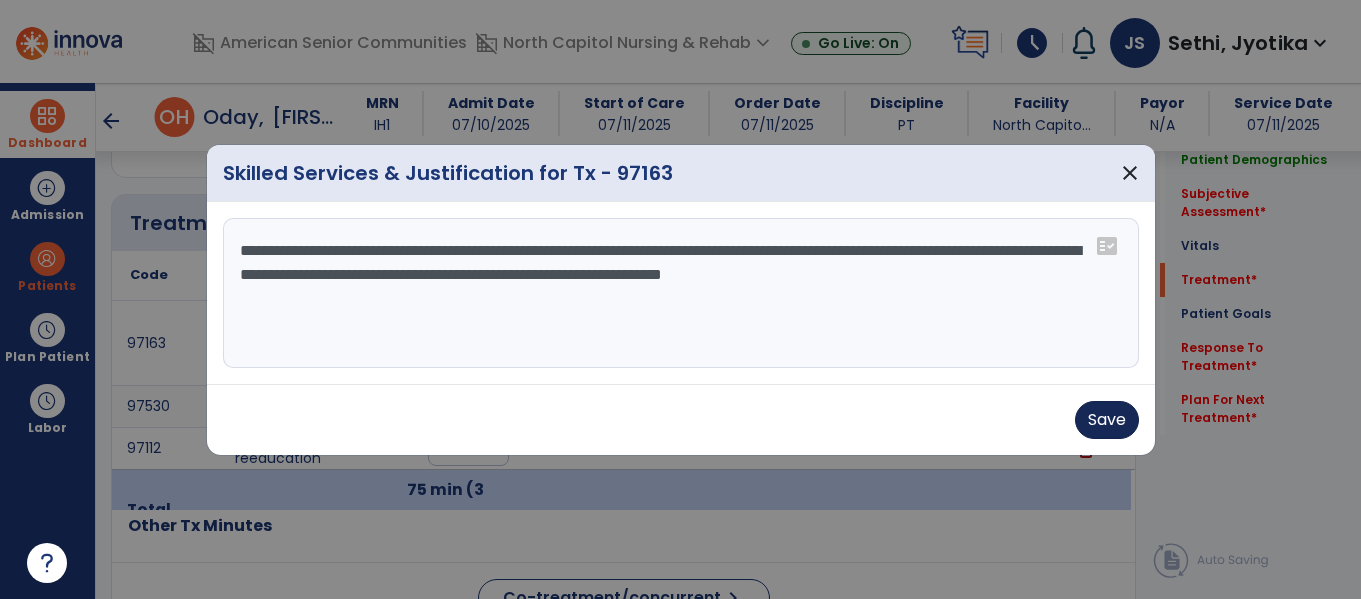 type on "**********" 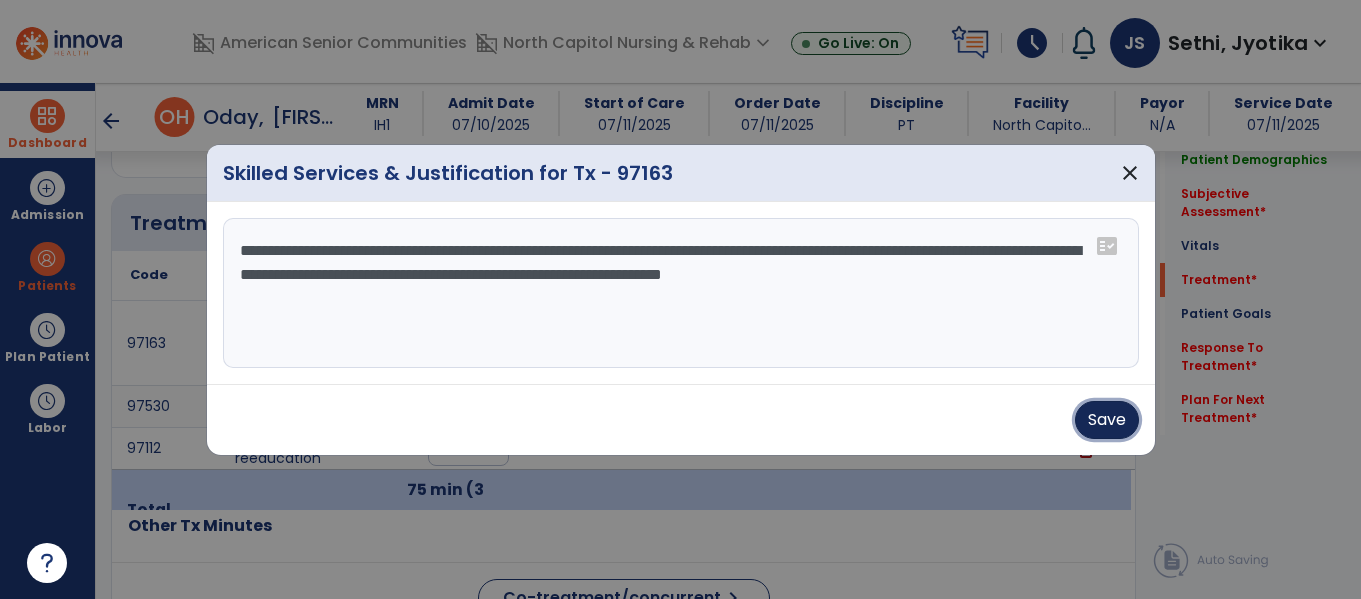 click on "Save" at bounding box center [1107, 420] 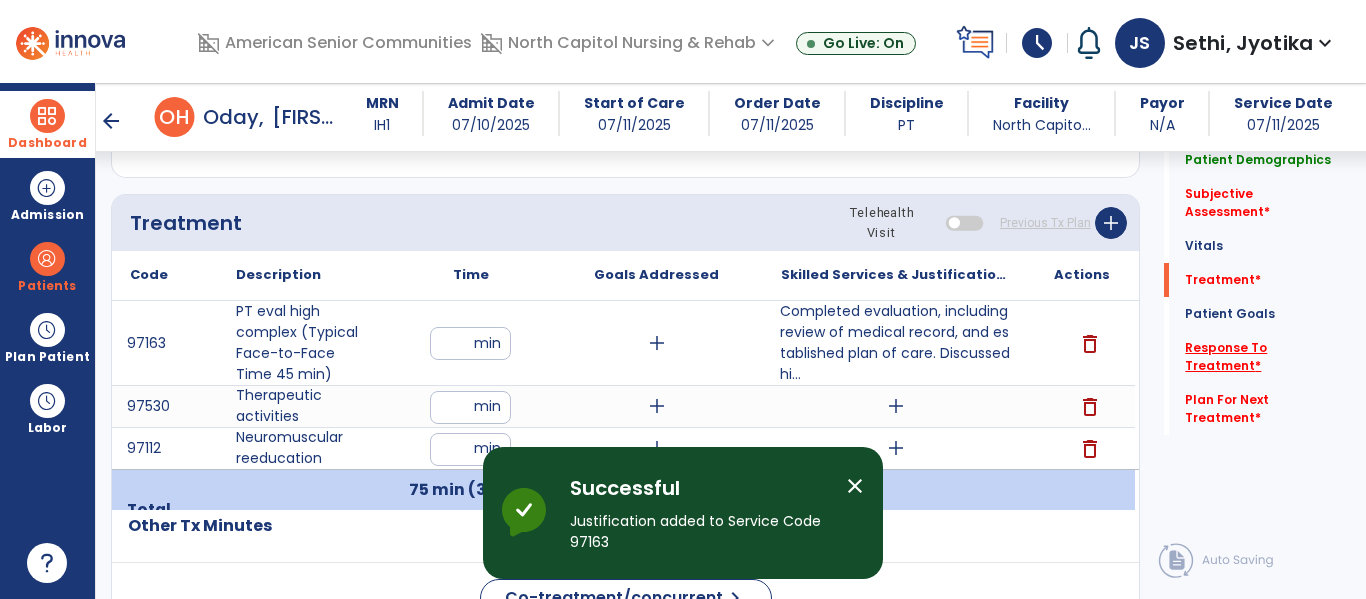 click on "Response To Treatment   *" 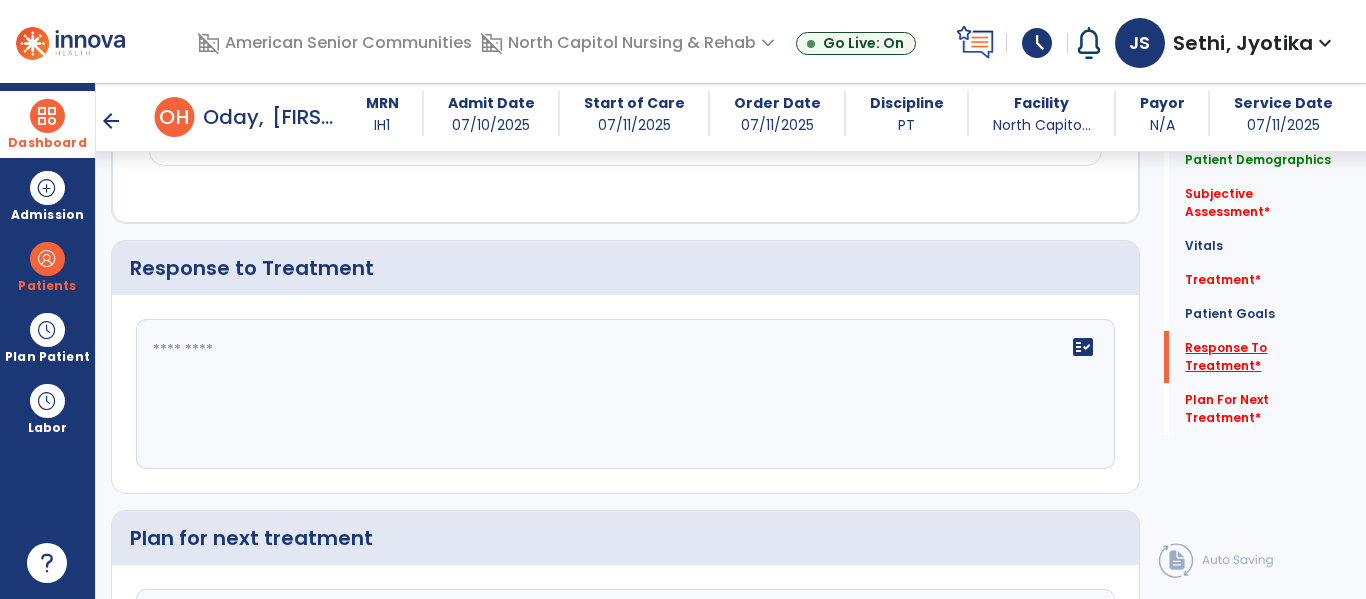 scroll, scrollTop: 2788, scrollLeft: 0, axis: vertical 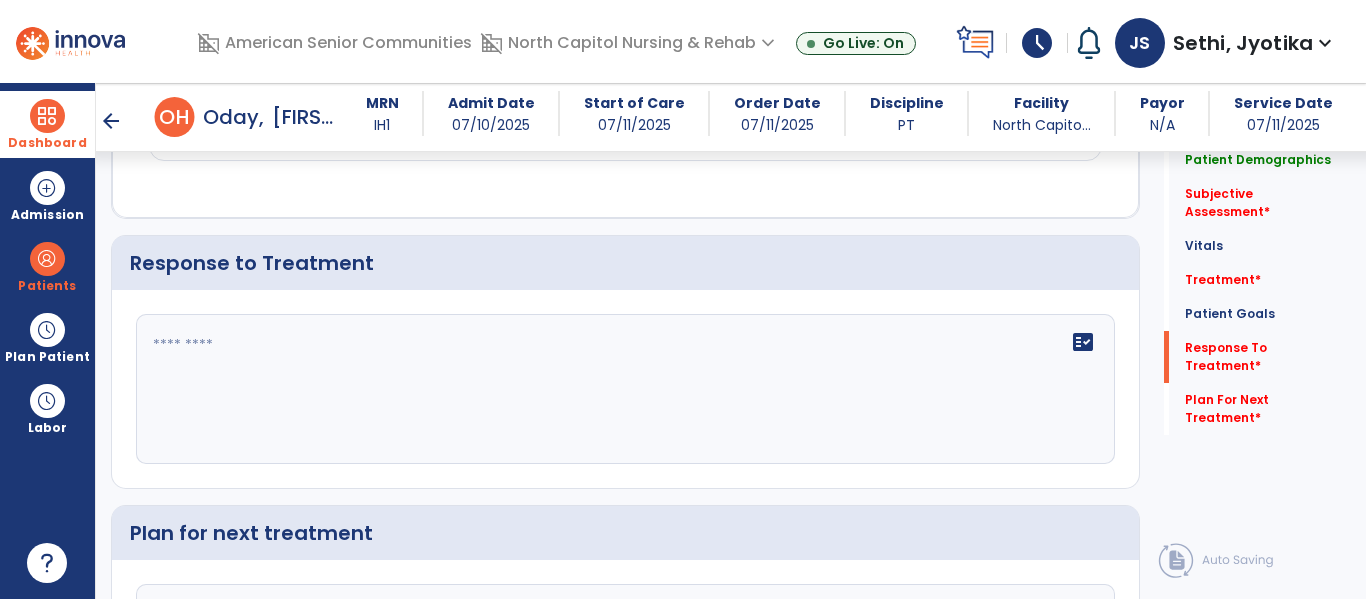 click on "fact_check" 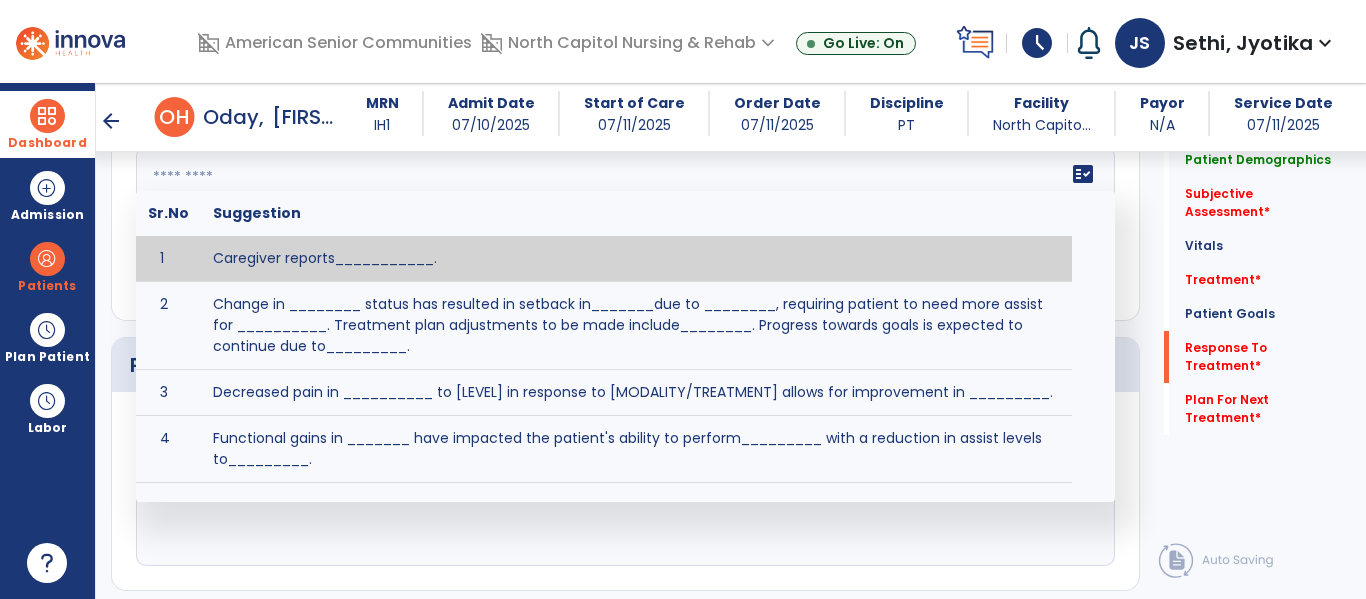 scroll, scrollTop: 2993, scrollLeft: 0, axis: vertical 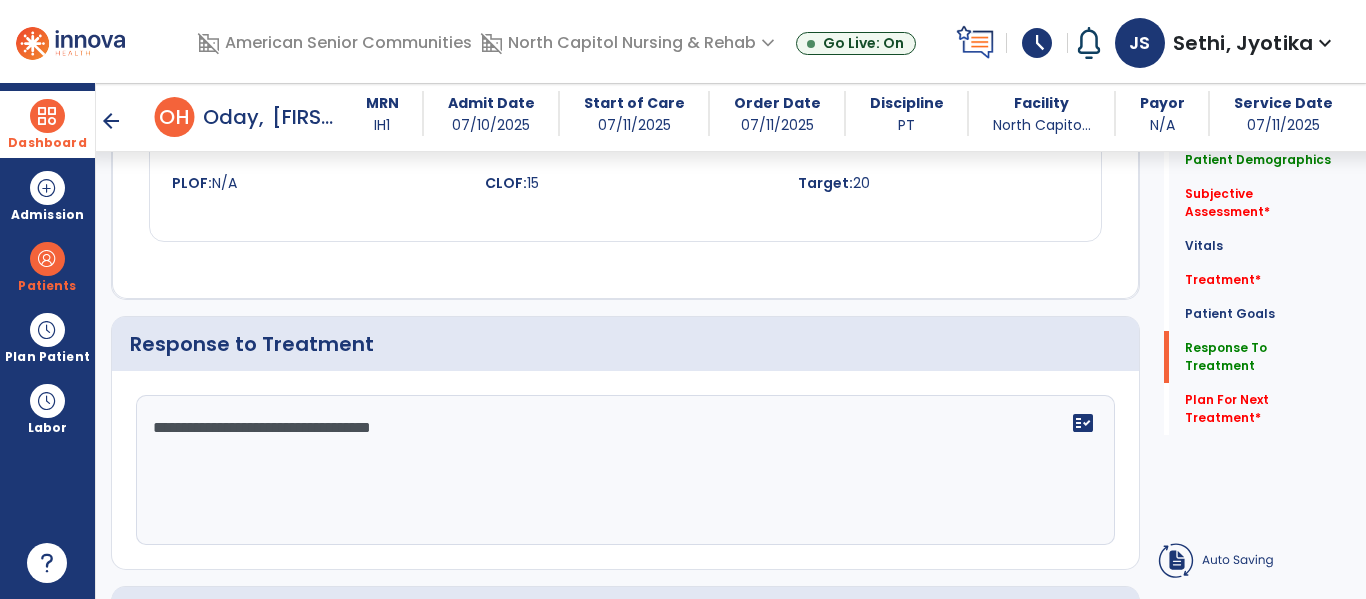 click on "**********" 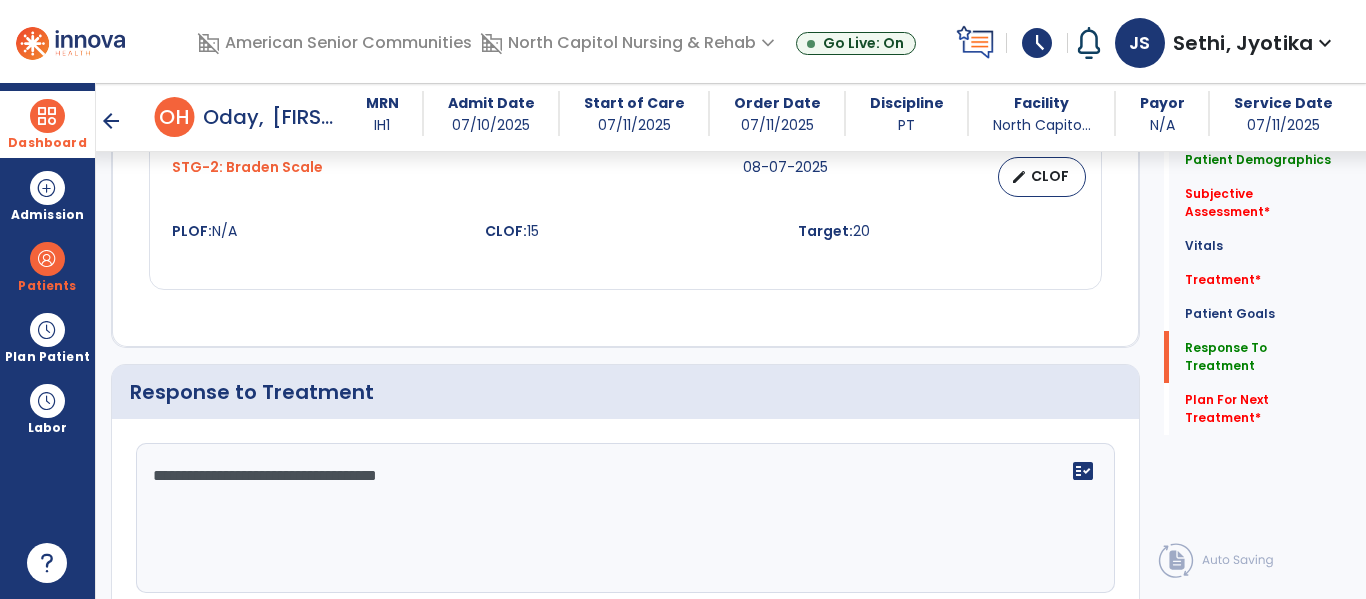 scroll, scrollTop: 2707, scrollLeft: 0, axis: vertical 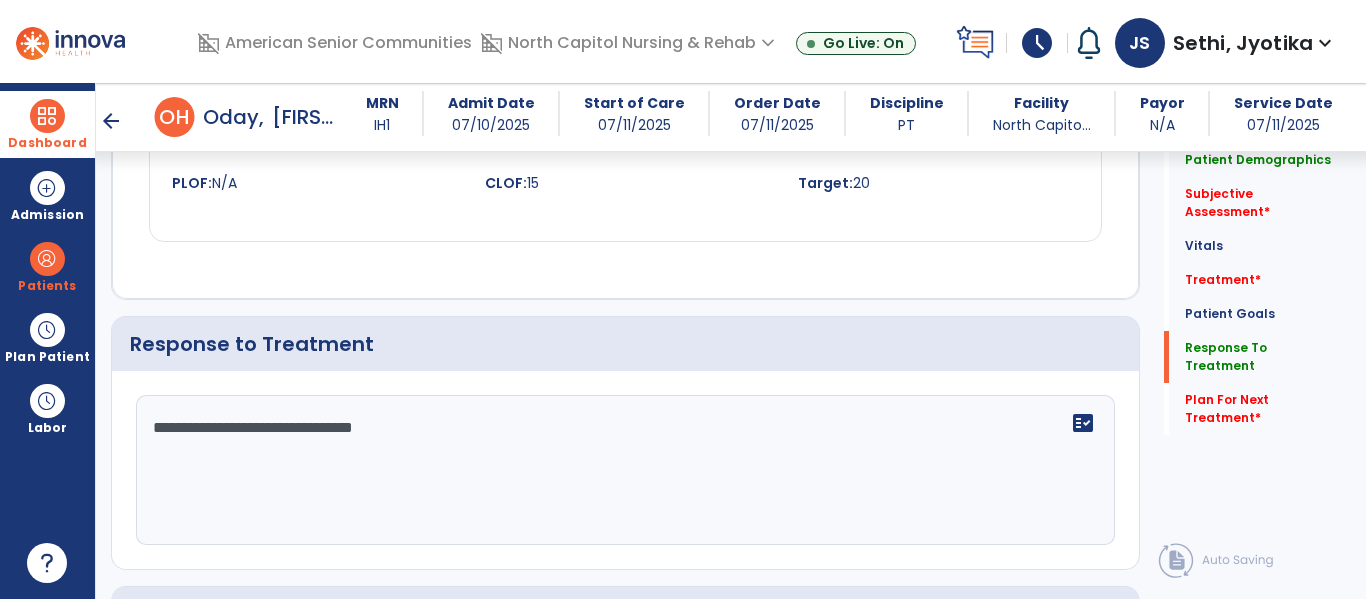 click on "**********" 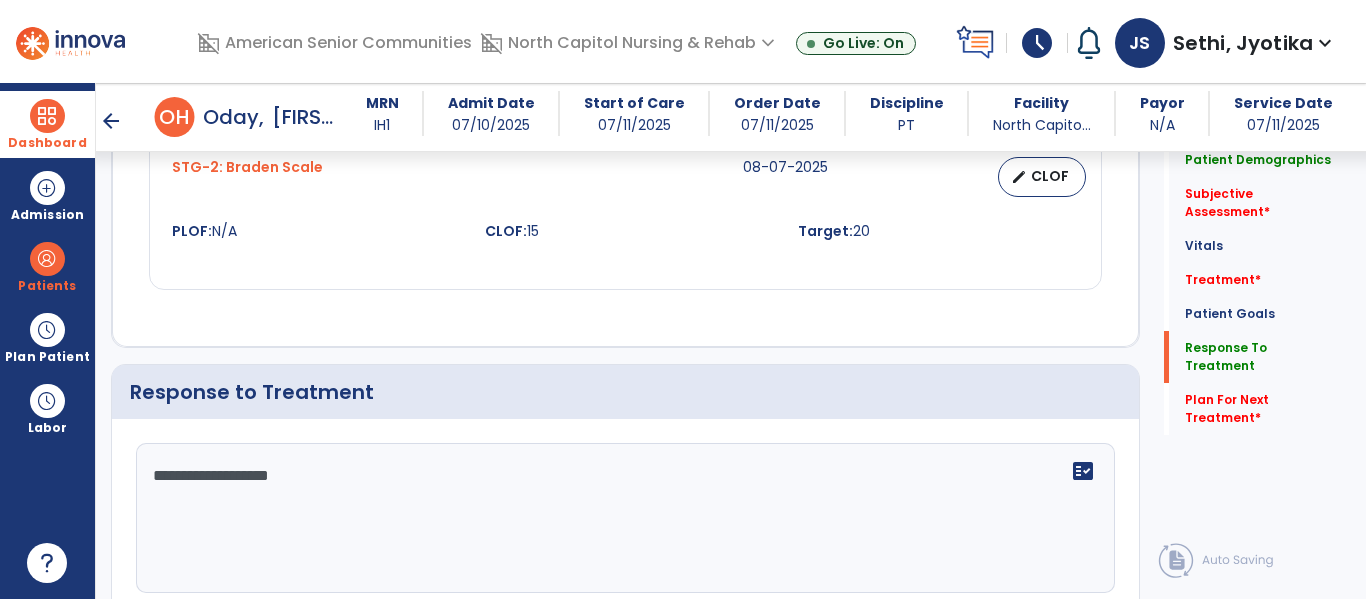 scroll, scrollTop: 2707, scrollLeft: 0, axis: vertical 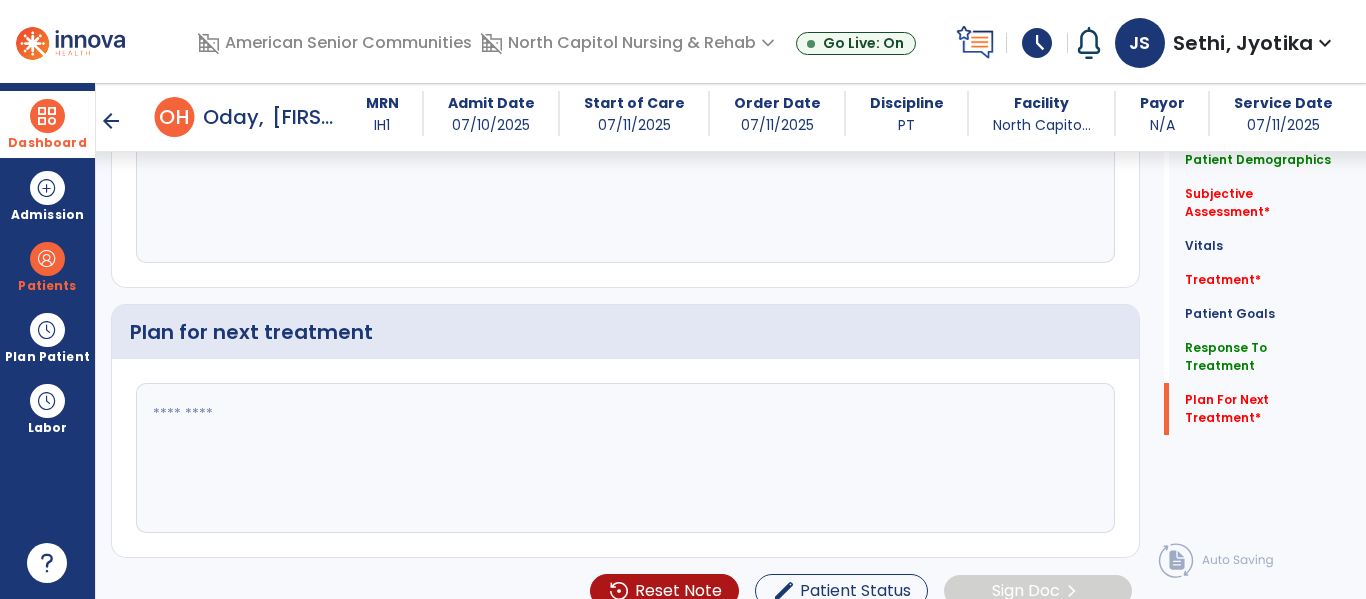 type on "**********" 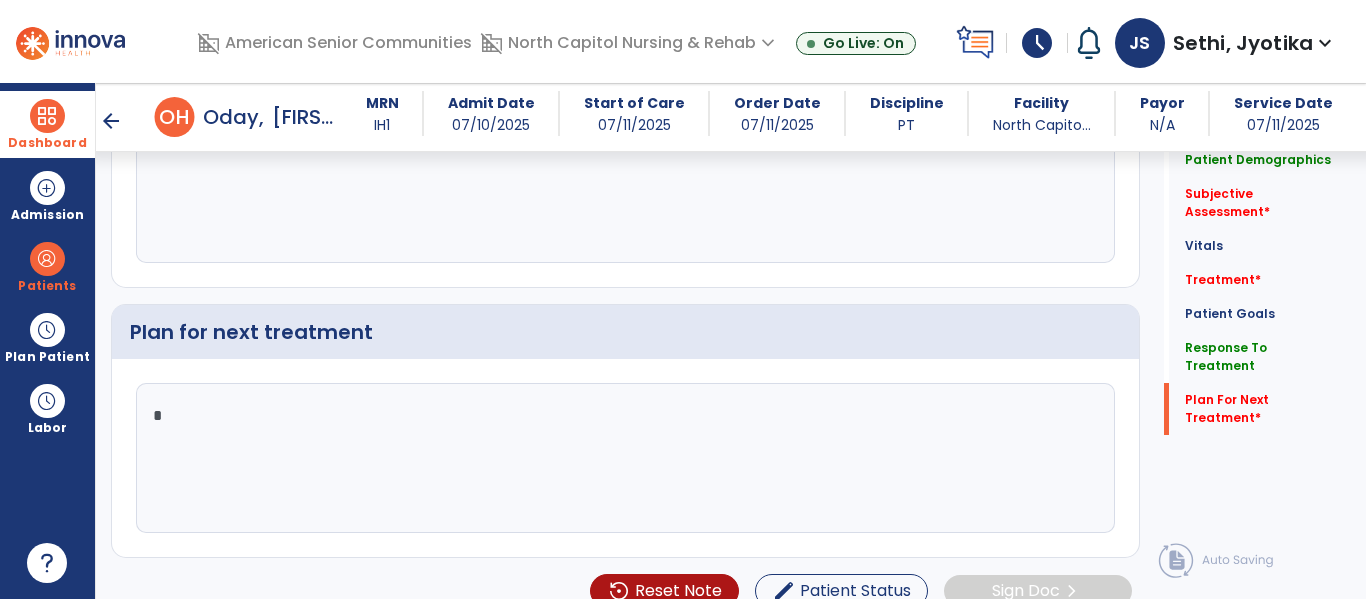 scroll, scrollTop: 2989, scrollLeft: 0, axis: vertical 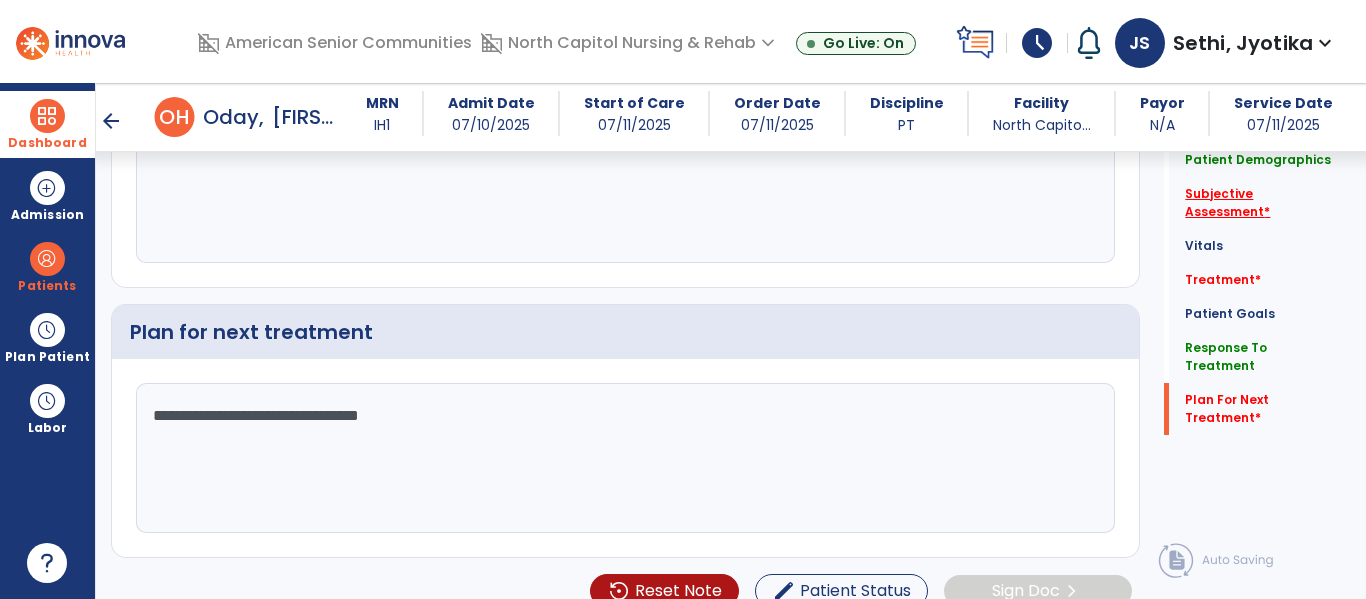 type on "**********" 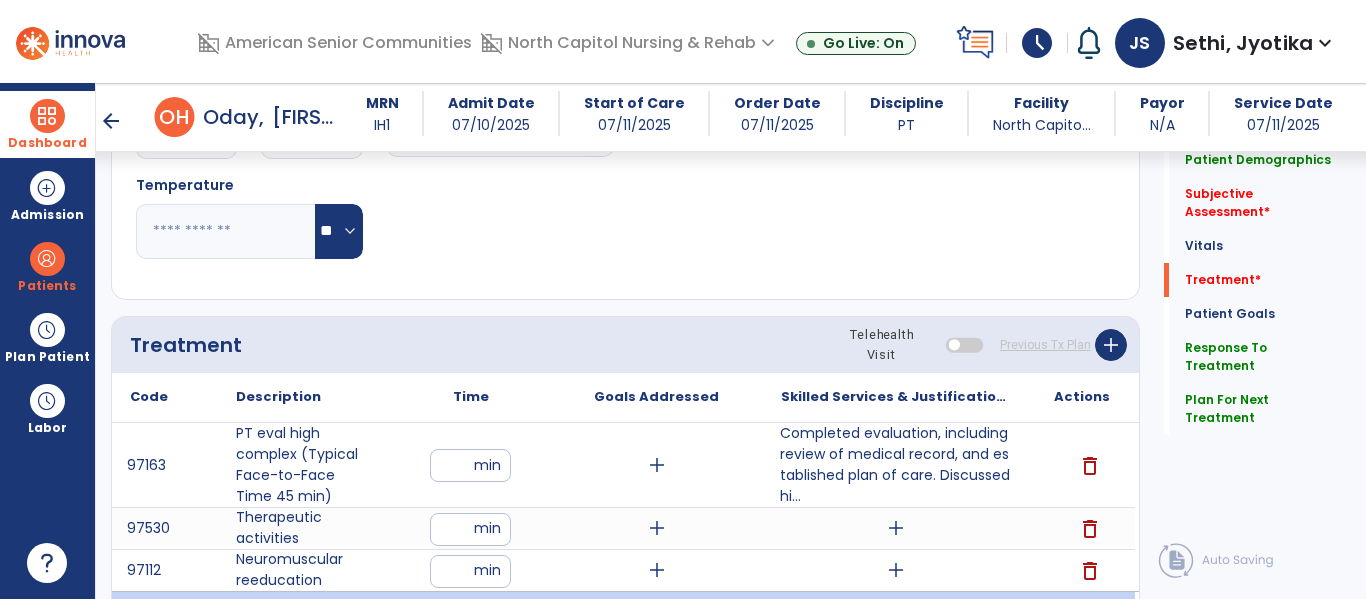 scroll, scrollTop: 328, scrollLeft: 0, axis: vertical 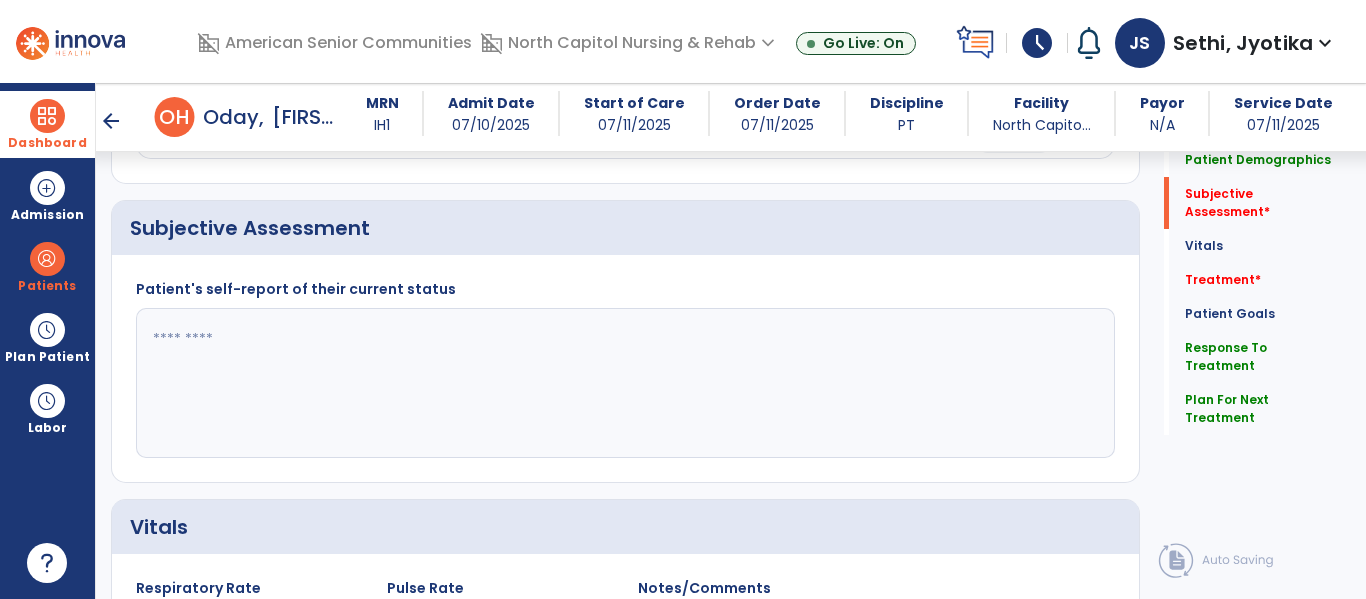 click 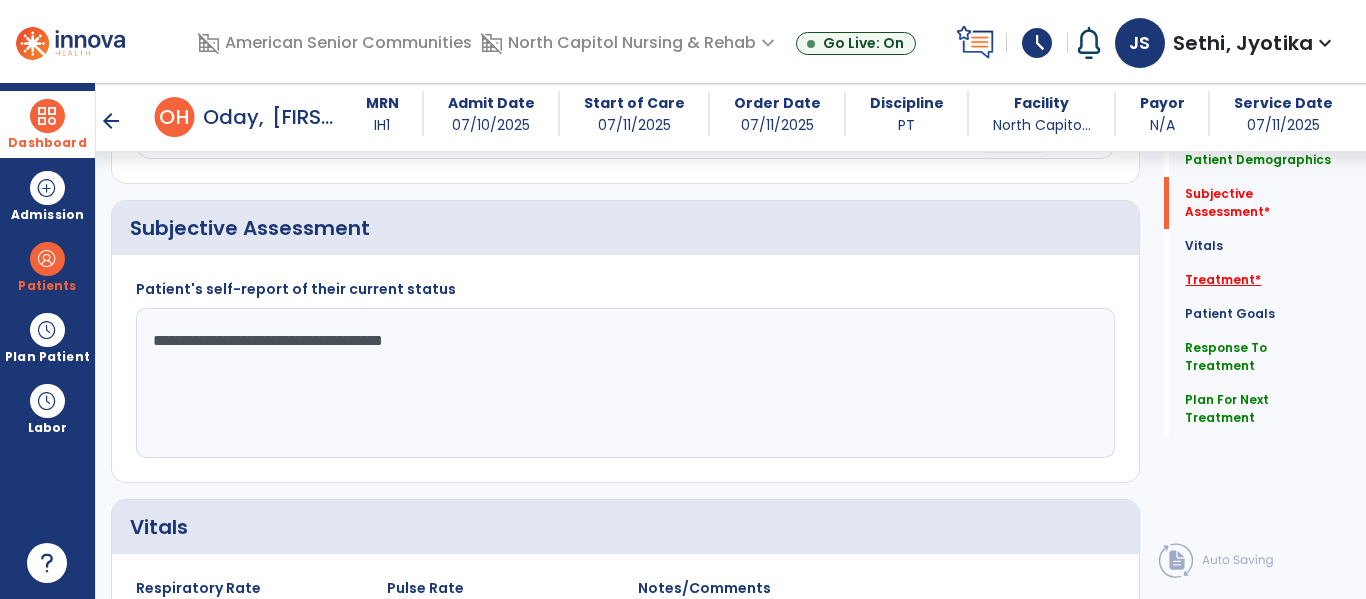 type on "**********" 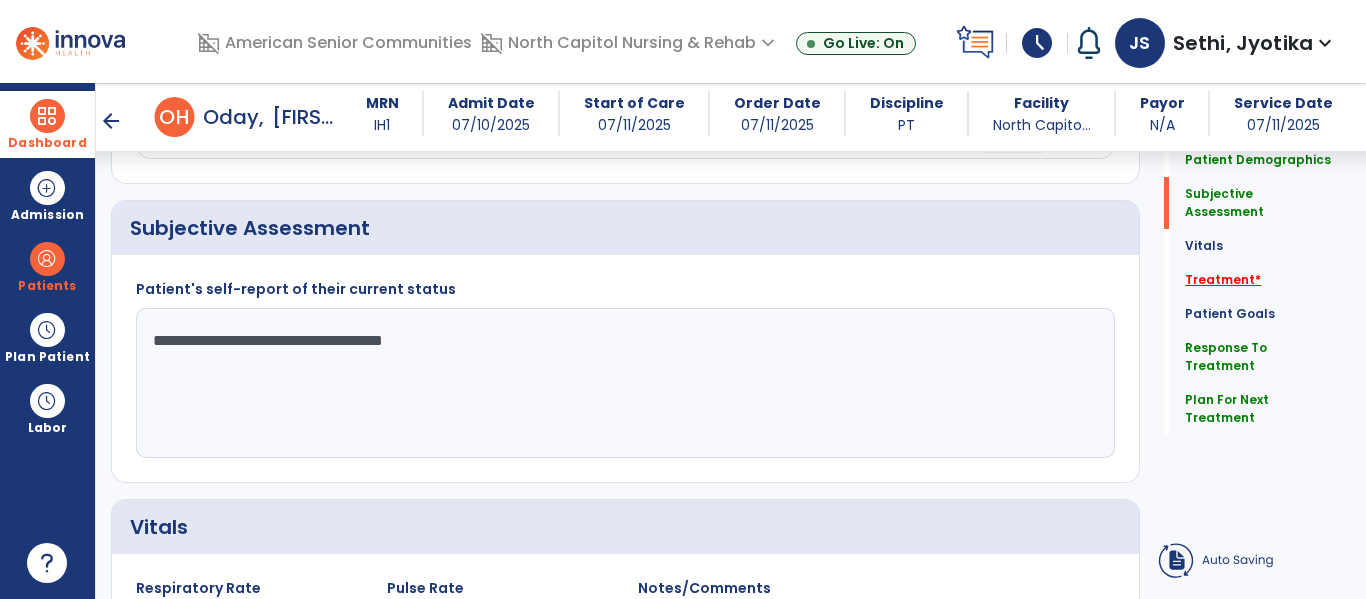 click on "Treatment   *" 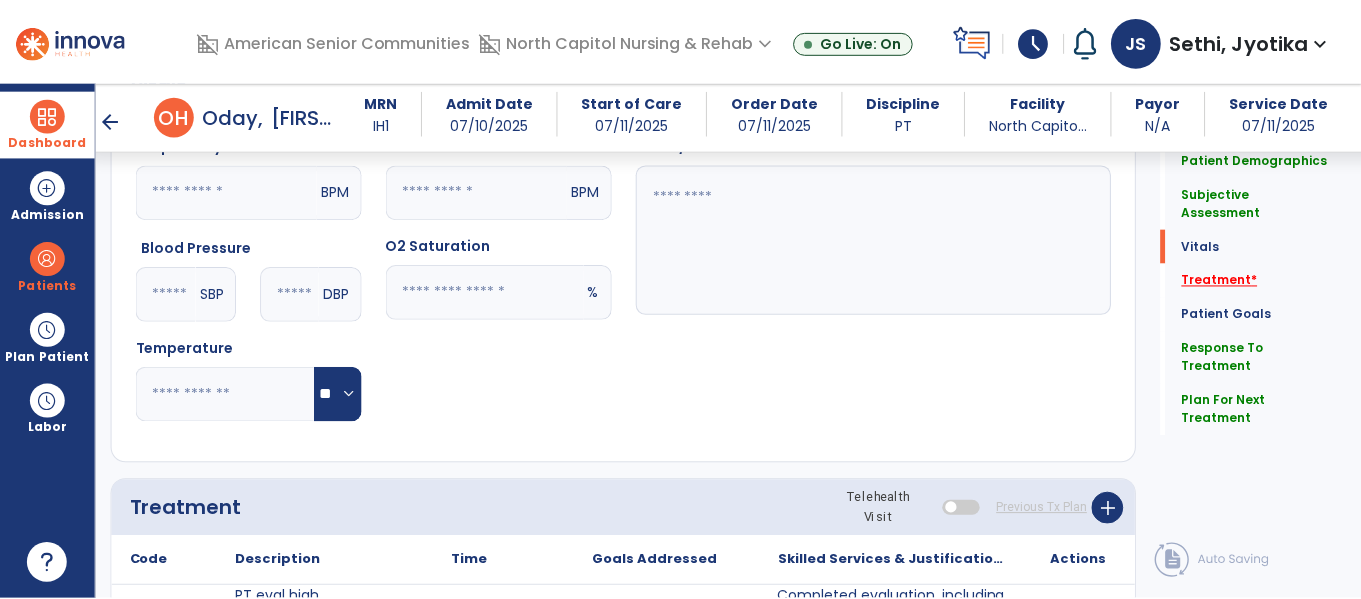 scroll, scrollTop: 1128, scrollLeft: 0, axis: vertical 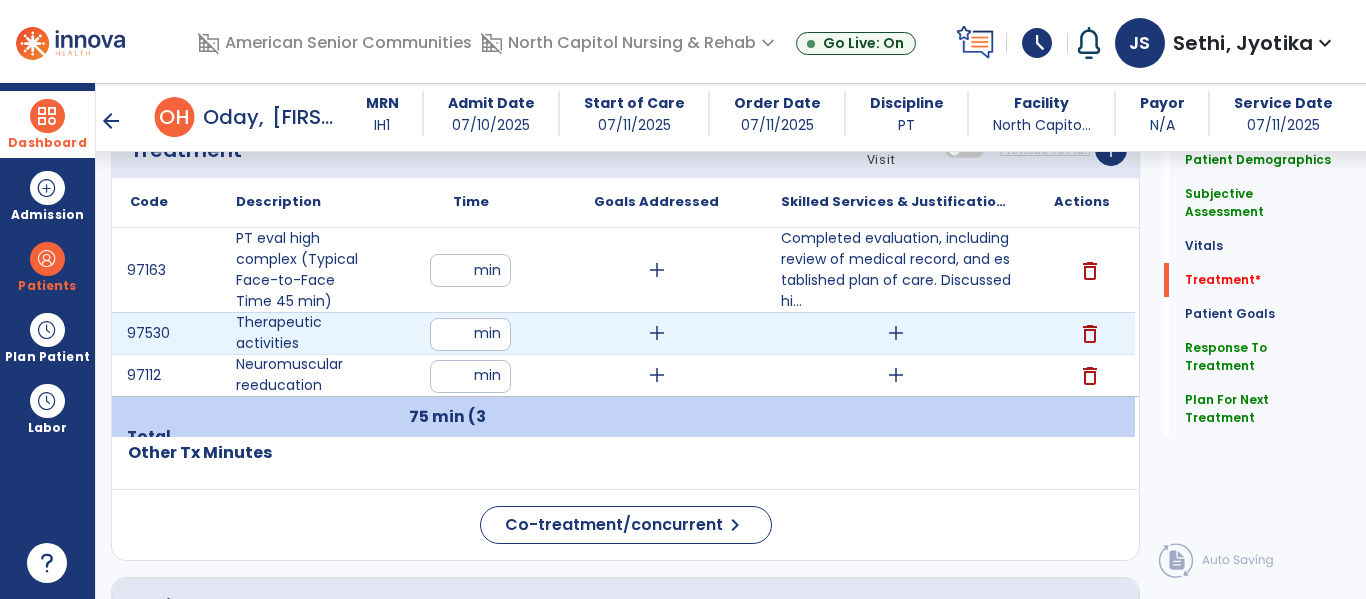 click on "add" at bounding box center [896, 333] 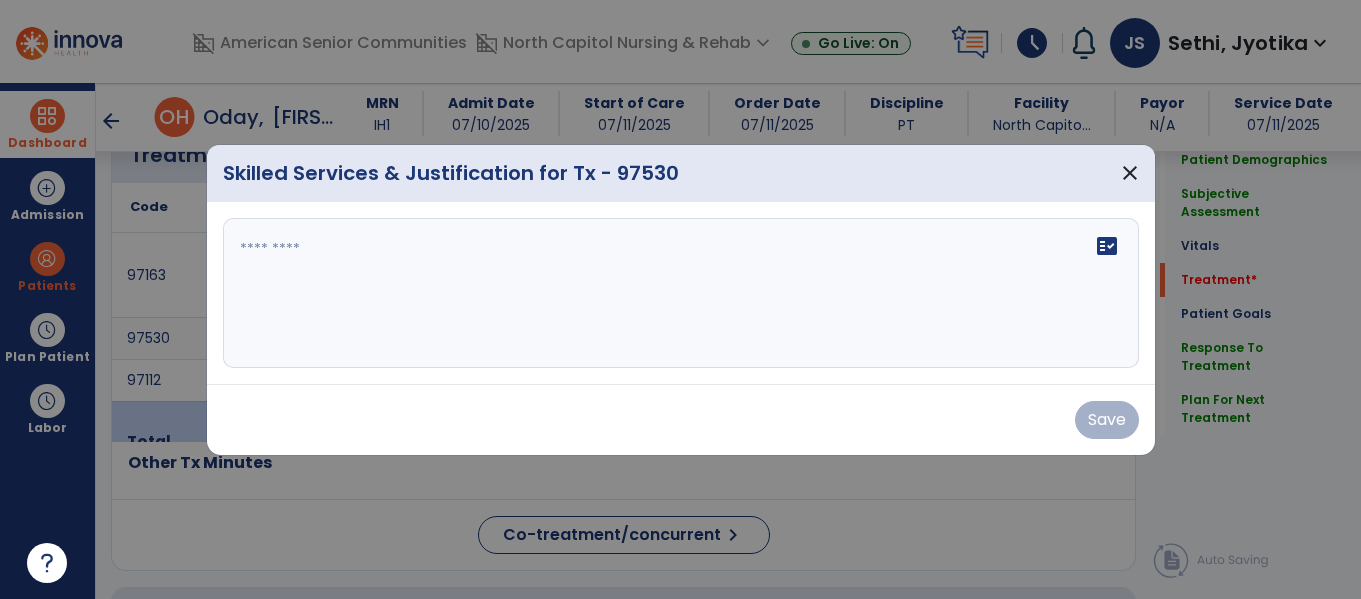 scroll, scrollTop: 1128, scrollLeft: 0, axis: vertical 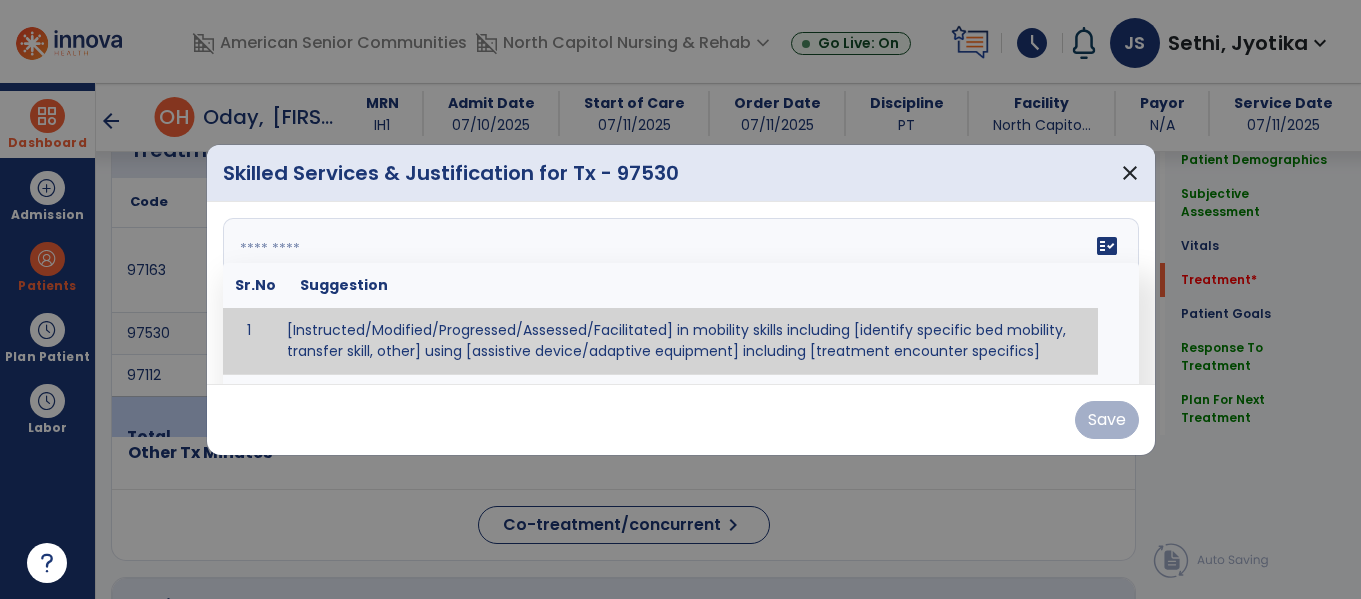 click on "fact_check  Sr.No Suggestion 1 [Instructed/Modified/Progressed/Assessed/Facilitated] in mobility skills including [identify specific bed mobility, transfer skill, other] using [assistive device/adaptive equipment] including [treatment encounter specifics]" at bounding box center (681, 293) 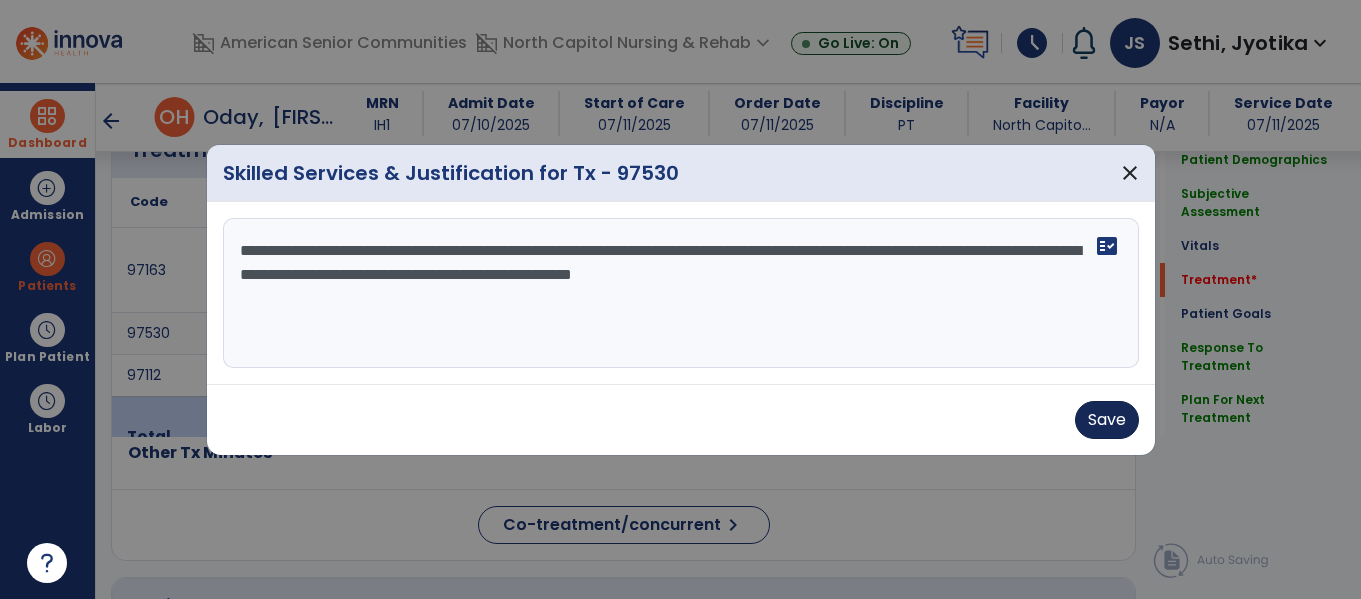 type on "**********" 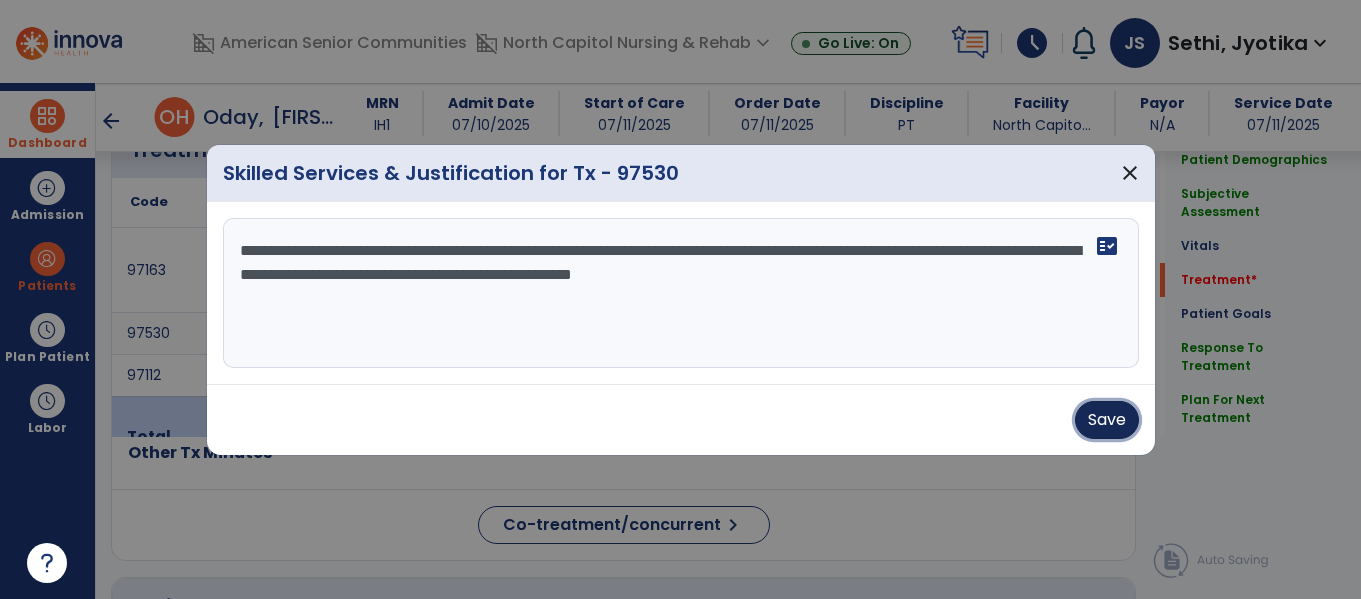 click on "Save" at bounding box center [1107, 420] 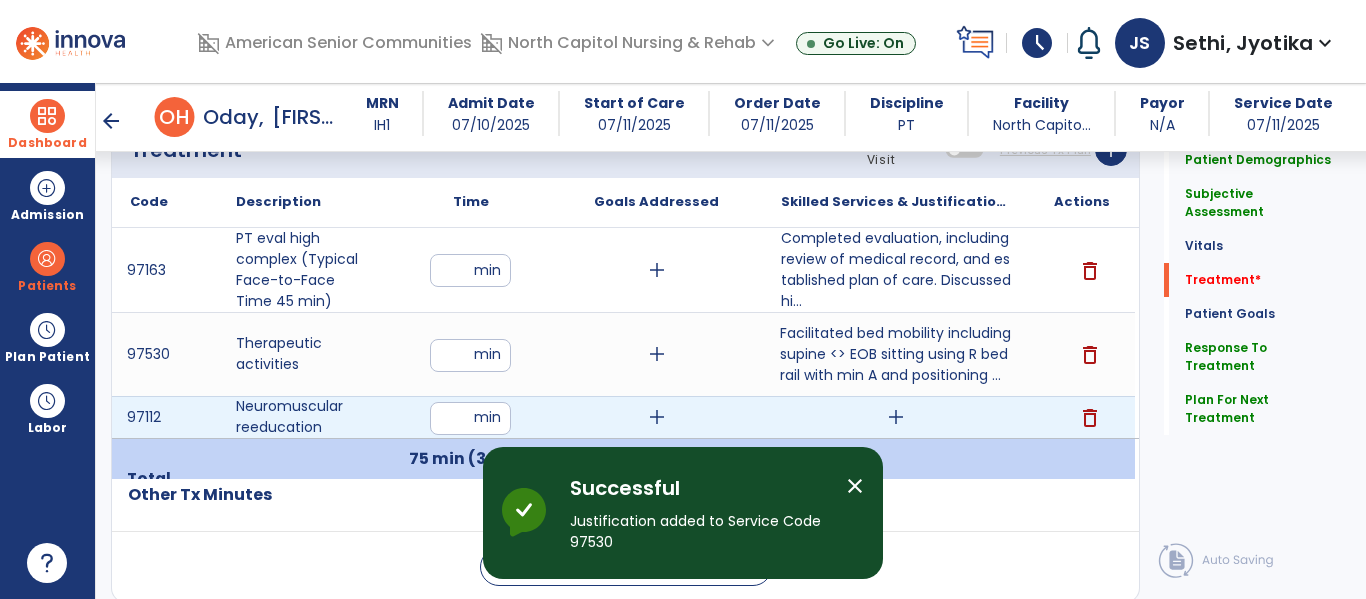 click on "add" at bounding box center (896, 417) 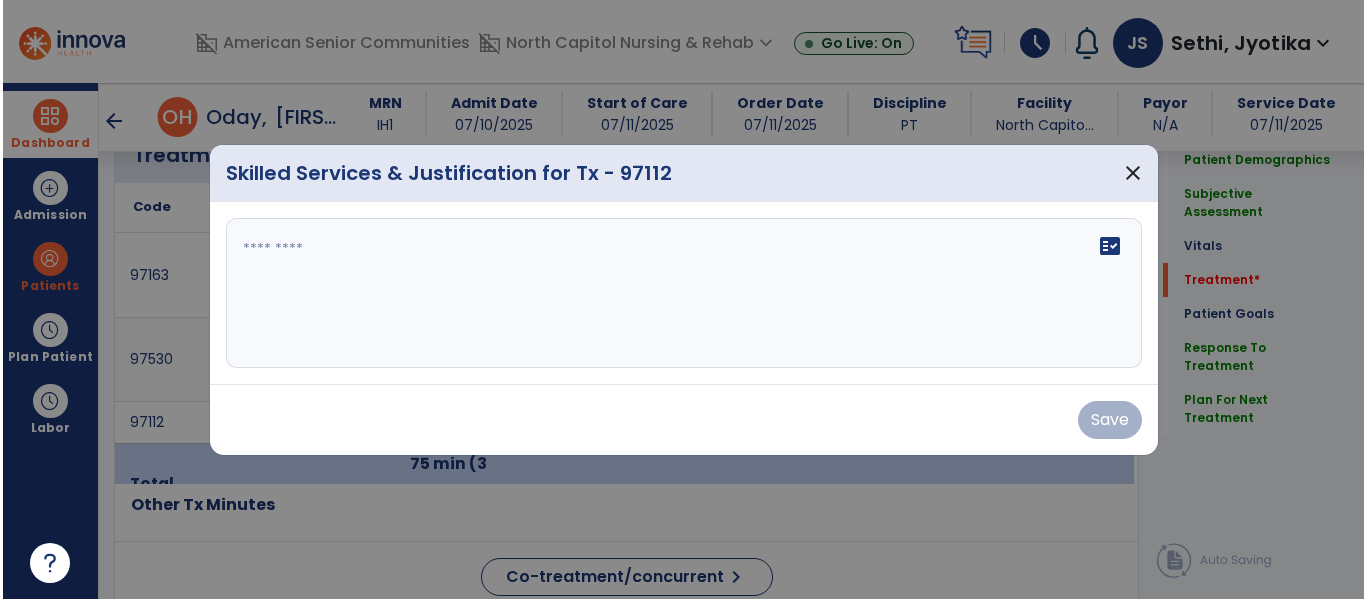 scroll, scrollTop: 1128, scrollLeft: 0, axis: vertical 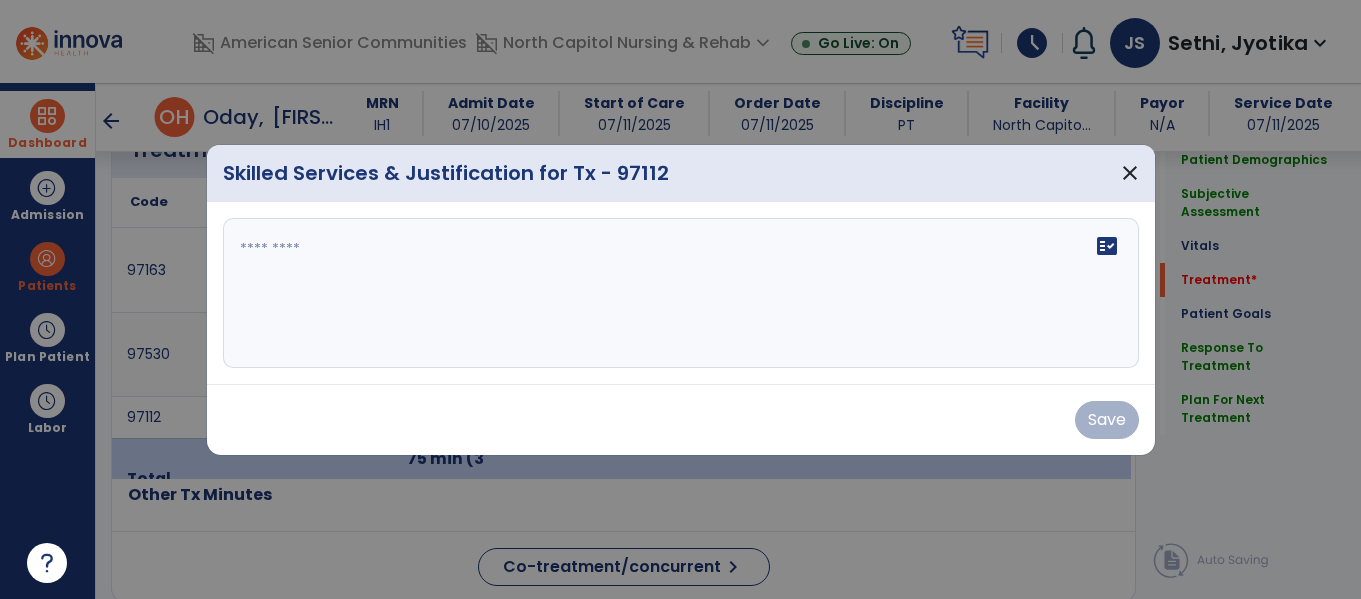 click on "fact_check" at bounding box center [681, 293] 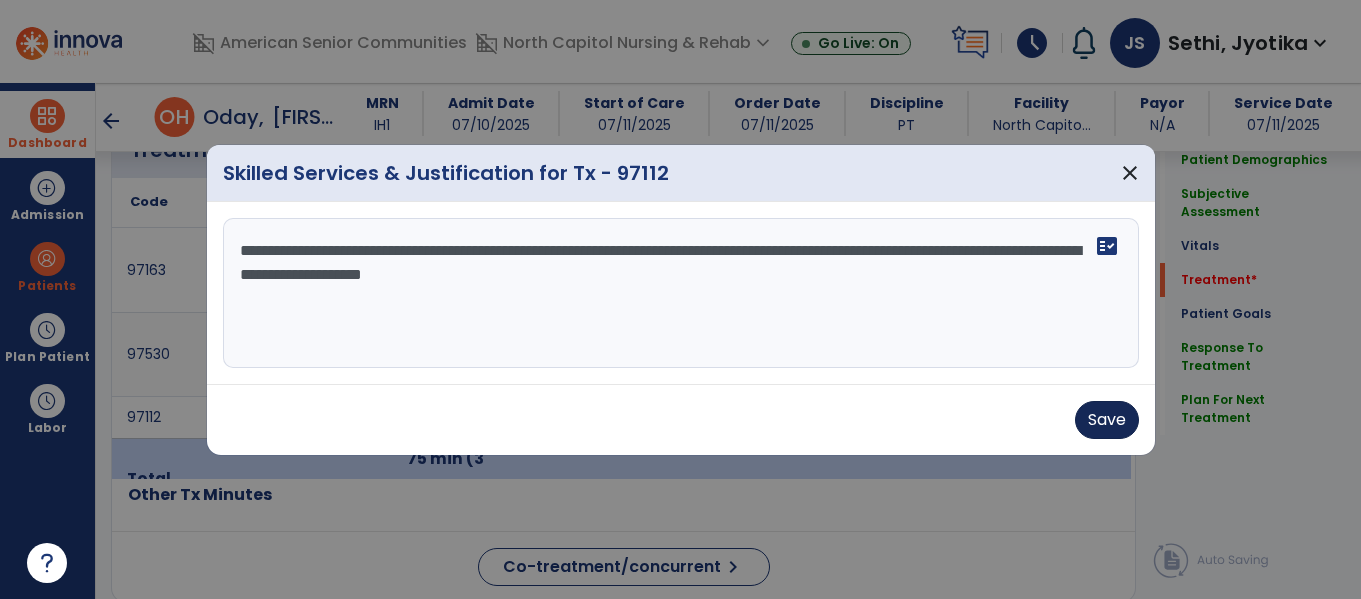 type on "**********" 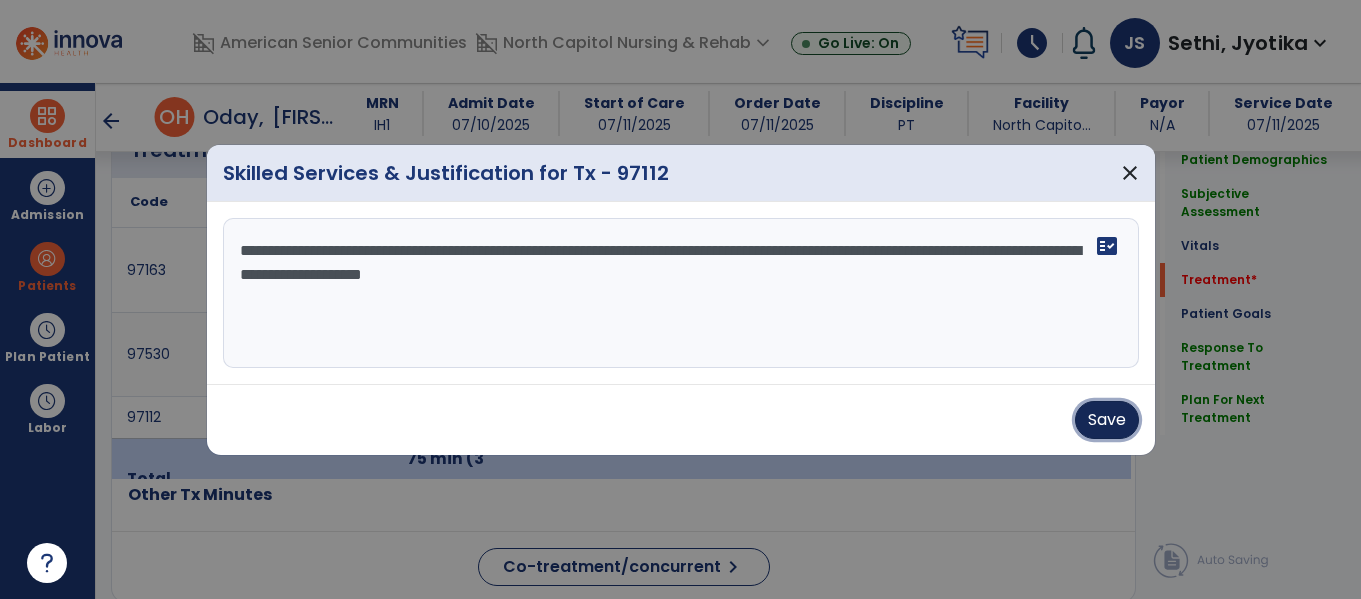 click on "Save" at bounding box center [1107, 420] 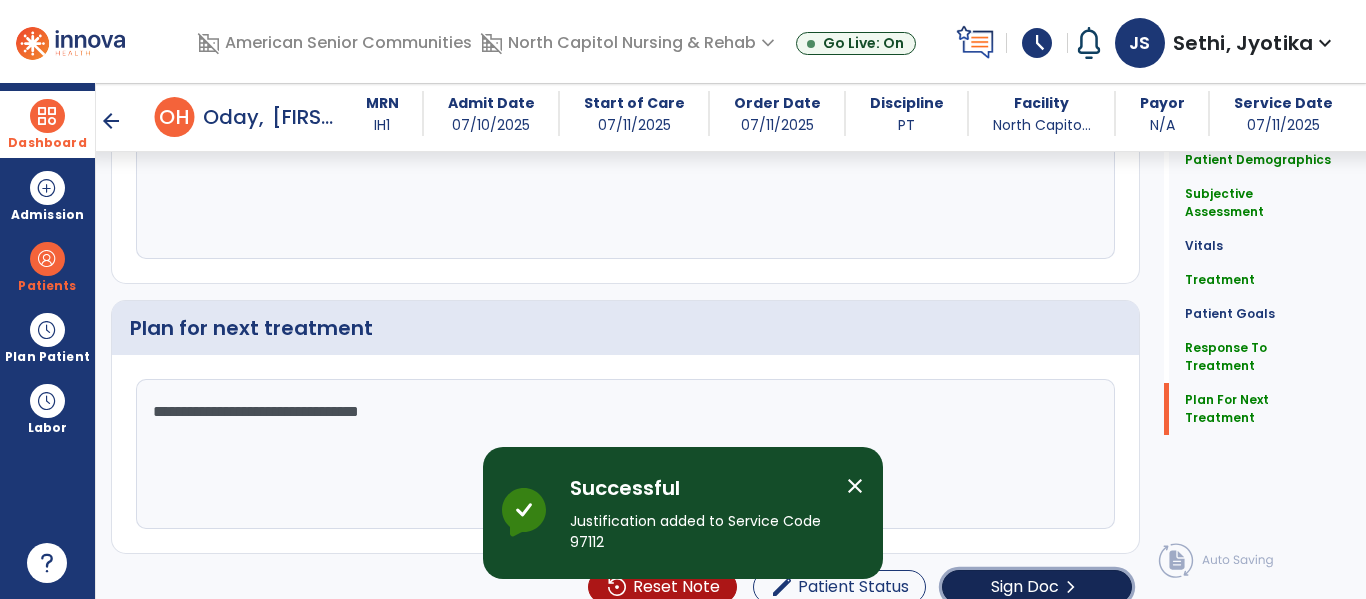 click on "Sign Doc  chevron_right" 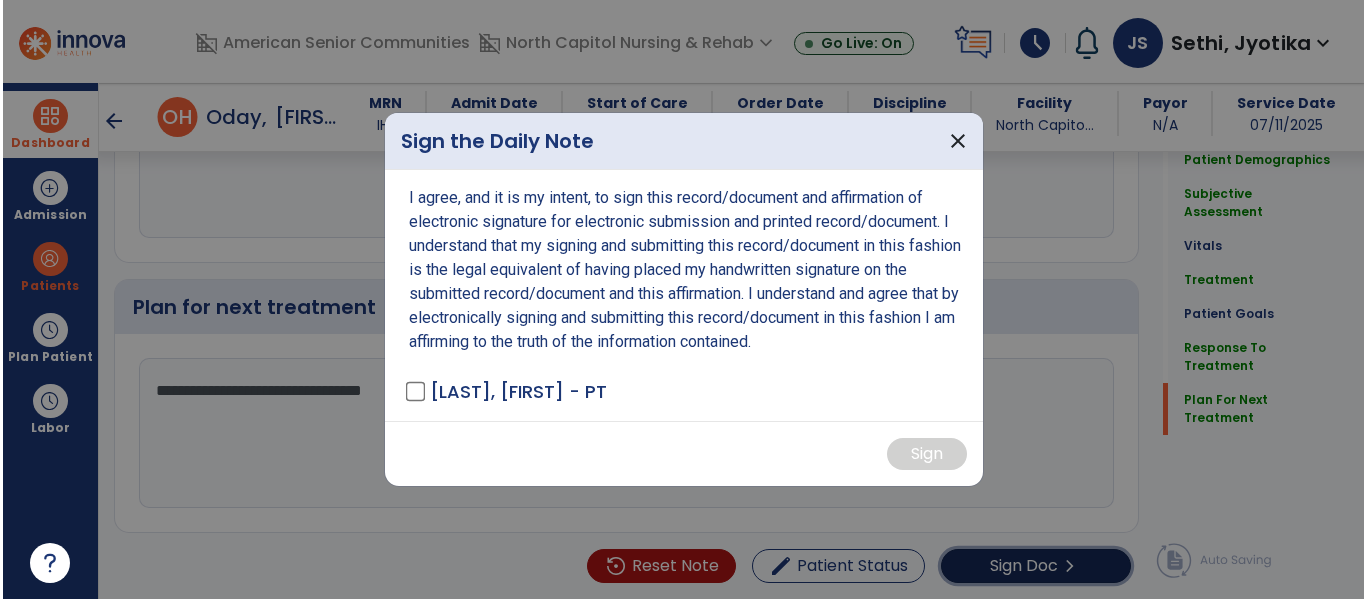 scroll, scrollTop: 3098, scrollLeft: 0, axis: vertical 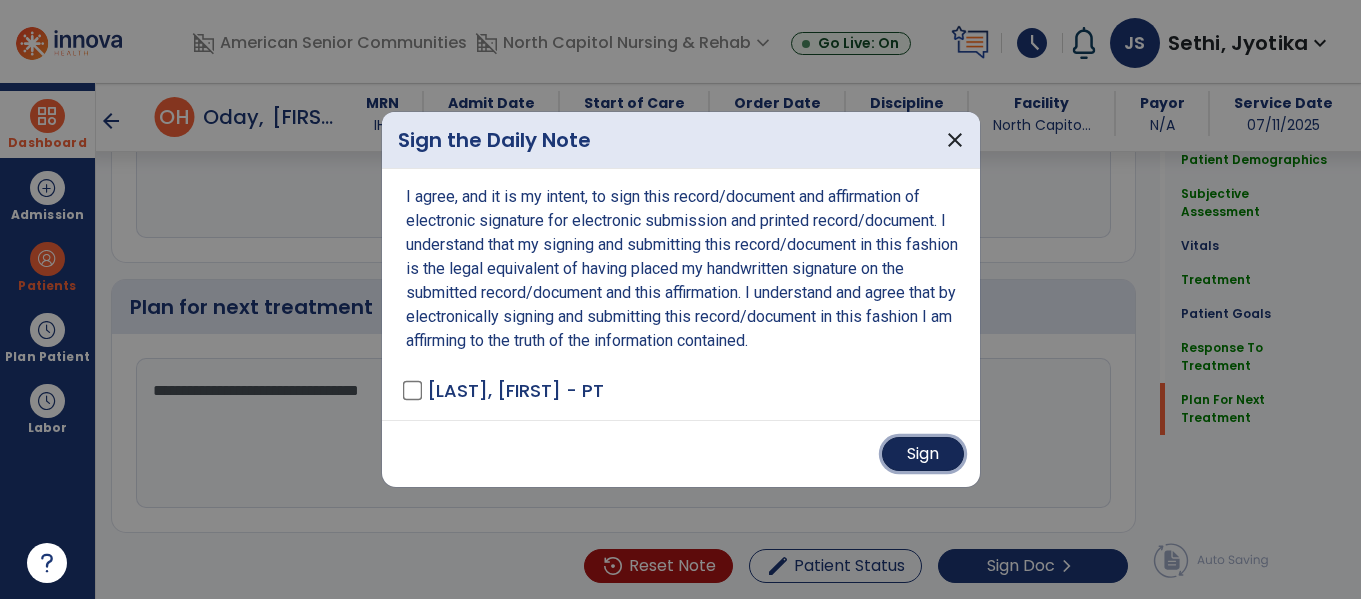 click on "Sign" at bounding box center (923, 454) 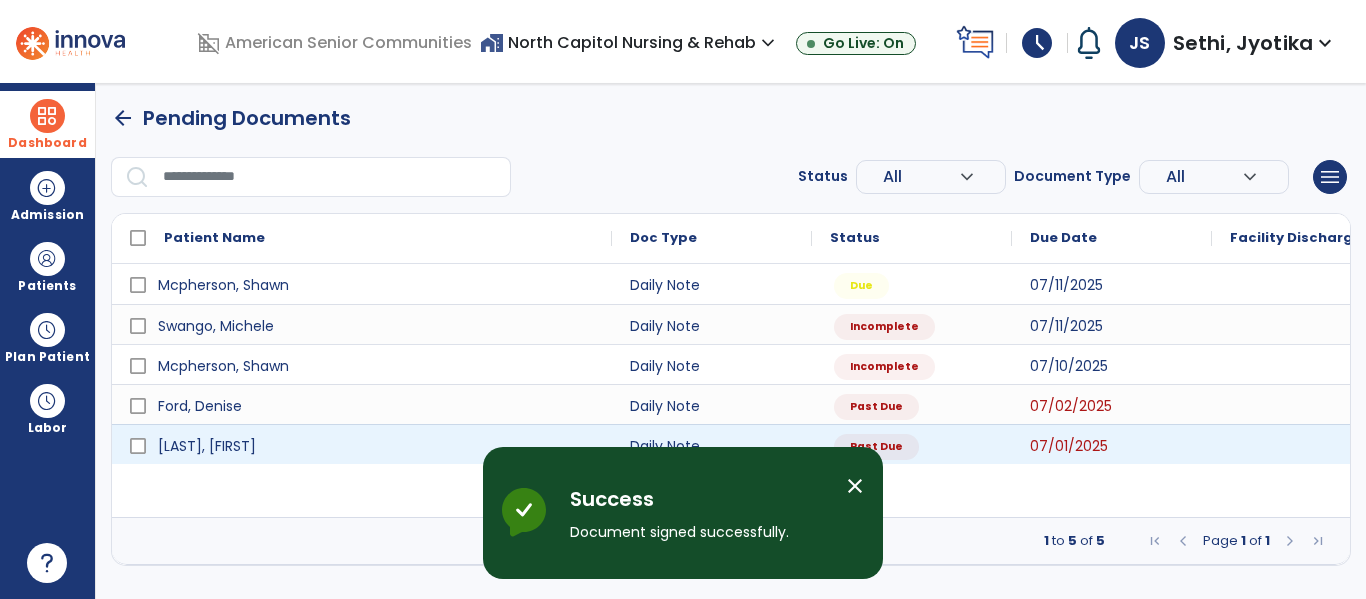 scroll, scrollTop: 0, scrollLeft: 0, axis: both 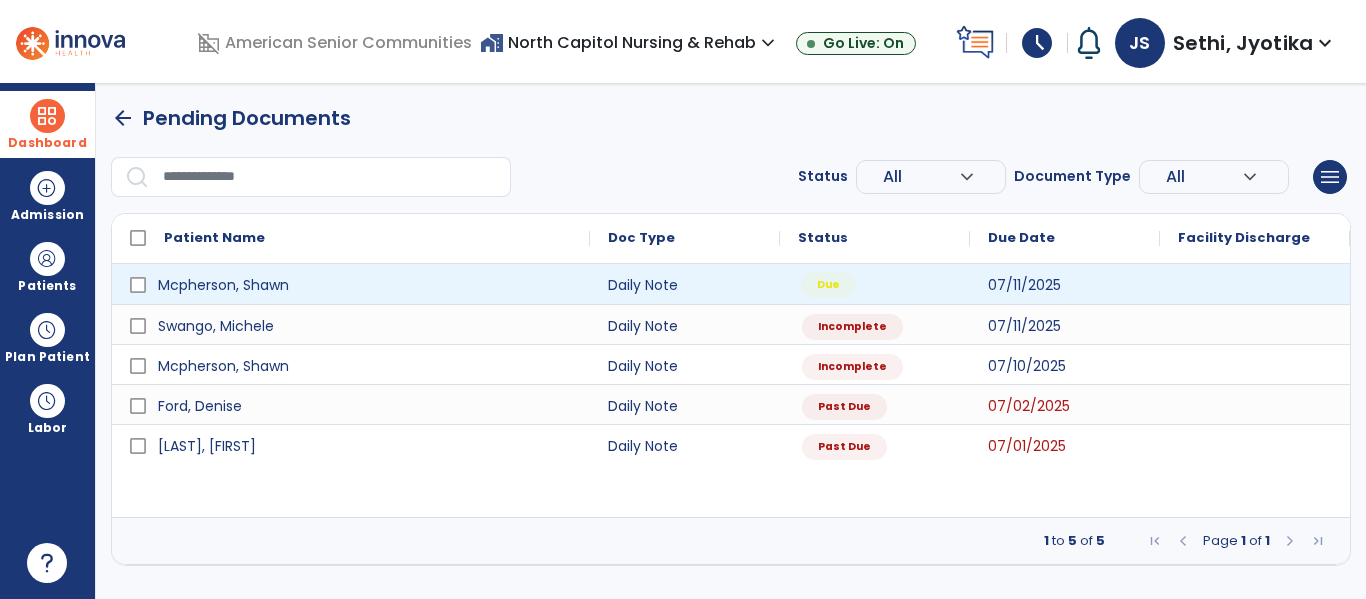 click on "Due" at bounding box center [875, 284] 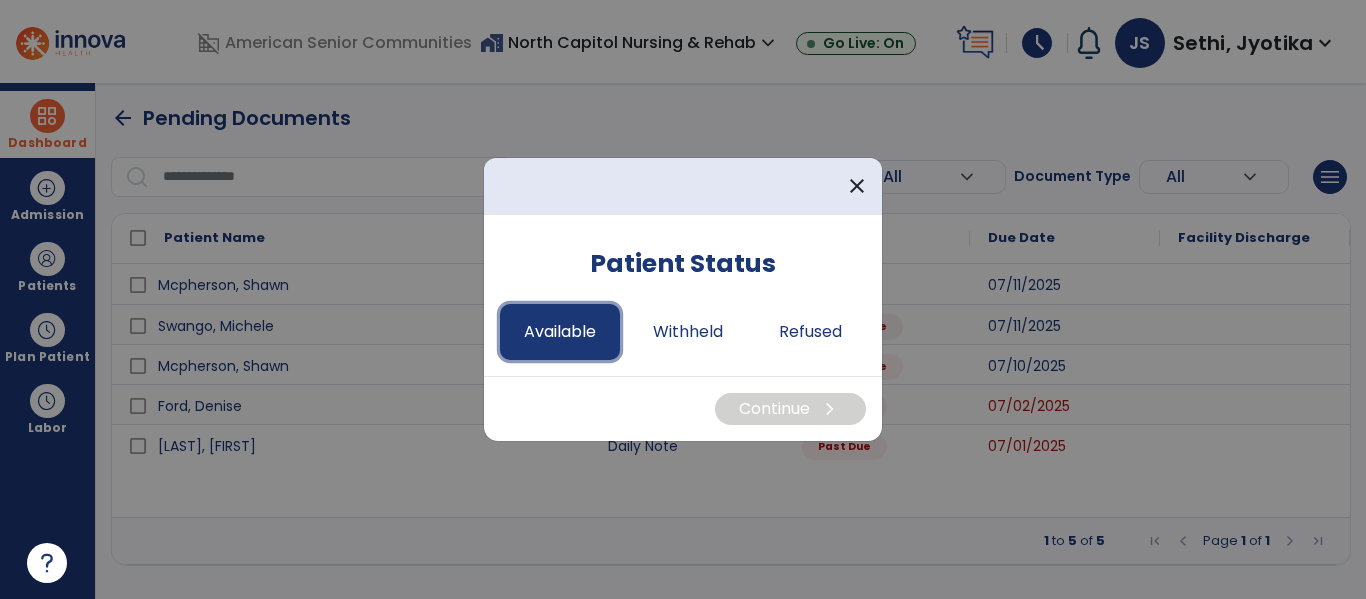 click on "Available" at bounding box center [560, 332] 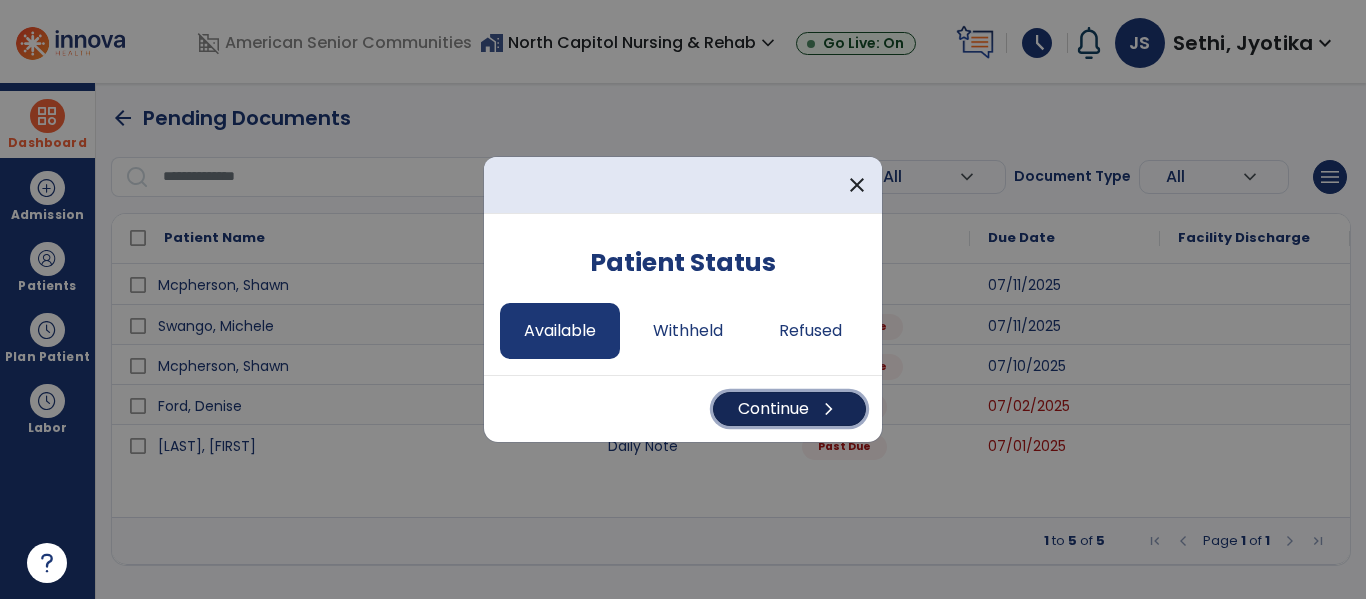 click on "Continue   chevron_right" at bounding box center [789, 409] 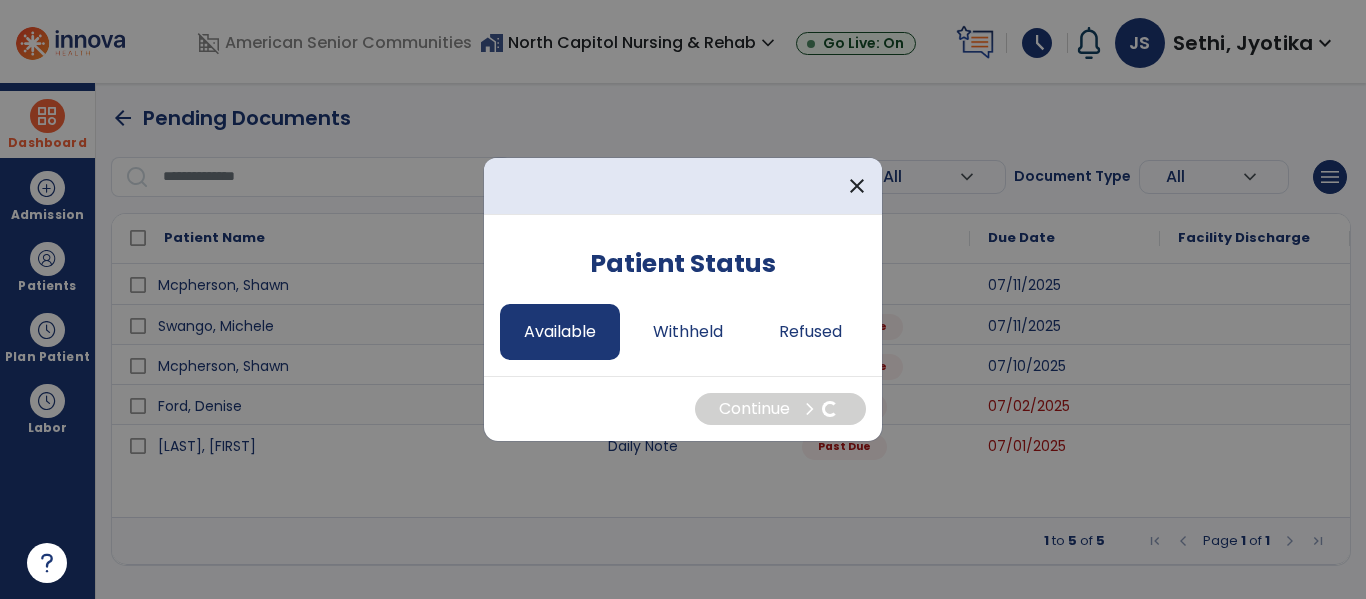 select on "*" 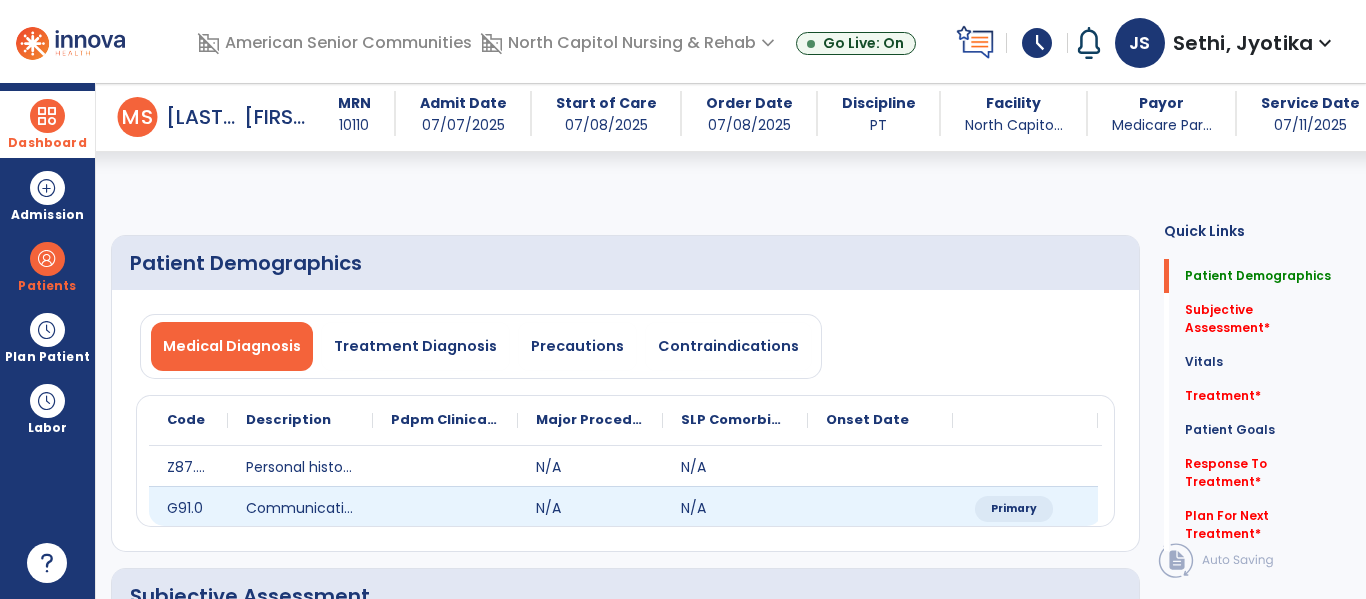 scroll, scrollTop: 251, scrollLeft: 0, axis: vertical 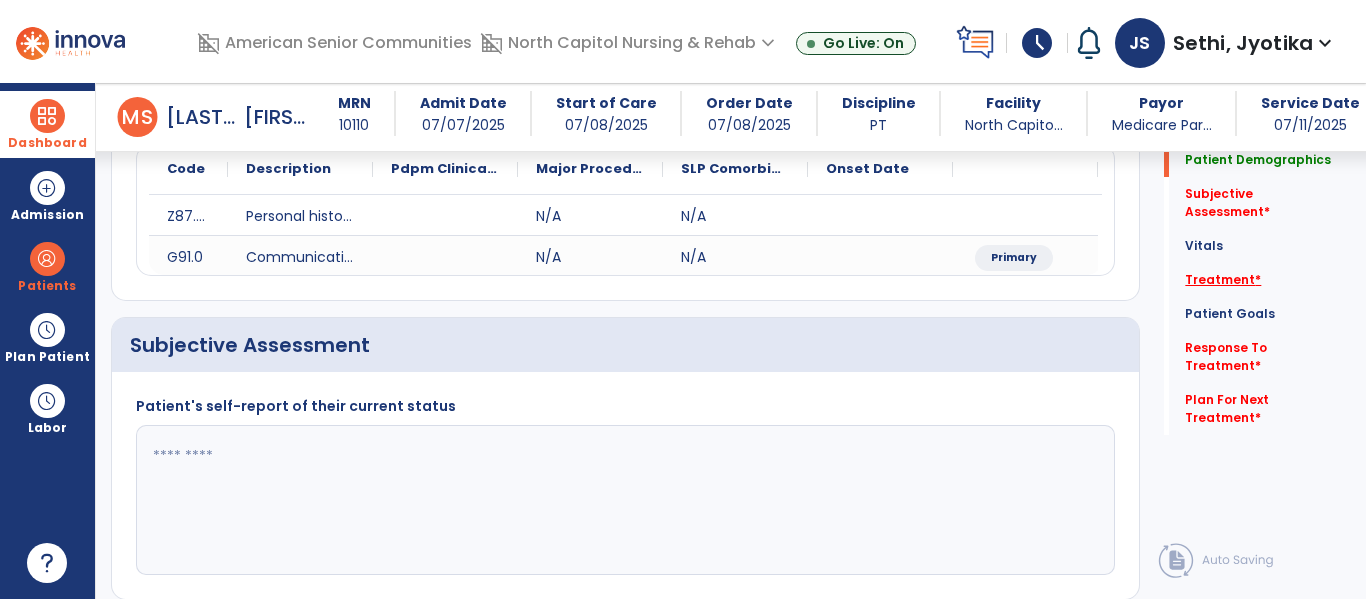 click on "Treatment   *" 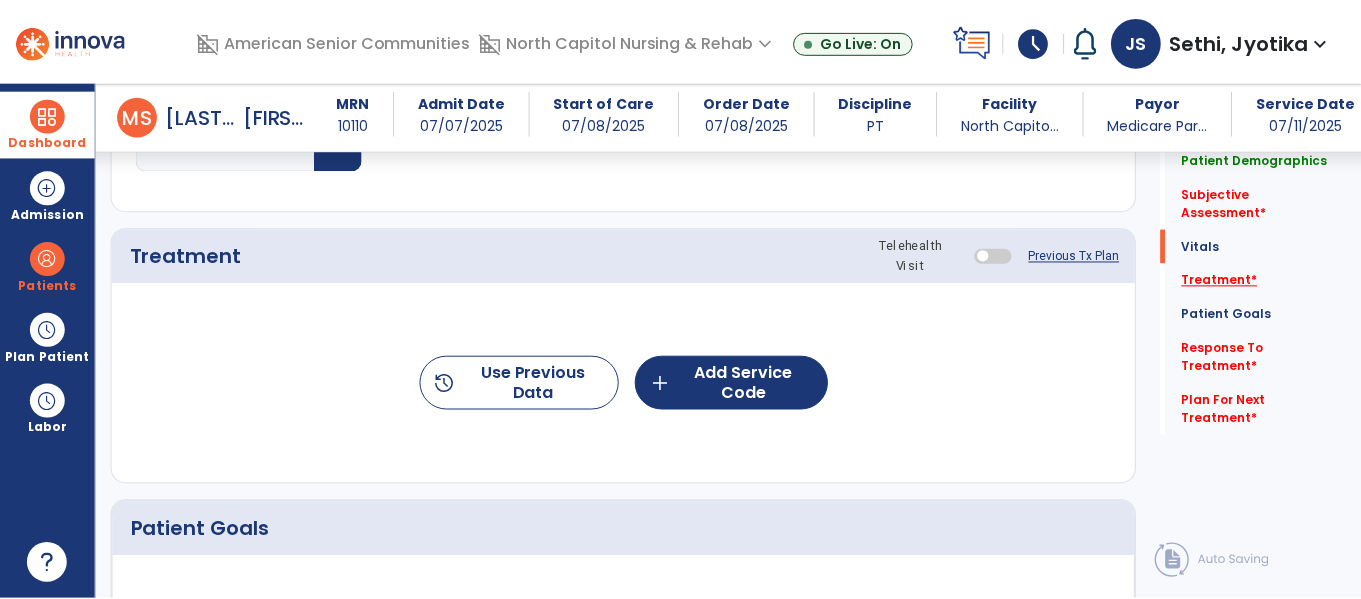 scroll, scrollTop: 1076, scrollLeft: 0, axis: vertical 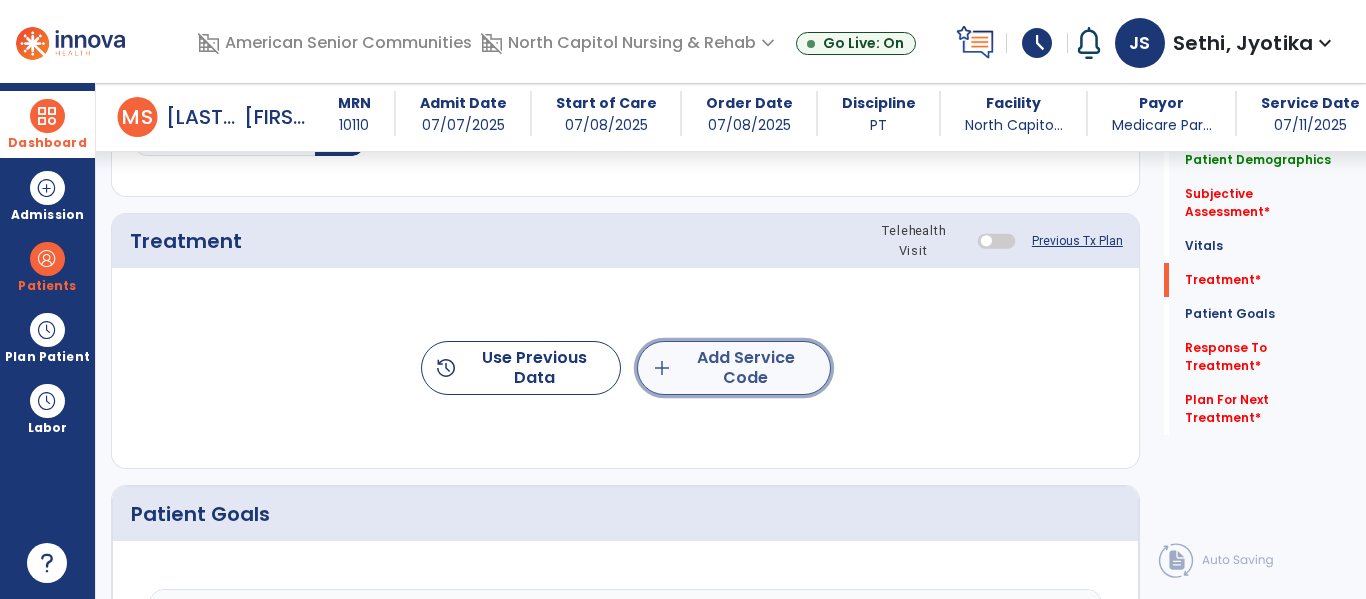 click on "add  Add Service Code" 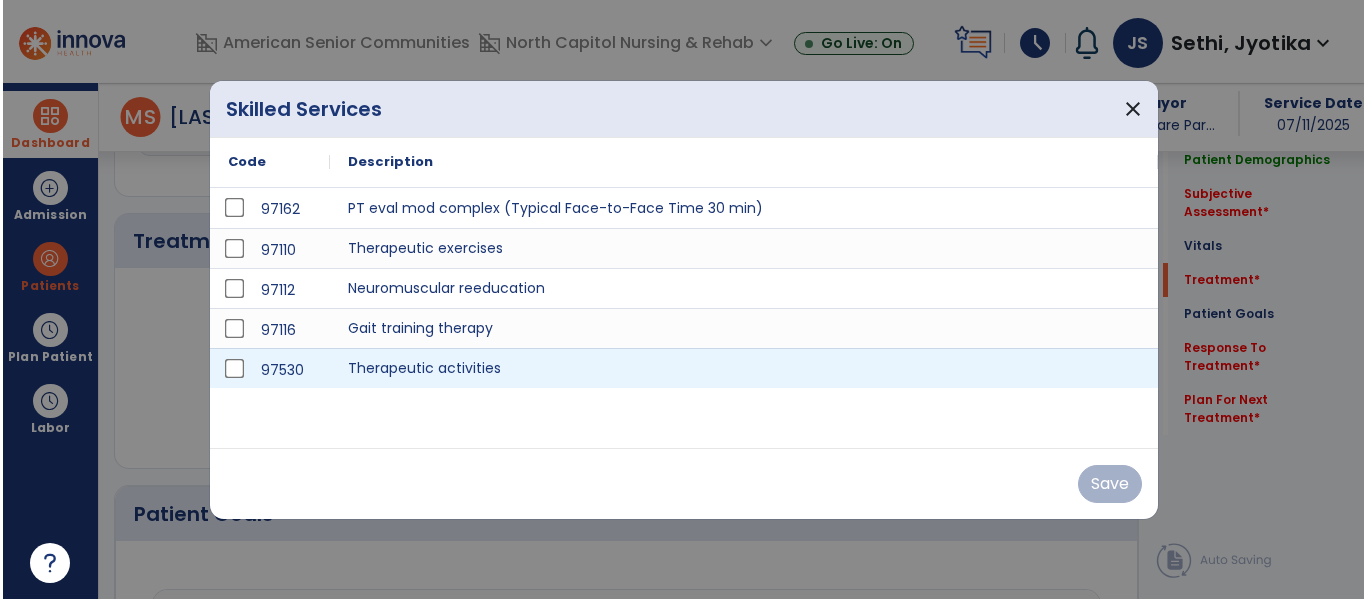 scroll, scrollTop: 1076, scrollLeft: 0, axis: vertical 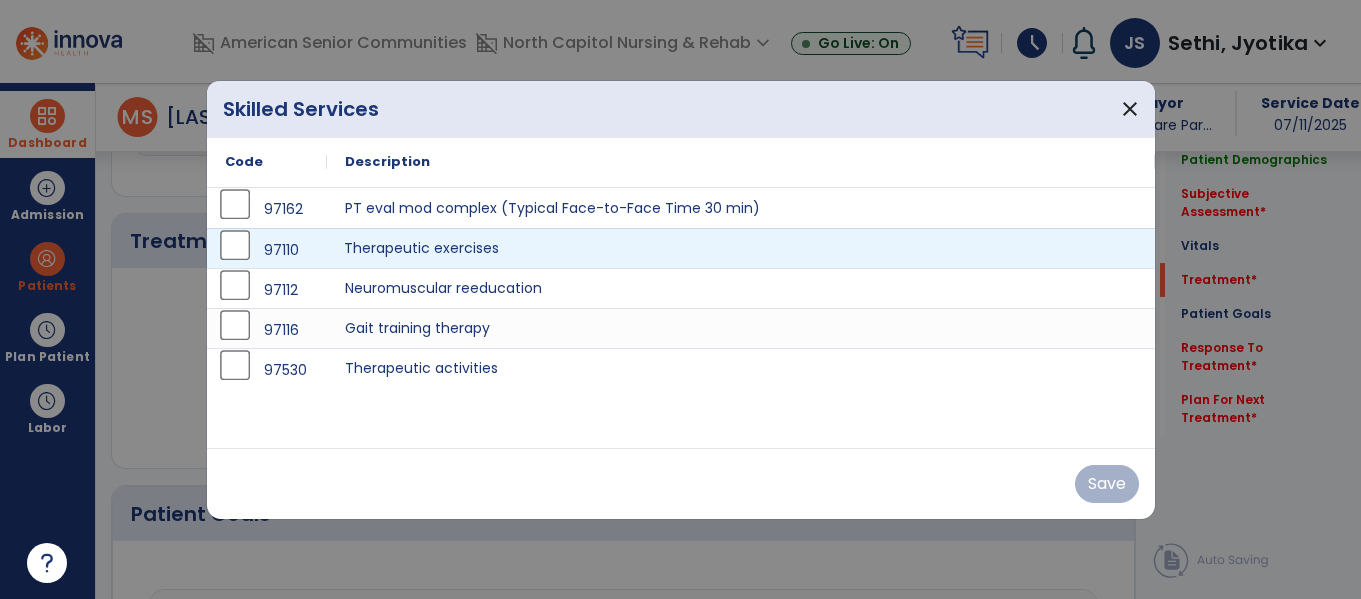 click on "Therapeutic exercises" at bounding box center [741, 248] 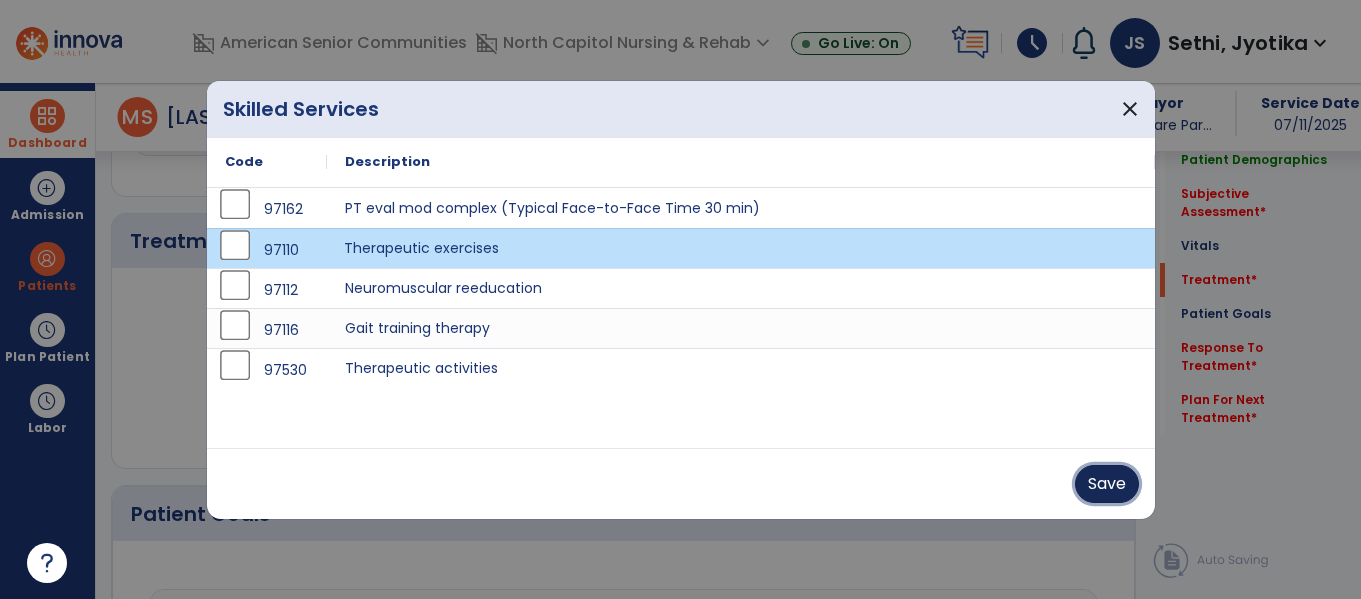 click on "Save" at bounding box center [1107, 484] 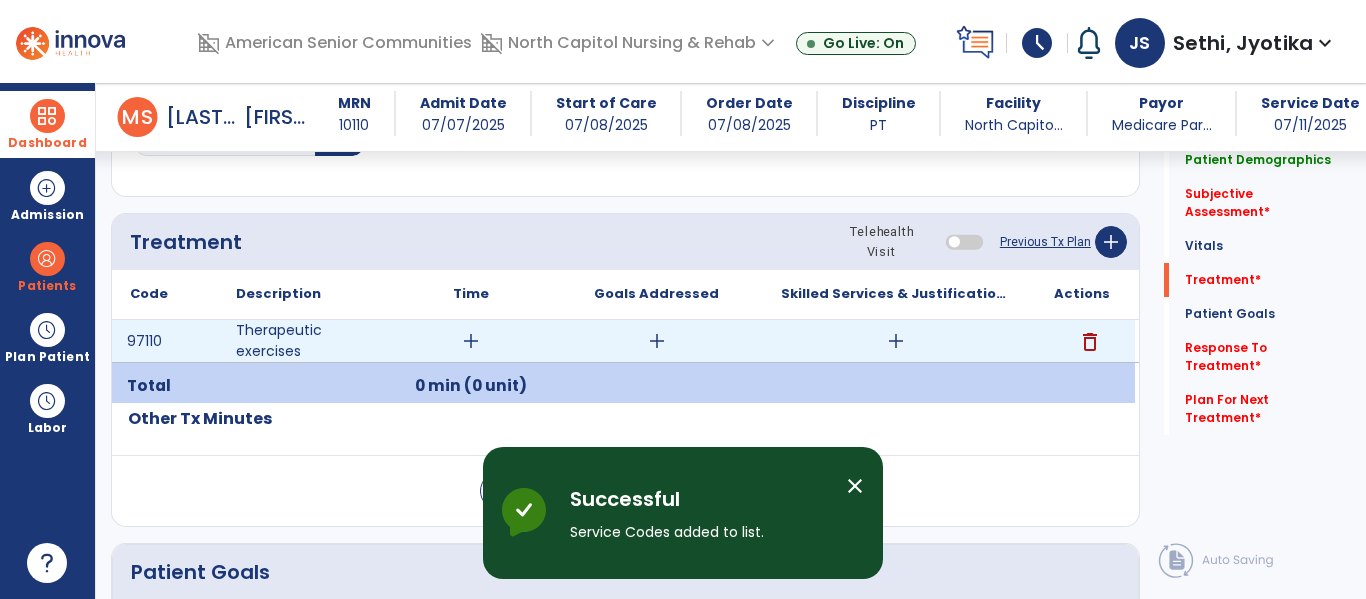 click on "add" at bounding box center [471, 341] 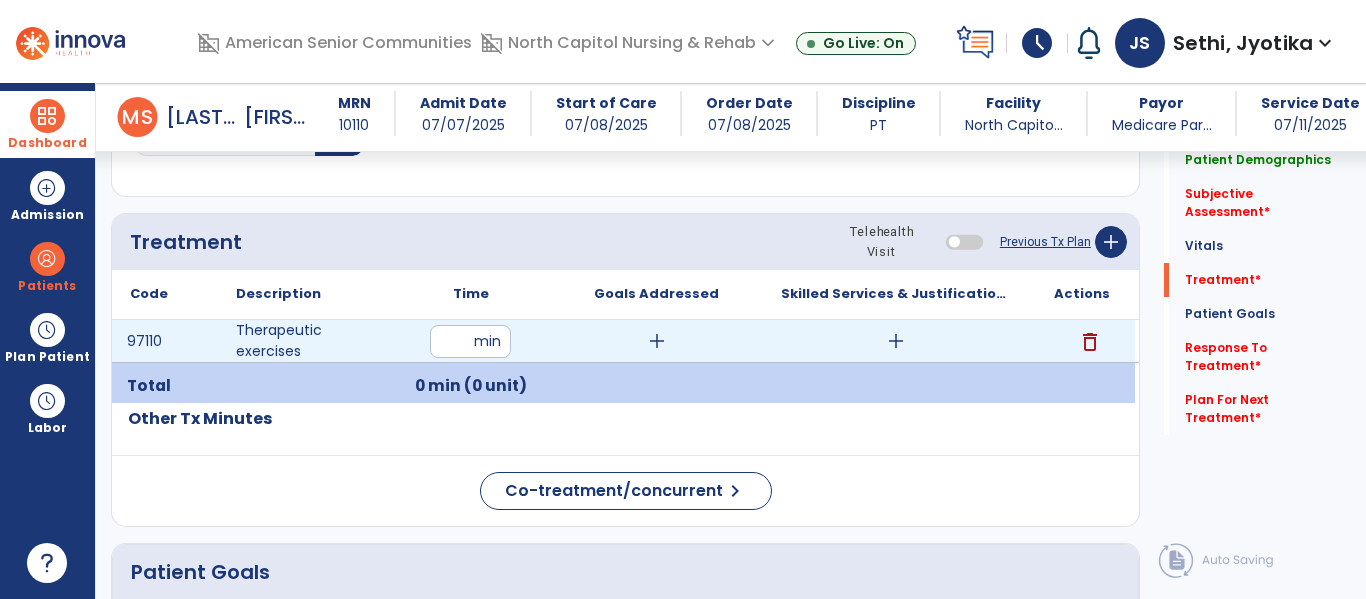 type on "**" 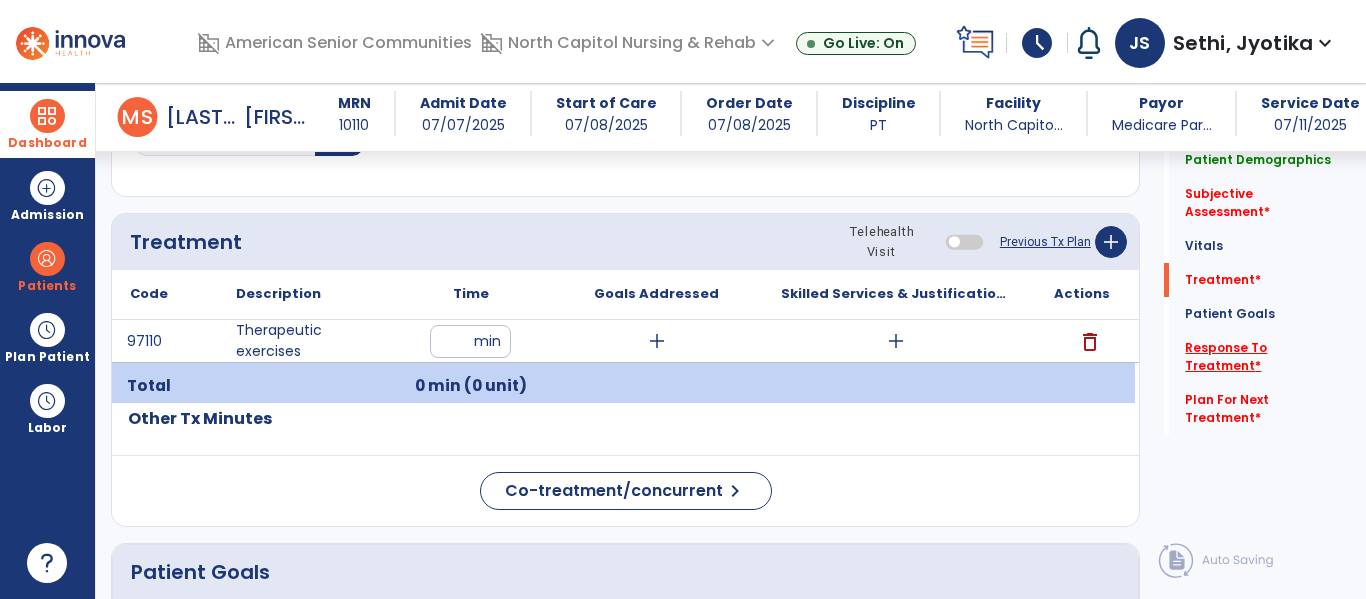click on "Response To Treatment   *" 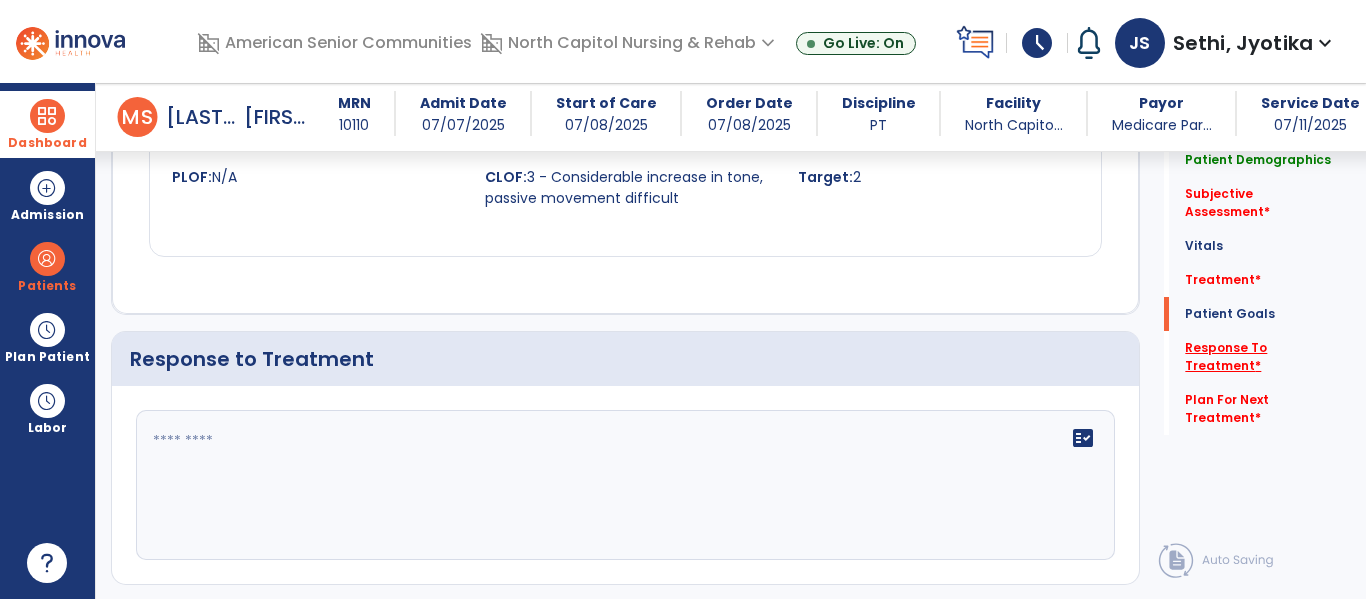 scroll, scrollTop: 2430, scrollLeft: 0, axis: vertical 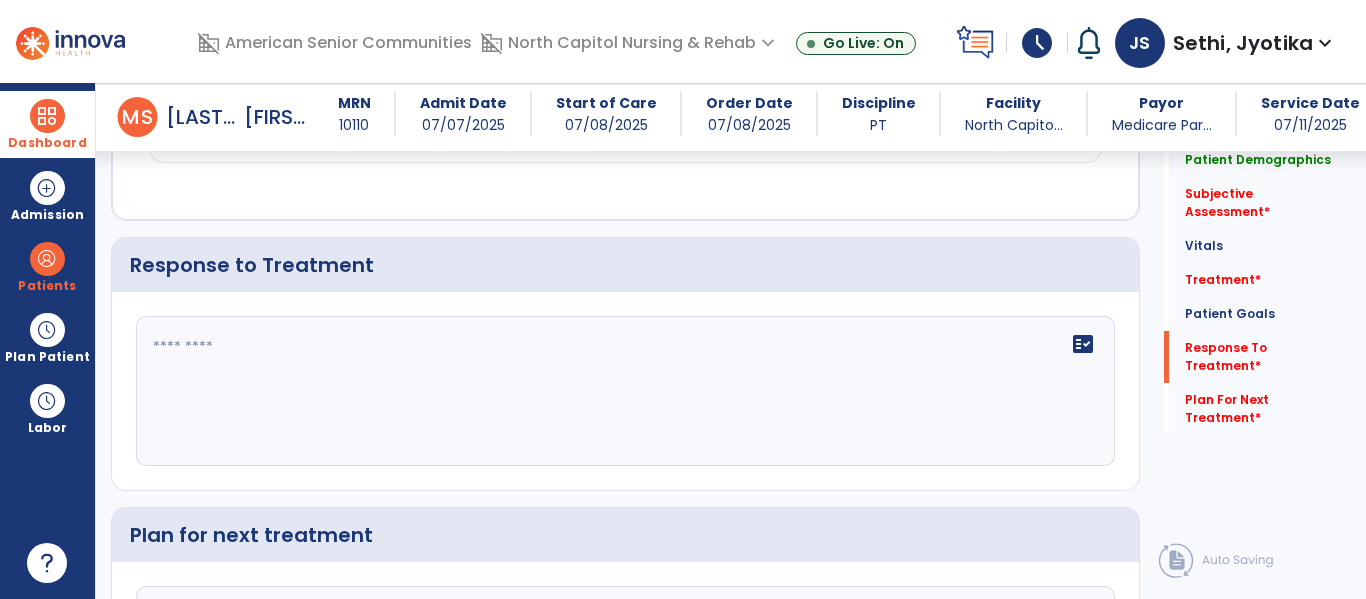 click on "fact_check" 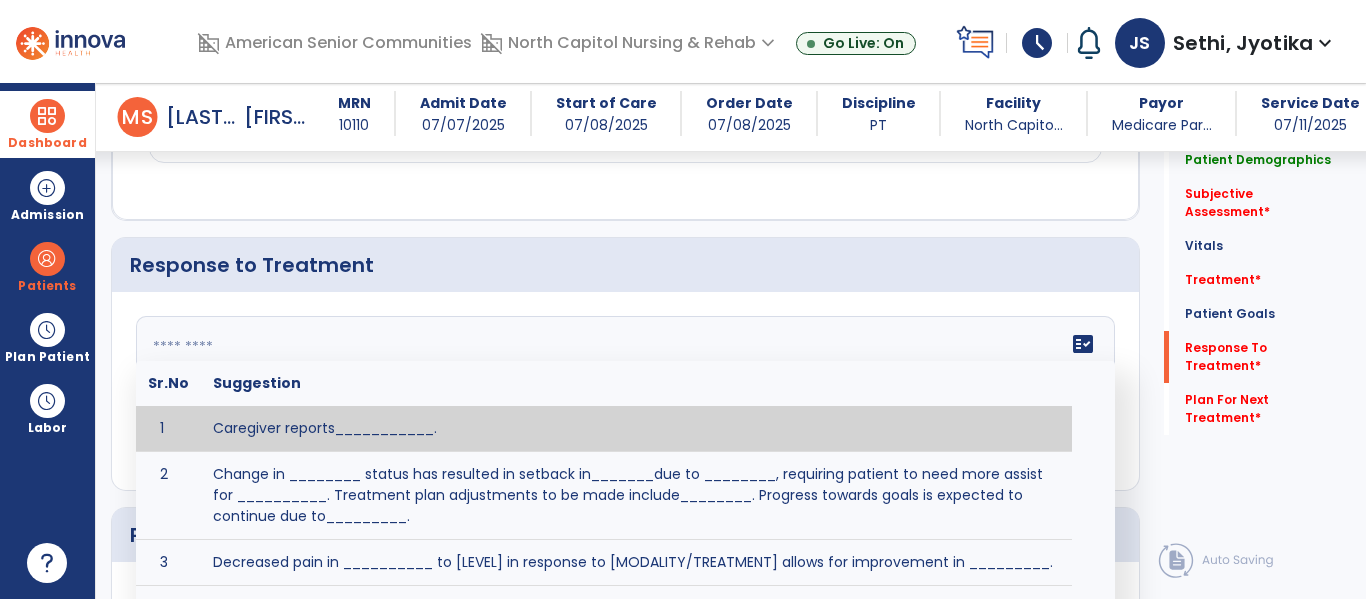 type on "*" 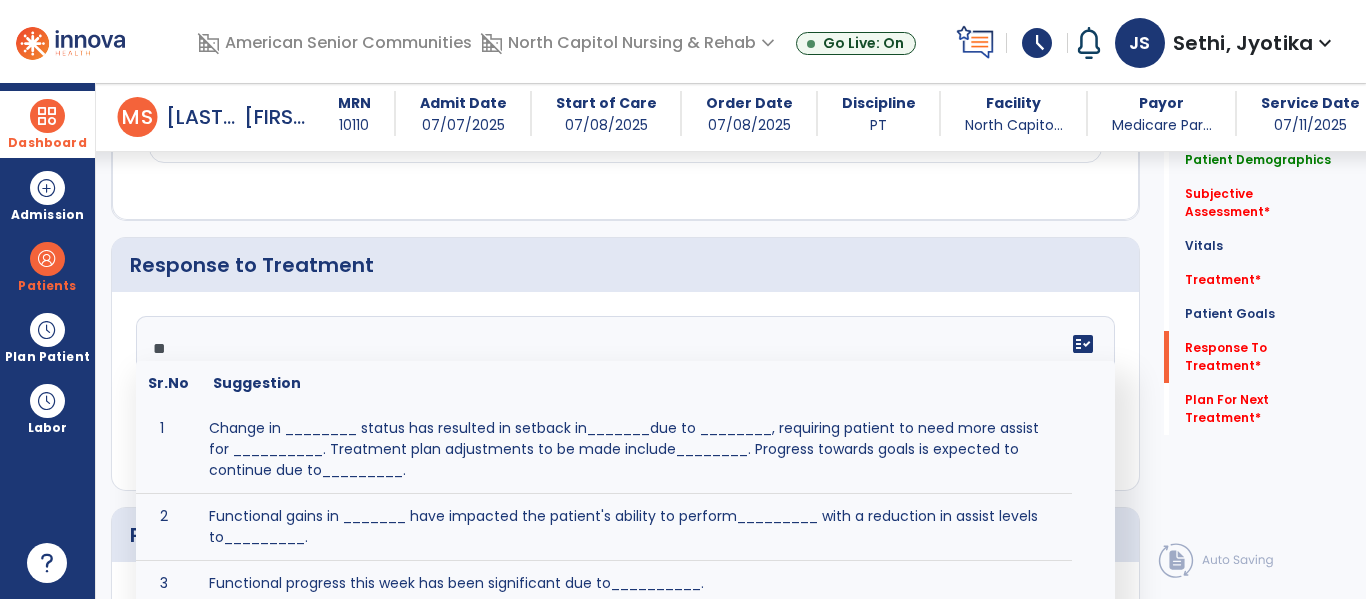 type on "*" 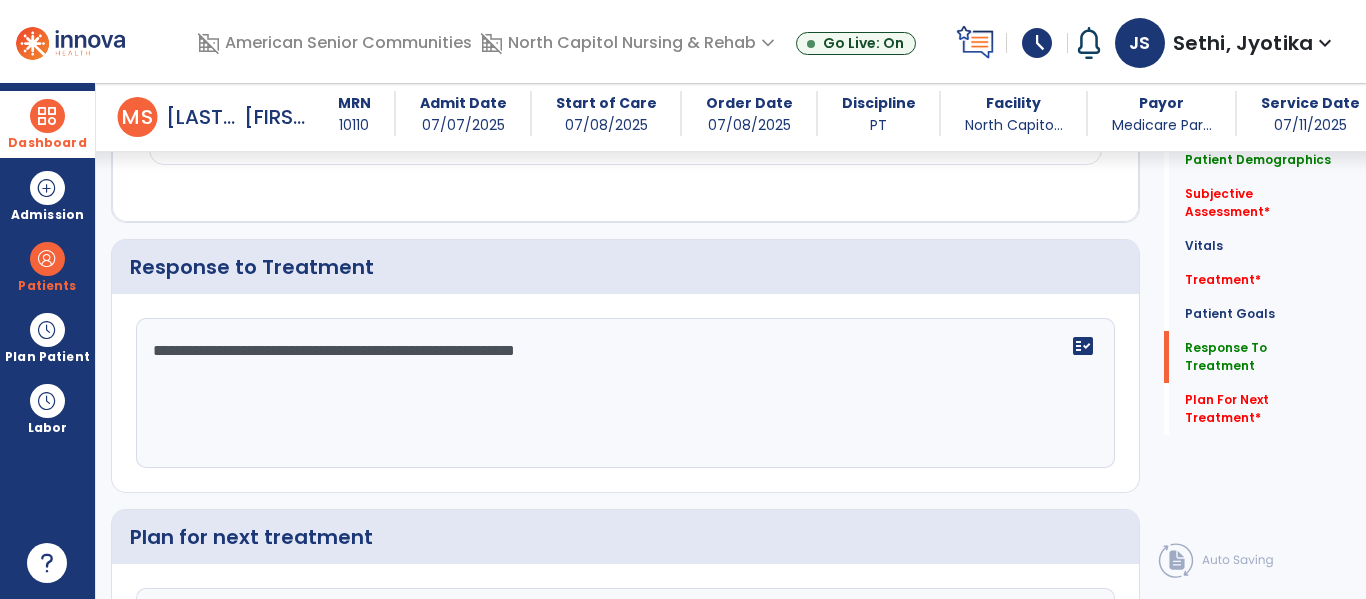 scroll, scrollTop: 2430, scrollLeft: 0, axis: vertical 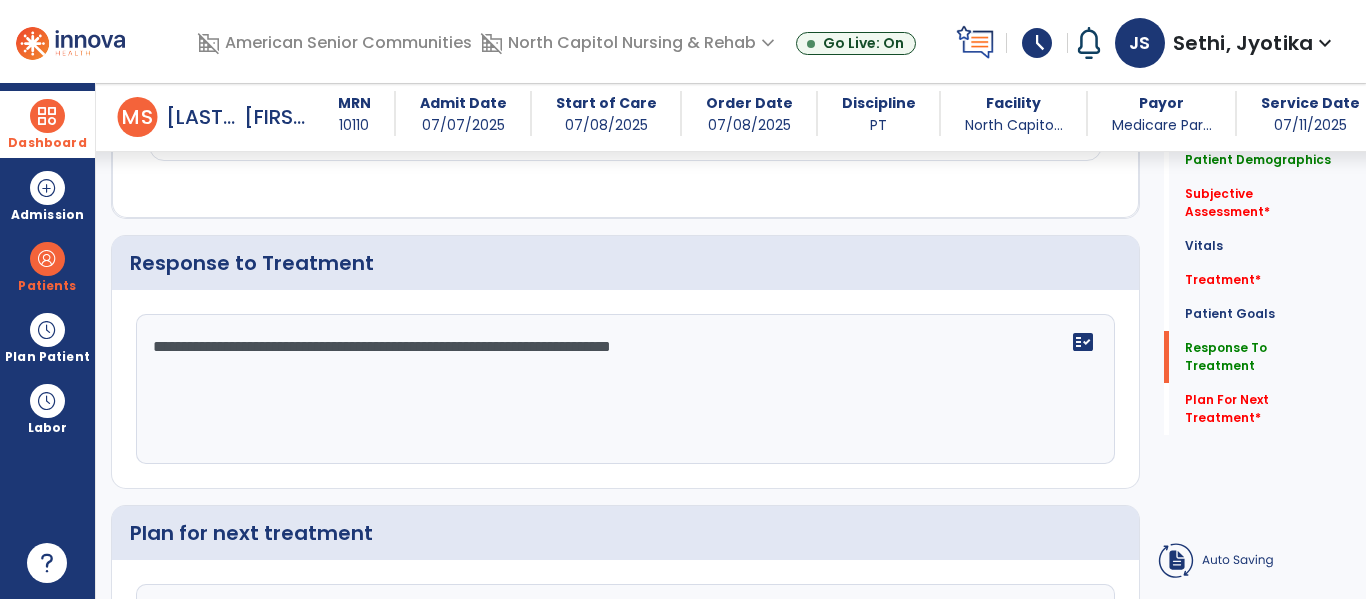 type on "**********" 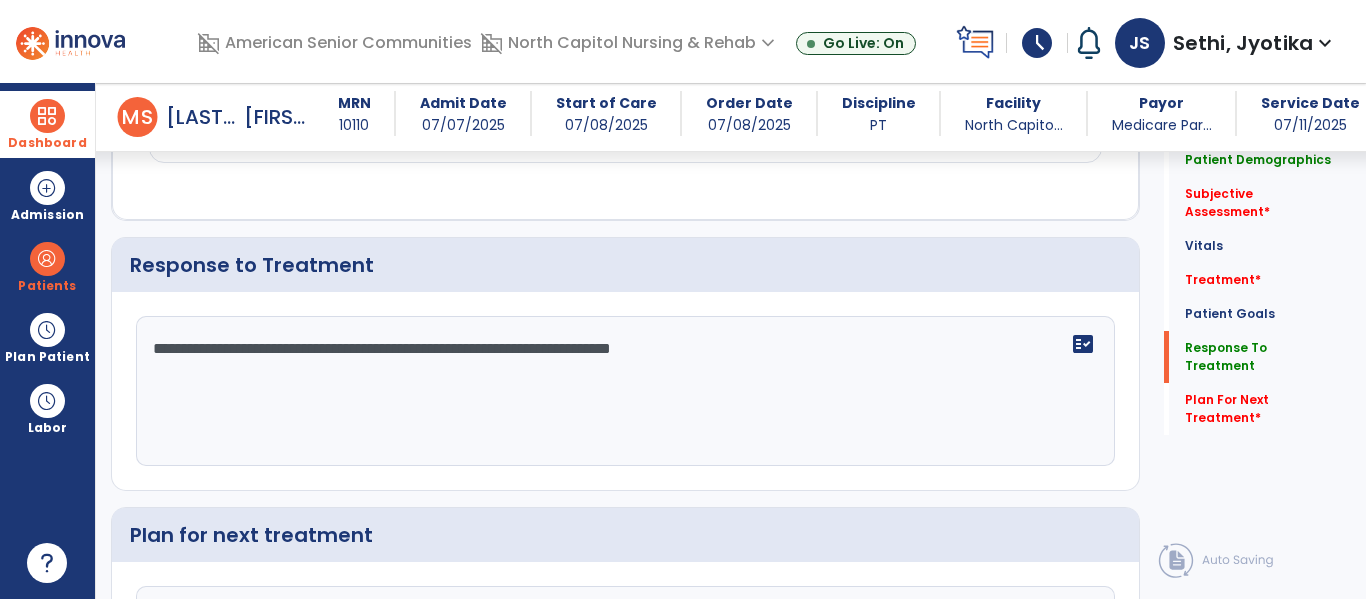 scroll, scrollTop: 2541, scrollLeft: 0, axis: vertical 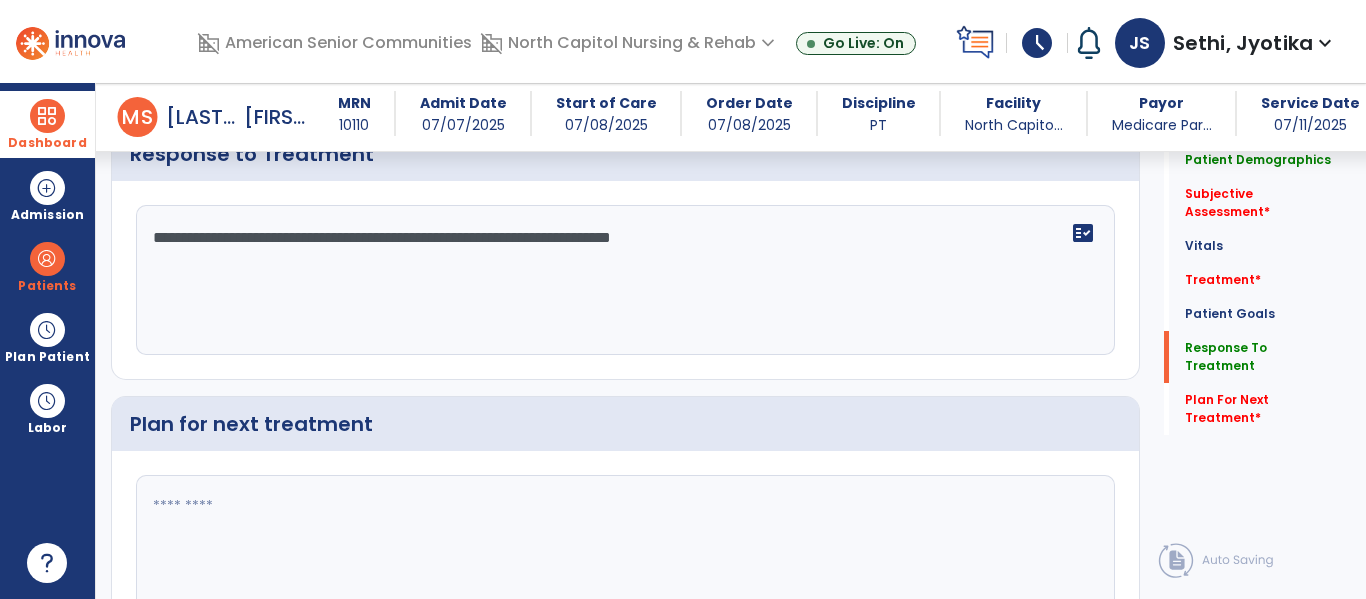 click 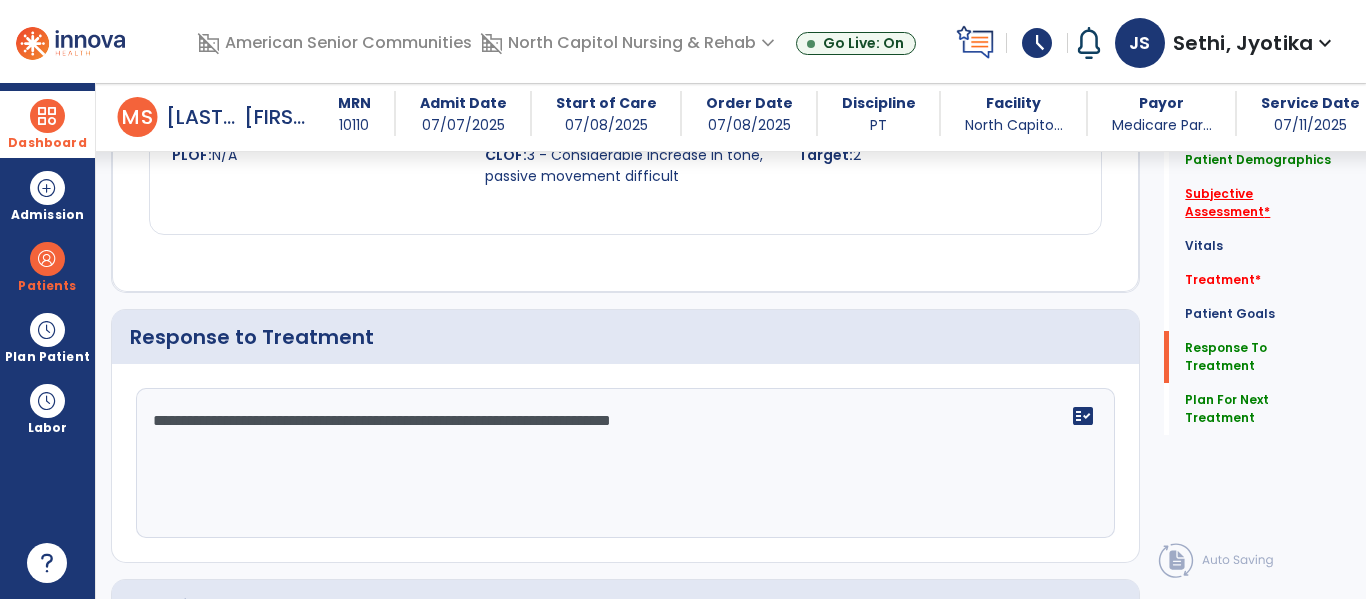 type on "**********" 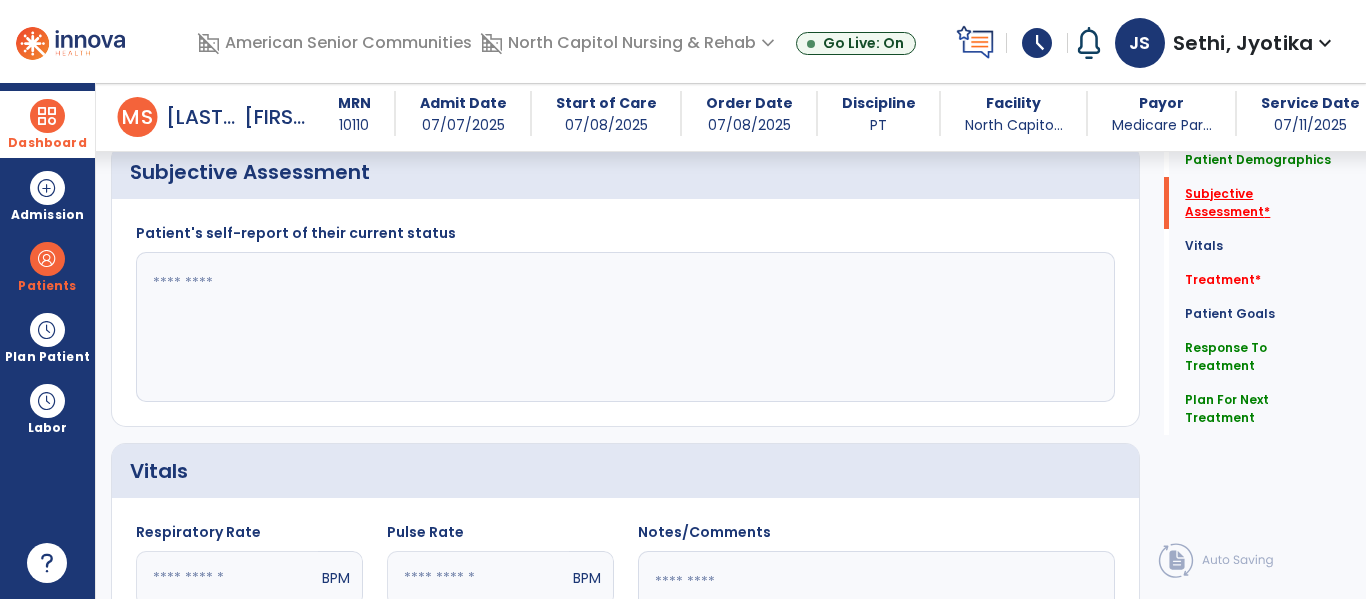 scroll, scrollTop: 368, scrollLeft: 0, axis: vertical 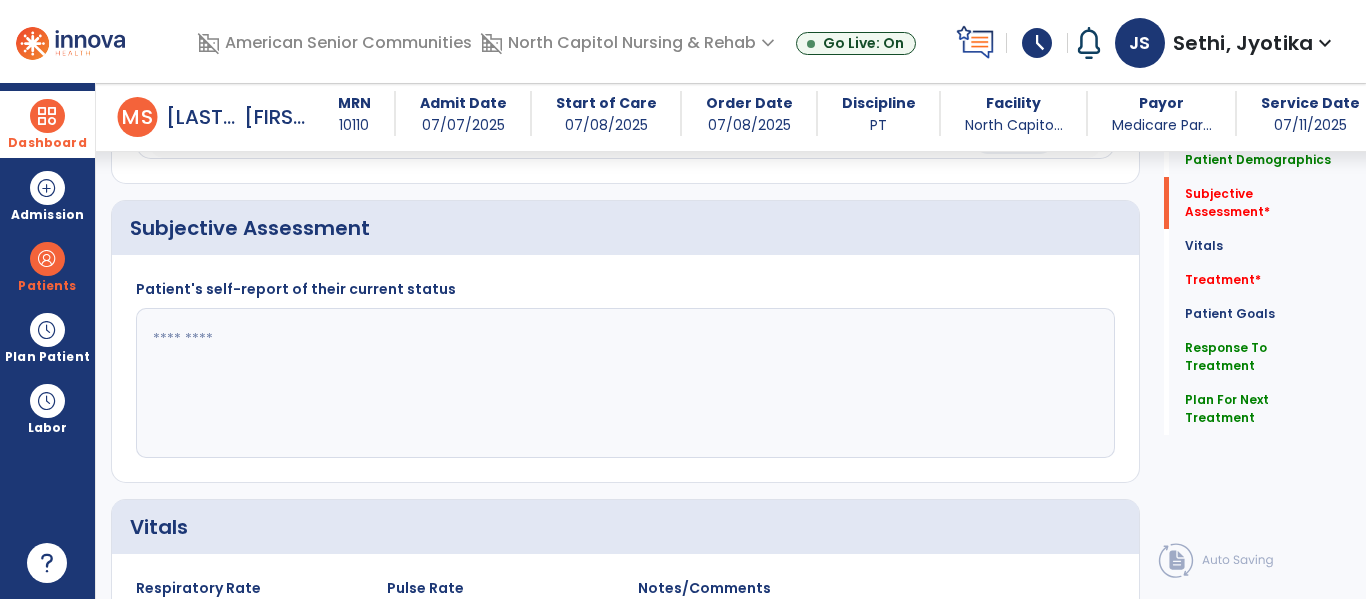 click 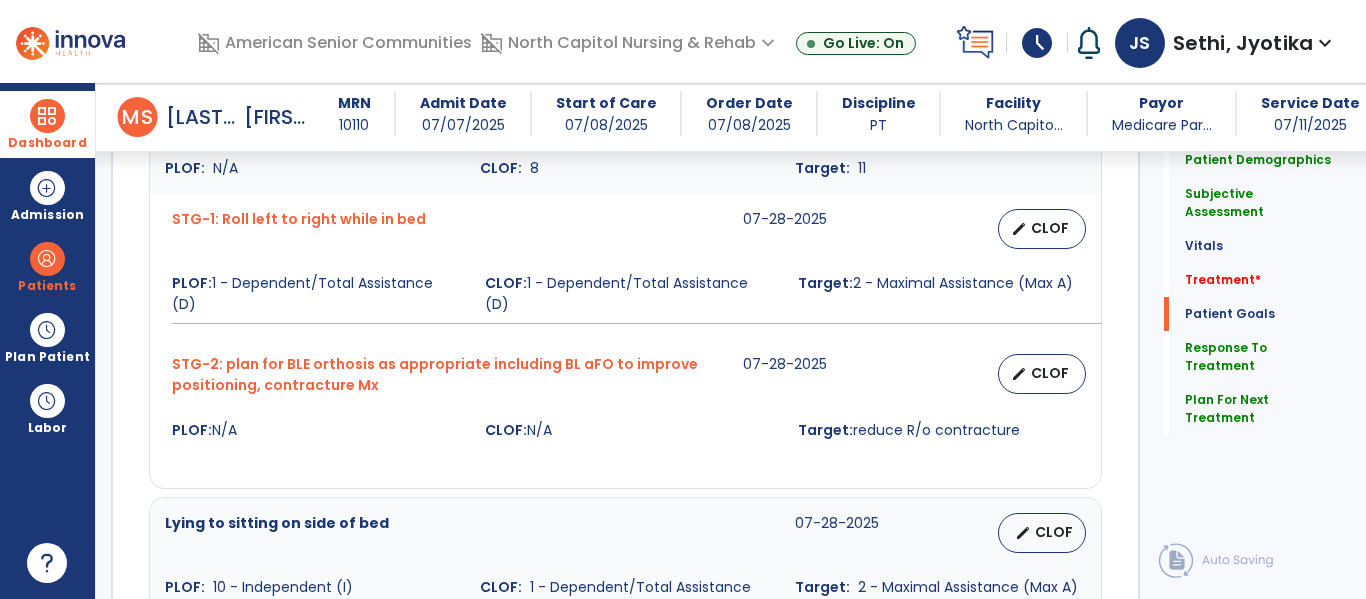 scroll, scrollTop: 1647, scrollLeft: 0, axis: vertical 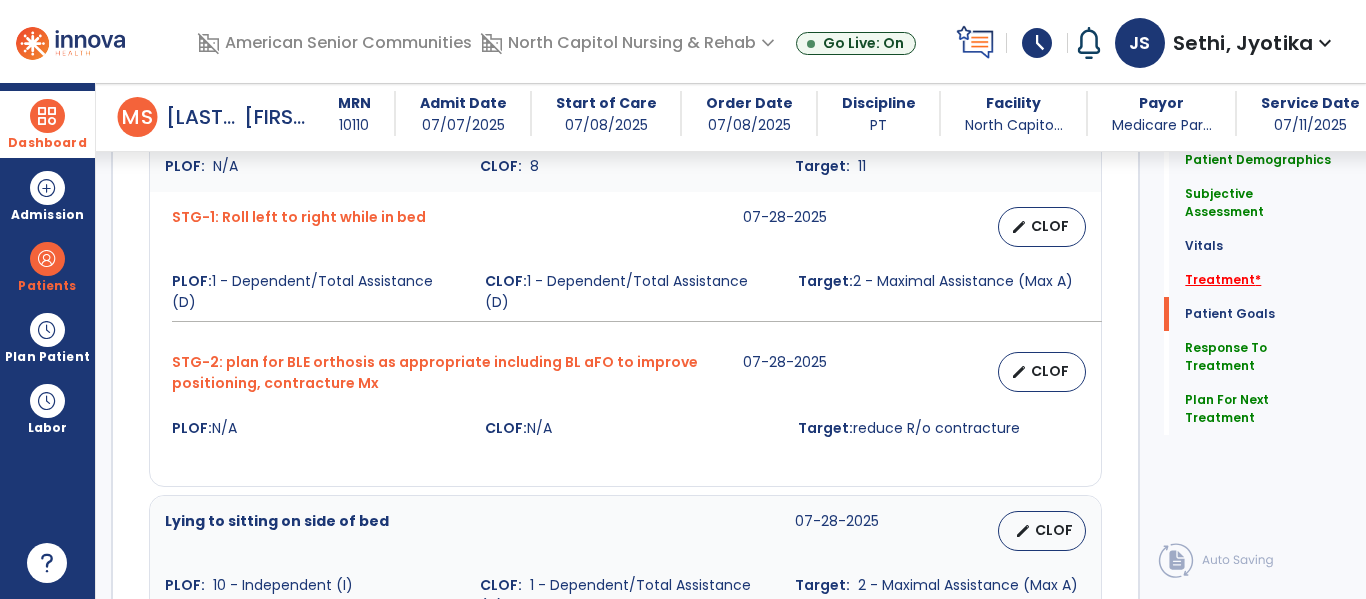 type on "**********" 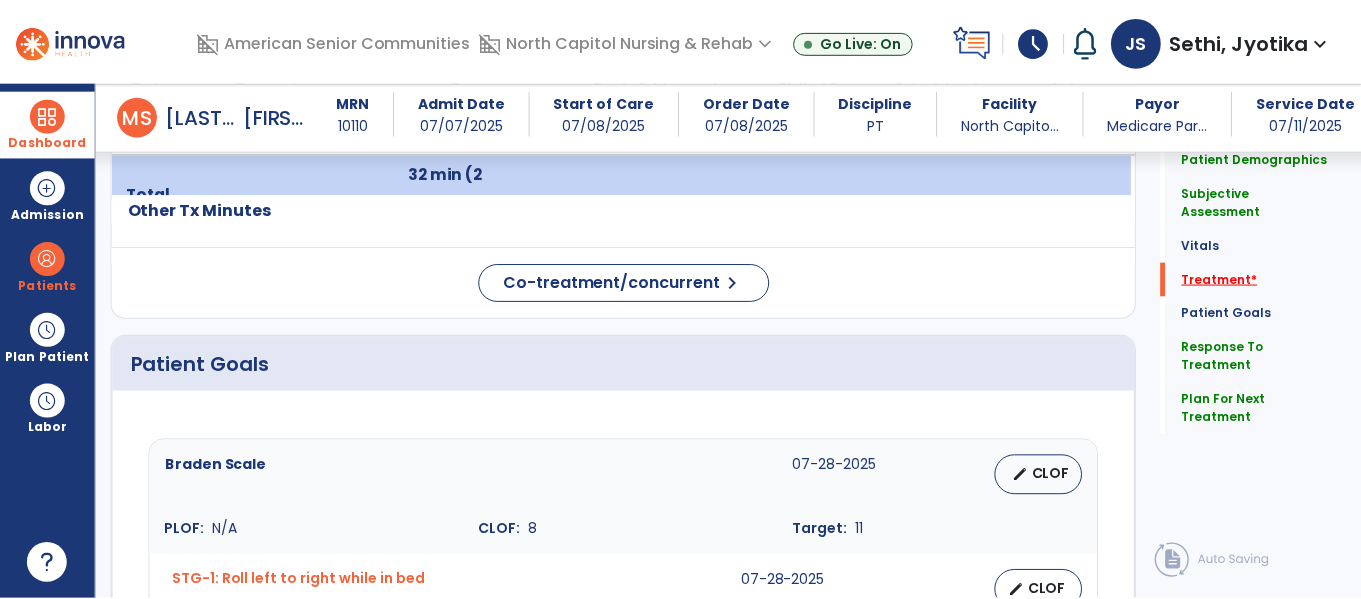 scroll, scrollTop: 1105, scrollLeft: 0, axis: vertical 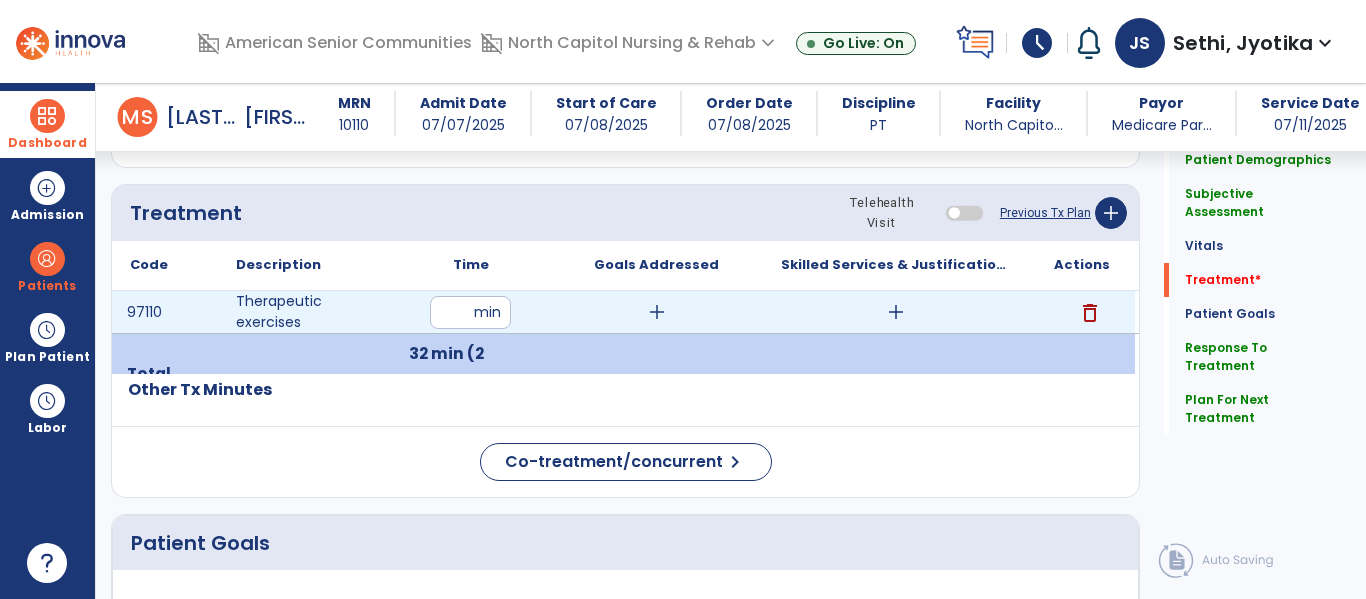 click on "add" at bounding box center (896, 312) 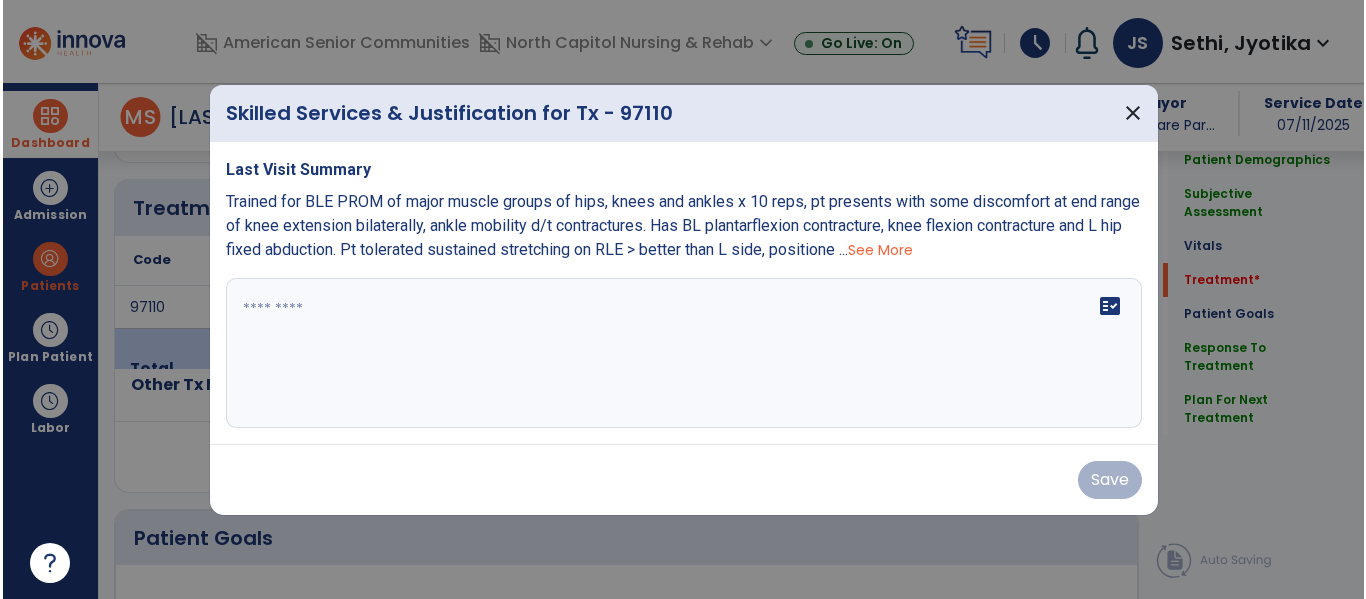 scroll, scrollTop: 1105, scrollLeft: 0, axis: vertical 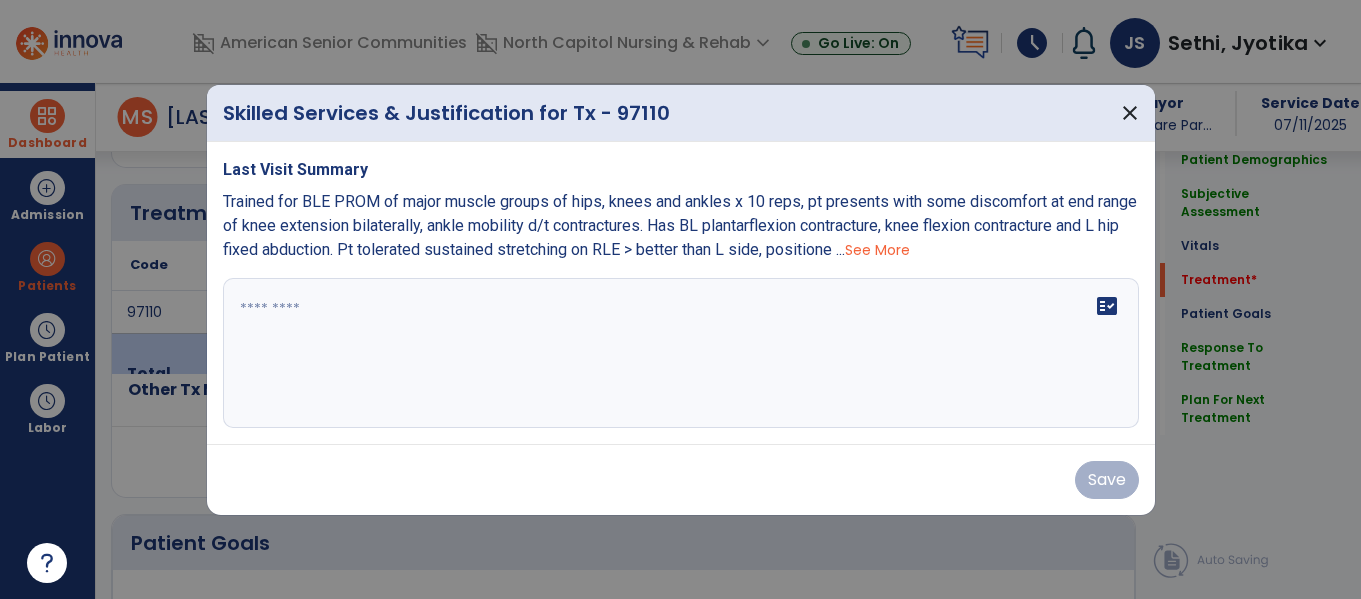 click at bounding box center (681, 353) 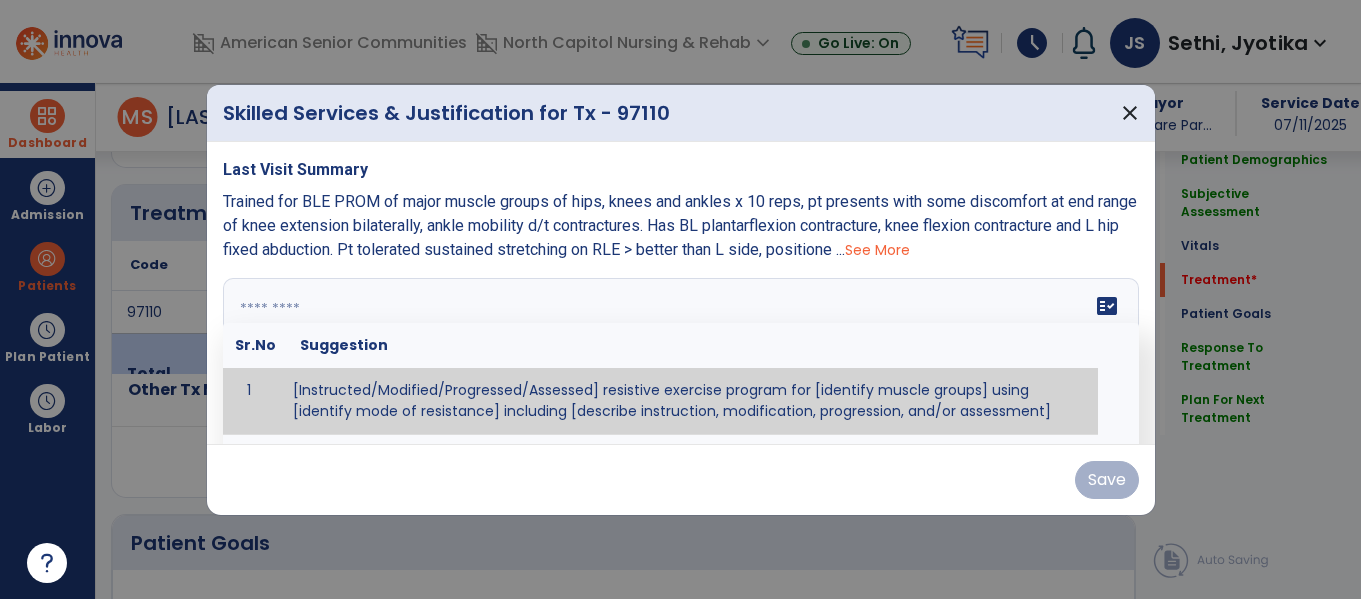 click on "See More" at bounding box center (877, 250) 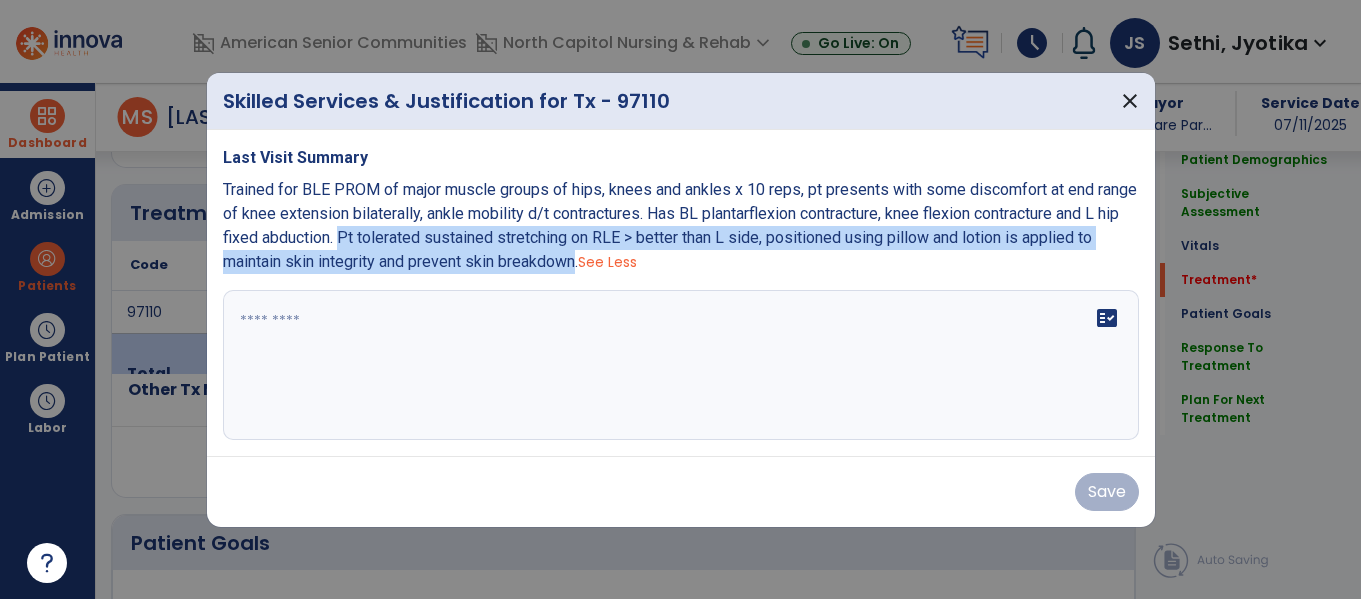 drag, startPoint x: 409, startPoint y: 233, endPoint x: 657, endPoint y: 265, distance: 250.056 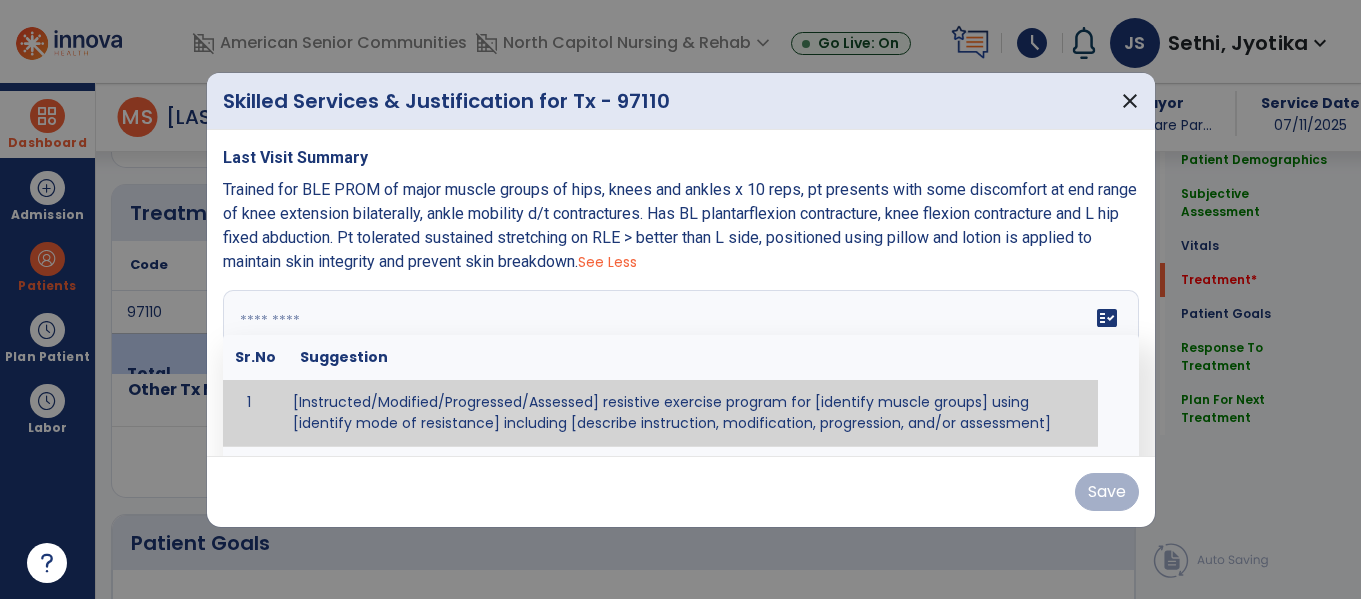 paste on "**********" 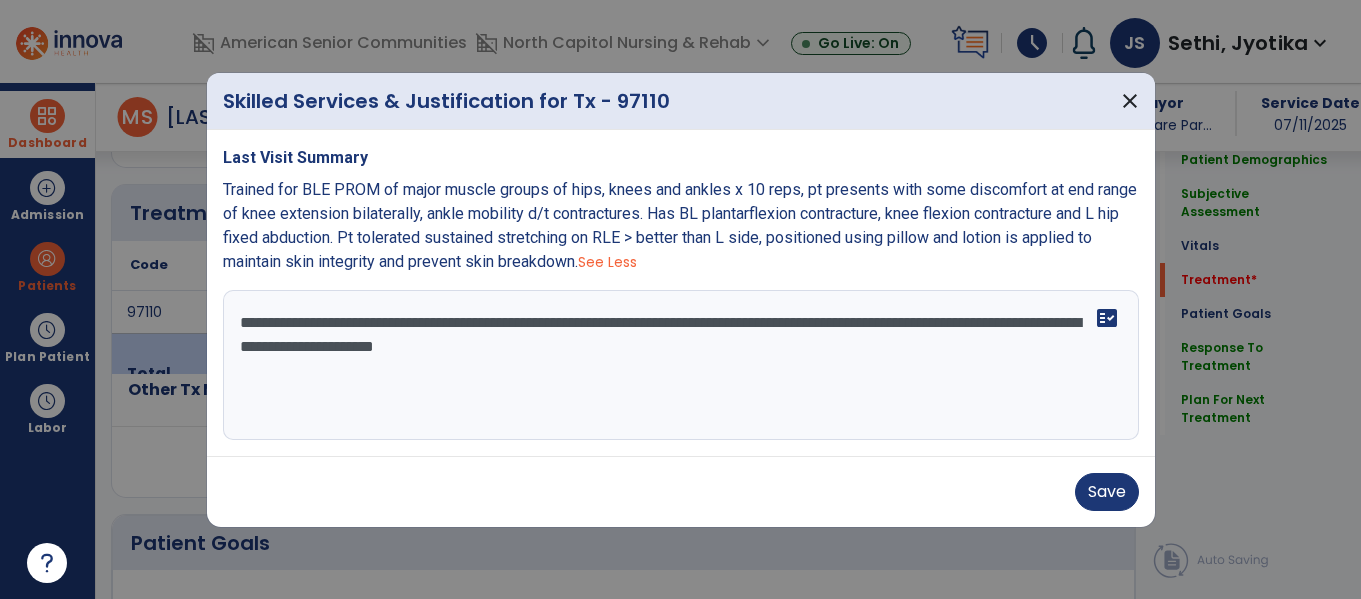 click on "**********" at bounding box center (681, 365) 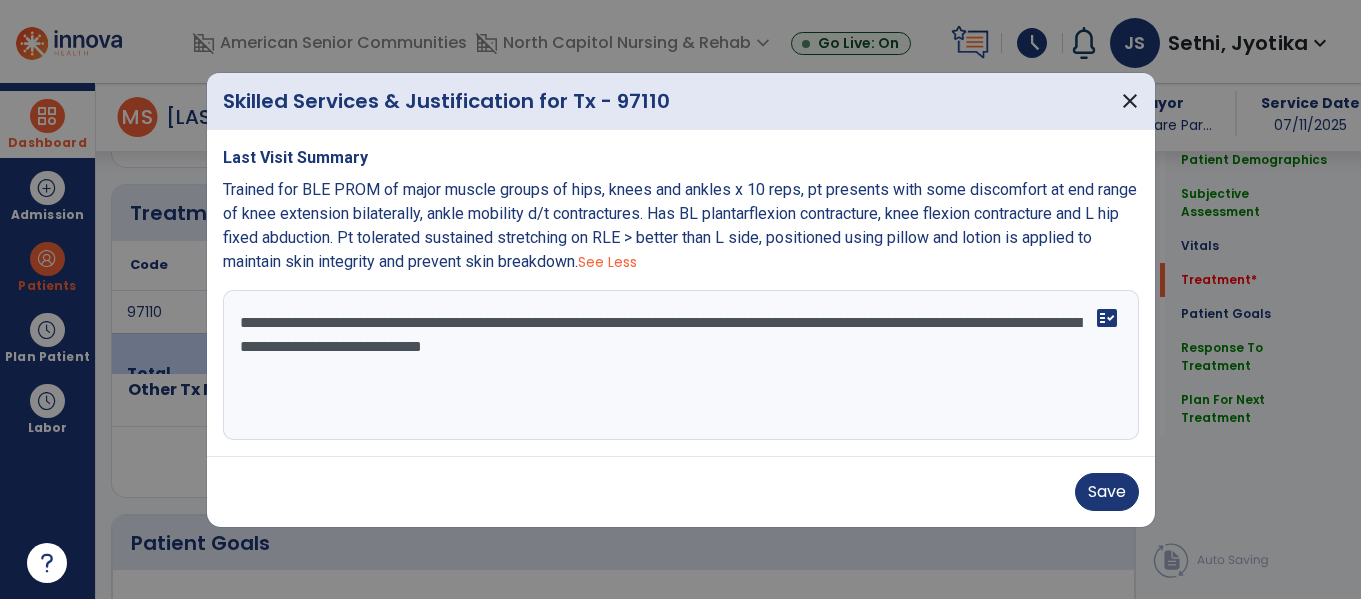 click on "**********" at bounding box center (681, 365) 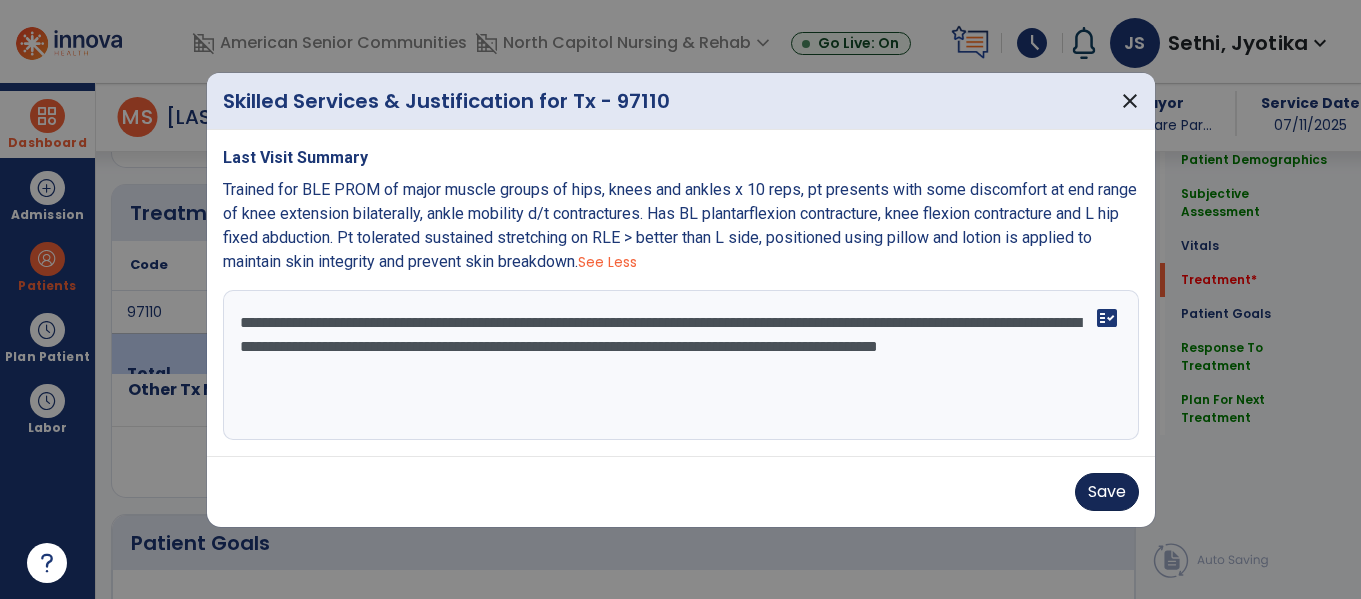 type on "**********" 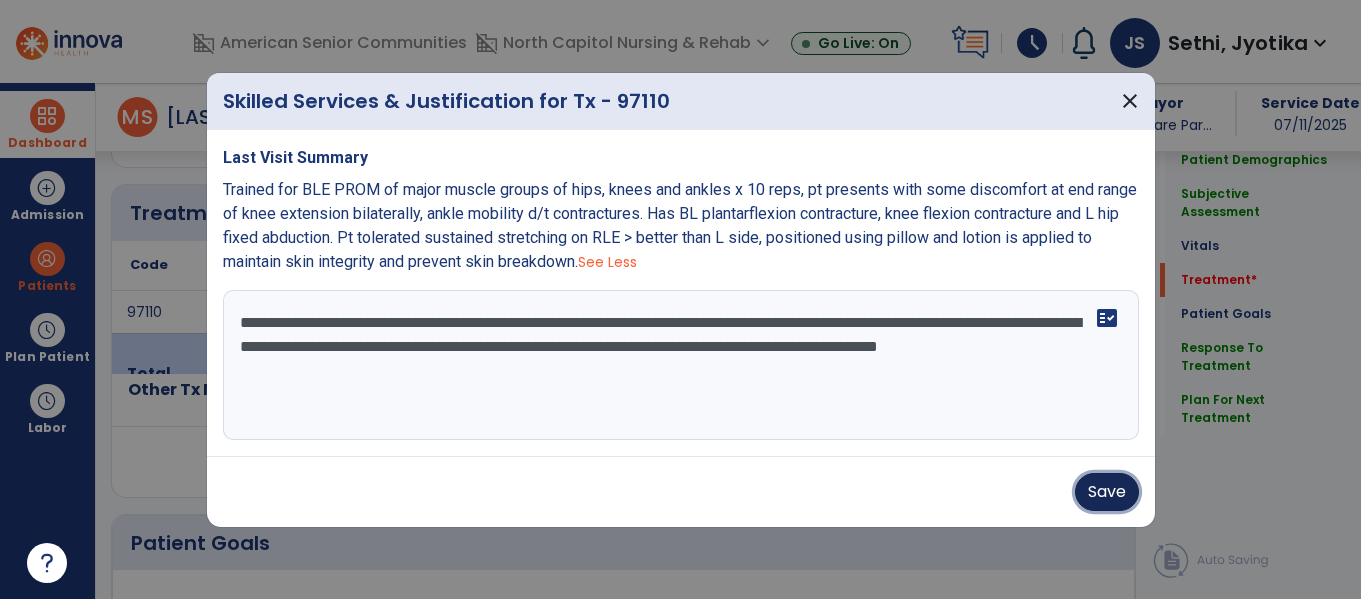 click on "Save" at bounding box center [1107, 492] 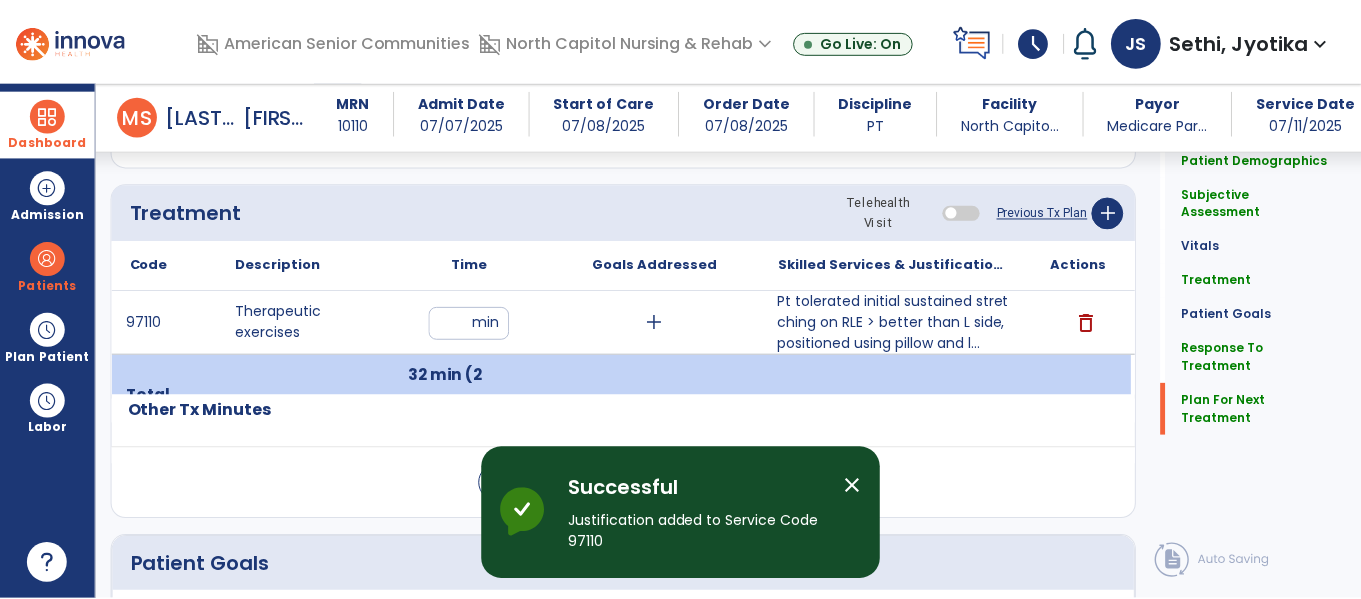 scroll, scrollTop: 2658, scrollLeft: 0, axis: vertical 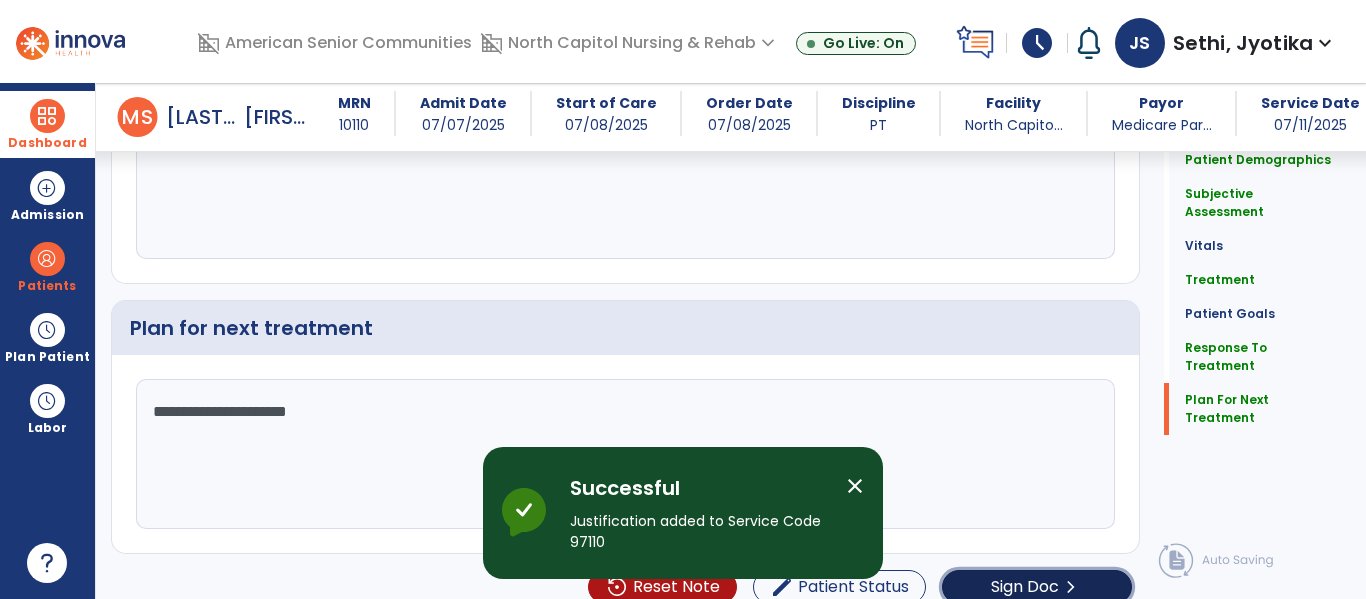 click on "Sign Doc" 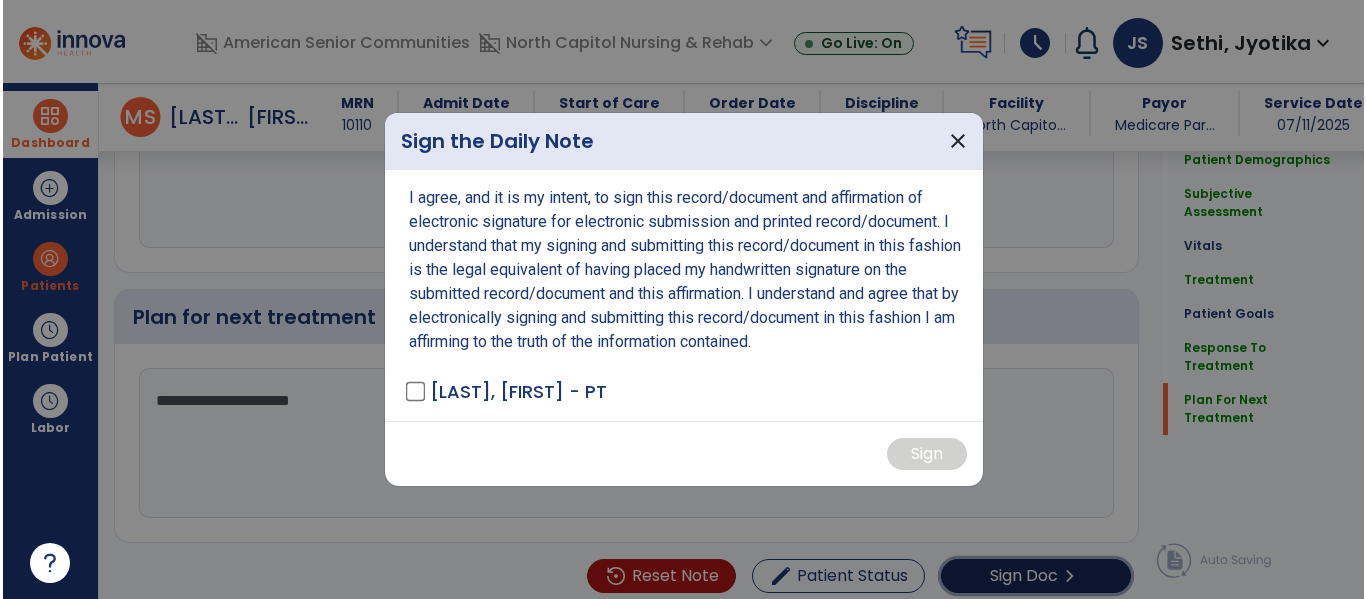 scroll, scrollTop: 2679, scrollLeft: 0, axis: vertical 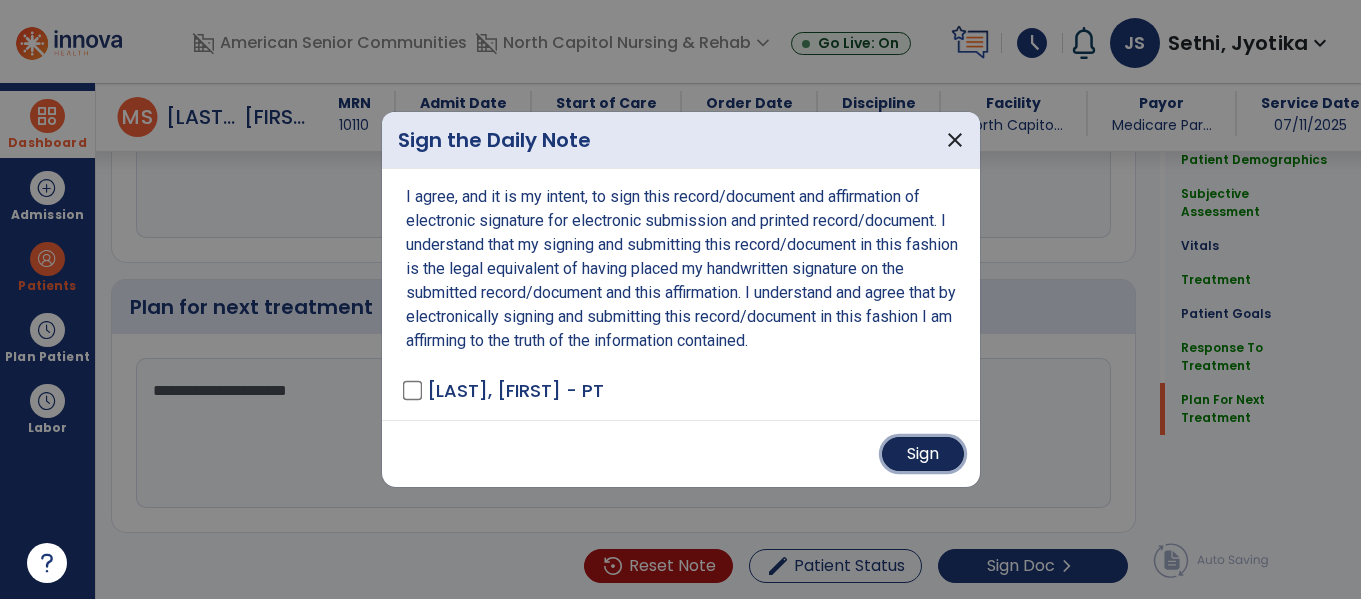 click on "Sign" at bounding box center [923, 454] 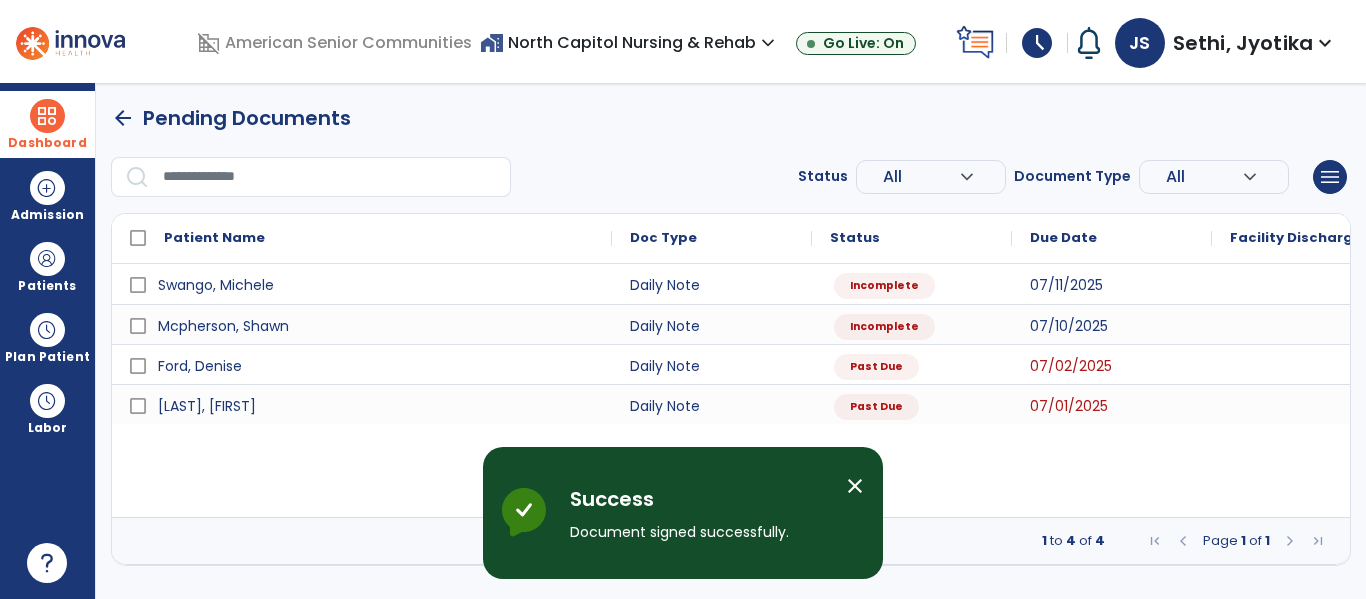 scroll, scrollTop: 0, scrollLeft: 0, axis: both 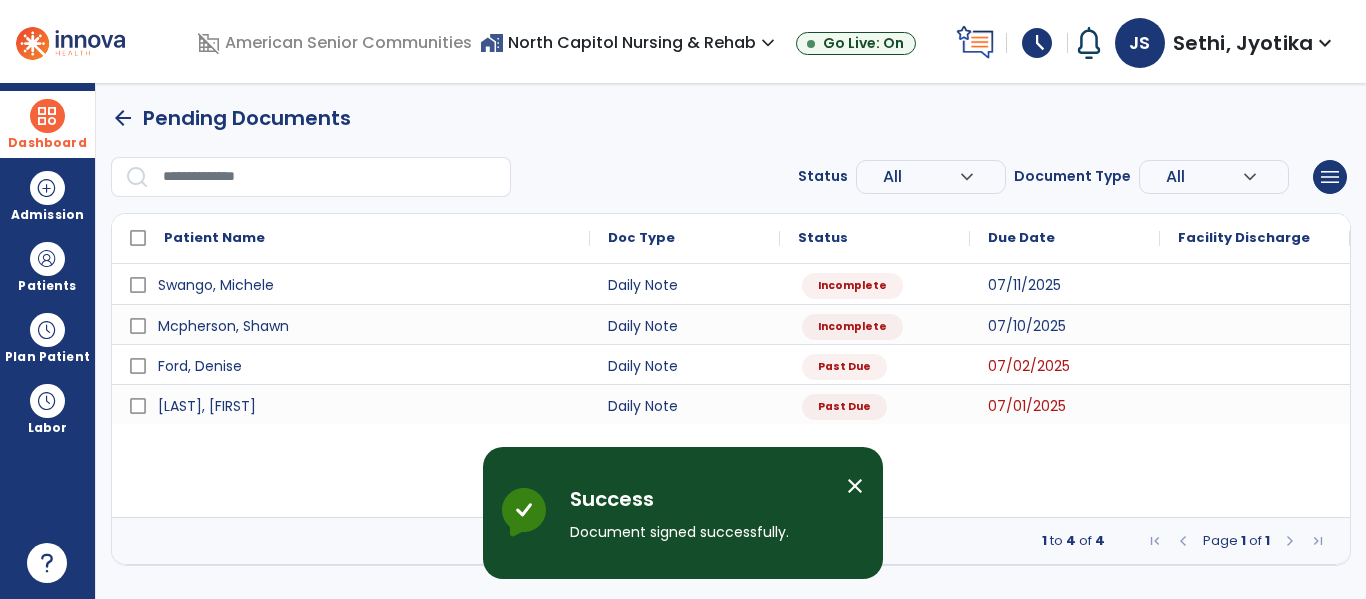 click on "Dashboard  dashboard  Therapist Dashboard" at bounding box center (47, 124) 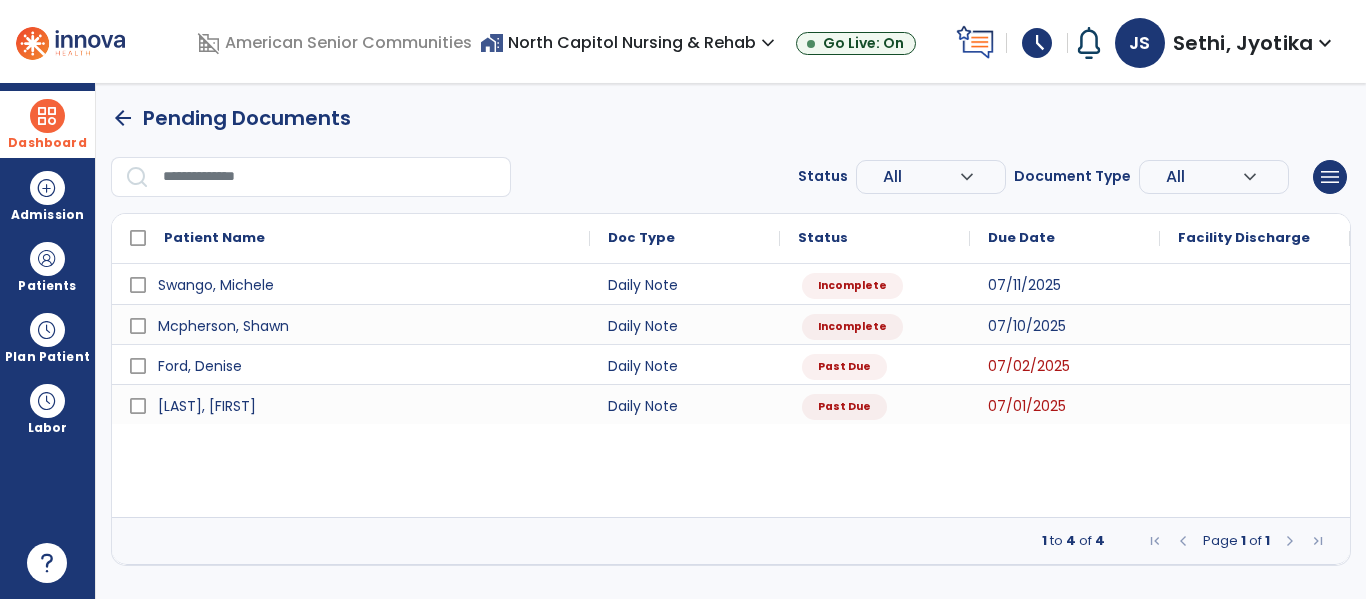click on "Dashboard  dashboard  Therapist Dashboard" at bounding box center (47, 124) 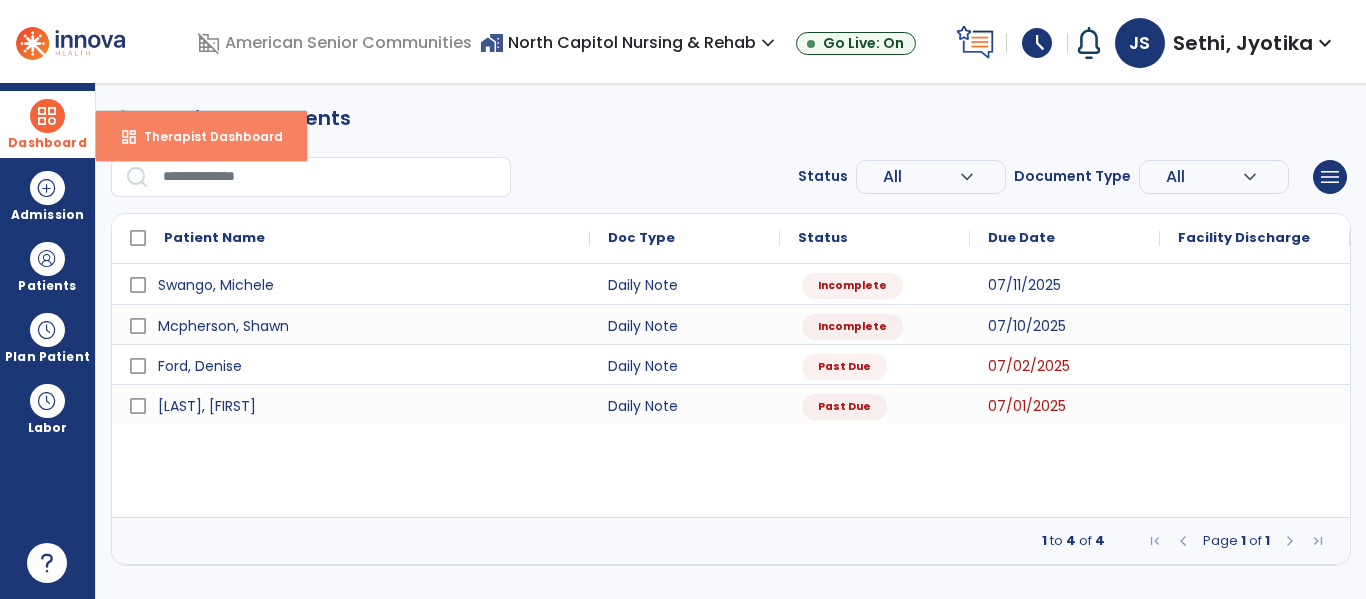 click on "Therapist Dashboard" at bounding box center [205, 136] 